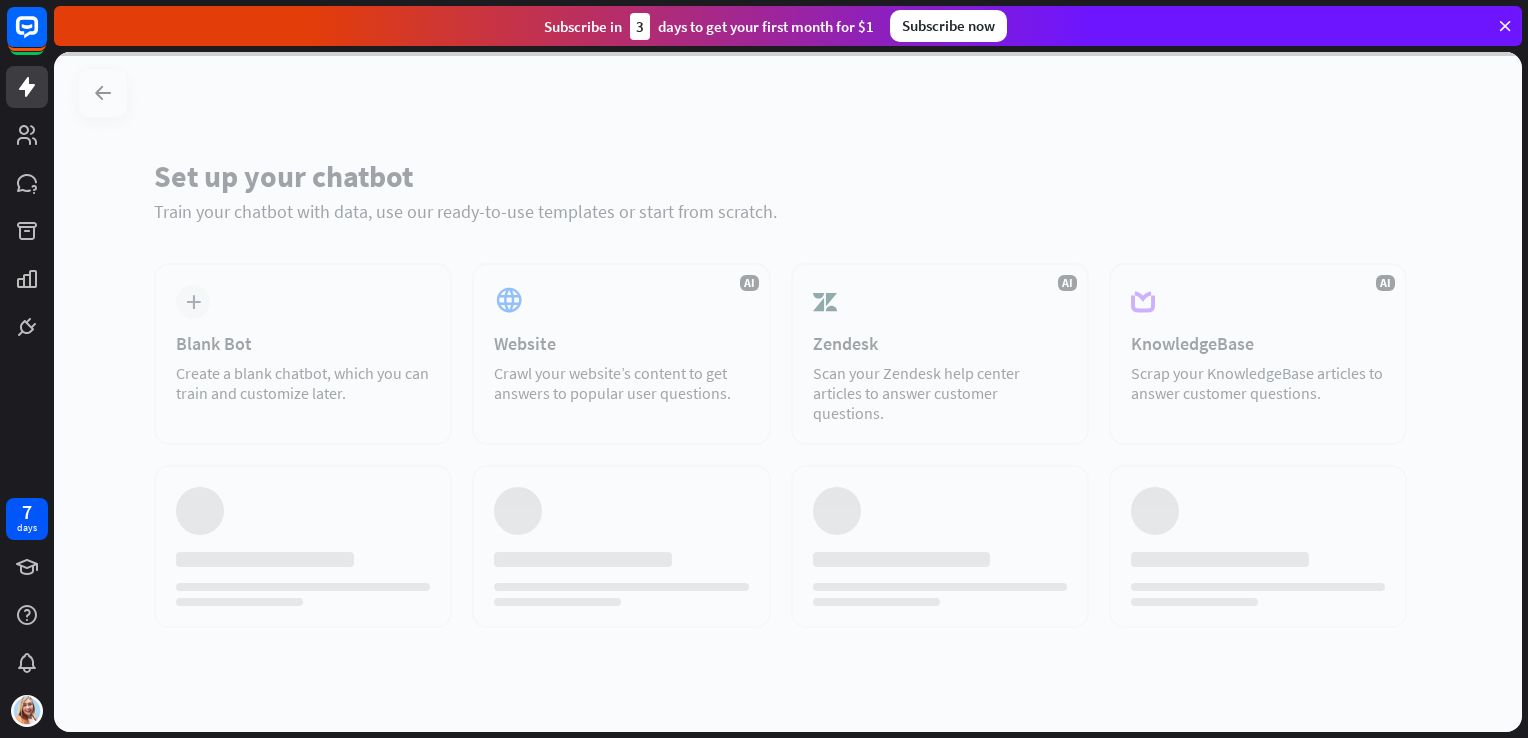 scroll, scrollTop: 0, scrollLeft: 0, axis: both 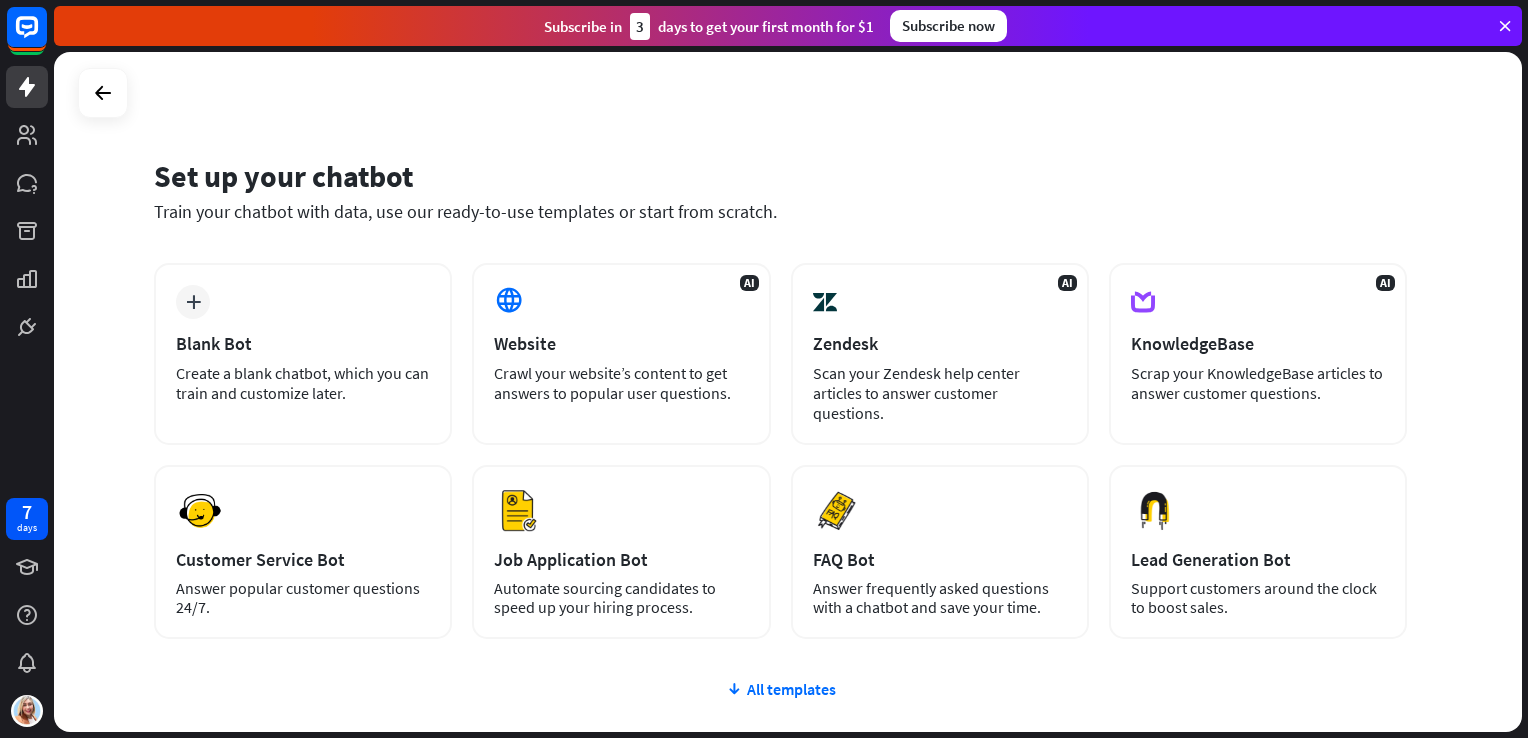 click at bounding box center [1505, 26] 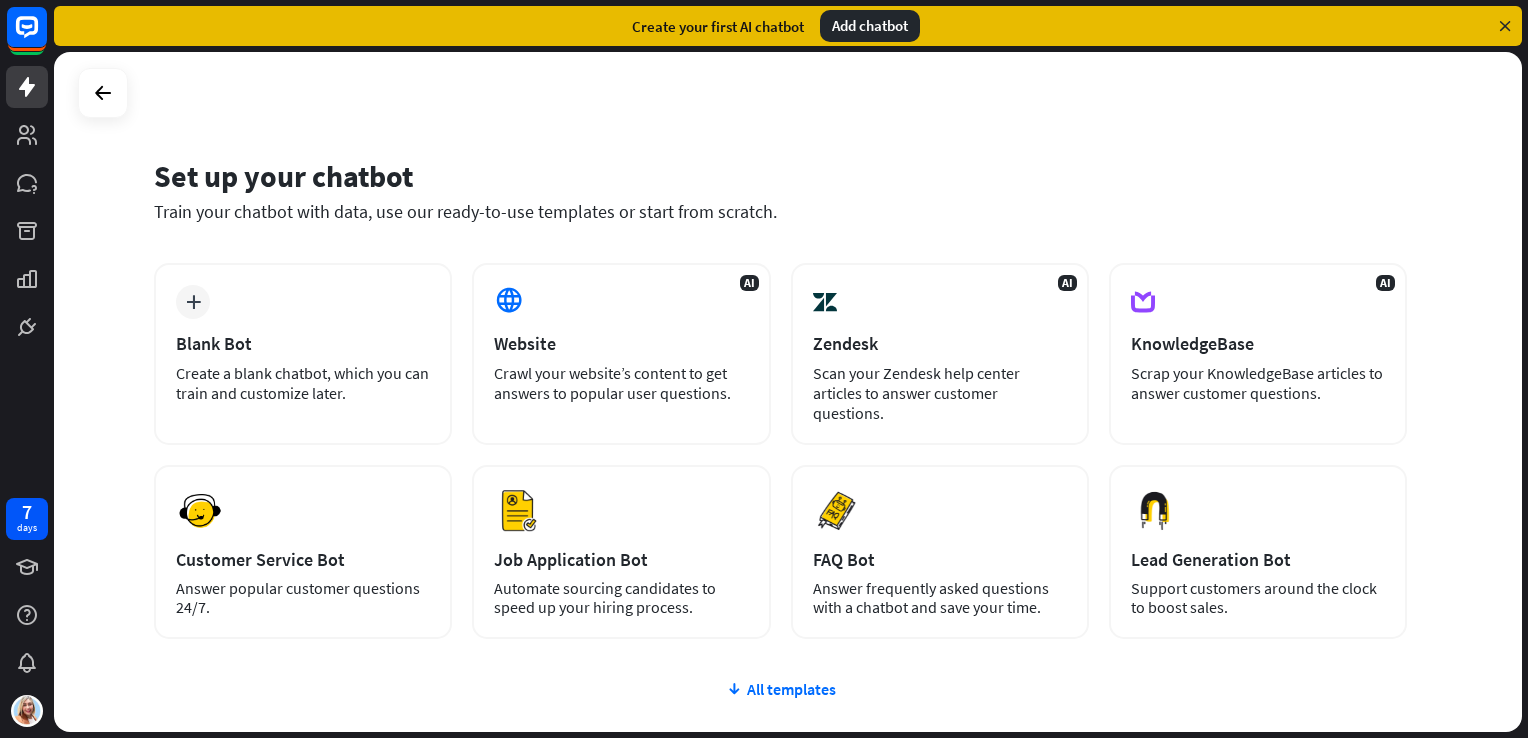 drag, startPoint x: 1490, startPoint y: 0, endPoint x: 932, endPoint y: 177, distance: 585.39984 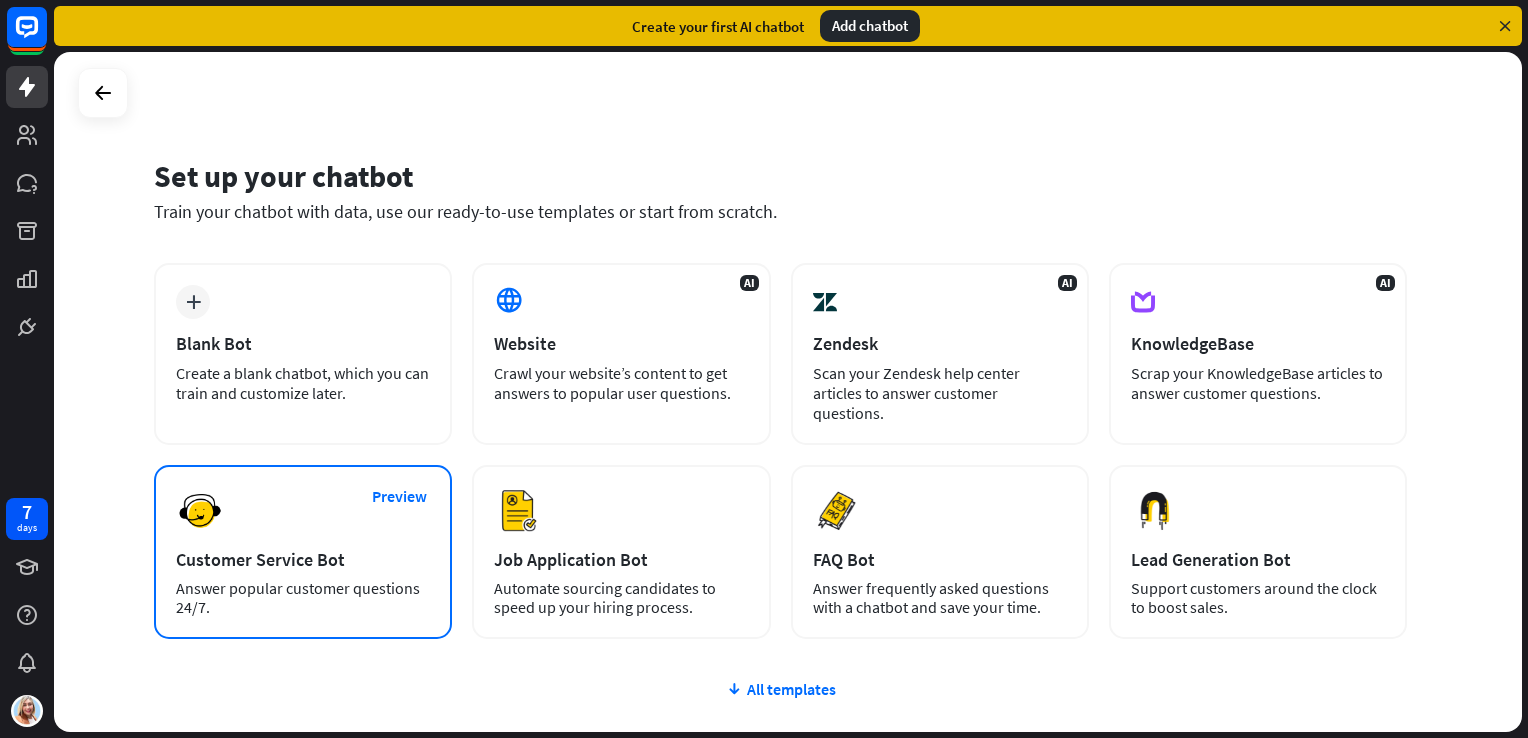 click on "Preview
Customer Service Bot
Answer popular customer questions 24/7." at bounding box center [303, 552] 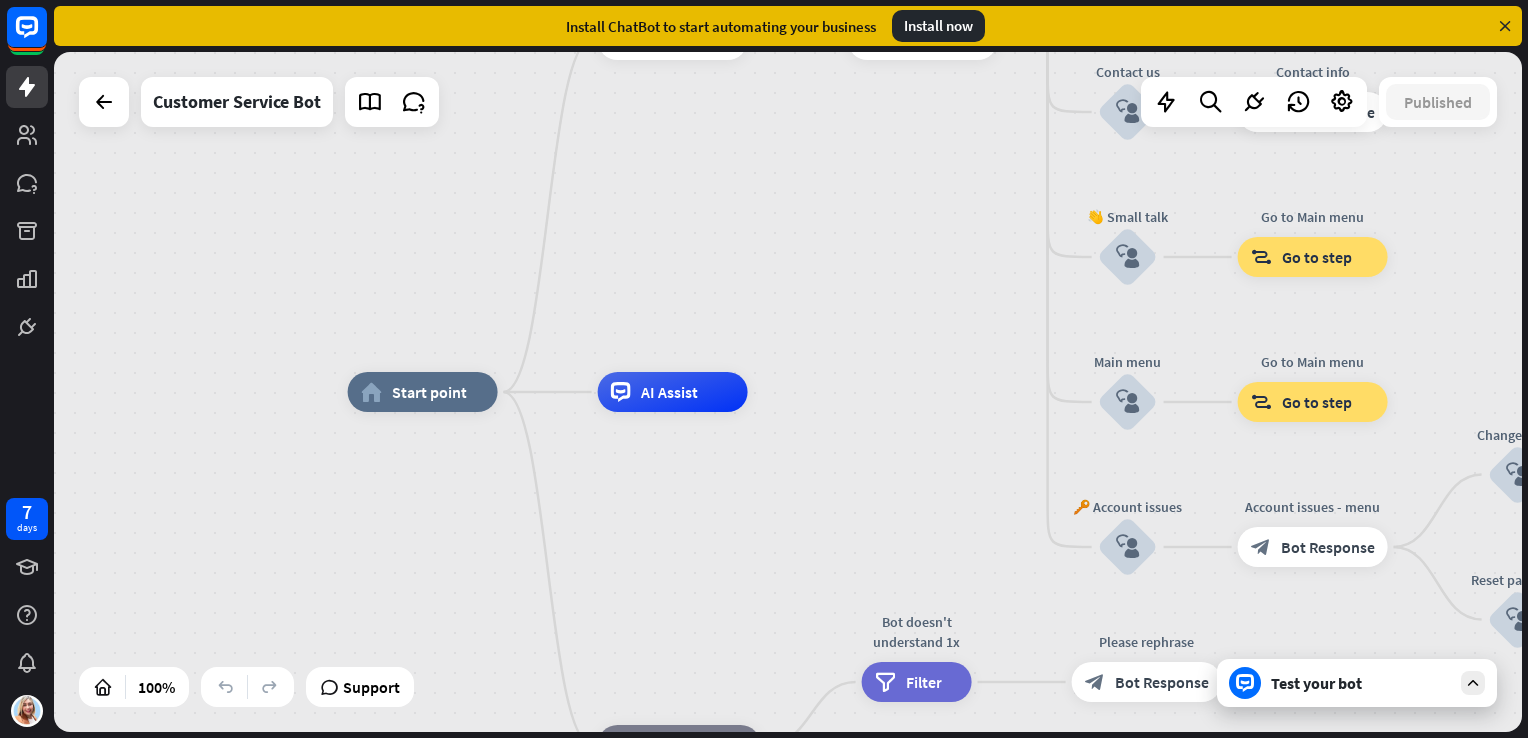 click on "home_2   Start point                 Welcome message   block_bot_response   Bot Response                 🔙 Main menu   block_bot_response   Bot Response                 Our offer   block_user_input                 Select product category   block_bot_response   Bot Response                 ❓ Question   block_user_input                 How can I help you?   block_bot_response   Bot Response                 FAQ   block_user_input                 Type your question   block_bot_response   Bot Response                 Popular questions   block_faq                 Feedback   block_user_input                 Feedback flow   builder_tree   Flow                 Newsletter   block_user_input                 Newsletter flow   builder_tree   Flow                 Contact us   block_user_input                 Contact info   block_bot_response   Bot Response                 👋 Small talk   block_user_input                 Go to Main menu   block_goto   Go to step                 Main menu" at bounding box center (788, 392) 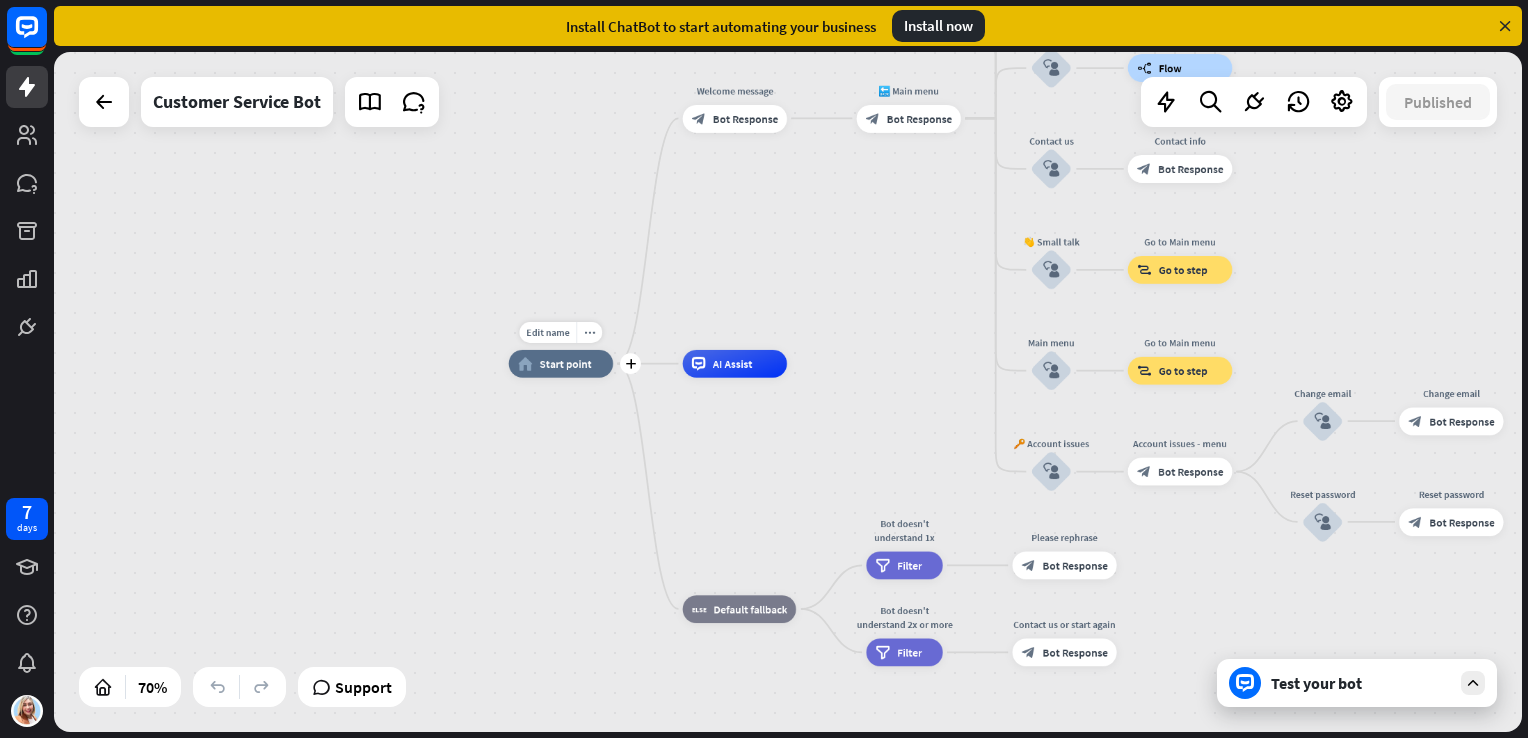 click on "Edit name   more_horiz         plus     home_2   Start point" at bounding box center [561, 364] 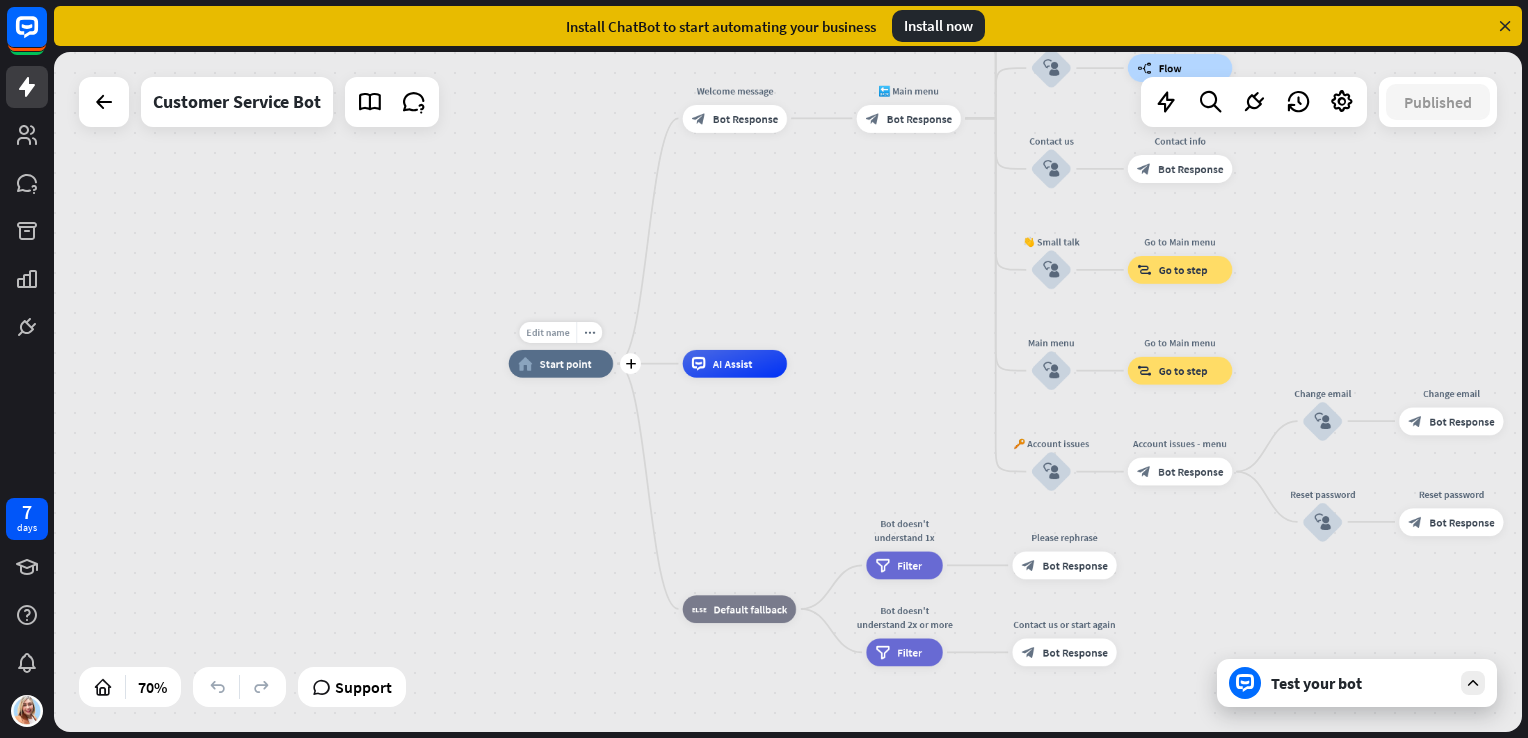 click on "Edit name" at bounding box center [547, 332] 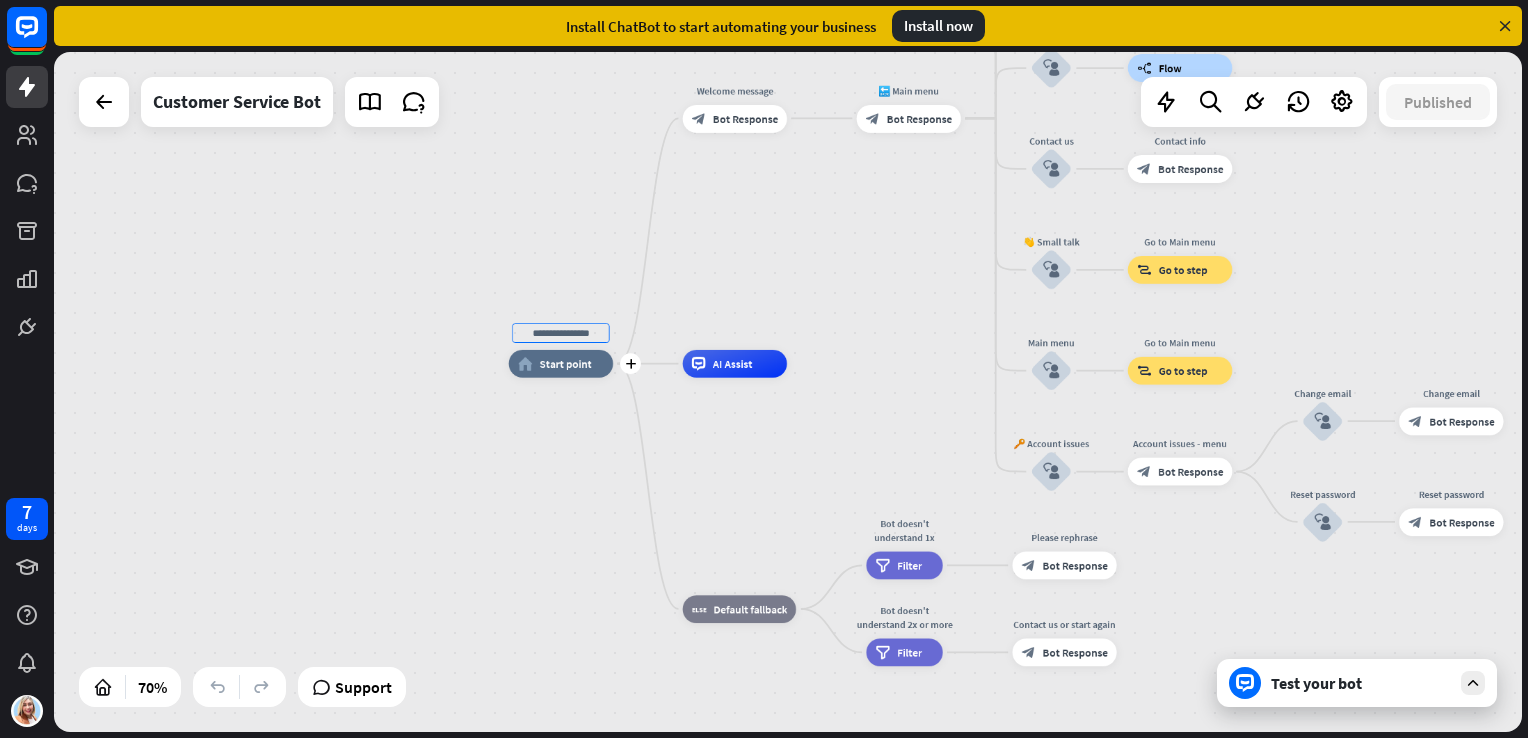 click at bounding box center [560, 332] 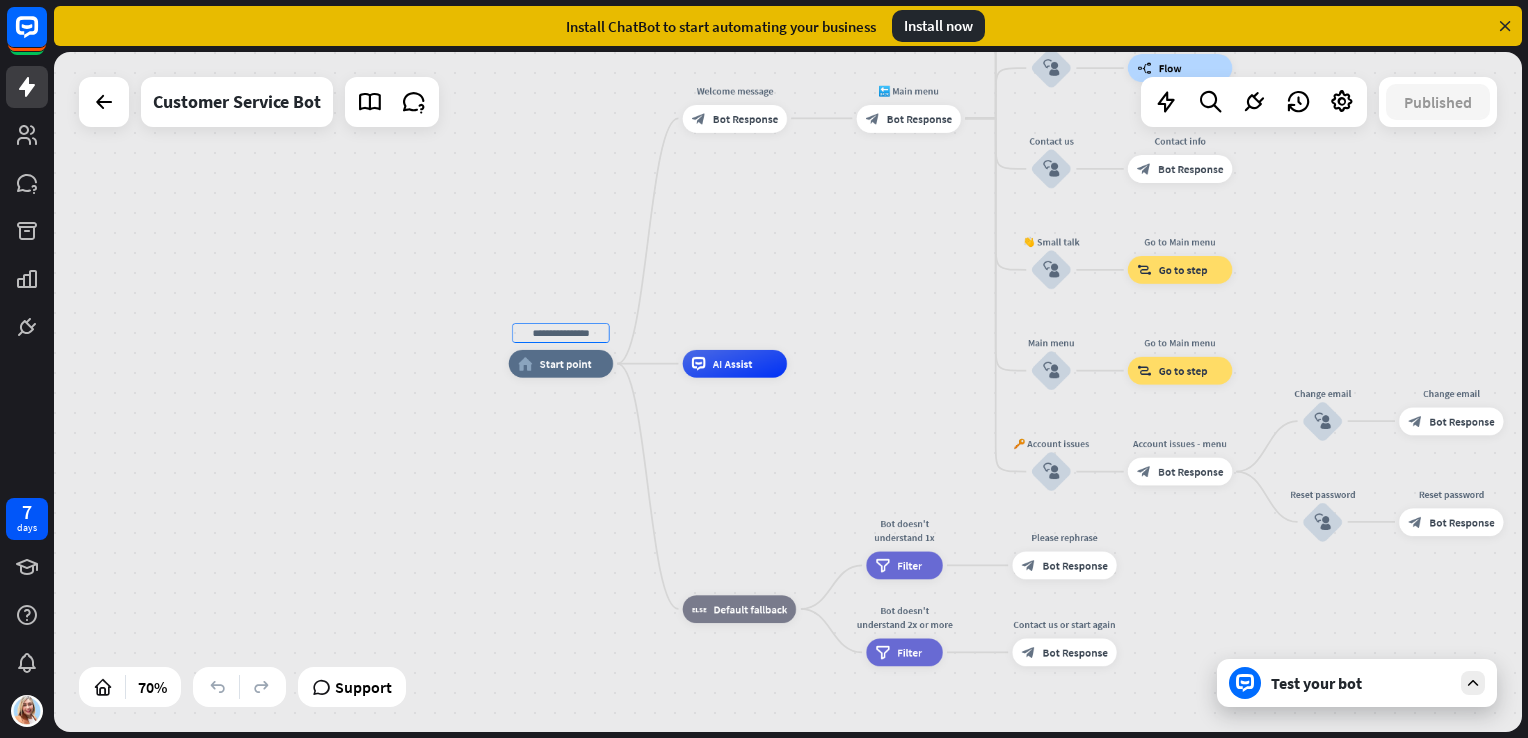 click on "home_2   Start point                 Welcome message   block_bot_response   Bot Response                 🔙 Main menu   block_bot_response   Bot Response                 Our offer   block_user_input                 Select product category   block_bot_response   Bot Response                 ❓ Question   block_user_input                 How can I help you?   block_bot_response   Bot Response                 FAQ   block_user_input                 Type your question   block_bot_response   Bot Response                 Popular questions   block_faq                 Feedback   block_user_input                 Feedback flow   builder_tree   Flow                 Newsletter   block_user_input                 Newsletter flow   builder_tree   Flow                 Contact us   block_user_input                 Contact info   block_bot_response   Bot Response                 👋 Small talk   block_user_input                 Go to Main menu   block_goto   Go to step                 Main menu" at bounding box center (1019, 600) 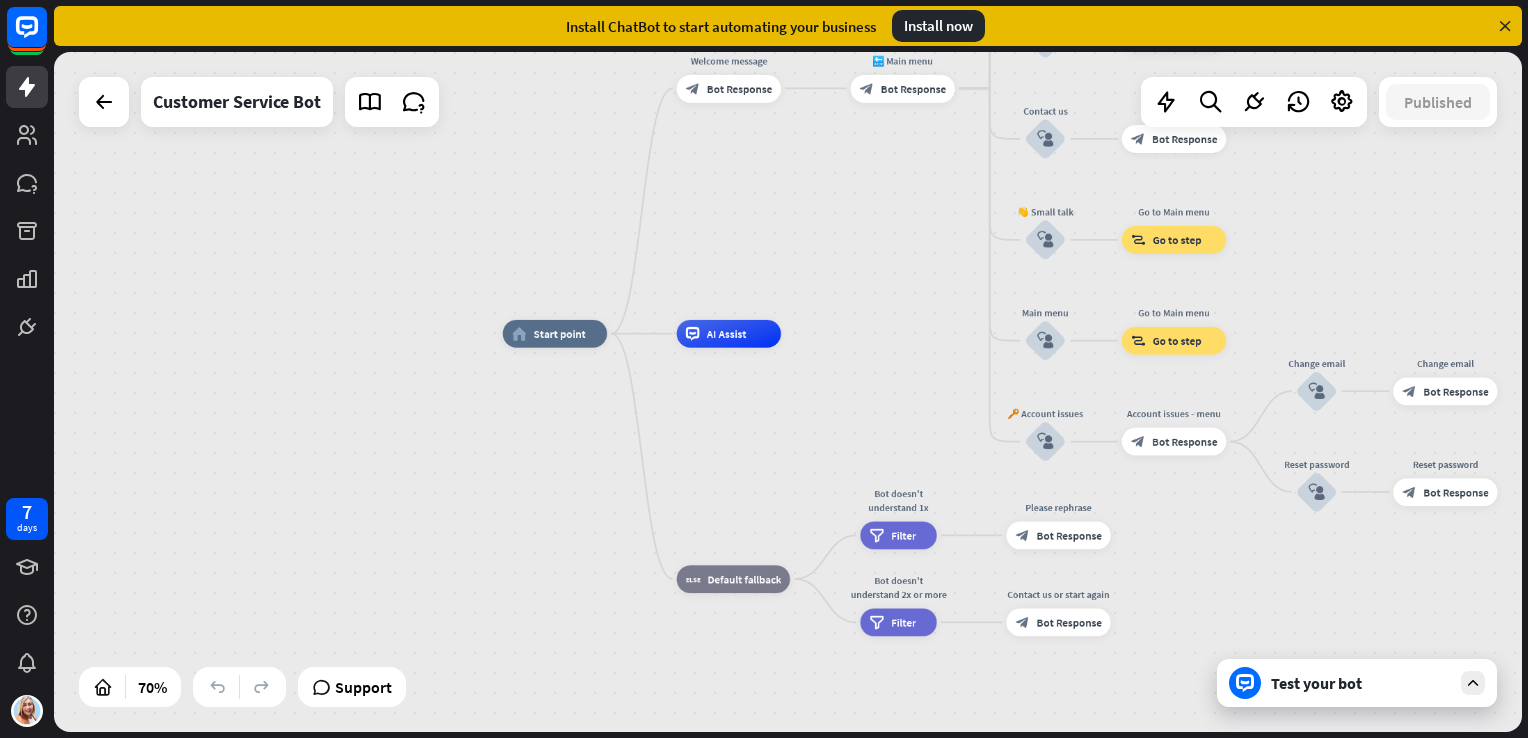 drag, startPoint x: 1291, startPoint y: 716, endPoint x: 1280, endPoint y: 657, distance: 60.016663 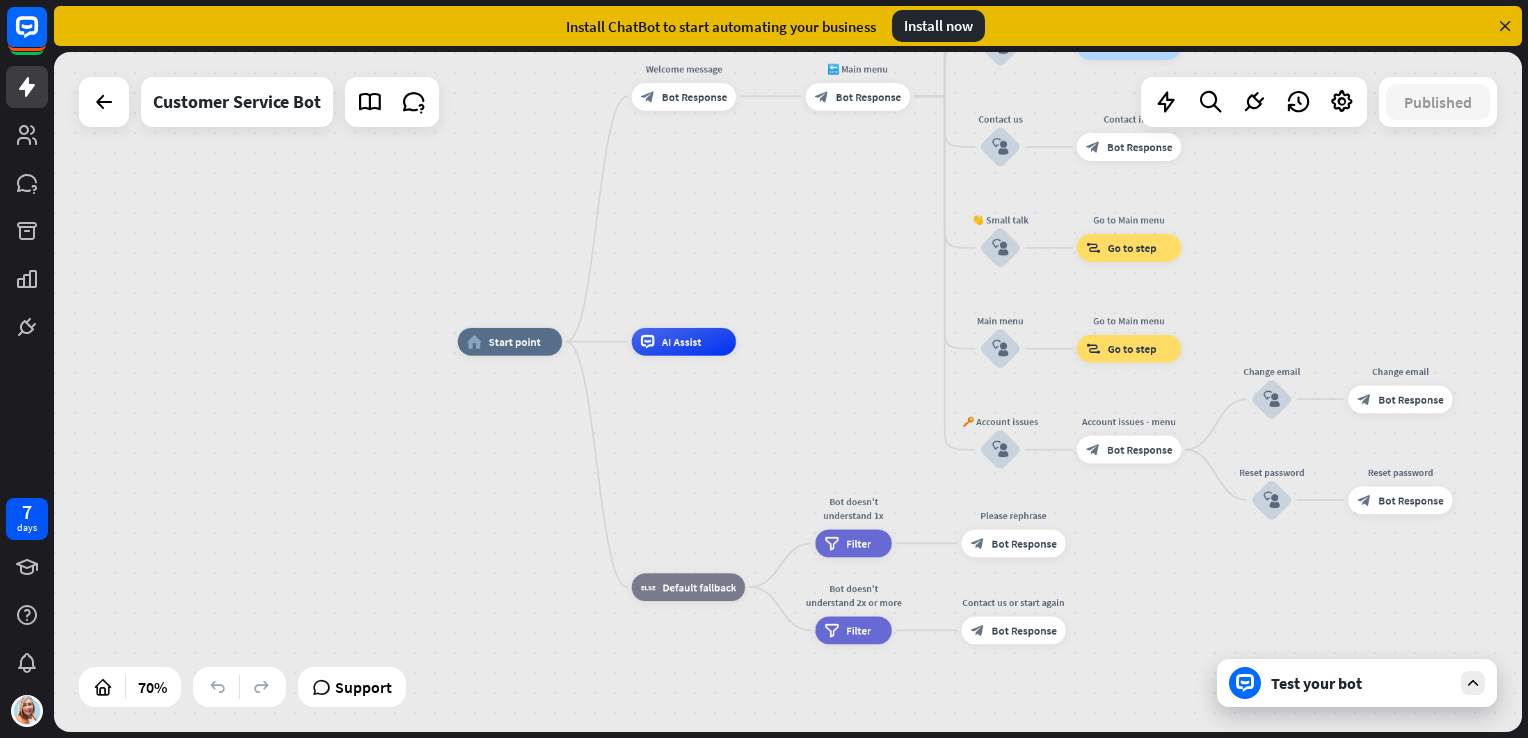 drag, startPoint x: 1280, startPoint y: 657, endPoint x: 1240, endPoint y: 695, distance: 55.17246 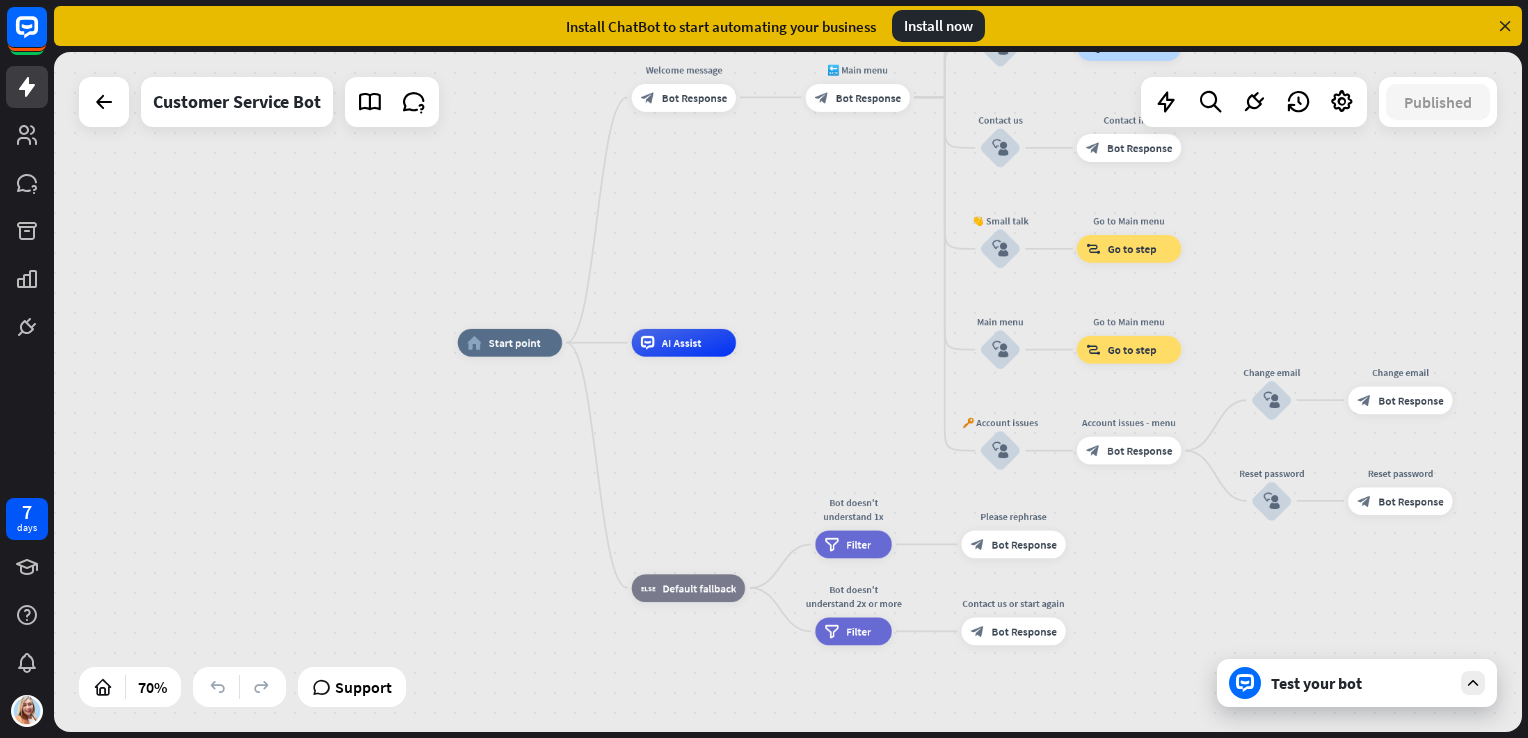 click at bounding box center (1245, 683) 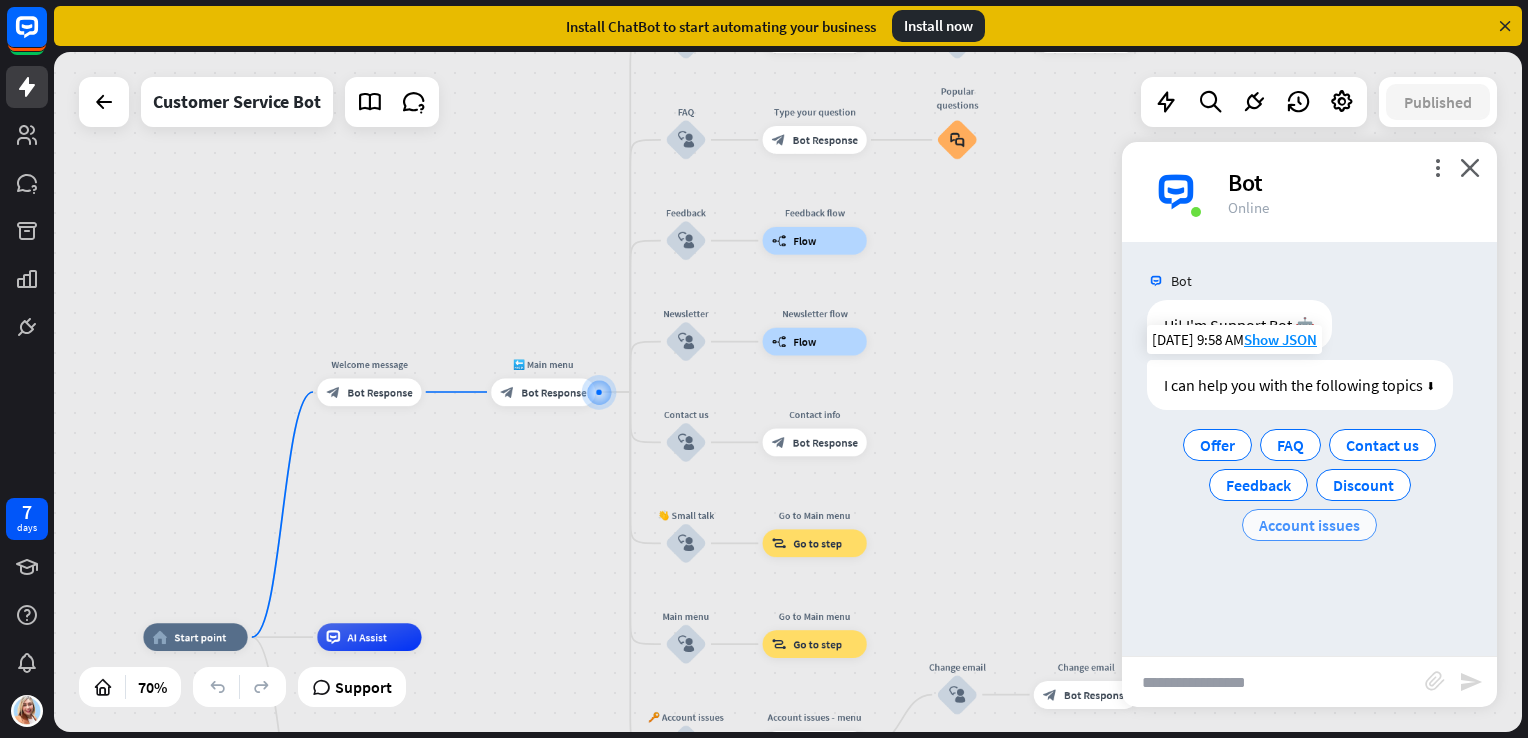 click on "Account issues" at bounding box center [1309, 525] 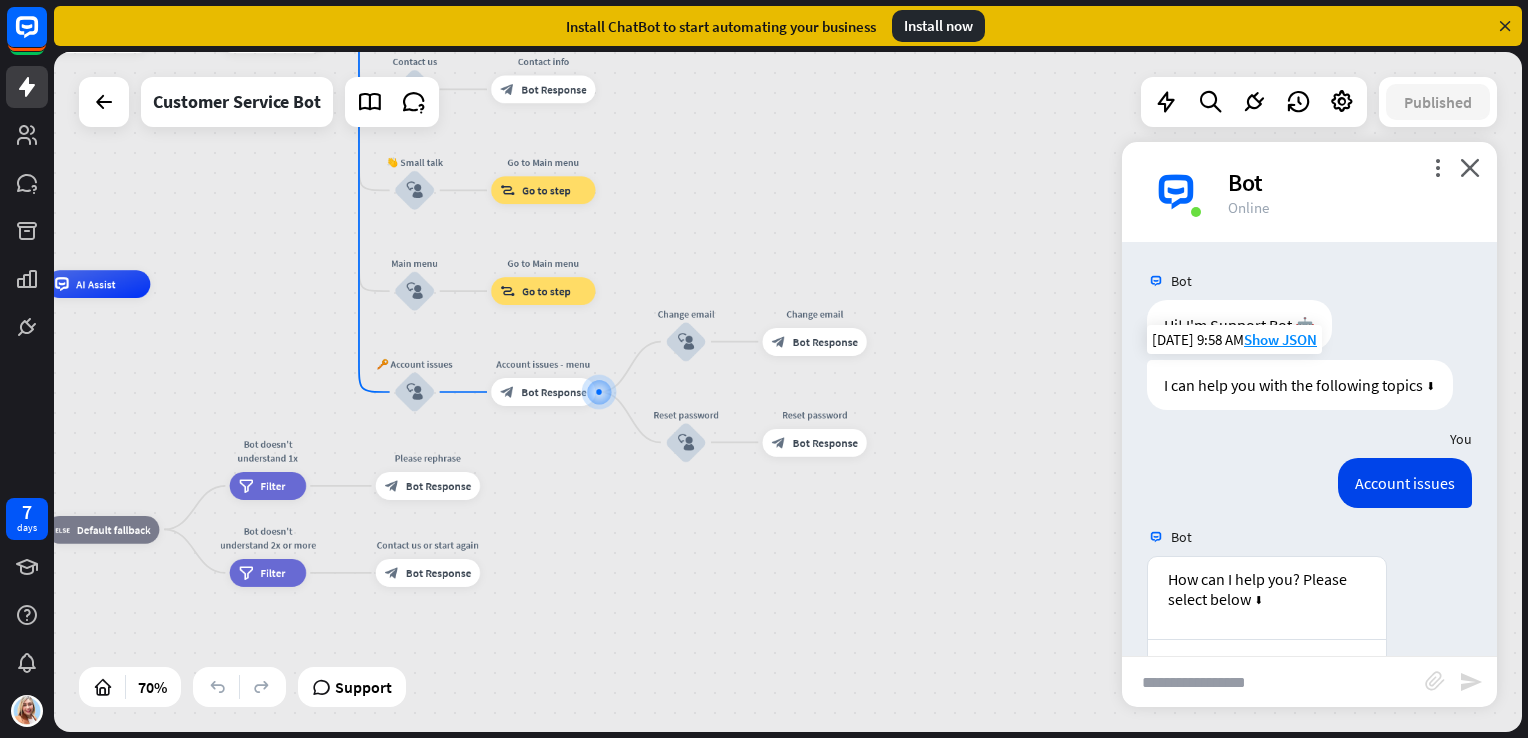 scroll, scrollTop: 192, scrollLeft: 0, axis: vertical 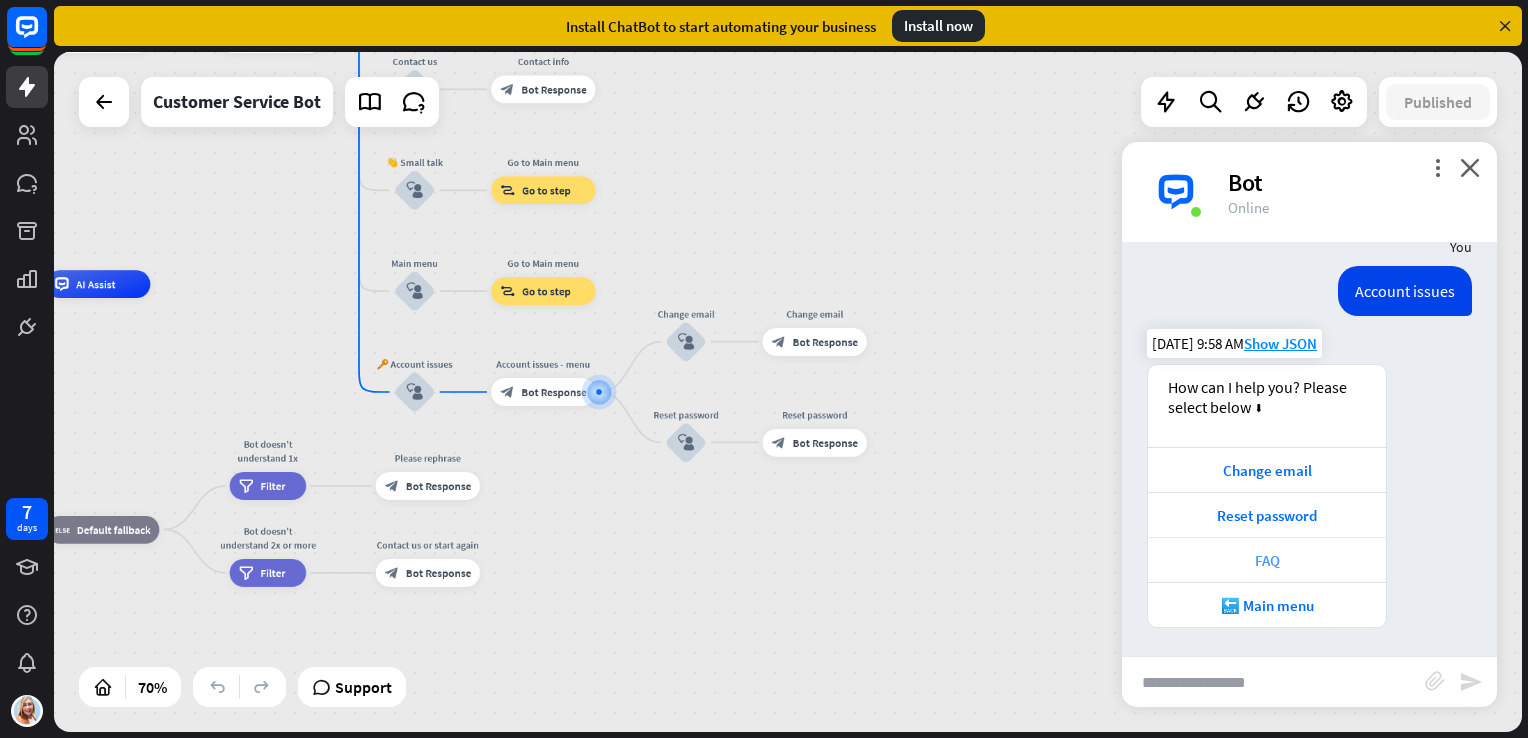 click on "FAQ" at bounding box center (1267, 560) 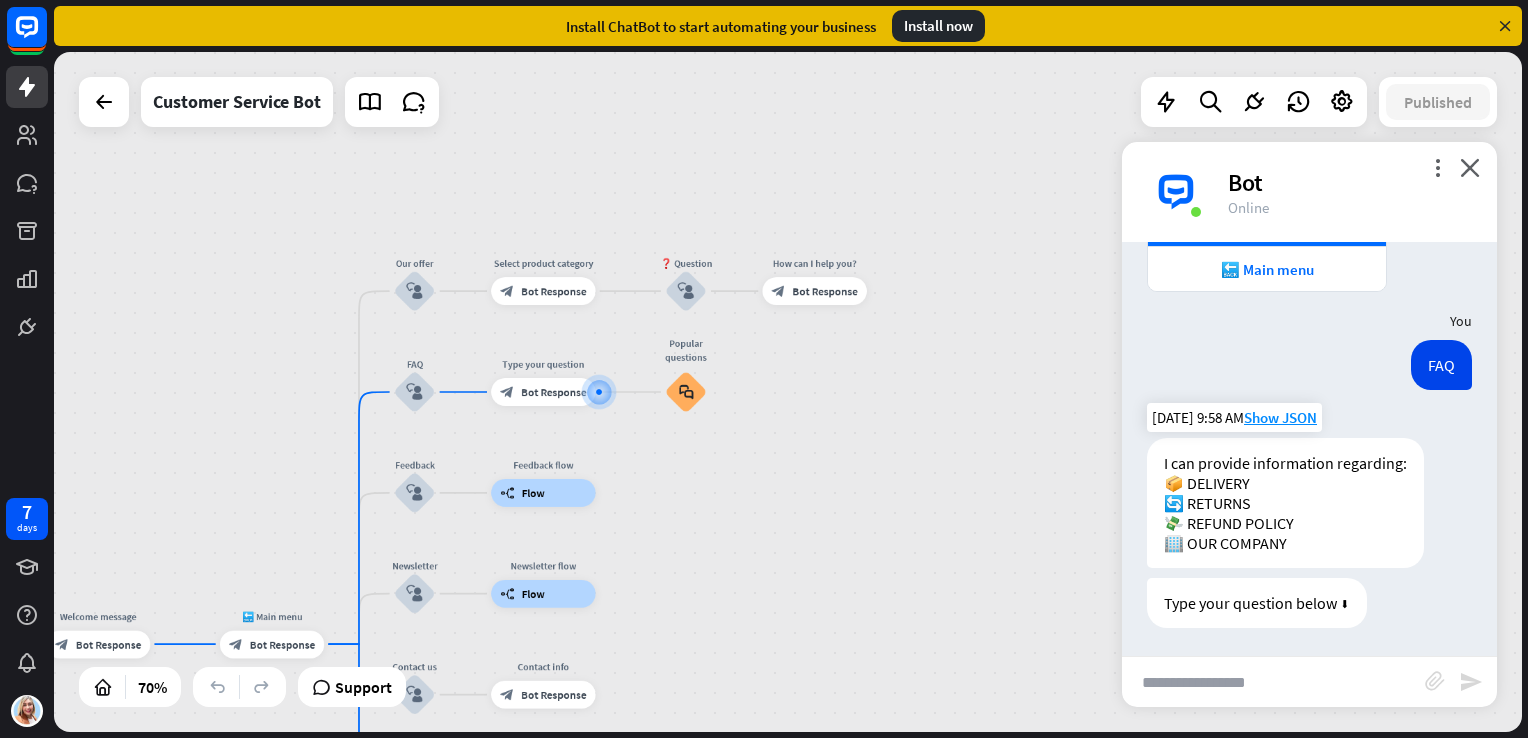 scroll, scrollTop: 528, scrollLeft: 0, axis: vertical 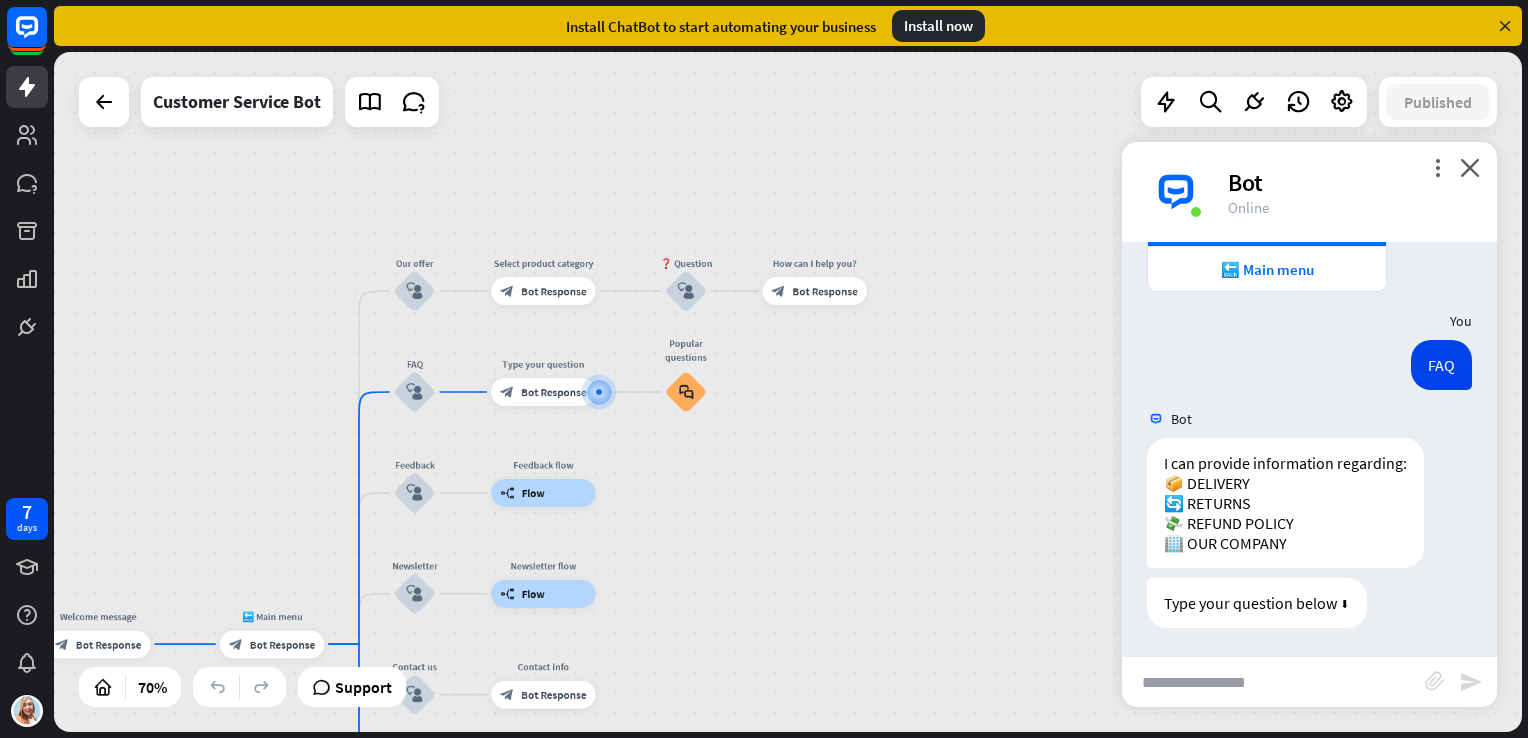 click on "more_vert
close
Bot
Online" at bounding box center (1309, 192) 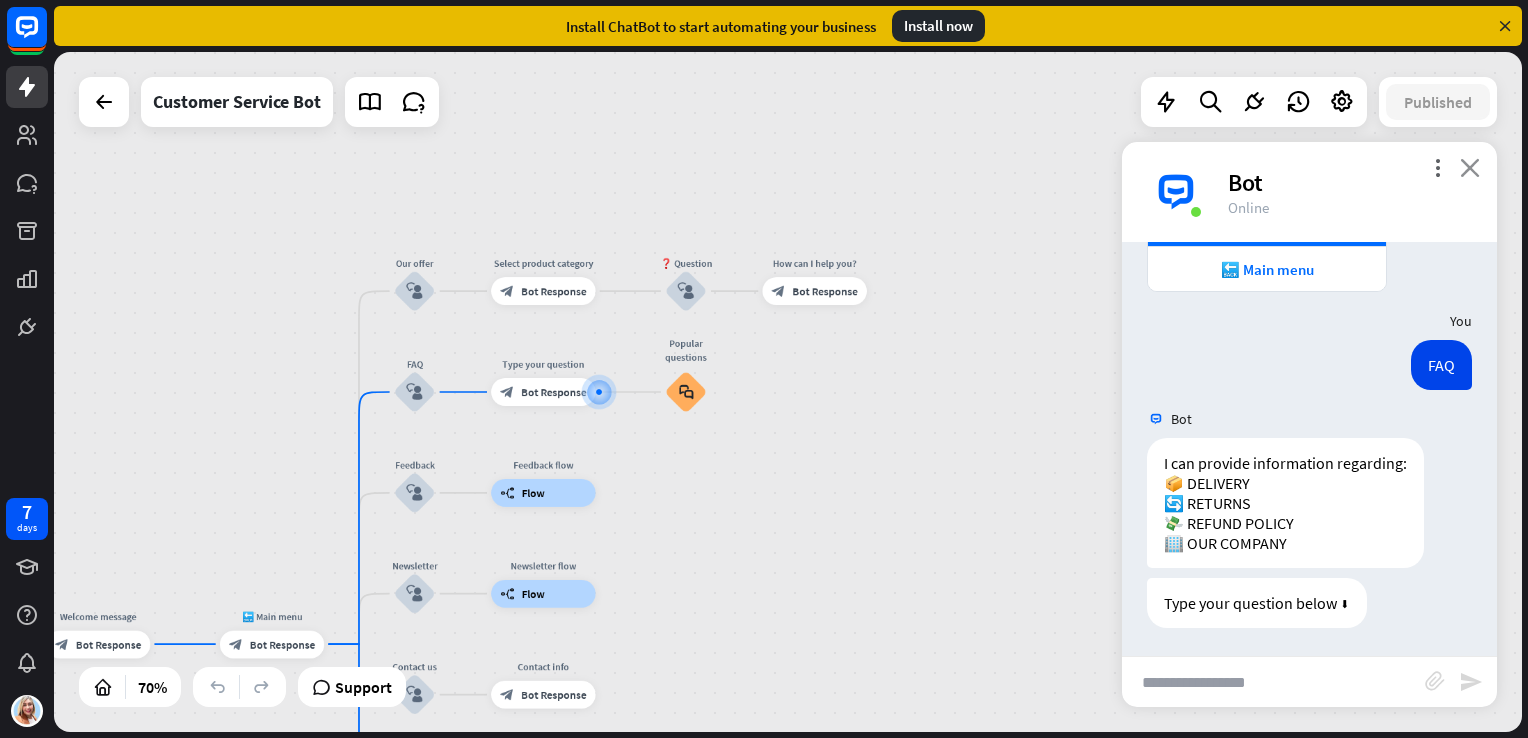 click on "close" at bounding box center (1470, 167) 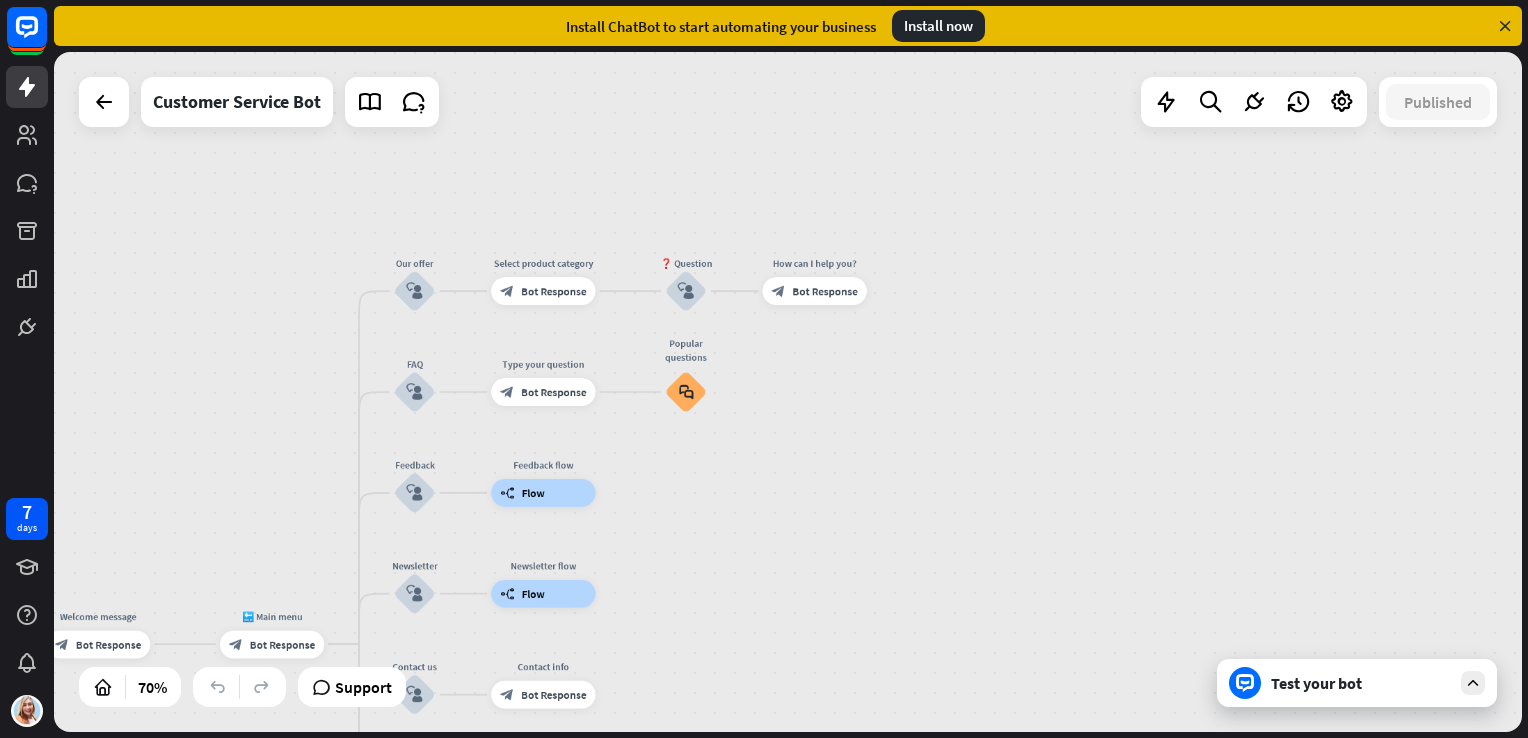 click on "home_2   Start point                 Welcome message   block_bot_response   Bot Response                 🔙 Main menu   block_bot_response   Bot Response                 Our offer   block_user_input                 Select product category   block_bot_response   Bot Response                 ❓ Question   block_user_input                 How can I help you?   block_bot_response   Bot Response                 FAQ   block_user_input                 Type your question   block_bot_response   Bot Response                 Popular questions   block_faq                 Feedback   block_user_input                 Feedback flow   builder_tree   Flow                 Newsletter   block_user_input                 Newsletter flow   builder_tree   Flow                 Contact us   block_user_input                 Contact info   block_bot_response   Bot Response                 👋 Small talk   block_user_input                 Go to Main menu   block_goto   Go to step                 Main menu" at bounding box center (788, 392) 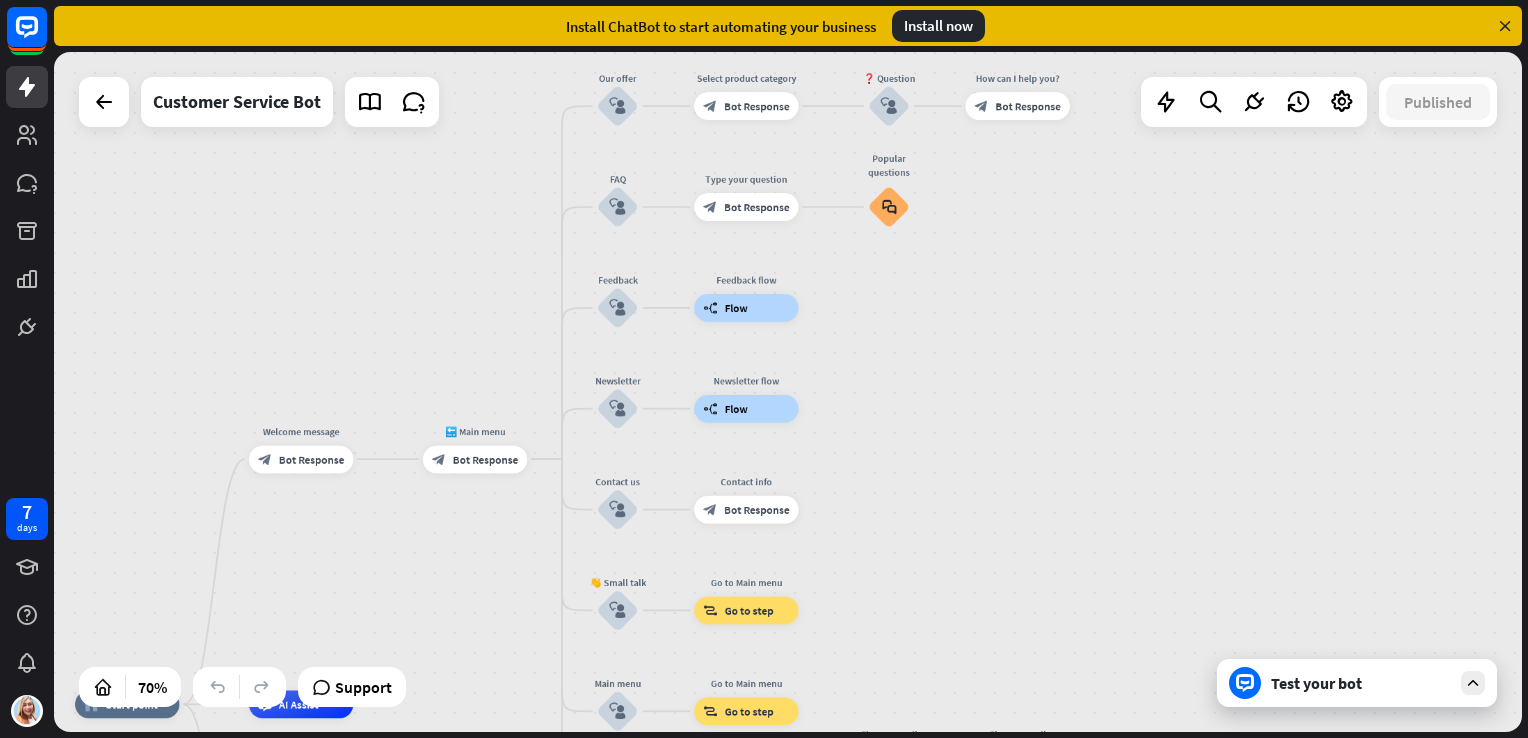 drag, startPoint x: 1109, startPoint y: 427, endPoint x: 1366, endPoint y: 190, distance: 349.59692 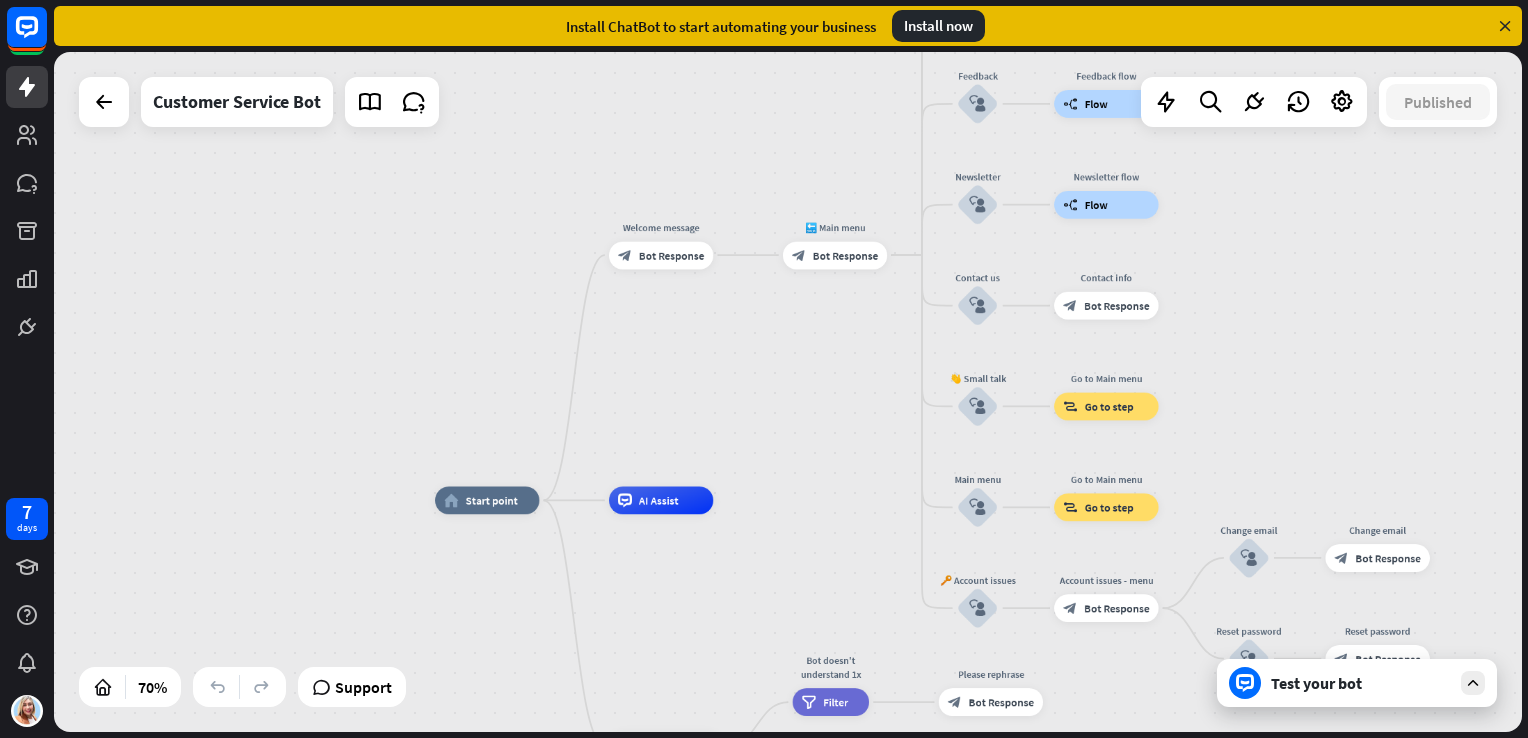 drag, startPoint x: 1198, startPoint y: 498, endPoint x: 1508, endPoint y: 342, distance: 347.0389 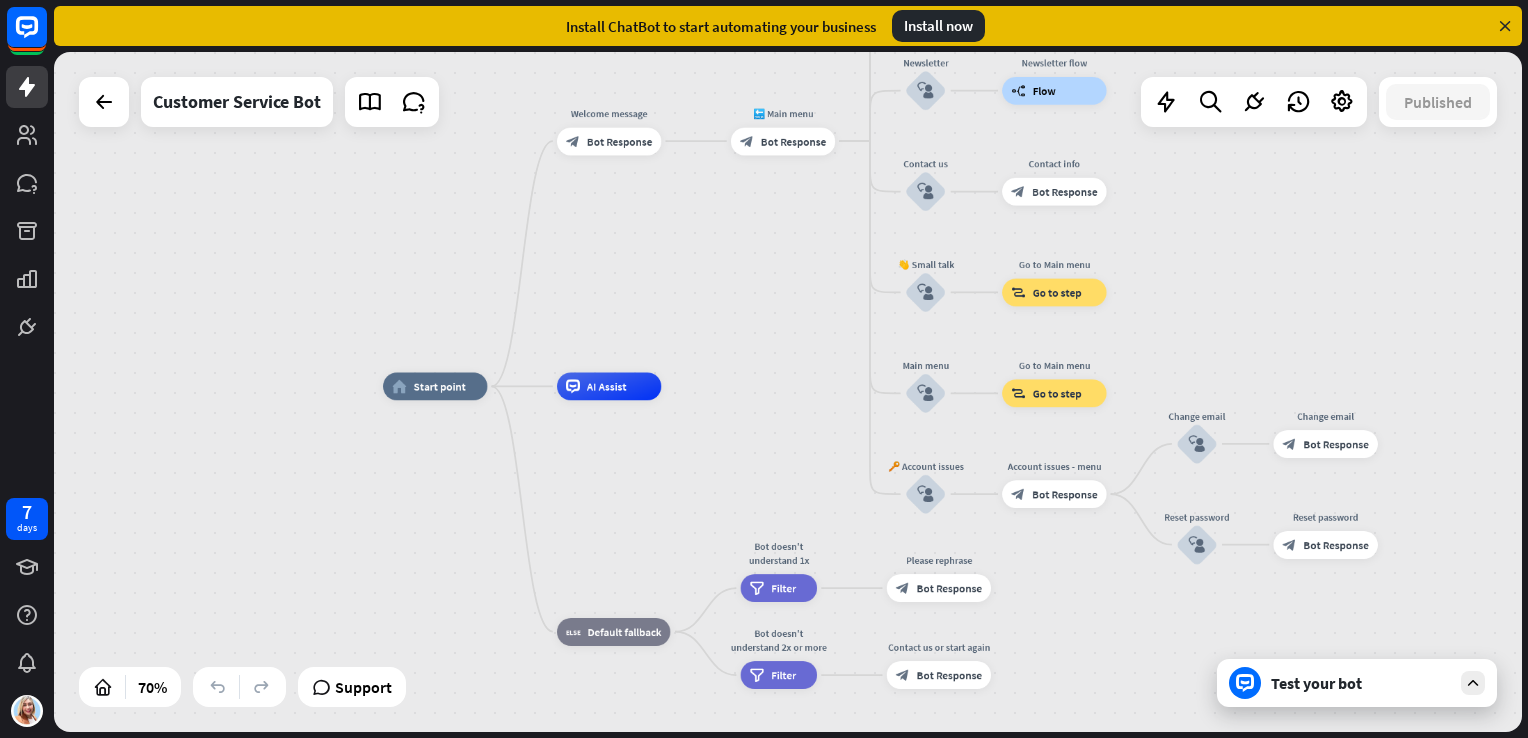 drag, startPoint x: 849, startPoint y: 516, endPoint x: 796, endPoint y: 405, distance: 123.00407 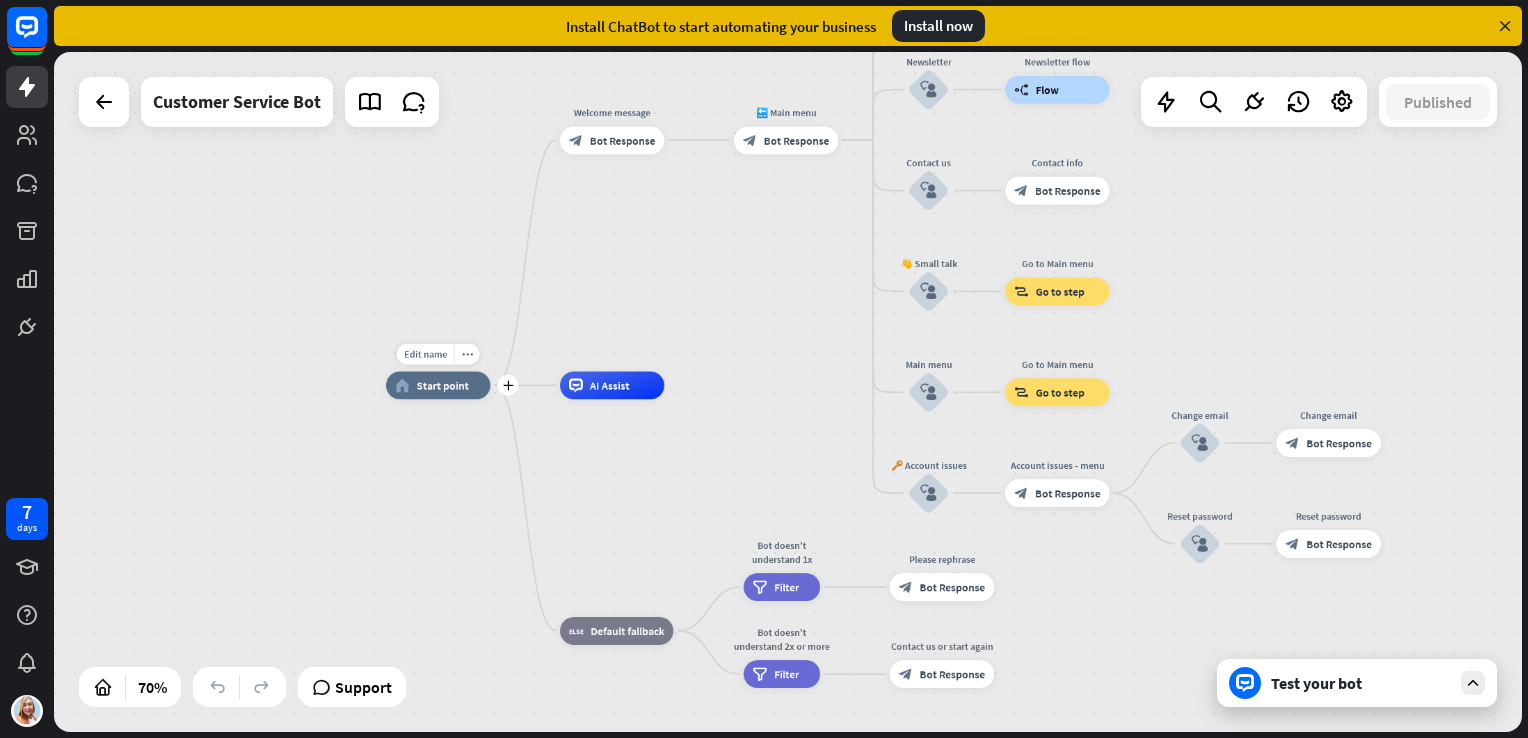 click on "home_2   Start point" at bounding box center [438, 385] 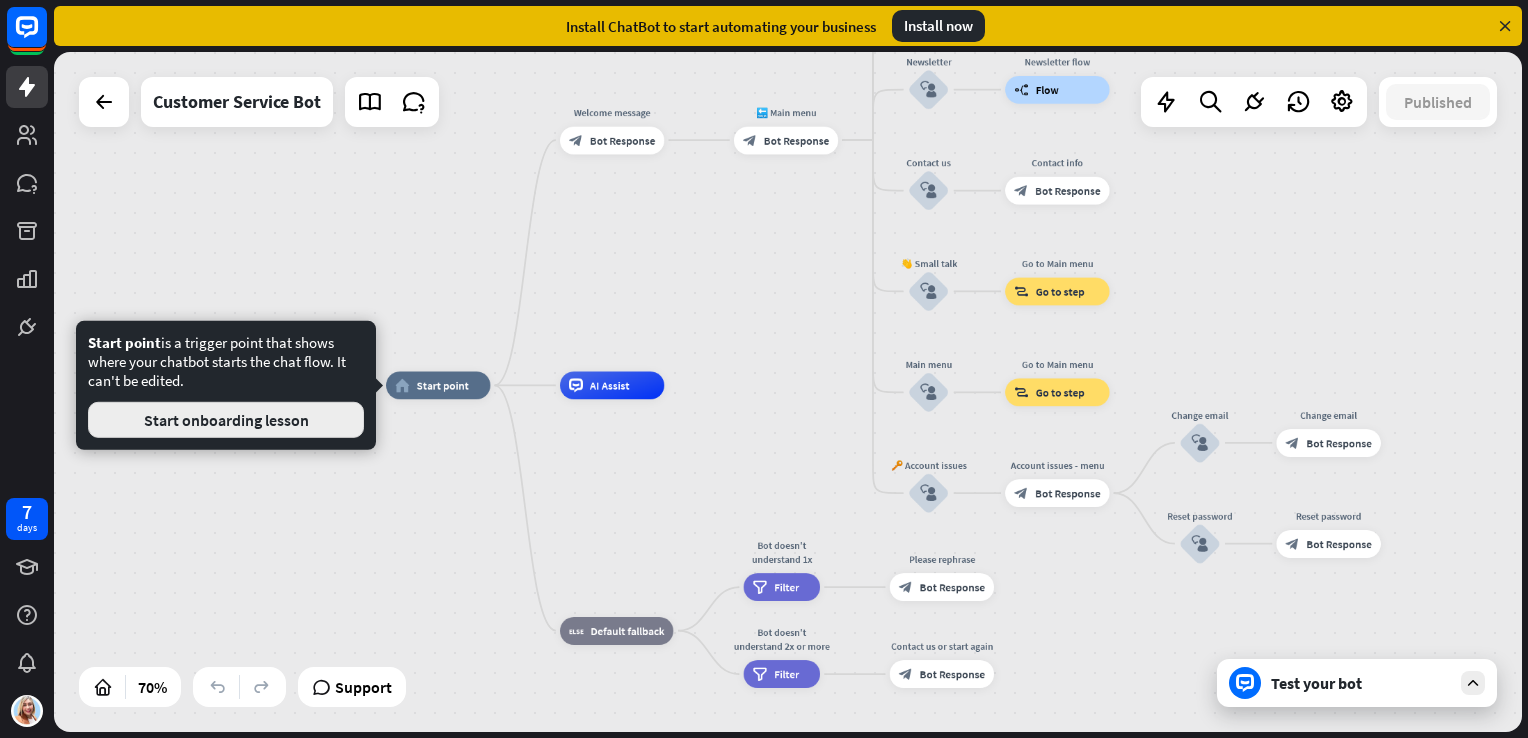 click on "Start onboarding lesson" at bounding box center [226, 420] 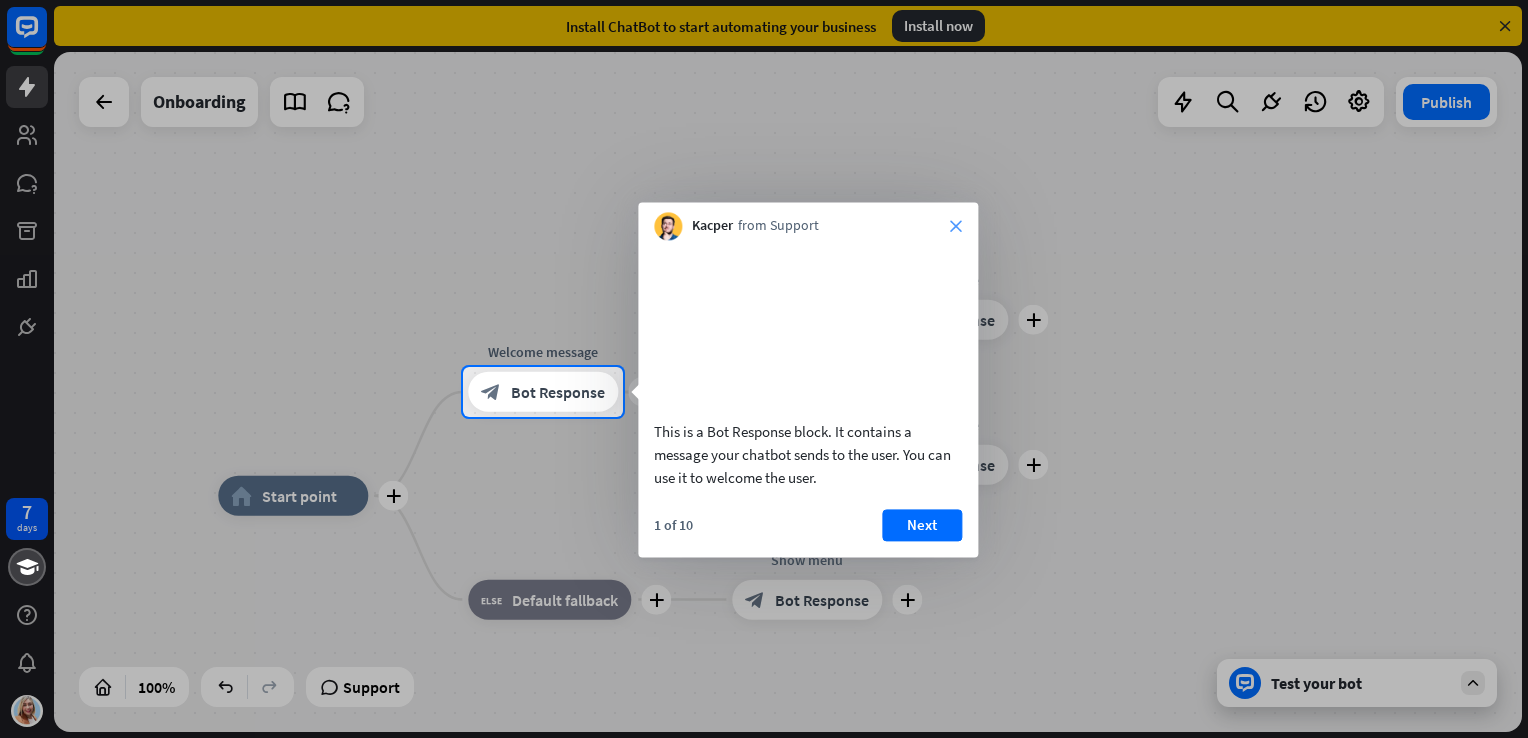 click on "close" at bounding box center [956, 226] 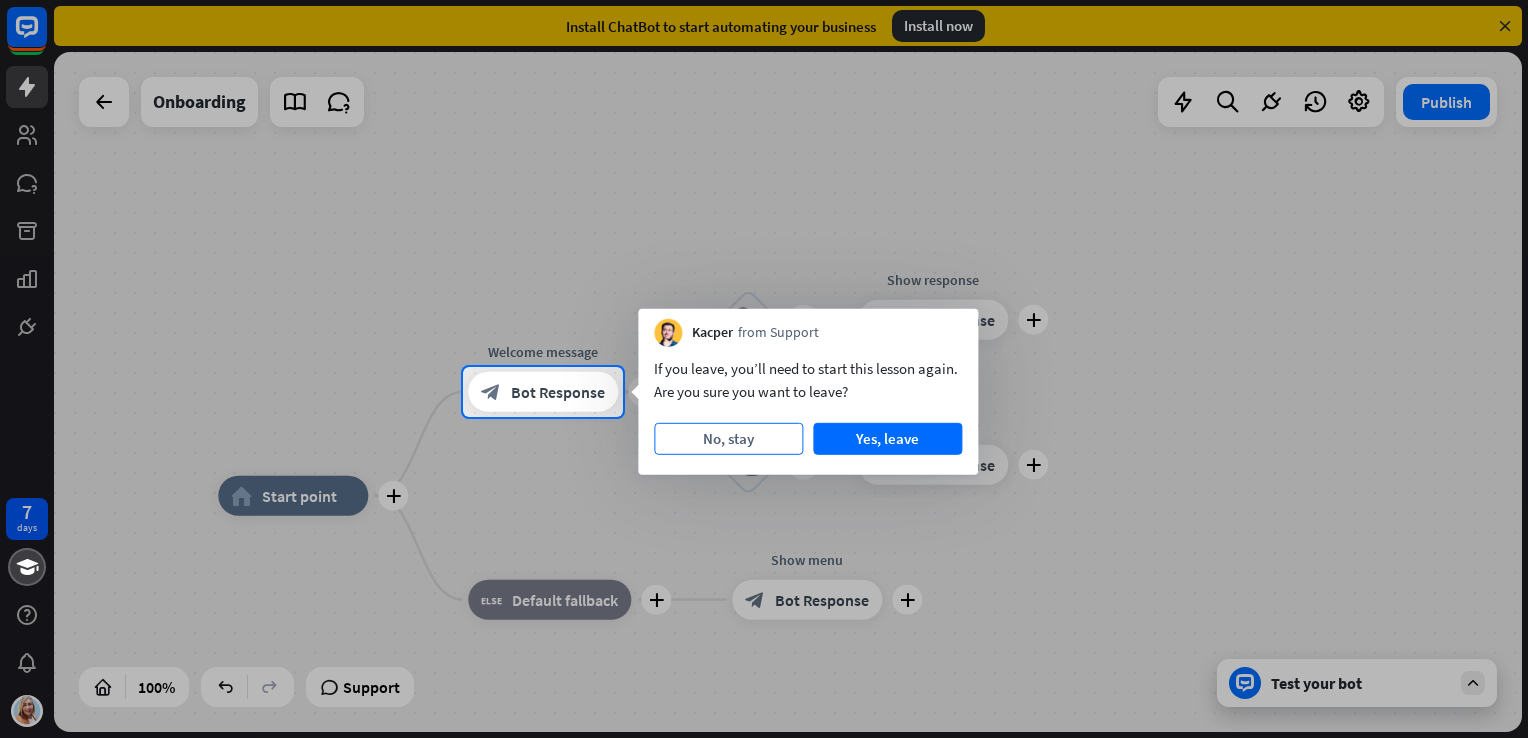 click on "No, stay" at bounding box center (728, 439) 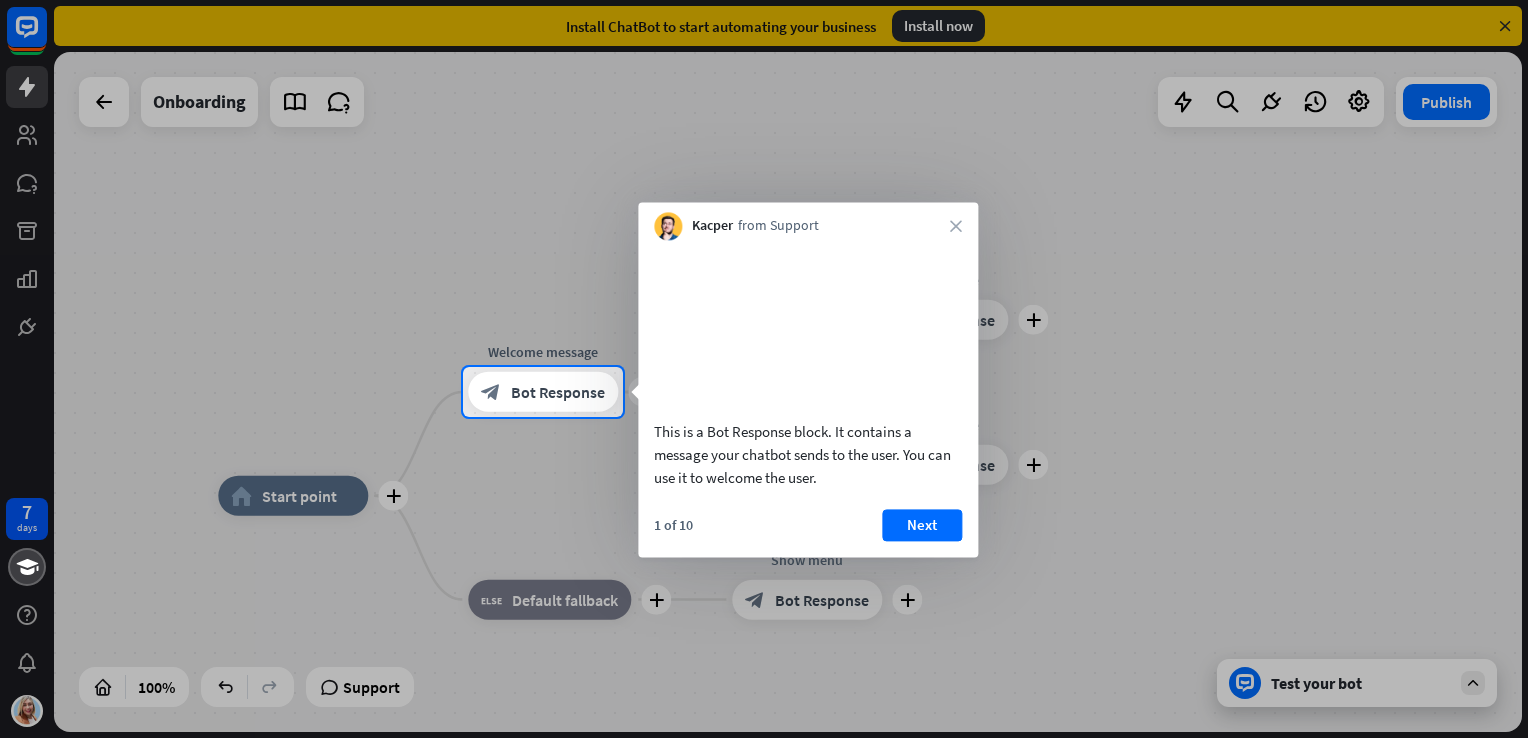 click on "Kacper
from Support
close" at bounding box center [808, 221] 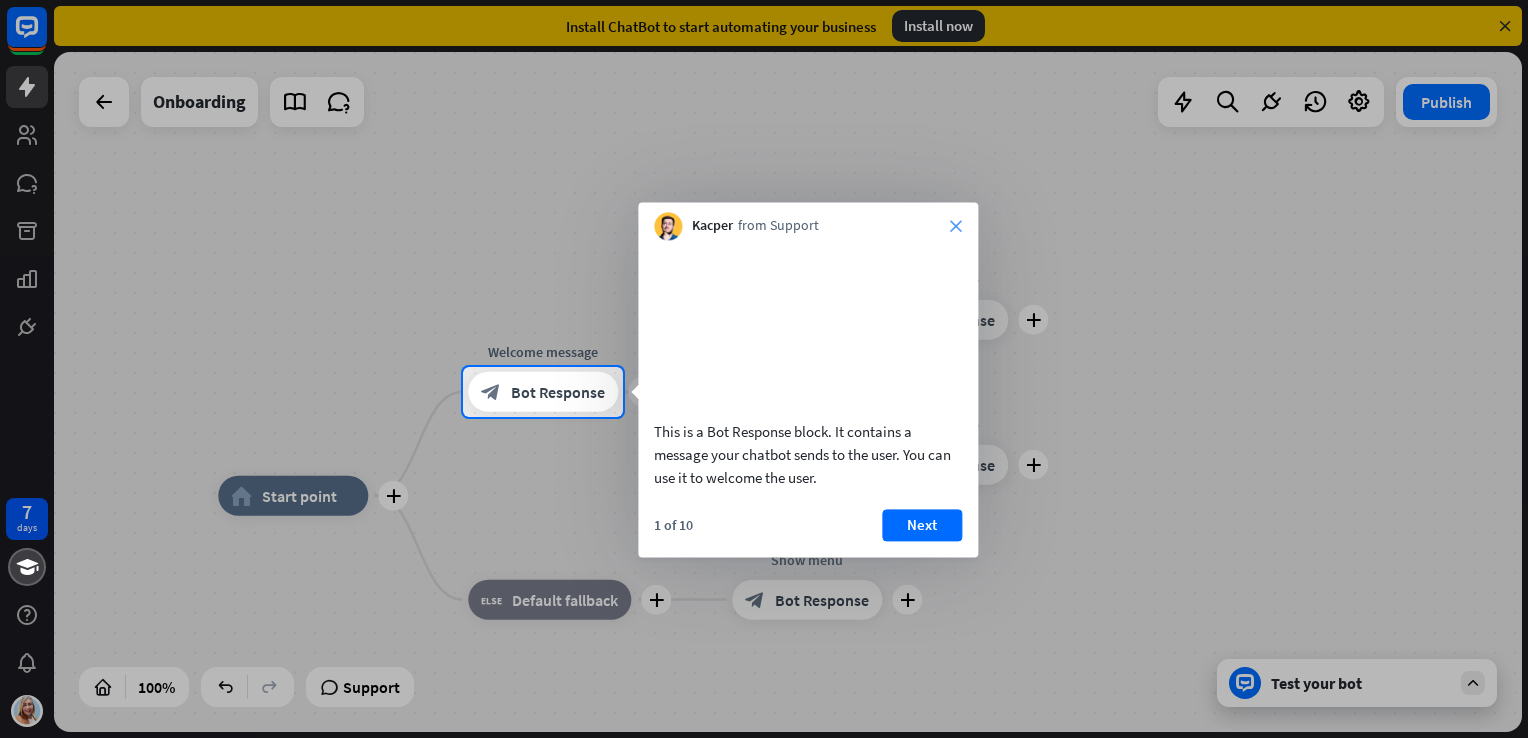 click on "close" at bounding box center (956, 226) 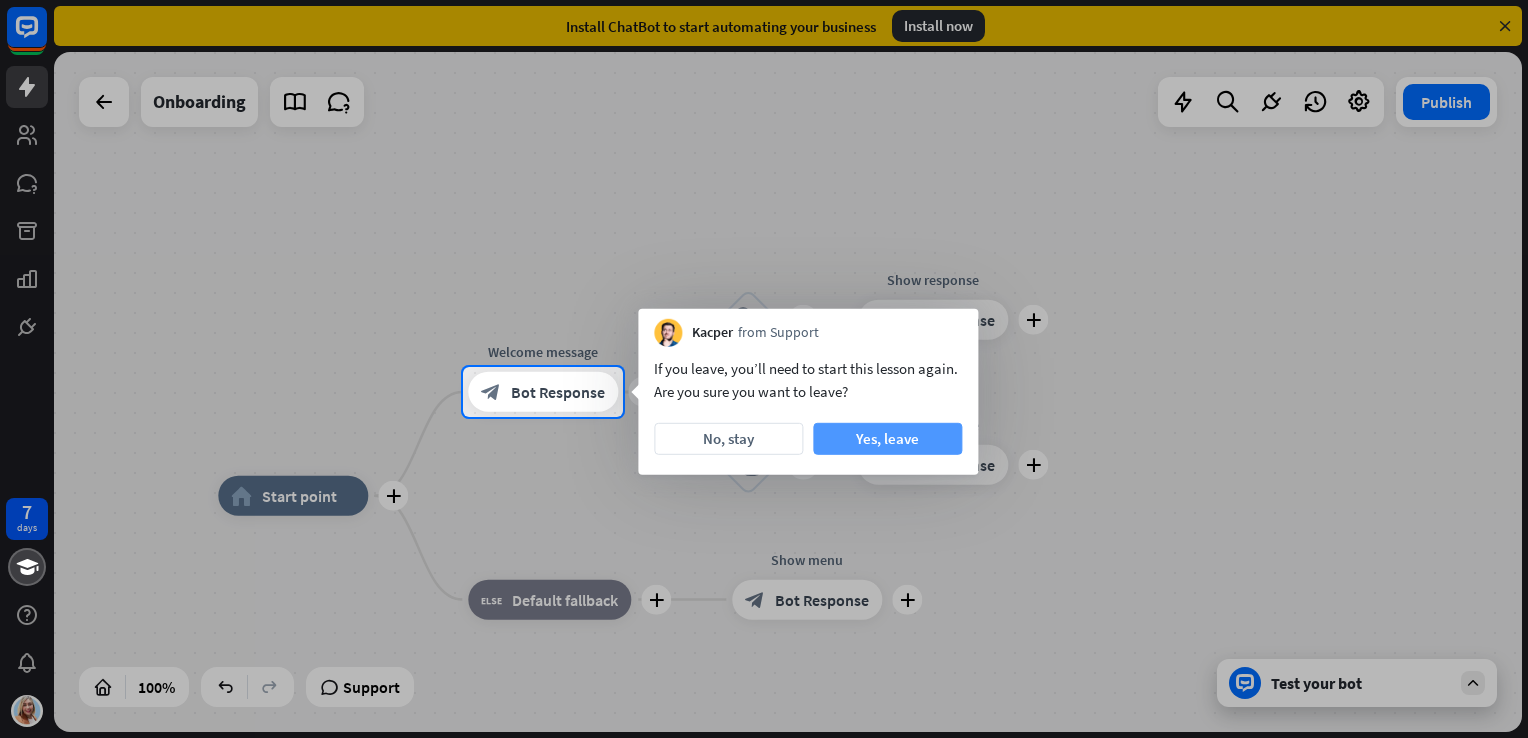 click on "Yes, leave" at bounding box center [887, 439] 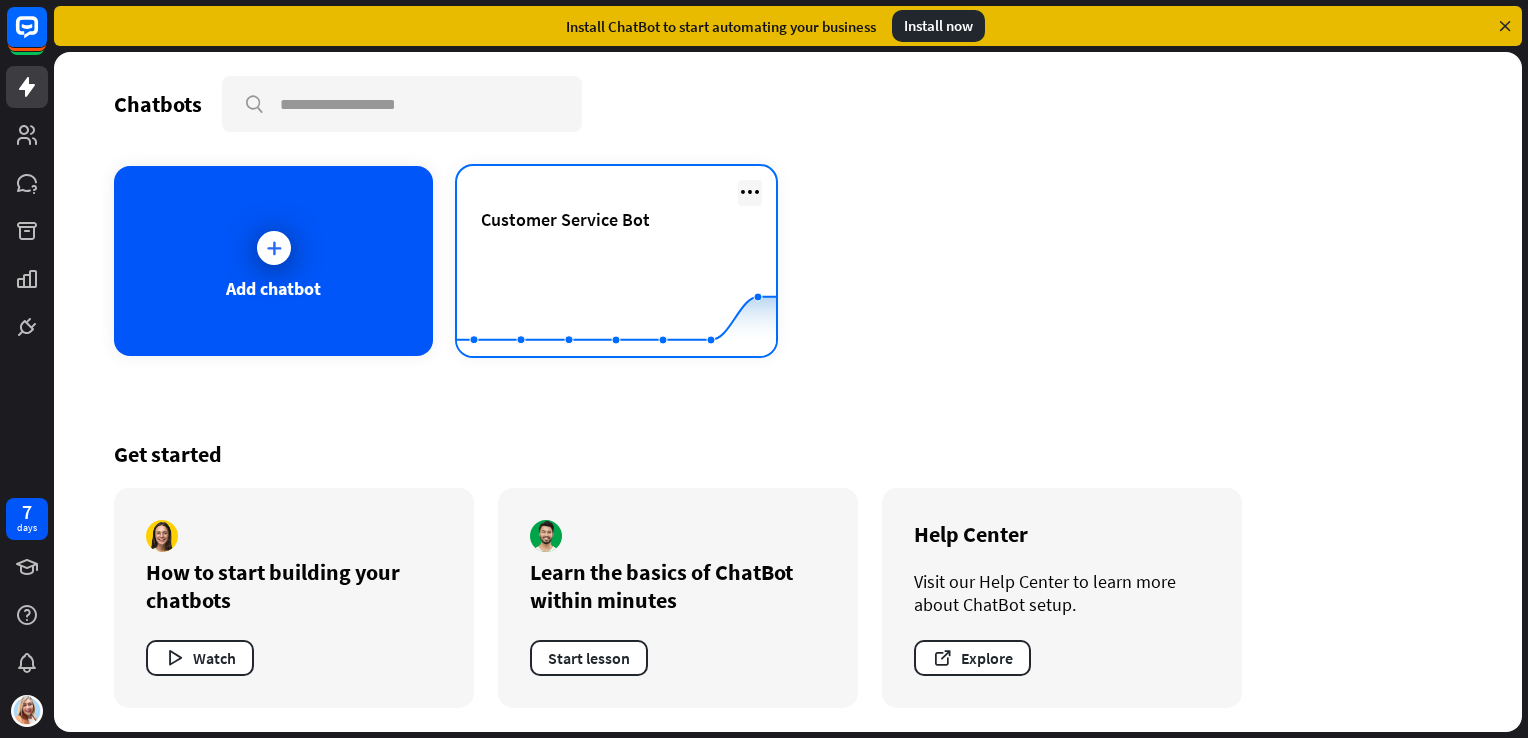 click at bounding box center (750, 192) 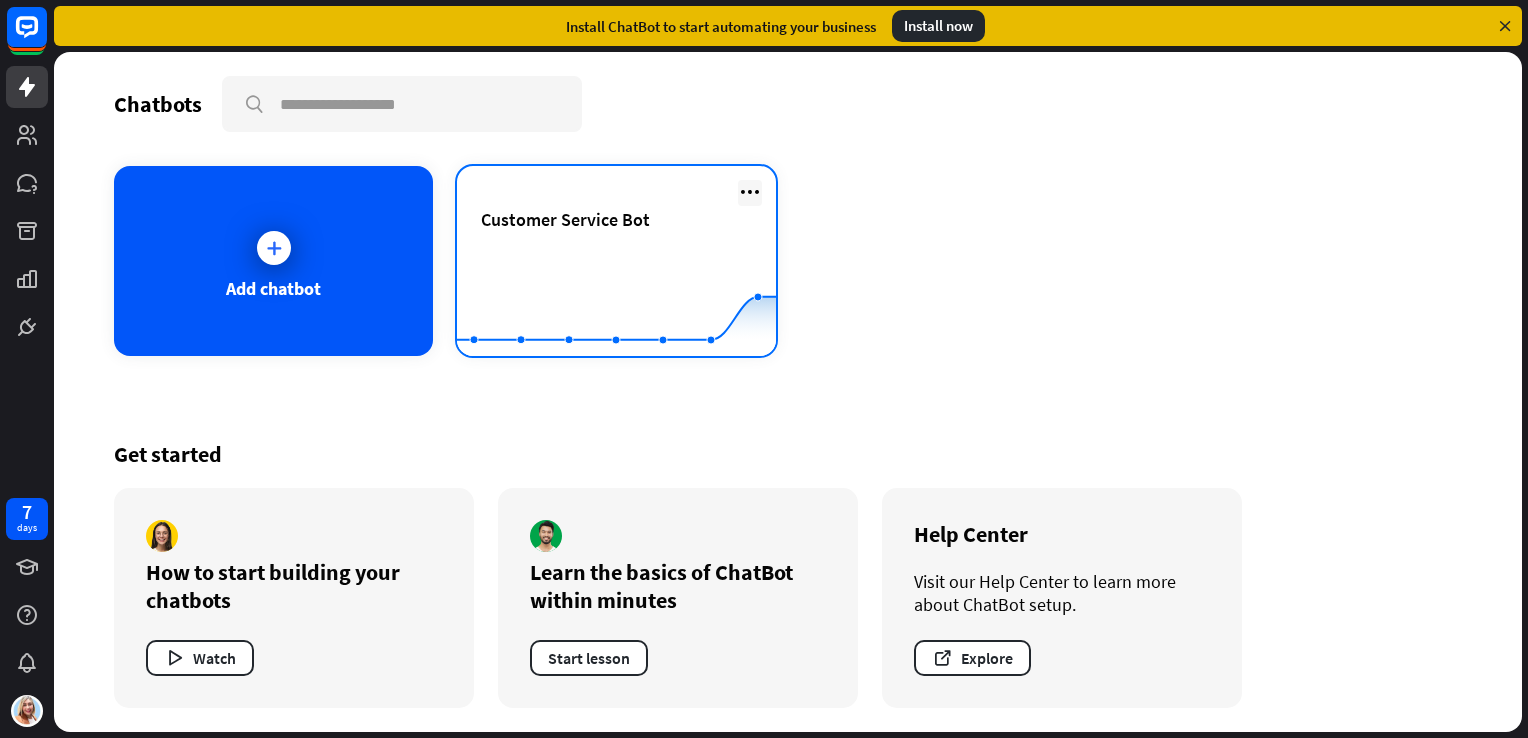 click at bounding box center (750, 192) 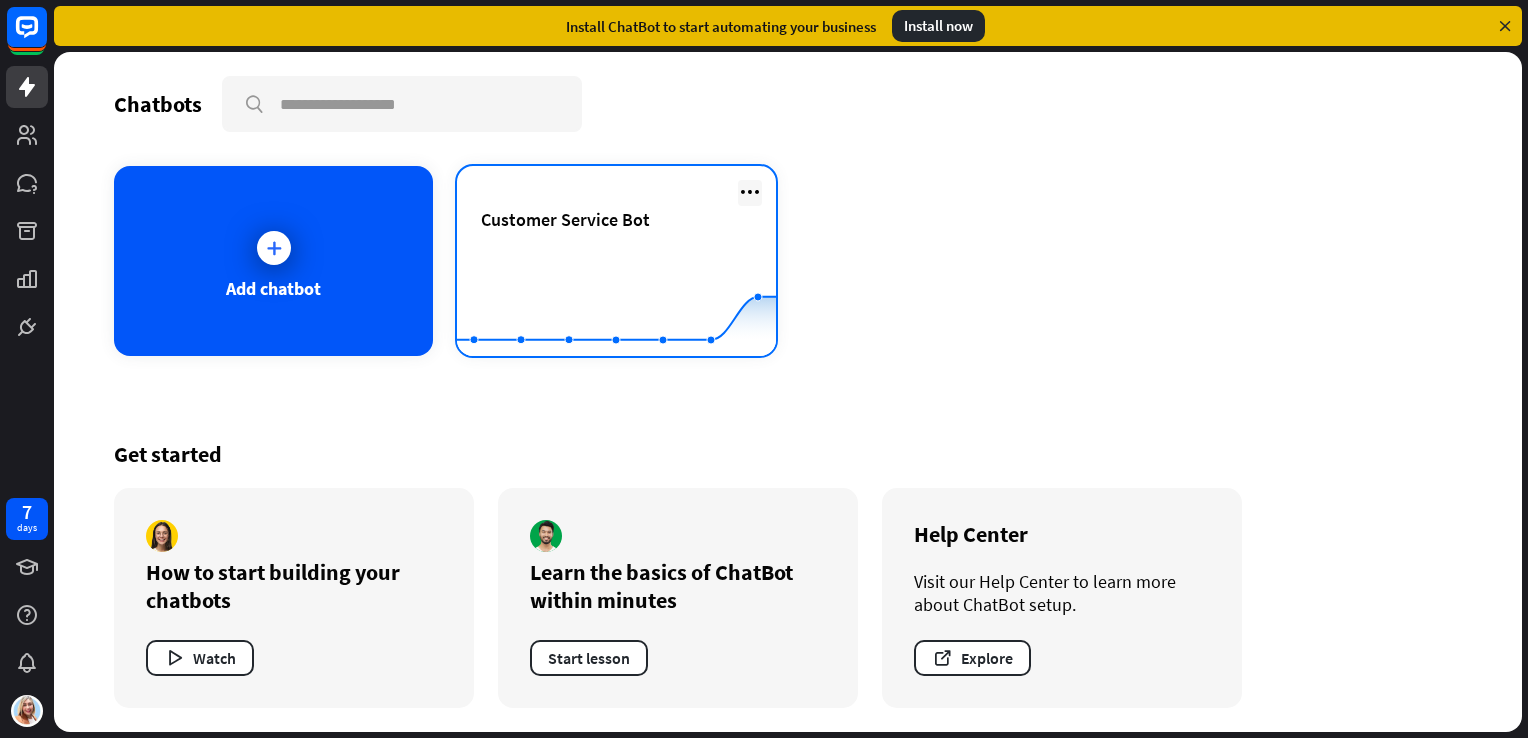click at bounding box center [750, 192] 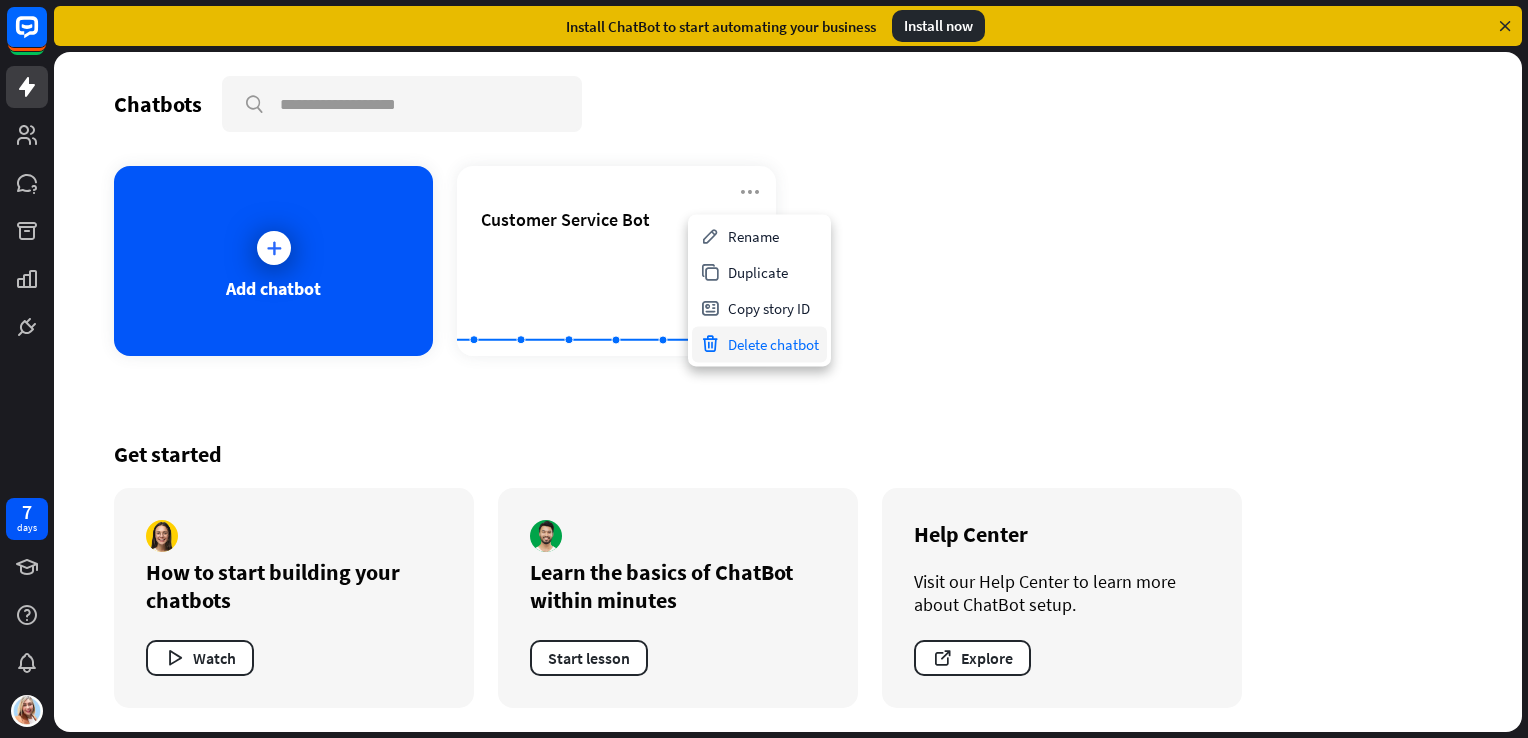 click on "Delete chatbot" at bounding box center (759, 344) 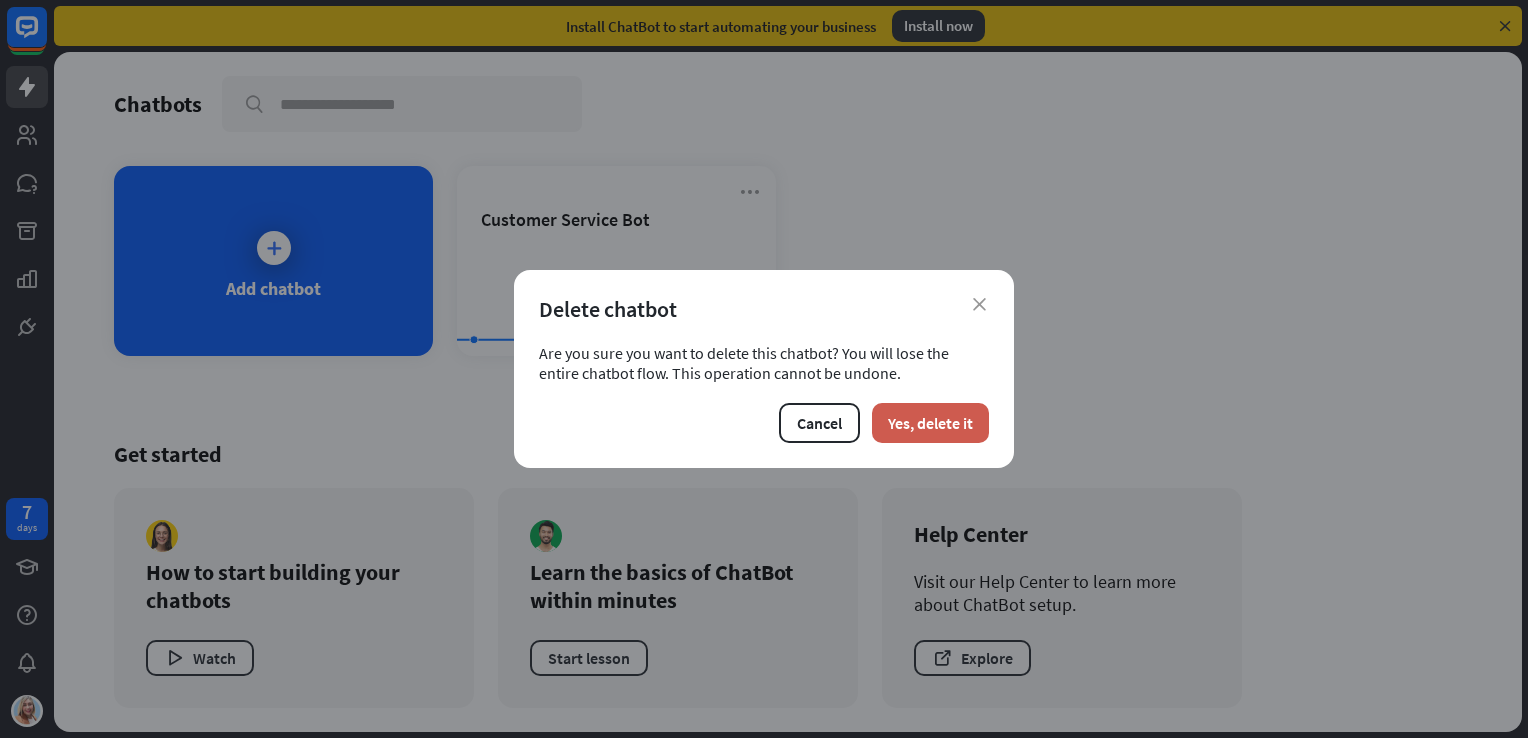 click on "Yes, delete it" at bounding box center [930, 423] 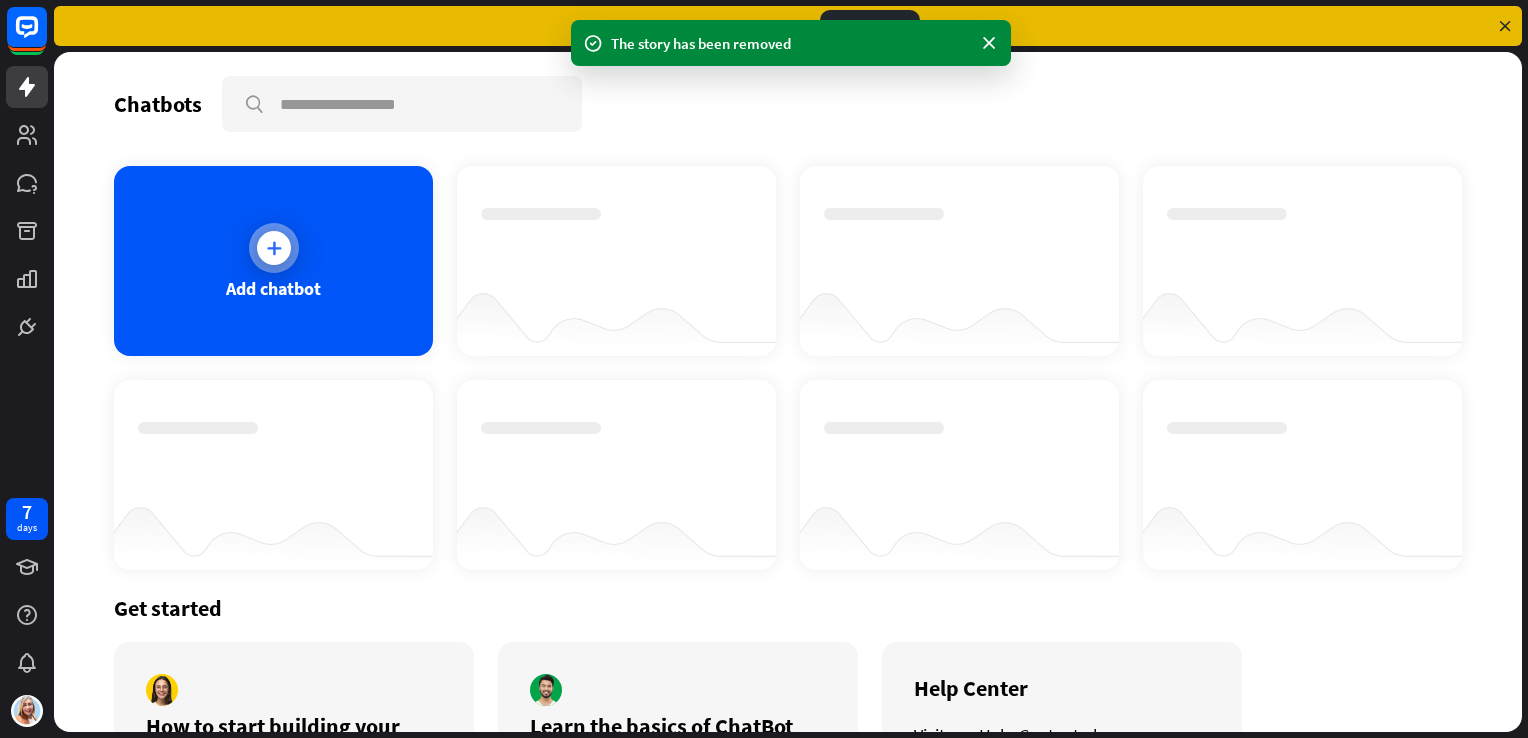 click on "Add chatbot" at bounding box center [273, 288] 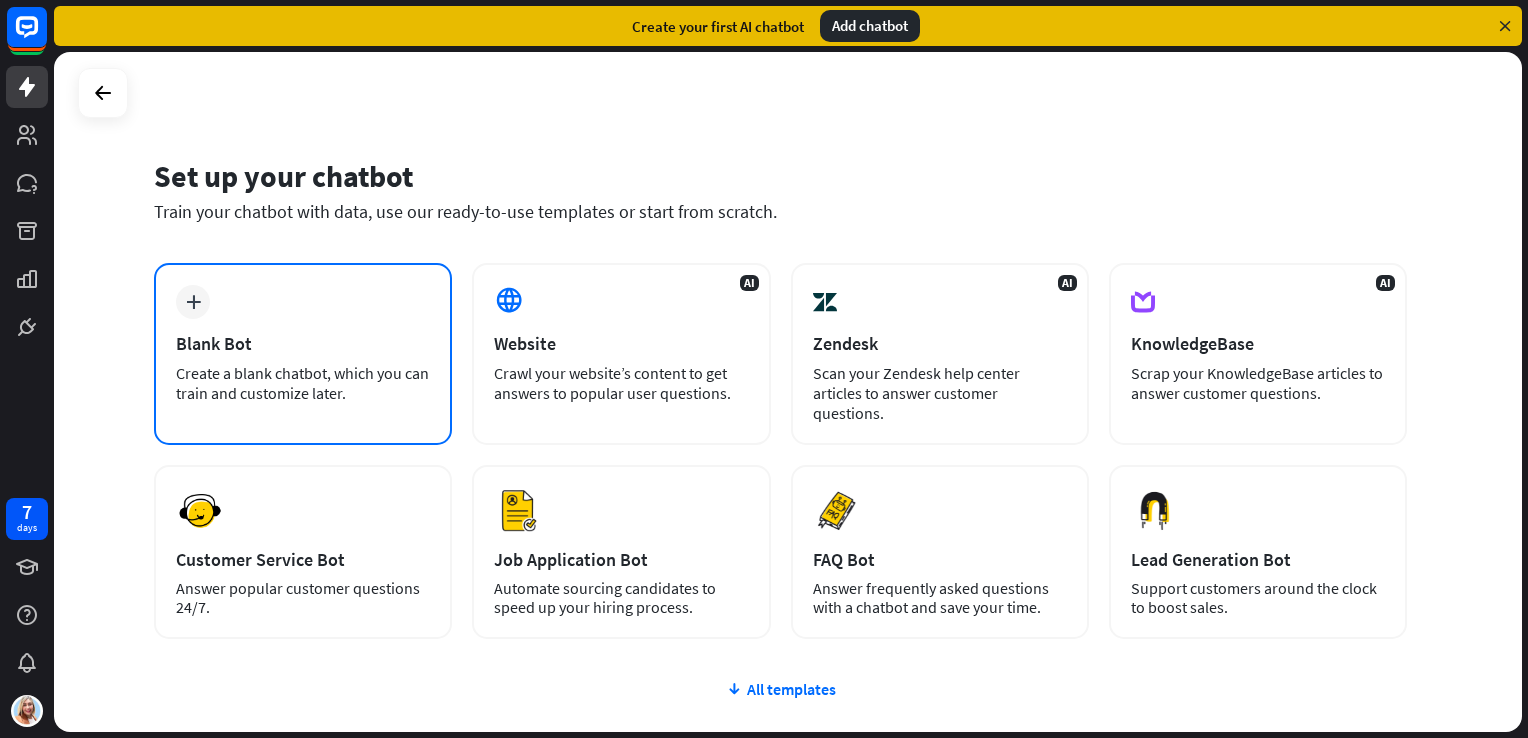 click on "plus   Blank Bot
Create a blank chatbot, which you can train and
customize later." at bounding box center [303, 354] 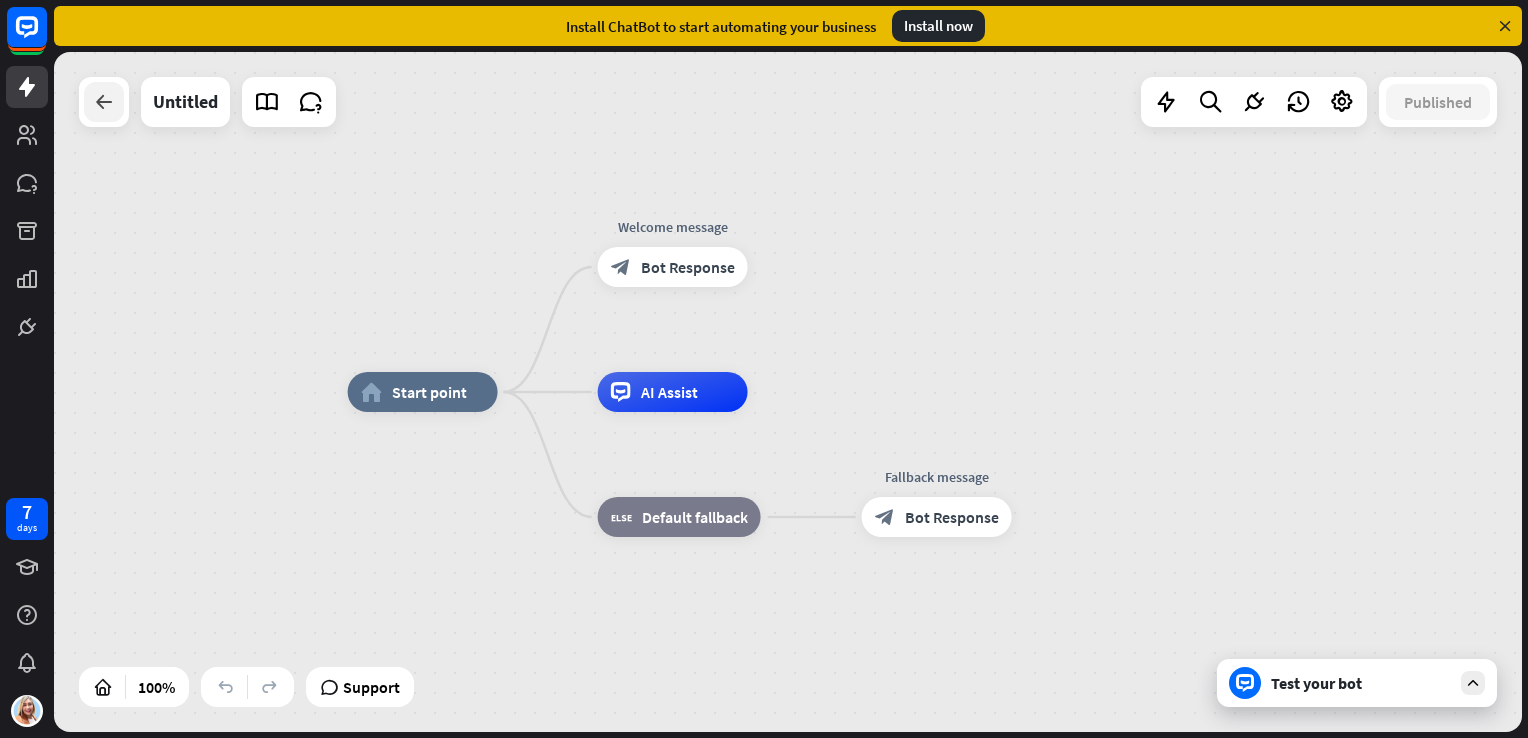 click at bounding box center (104, 102) 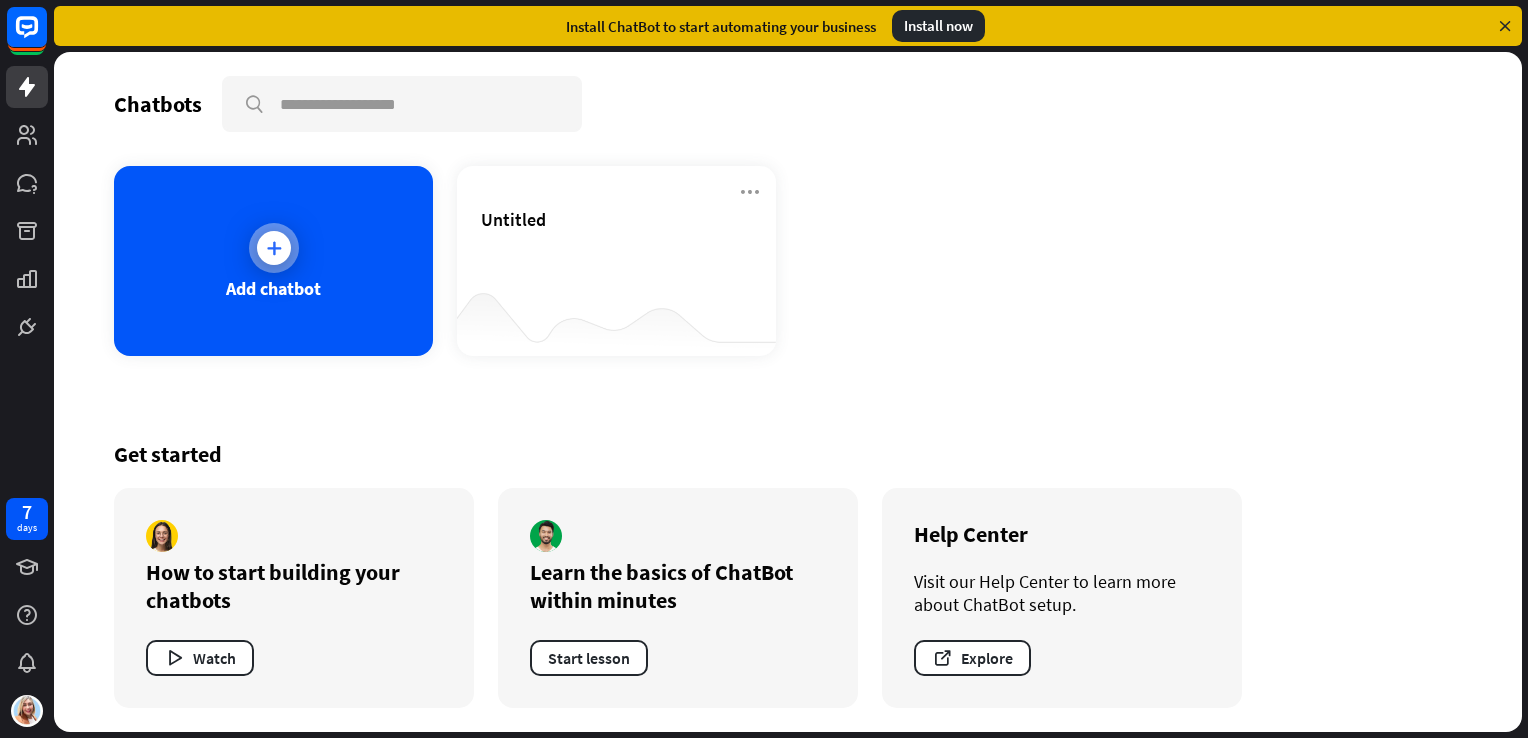 click at bounding box center [274, 248] 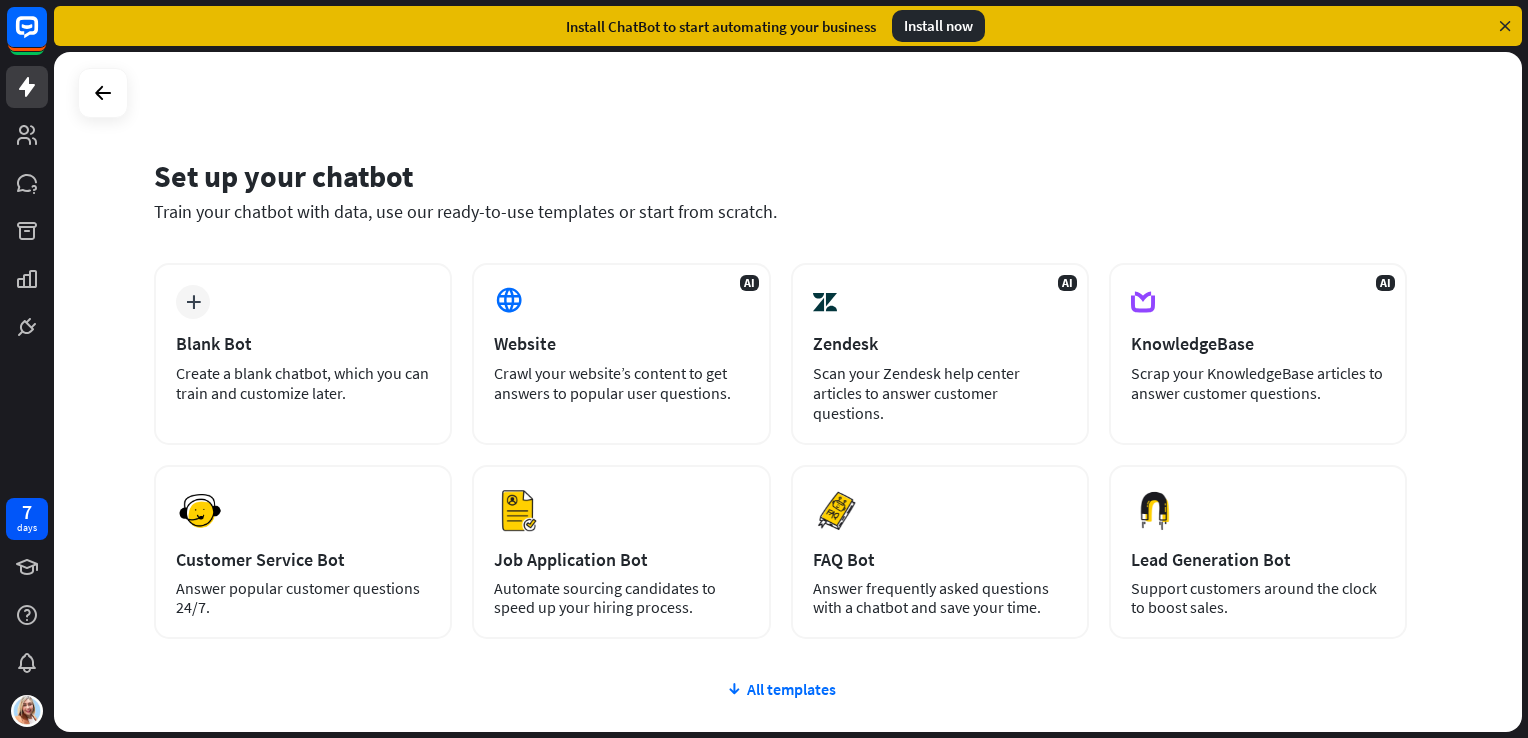 click on "Train your chatbot with data, use our ready-to-use
templates or start from scratch." at bounding box center (780, 211) 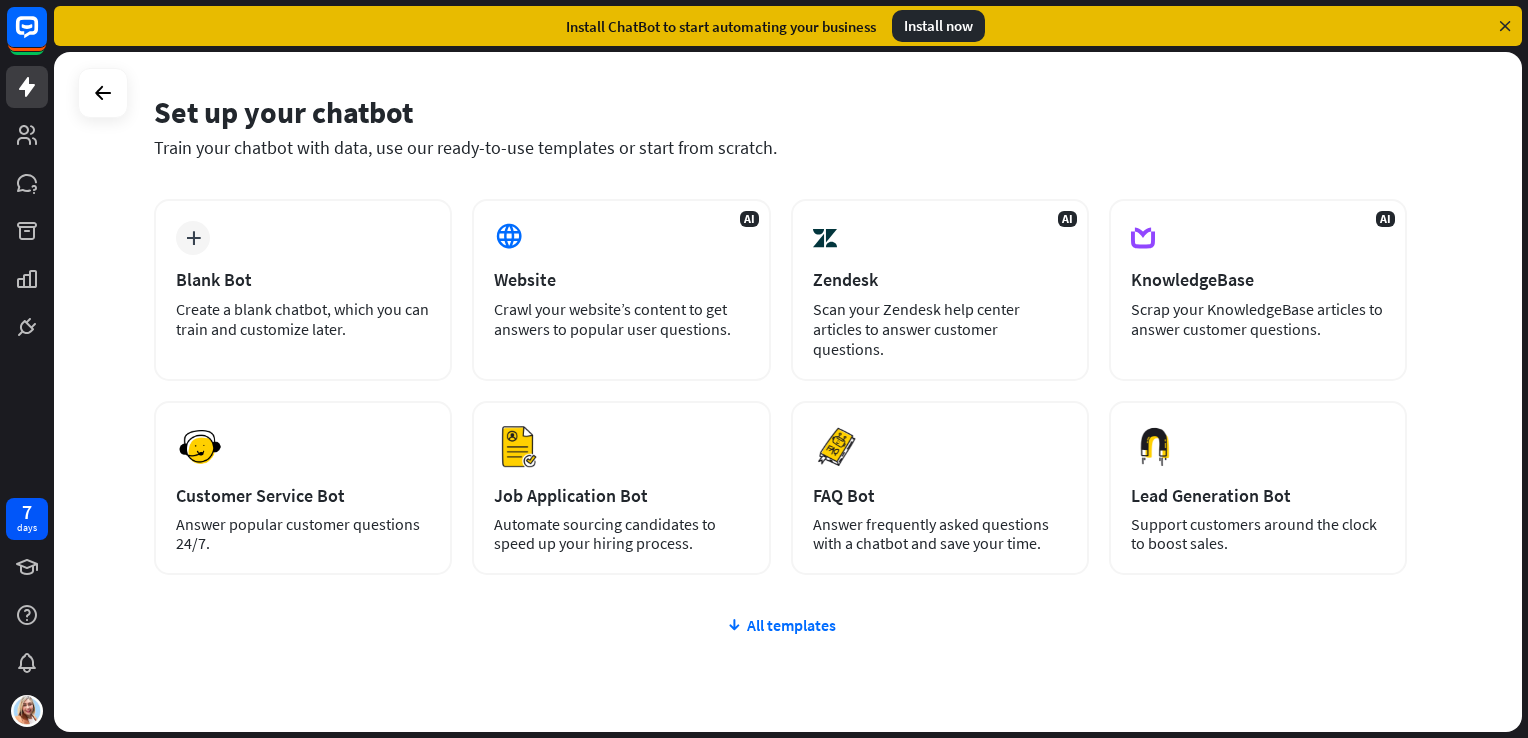 scroll, scrollTop: 24, scrollLeft: 0, axis: vertical 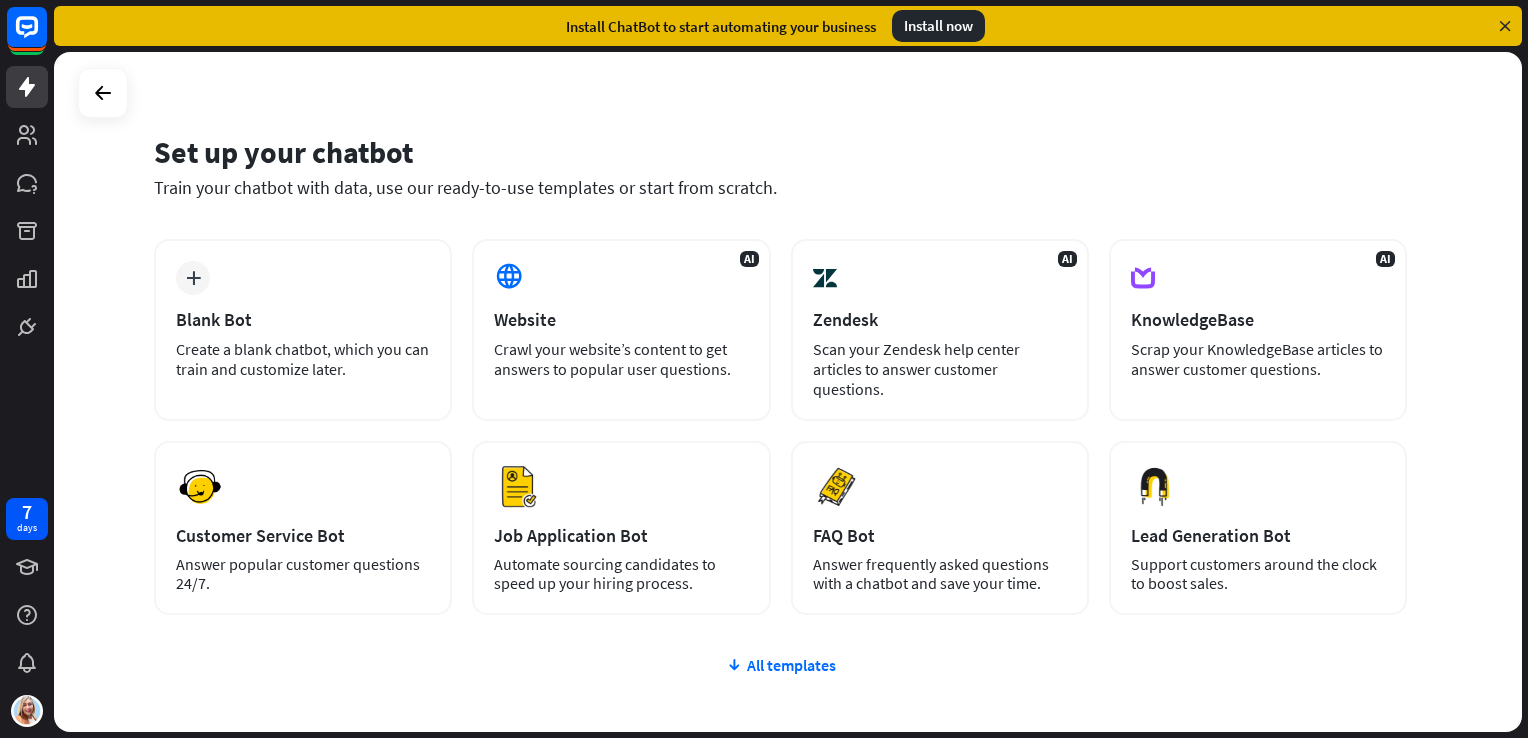 click on "Train your chatbot with data, use our ready-to-use
templates or start from scratch." at bounding box center [780, 187] 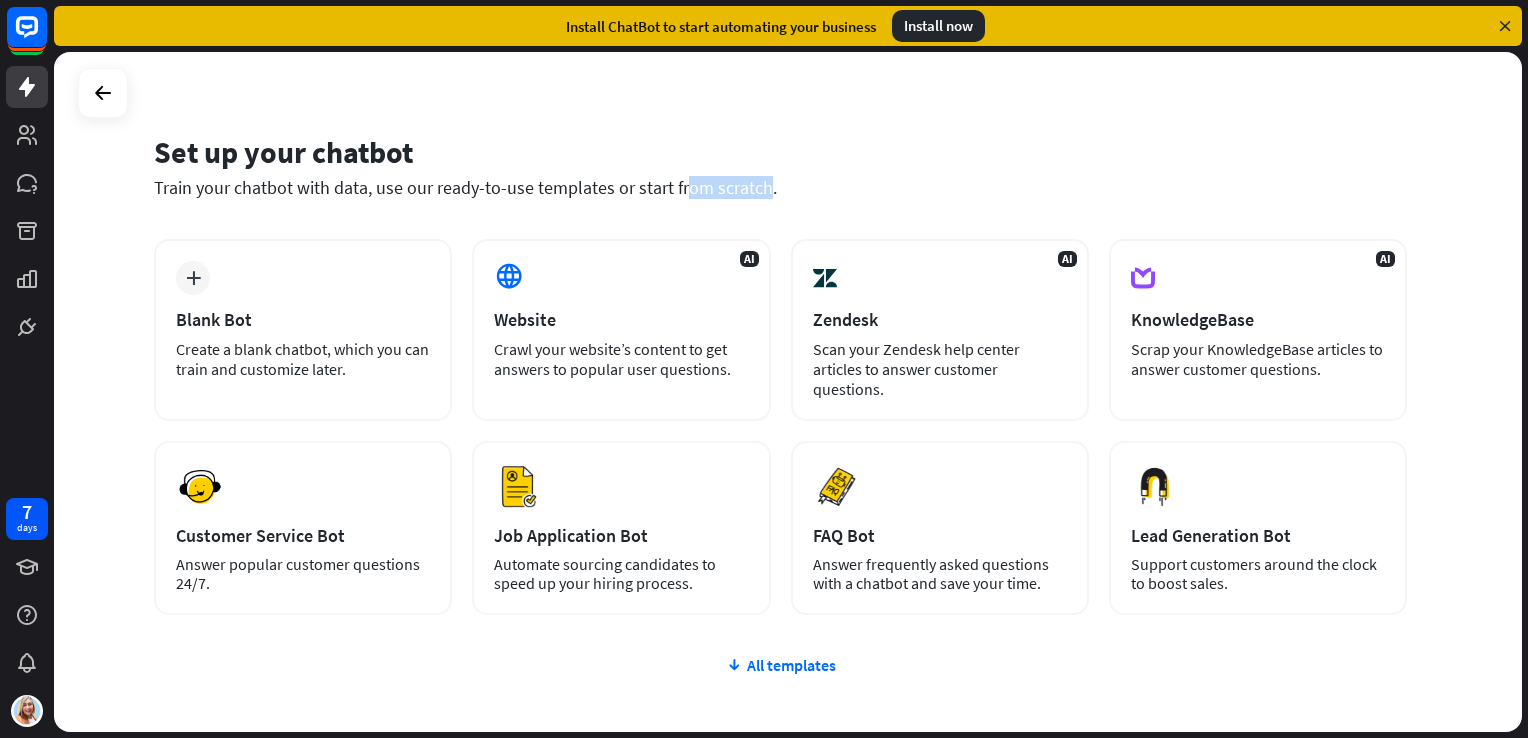 click on "Train your chatbot with data, use our ready-to-use
templates or start from scratch." at bounding box center (780, 187) 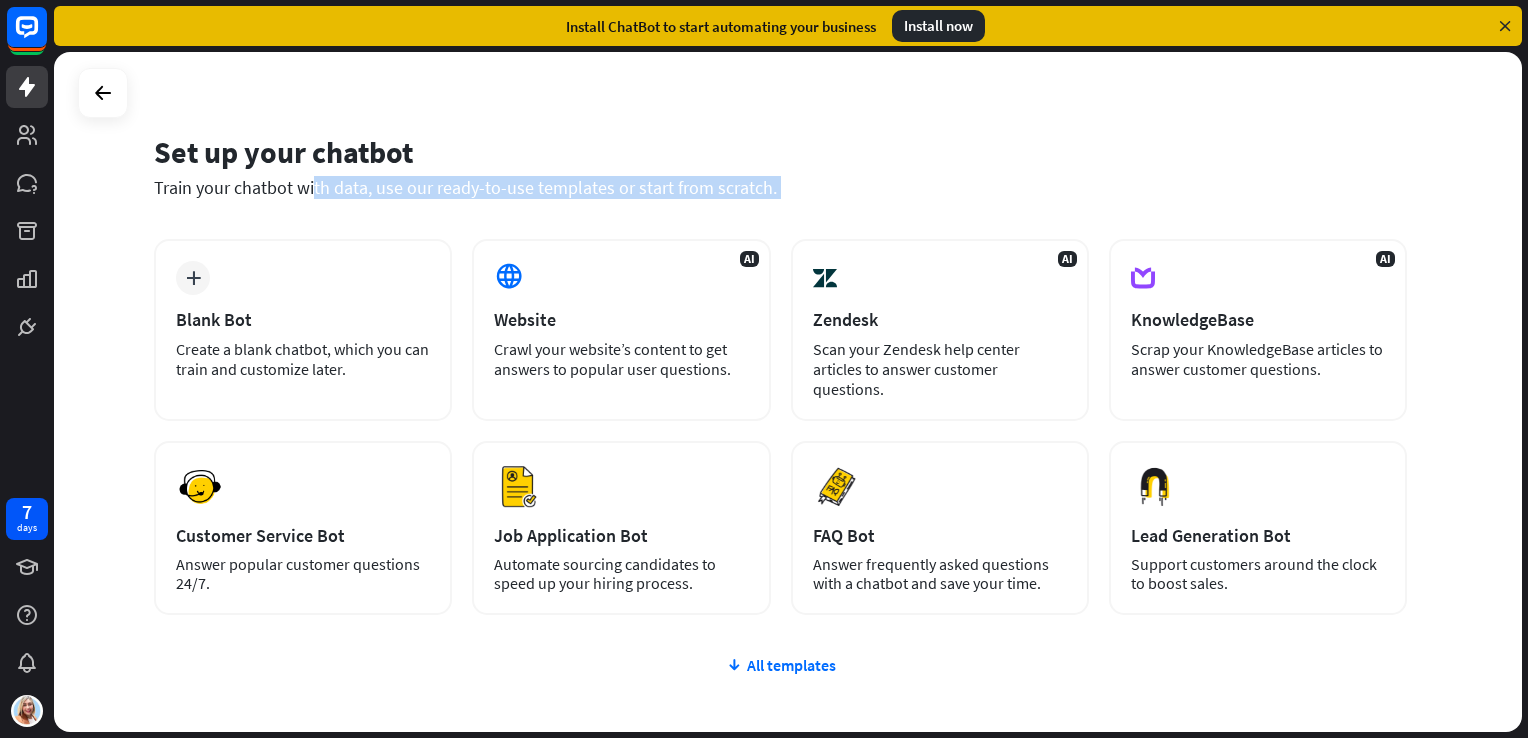 click on "Train your chatbot with data, use our ready-to-use
templates or start from scratch." at bounding box center (780, 187) 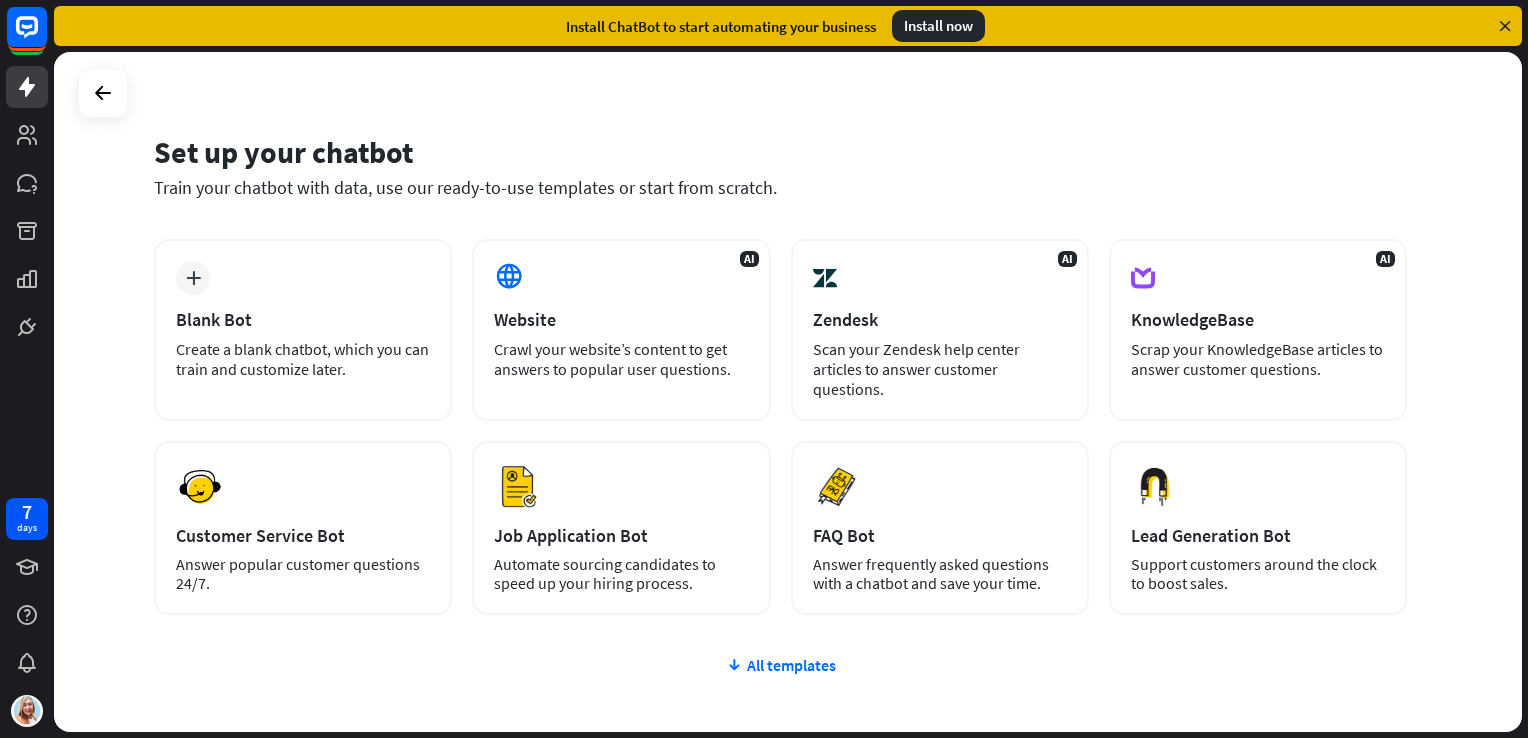 click on "Set up your chatbot
Train your chatbot with data, use our ready-to-use
templates or start from scratch.
plus   Blank Bot
Create a blank chatbot, which you can train and
customize later.
AI     Website
Crawl your website’s content to get answers to
popular user questions.
AI               Zendesk
Scan your Zendesk help center articles to answer
customer questions.
AI         KnowledgeBase
Scrap your KnowledgeBase articles to answer customer
questions.
[GEOGRAPHIC_DATA]
Customer Service Bot" at bounding box center (788, 392) 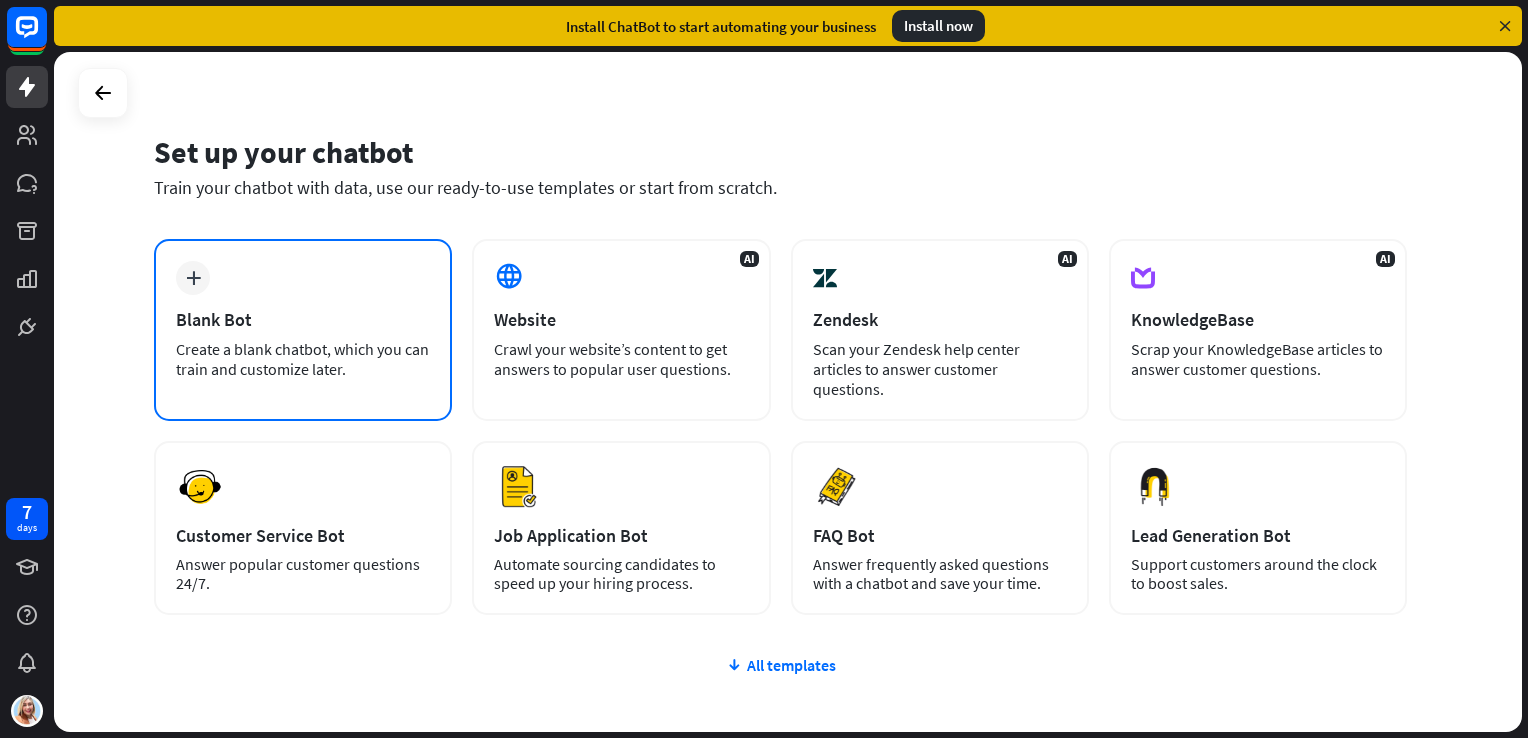 click on "plus   Blank Bot
Create a blank chatbot, which you can train and
customize later." at bounding box center [303, 330] 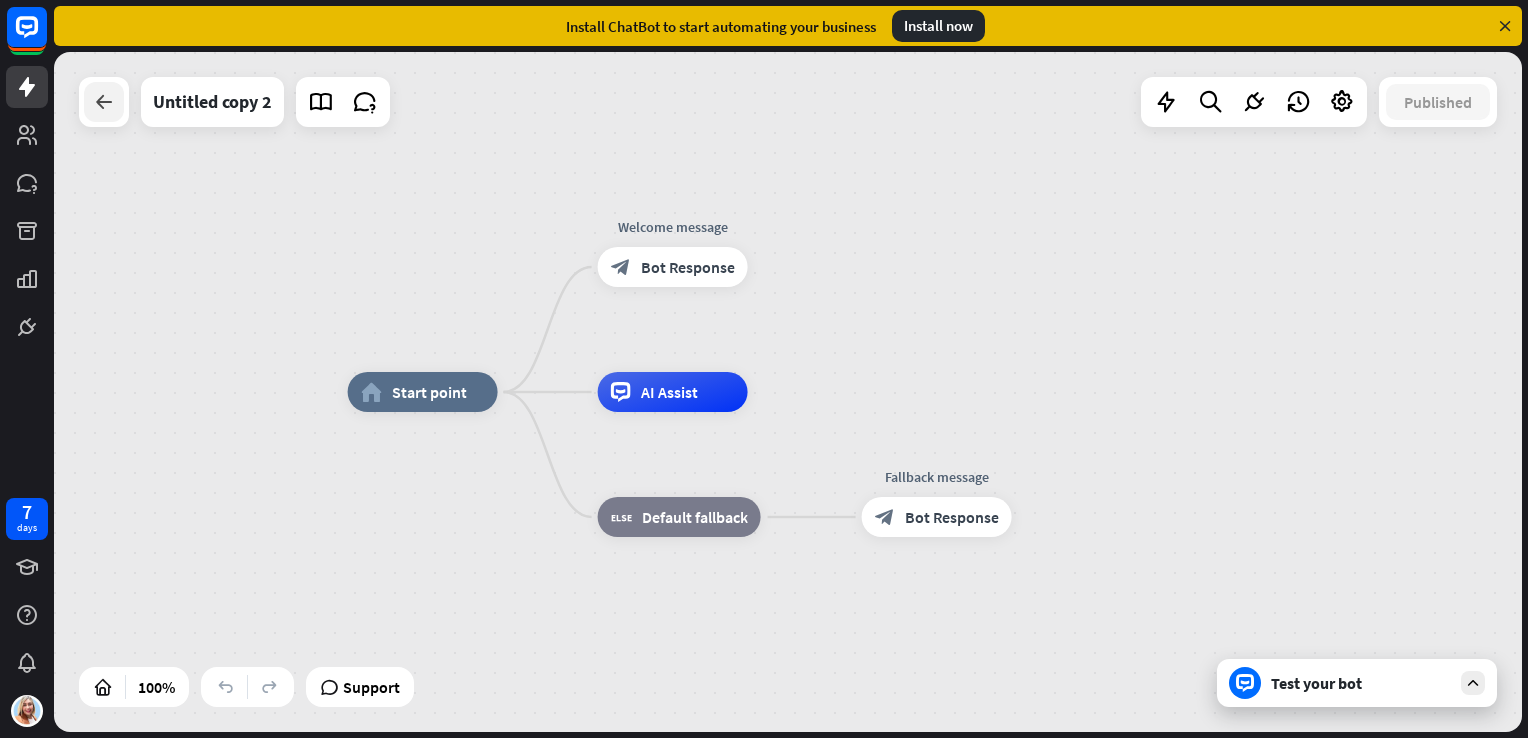 click at bounding box center (104, 102) 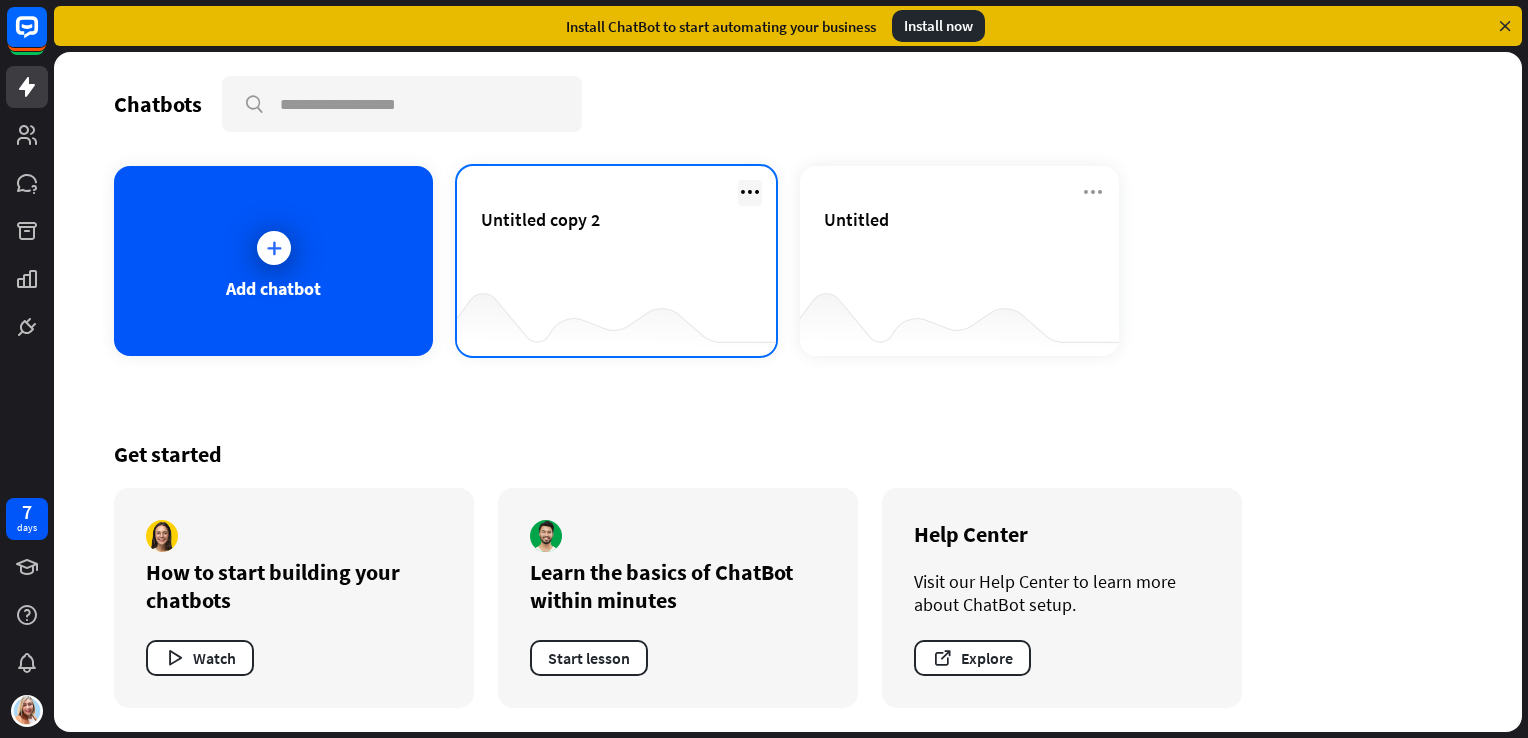 click at bounding box center [750, 192] 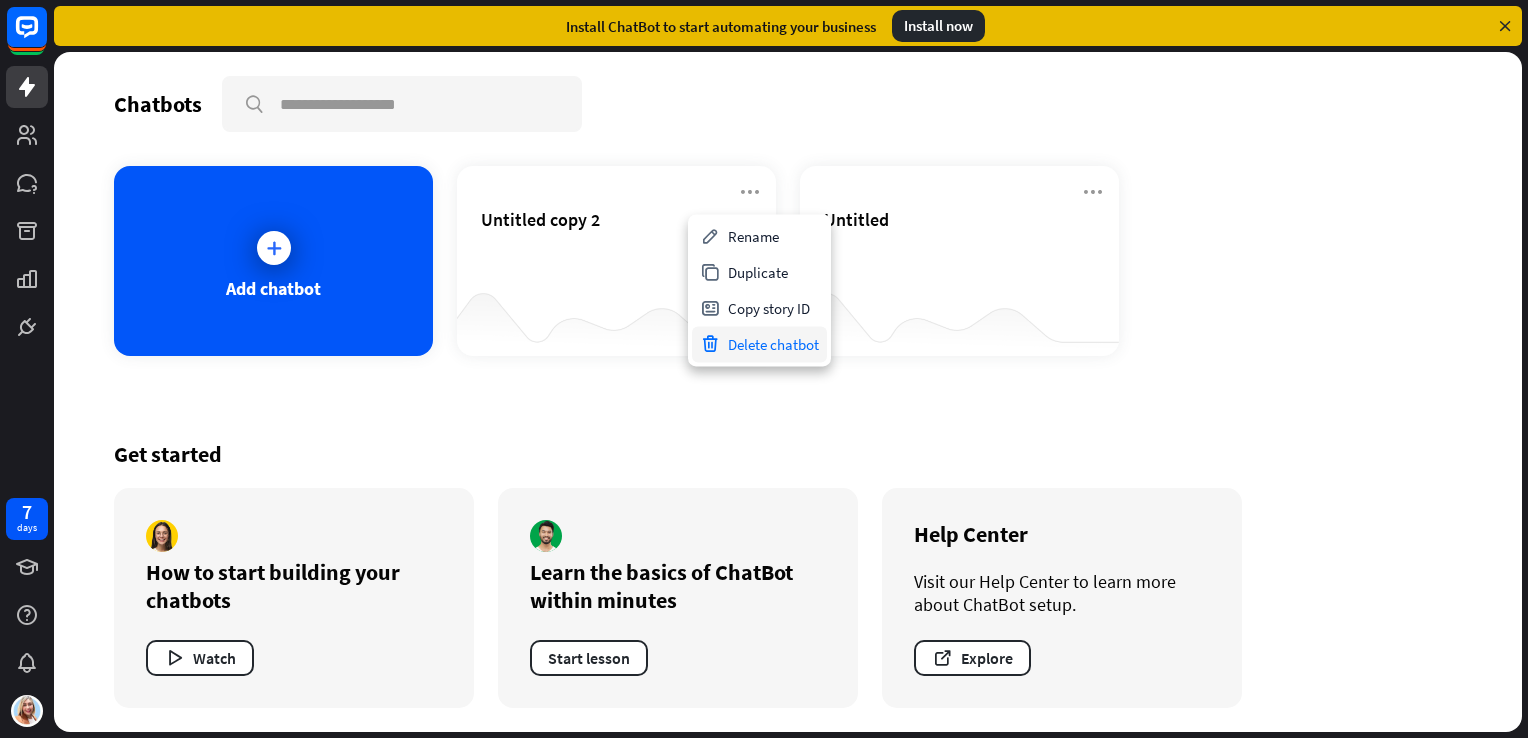 click on "Delete chatbot" at bounding box center (759, 344) 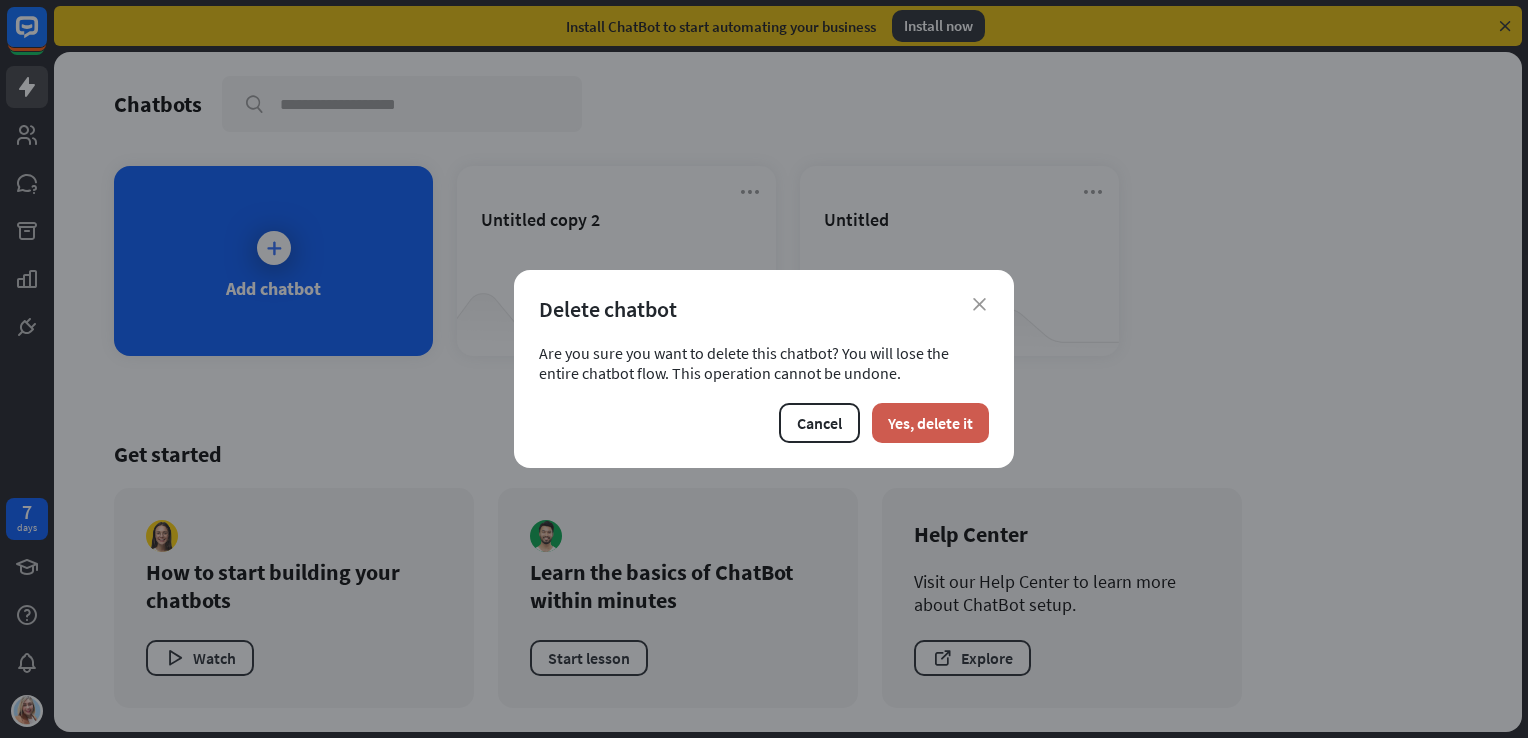 click on "Yes, delete it" at bounding box center (930, 423) 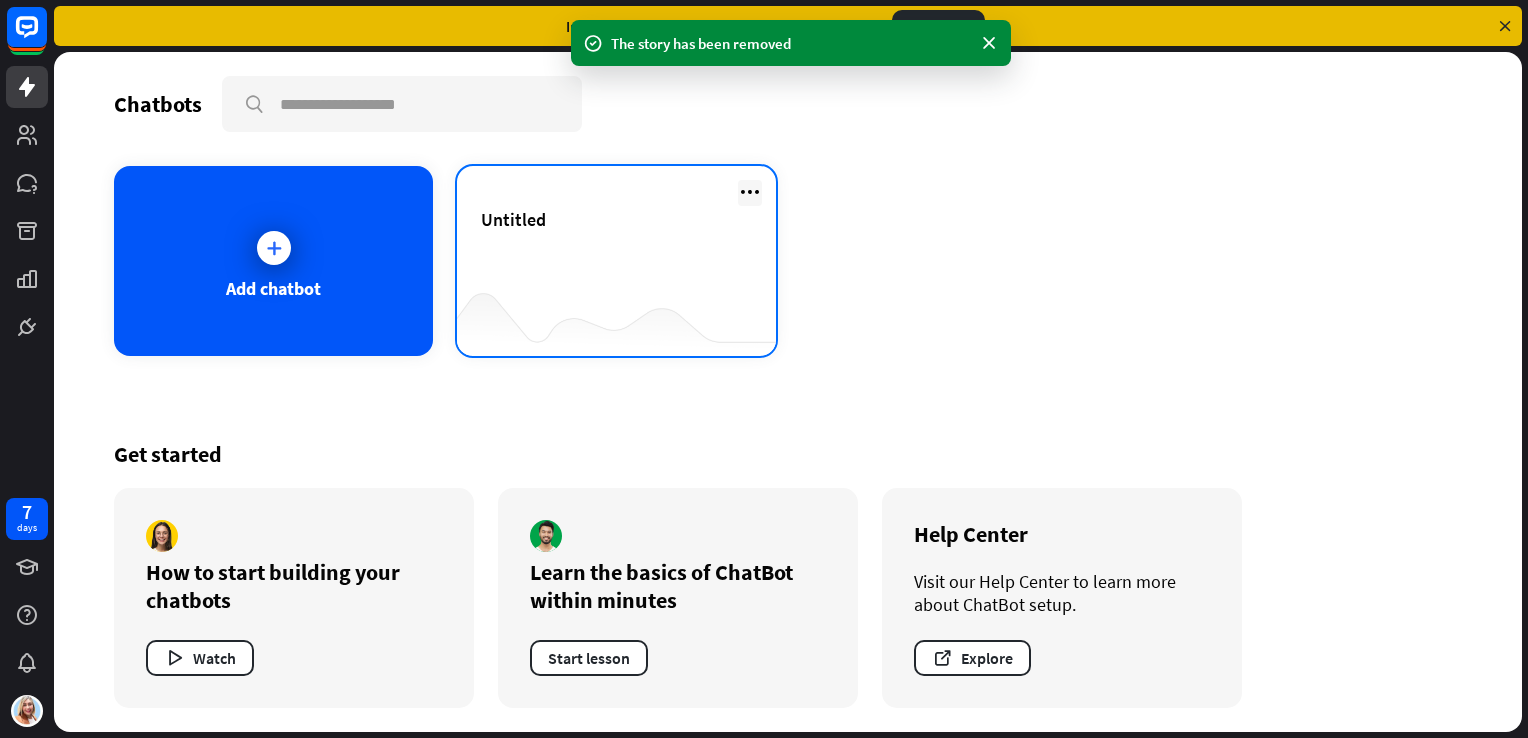 click at bounding box center [750, 192] 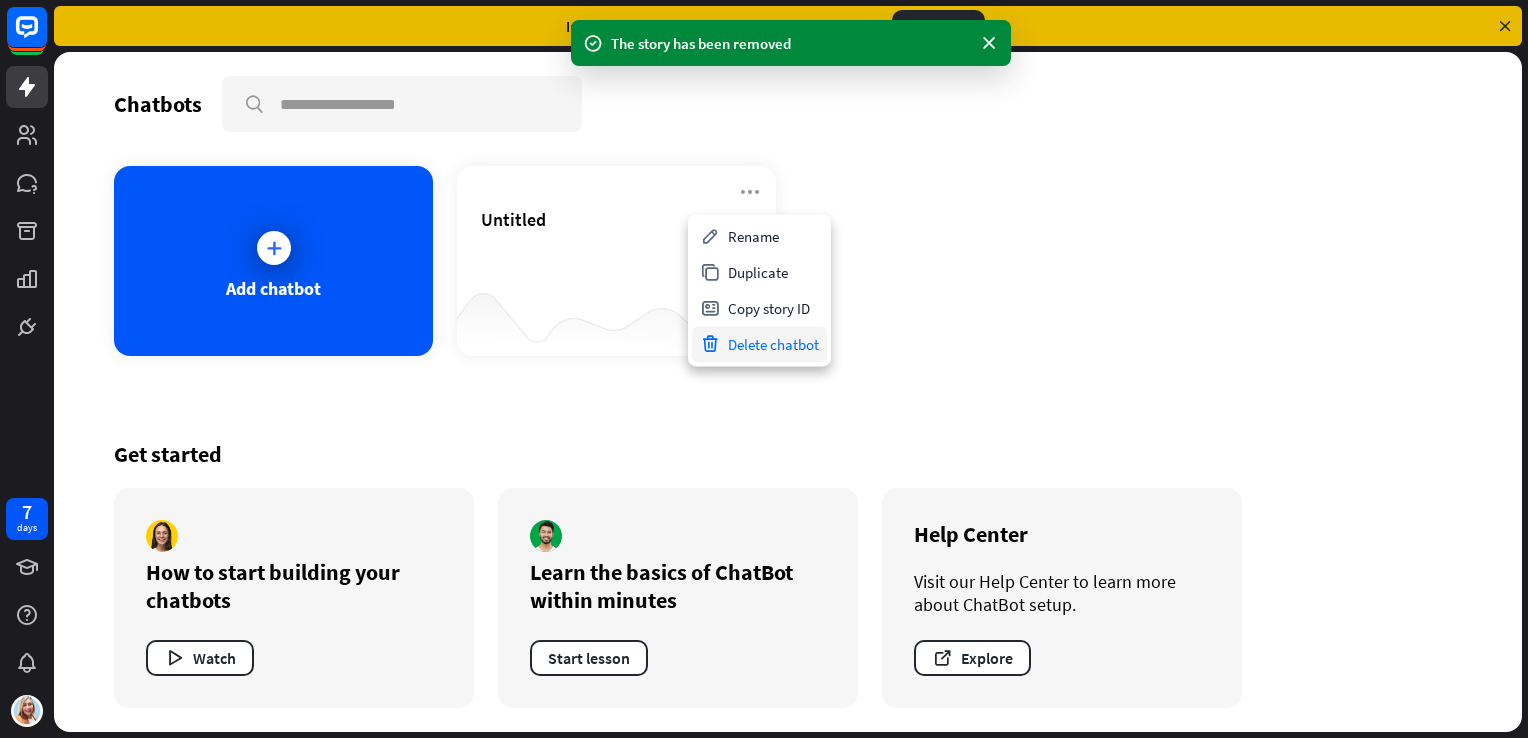 click on "Delete chatbot" at bounding box center [759, 344] 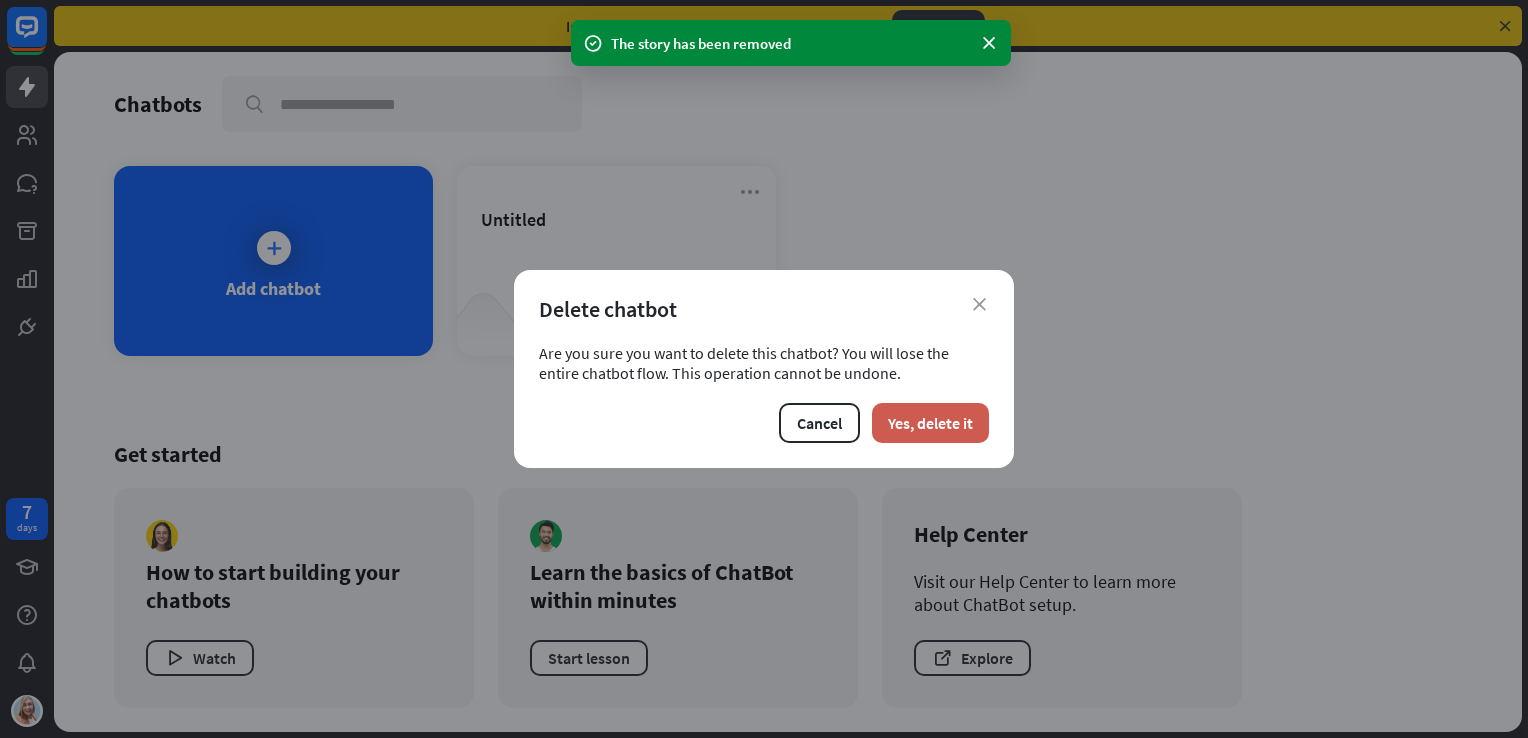click on "Yes, delete it" at bounding box center [930, 423] 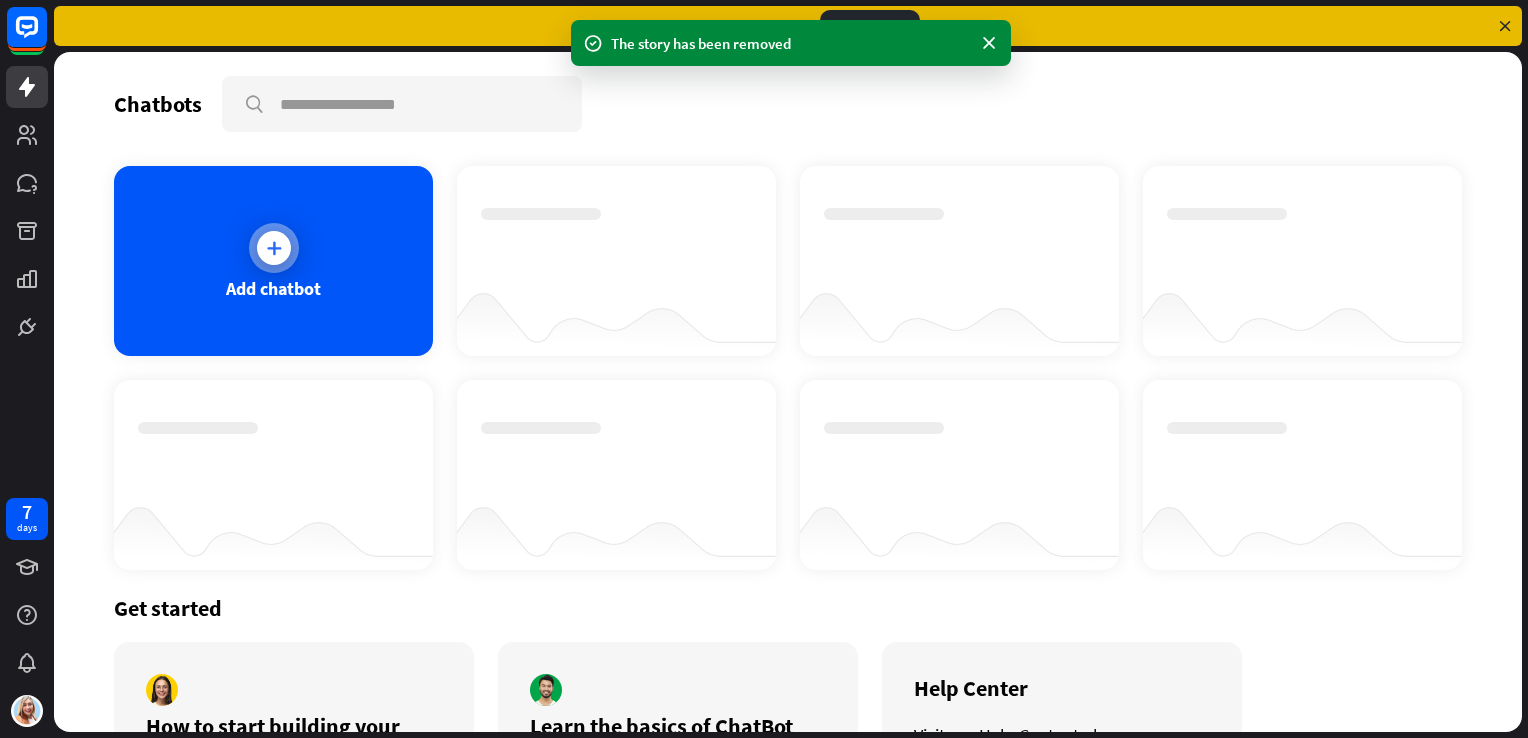 click on "Add chatbot" at bounding box center [273, 261] 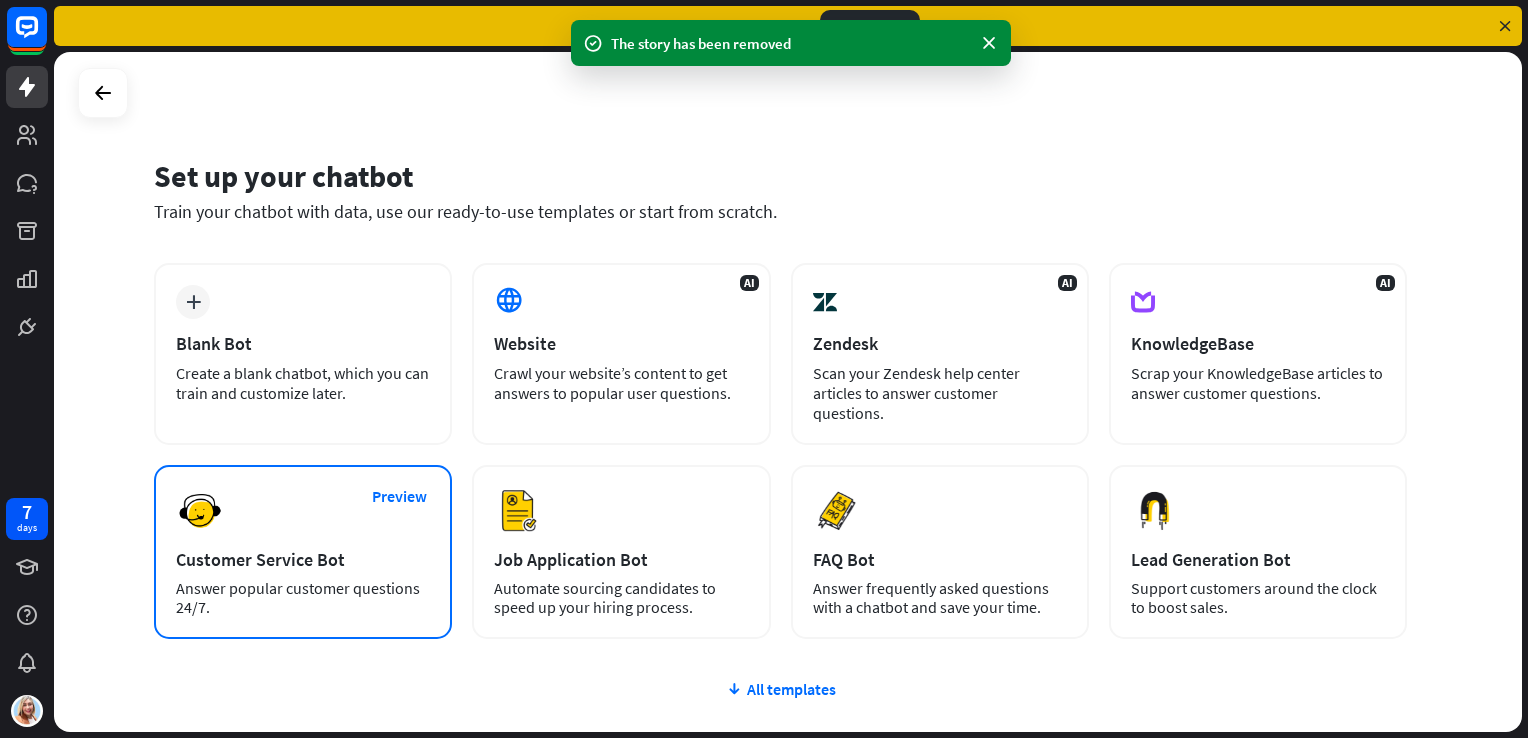 click on "Preview
Customer Service Bot
Answer popular customer questions 24/7." at bounding box center [303, 552] 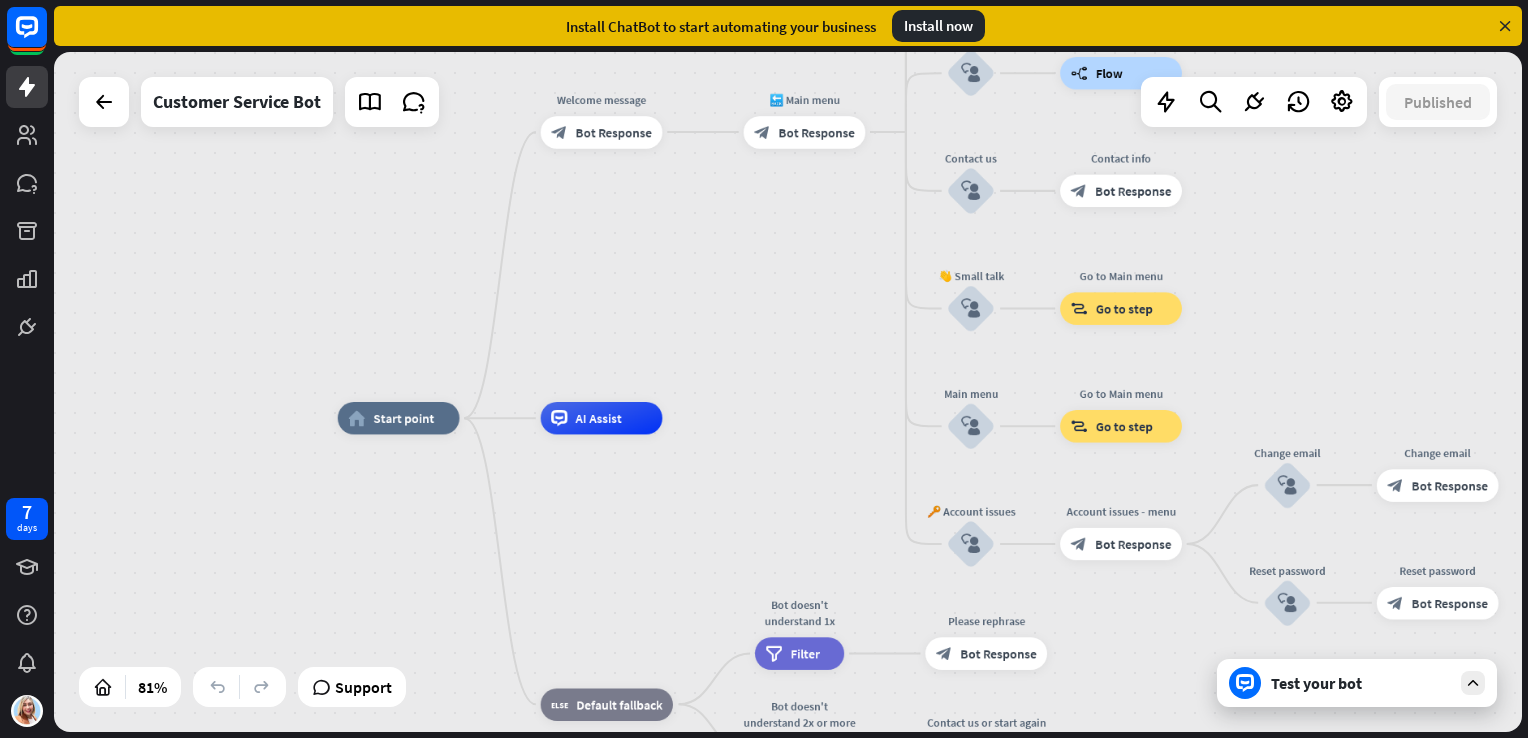 click on "home_2   Start point                 Welcome message   block_bot_response   Bot Response                 🔙 Main menu   block_bot_response   Bot Response                 Our offer   block_user_input                 Select product category   block_bot_response   Bot Response                 ❓ Question   block_user_input                 How can I help you?   block_bot_response   Bot Response                 FAQ   block_user_input                 Type your question   block_bot_response   Bot Response                 Popular questions   block_faq                 Feedback   block_user_input                 Feedback flow   builder_tree   Flow                 Newsletter   block_user_input                 Newsletter flow   builder_tree   Flow                 Contact us   block_user_input                 Contact info   block_bot_response   Bot Response                 👋 Small talk   block_user_input                 Go to Main menu   block_goto   Go to step                 Main menu" at bounding box center [934, 694] 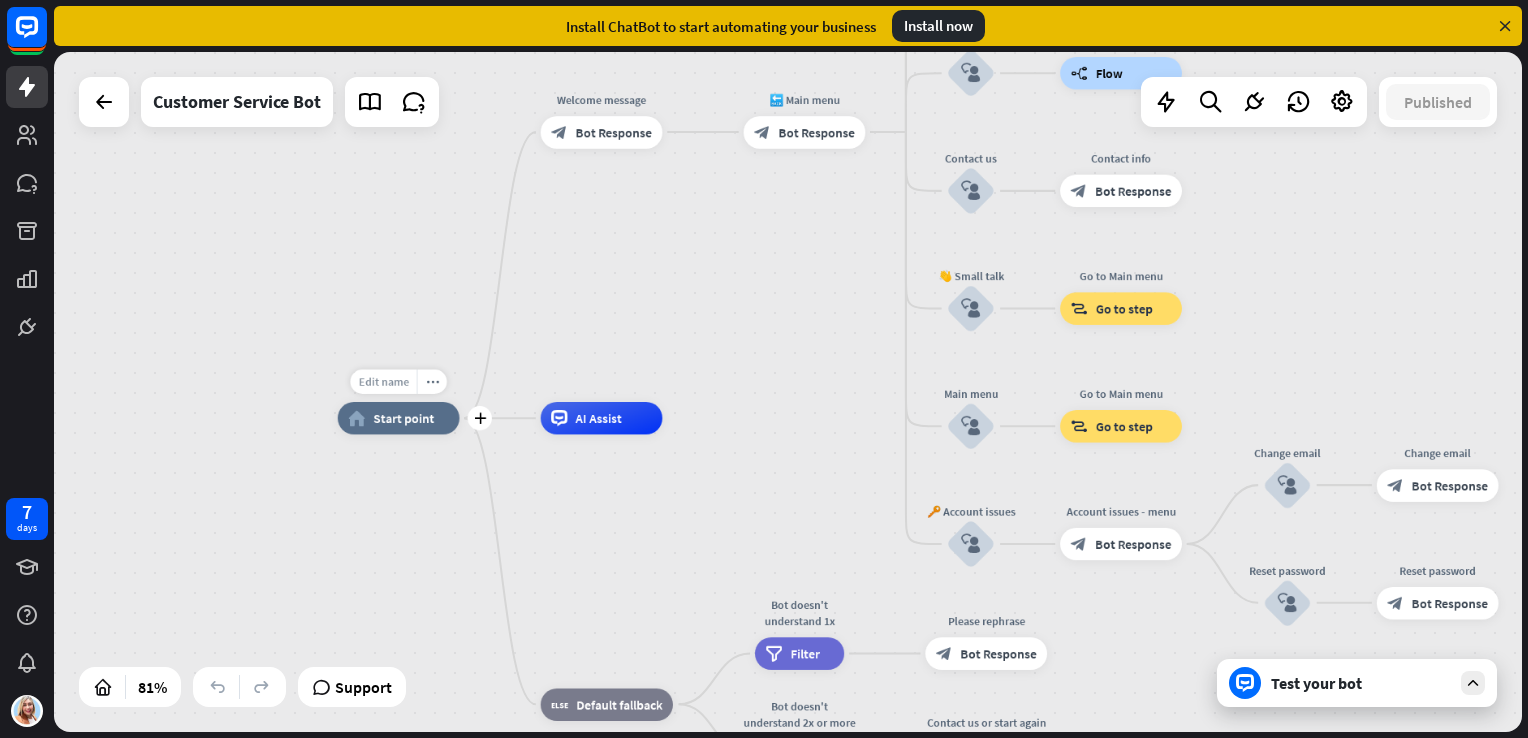 click on "Edit name" at bounding box center [383, 381] 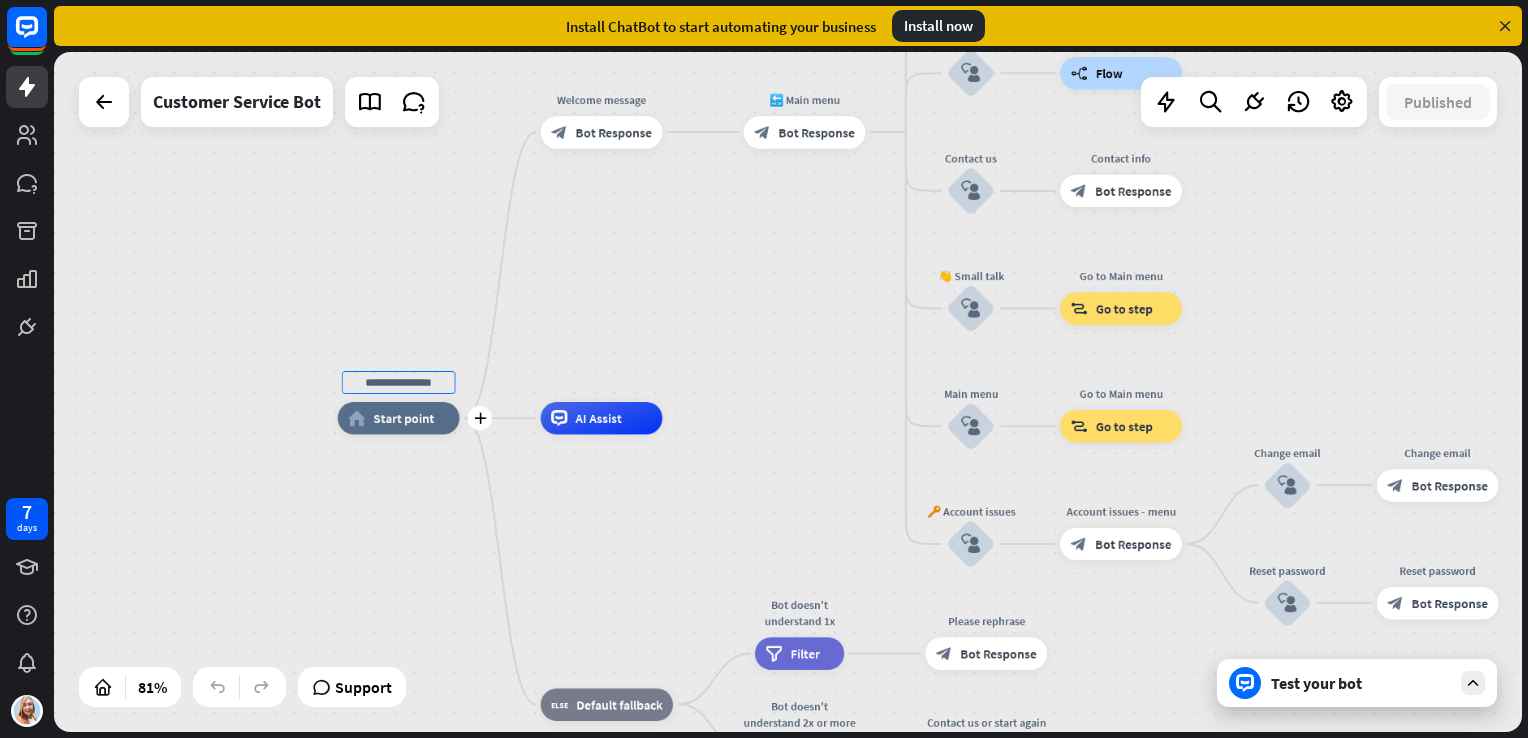 click at bounding box center (399, 382) 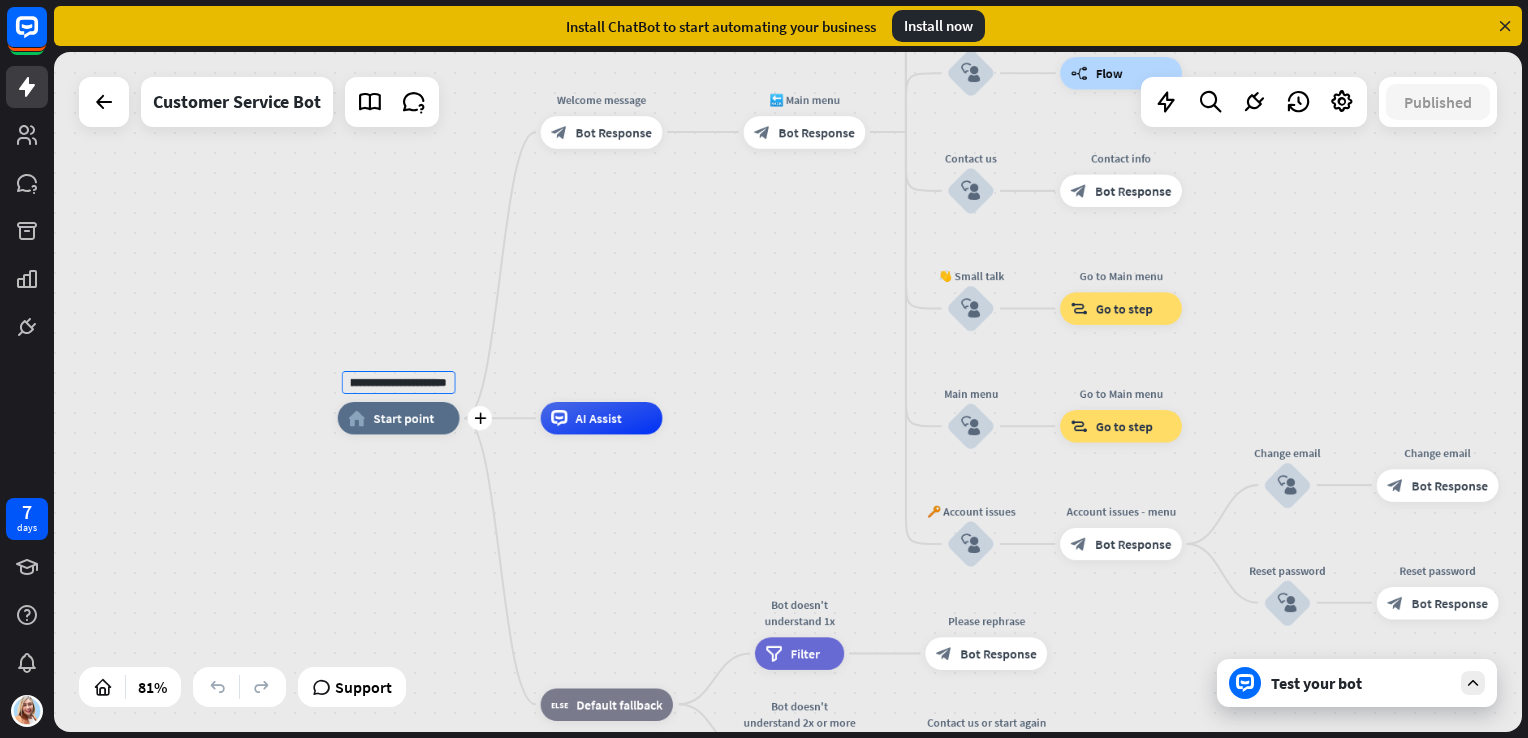 scroll, scrollTop: 0, scrollLeft: 468, axis: horizontal 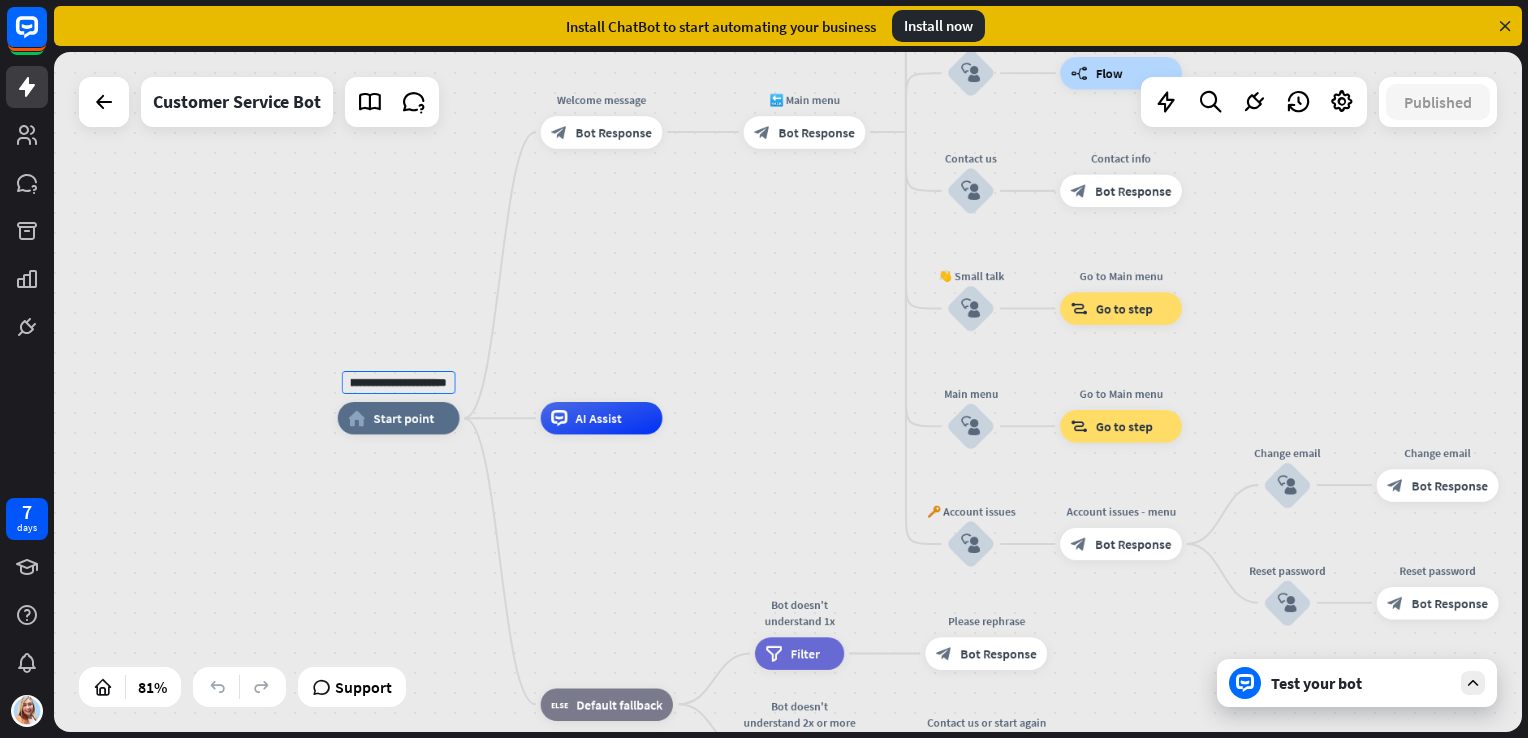 type on "**********" 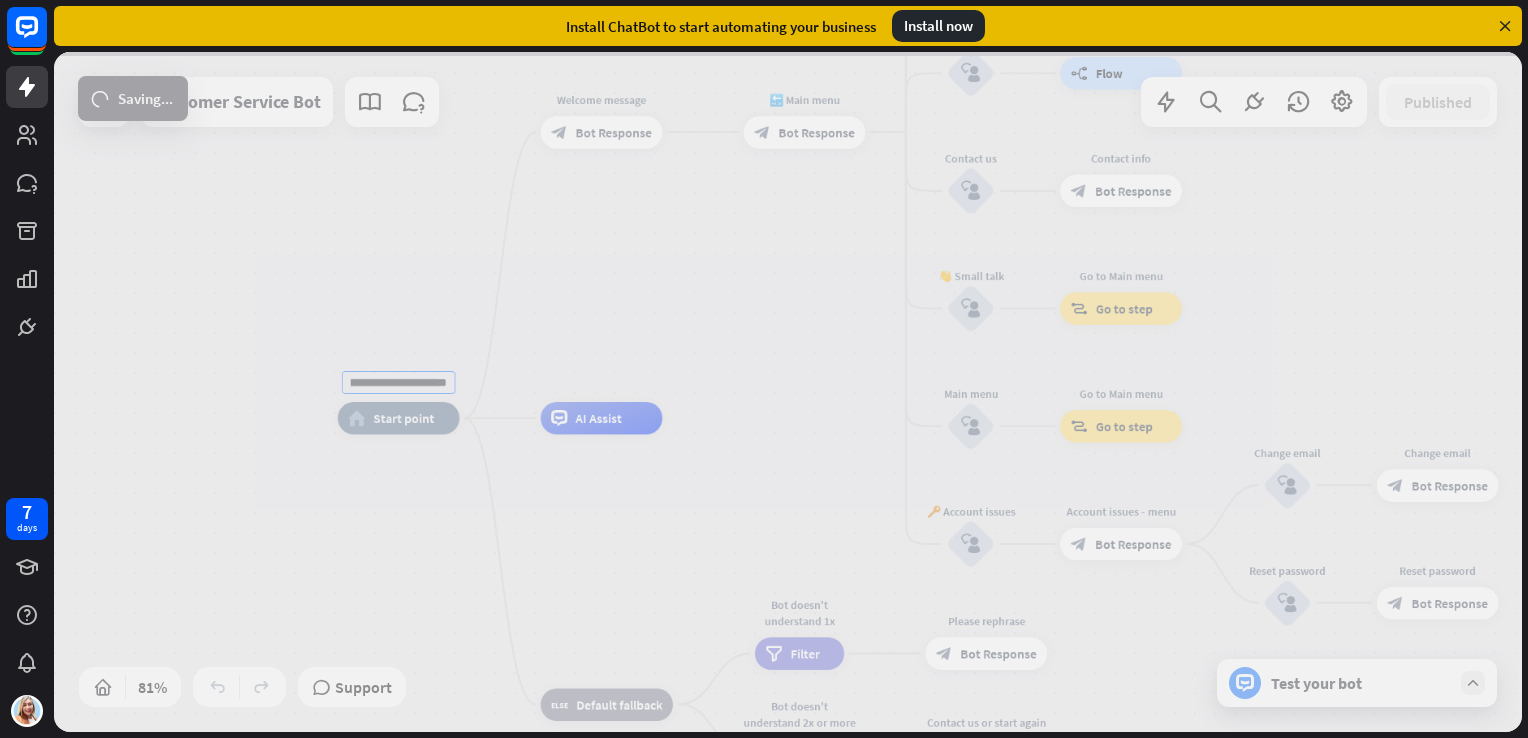click on "**********" at bounding box center [788, 392] 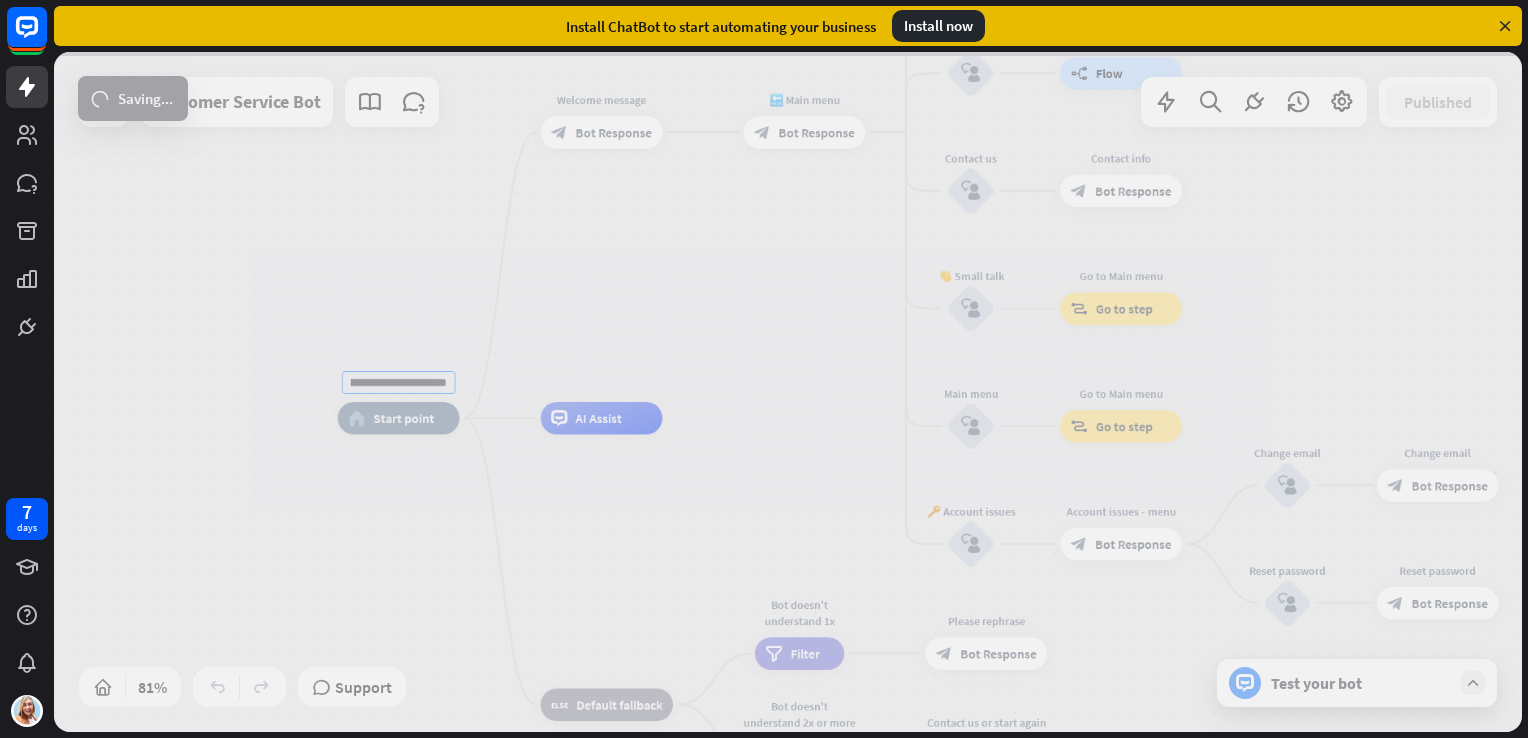 scroll, scrollTop: 0, scrollLeft: 0, axis: both 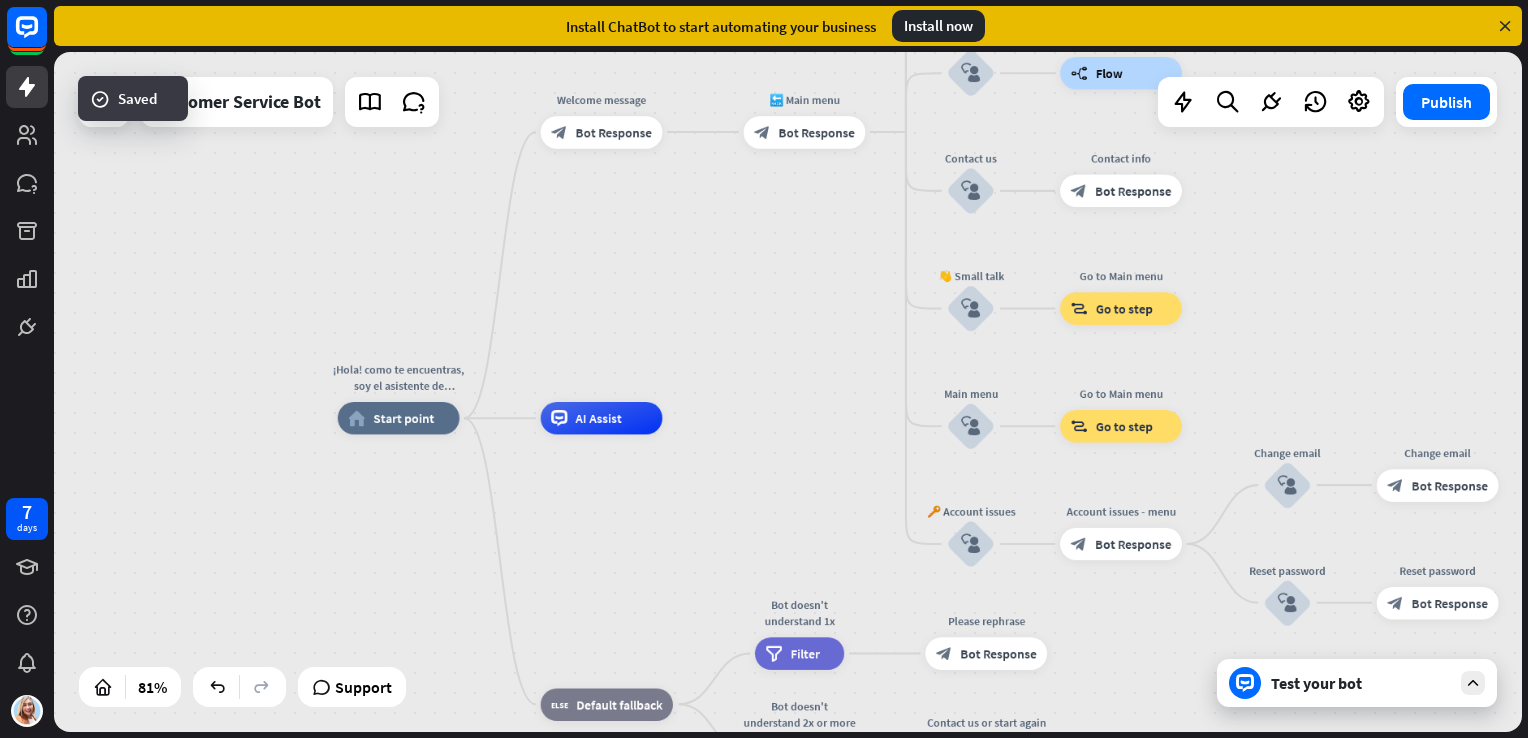 click on "Test your bot" at bounding box center [1361, 683] 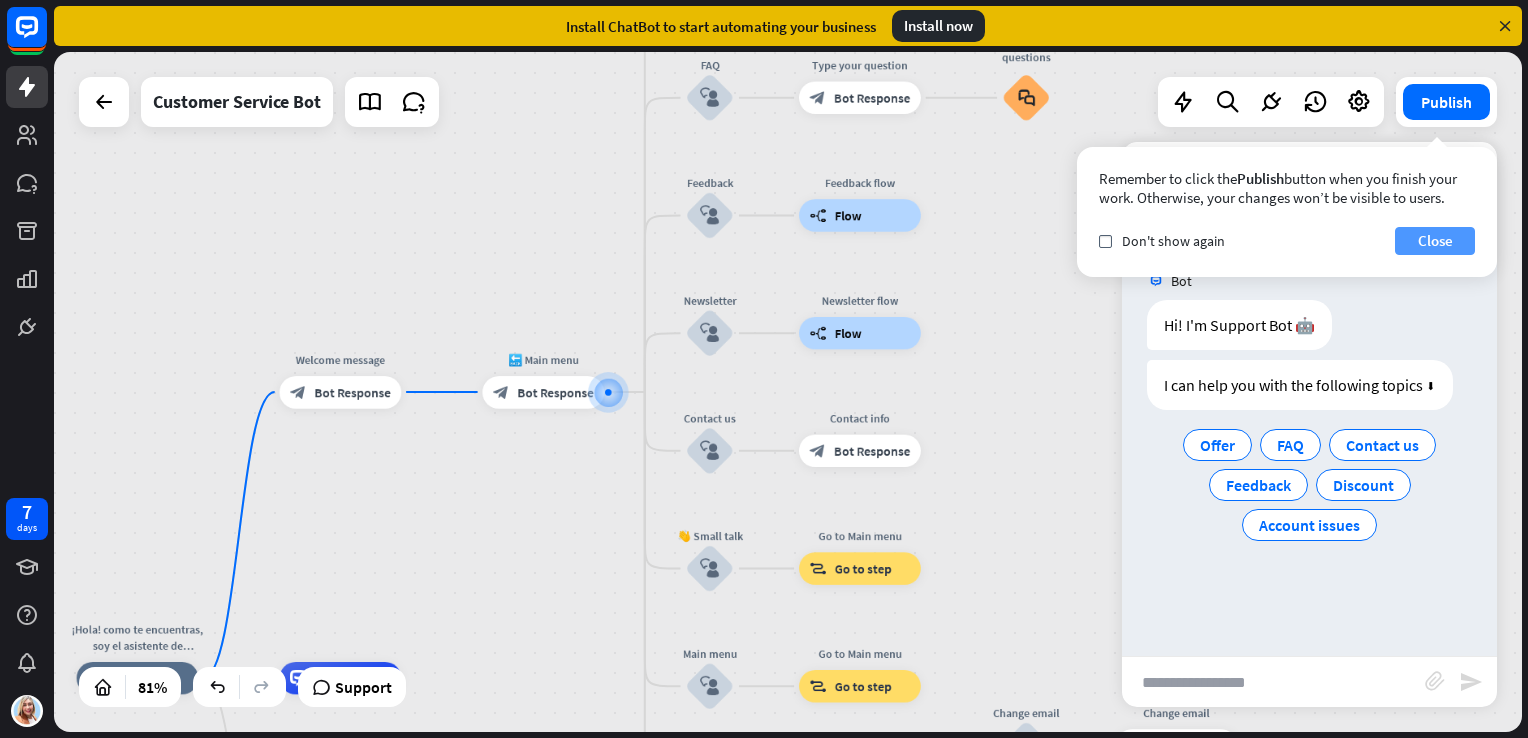 click on "Close" at bounding box center [1435, 241] 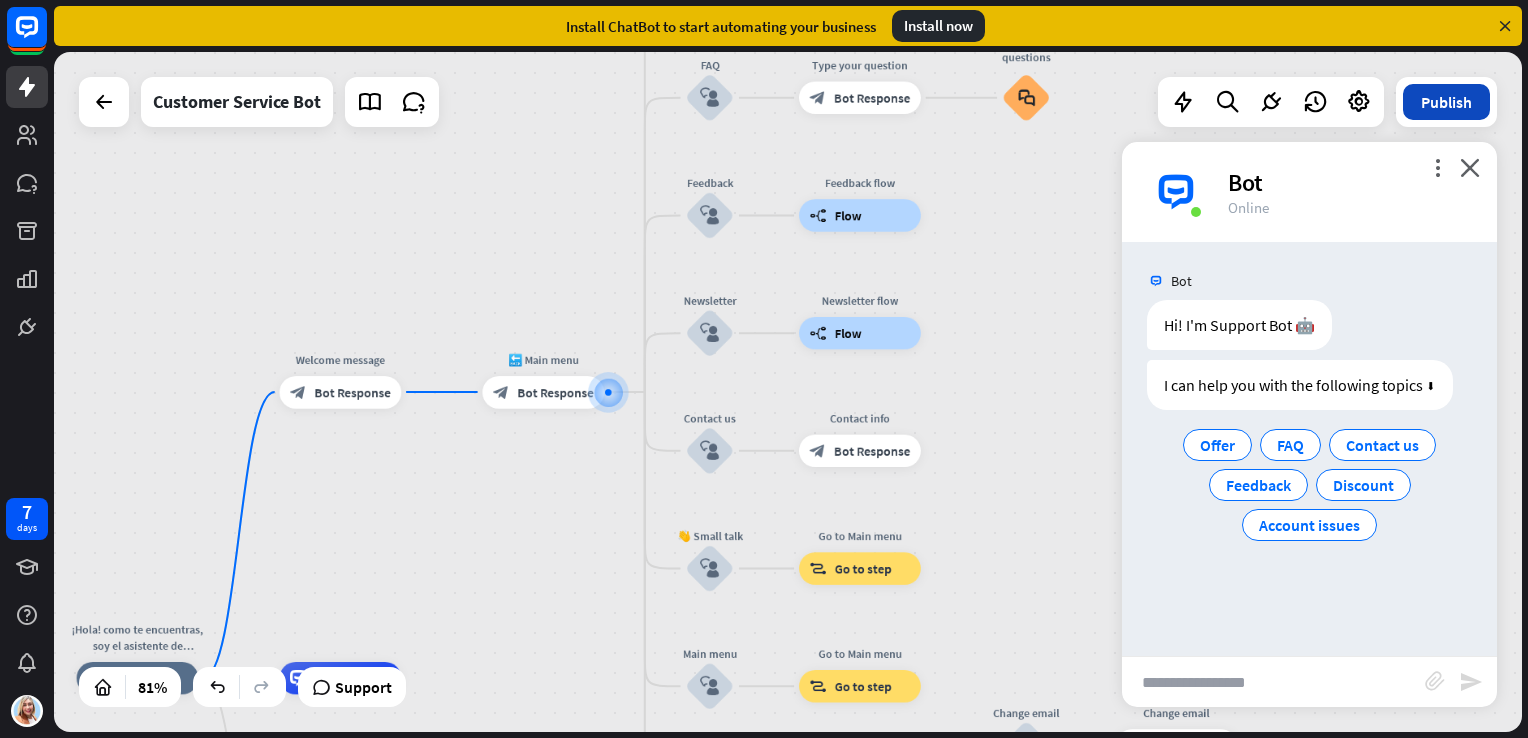 click on "Publish" at bounding box center [1446, 102] 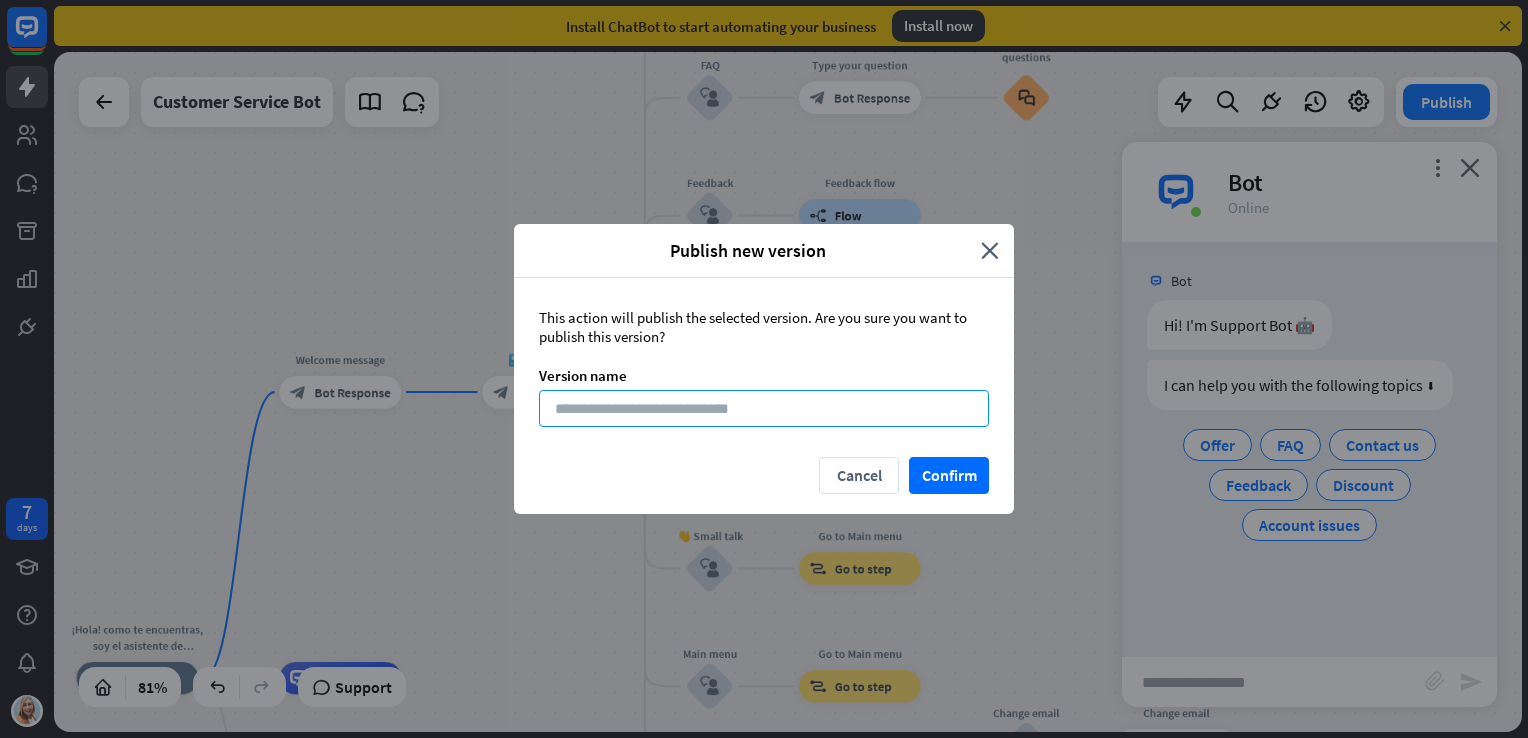 click at bounding box center [764, 408] 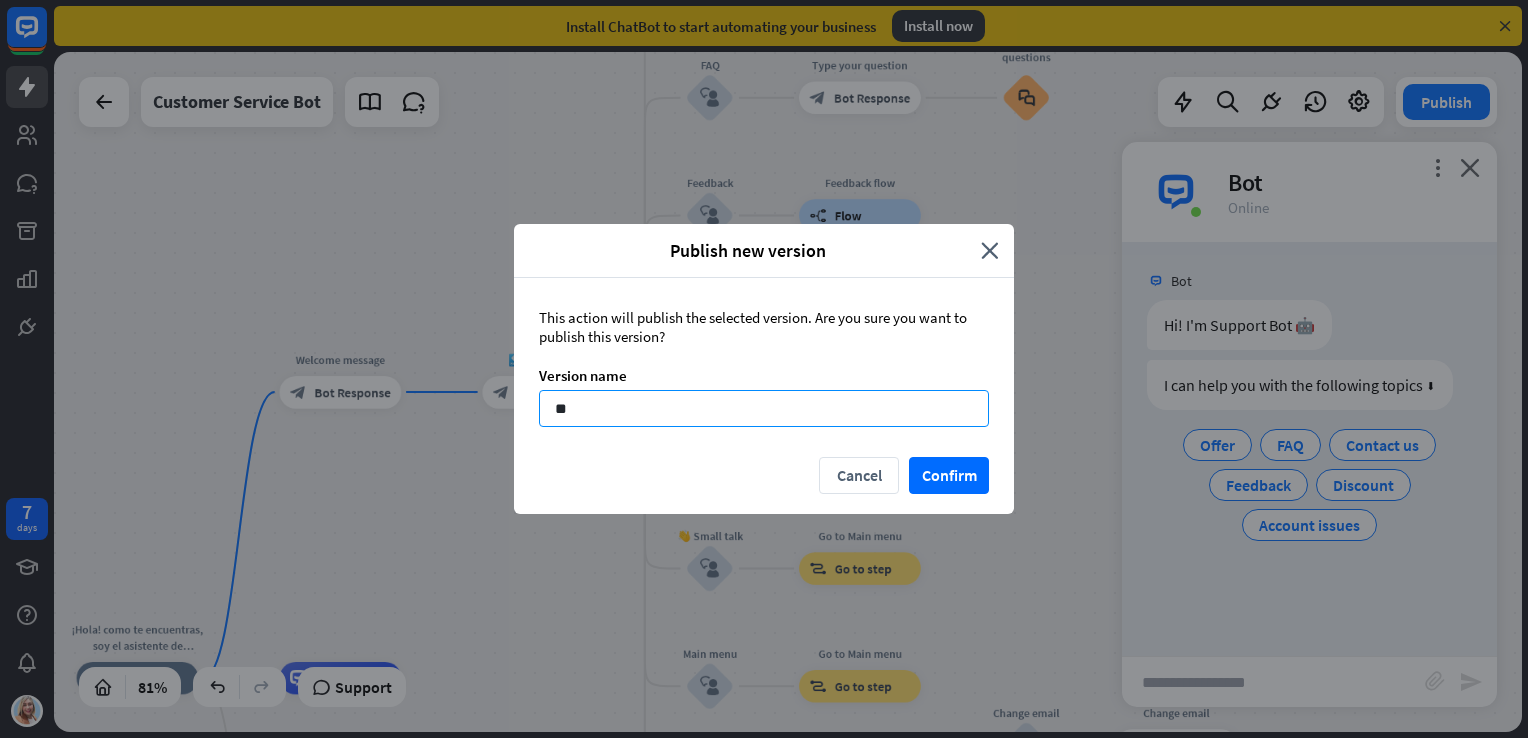 type on "**" 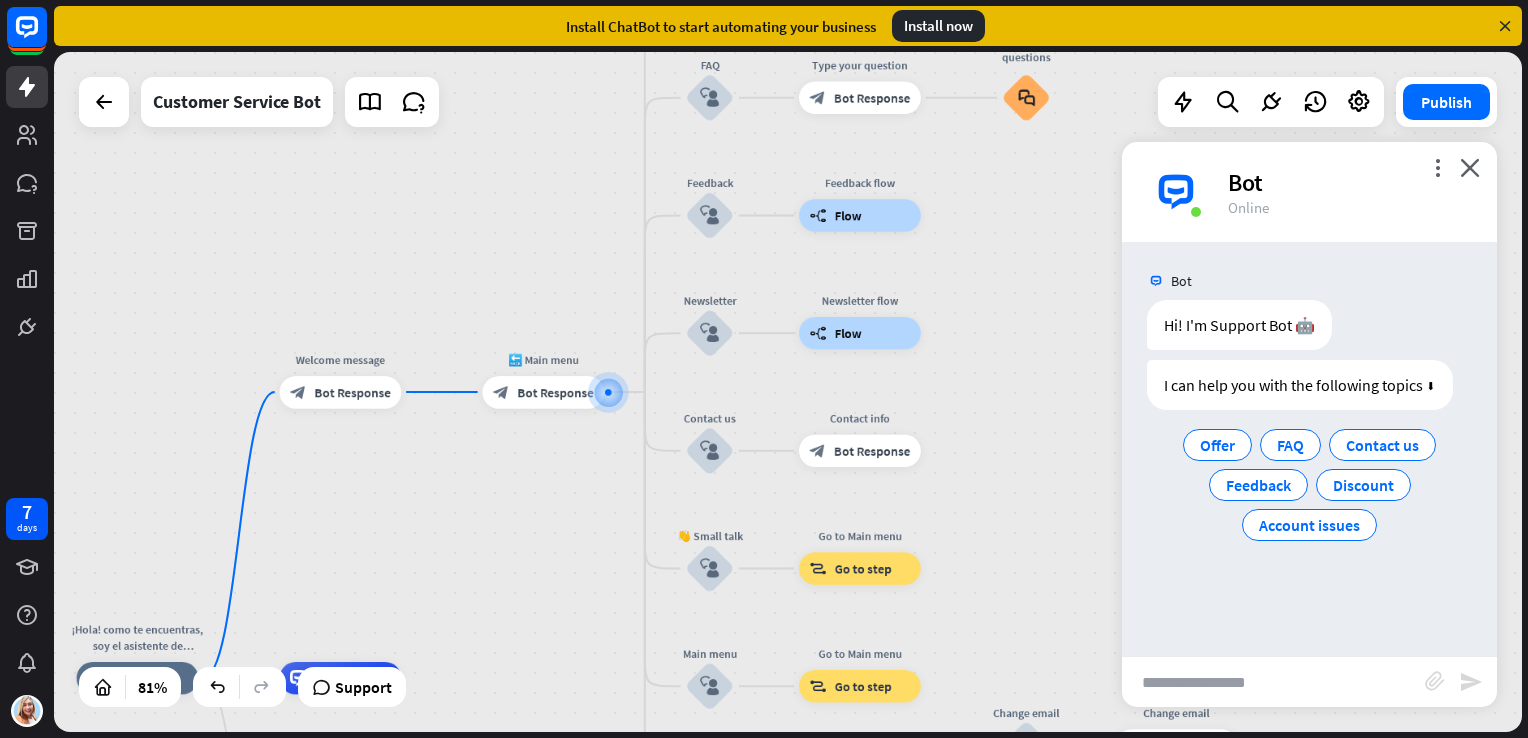 click on "Publish new version
close
This action will publish the selected version. Are you sure you want
to publish this version?
Version name
**     Cancel   Confirm" at bounding box center (764, 369) 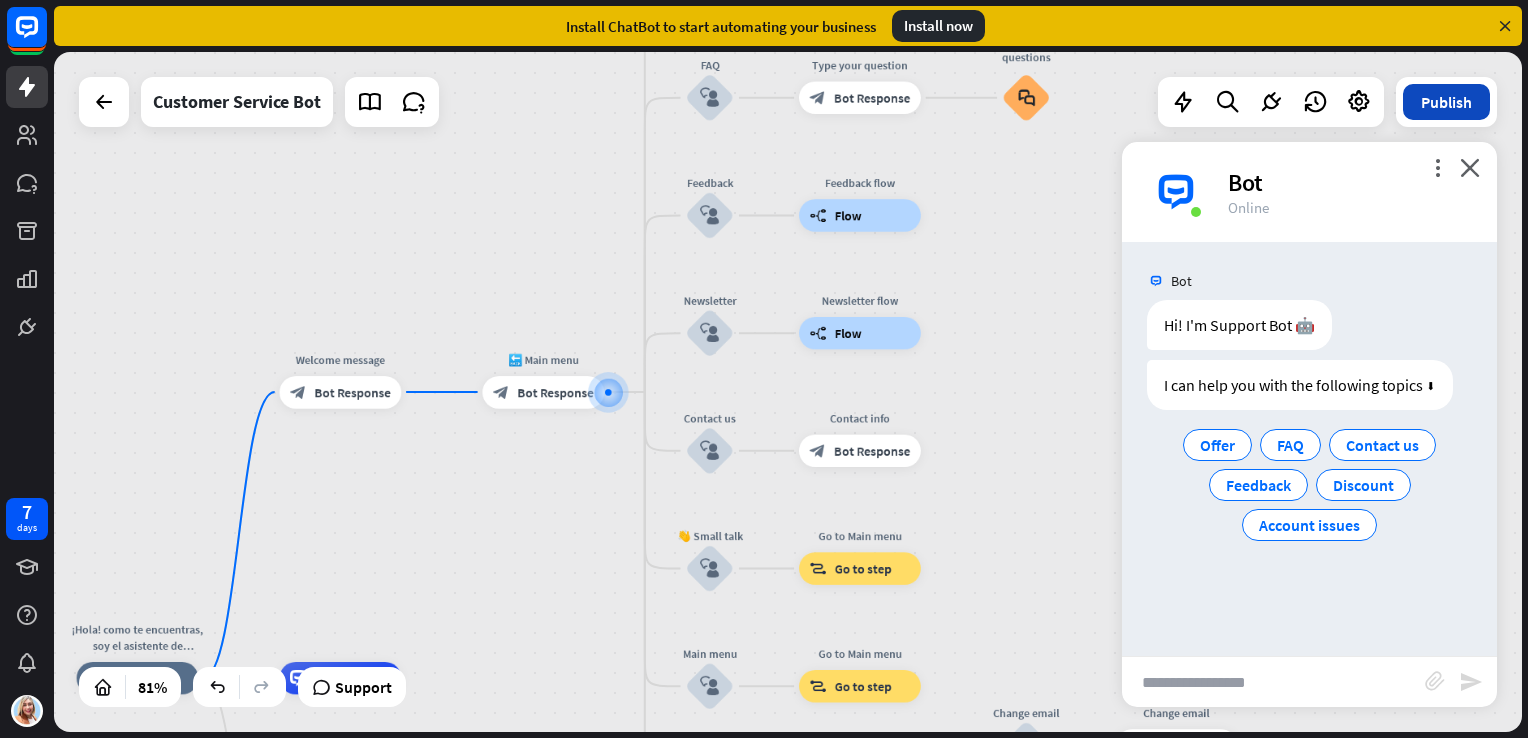 click on "Publish" at bounding box center (1446, 102) 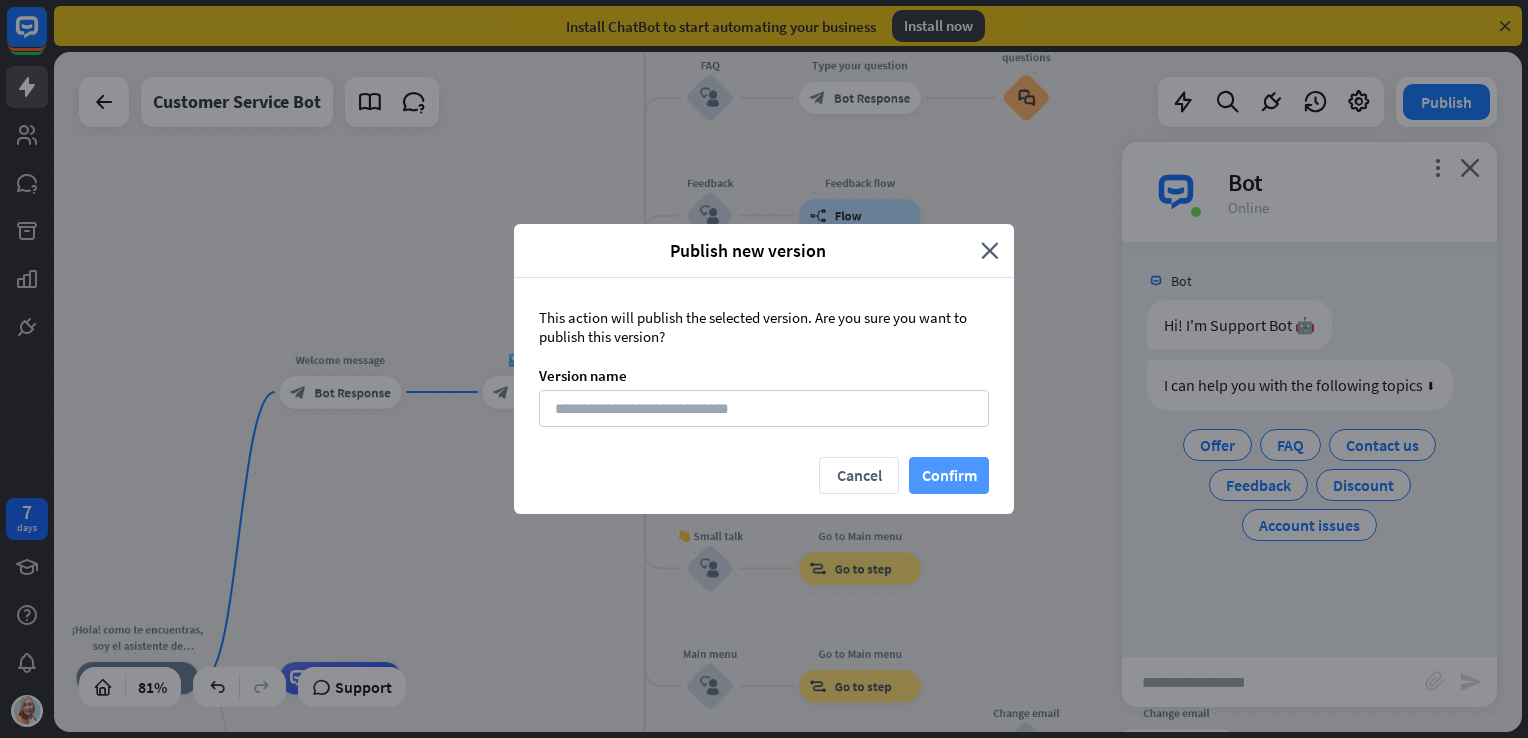 click on "Confirm" at bounding box center (949, 475) 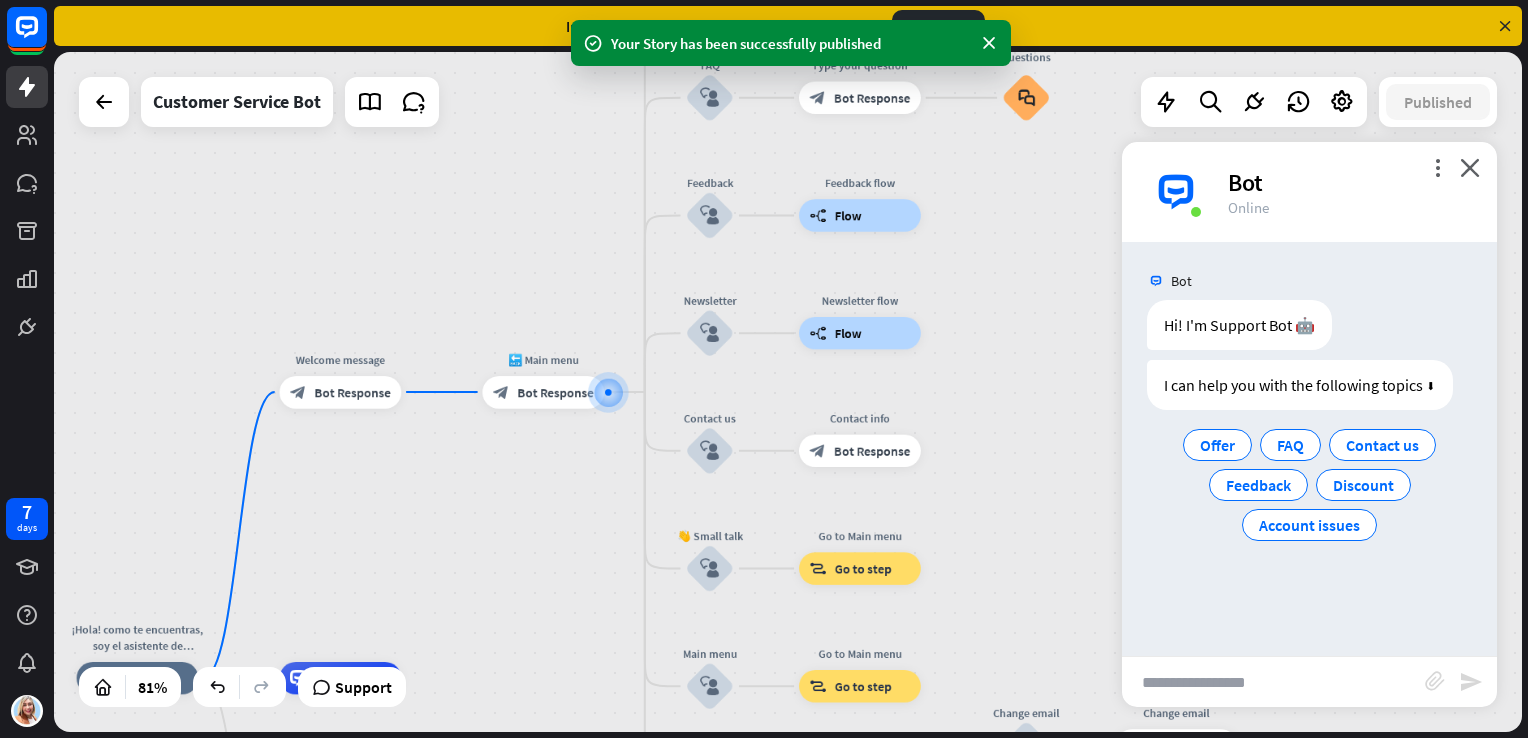 click on "¡Hola! como te encuentras, soy el asistente de Clinic Siluet YV en que te puedo ayudar el día [PERSON_NAME][DATE]   home_2   Start point                 Welcome message   block_bot_response   Bot Response                 🔙 Main menu   block_bot_response   Bot Response                     Our offer   block_user_input                 Select product category   block_bot_response   Bot Response                 ❓ Question   block_user_input                 How can I help you?   block_bot_response   Bot Response                 FAQ   block_user_input                 Type your question   block_bot_response   Bot Response                 Popular questions   block_faq                 Feedback   block_user_input                 Feedback flow   builder_tree   Flow                 Newsletter   block_user_input                 Newsletter flow   builder_tree   Flow                 Contact us   block_user_input       Edit name   more_horiz           Contact info   block_bot_response   Bot Response" at bounding box center [788, 392] 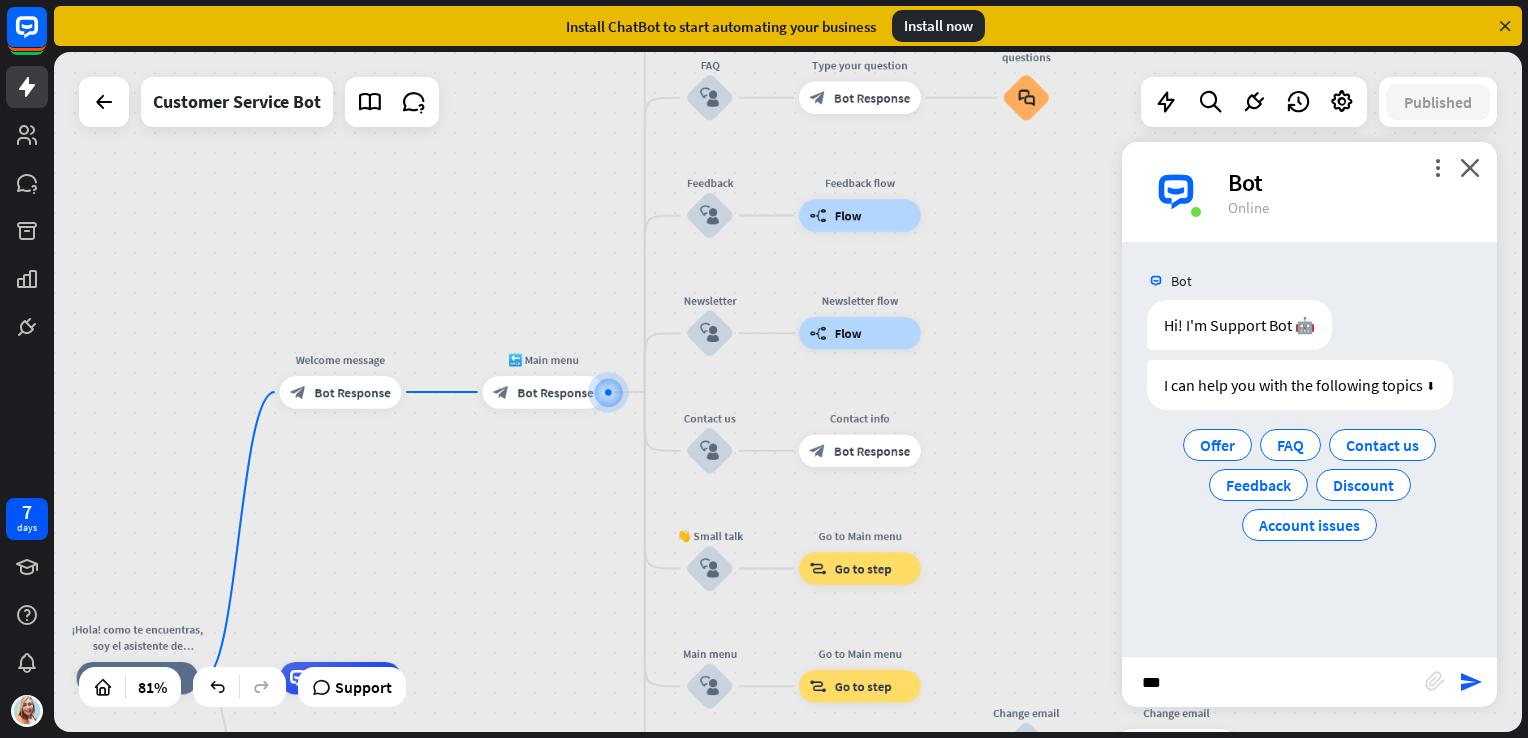 type on "****" 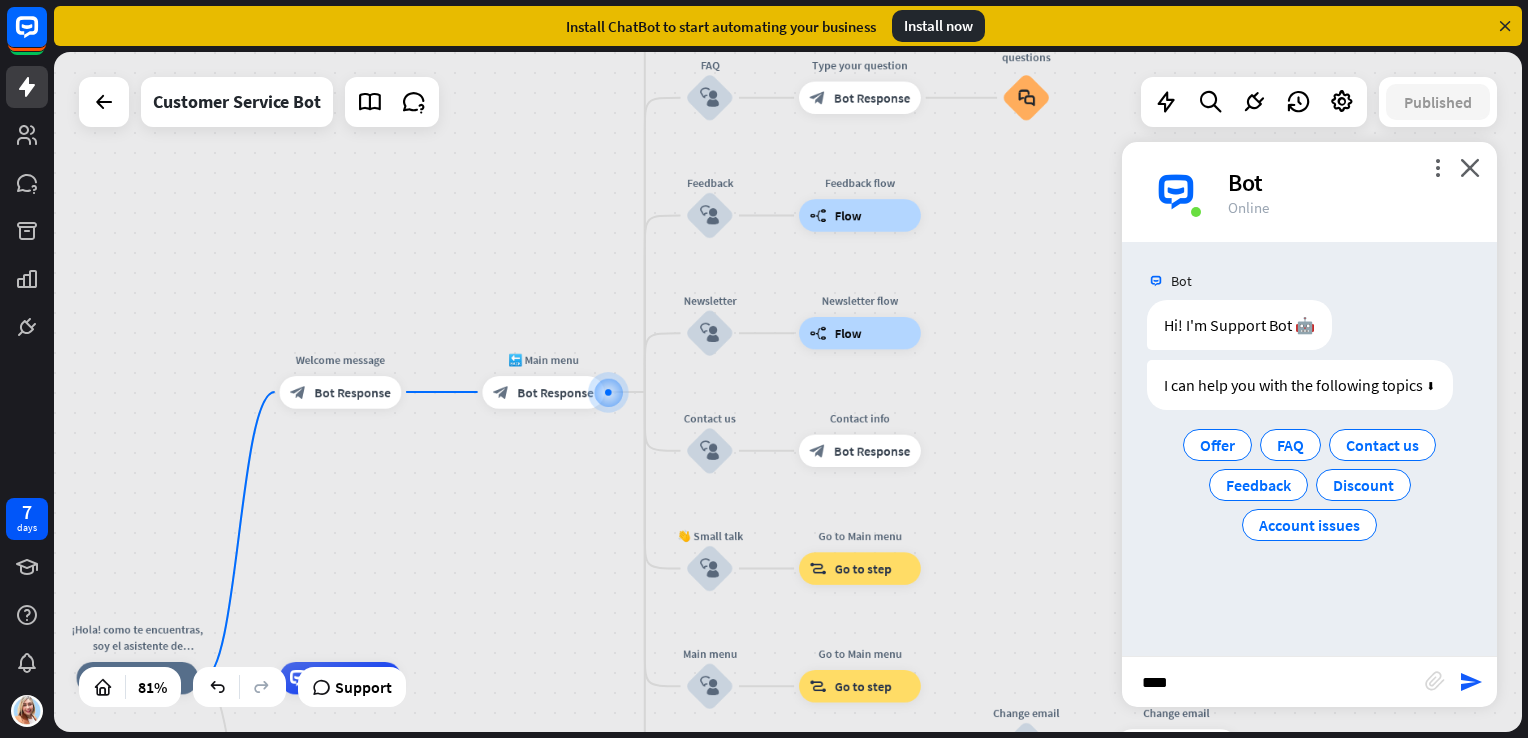 type 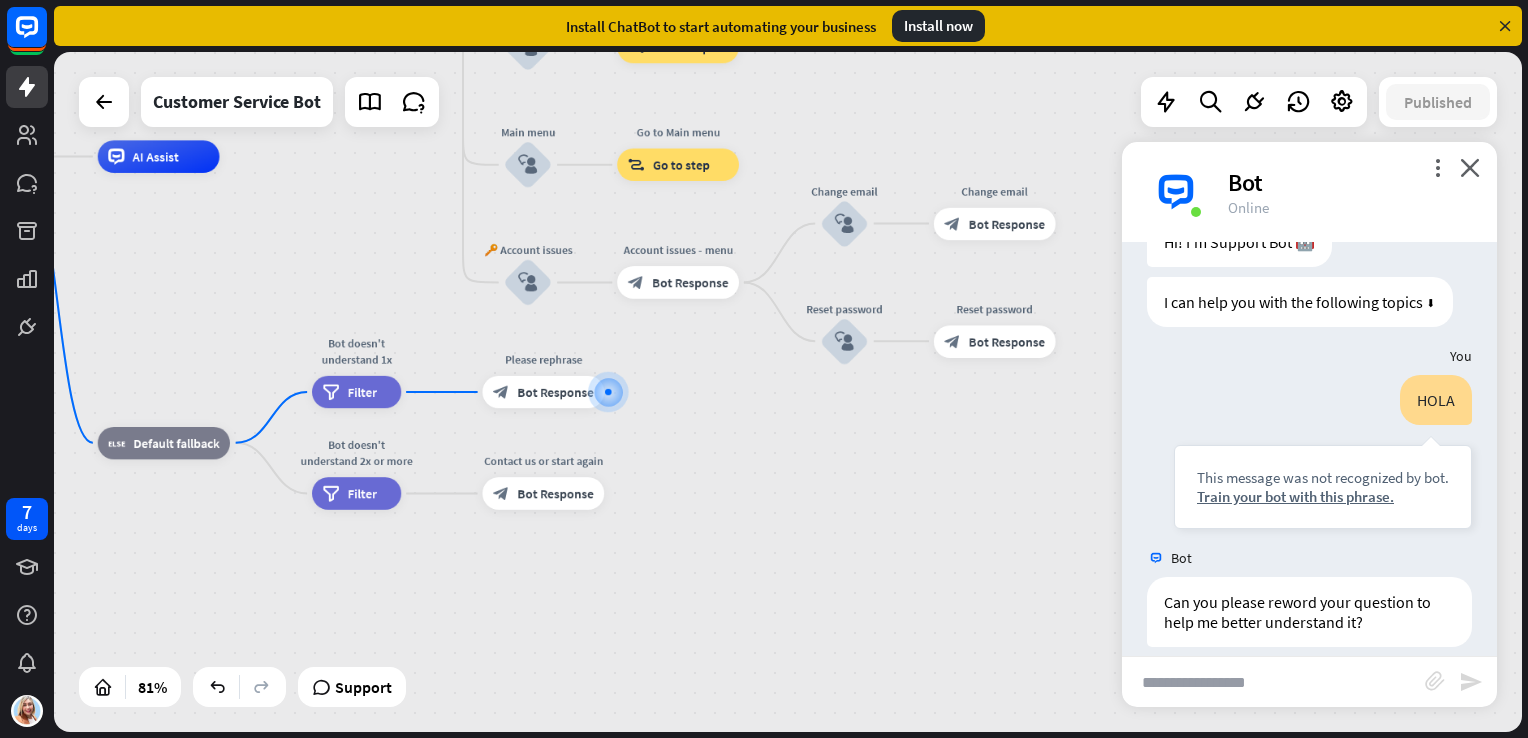 scroll, scrollTop: 103, scrollLeft: 0, axis: vertical 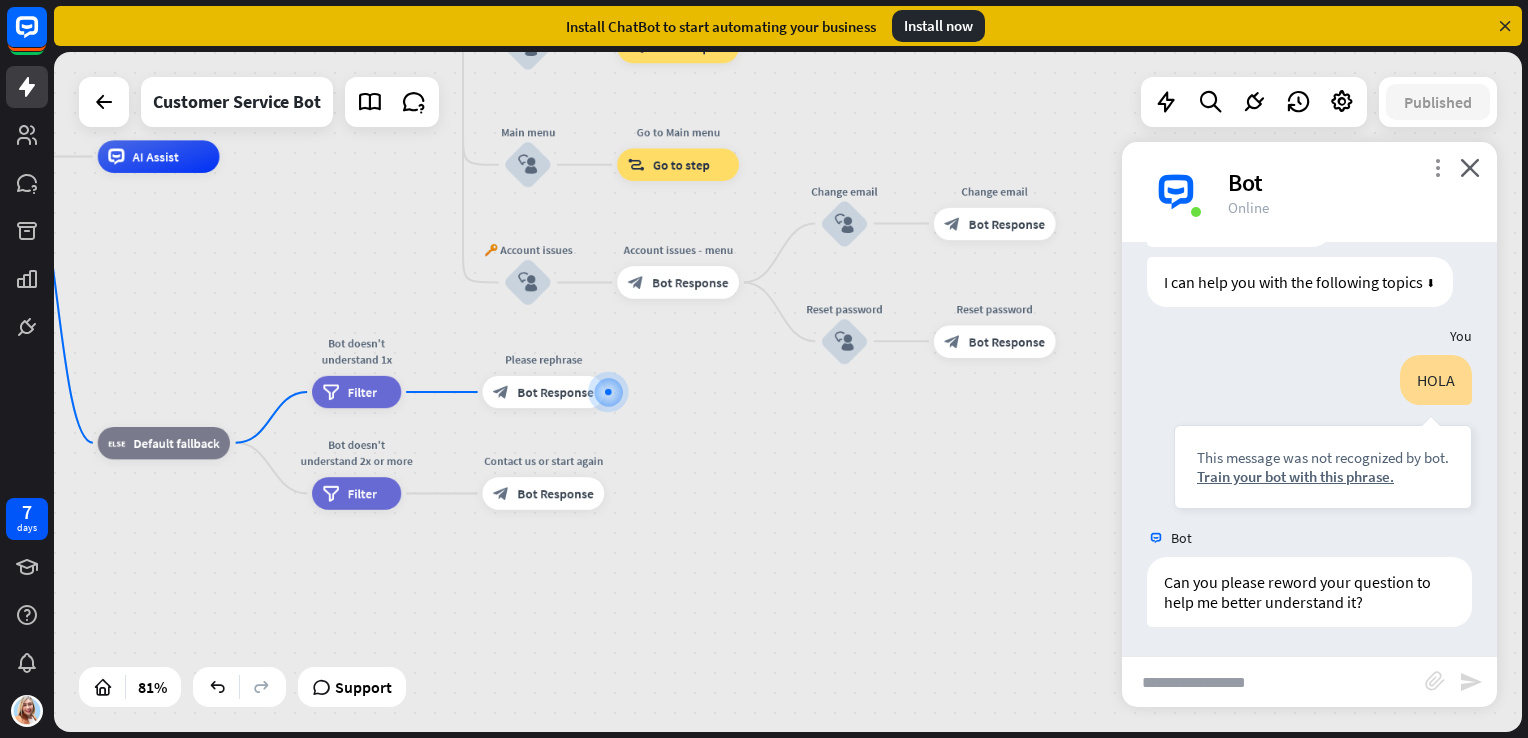 click on "more_vert" at bounding box center (1437, 167) 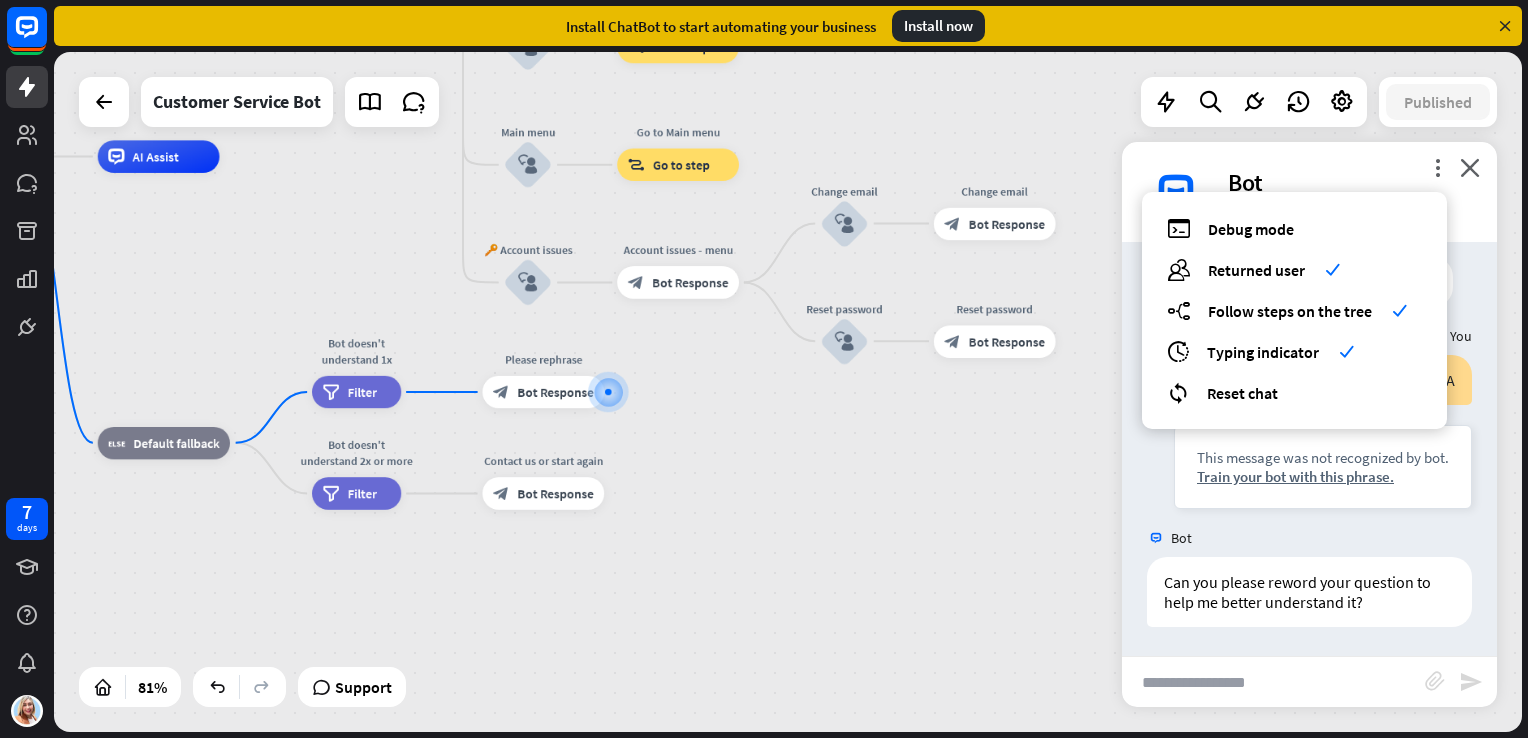 click on "debug   Debug mode     users   Returned user   check   builder_tree   Follow steps on the tree   check   archives   Typing indicator   check   reset_chat   Reset chat" at bounding box center [1294, 310] 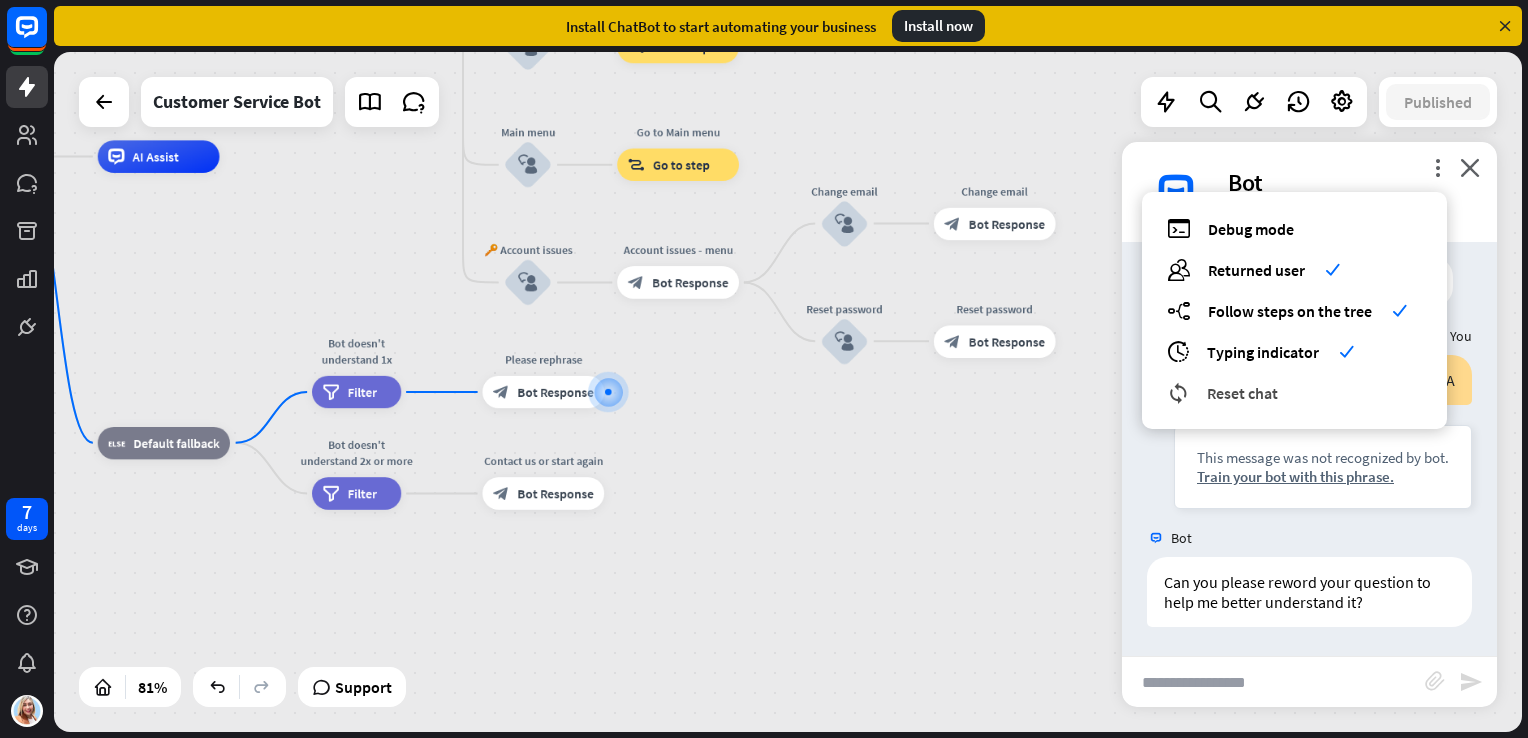 click on "reset_chat   Reset chat" at bounding box center (1294, 392) 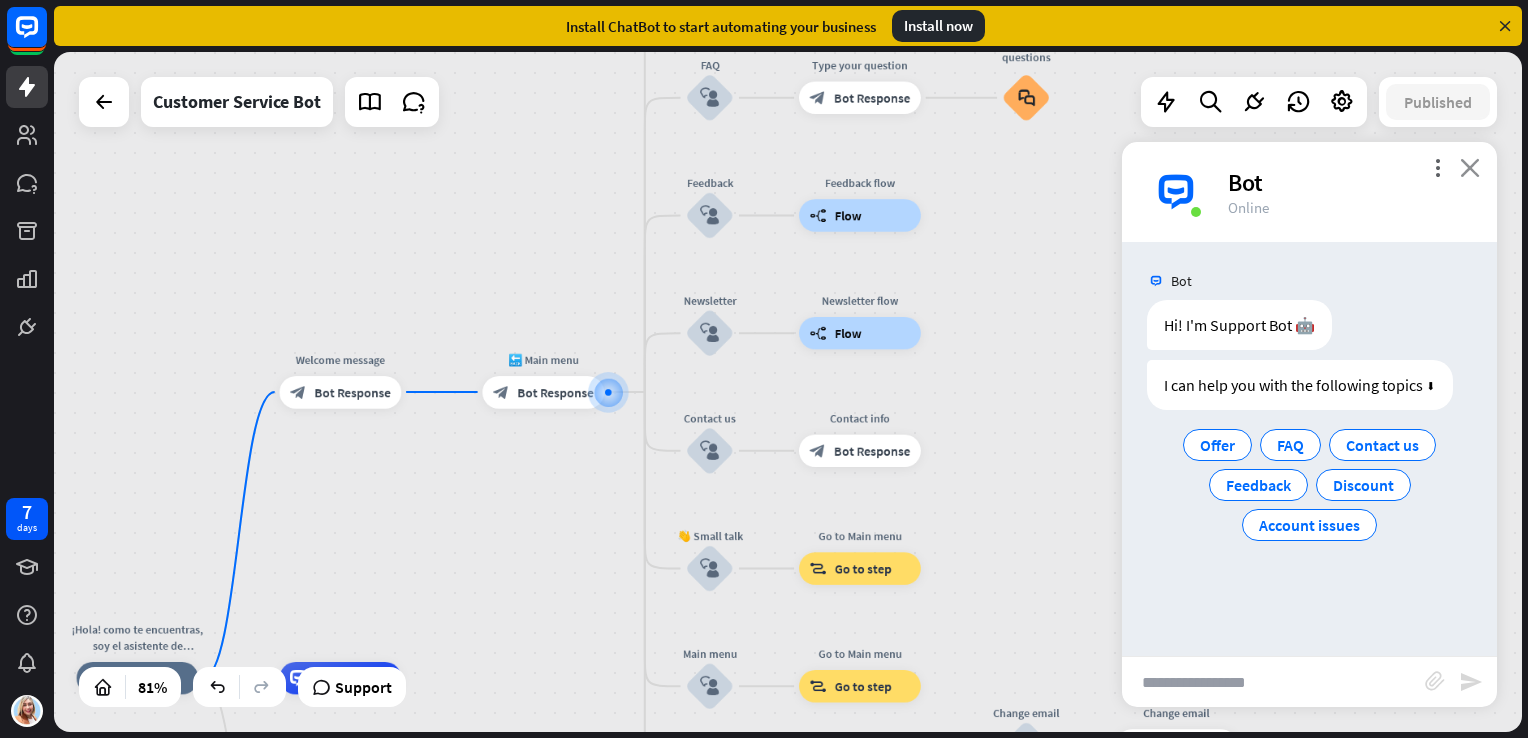 click on "close" at bounding box center (1470, 167) 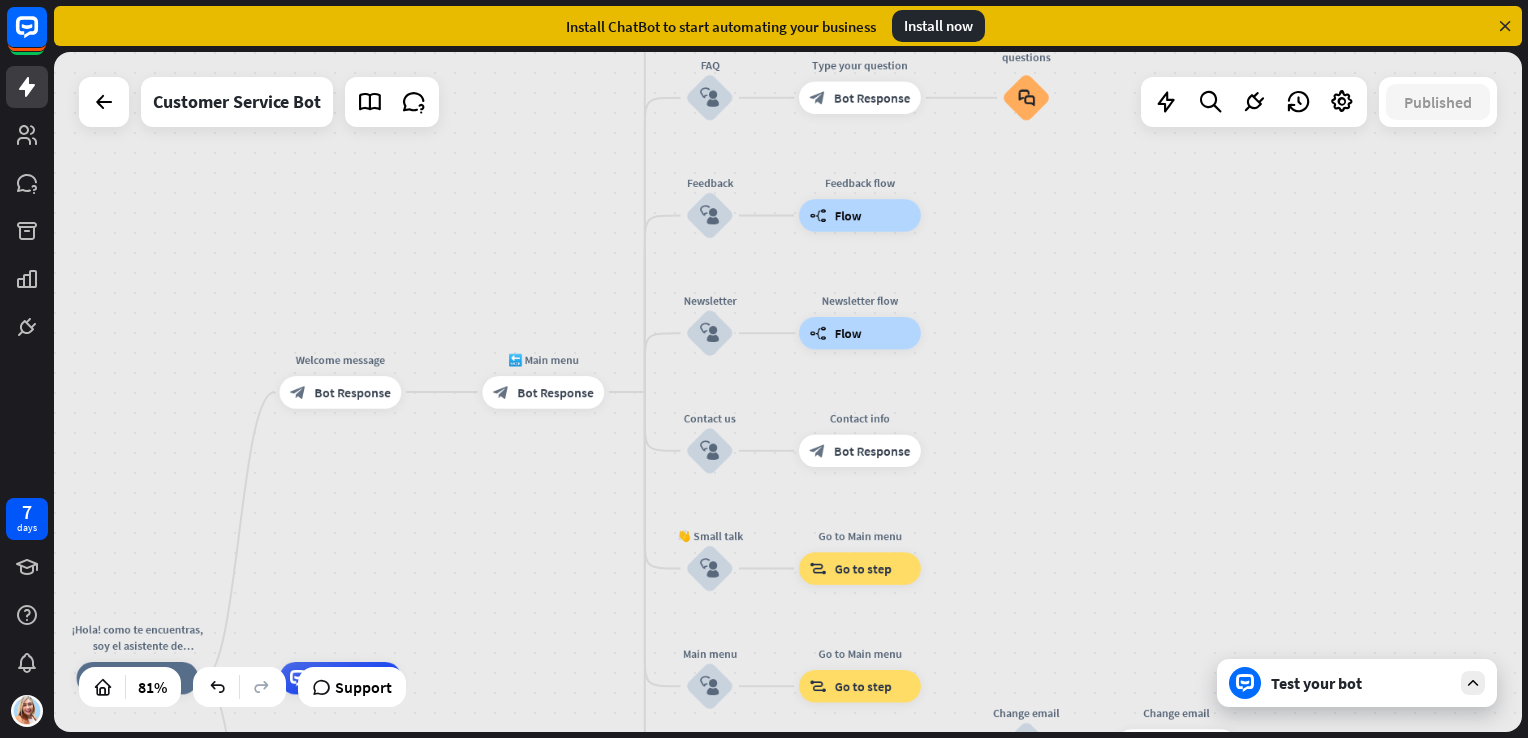 click on "¡Hola! como te encuentras, soy el asistente de Clinic Siluet YV en que te puedo ayudar el día [PERSON_NAME][DATE]   home_2   Start point                 Welcome message   block_bot_response   Bot Response                 🔙 Main menu   block_bot_response   Bot Response                 Our offer   block_user_input                 Select product category   block_bot_response   Bot Response                 ❓ Question   block_user_input                 How can I help you?   block_bot_response   Bot Response                 FAQ   block_user_input                 Type your question   block_bot_response   Bot Response                 Popular questions   block_faq                 Feedback   block_user_input                 Feedback flow   builder_tree   Flow                 Newsletter   block_user_input                 Newsletter flow   builder_tree   Flow                 Contact us   block_user_input                 Contact info   block_bot_response   Bot Response                 👋 Small talk" at bounding box center (788, 392) 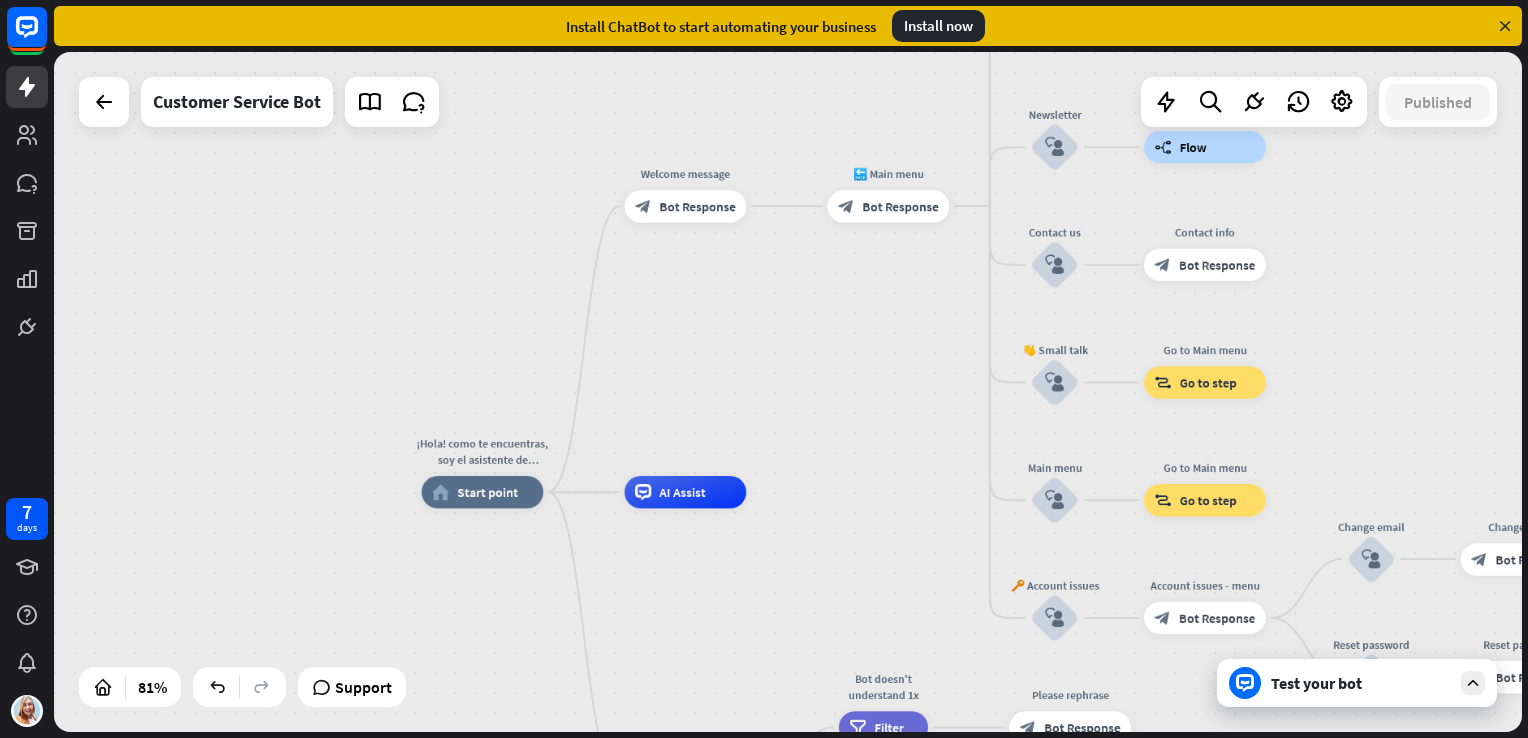 drag, startPoint x: 498, startPoint y: 538, endPoint x: 852, endPoint y: 346, distance: 402.7158 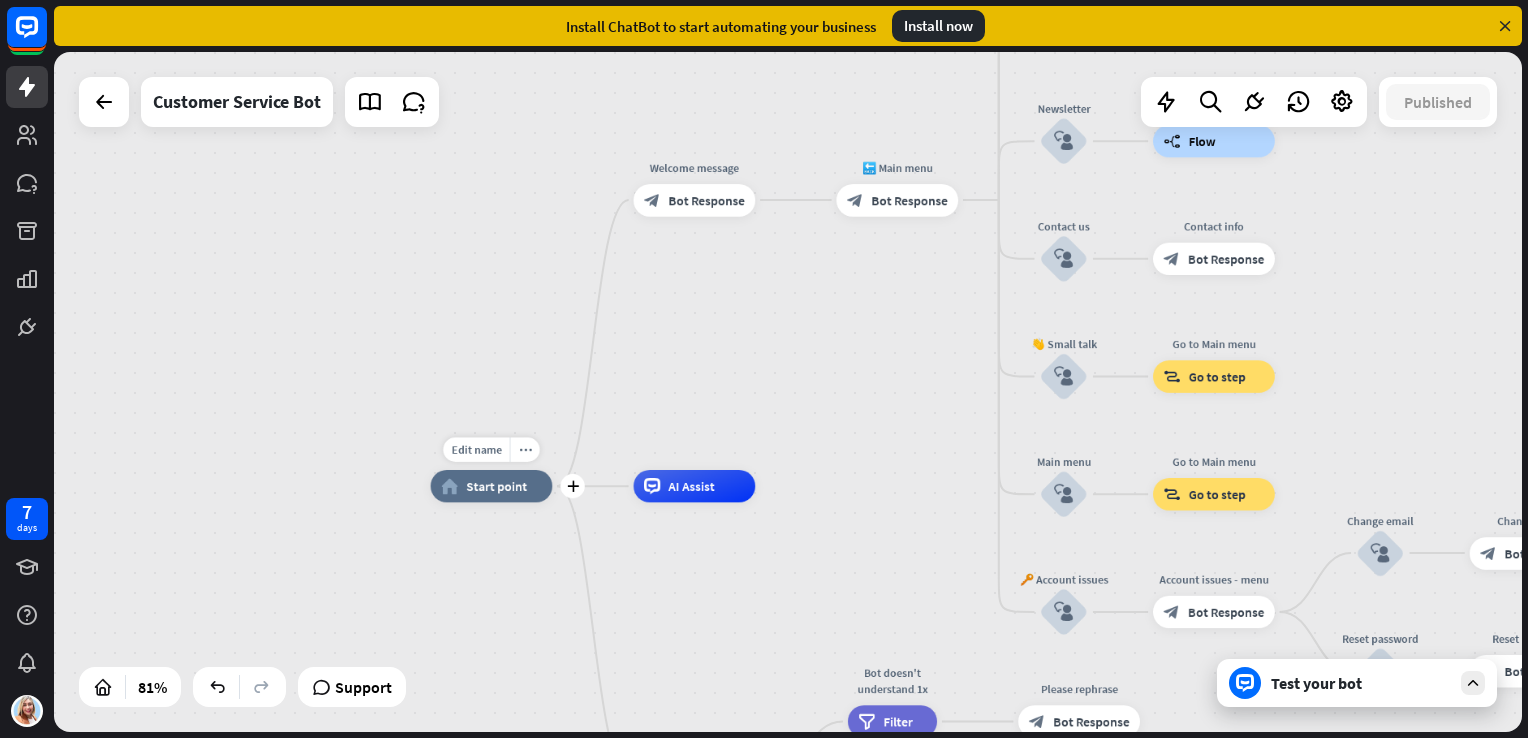 click on "home_2   Start point" at bounding box center (492, 486) 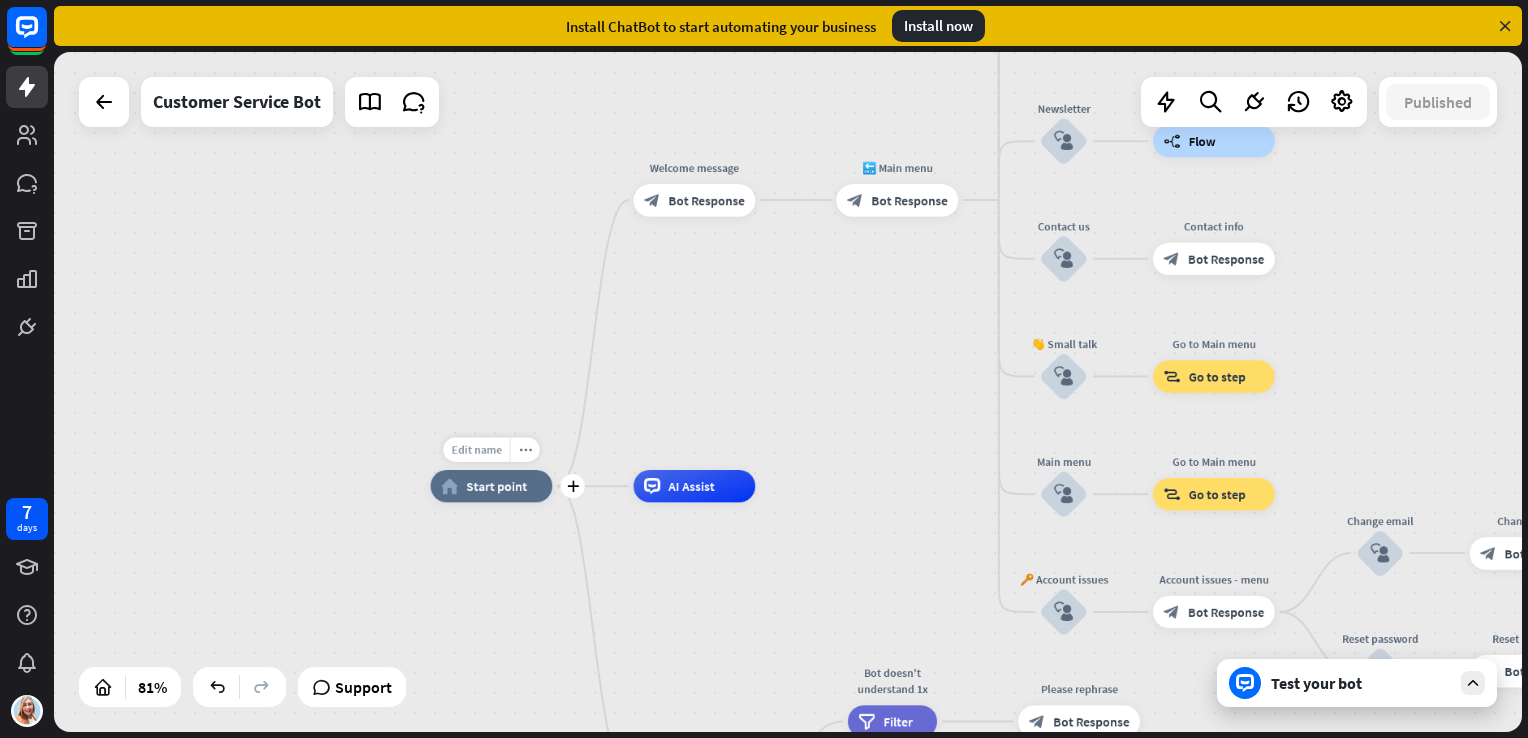 click on "Edit name" at bounding box center [476, 449] 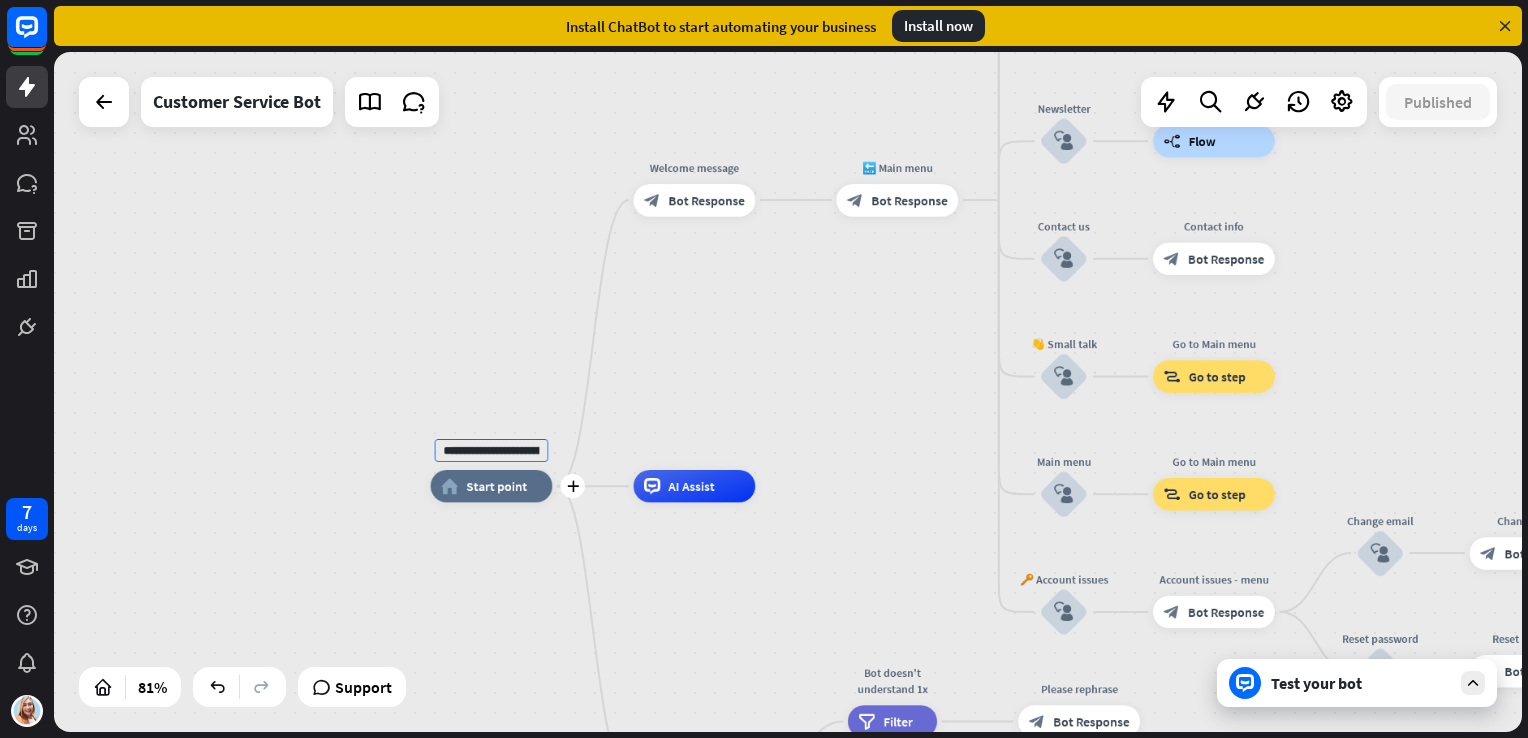 scroll, scrollTop: 0, scrollLeft: 468, axis: horizontal 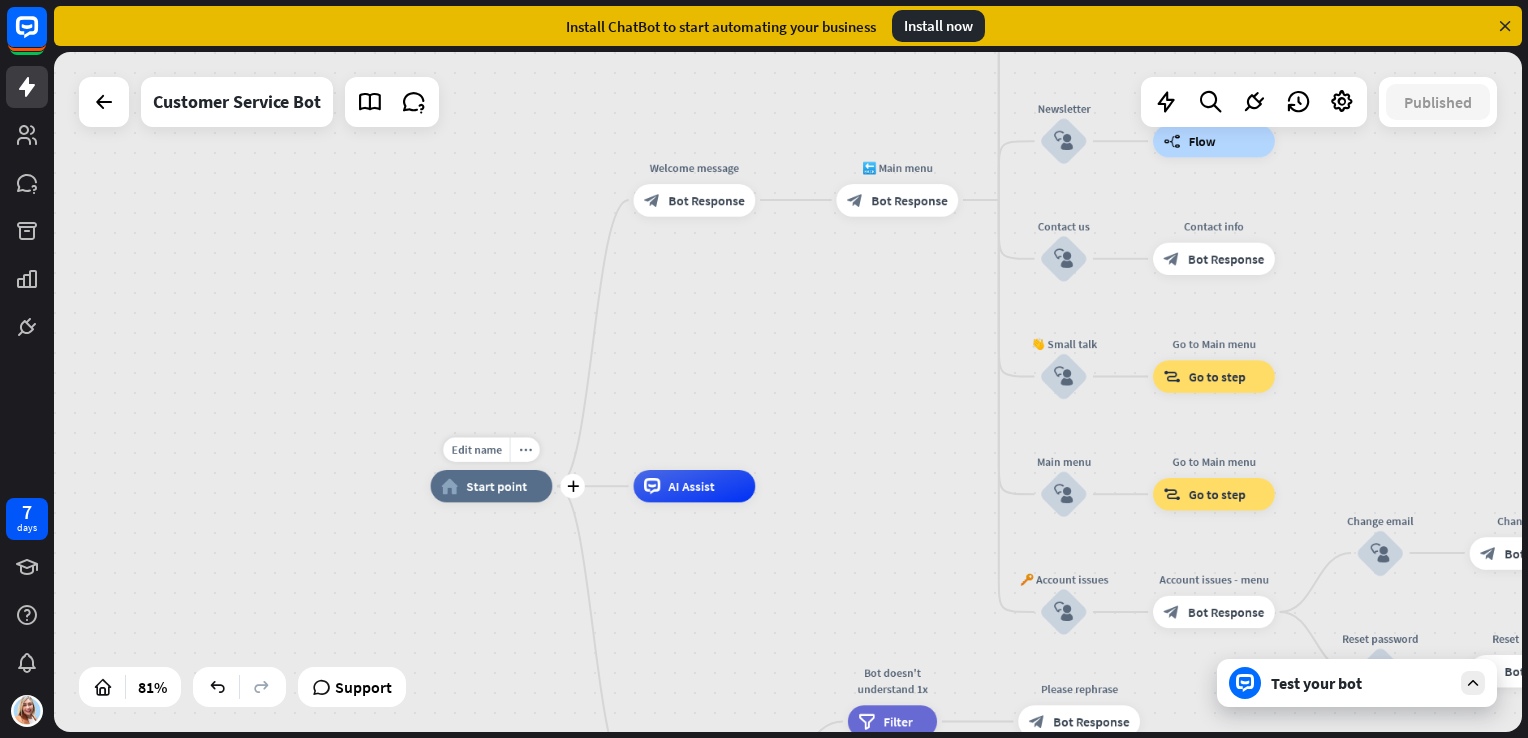click on "**********" at bounding box center [788, 392] 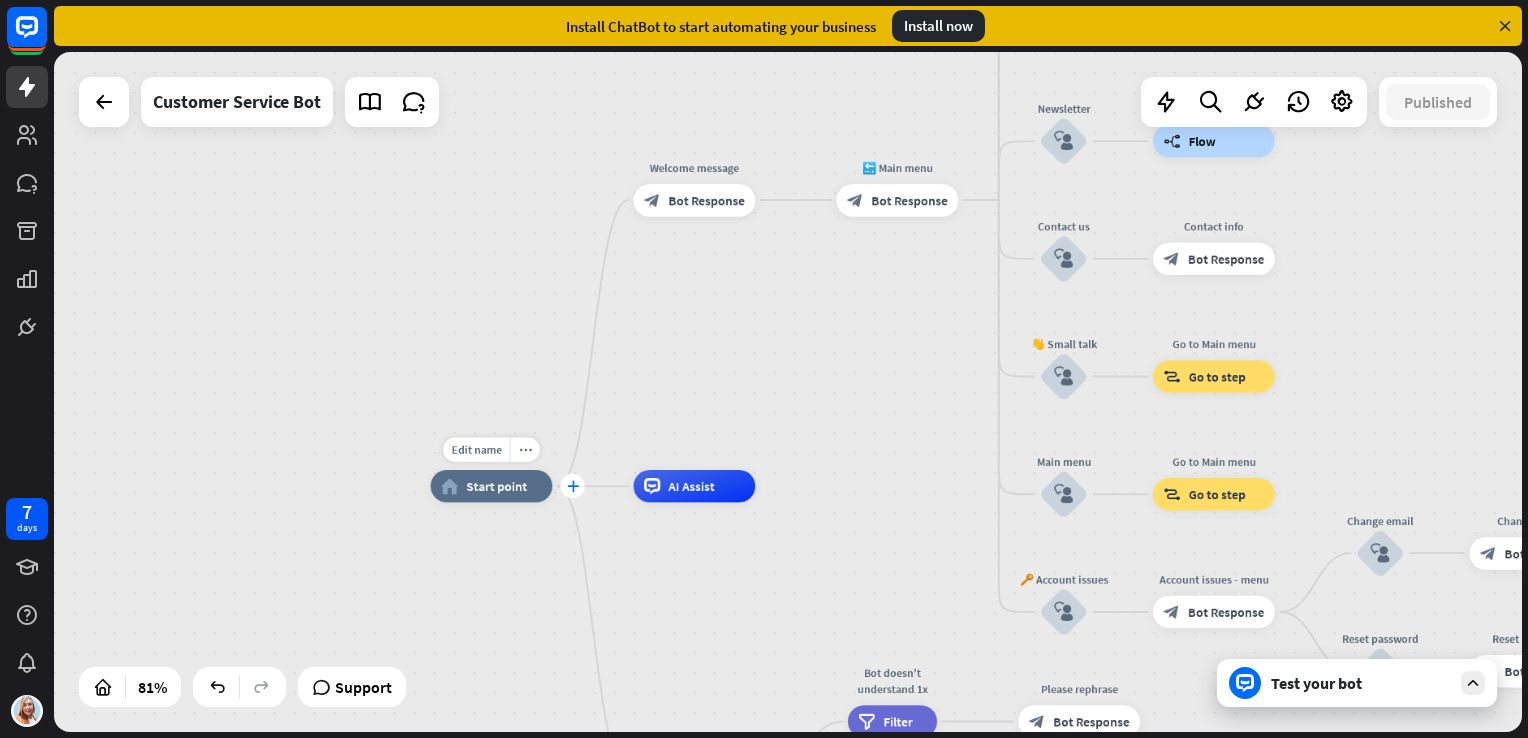click on "plus" at bounding box center [573, 485] 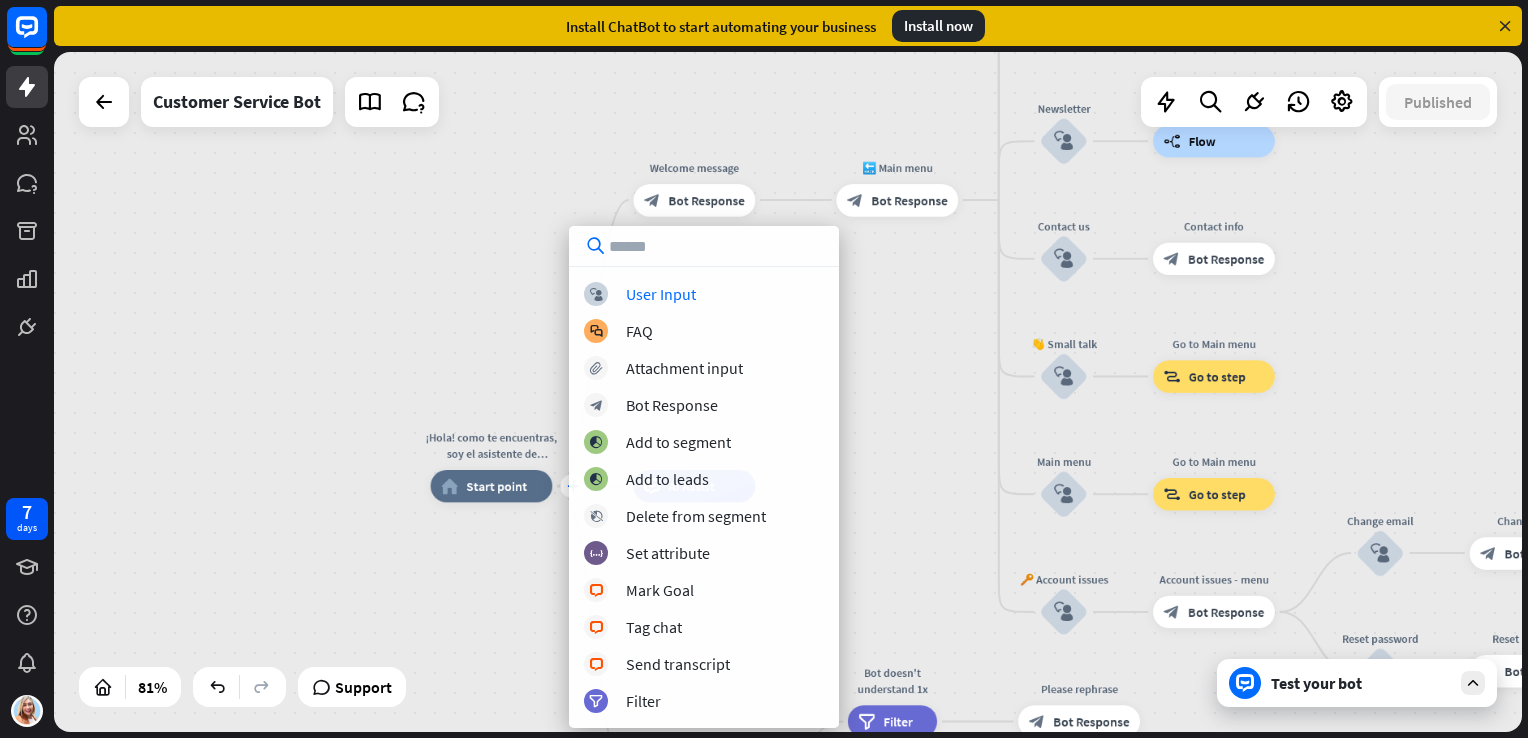 click on "block_user_input
User Input
block_faq
FAQ
block_attachment
Attachment input
block_bot_response
Bot Response
block_add_to_segment
Add to segment
block_add_to_segment
Add to leads
block_delete_from_segment
Delete from segment
block_set_attribute
Set attribute
block_livechat
Mark Goal
block_livechat
Tag chat
block_livechat
Send transcript
filter
Filter" at bounding box center [704, 497] 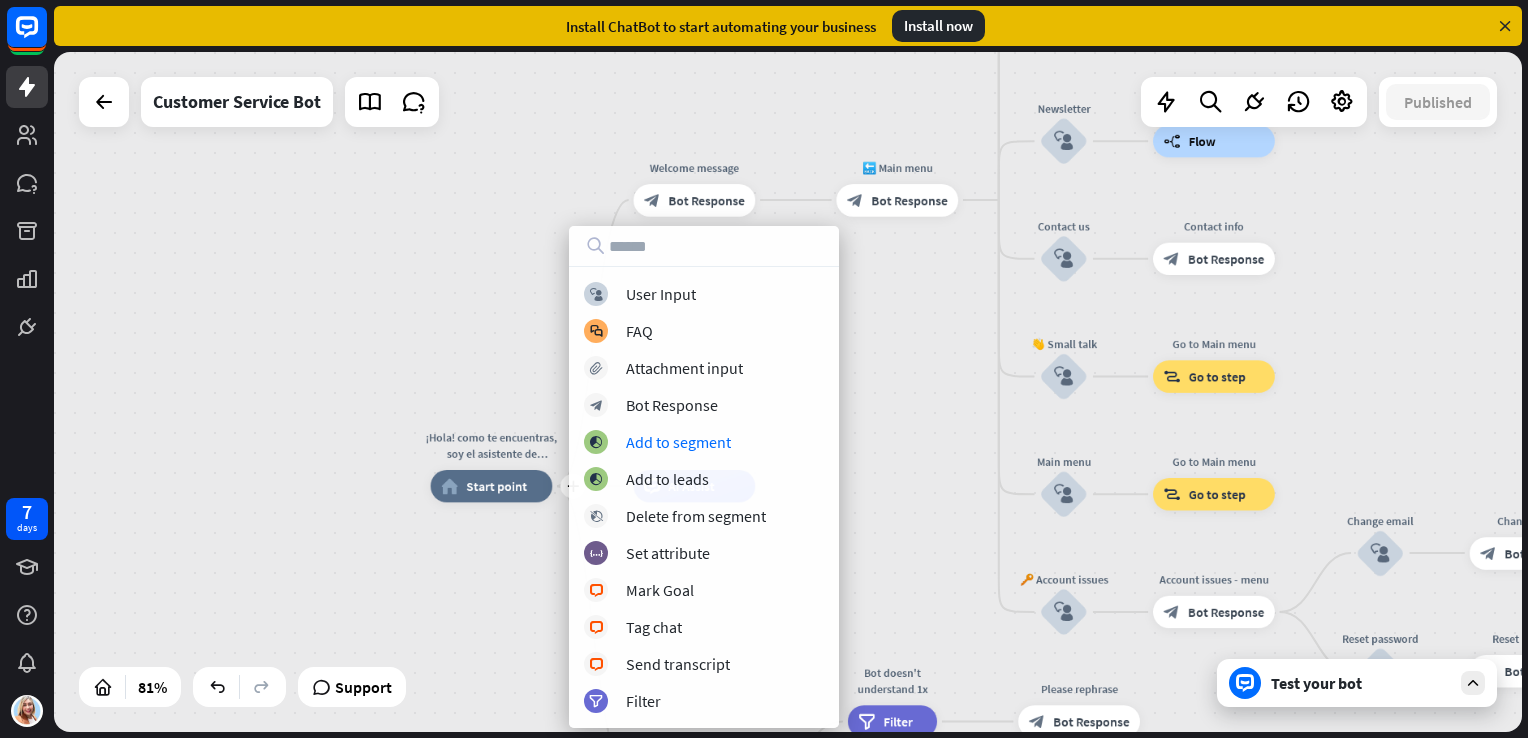 click on "plus   ¡Hola! como te encuentras, soy el asistente de Clinic Siluet YV en que te puedo ayudar el día [PERSON_NAME][DATE]   home_2   Start point                 Welcome message   block_bot_response   Bot Response                 🔙 Main menu   block_bot_response   Bot Response                 Our offer   block_user_input                 Select product category   block_bot_response   Bot Response                 ❓ Question   block_user_input                 How can I help you?   block_bot_response   Bot Response                 FAQ   block_user_input                 Type your question   block_bot_response   Bot Response                 Popular questions   block_faq                 Feedback   block_user_input                 Feedback flow   builder_tree   Flow                 Newsletter   block_user_input                 Newsletter flow   builder_tree   Flow                 Contact us   block_user_input                 Contact info   block_bot_response   Bot Response                 👋 Small talk" at bounding box center (788, 392) 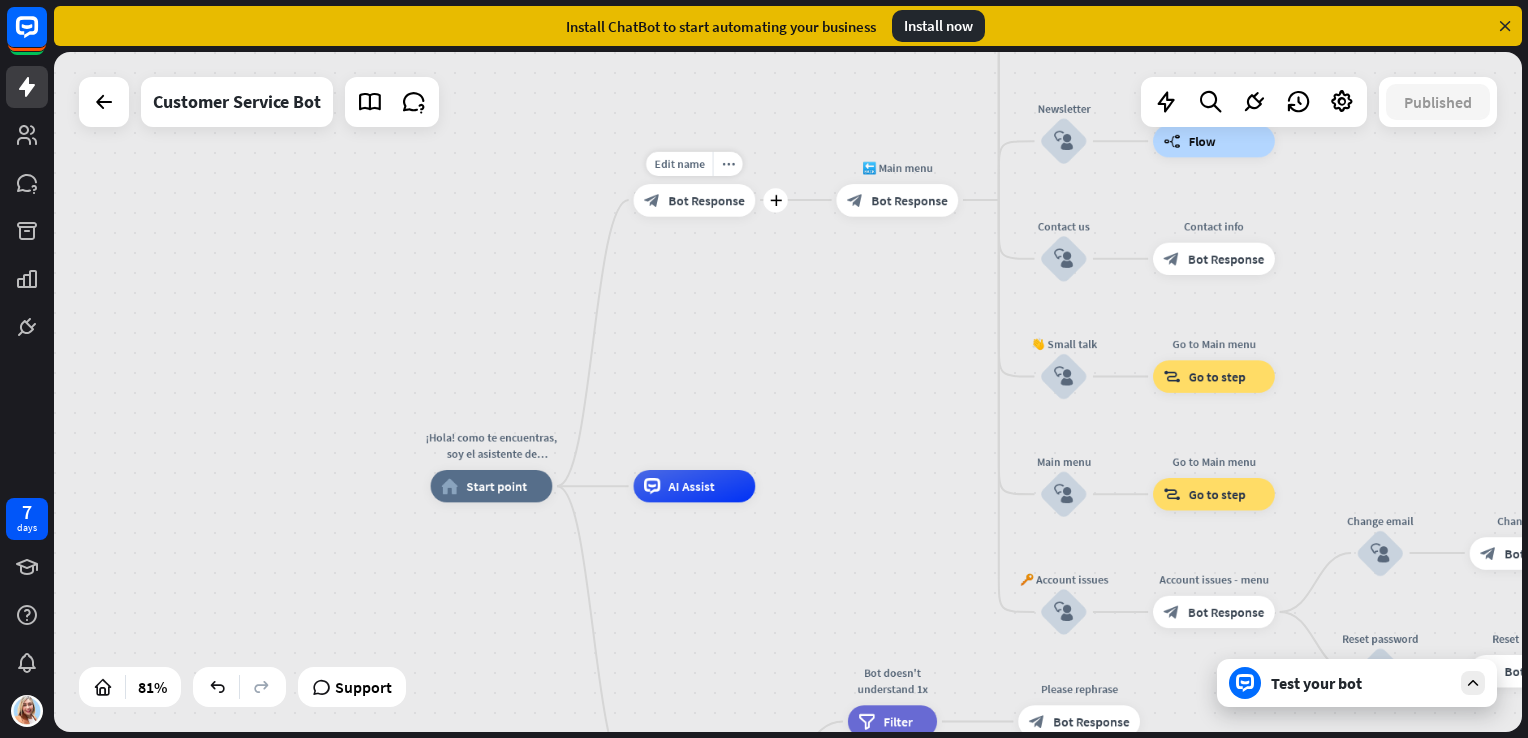 click on "Edit name   more_horiz         plus     block_bot_response   Bot Response" at bounding box center (695, 200) 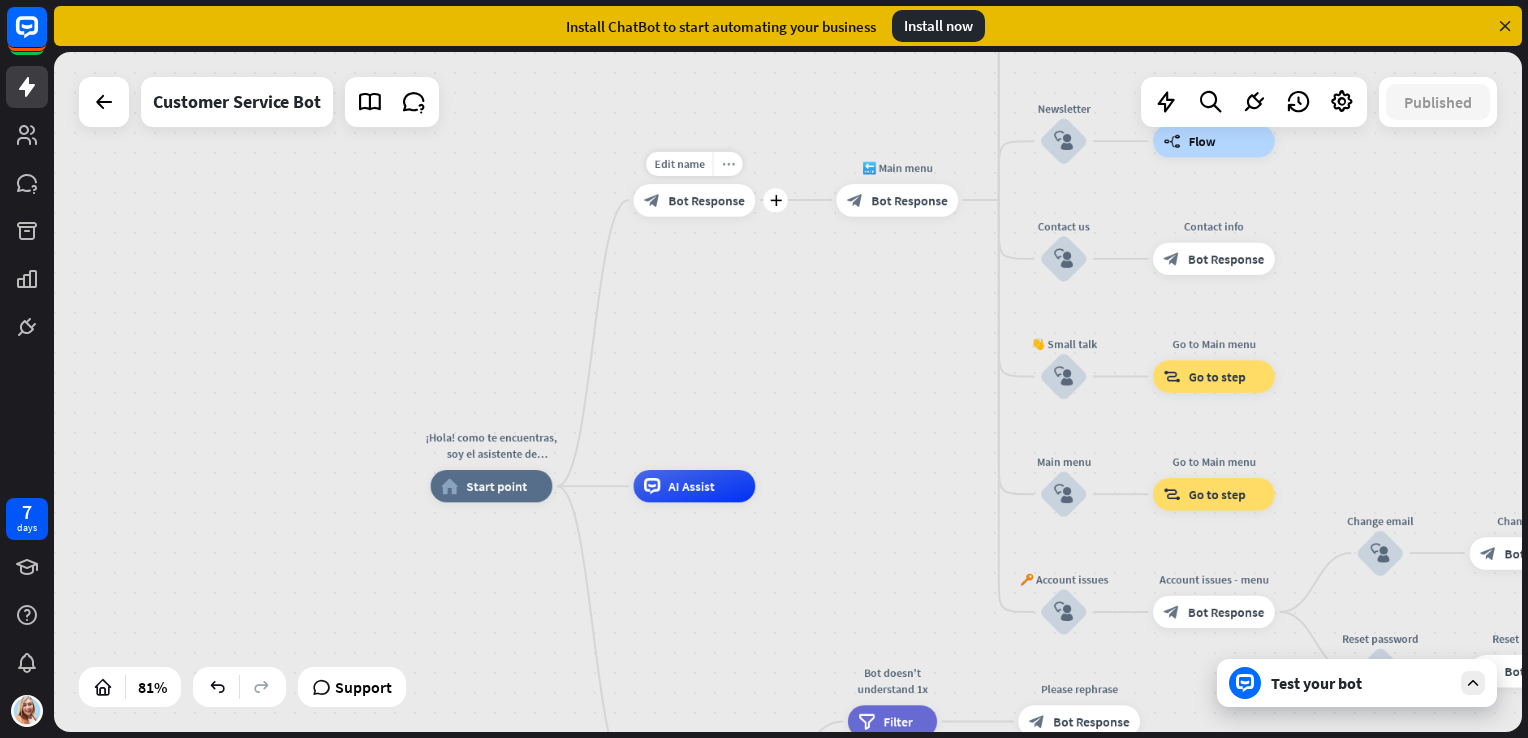 click on "more_horiz" at bounding box center (728, 163) 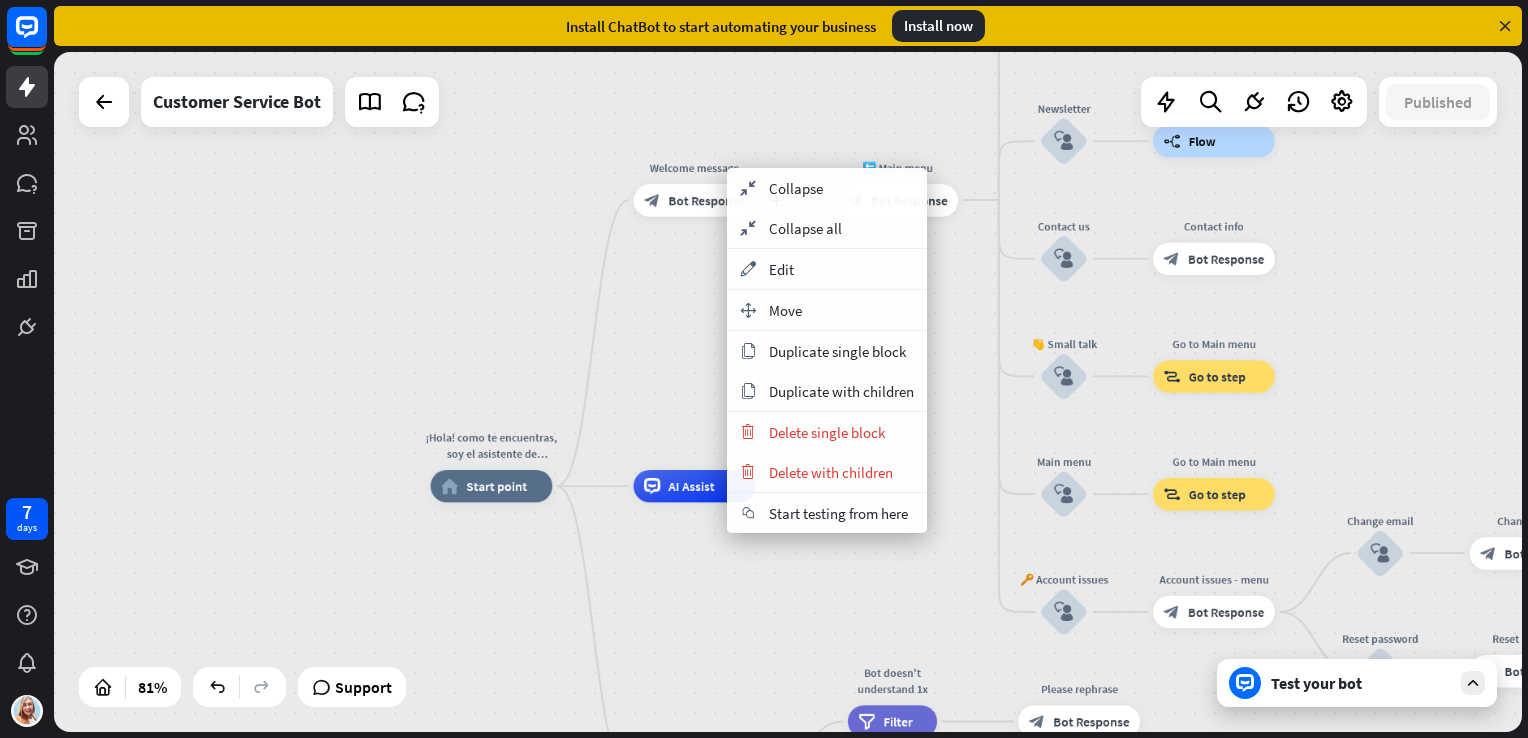 click on "Welcome message" at bounding box center [694, 167] 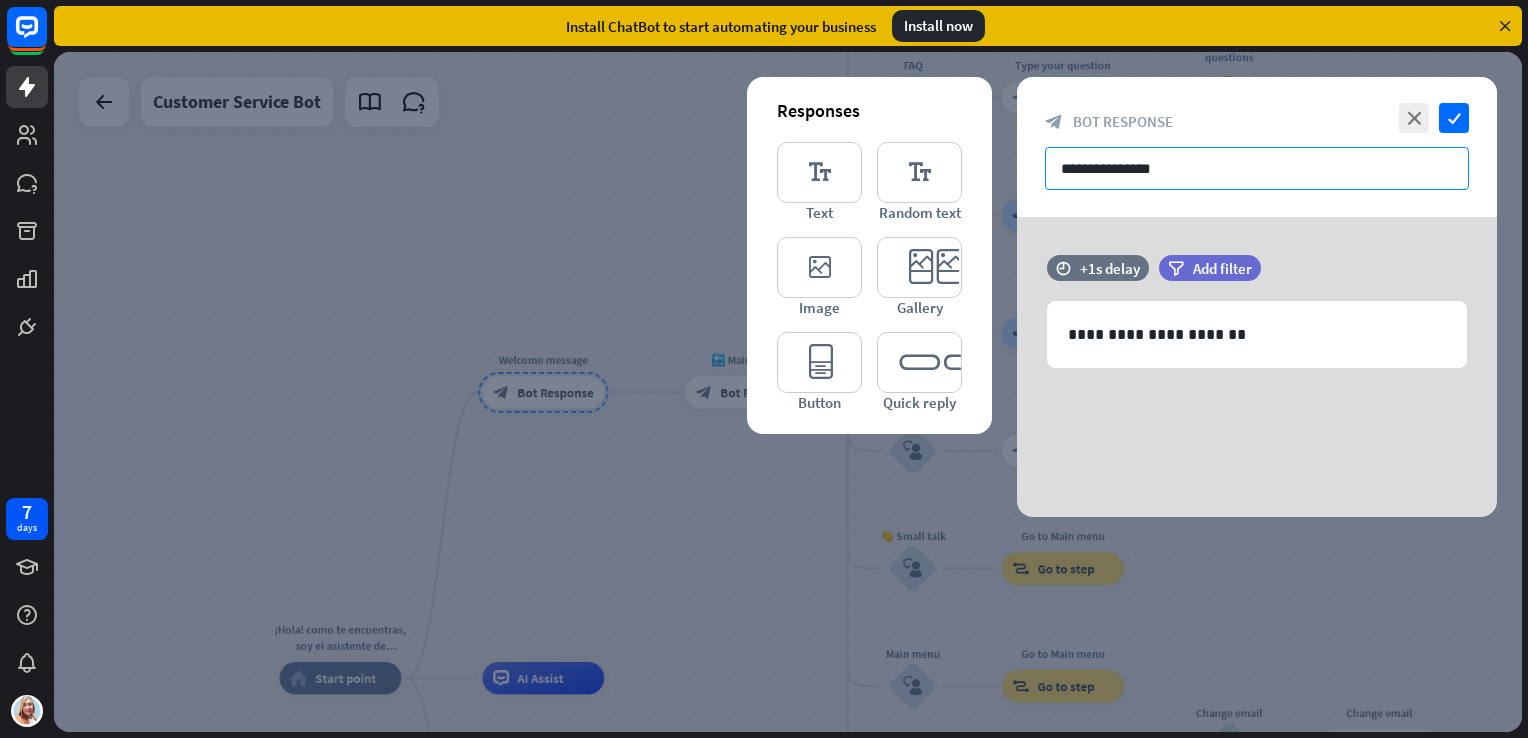 click on "**********" at bounding box center [1257, 168] 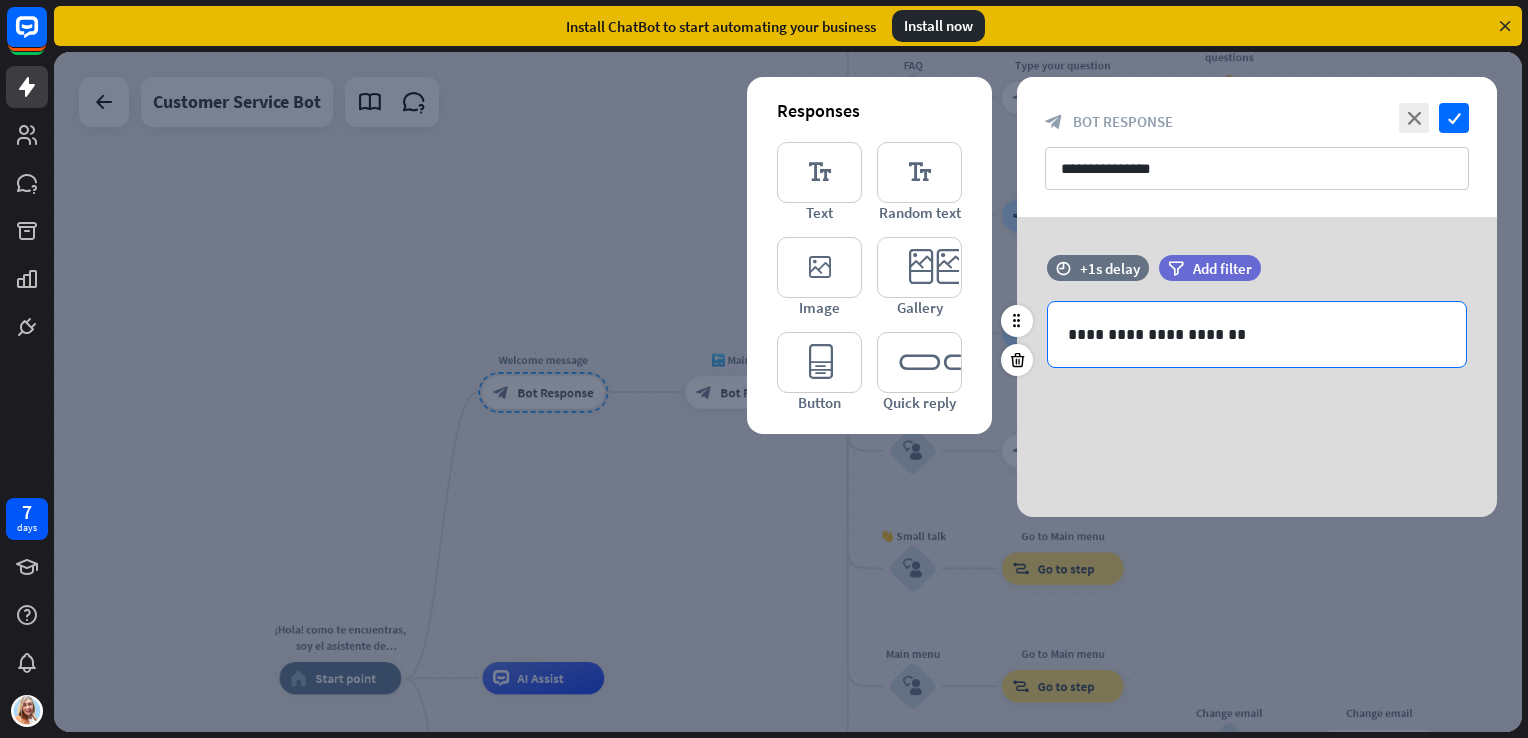 click on "**********" at bounding box center (1257, 334) 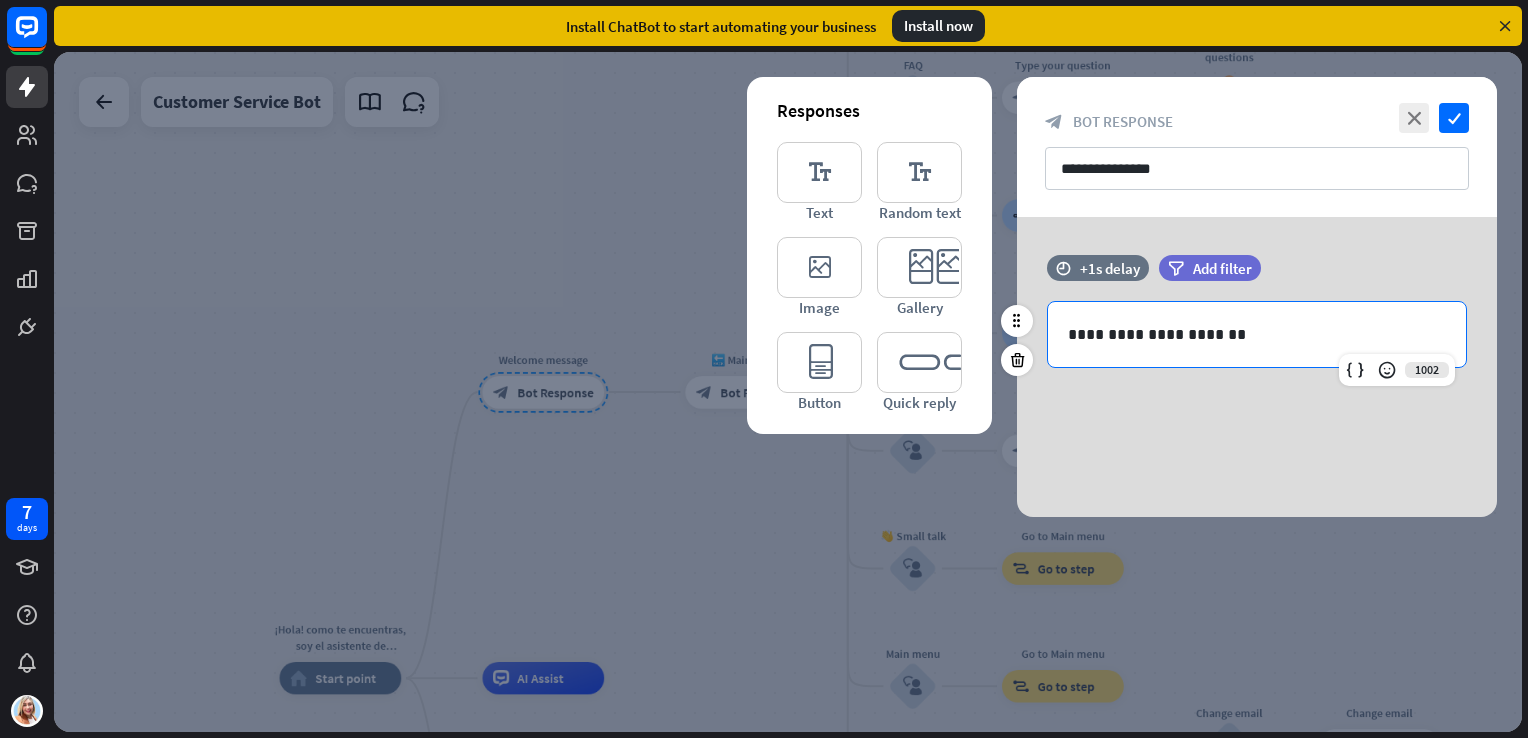 click on "**********" at bounding box center [1257, 334] 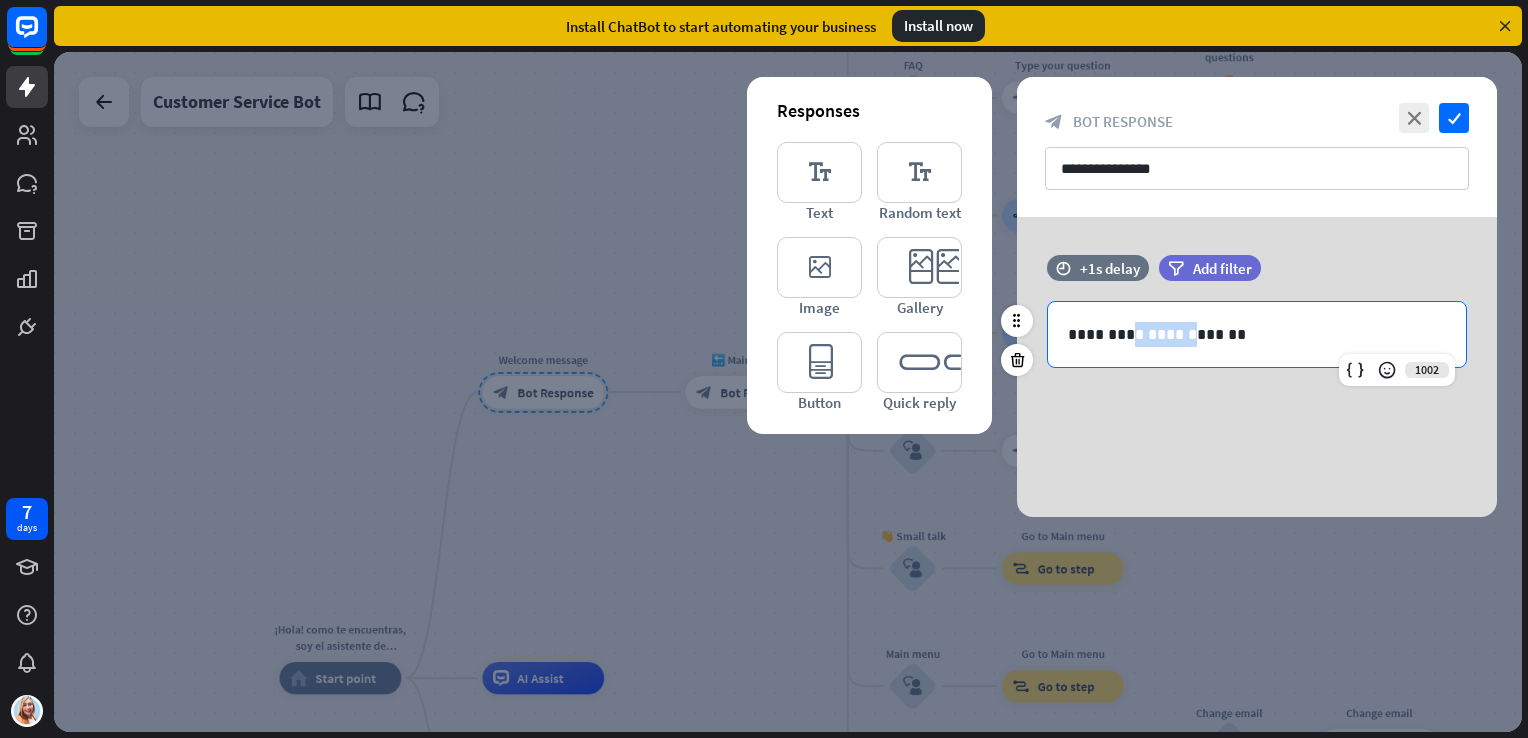 click on "**********" at bounding box center [1257, 334] 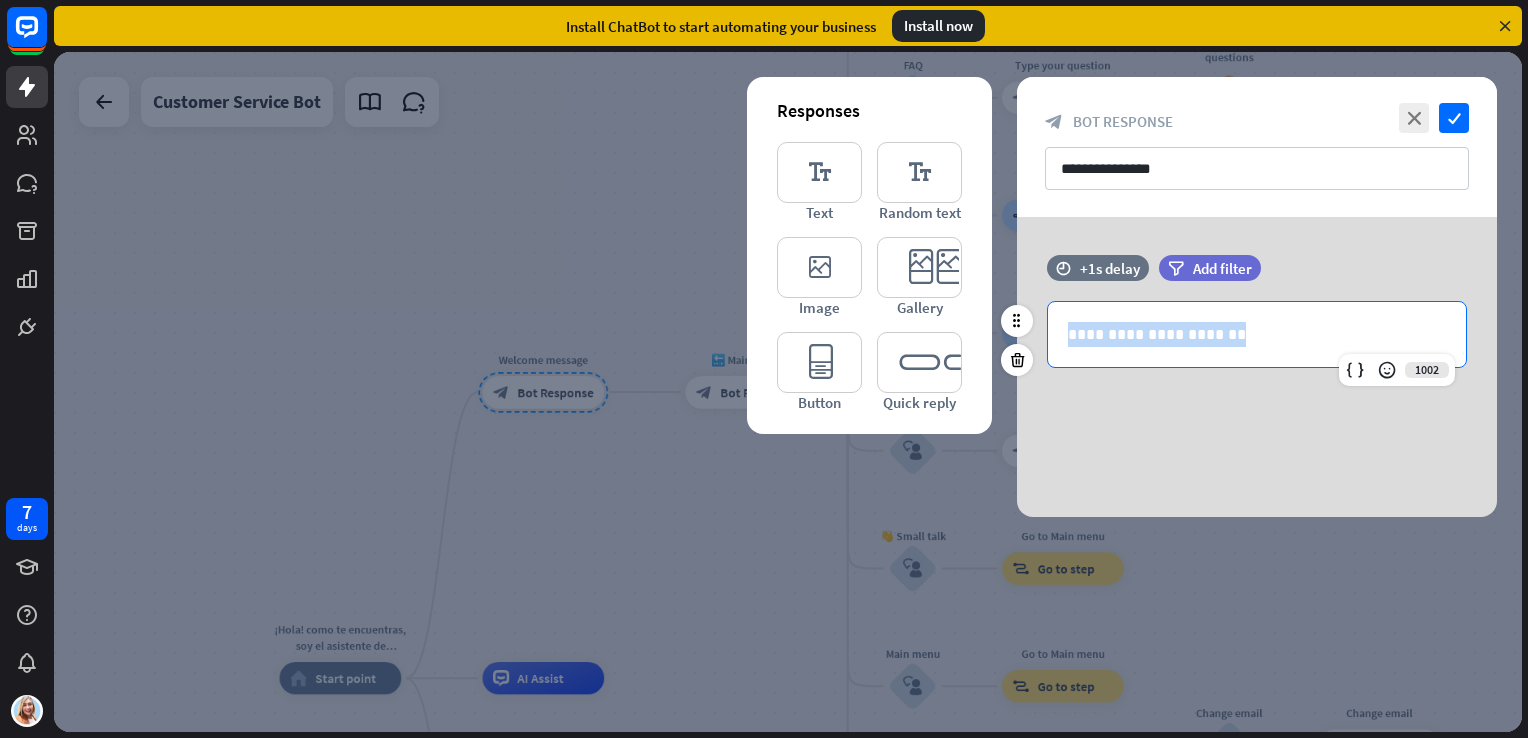 click on "**********" at bounding box center (1257, 334) 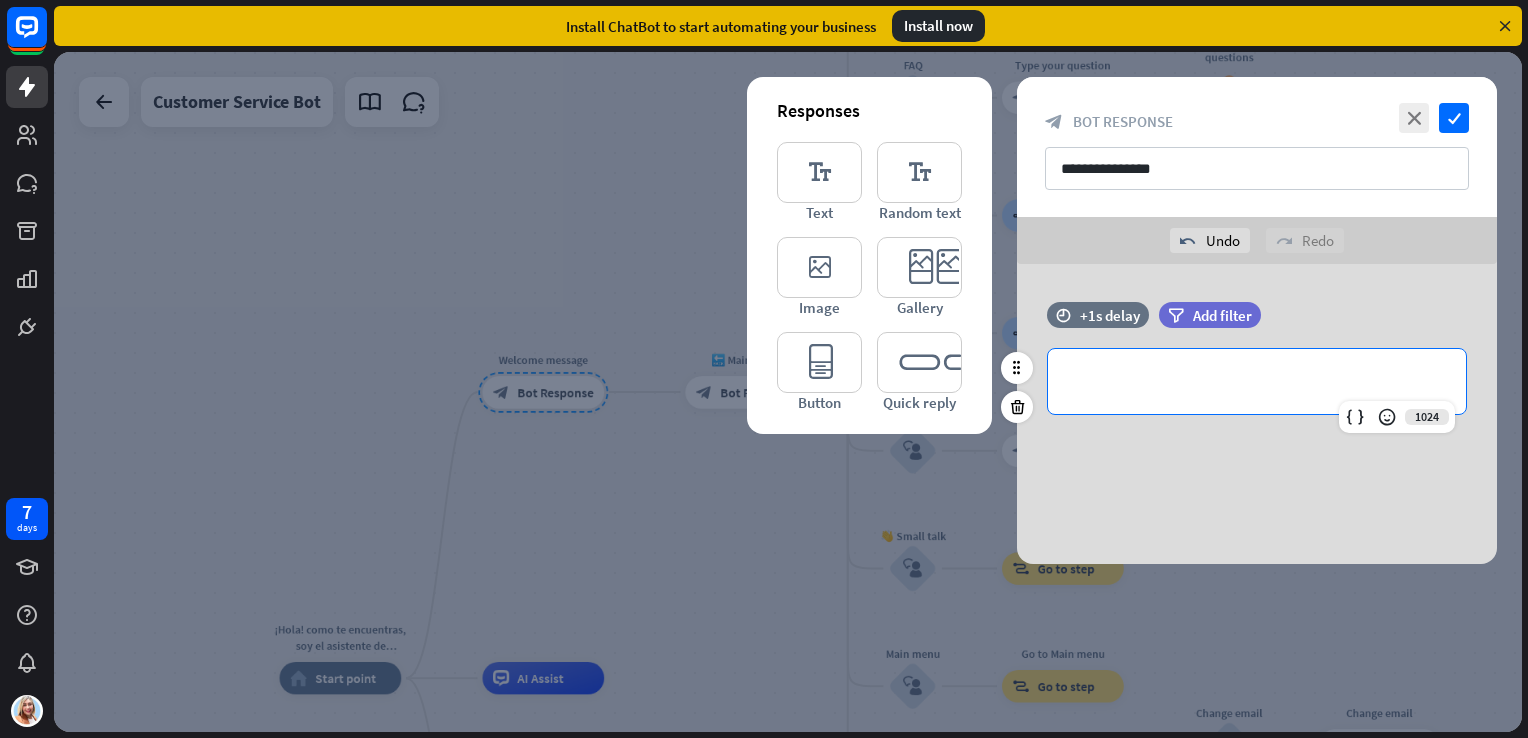 type 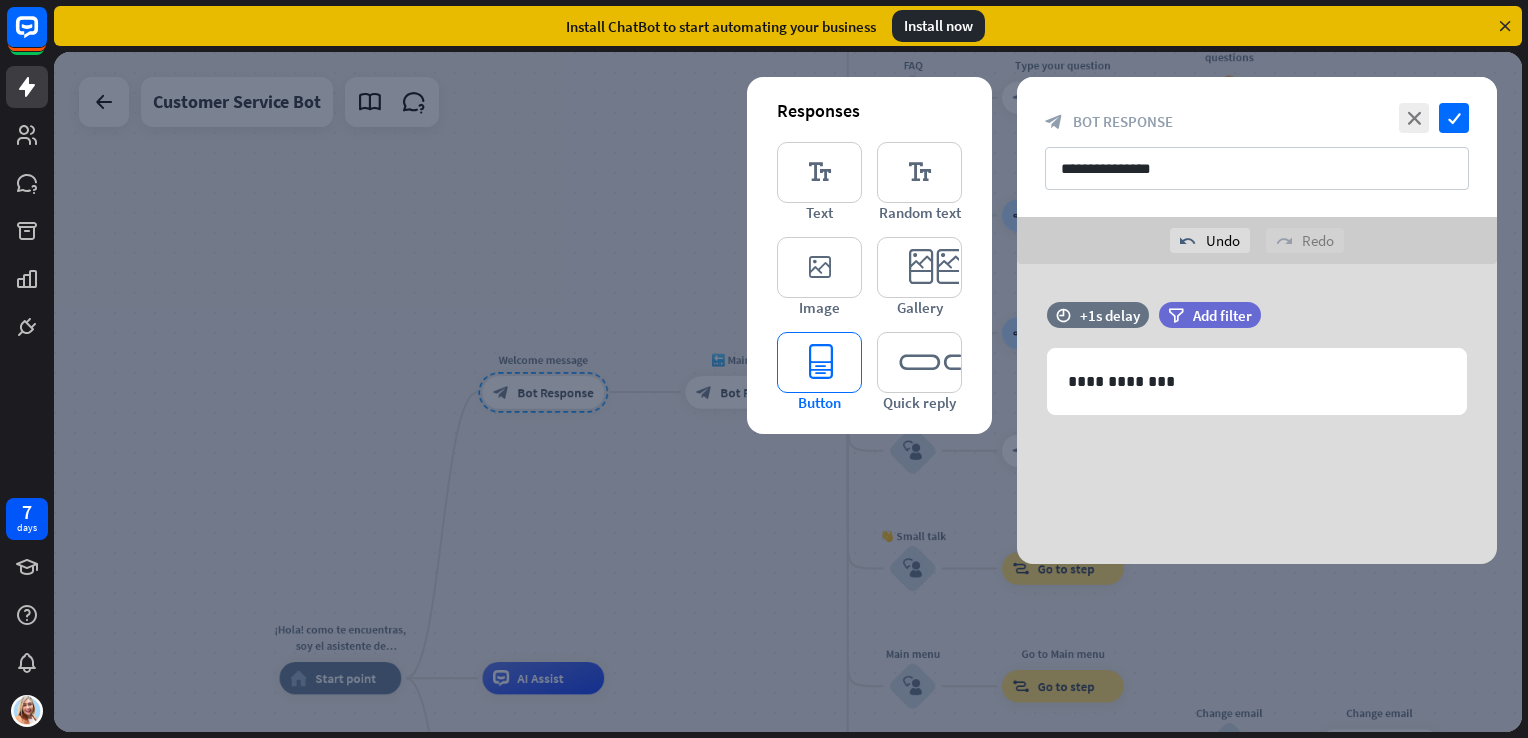 click on "editor_button" at bounding box center [819, 362] 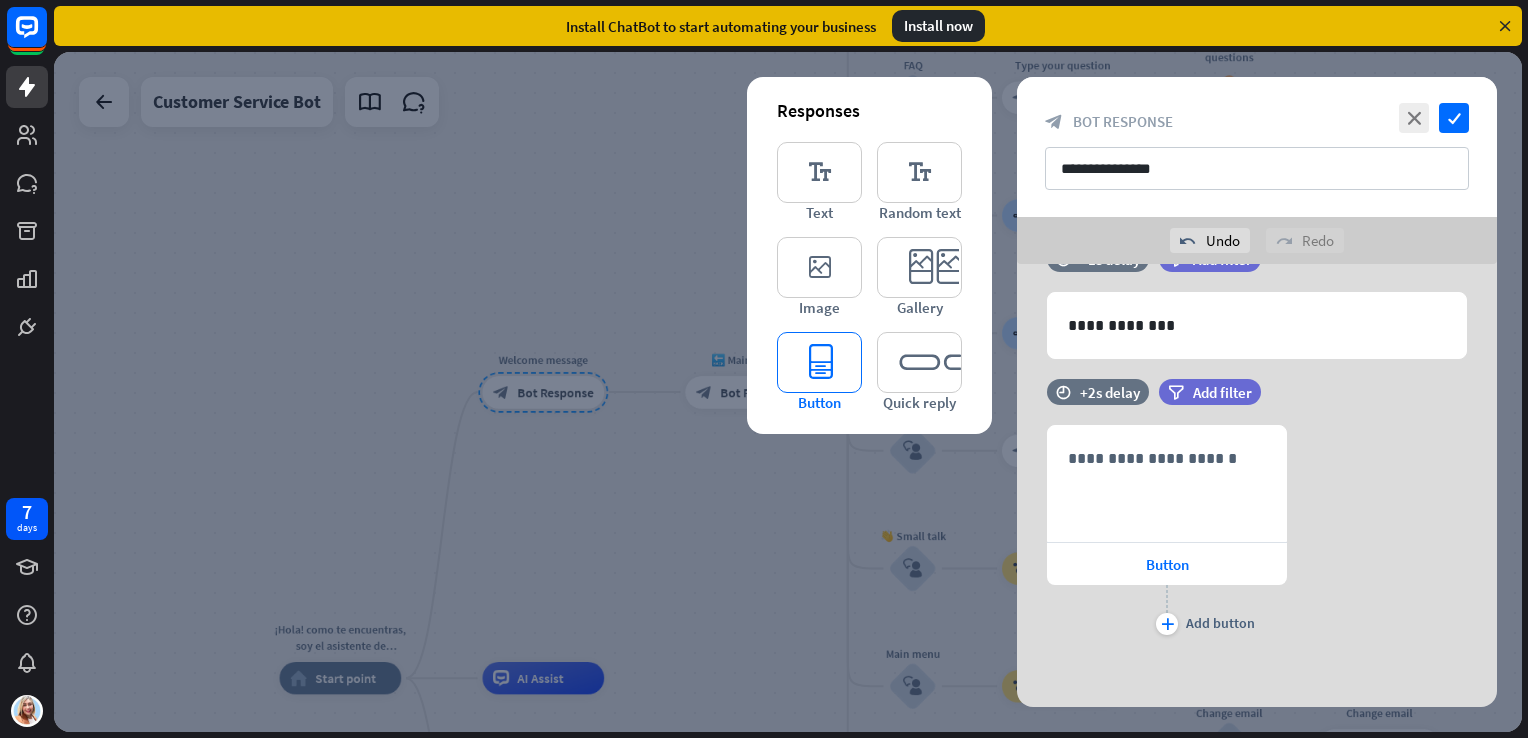 scroll, scrollTop: 57, scrollLeft: 0, axis: vertical 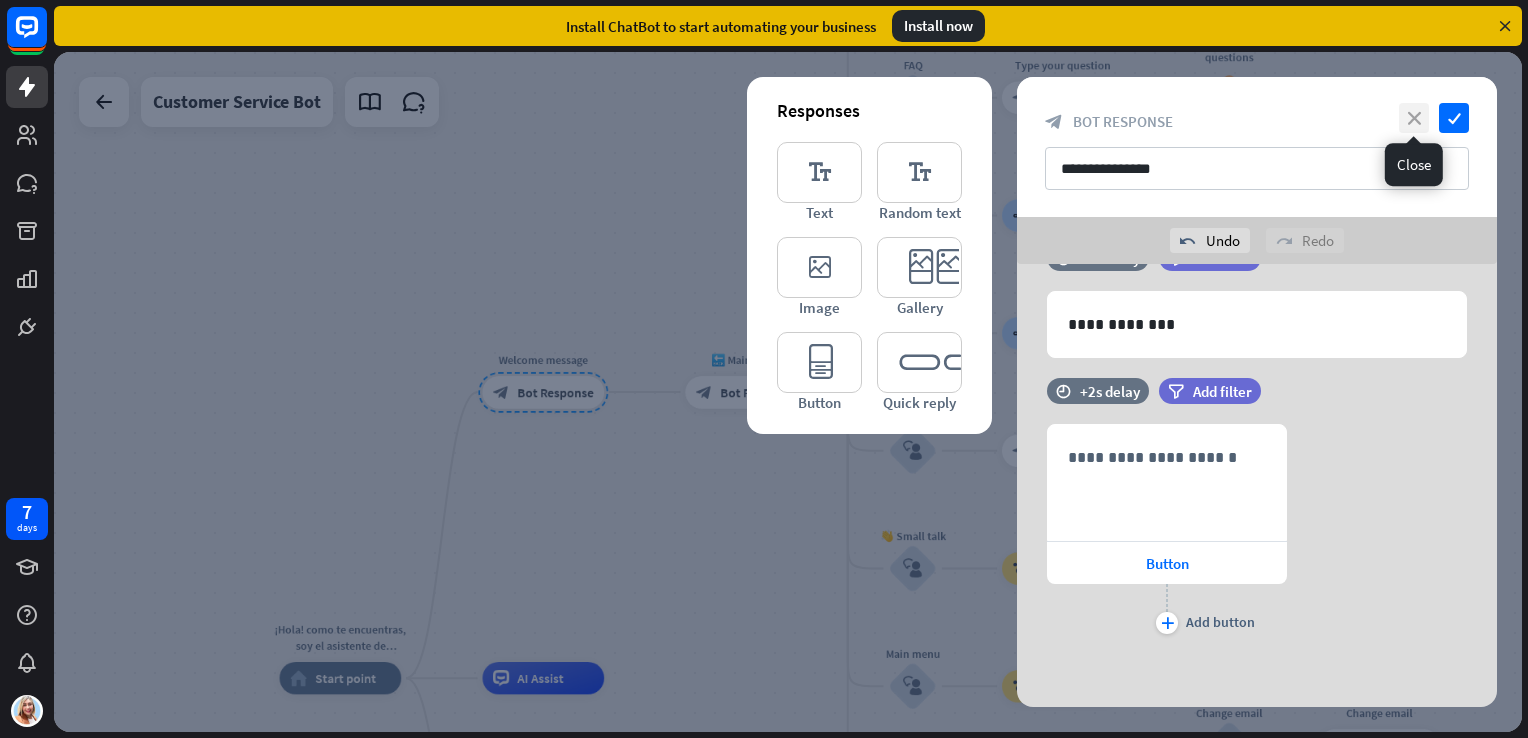 click on "close" at bounding box center [1414, 118] 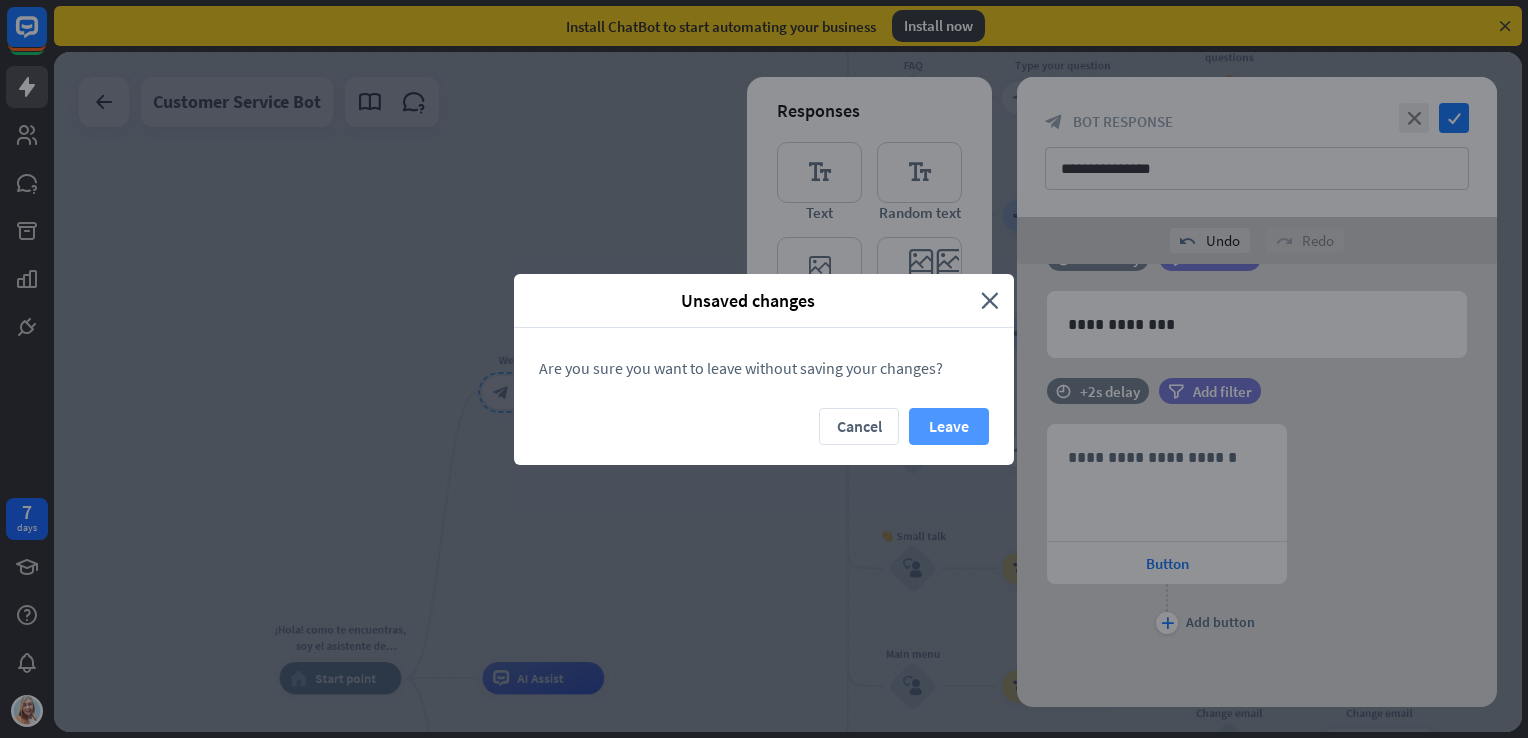 click on "Leave" at bounding box center [949, 426] 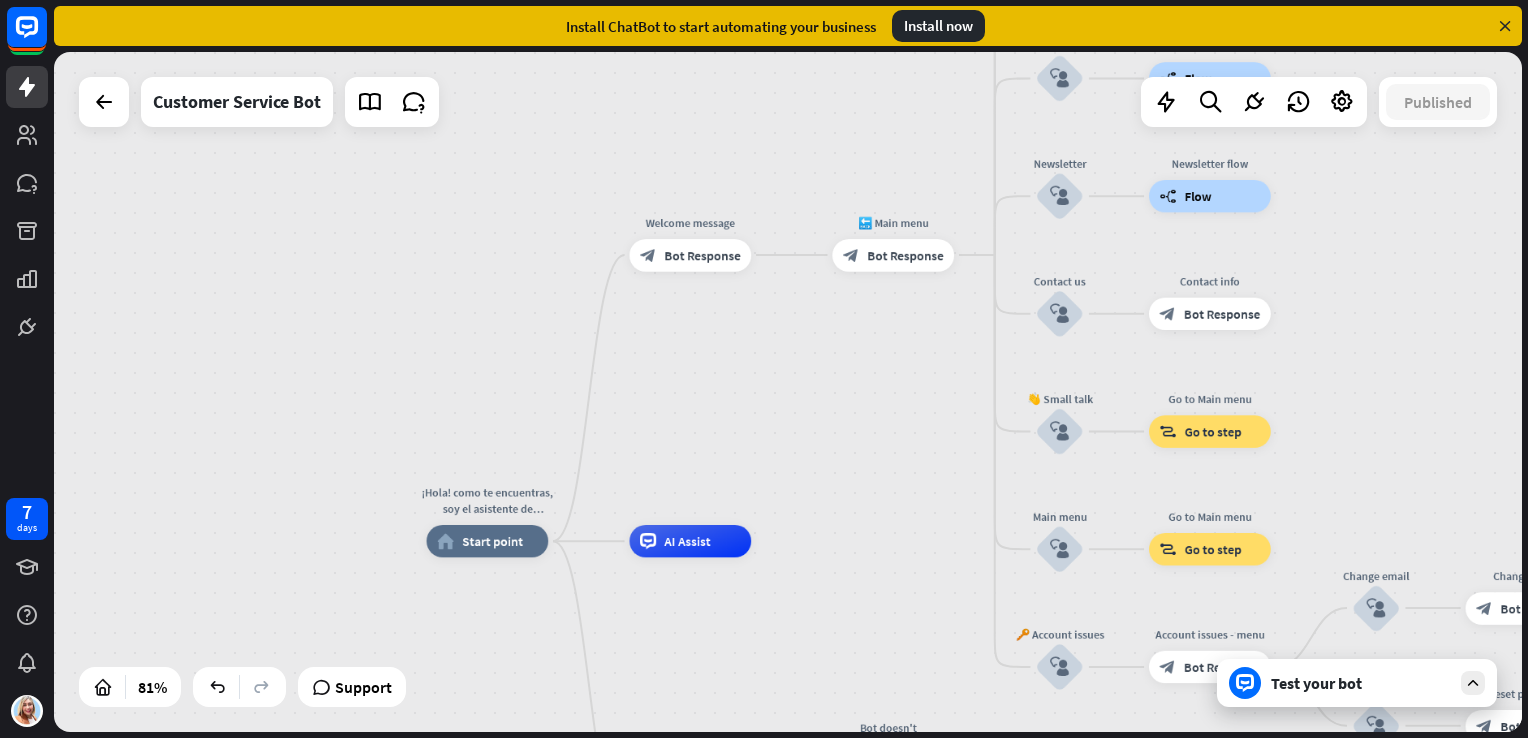 drag, startPoint x: 652, startPoint y: 515, endPoint x: 672, endPoint y: 406, distance: 110.81967 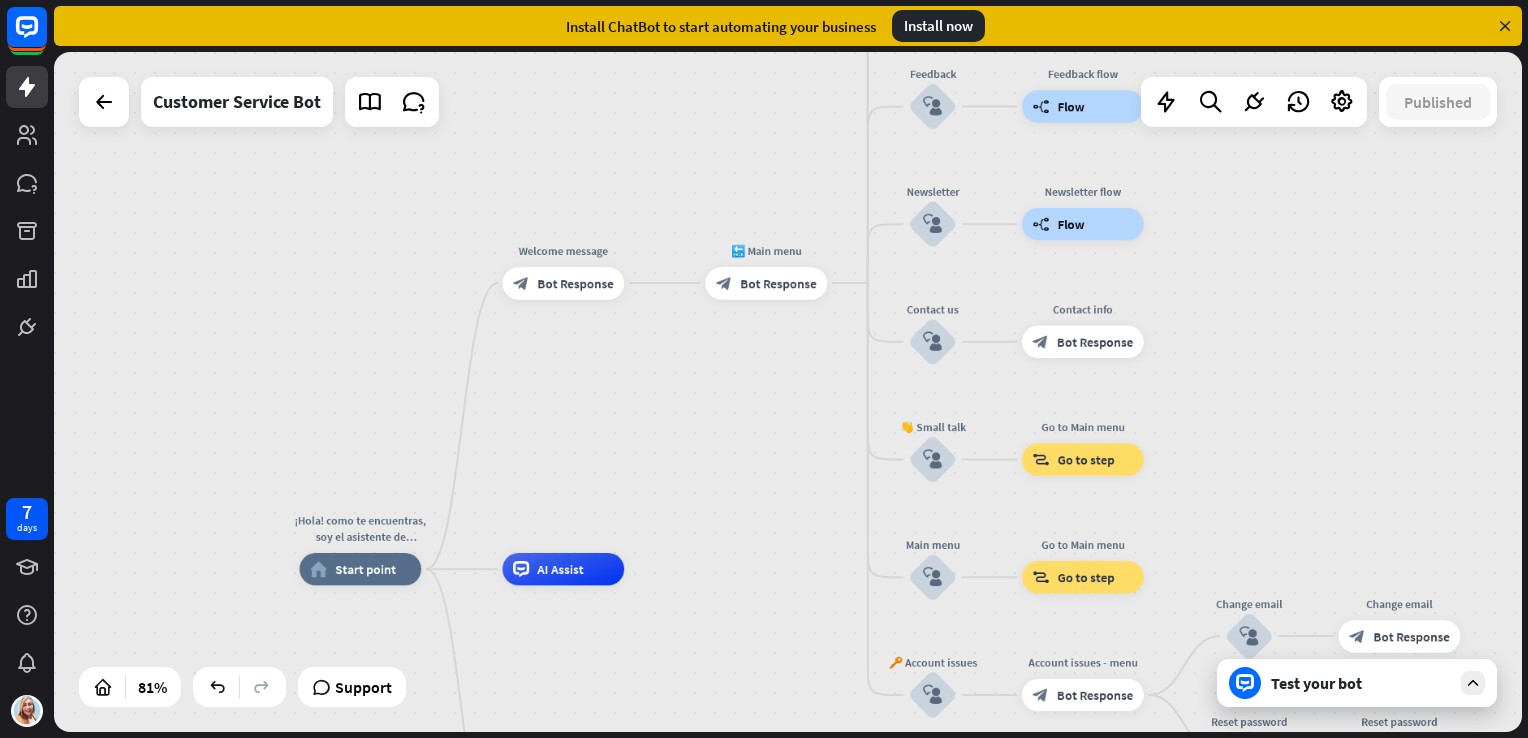 click on "¡Hola! como te encuentras, soy el asistente de Clinic Siluet YV en que te puedo ayudar el día [PERSON_NAME][DATE]   home_2   Start point                 Welcome message   block_bot_response   Bot Response                 🔙 Main menu   block_bot_response   Bot Response                 Our offer   block_user_input                 Select product category   block_bot_response   Bot Response                 ❓ Question   block_user_input                 How can I help you?   block_bot_response   Bot Response                 FAQ   block_user_input                 Type your question   block_bot_response   Bot Response                 Popular questions   block_faq                 Feedback   block_user_input                 Feedback flow   builder_tree   Flow                 Newsletter   block_user_input                 Newsletter flow   builder_tree   Flow                 Contact us   block_user_input                 Contact info   block_bot_response   Bot Response                 👋 Small talk" at bounding box center [788, 392] 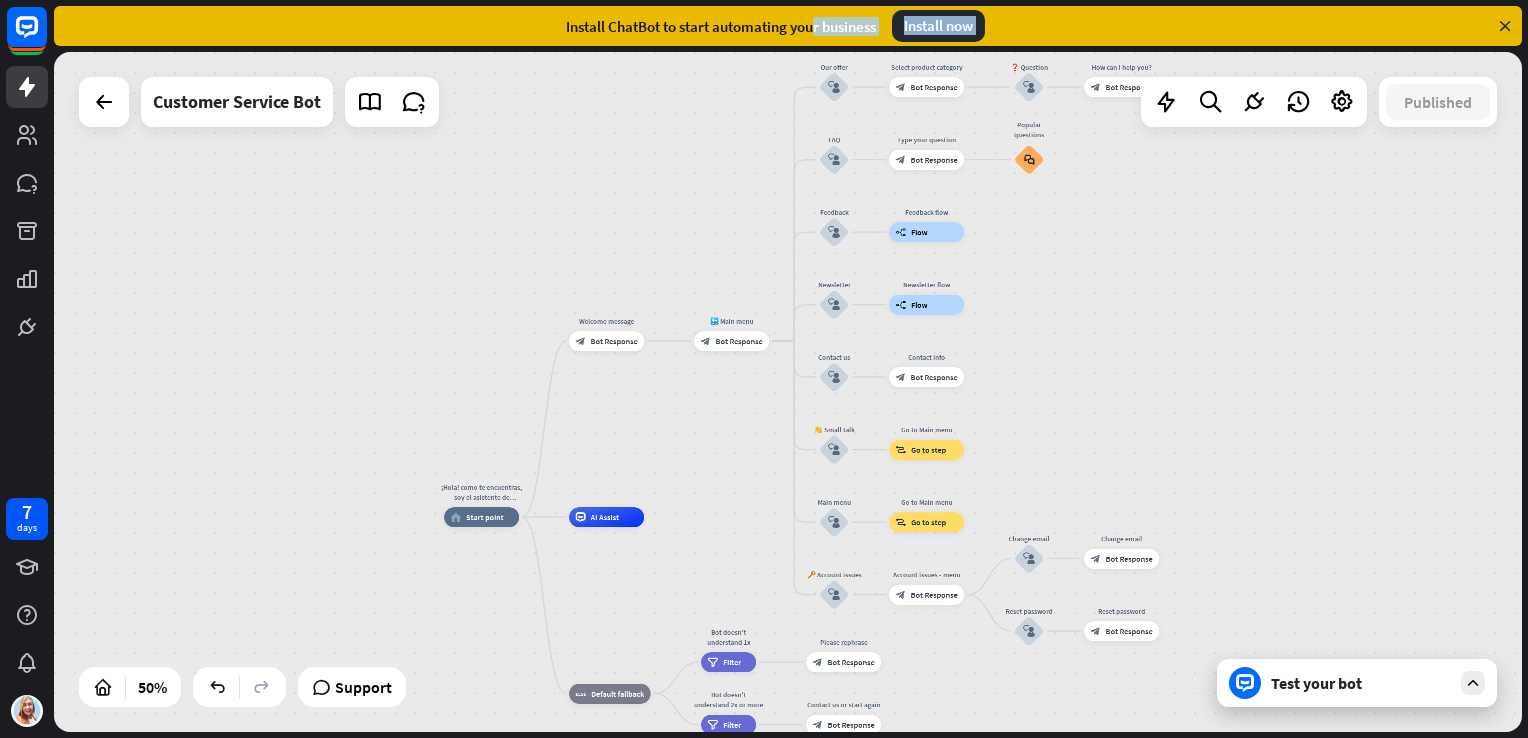 drag, startPoint x: 753, startPoint y: 46, endPoint x: 769, endPoint y: 120, distance: 75.70998 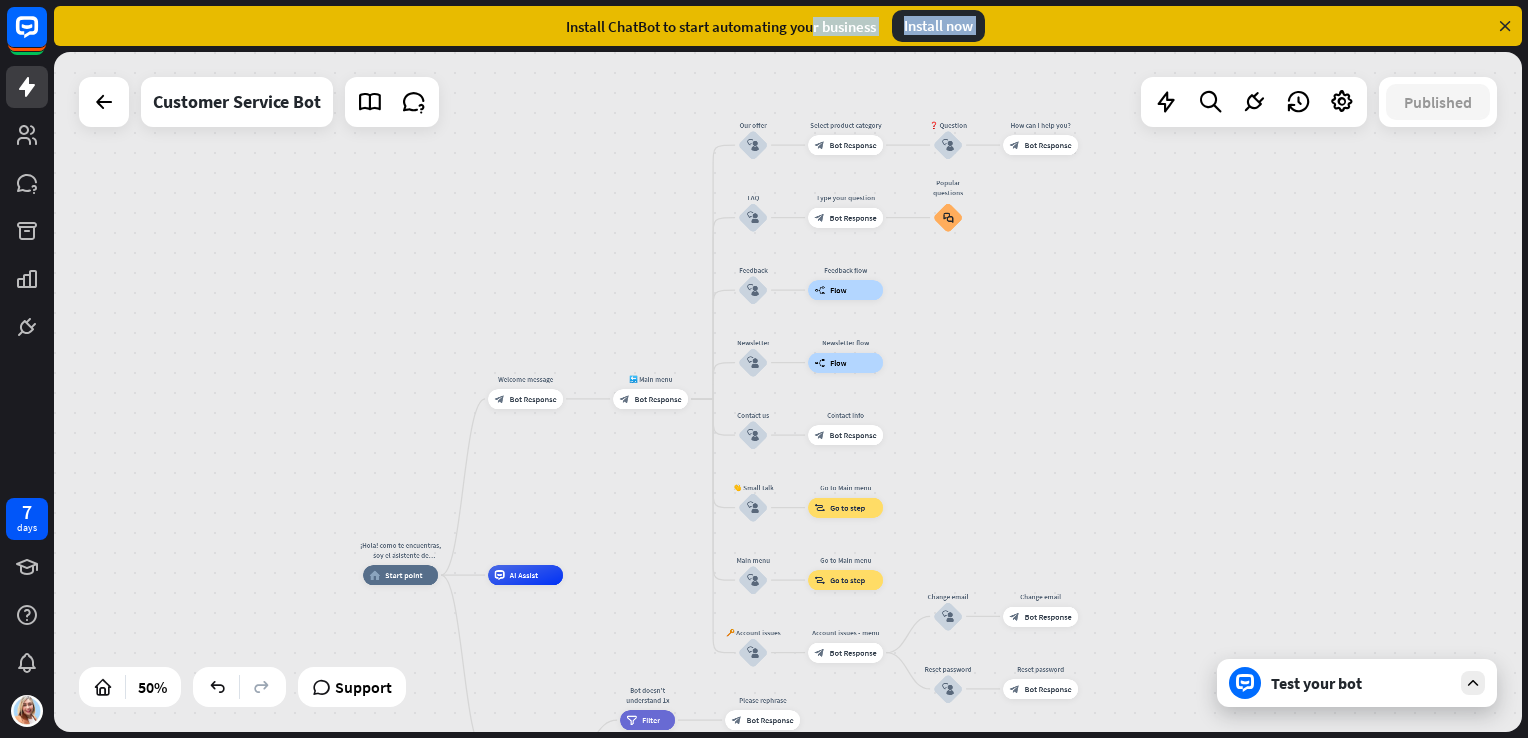 drag, startPoint x: 756, startPoint y: 94, endPoint x: 740, endPoint y: 93, distance: 16.03122 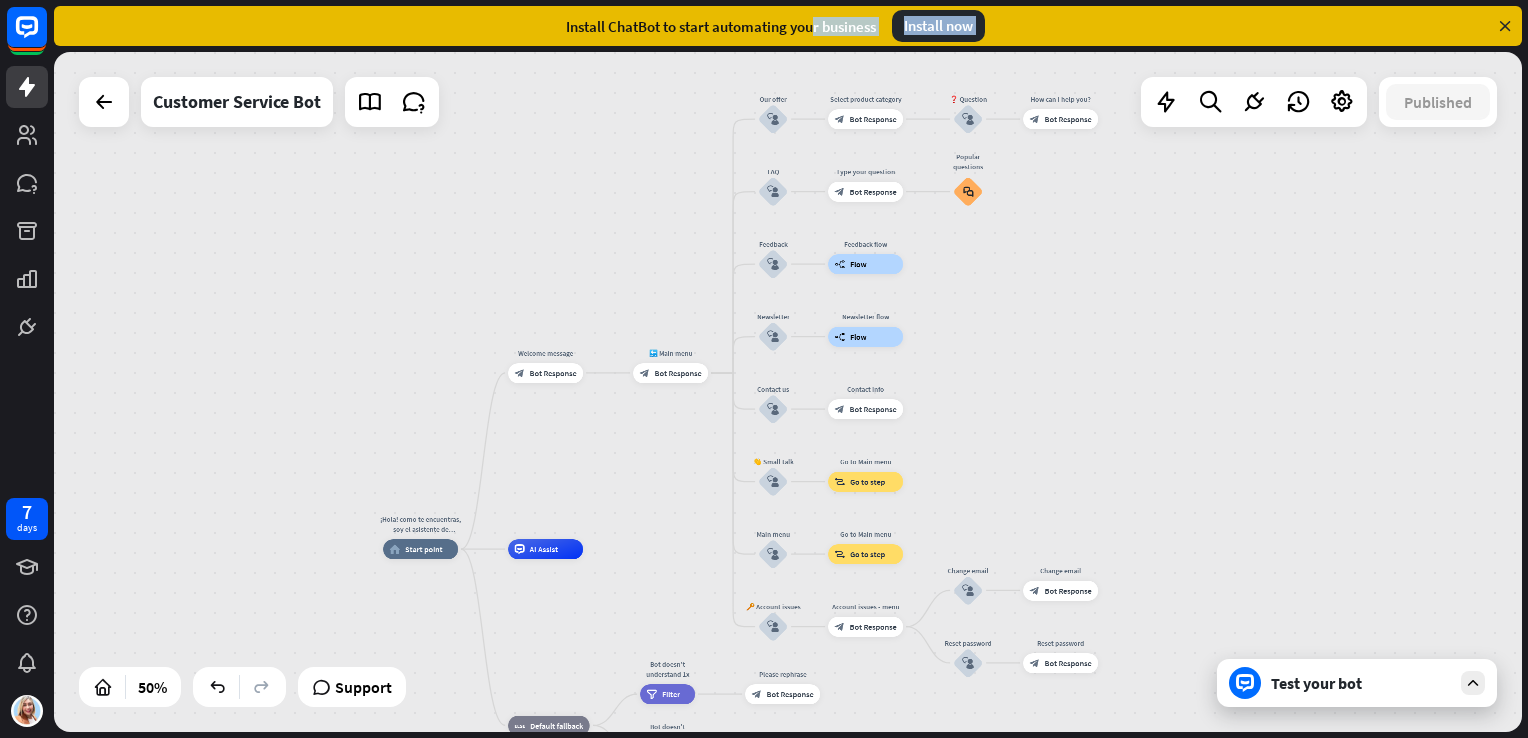 click on "¡Hola! como te encuentras, soy el asistente de Clinic Siluet YV en que te puedo ayudar el día [PERSON_NAME][DATE]   home_2   Start point                 Welcome message   block_bot_response   Bot Response                 🔙 Main menu   block_bot_response   Bot Response                 Our offer   block_user_input                 Select product category   block_bot_response   Bot Response                 ❓ Question   block_user_input                 How can I help you?   block_bot_response   Bot Response                 FAQ   block_user_input                 Type your question   block_bot_response   Bot Response                 Popular questions   block_faq                 Feedback   block_user_input                 Feedback flow   builder_tree   Flow                 Newsletter   block_user_input                 Newsletter flow   builder_tree   Flow                 Contact us   block_user_input                 Contact info   block_bot_response   Bot Response                 👋 Small talk" at bounding box center (788, 392) 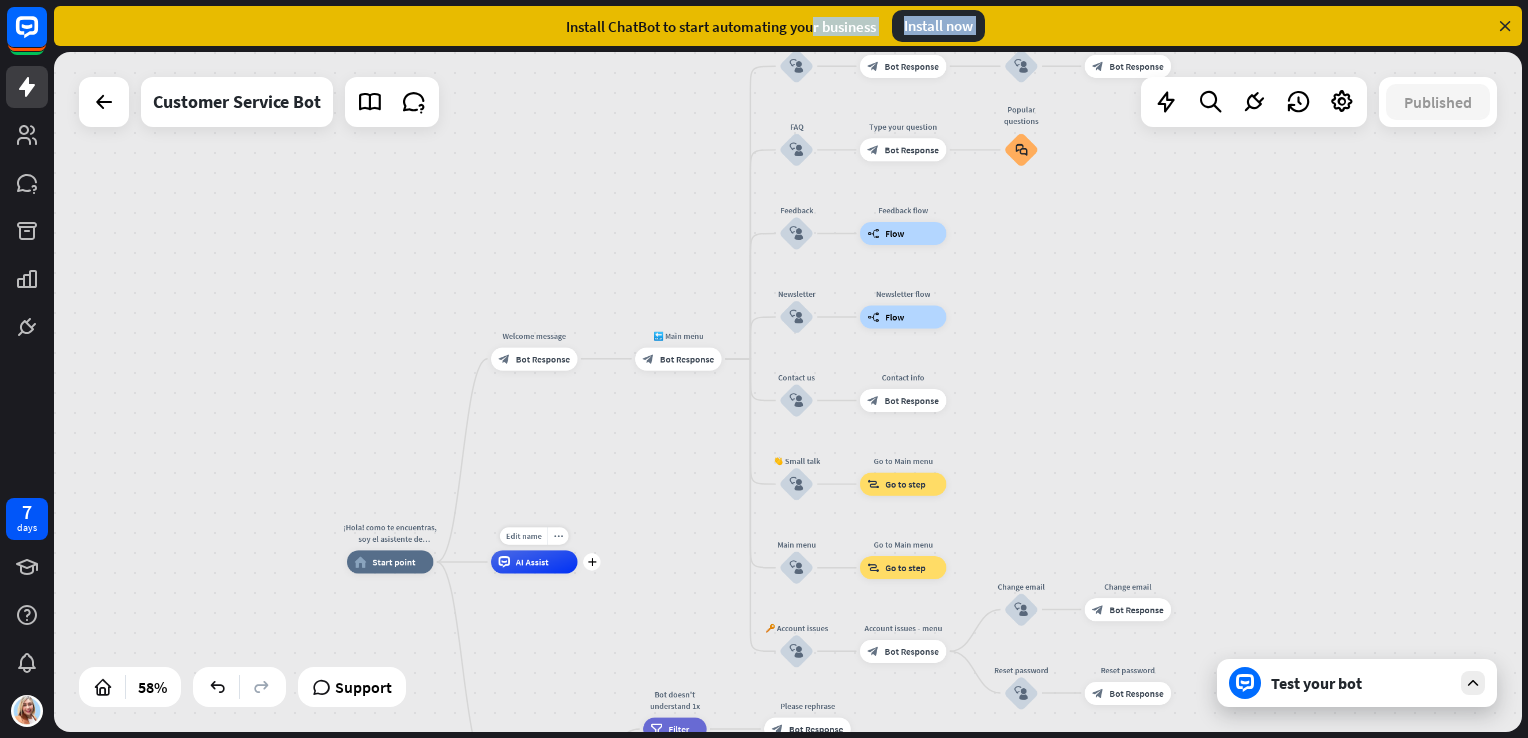 click on "AI Assist" at bounding box center (534, 561) 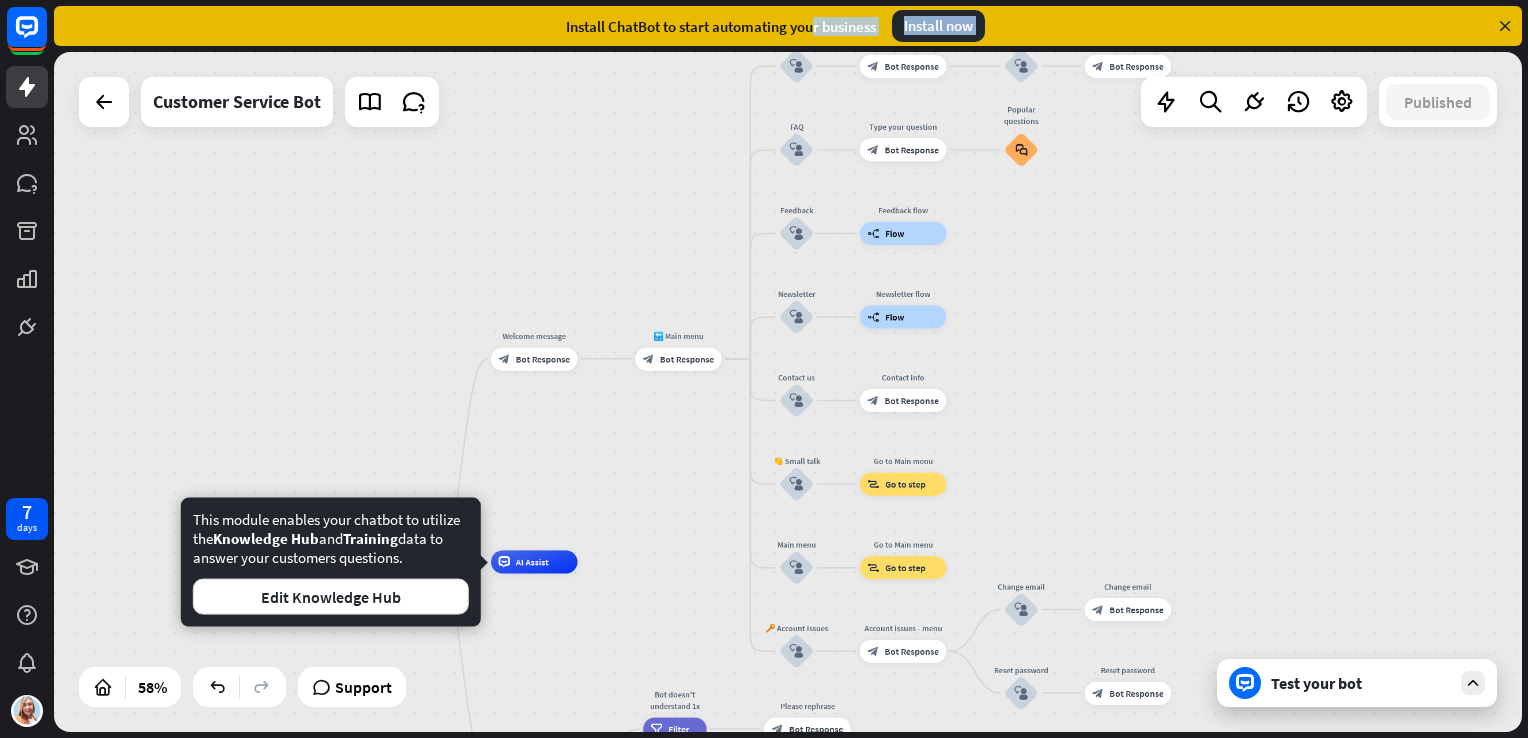click on "¡Hola! como te encuentras, soy el asistente de Clinic Siluet YV en que te puedo ayudar el día [PERSON_NAME][DATE]   home_2   Start point                 Welcome message   block_bot_response   Bot Response                 🔙 Main menu   block_bot_response   Bot Response                 Our offer   block_user_input                 Select product category   block_bot_response   Bot Response                 ❓ Question   block_user_input                 How can I help you?   block_bot_response   Bot Response                 FAQ   block_user_input                 Type your question   block_bot_response   Bot Response                 Popular questions   block_faq                 Feedback   block_user_input                 Feedback flow   builder_tree   Flow                 Newsletter   block_user_input                 Newsletter flow   builder_tree   Flow                 Contact us   block_user_input                 Contact info   block_bot_response   Bot Response                 👋 Small talk" at bounding box center (788, 392) 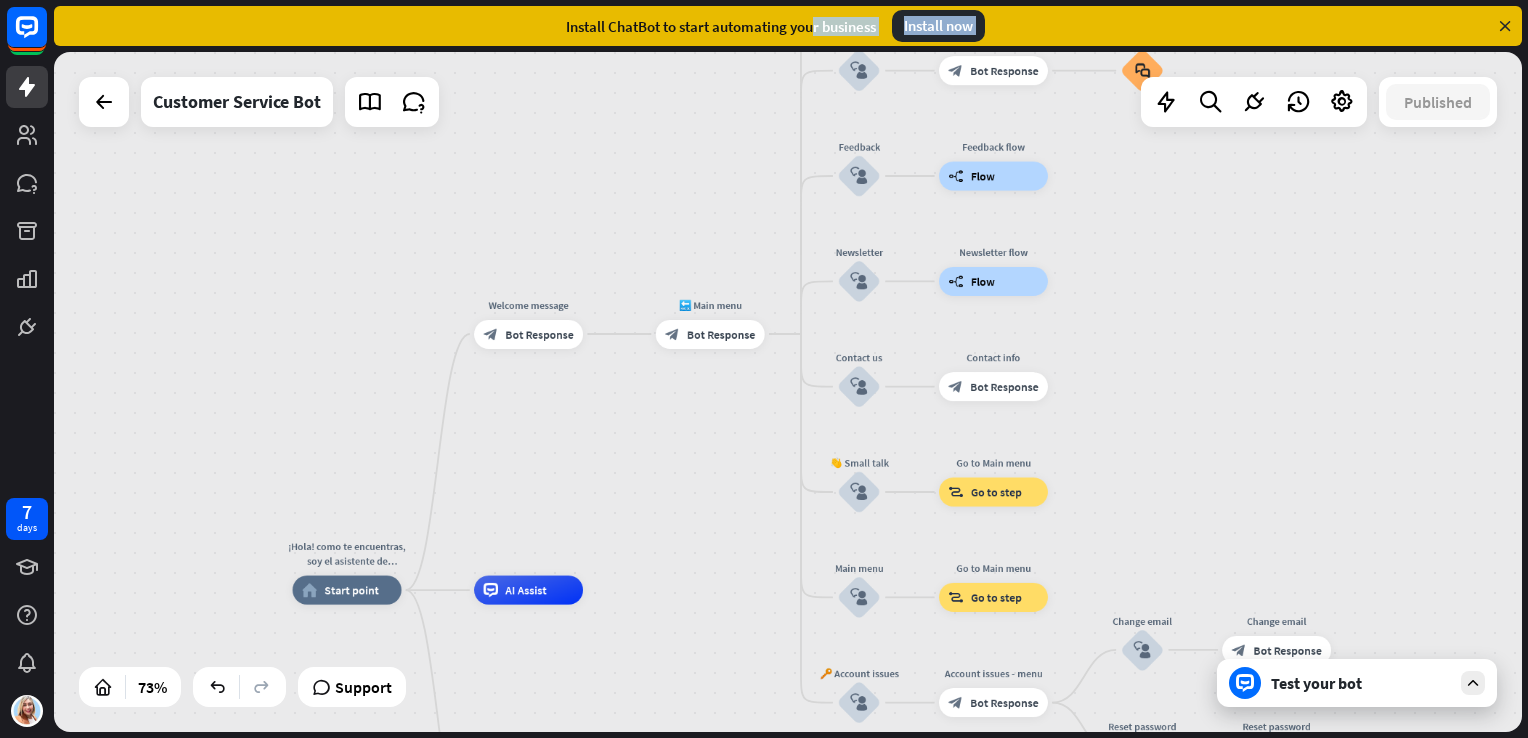 click on "Test your bot" at bounding box center (1357, 683) 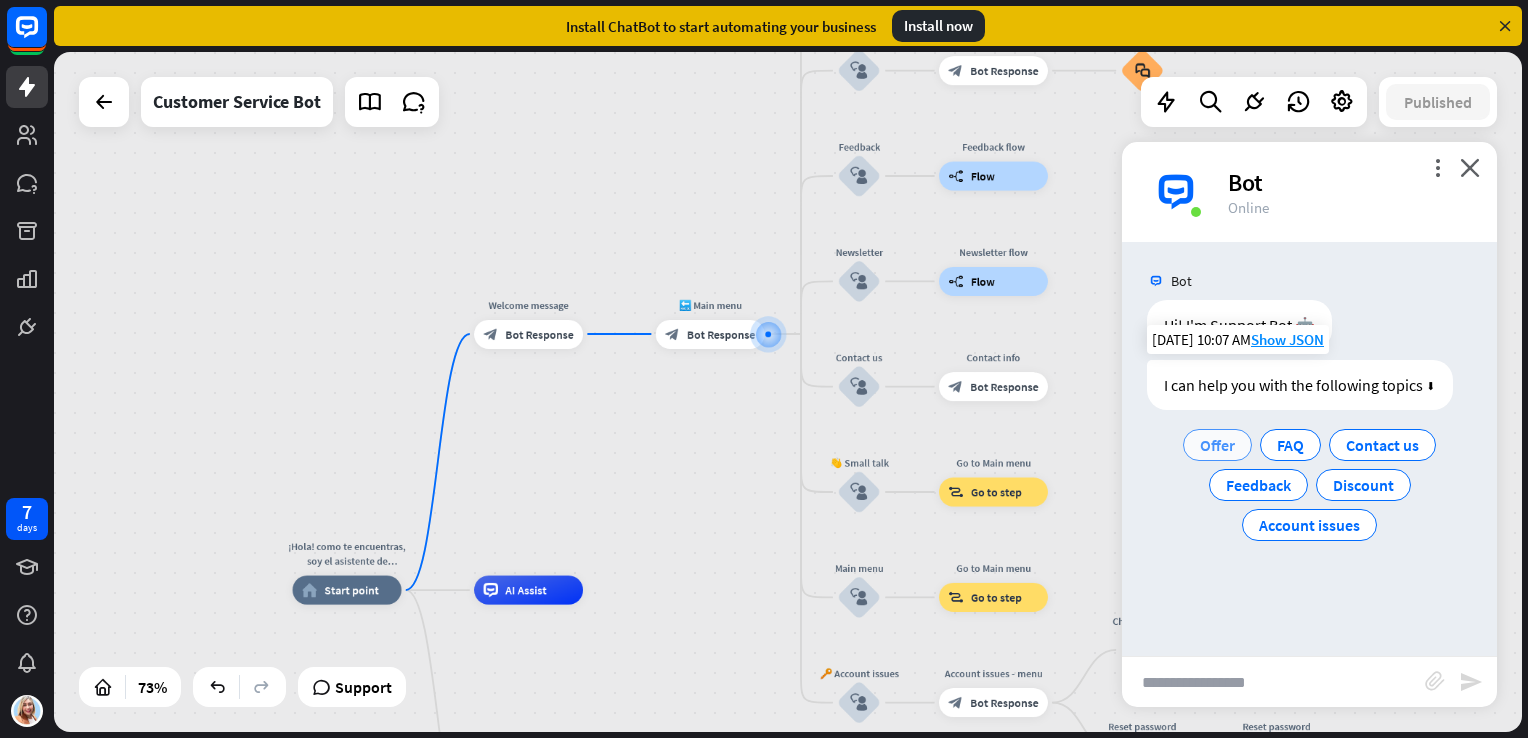 click on "Offer" at bounding box center (1217, 445) 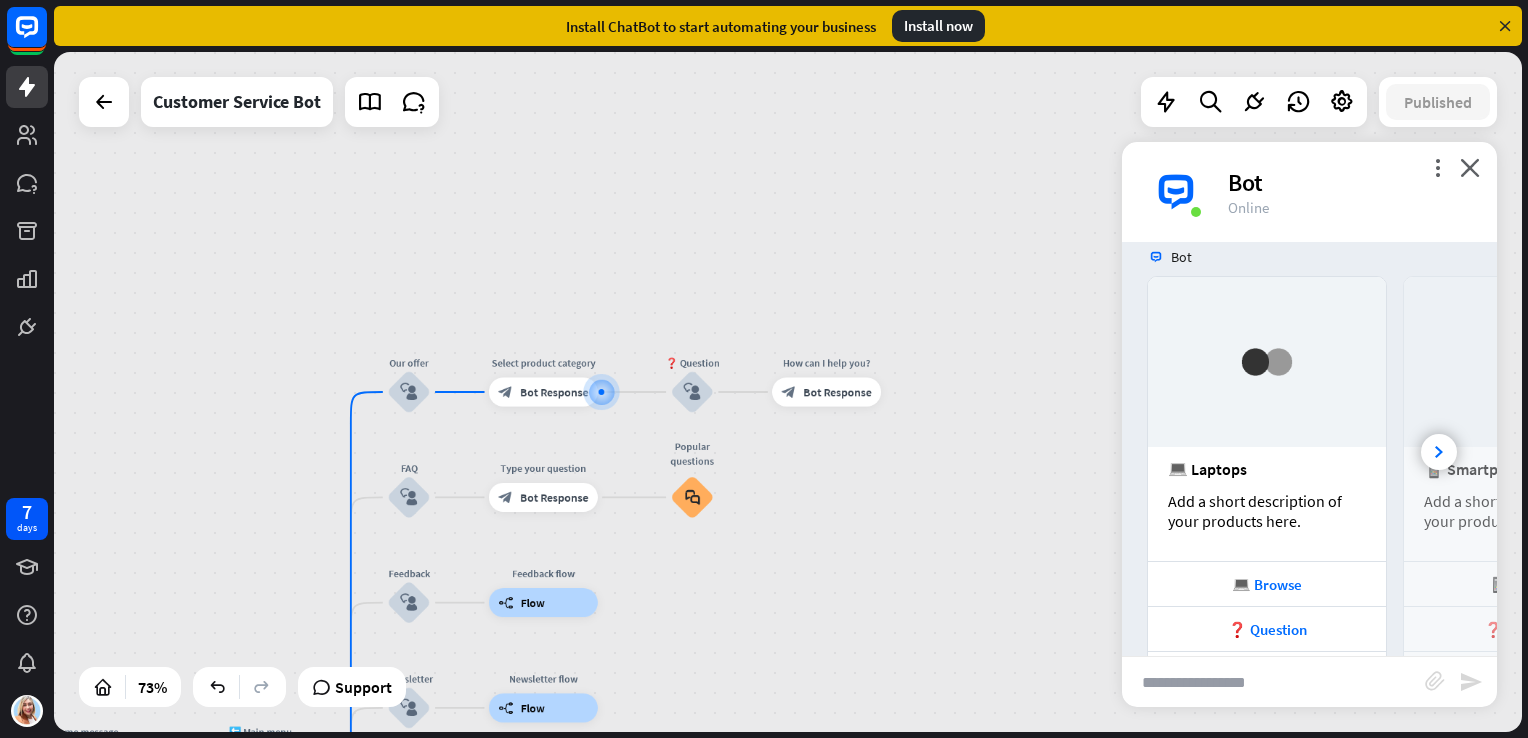 scroll, scrollTop: 350, scrollLeft: 0, axis: vertical 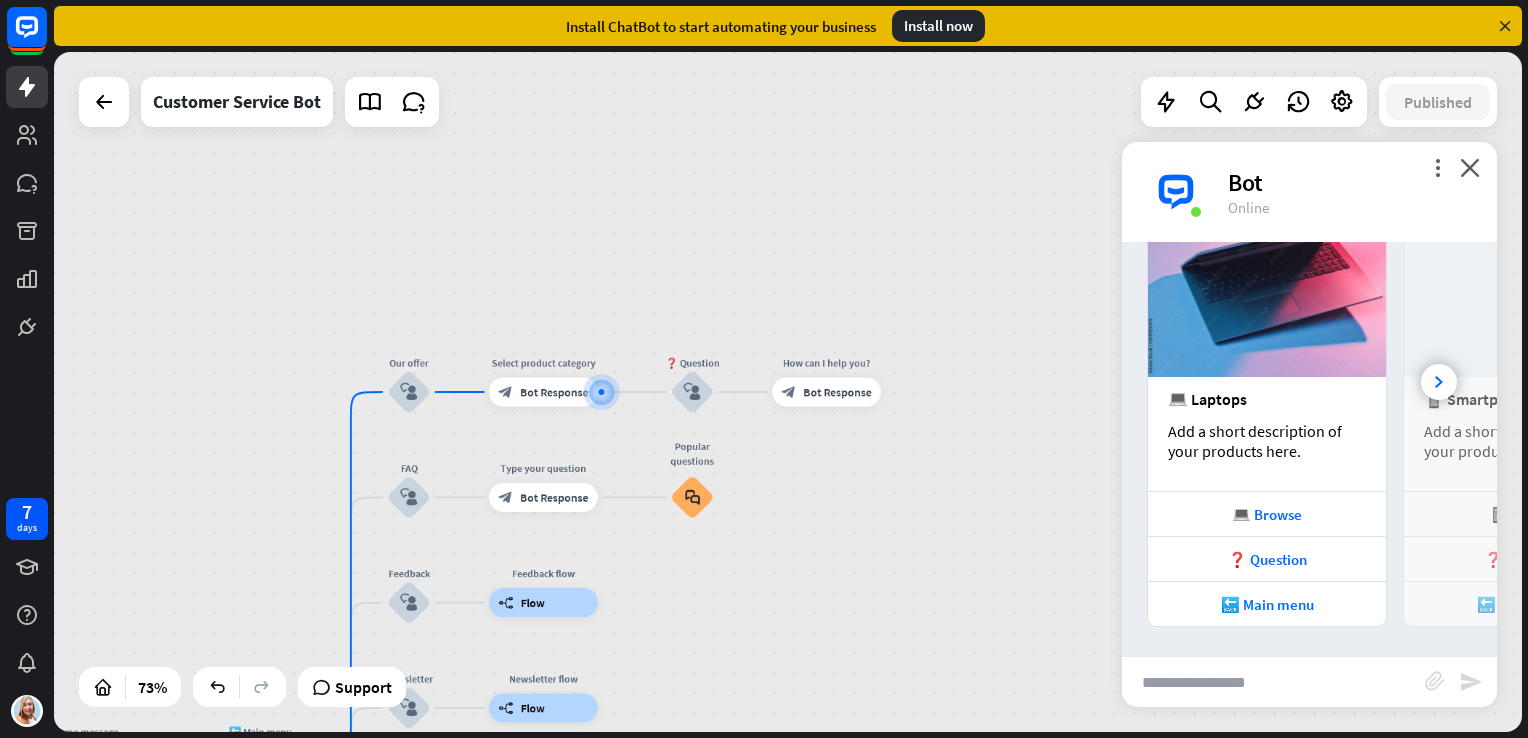 click on "Bot" at bounding box center (1350, 182) 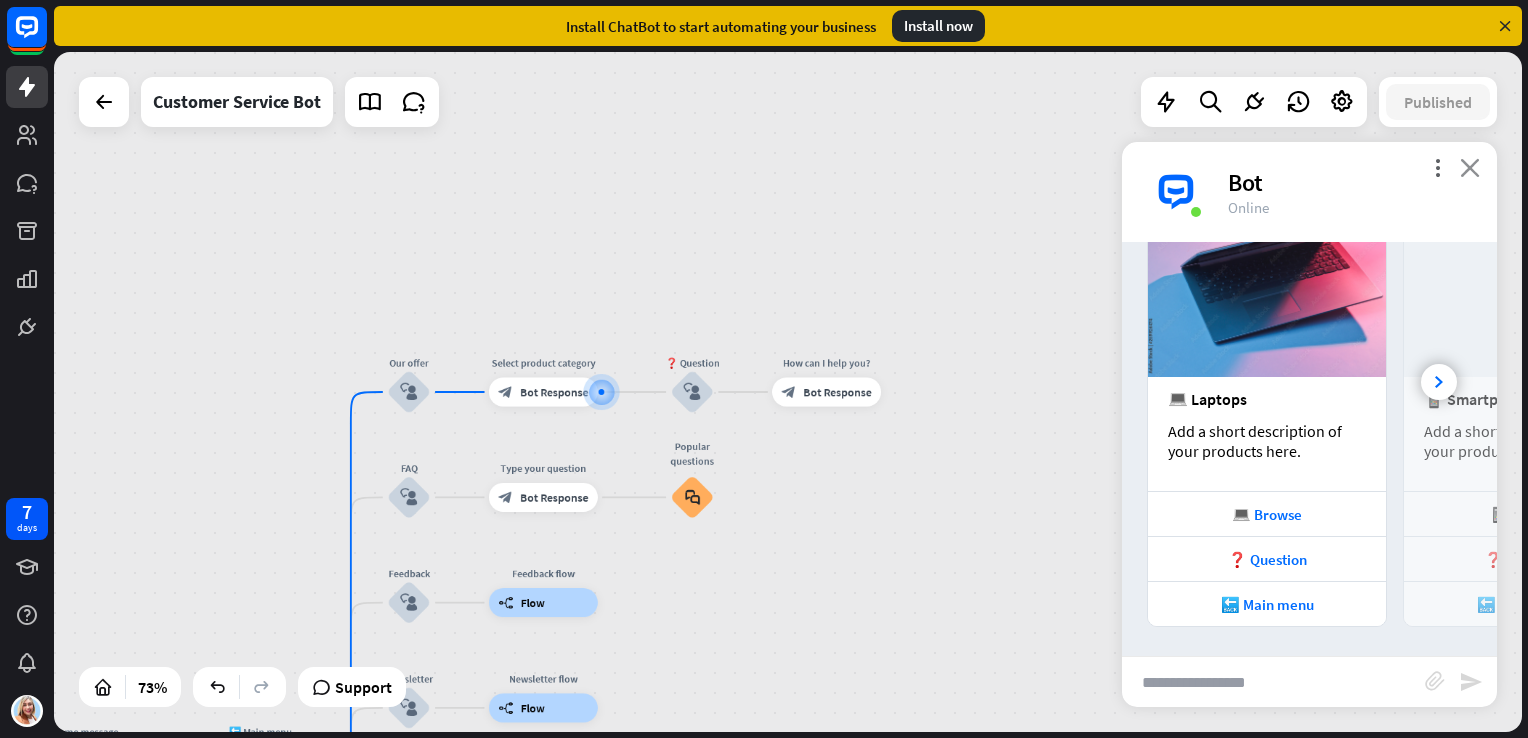 click on "close" at bounding box center (1470, 167) 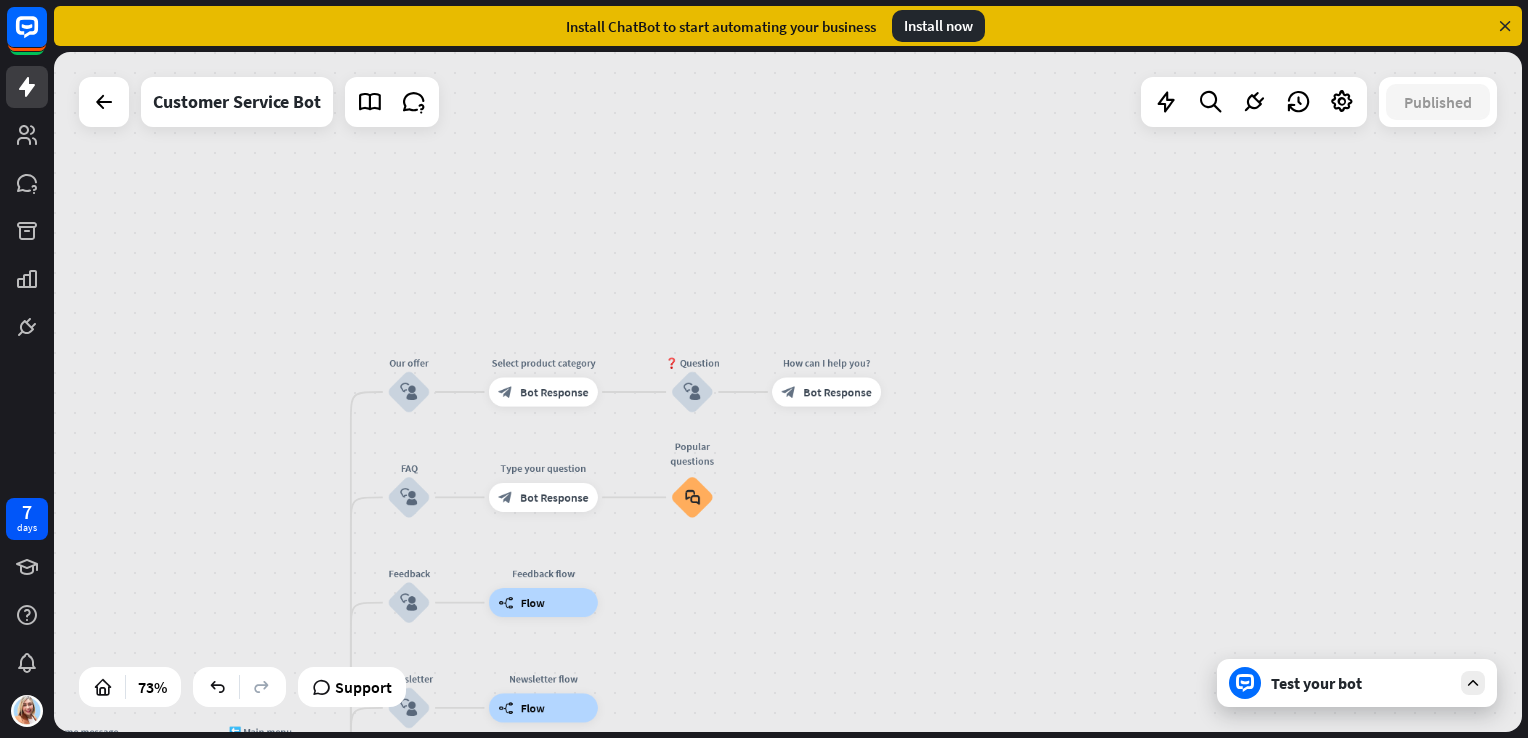 click on "¡Hola! como te encuentras, soy el asistente de Clinic Siluet YV en que te puedo ayudar el día [PERSON_NAME][DATE]   home_2   Start point                 Welcome message   block_bot_response   Bot Response                 🔙 Main menu   block_bot_response   Bot Response                 Our offer   block_user_input                 Select product category   block_bot_response   Bot Response                 ❓ Question   block_user_input                 How can I help you?   block_bot_response   Bot Response                 FAQ   block_user_input                 Type your question   block_bot_response   Bot Response                 Popular questions   block_faq                 Feedback   block_user_input                 Feedback flow   builder_tree   Flow                 Newsletter   block_user_input                 Newsletter flow   builder_tree   Flow                 Contact us   block_user_input                 Contact info   block_bot_response   Bot Response                 👋 Small talk" at bounding box center [788, 392] 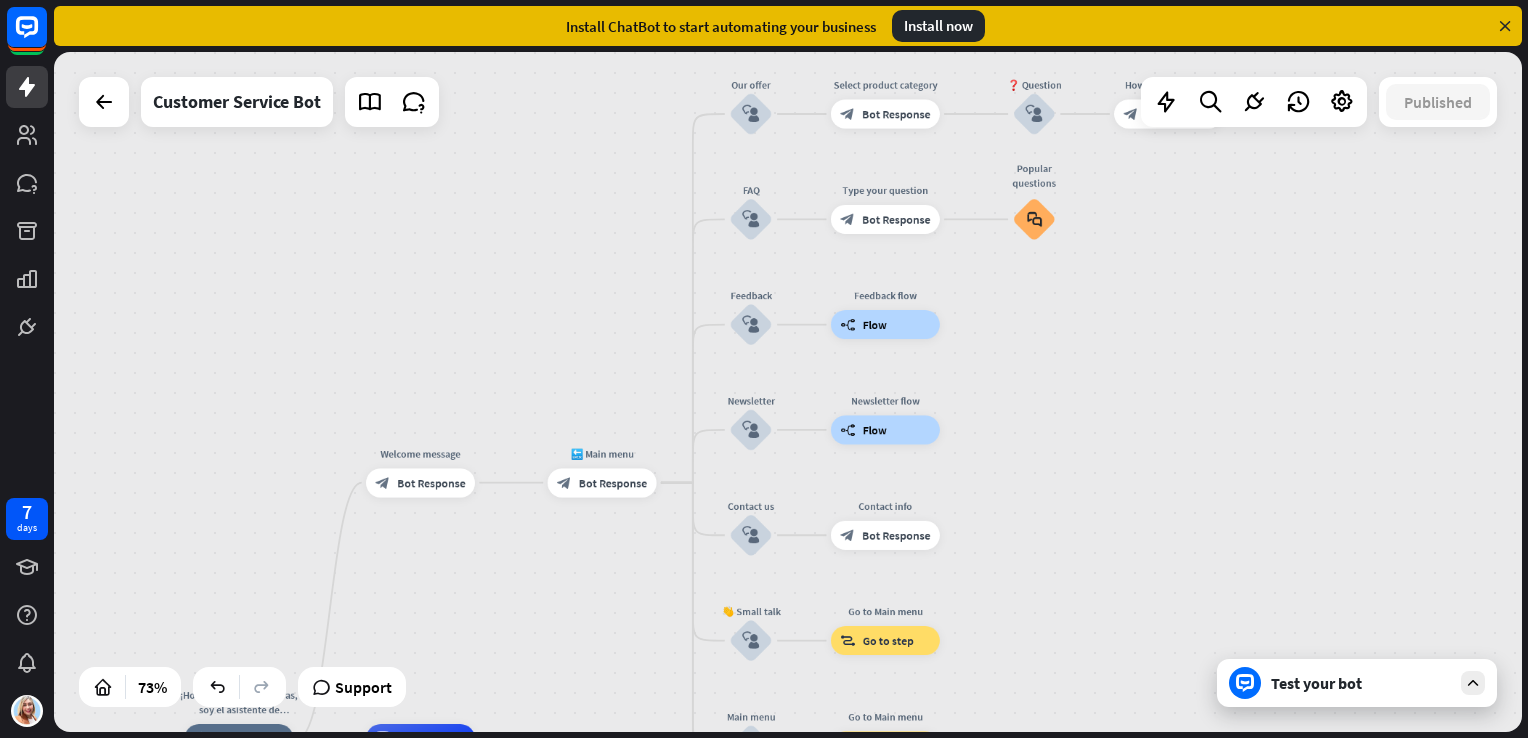 drag, startPoint x: 982, startPoint y: 534, endPoint x: 1146, endPoint y: 331, distance: 260.96936 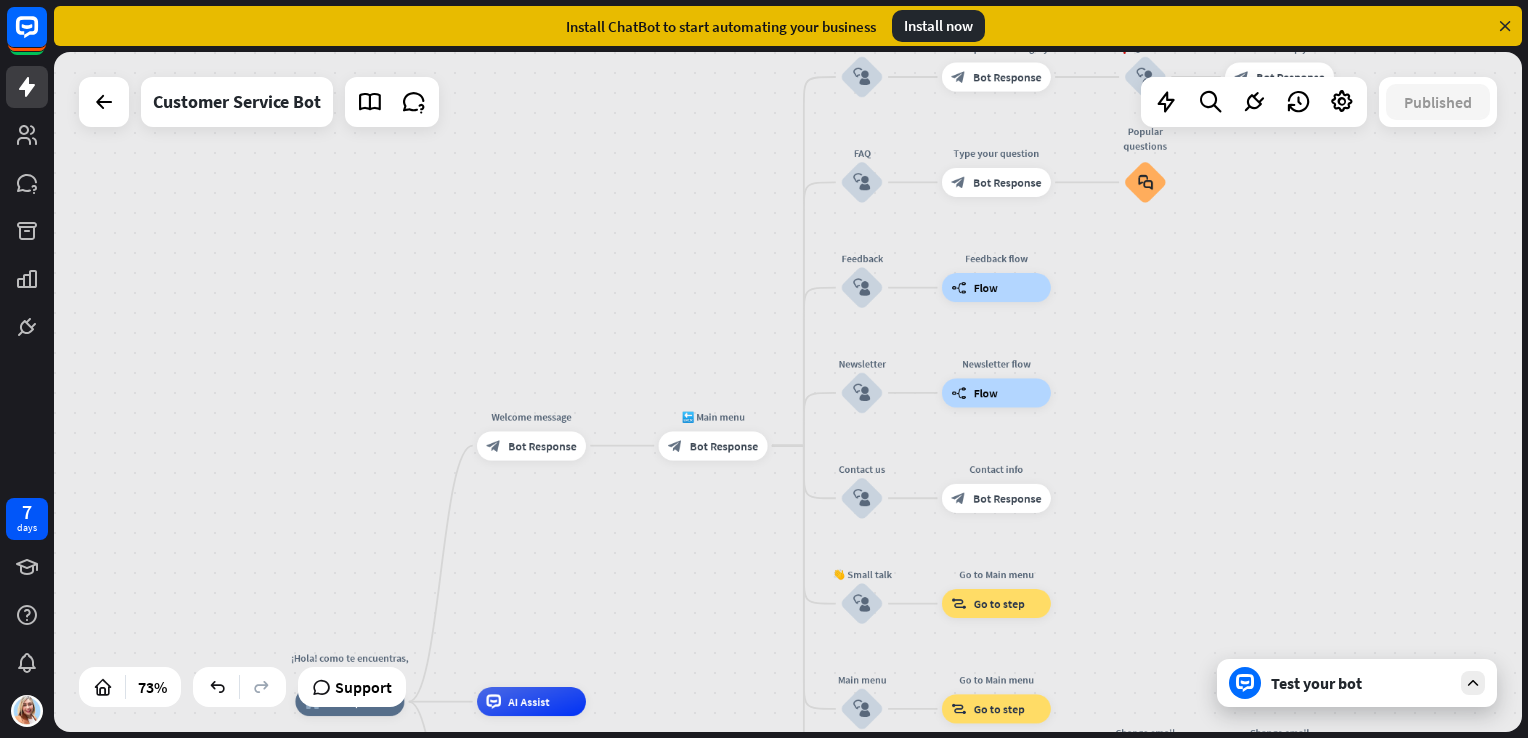 drag, startPoint x: 507, startPoint y: 626, endPoint x: 738, endPoint y: 536, distance: 247.91328 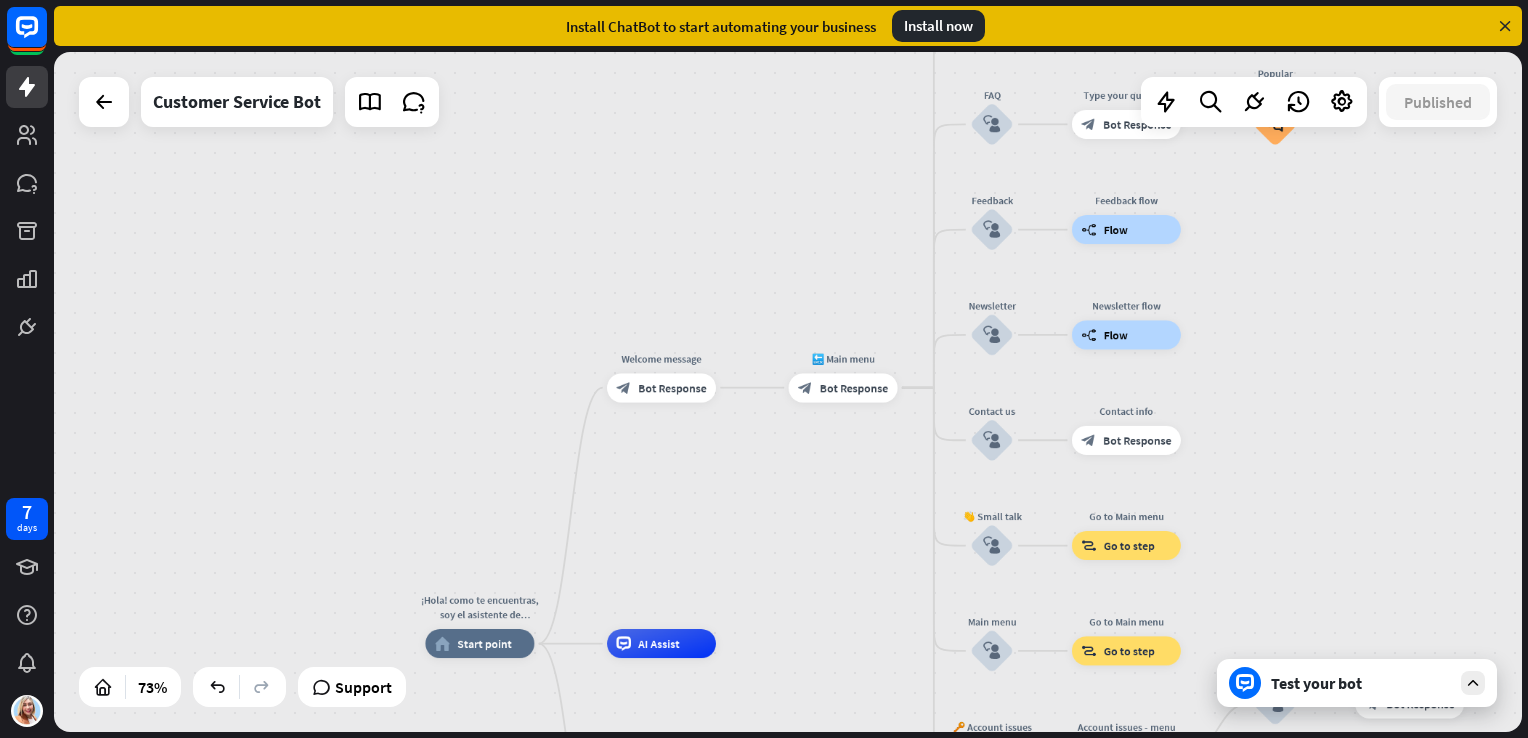 click on "¡Hola! como te encuentras, soy el asistente de Clinic Siluet YV en que te puedo ayudar el día [PERSON_NAME][DATE]   home_2   Start point                 Welcome message   block_bot_response   Bot Response                 🔙 Main menu   block_bot_response   Bot Response                 Our offer   block_user_input                 Select product category   block_bot_response   Bot Response                 ❓ Question   block_user_input                 How can I help you?   block_bot_response   Bot Response                 FAQ   block_user_input                 Type your question   block_bot_response   Bot Response                 Popular questions   block_faq                 Feedback   block_user_input                 Feedback flow   builder_tree   Flow                 Newsletter   block_user_input                 Newsletter flow   builder_tree   Flow                 Contact us   block_user_input                 Contact info   block_bot_response   Bot Response                 👋 Small talk" at bounding box center [788, 392] 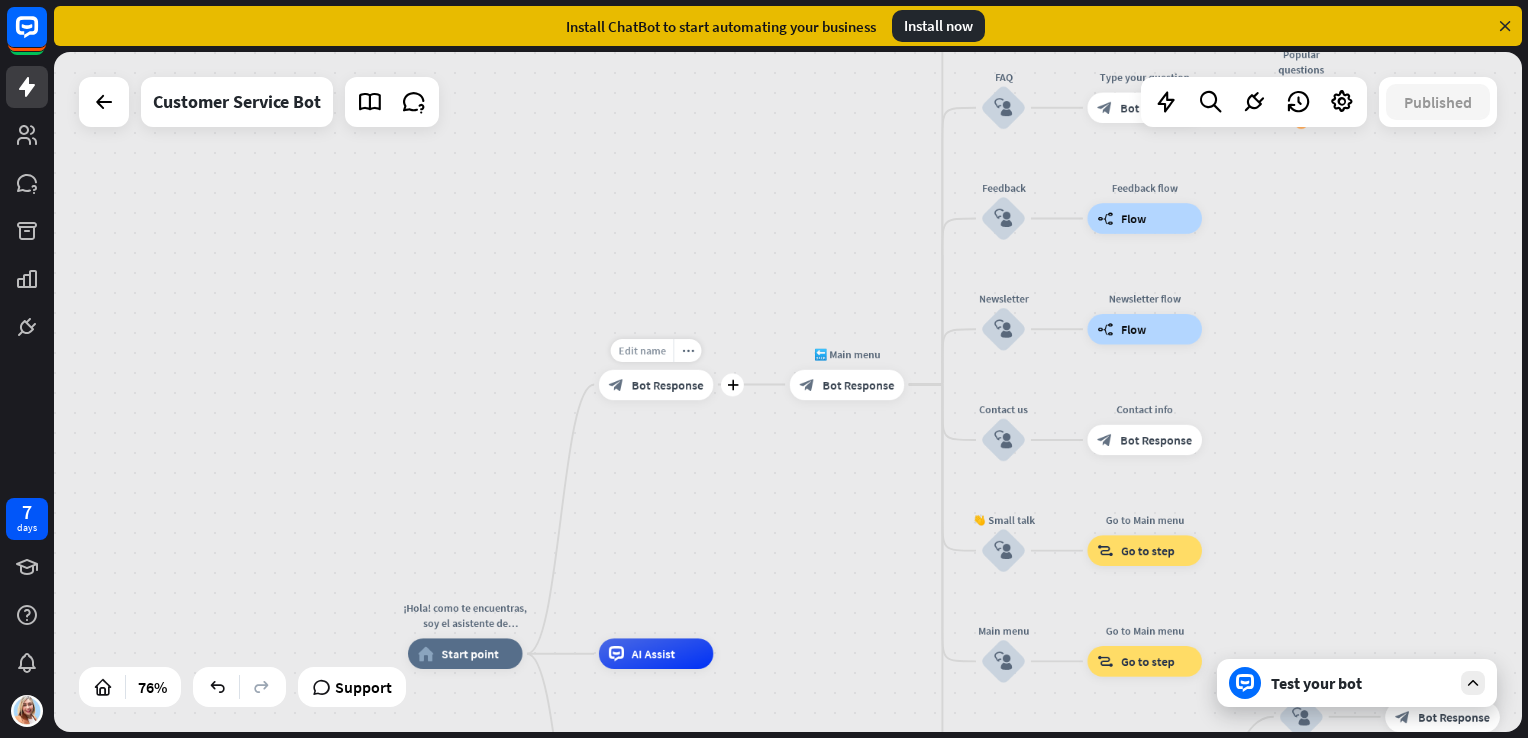 click on "Edit name" at bounding box center (642, 350) 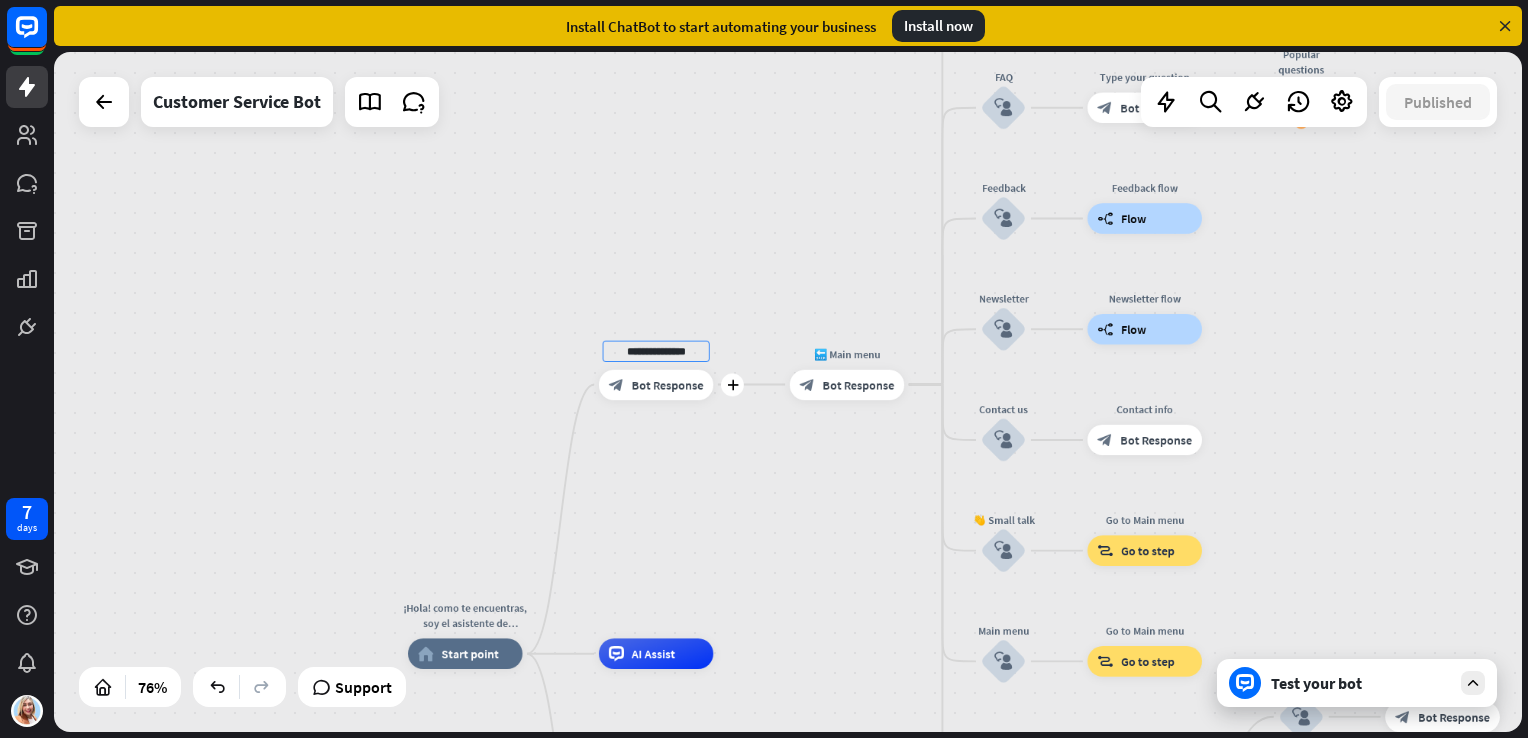 click on "**********" at bounding box center (656, 350) 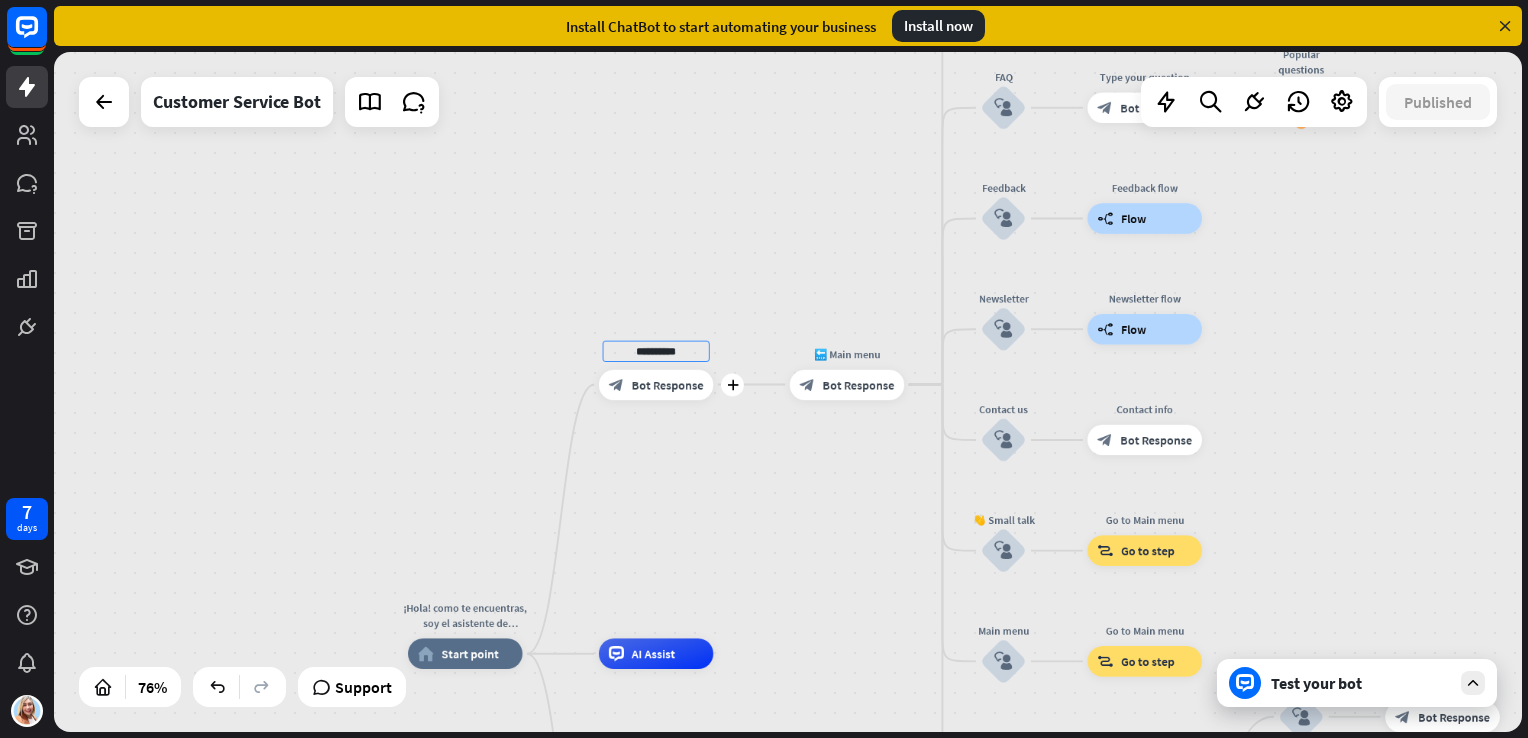 click on "**********" at bounding box center (656, 350) 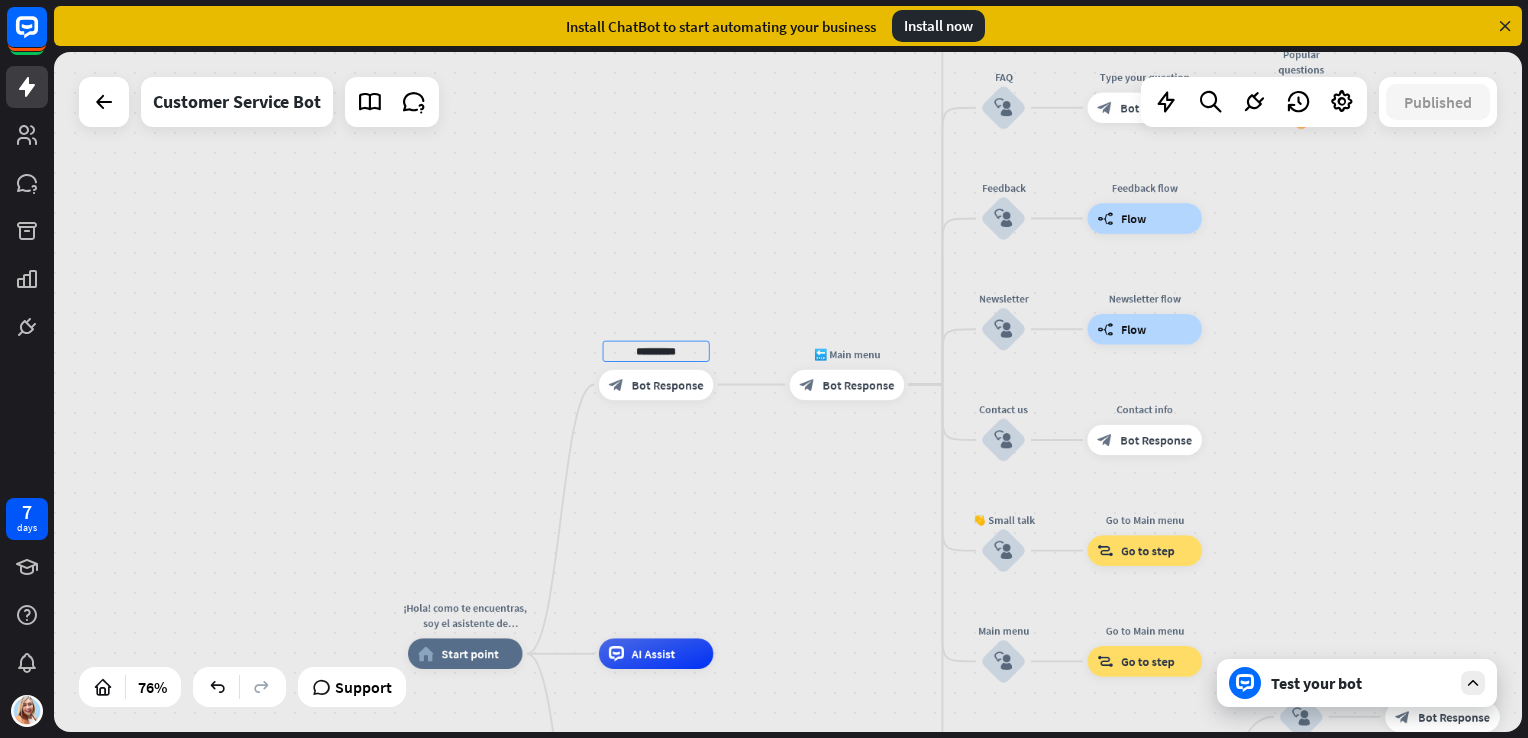 type on "**********" 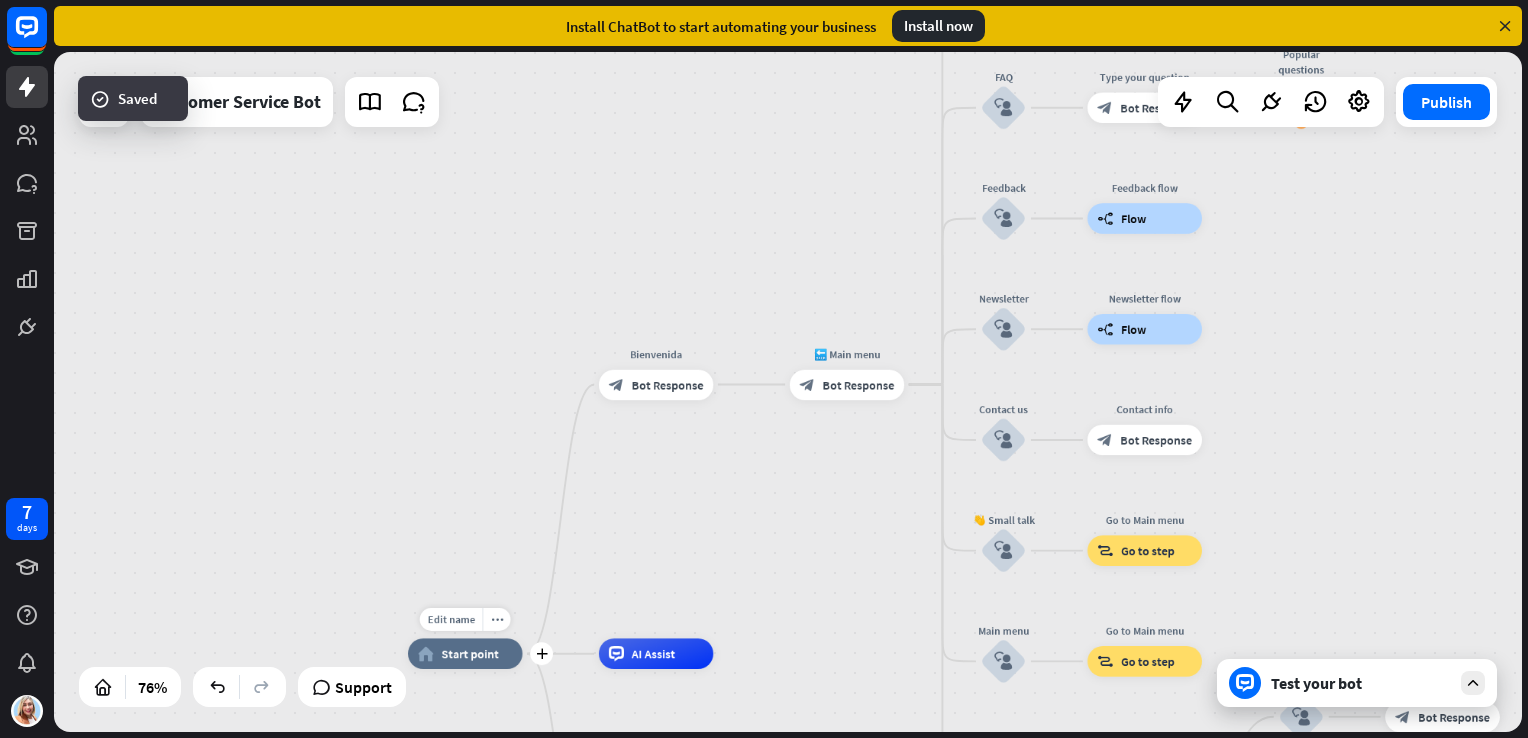 click on "Start point" at bounding box center [470, 653] 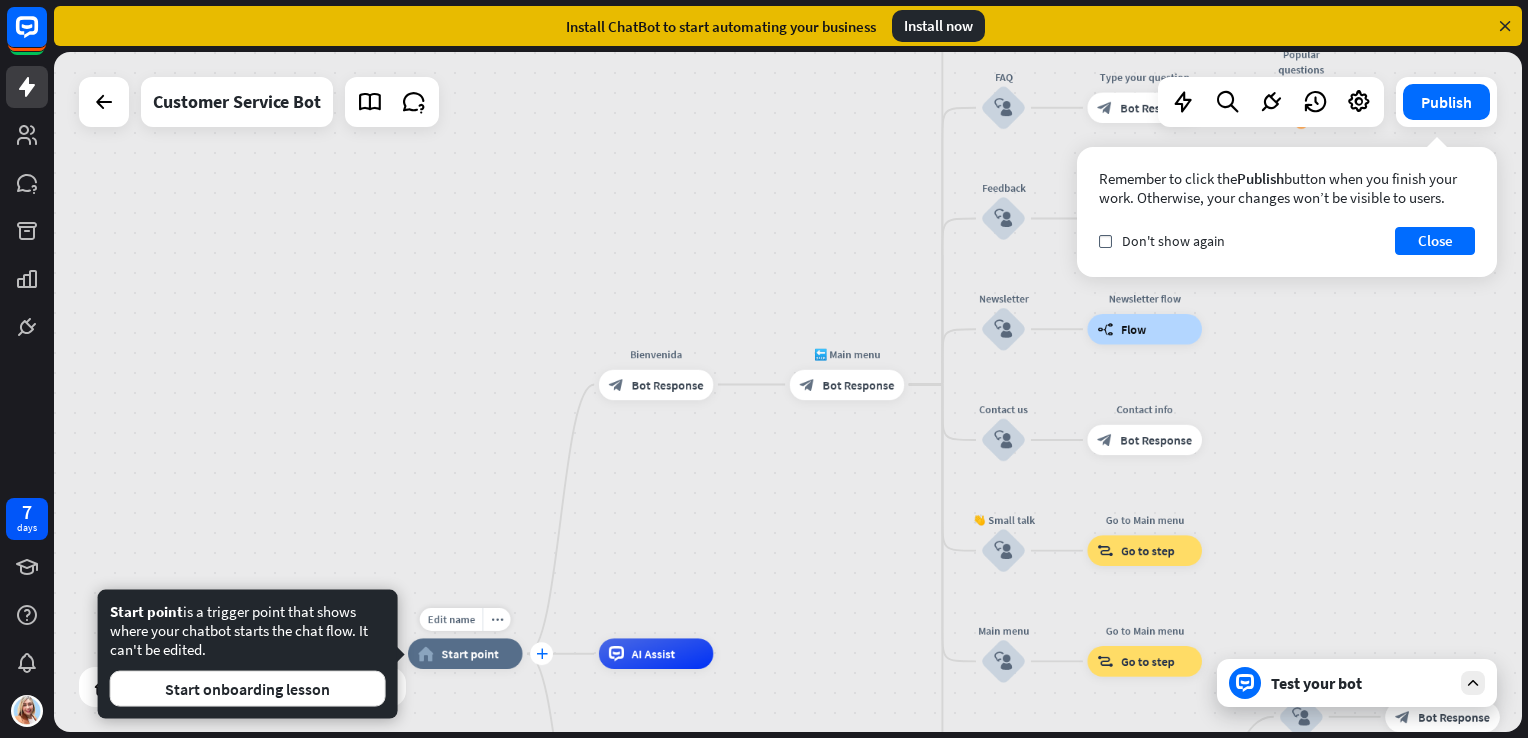 click on "plus" at bounding box center (541, 653) 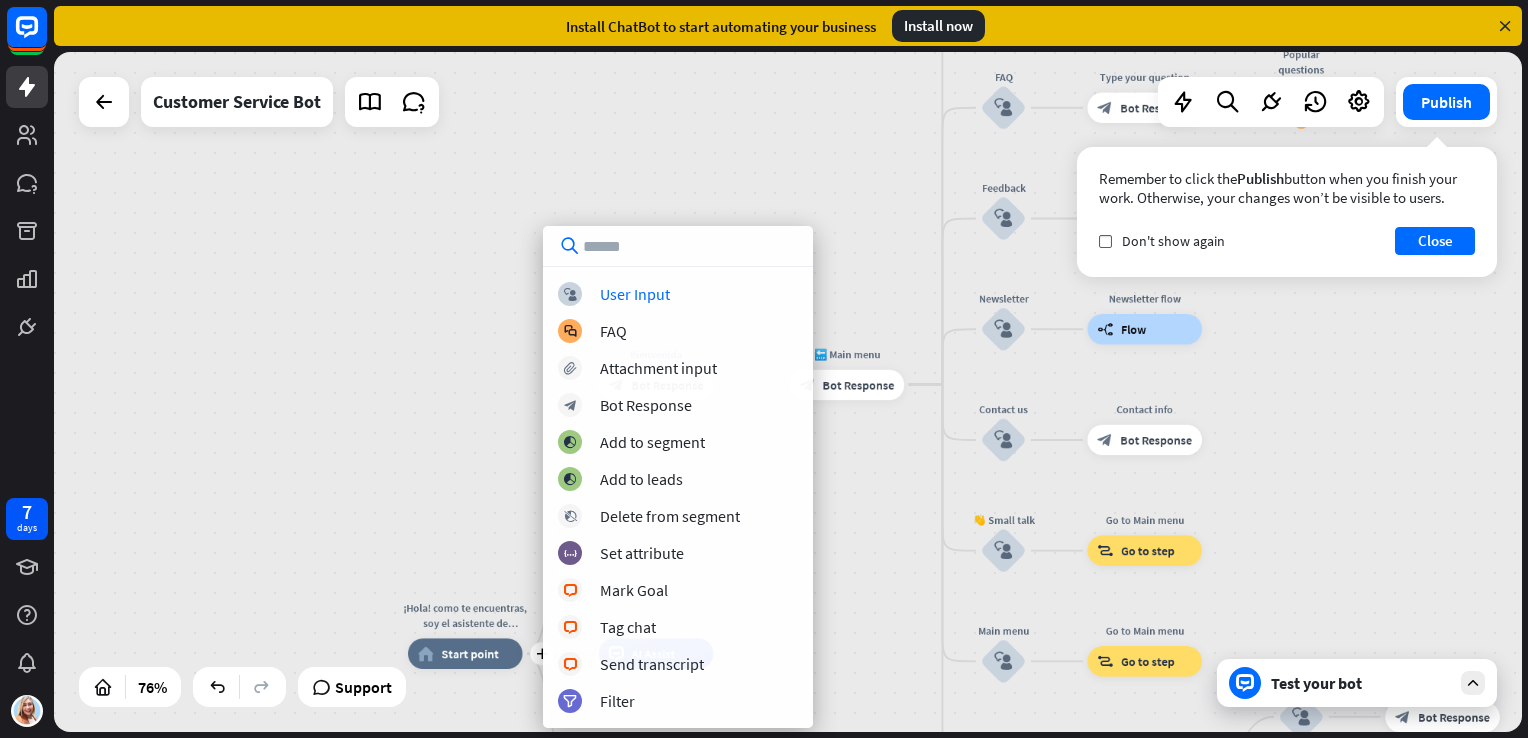 click on "plus   ¡Hola! como te encuentras, soy el asistente de Clinic Siluet YV en que te puedo ayudar el día [PERSON_NAME][DATE]   home_2   Start point                 Bienvenida   block_bot_response   Bot Response                 🔙 Main menu   block_bot_response   Bot Response                 Our offer   block_user_input                 Select product category   block_bot_response   Bot Response                 ❓ Question   block_user_input                 How can I help you?   block_bot_response   Bot Response                 FAQ   block_user_input                 Type your question   block_bot_response   Bot Response                 Popular questions   block_faq                 Feedback   block_user_input                 Feedback flow   builder_tree   Flow                 Newsletter   block_user_input                 Newsletter flow   builder_tree   Flow                 Contact us   block_user_input                 Contact info   block_bot_response   Bot Response                 👋 Small talk" at bounding box center [788, 392] 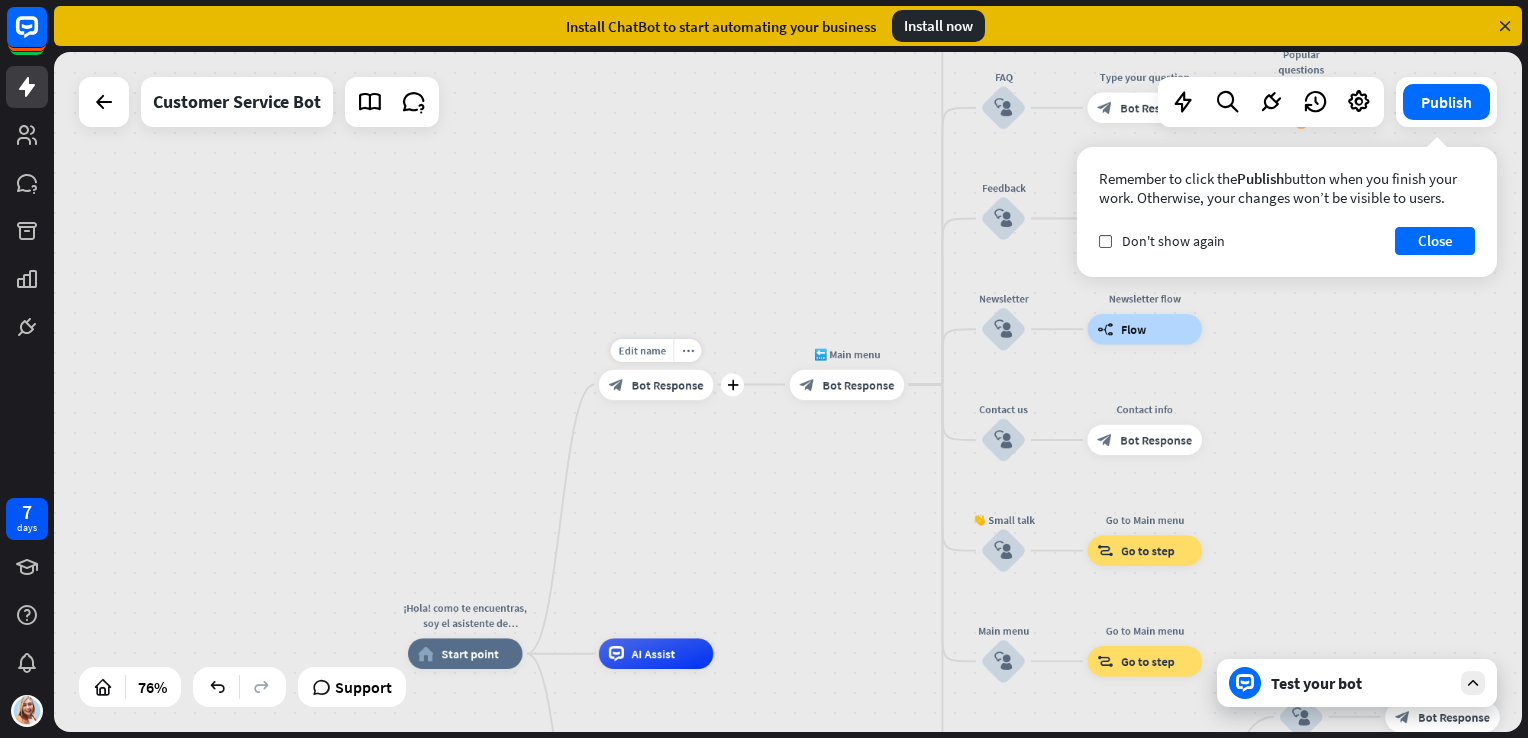 click on "block_bot_response   Bot Response" at bounding box center (656, 384) 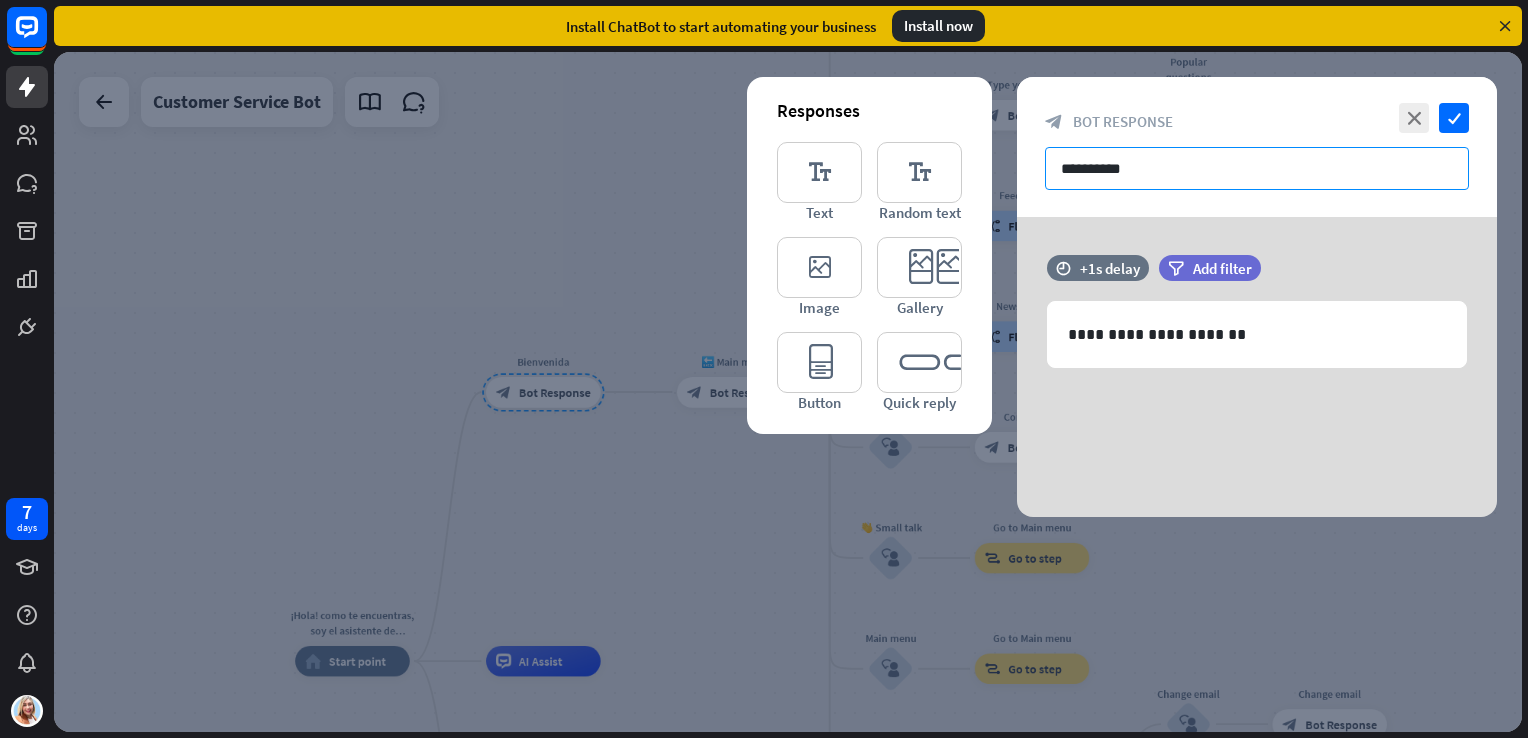 click on "**********" at bounding box center (1257, 168) 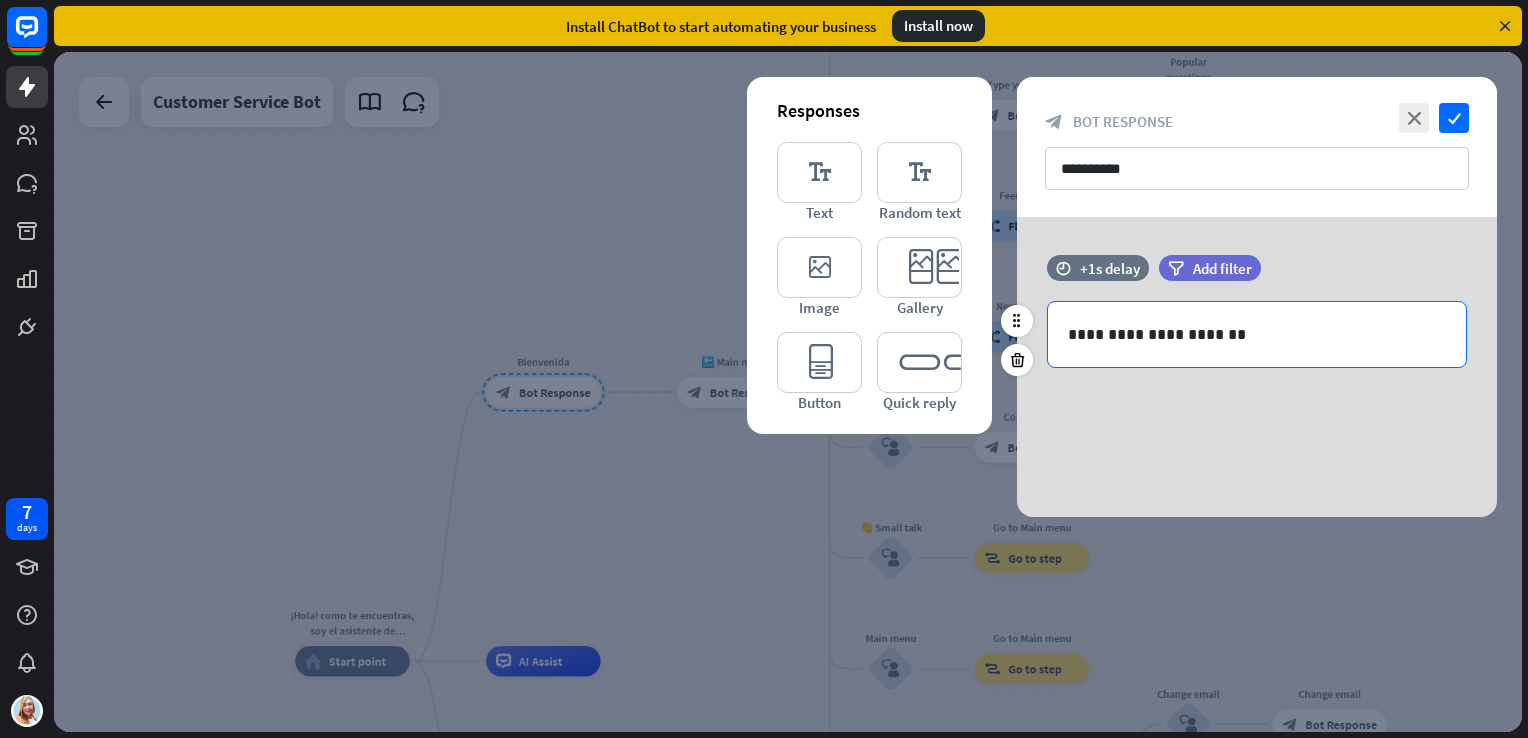 click on "**********" at bounding box center (1257, 334) 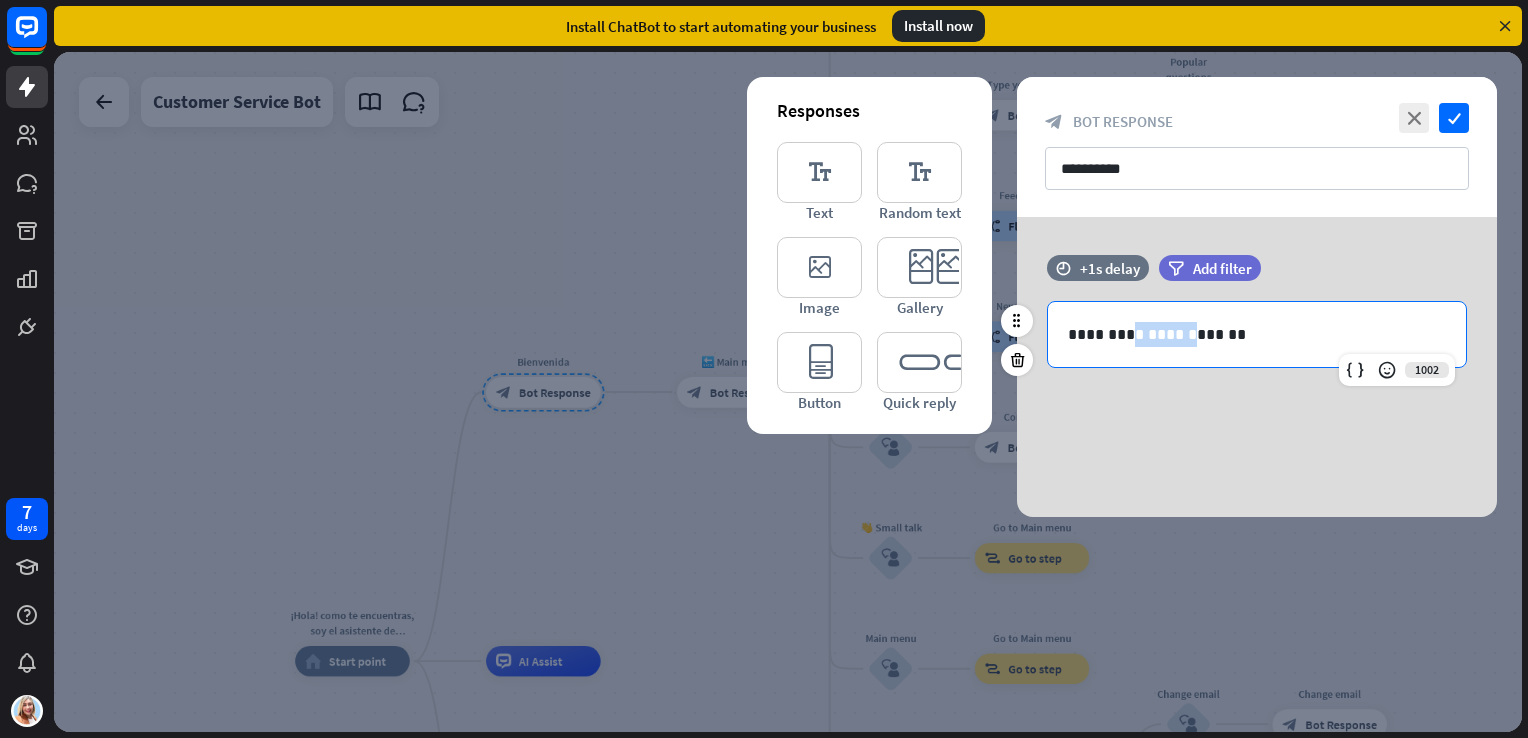 click on "**********" at bounding box center [1257, 334] 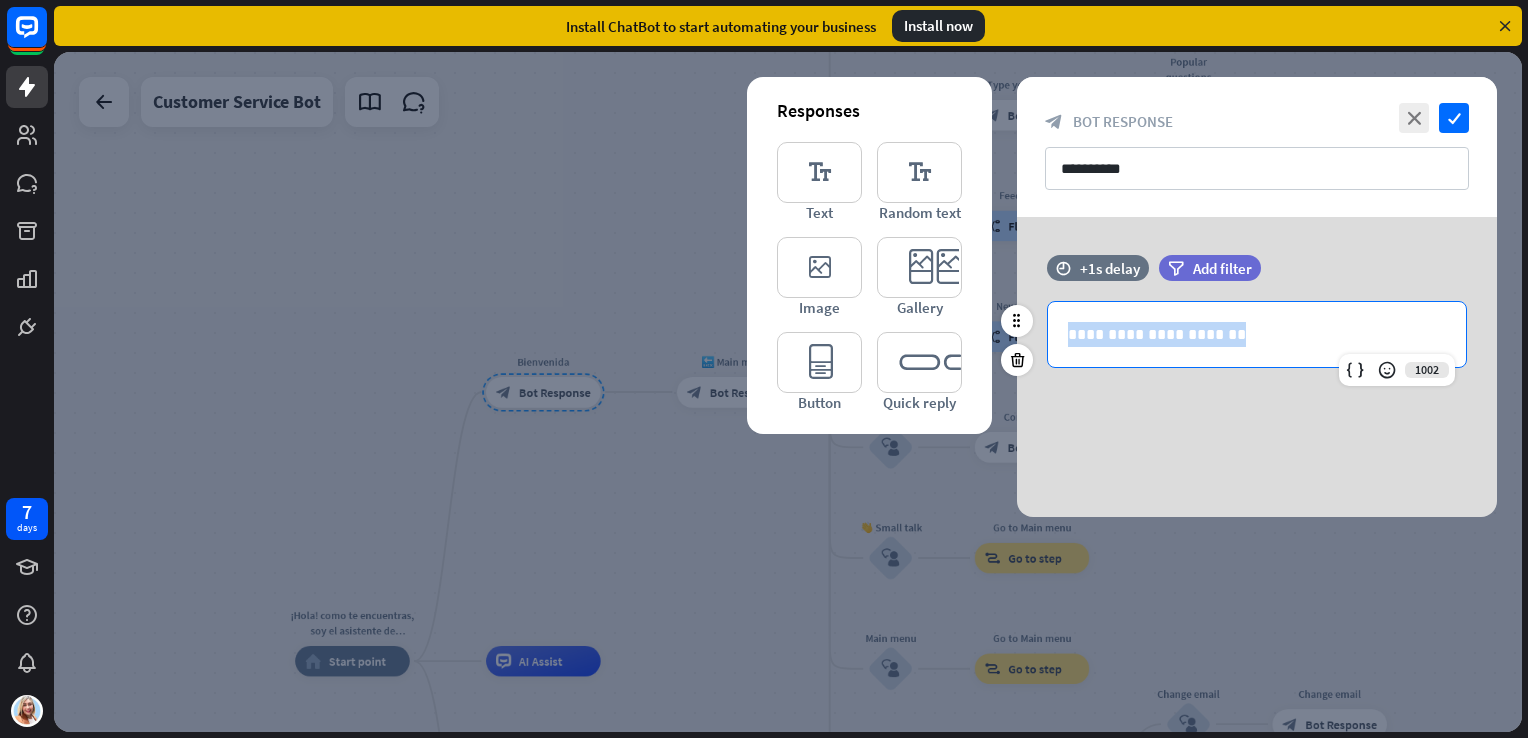 click on "**********" at bounding box center (1257, 334) 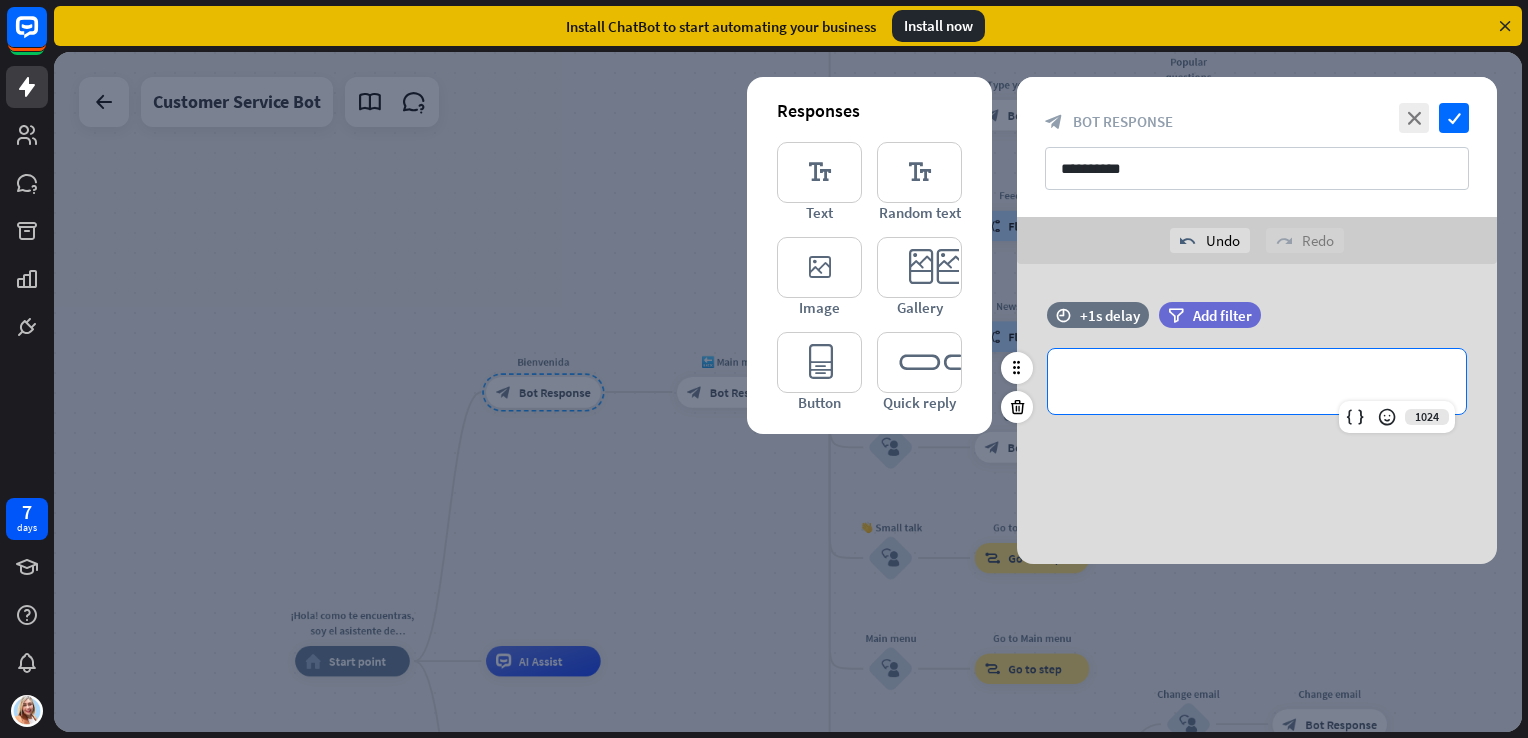 type 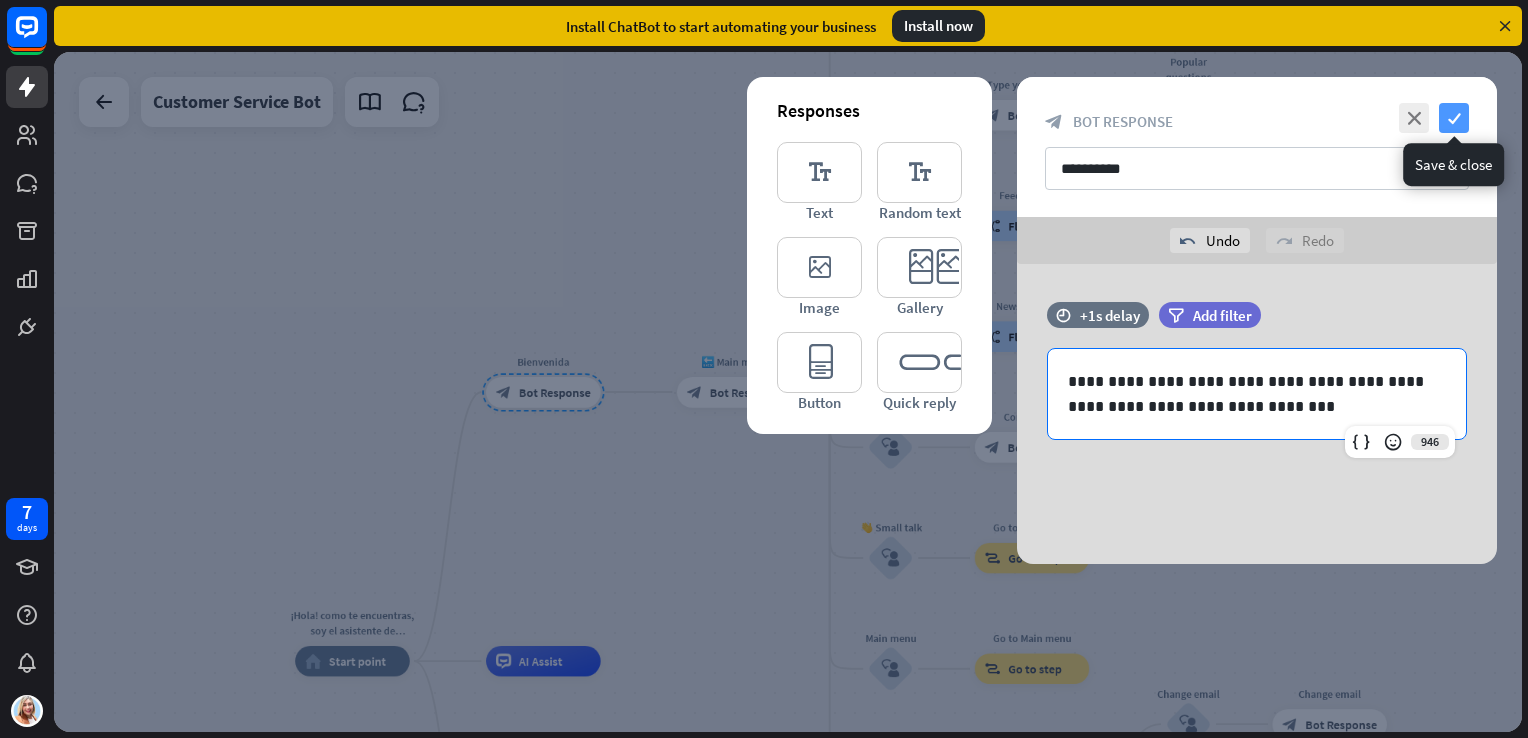 click on "check" at bounding box center (1454, 118) 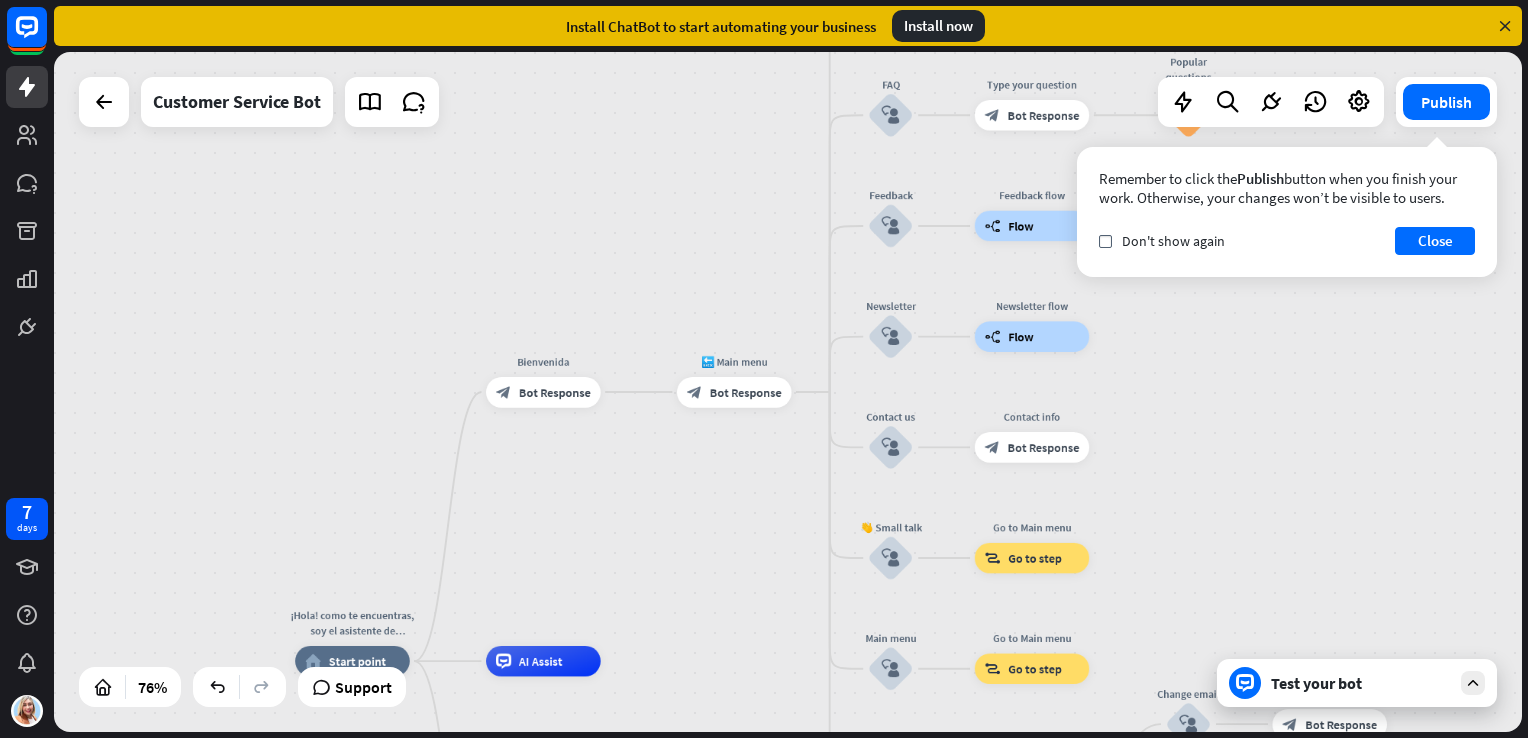 click on "Test your bot" at bounding box center (1357, 683) 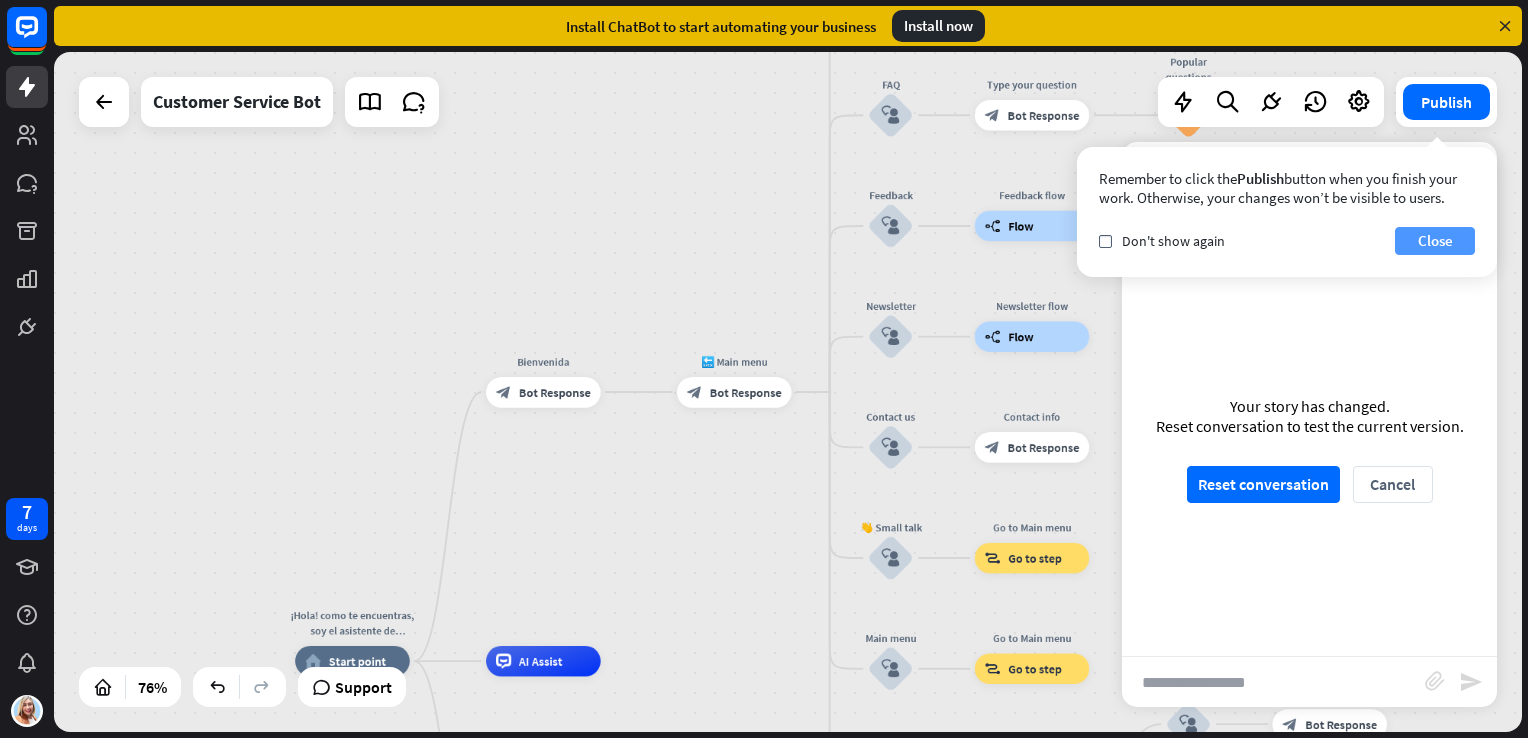 click on "Close" at bounding box center (1435, 241) 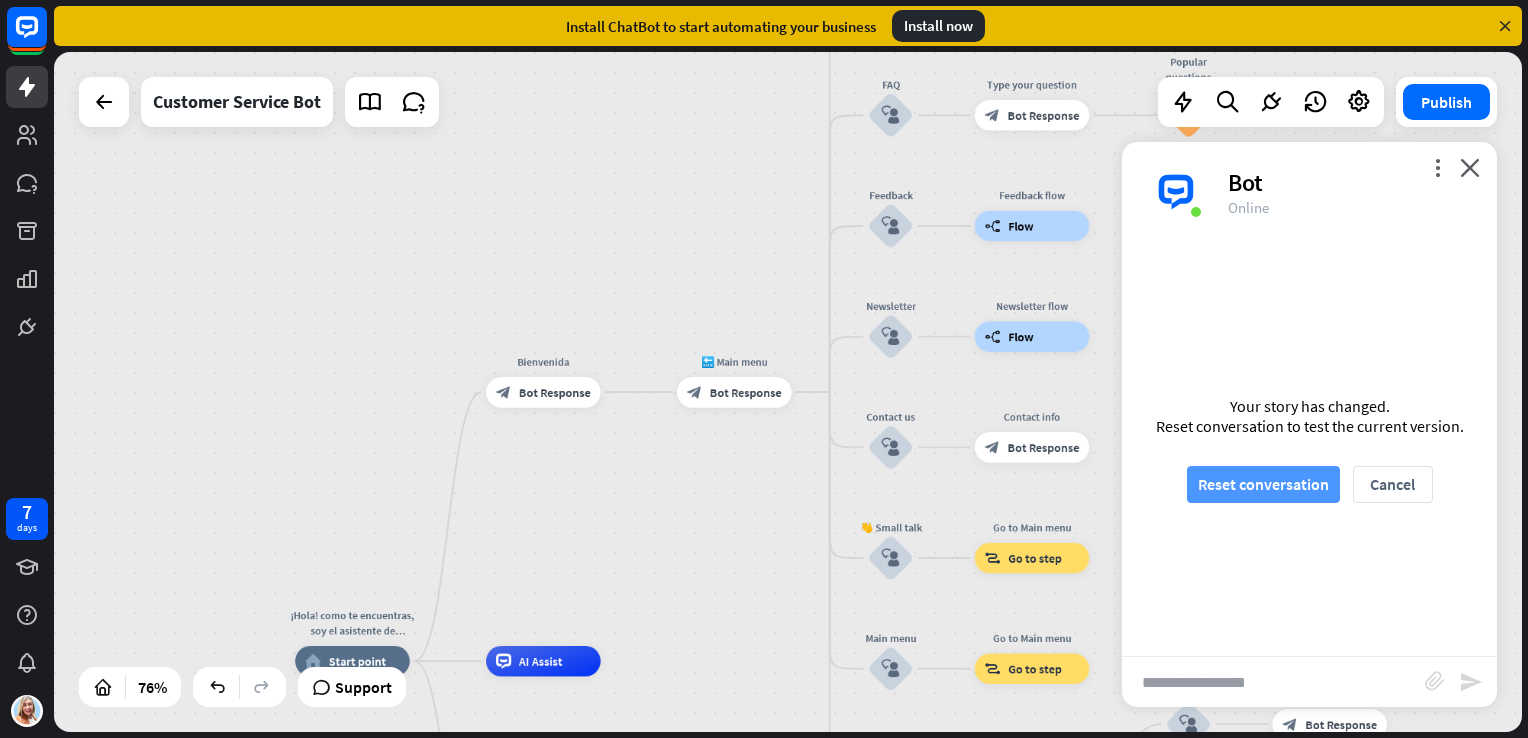 click on "Reset conversation" at bounding box center [1263, 484] 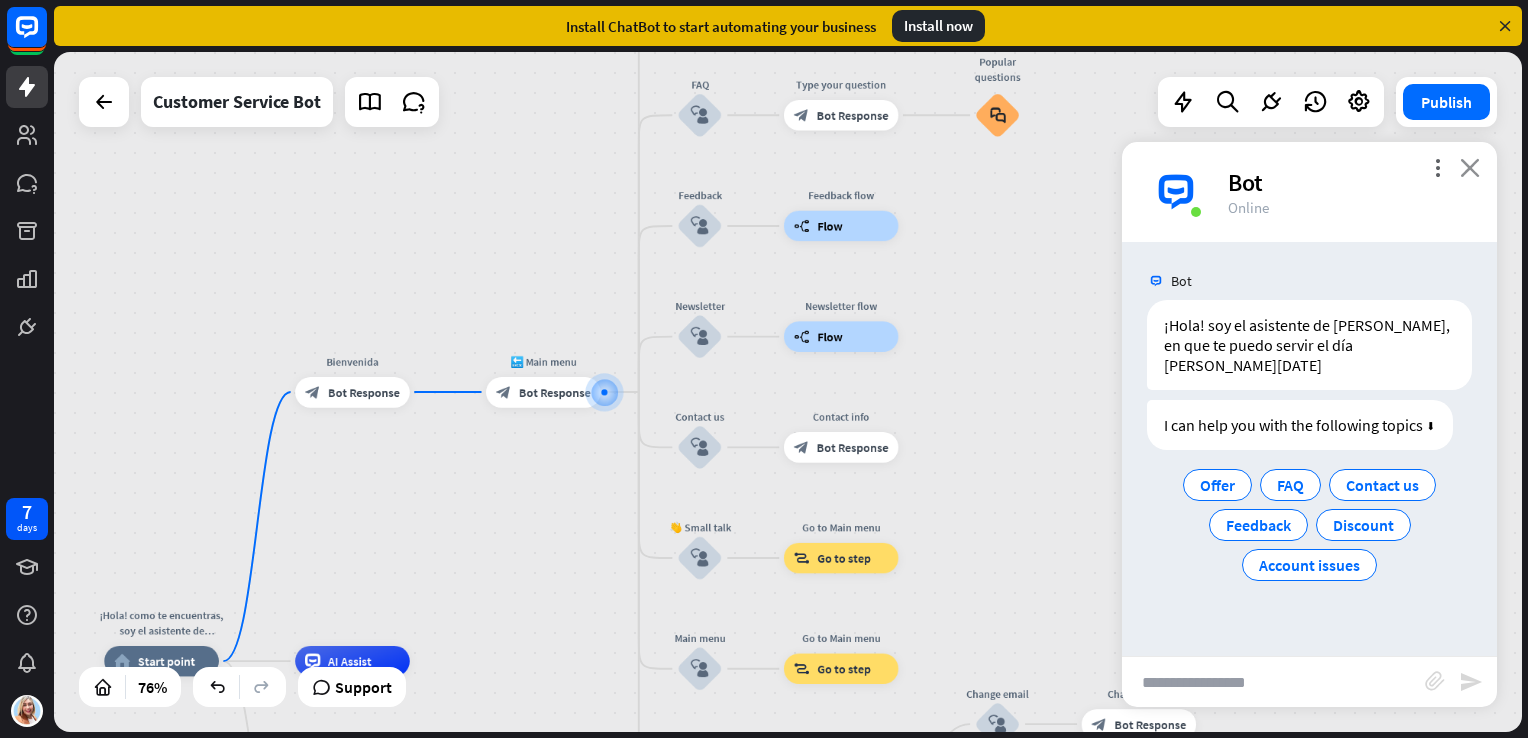 click on "close" at bounding box center (1470, 167) 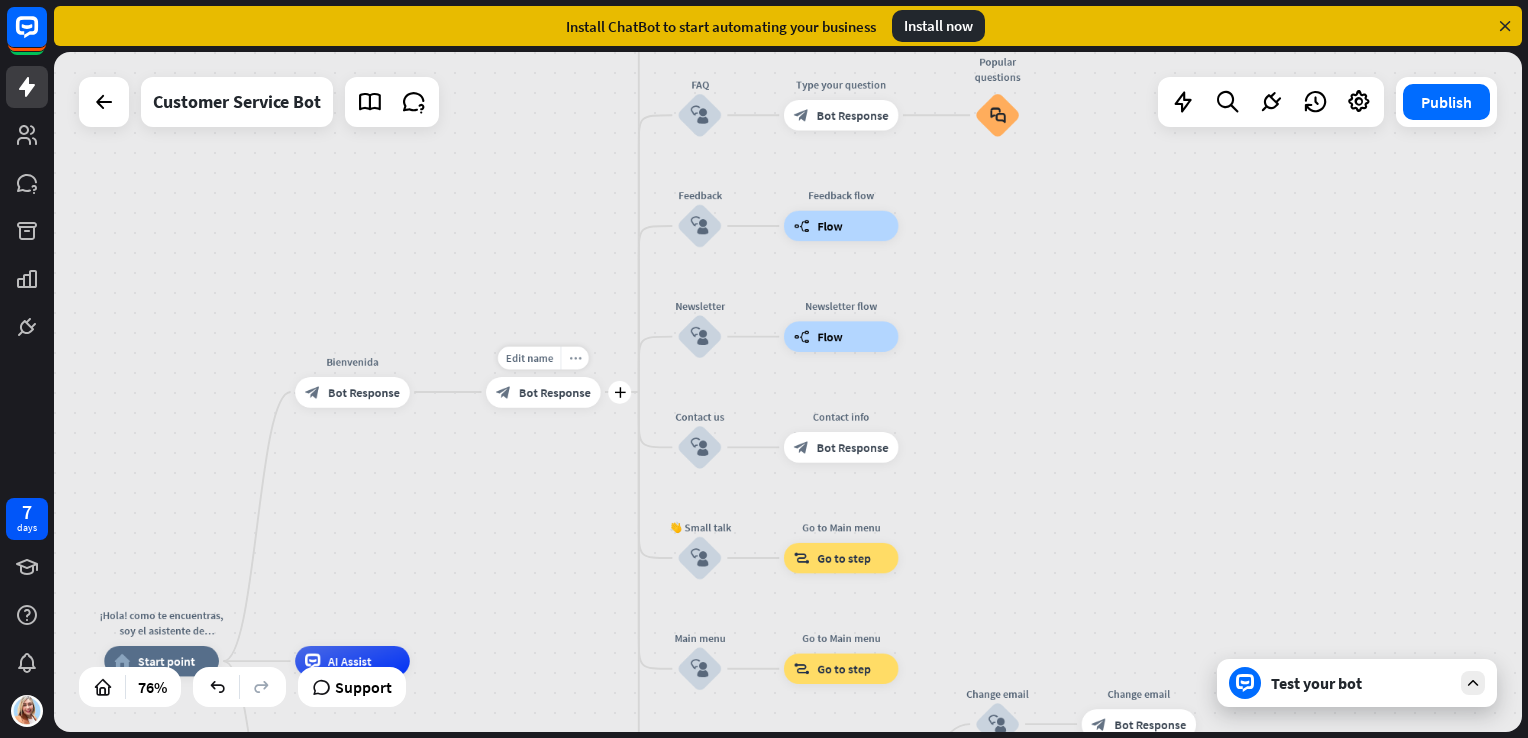 click on "more_horiz" at bounding box center [575, 357] 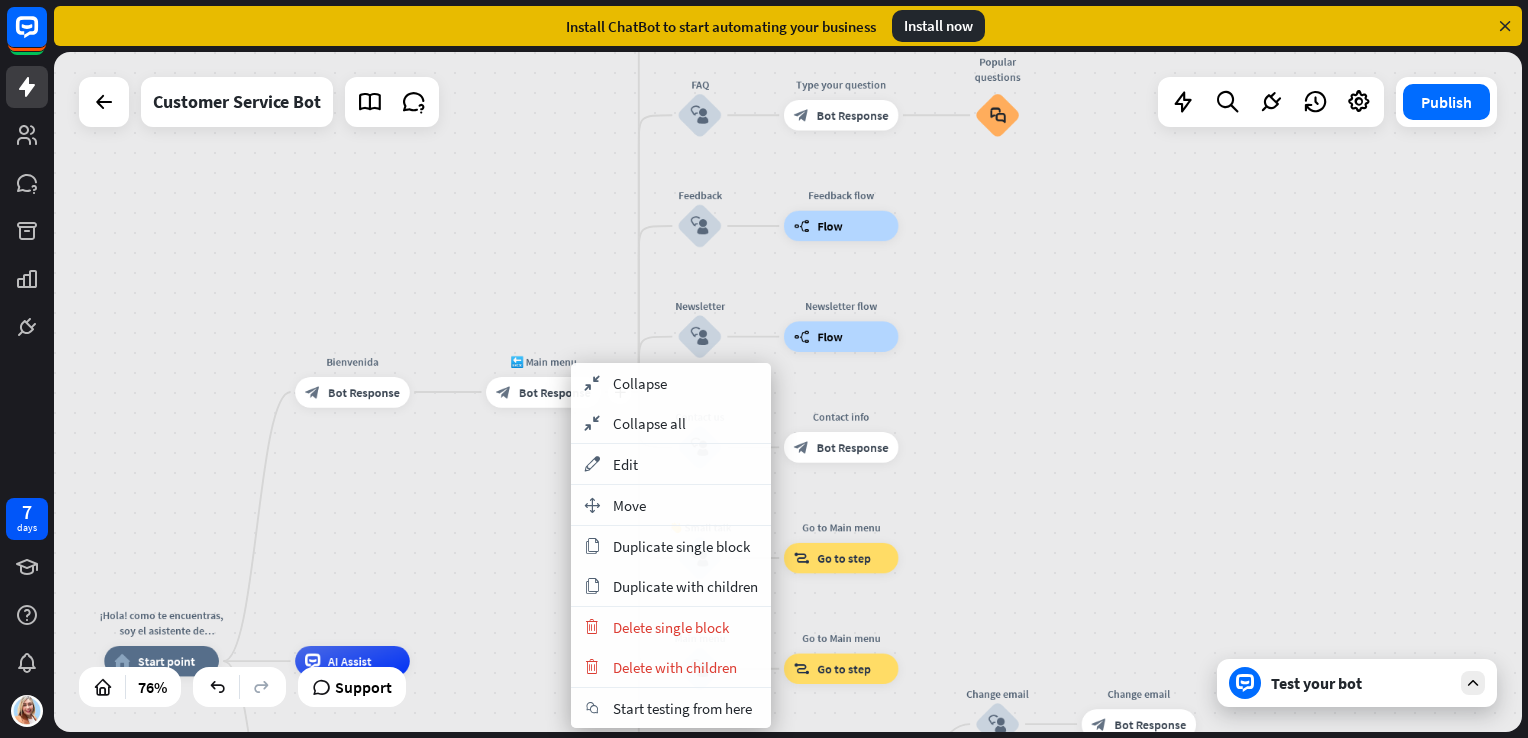 click on "plus   🔙 Main menu   block_bot_response   Bot Response" at bounding box center (543, 392) 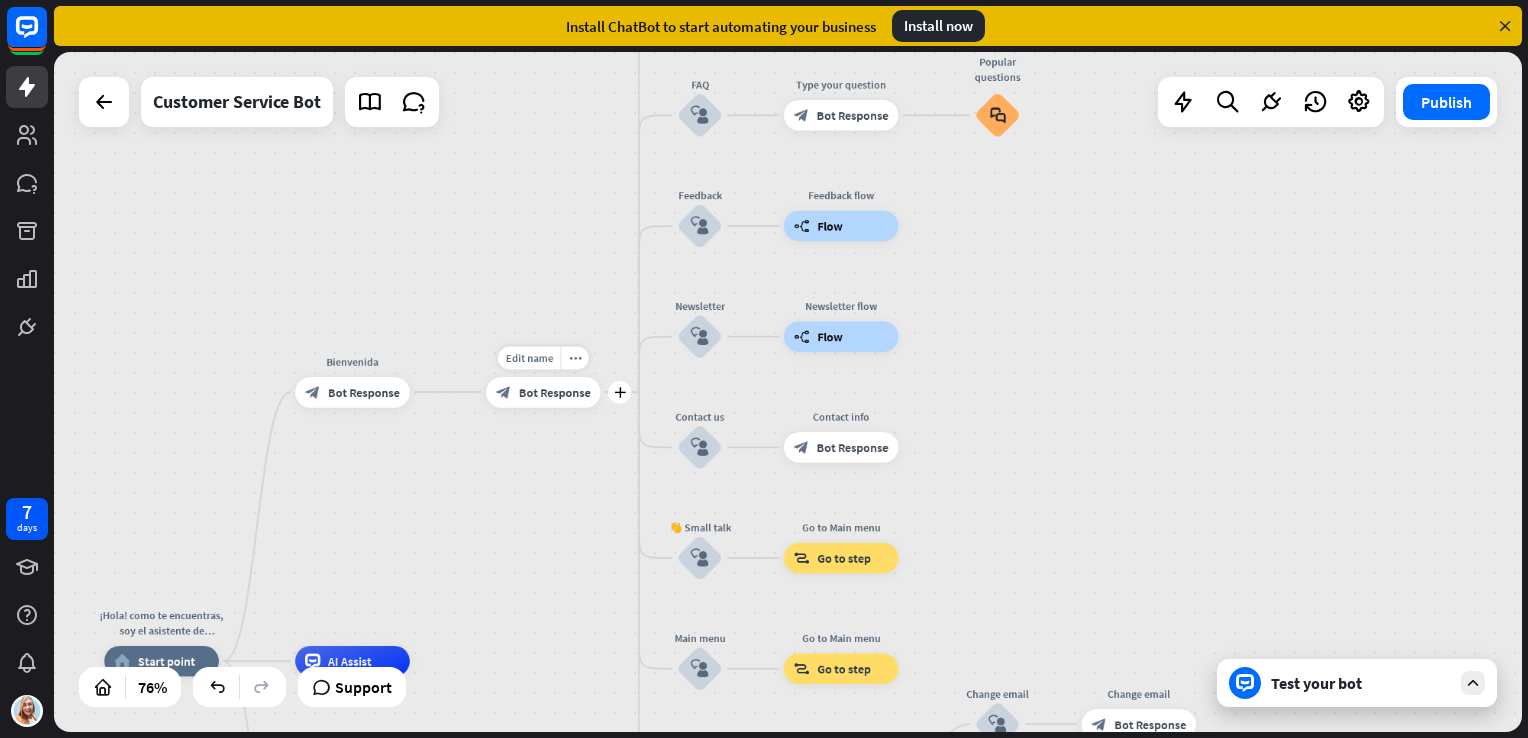 click on "Bot Response" at bounding box center [555, 391] 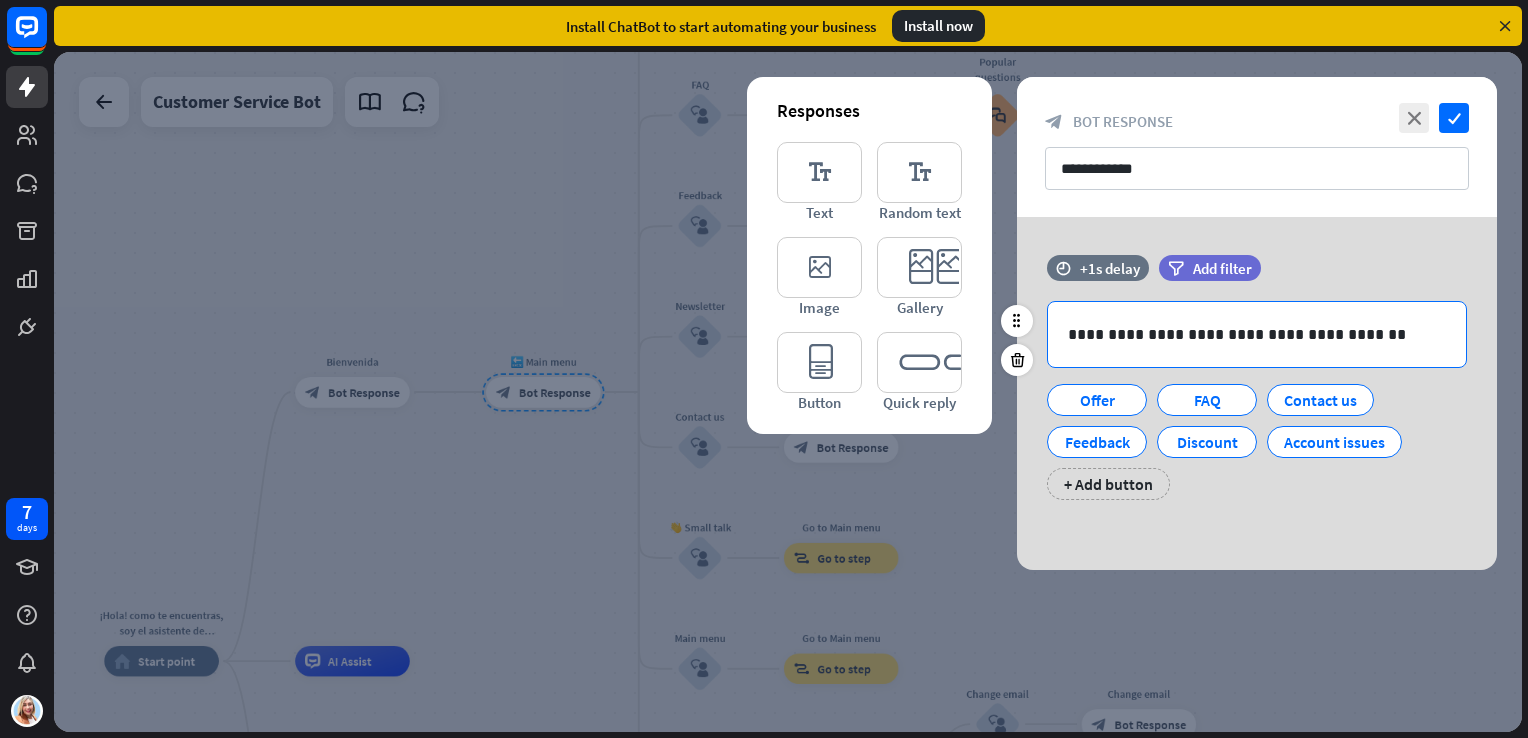 click on "**********" at bounding box center (1257, 334) 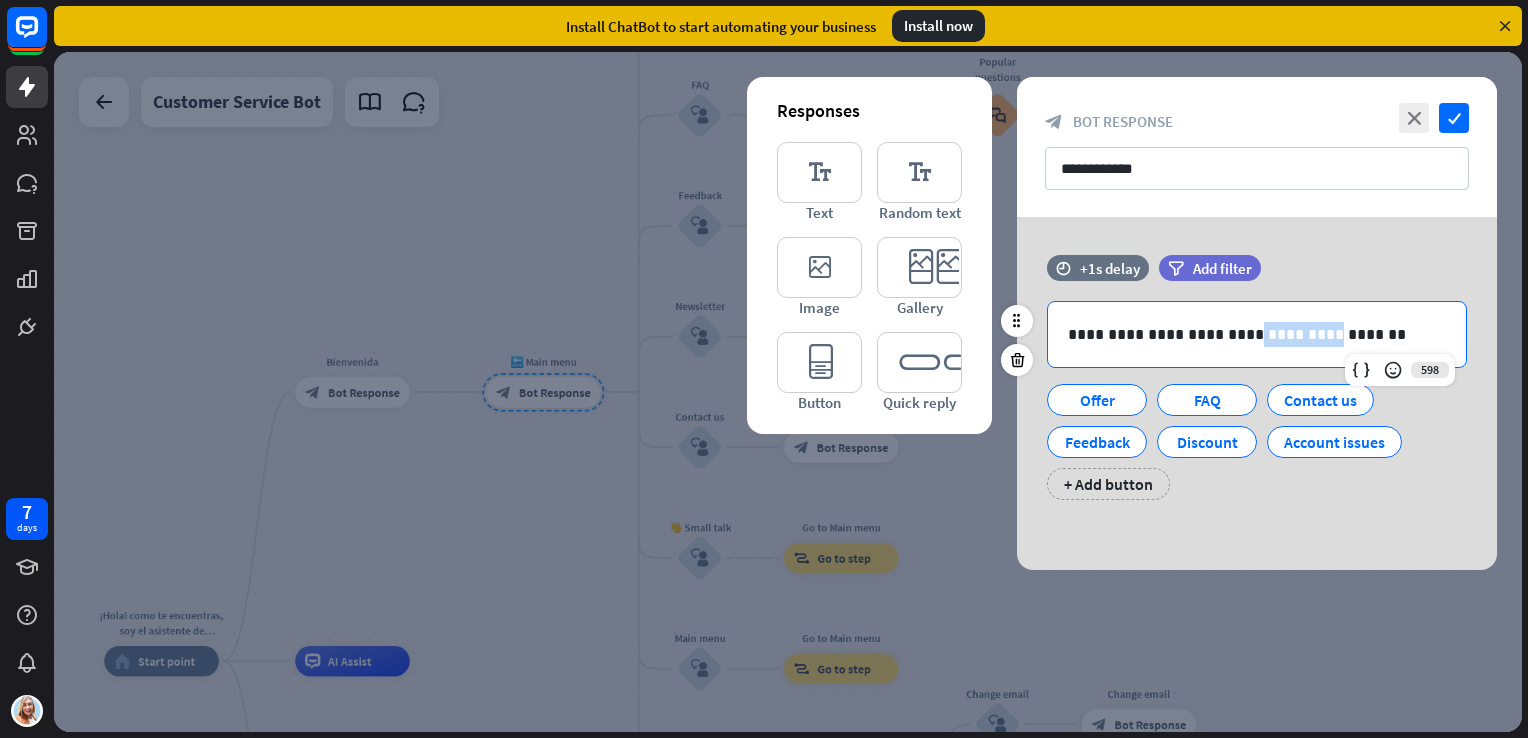 click on "**********" at bounding box center [1257, 334] 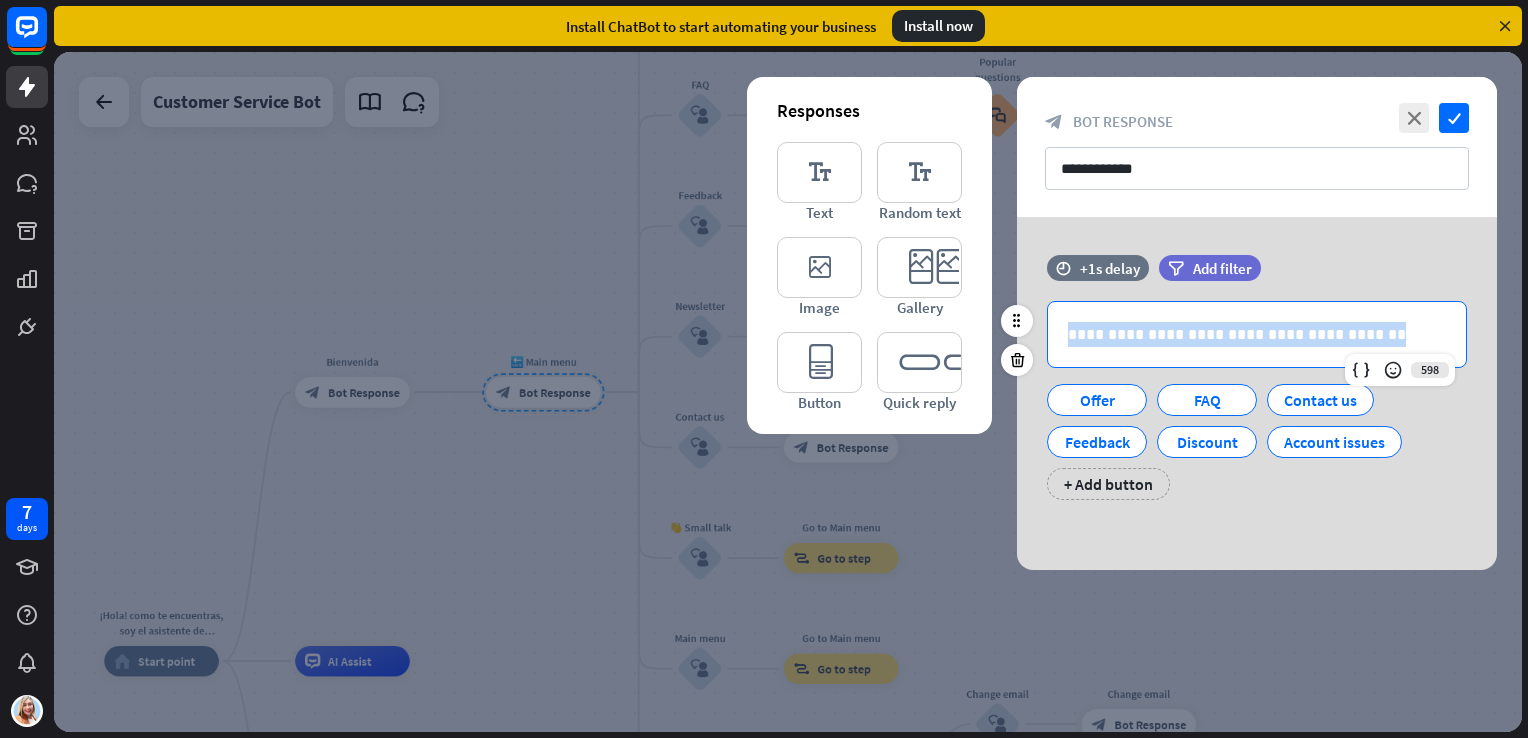 click on "**********" at bounding box center [1257, 334] 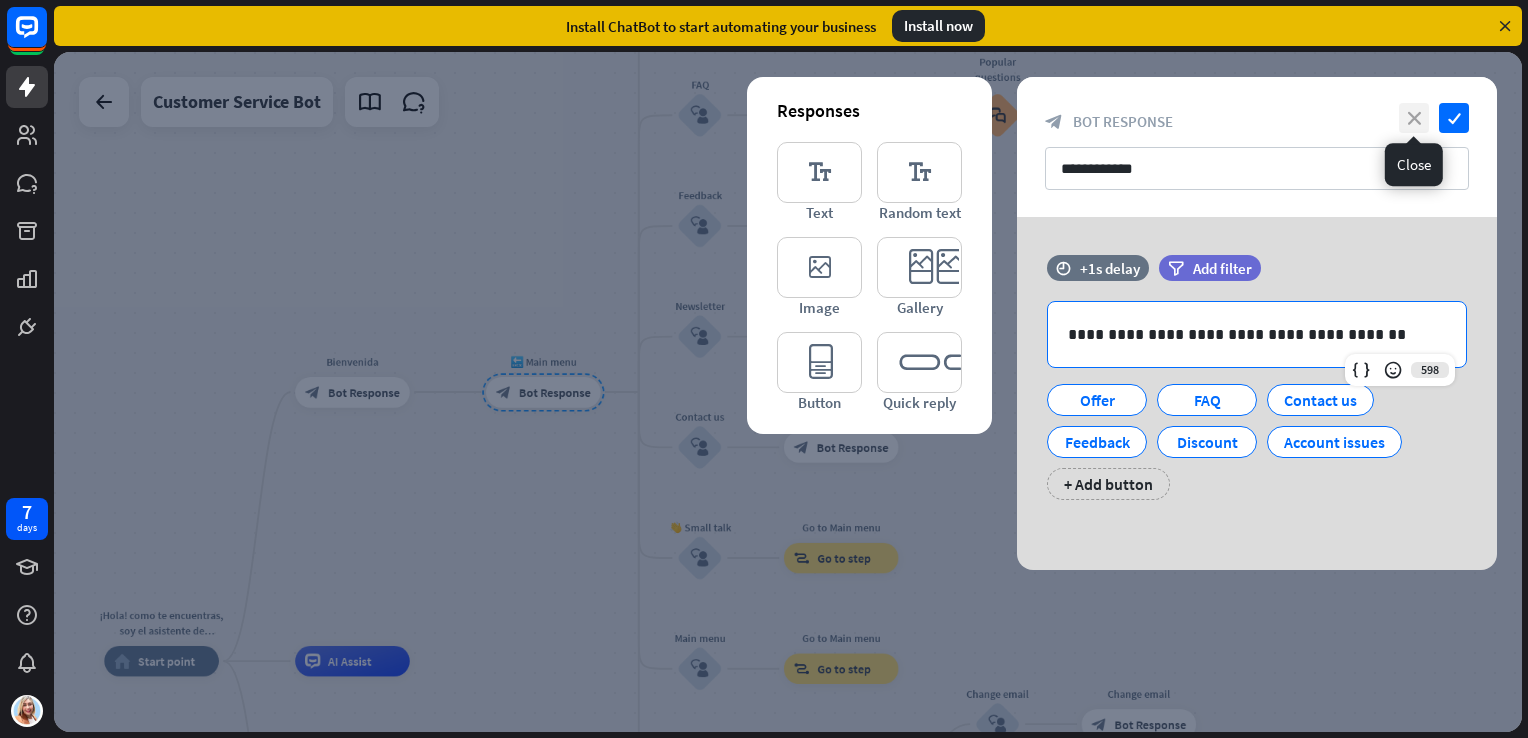 click on "close" at bounding box center [1414, 118] 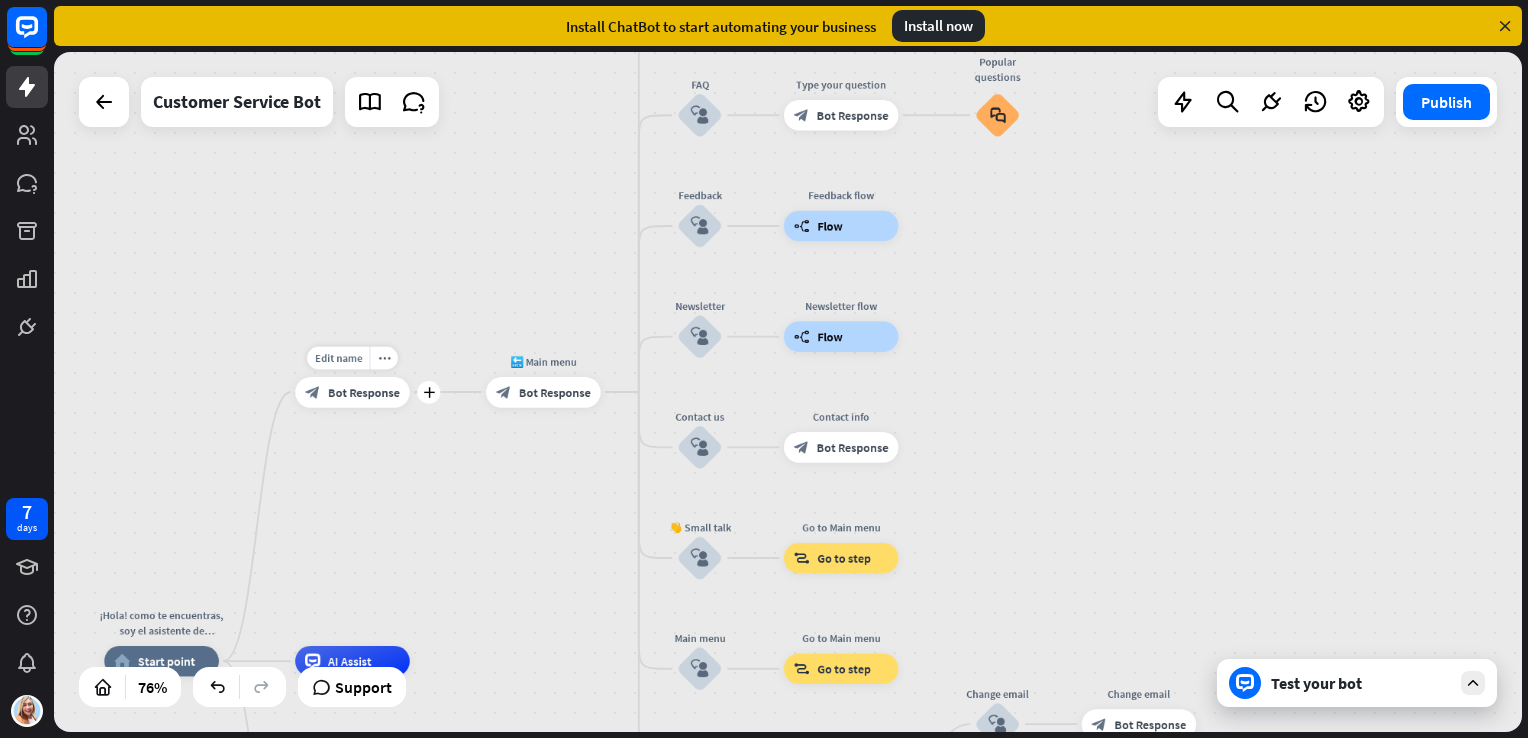 click on "Bot Response" at bounding box center (364, 391) 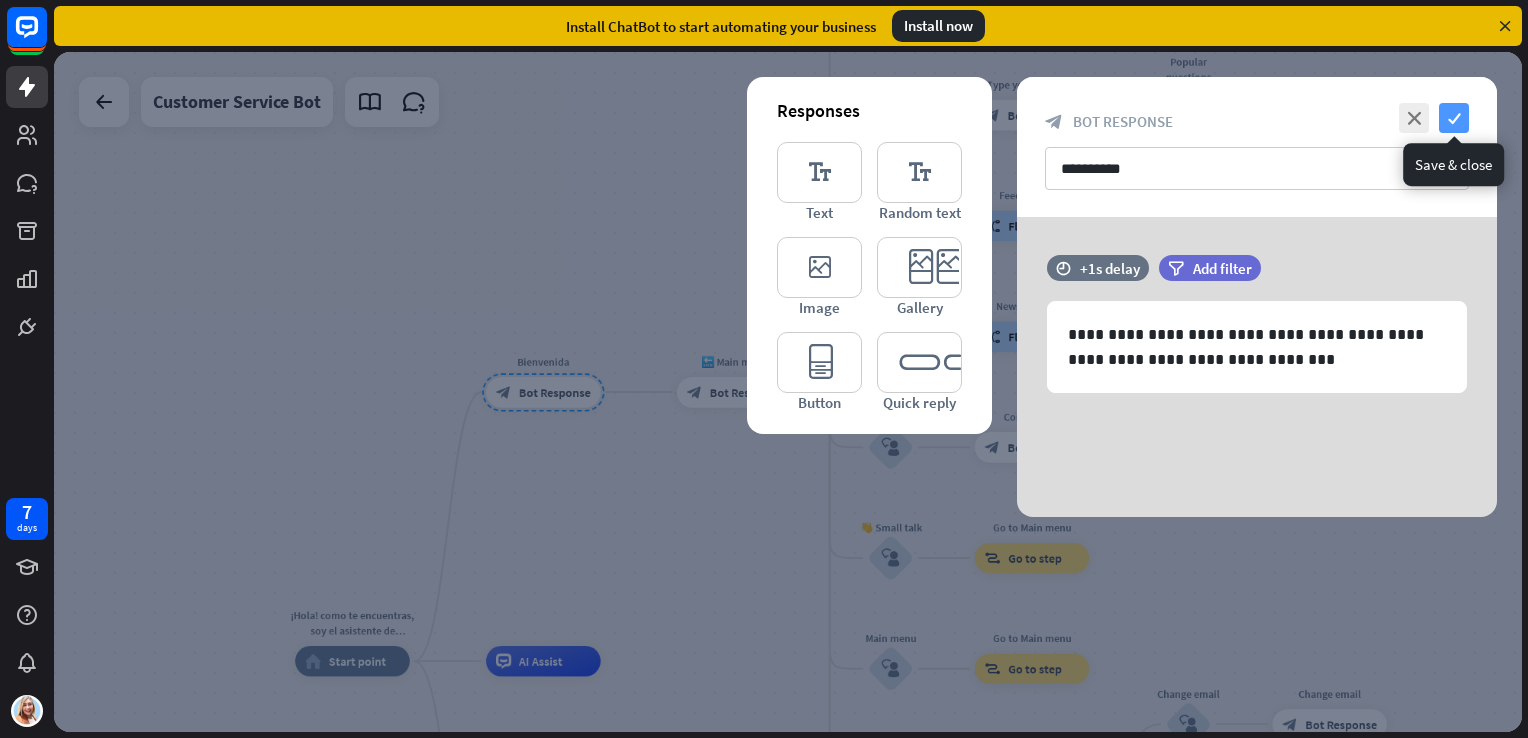 click on "check" at bounding box center (1454, 118) 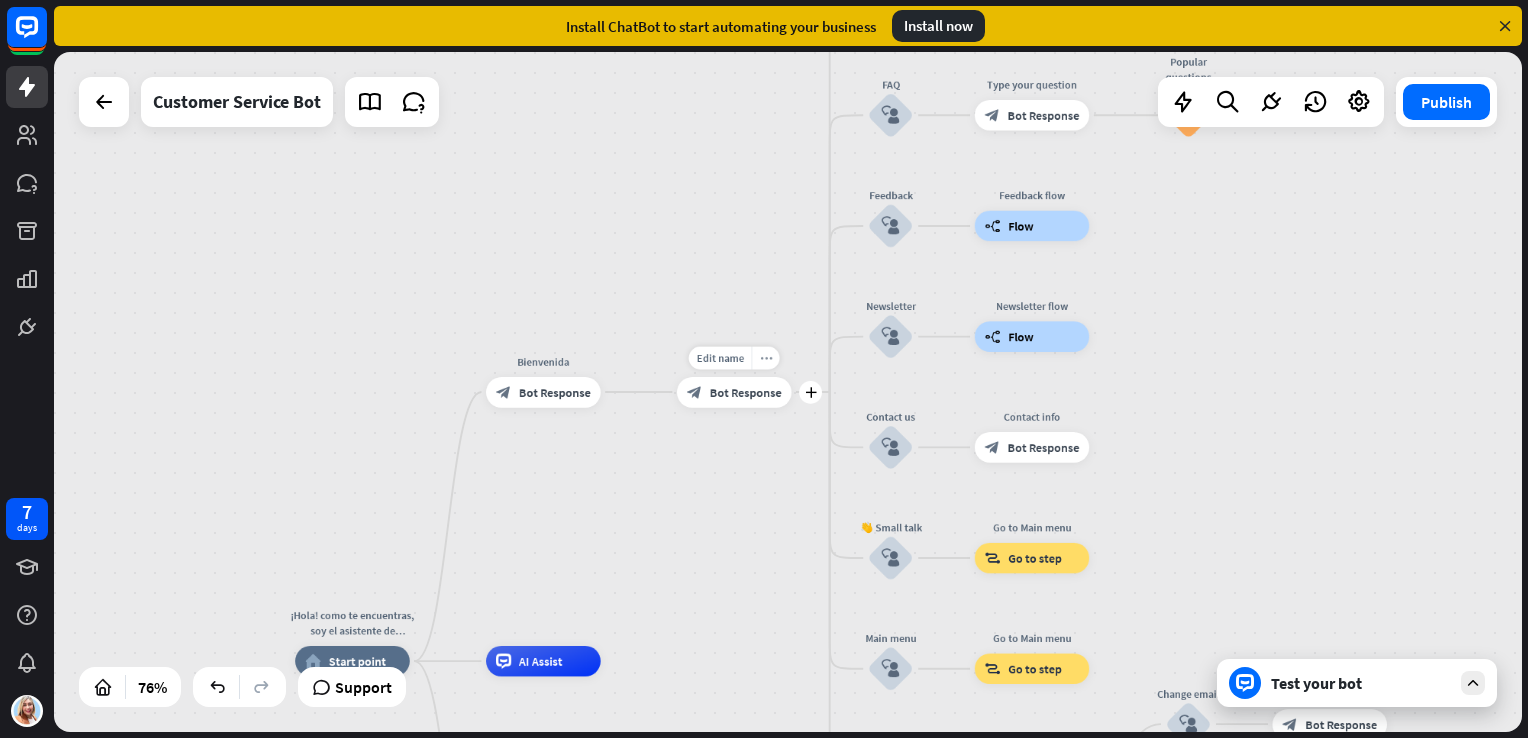 click on "more_horiz" at bounding box center (766, 357) 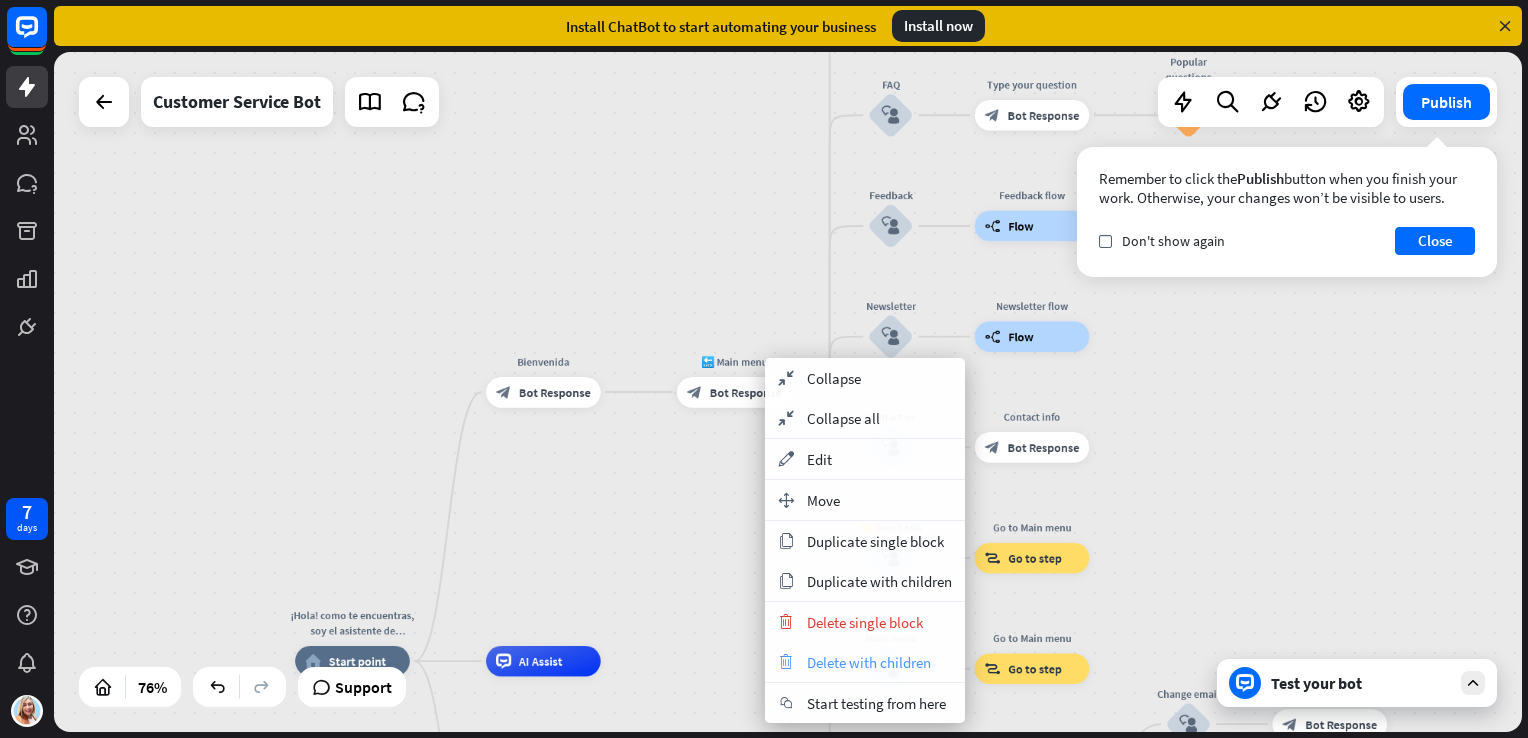 click on "trash   Delete with children" at bounding box center (865, 662) 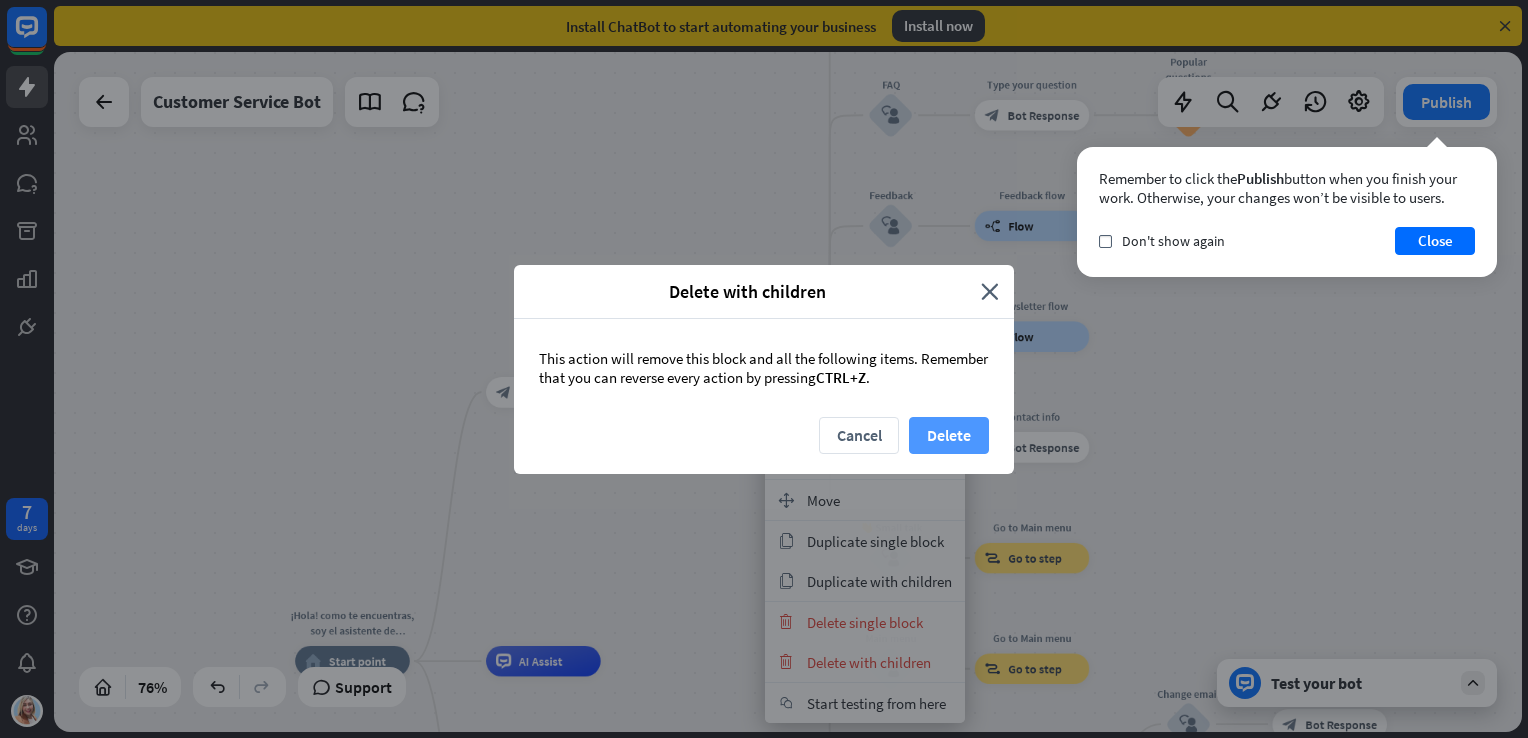click on "Delete" at bounding box center [949, 435] 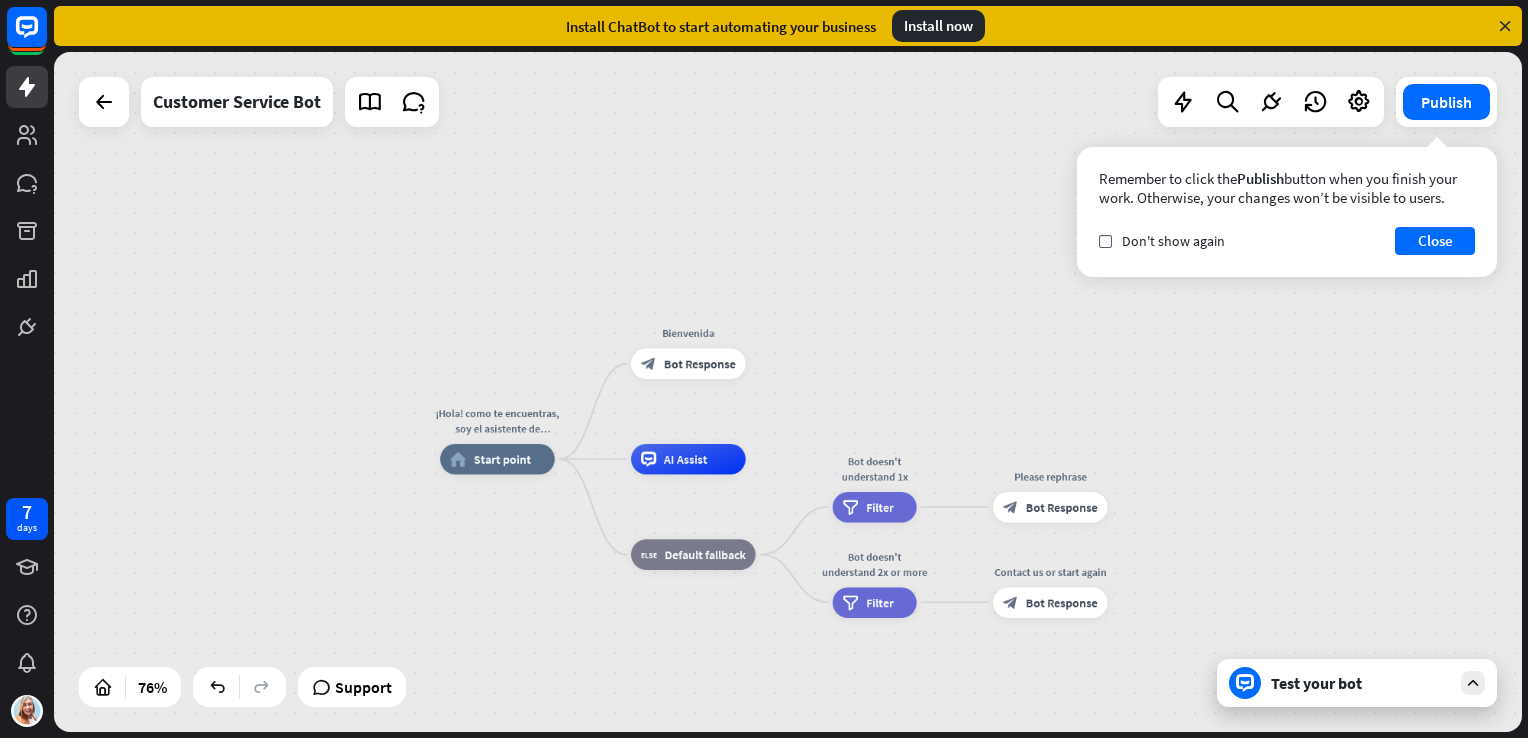 drag, startPoint x: 653, startPoint y: 509, endPoint x: 798, endPoint y: 307, distance: 248.65437 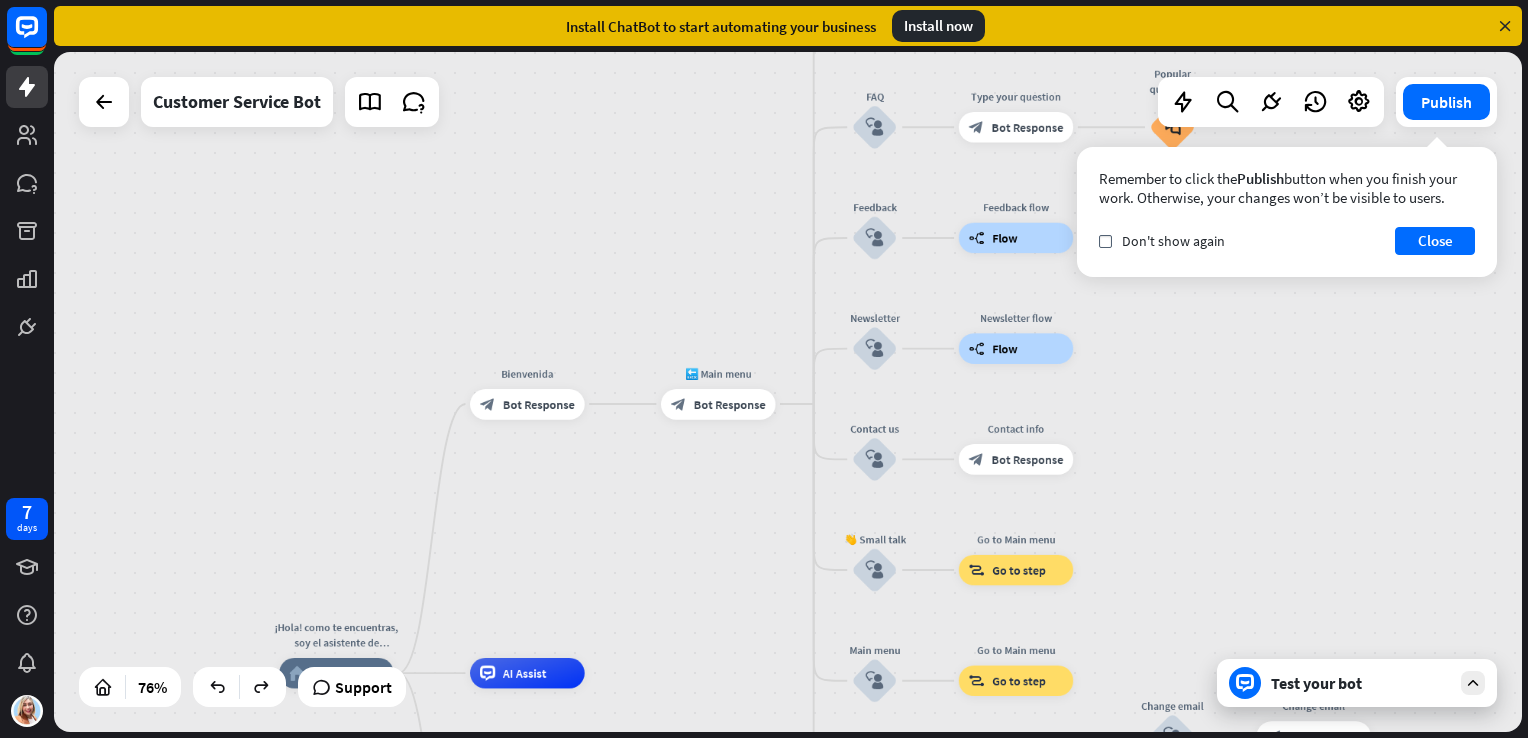 drag, startPoint x: 798, startPoint y: 307, endPoint x: 630, endPoint y: 521, distance: 272.06616 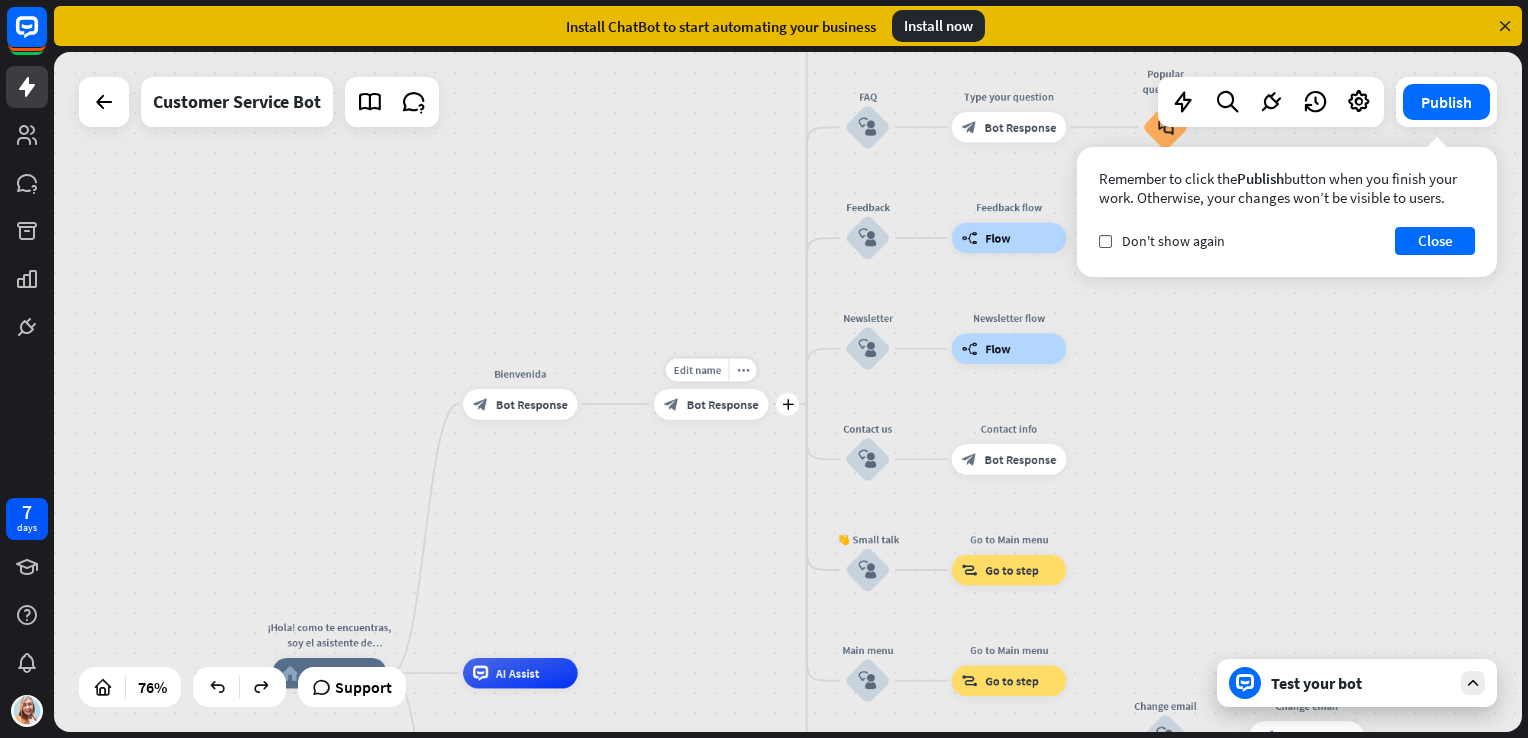 click on "Edit name   more_horiz         plus     block_bot_response   Bot Response" at bounding box center [711, 404] 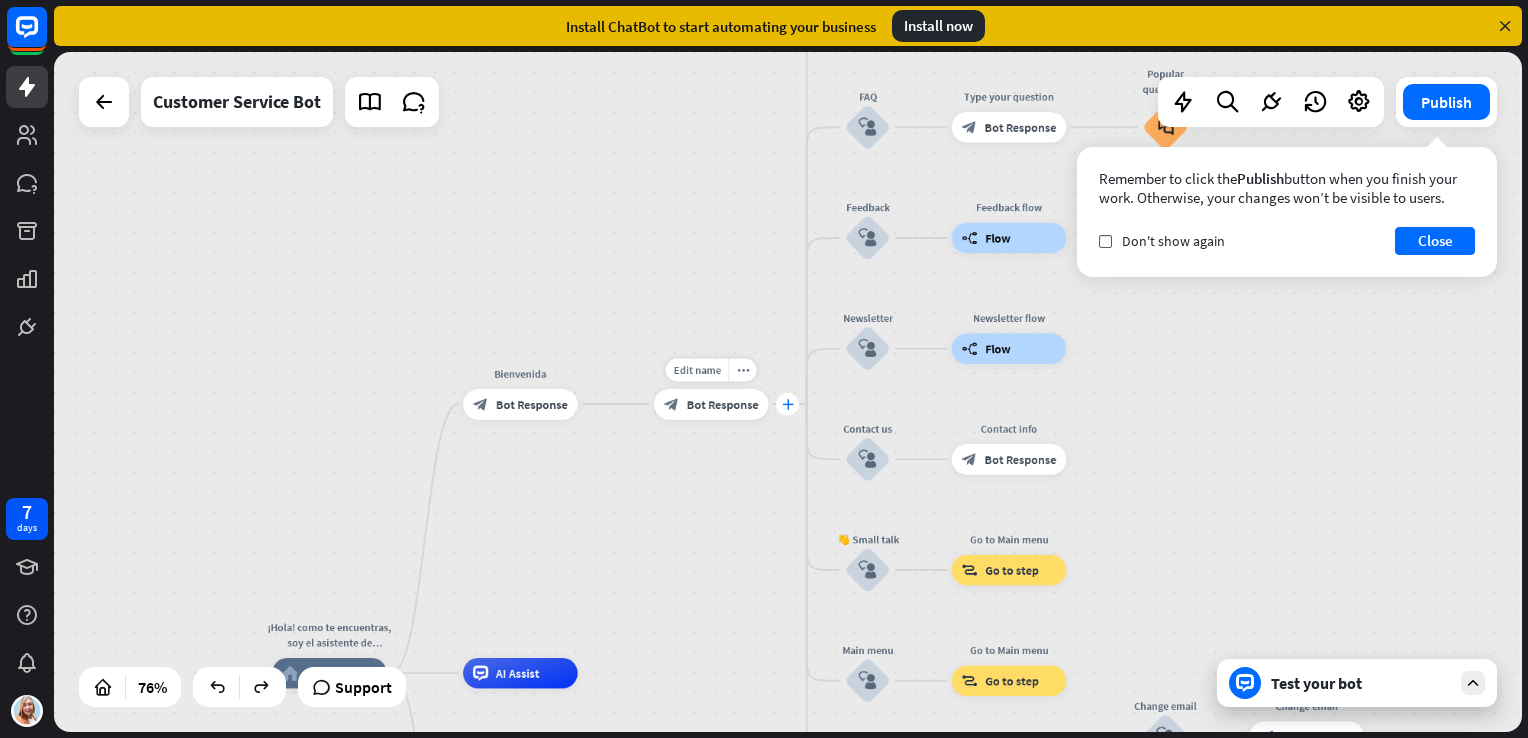click on "plus" at bounding box center [787, 404] 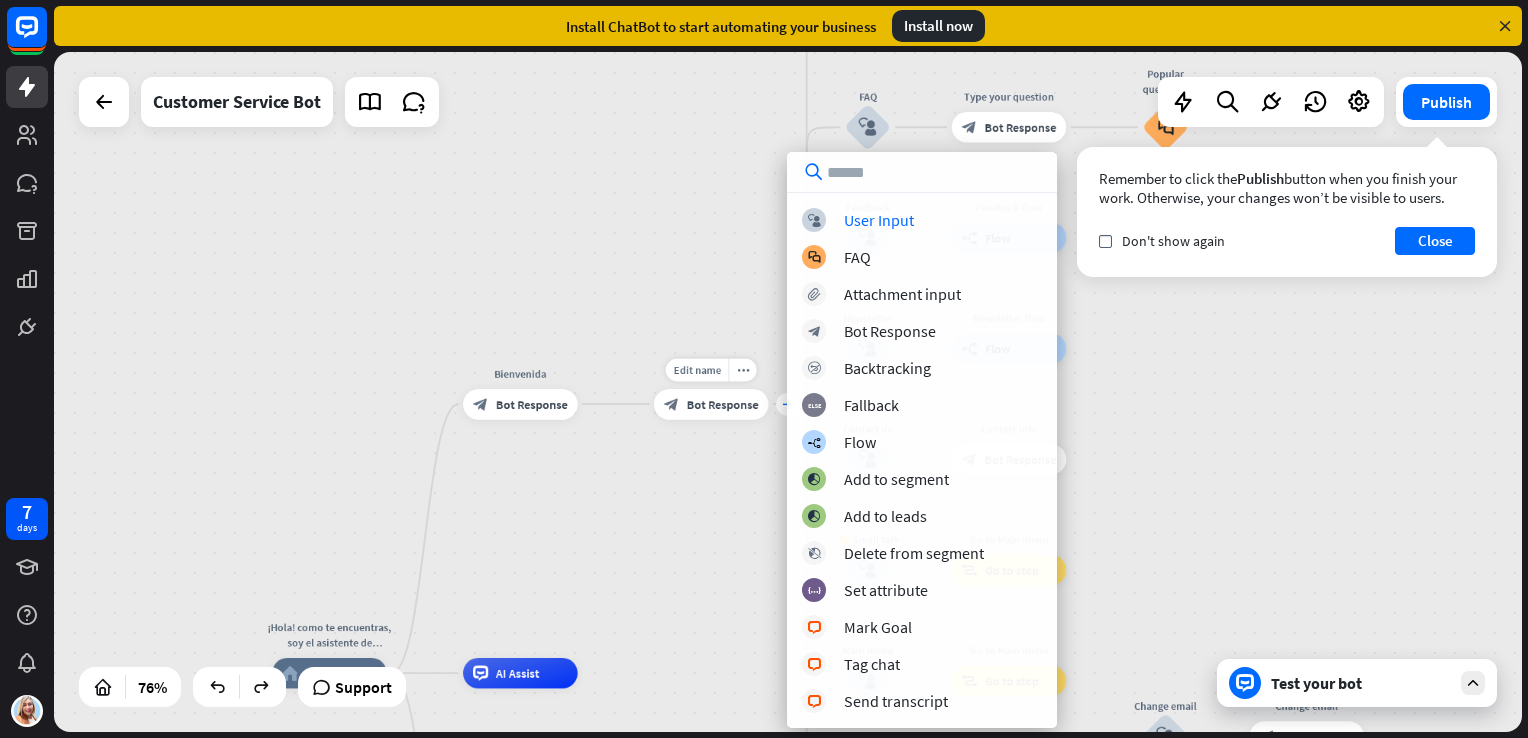 click on "plus" at bounding box center (787, 404) 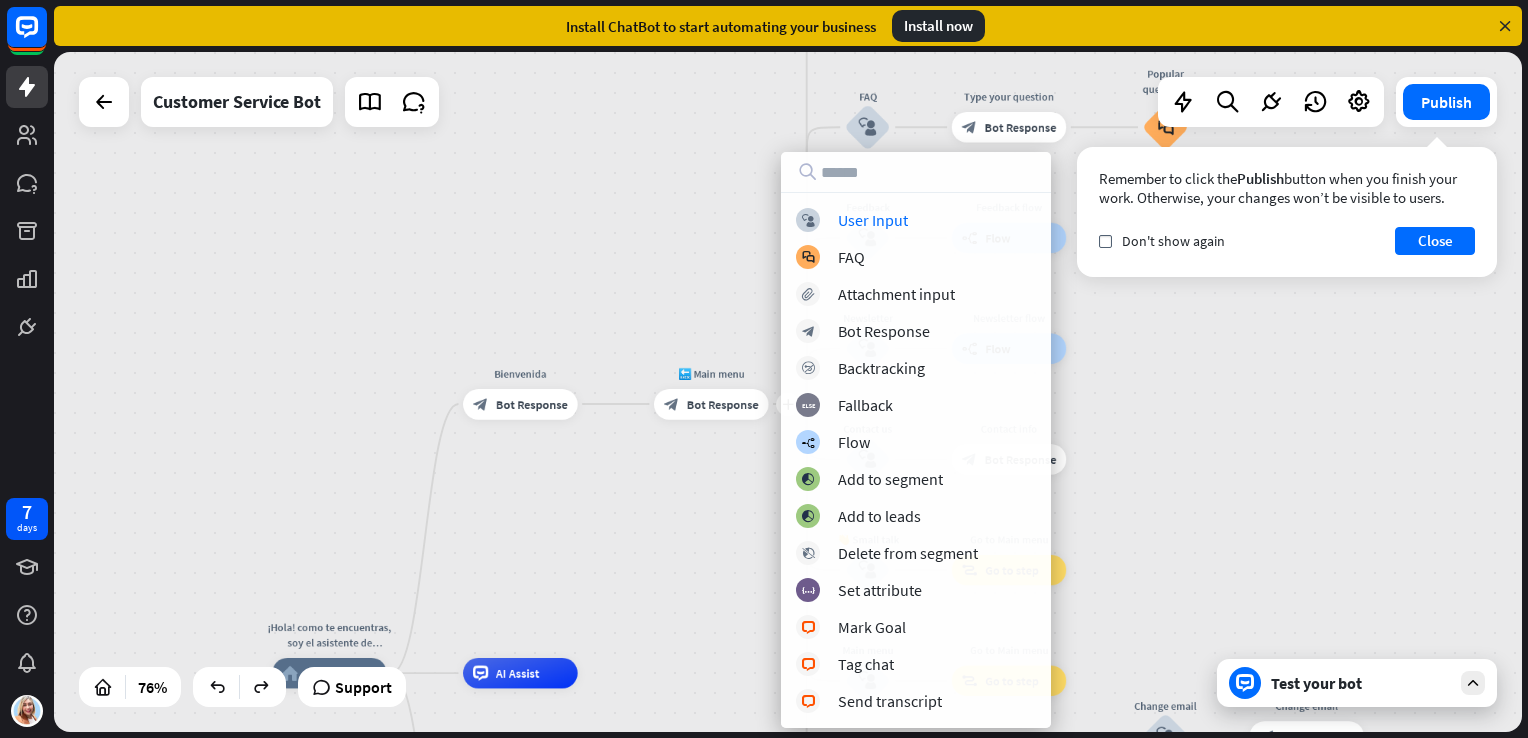 click on "¡Hola! como te encuentras, soy el asistente de Clinic Siluet YV en que te puedo ayudar el día [PERSON_NAME][DATE]   home_2   Start point                 Bienvenida   block_bot_response   Bot Response               plus   🔙 Main menu   block_bot_response   Bot Response                 Our offer   block_user_input                 Select product category   block_bot_response   Bot Response                 ❓ Question   block_user_input                 How can I help you?   block_bot_response   Bot Response                 FAQ   block_user_input                 Type your question   block_bot_response   Bot Response                 Popular questions   block_faq                 Feedback   block_user_input                 Feedback flow   builder_tree   Flow                 Newsletter   block_user_input                 Newsletter flow   builder_tree   Flow                 Contact us   block_user_input                 Contact info   block_bot_response   Bot Response                 👋 Small talk" at bounding box center [788, 392] 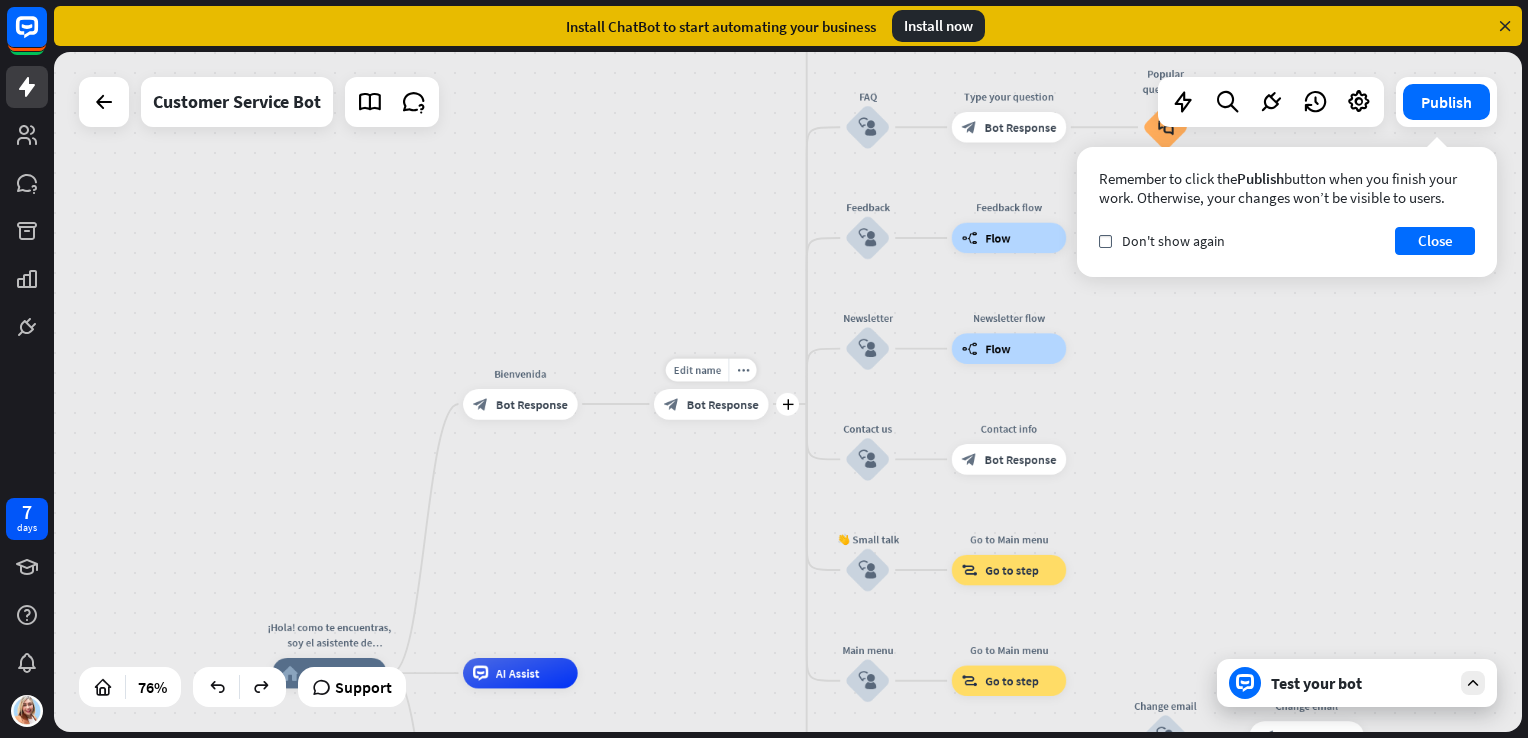 click on "Edit name   more_horiz         plus     block_bot_response   Bot Response" at bounding box center [711, 404] 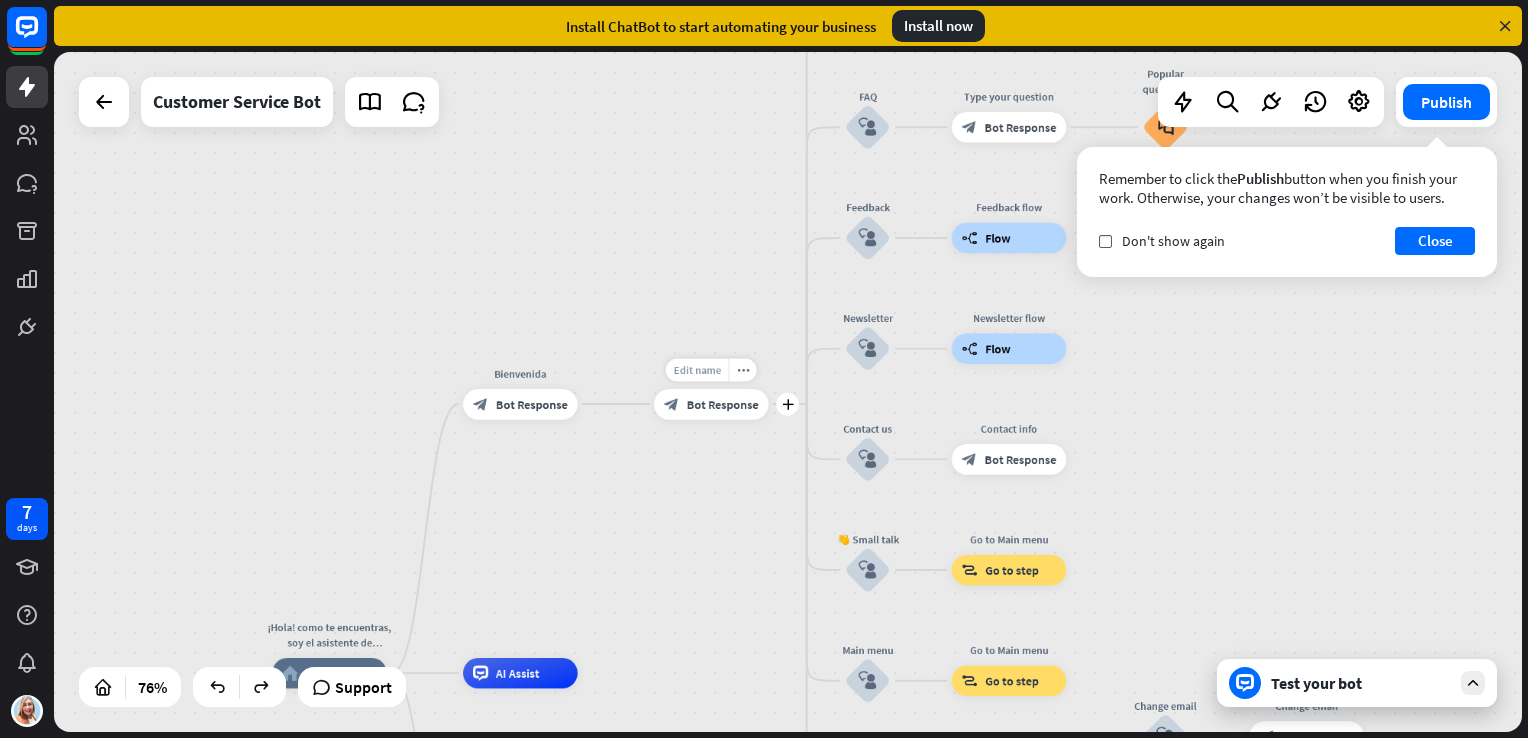 click on "Edit name" at bounding box center [697, 369] 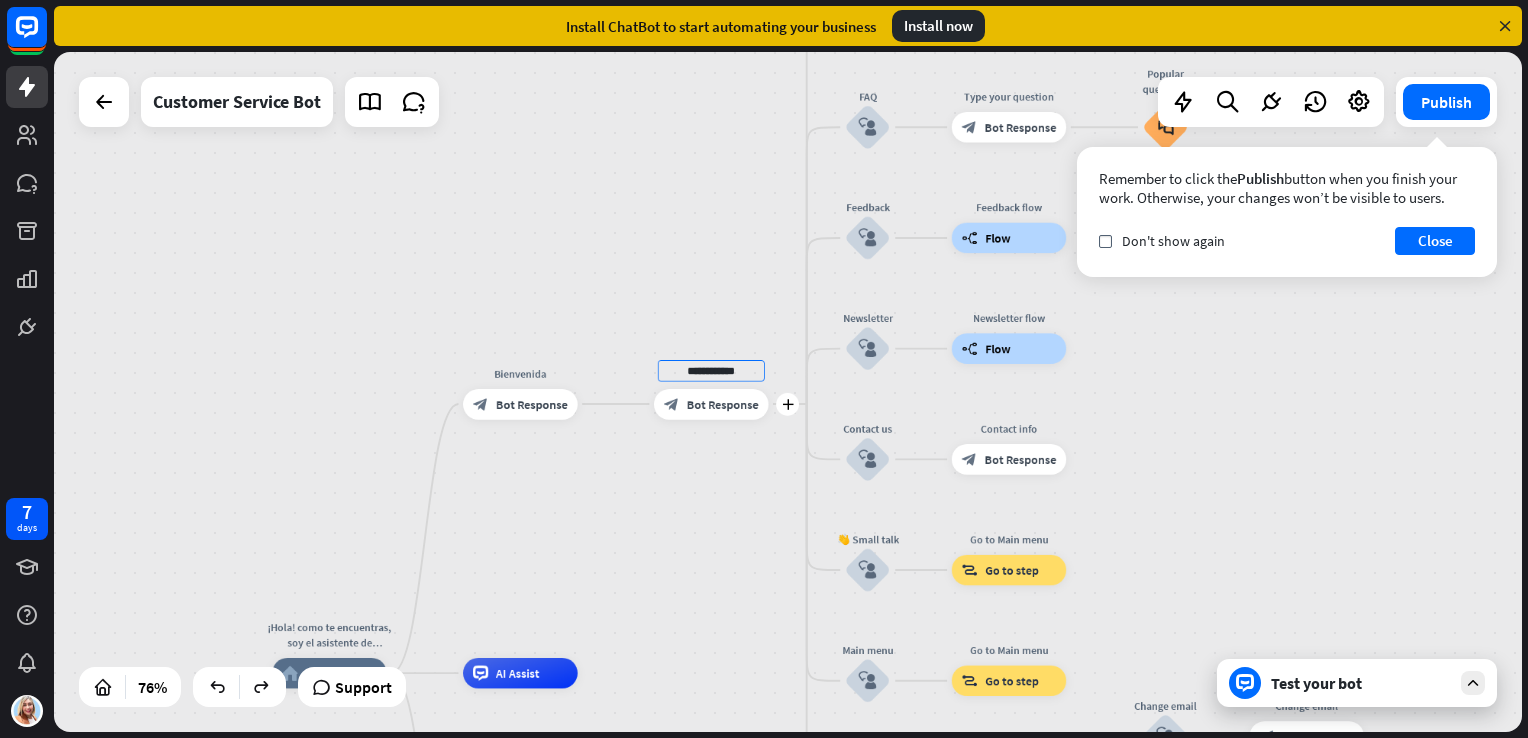 click on "Bot Response" at bounding box center [723, 403] 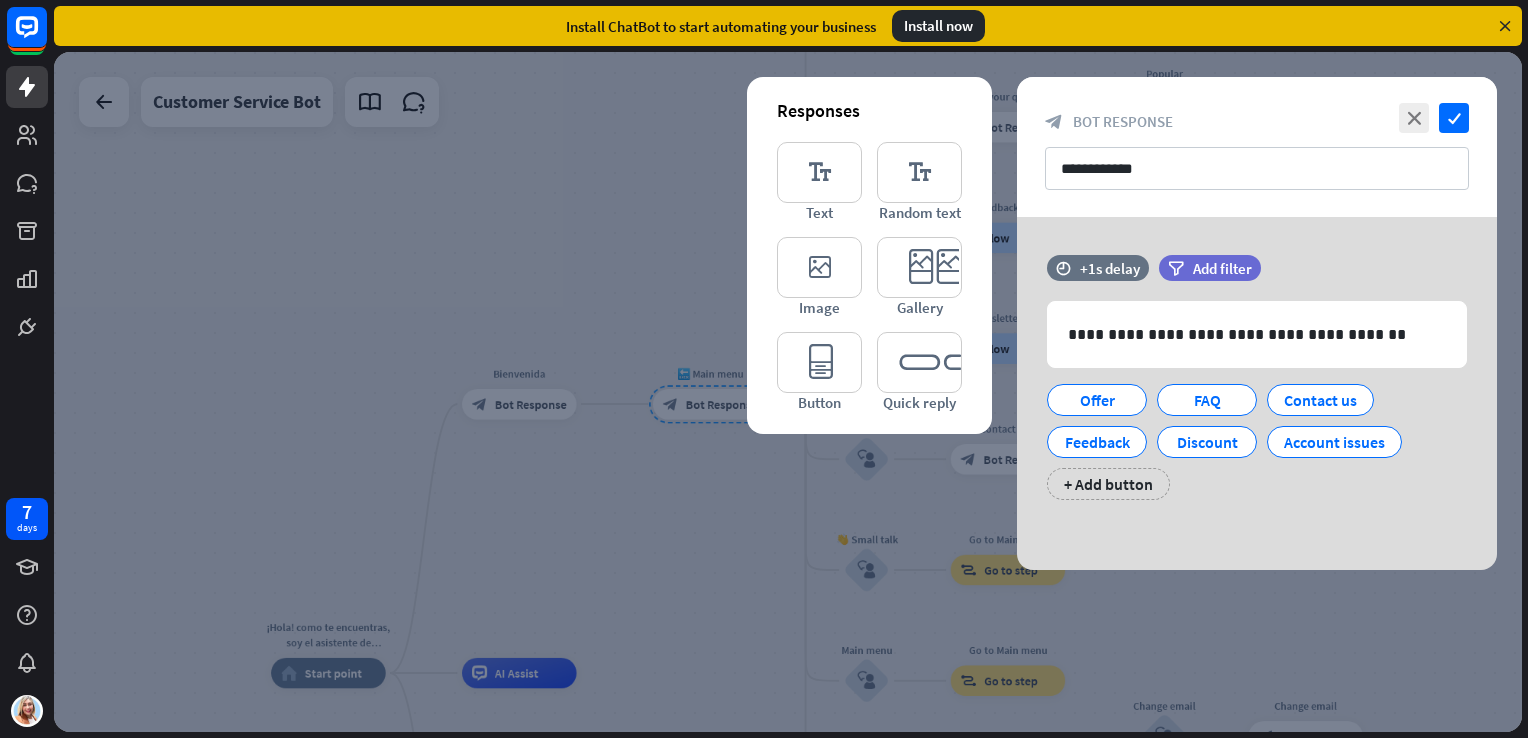 click at bounding box center (788, 392) 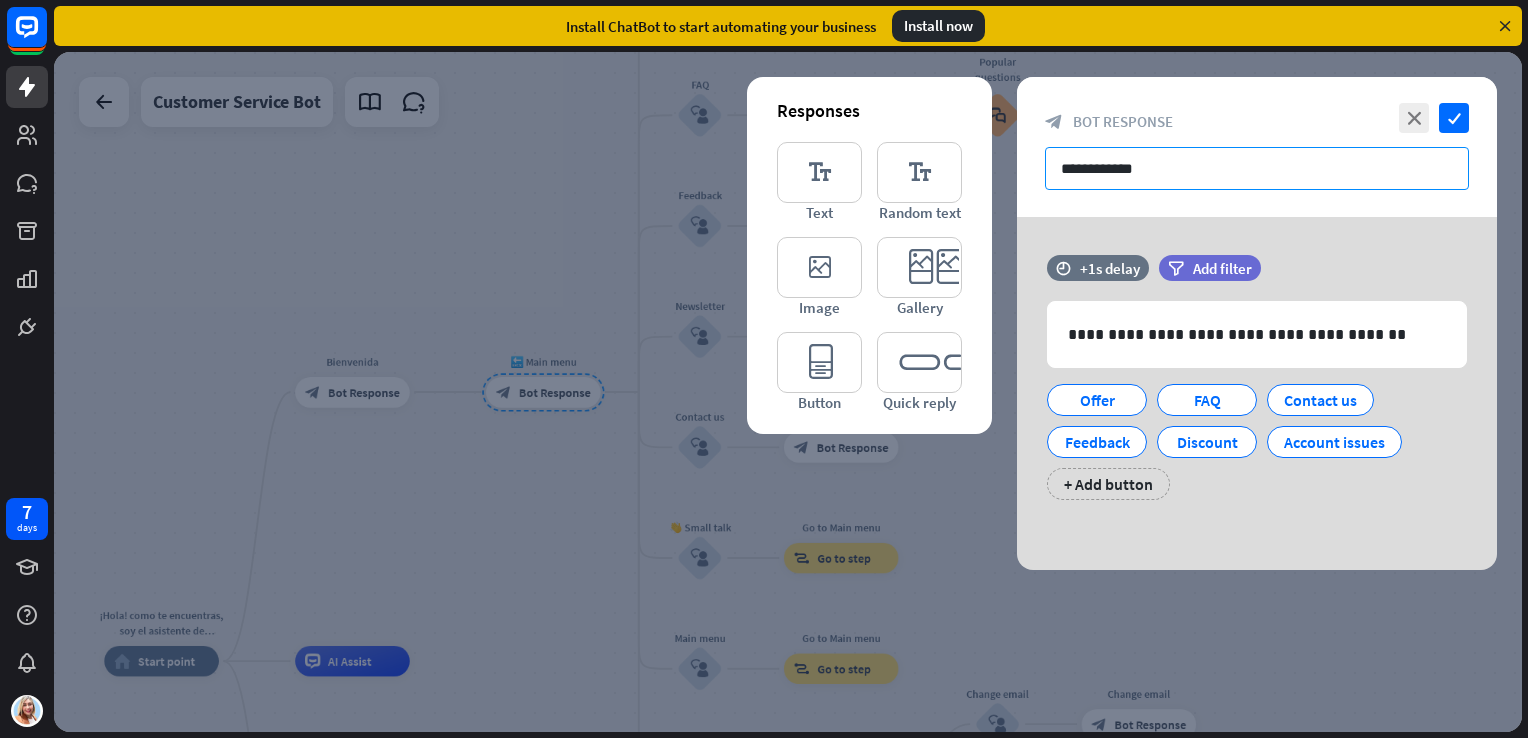 click on "**********" at bounding box center [1257, 168] 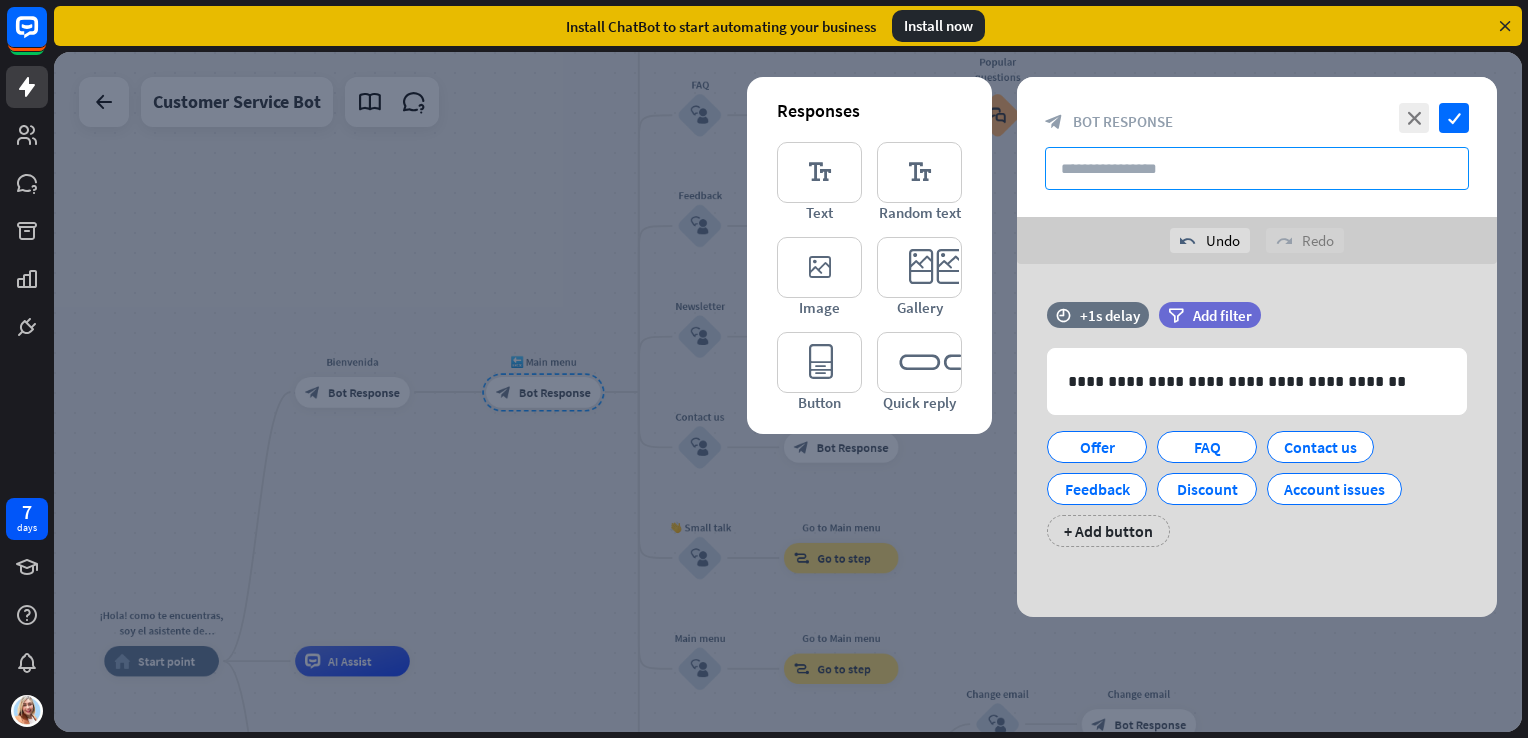 type on "*" 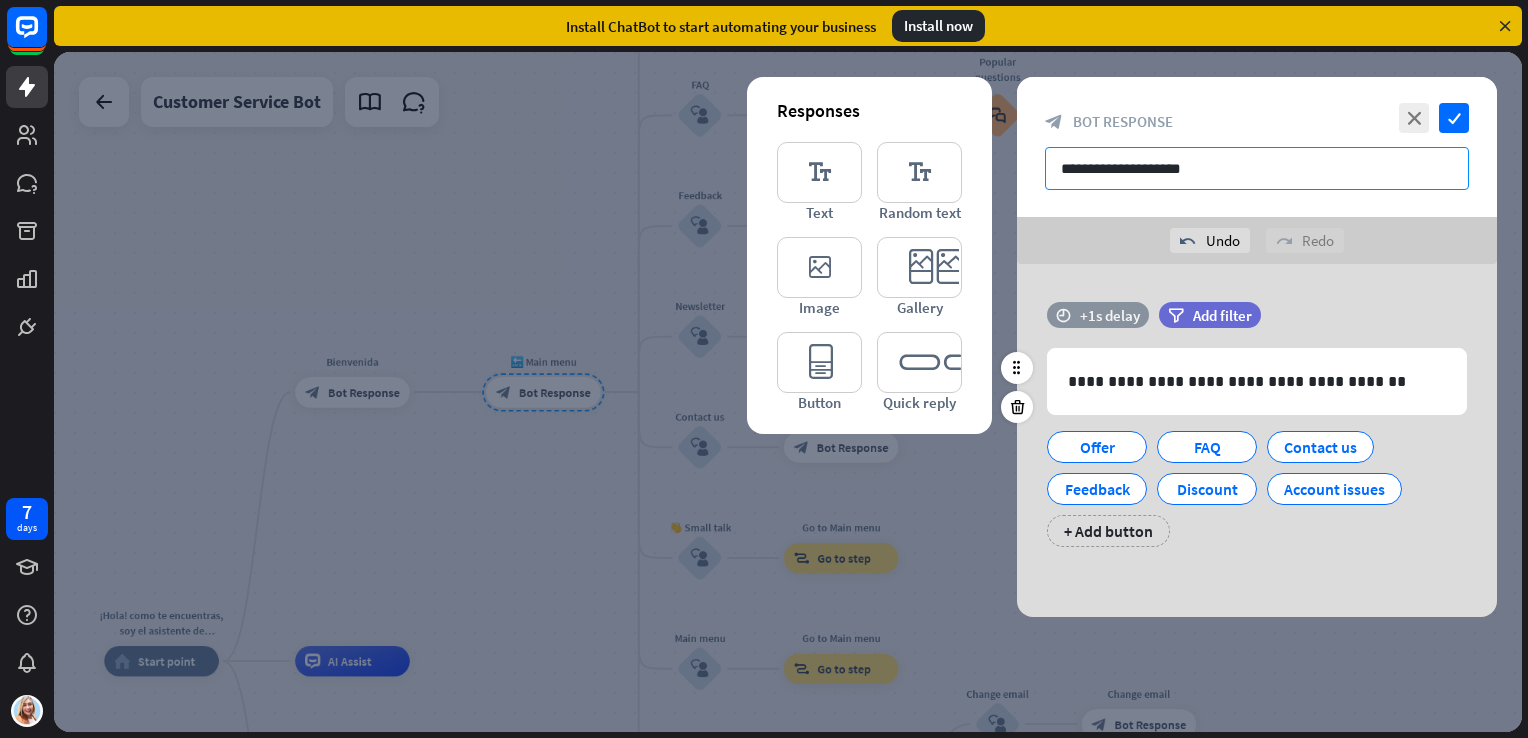 type on "**********" 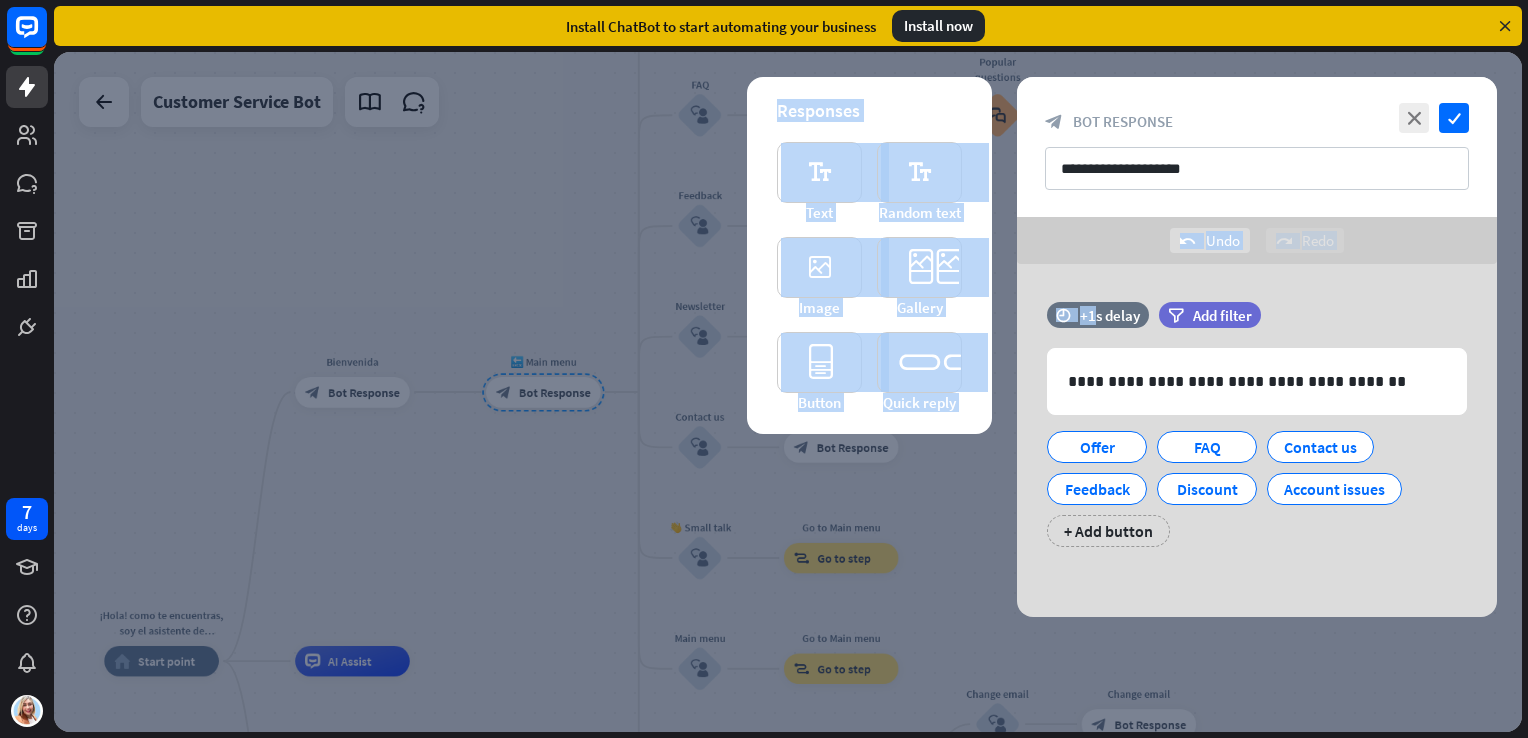drag, startPoint x: 1096, startPoint y: 306, endPoint x: 1075, endPoint y: 227, distance: 81.7435 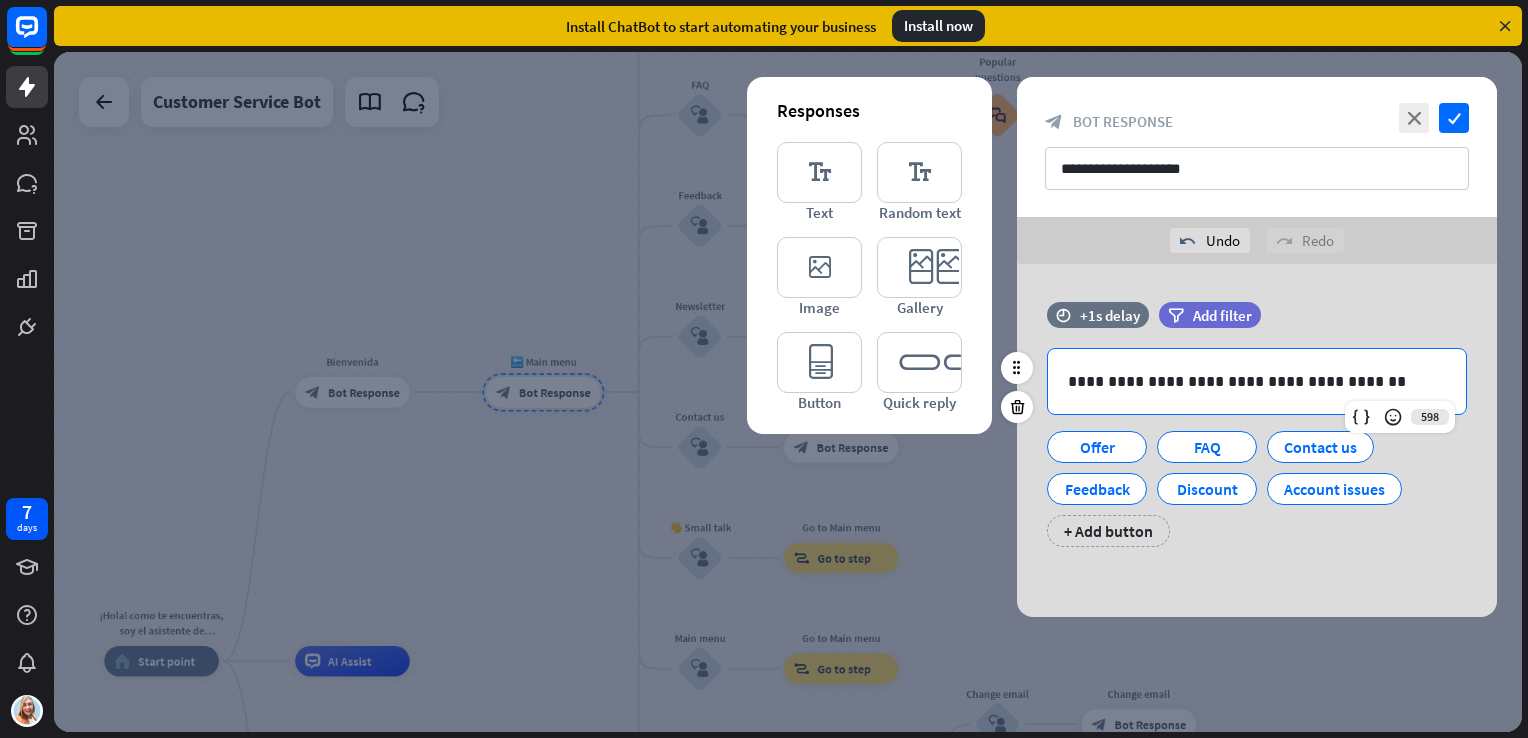 click on "**********" at bounding box center [1257, 381] 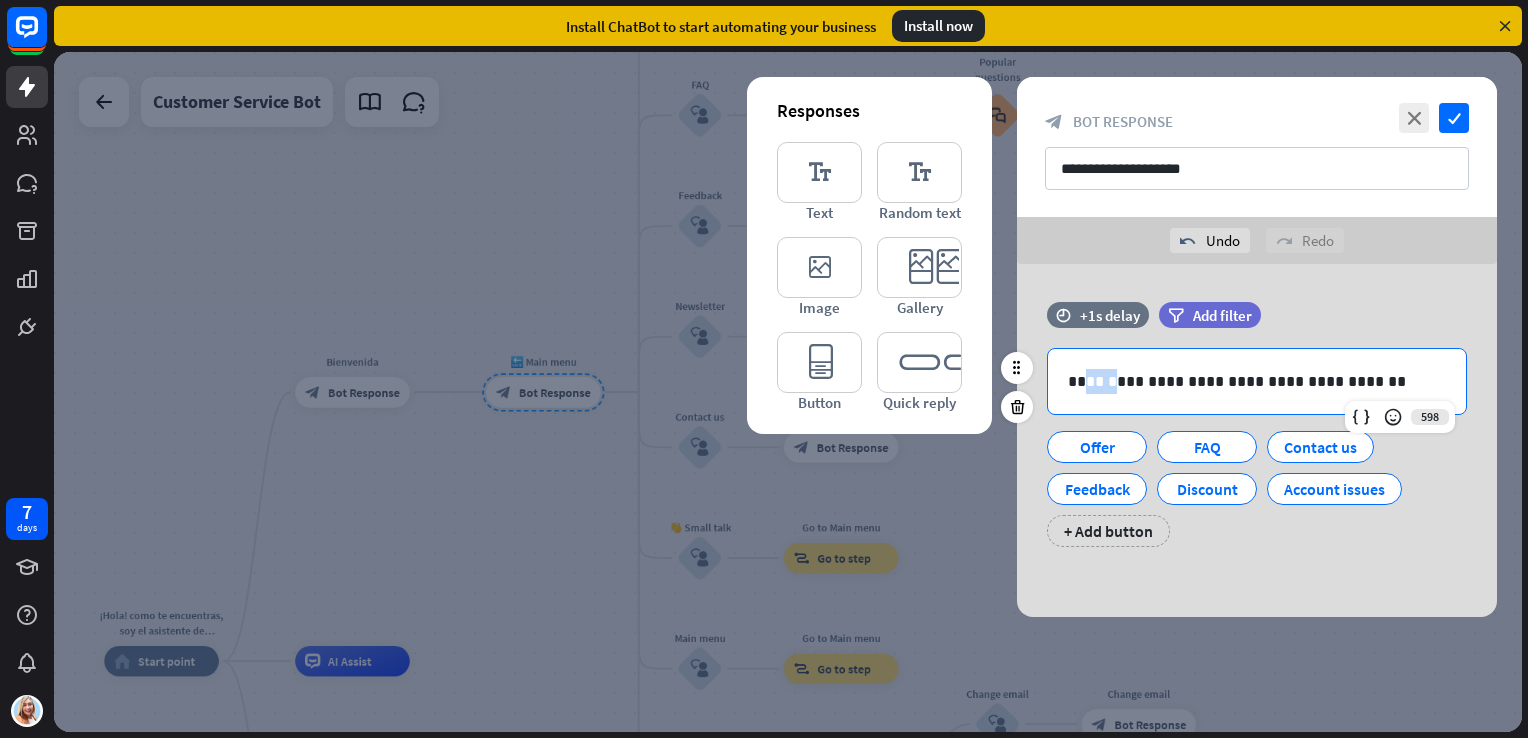click on "**********" at bounding box center (1257, 381) 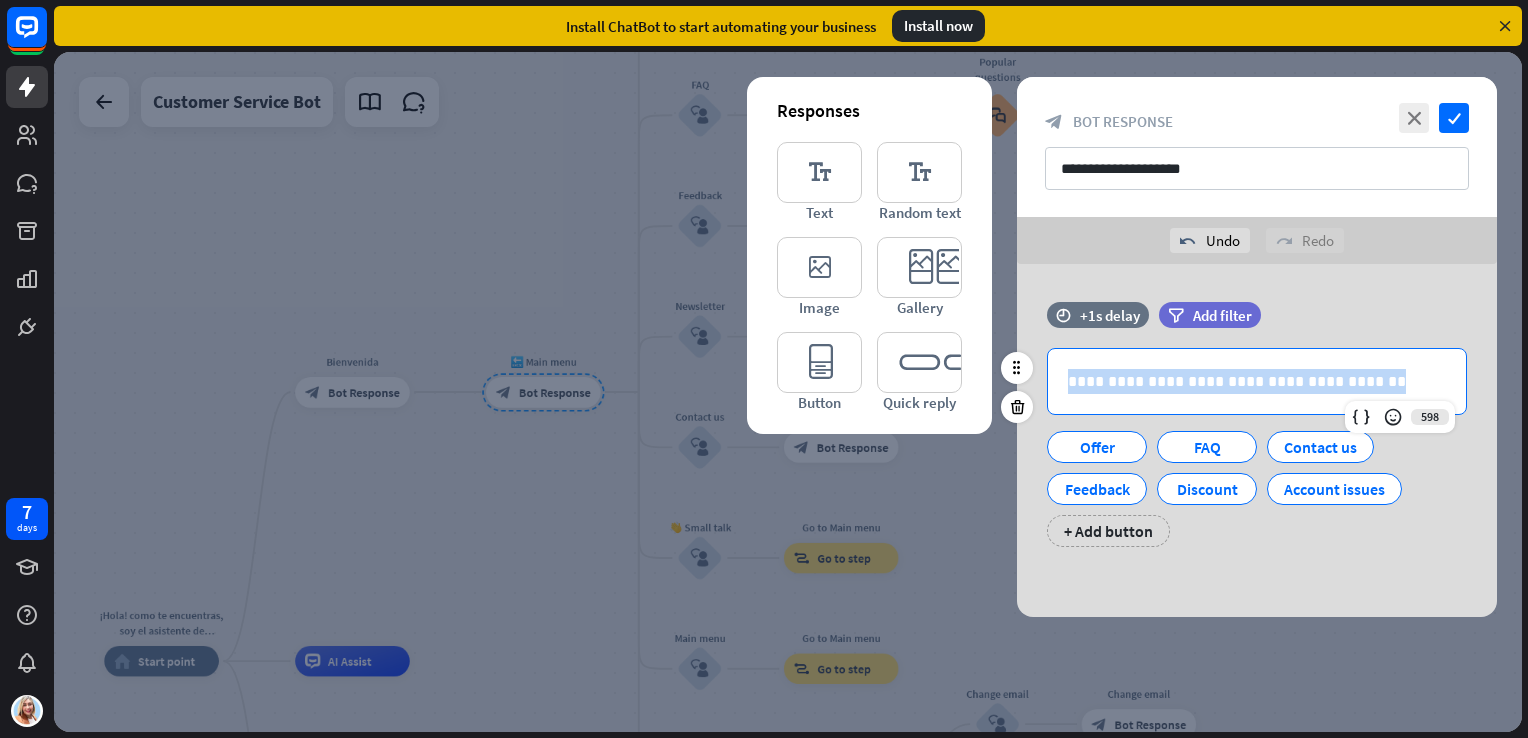 click on "**********" at bounding box center (1257, 381) 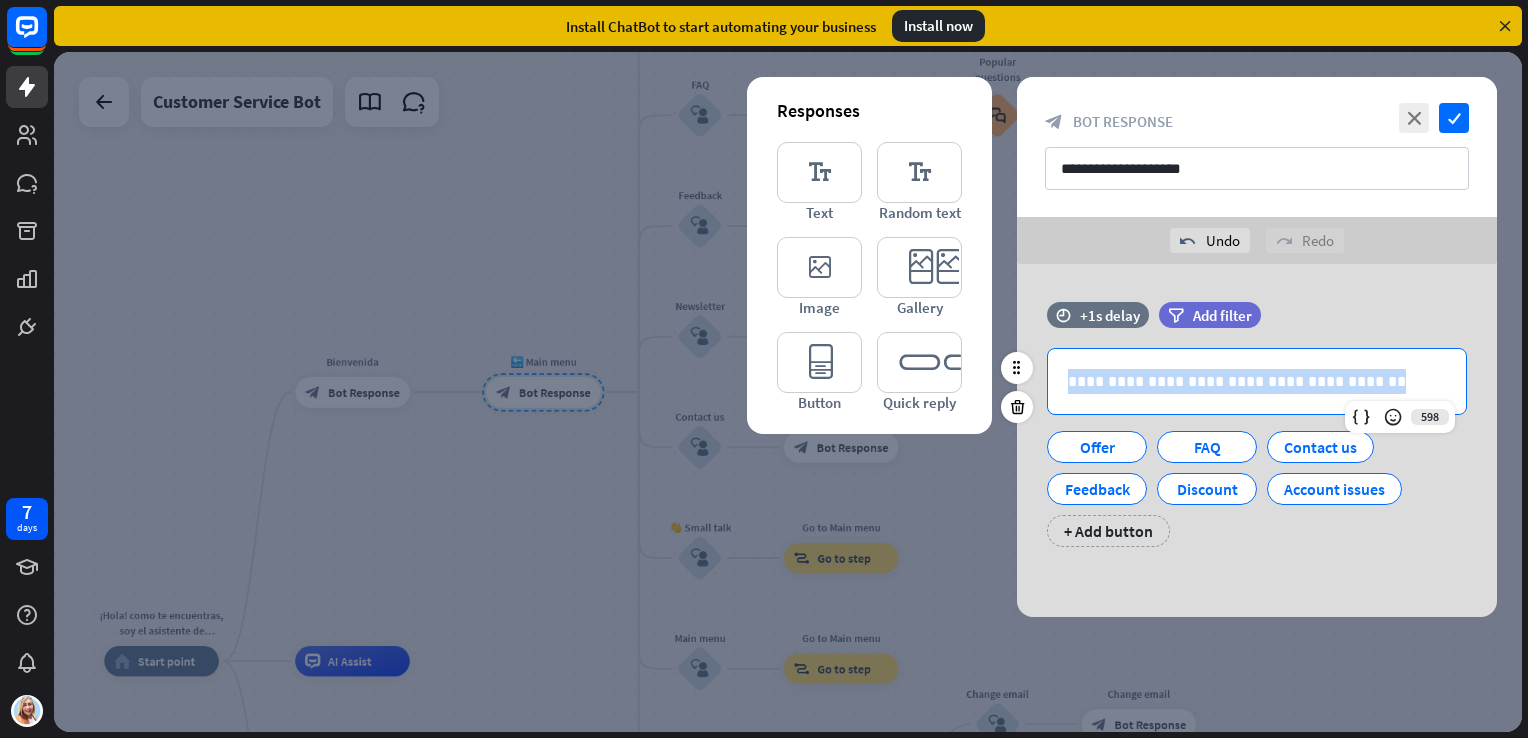 type 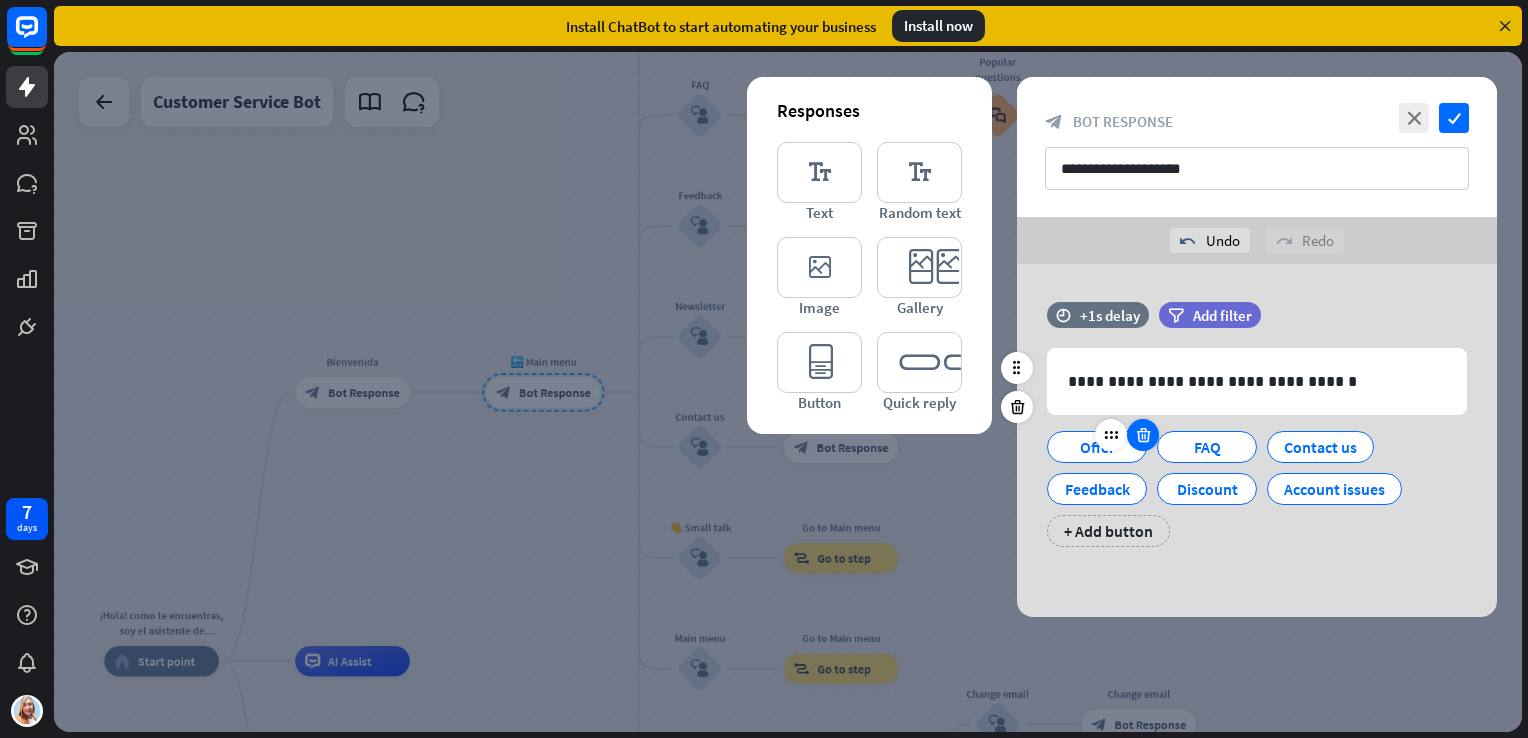 click at bounding box center [1143, 435] 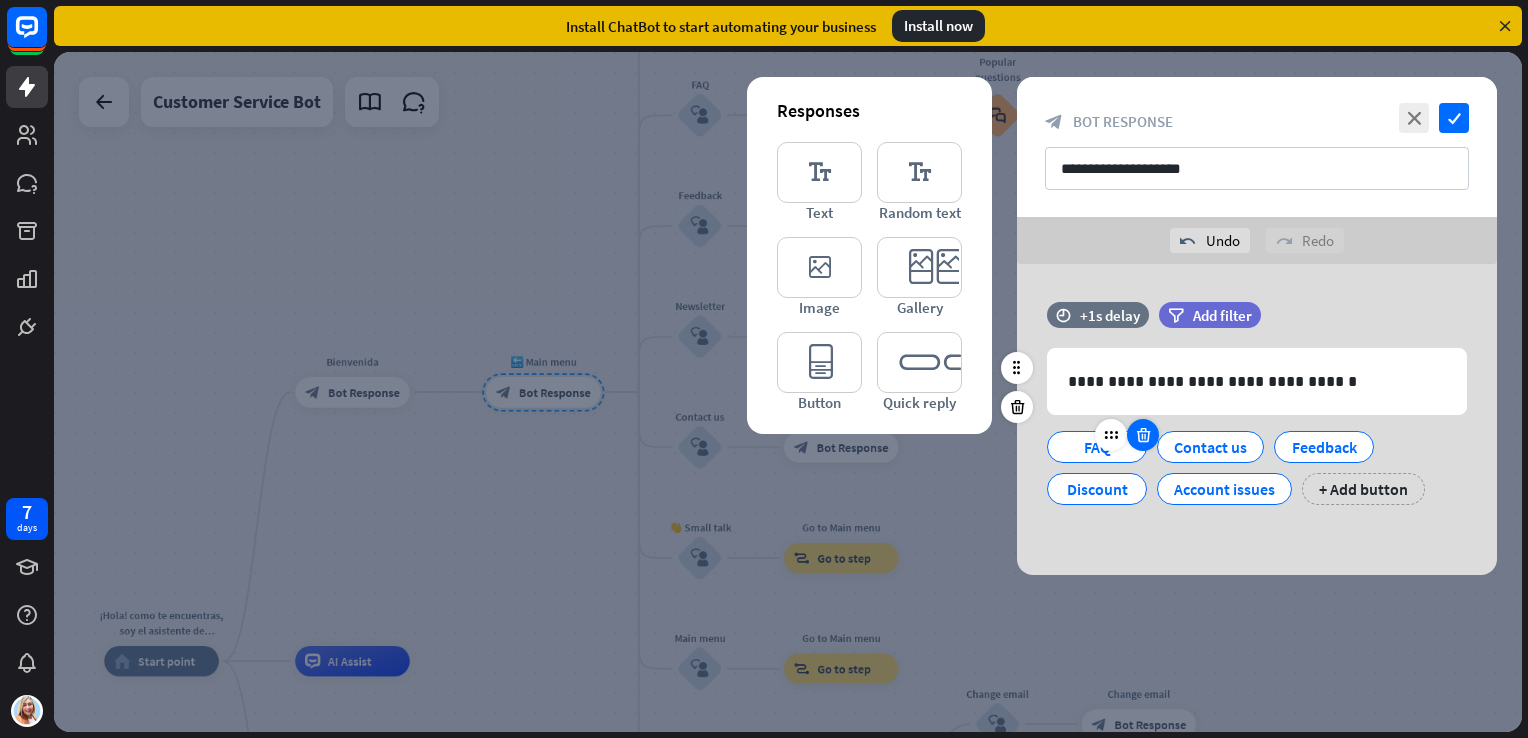 click at bounding box center [1143, 435] 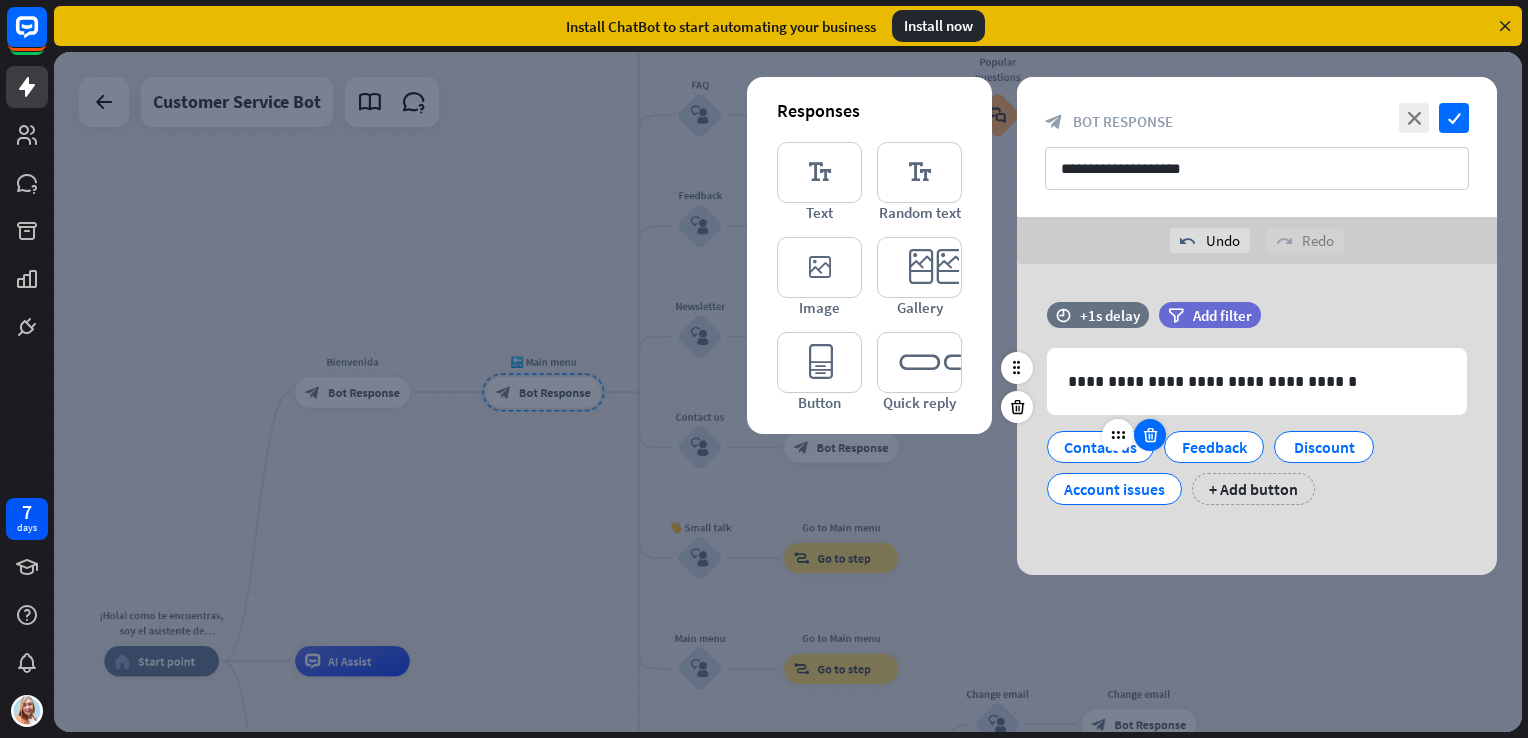 click at bounding box center [1150, 435] 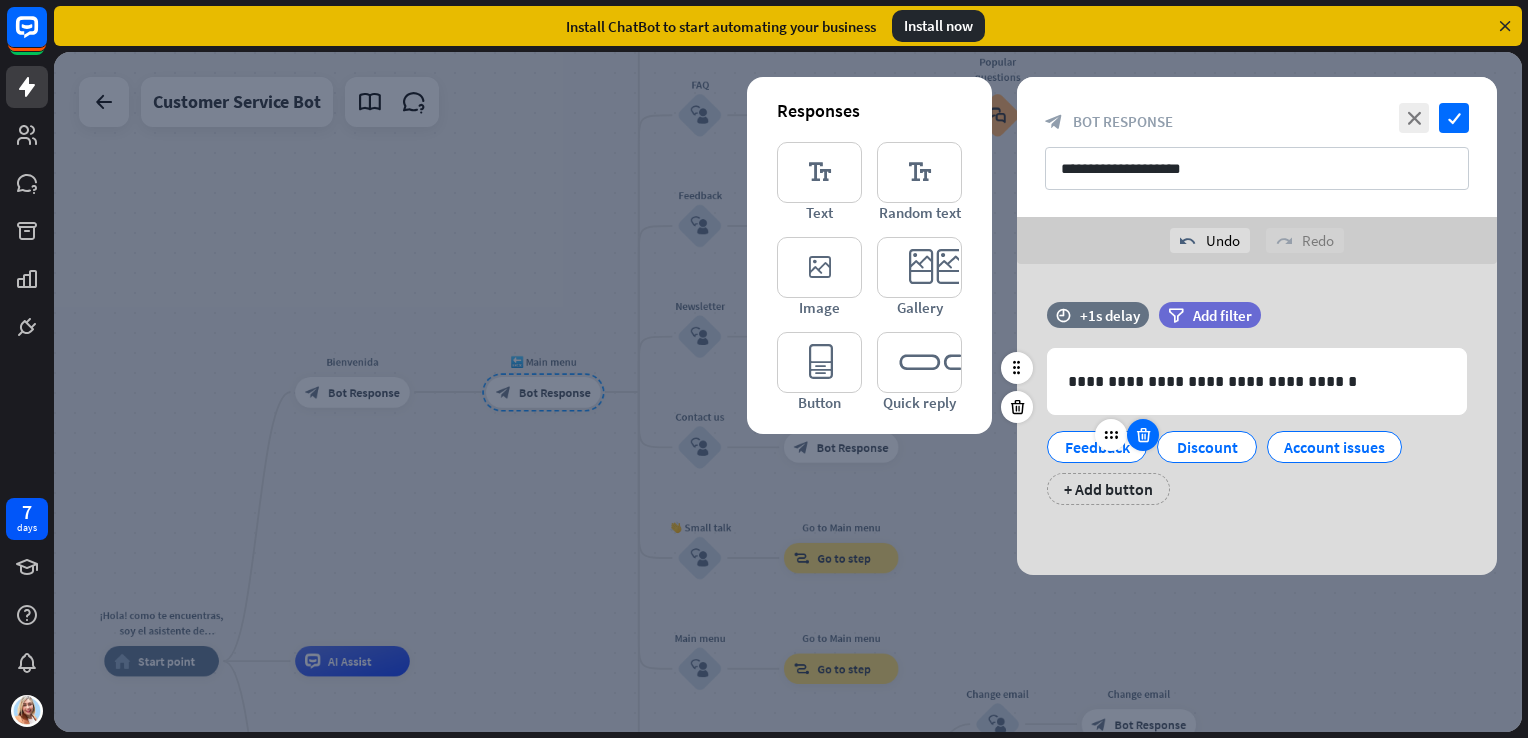 click at bounding box center (1143, 435) 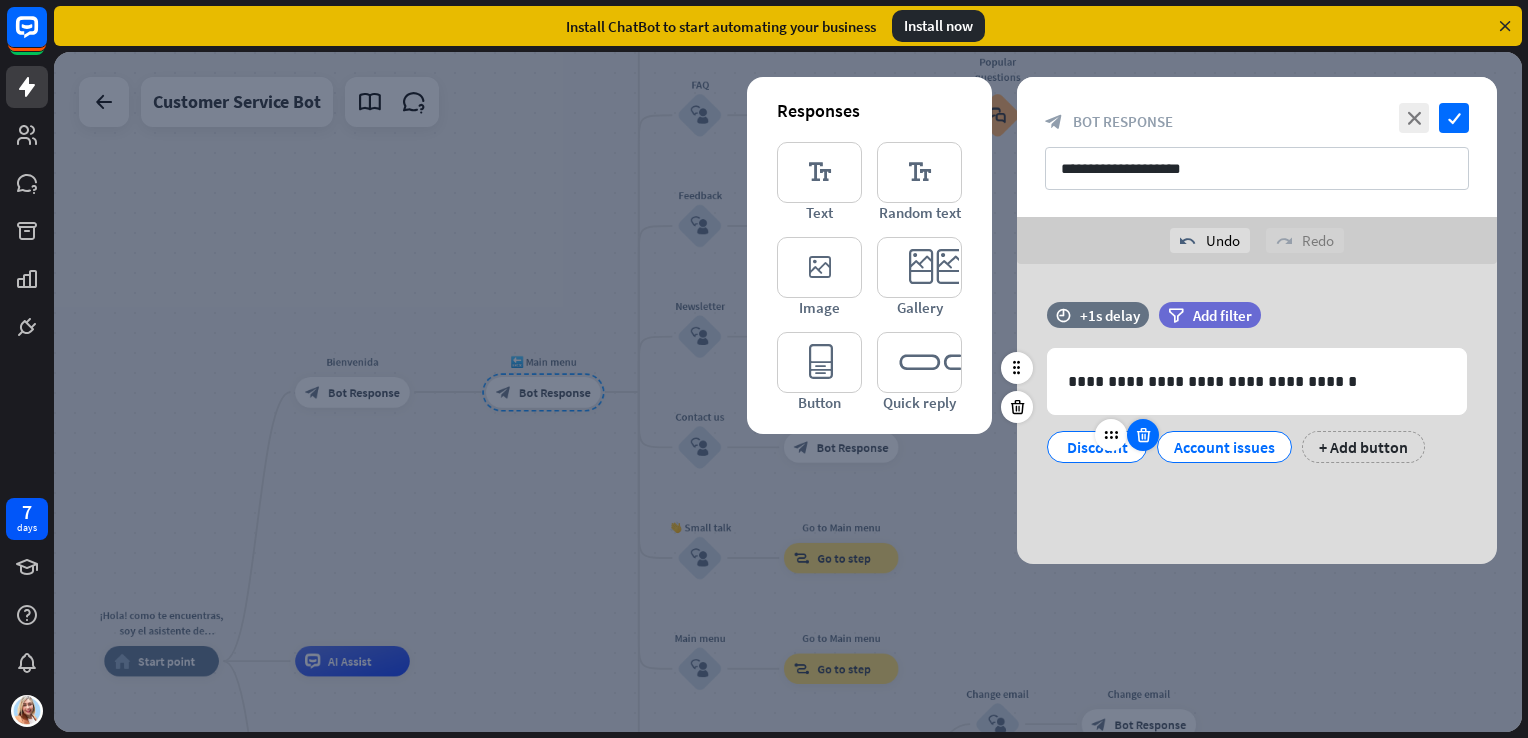 click at bounding box center (1143, 435) 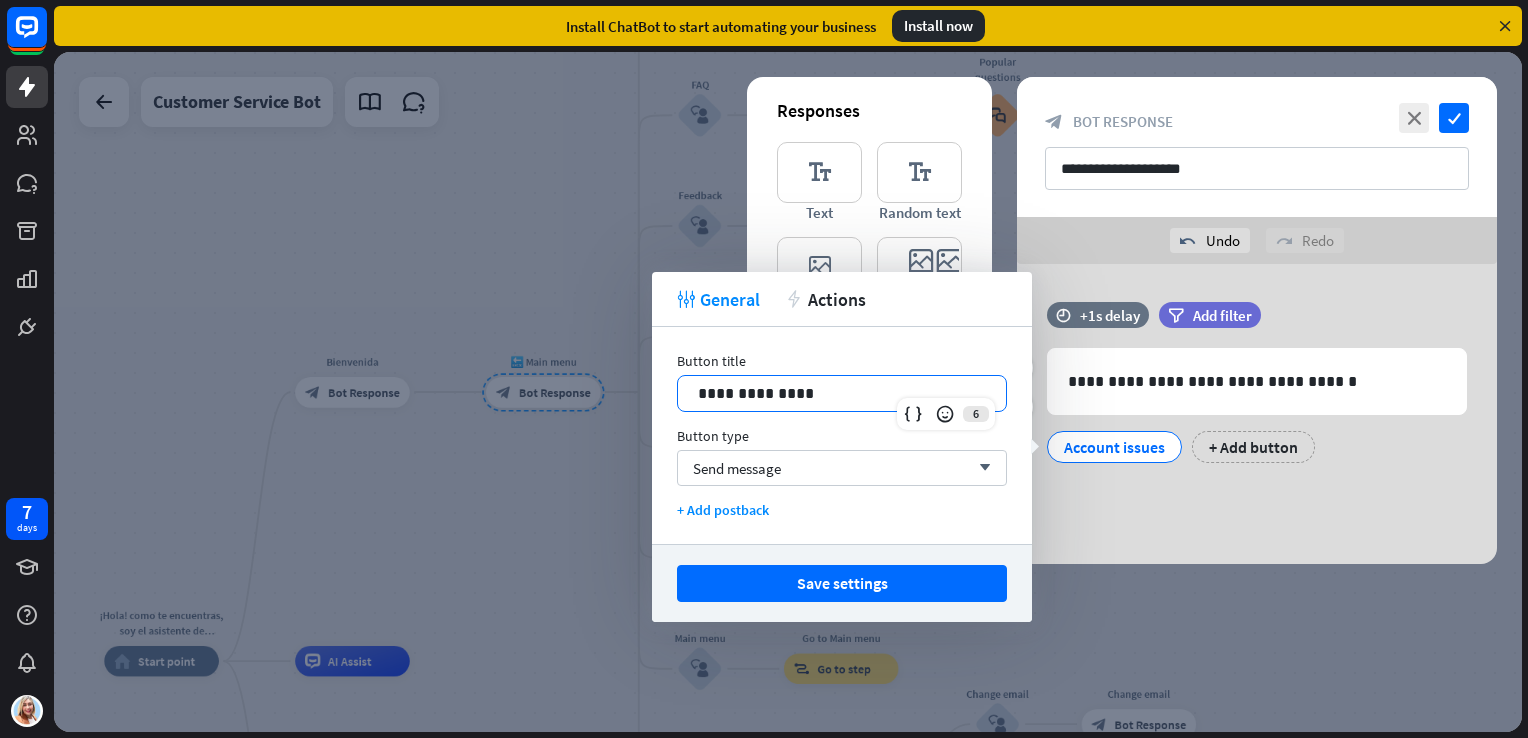 click on "**********" at bounding box center [842, 393] 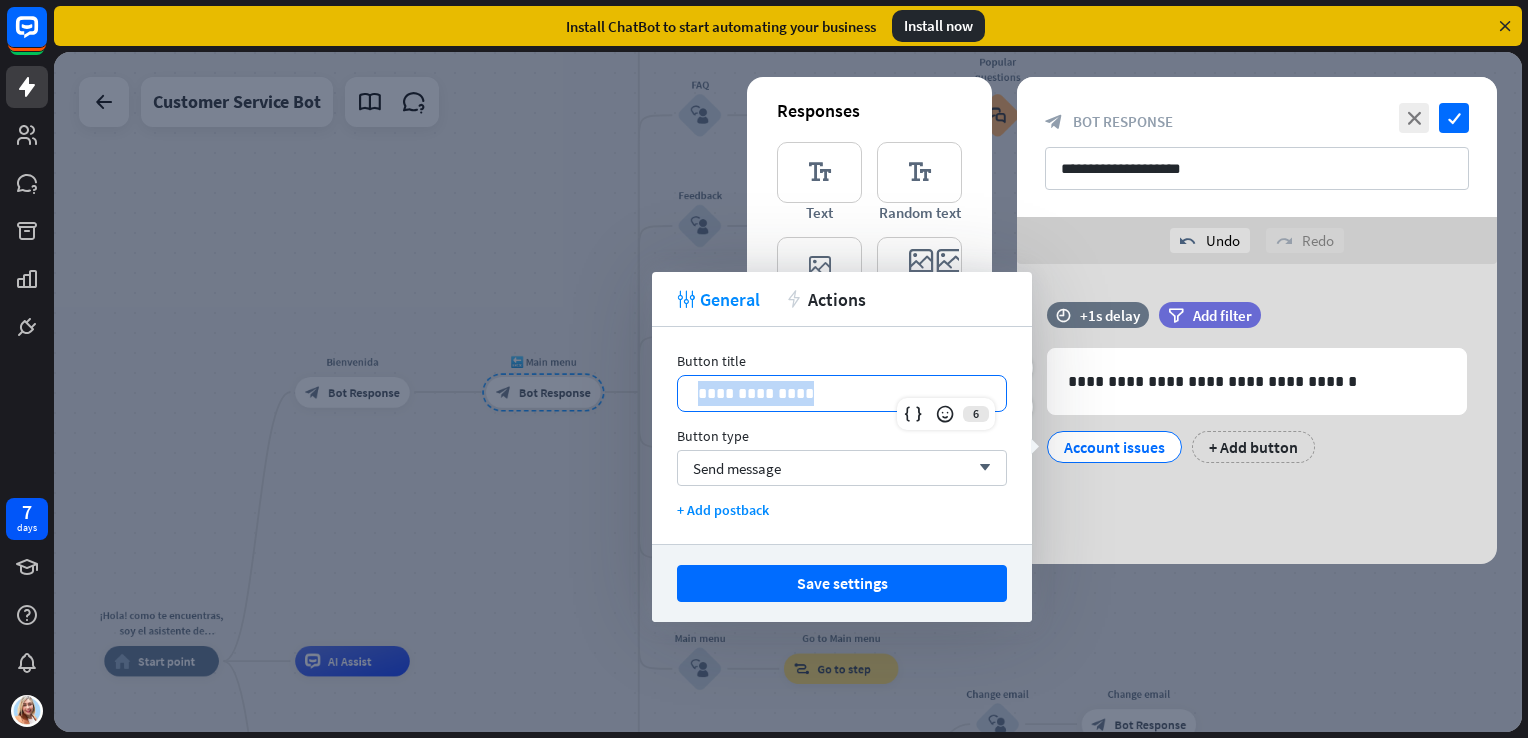 click on "**********" at bounding box center (842, 393) 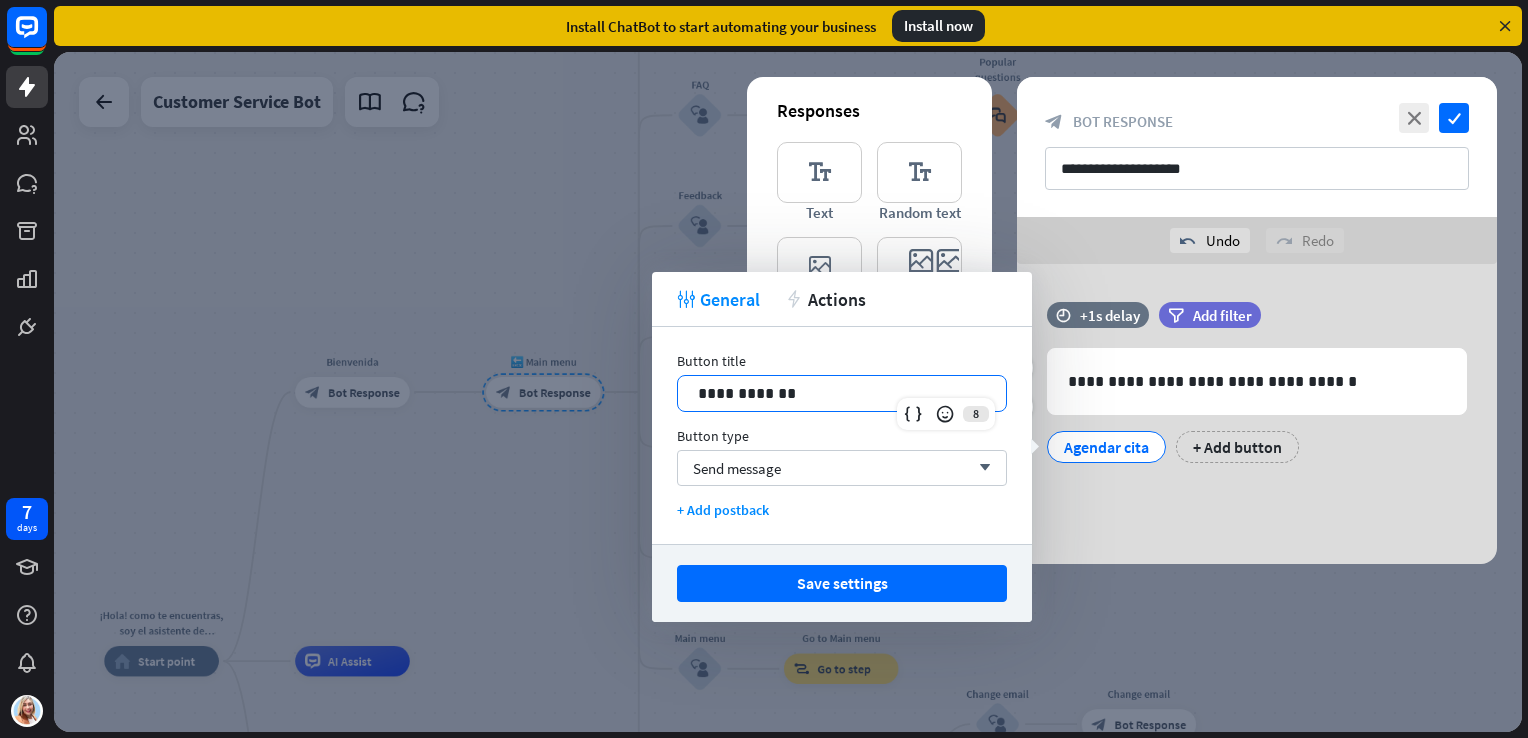 click on "Button type" at bounding box center (842, 436) 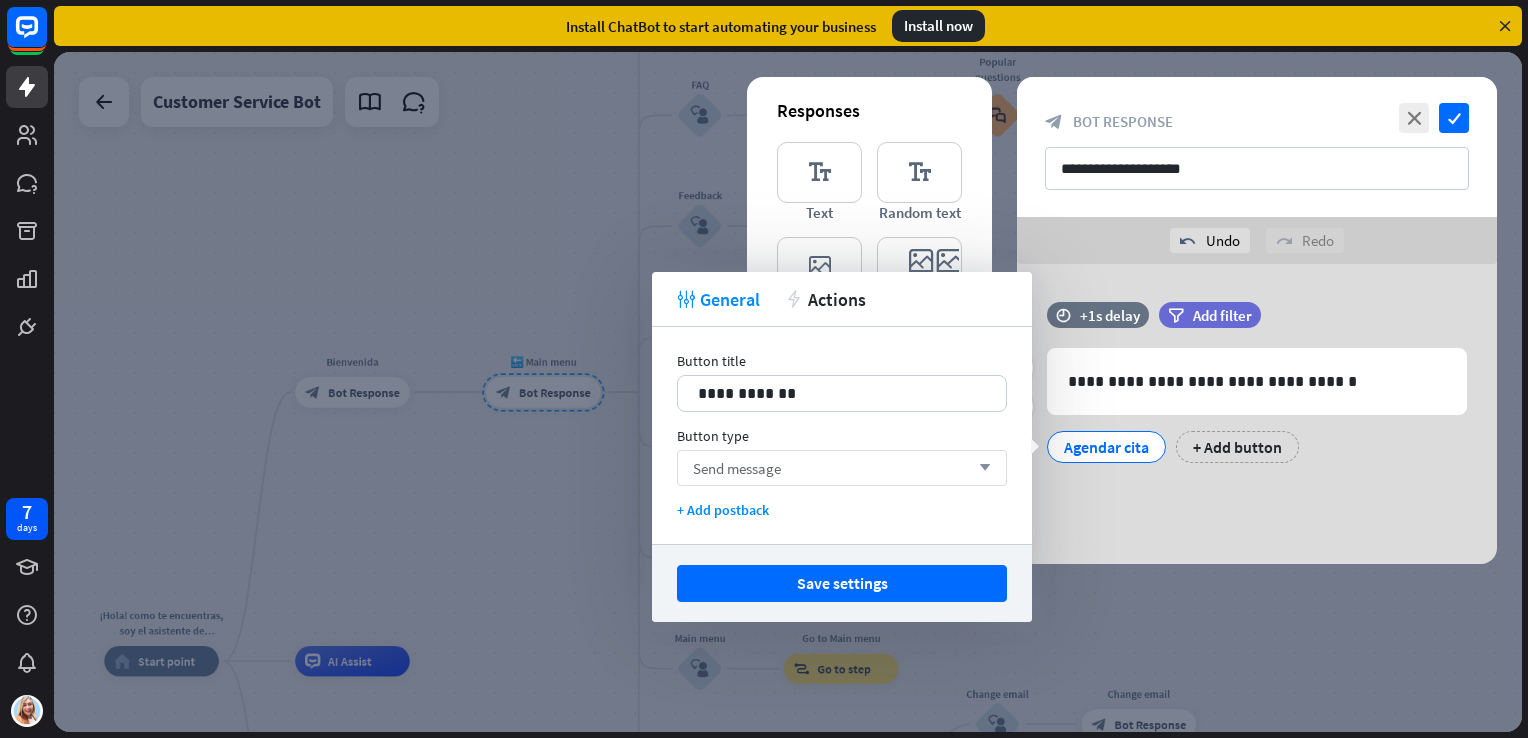 click on "Send message
arrow_down" at bounding box center (842, 468) 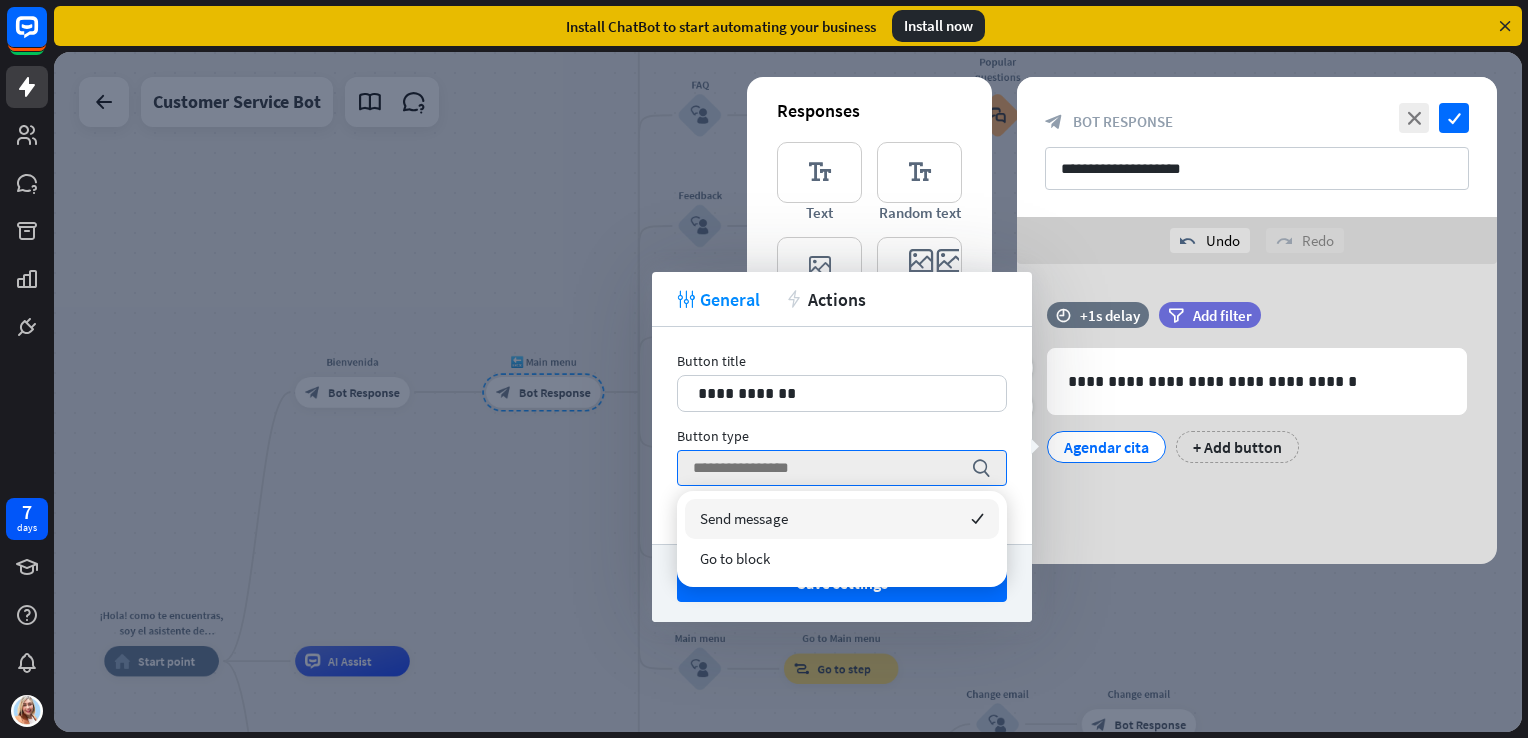 click on "Send message
checked" at bounding box center (842, 519) 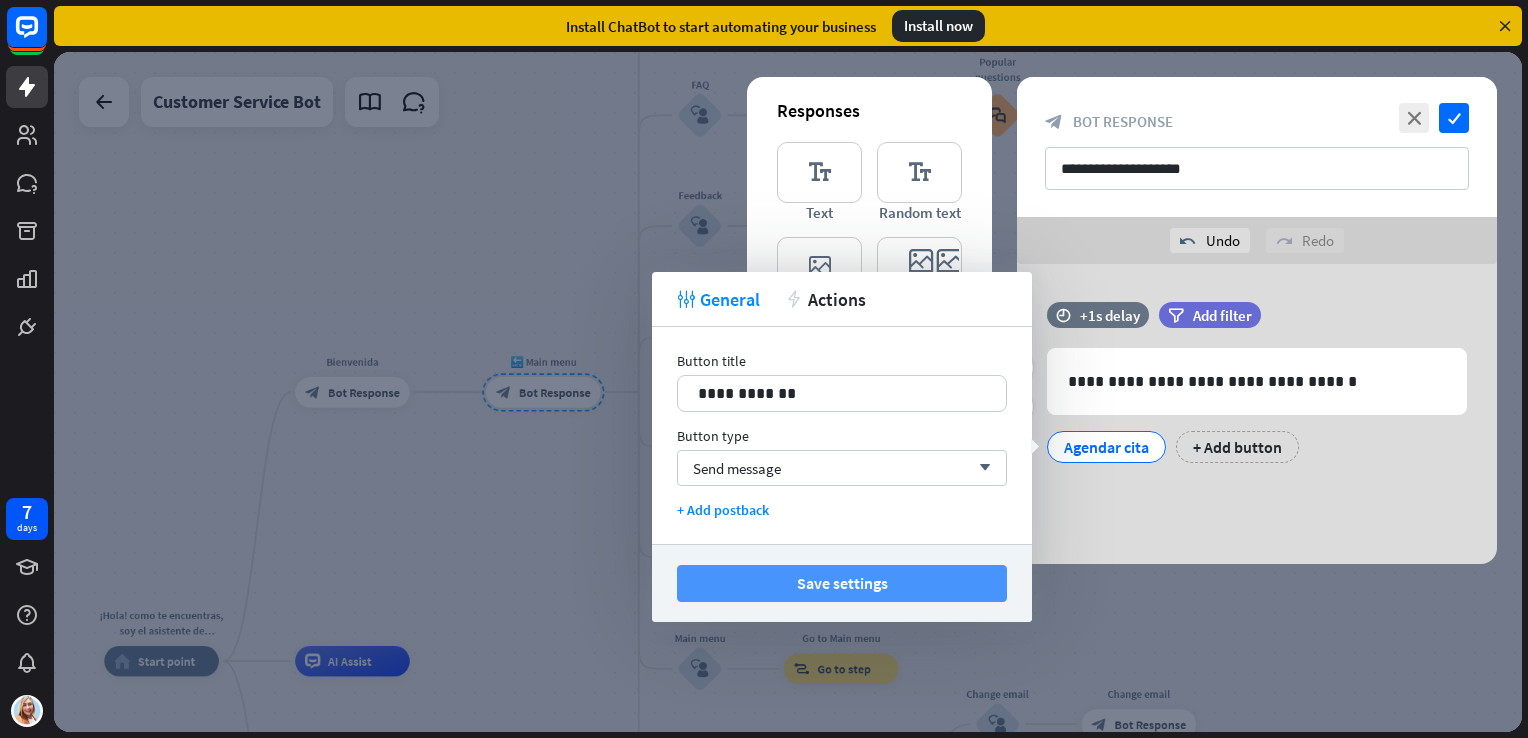click on "Save settings" at bounding box center [842, 583] 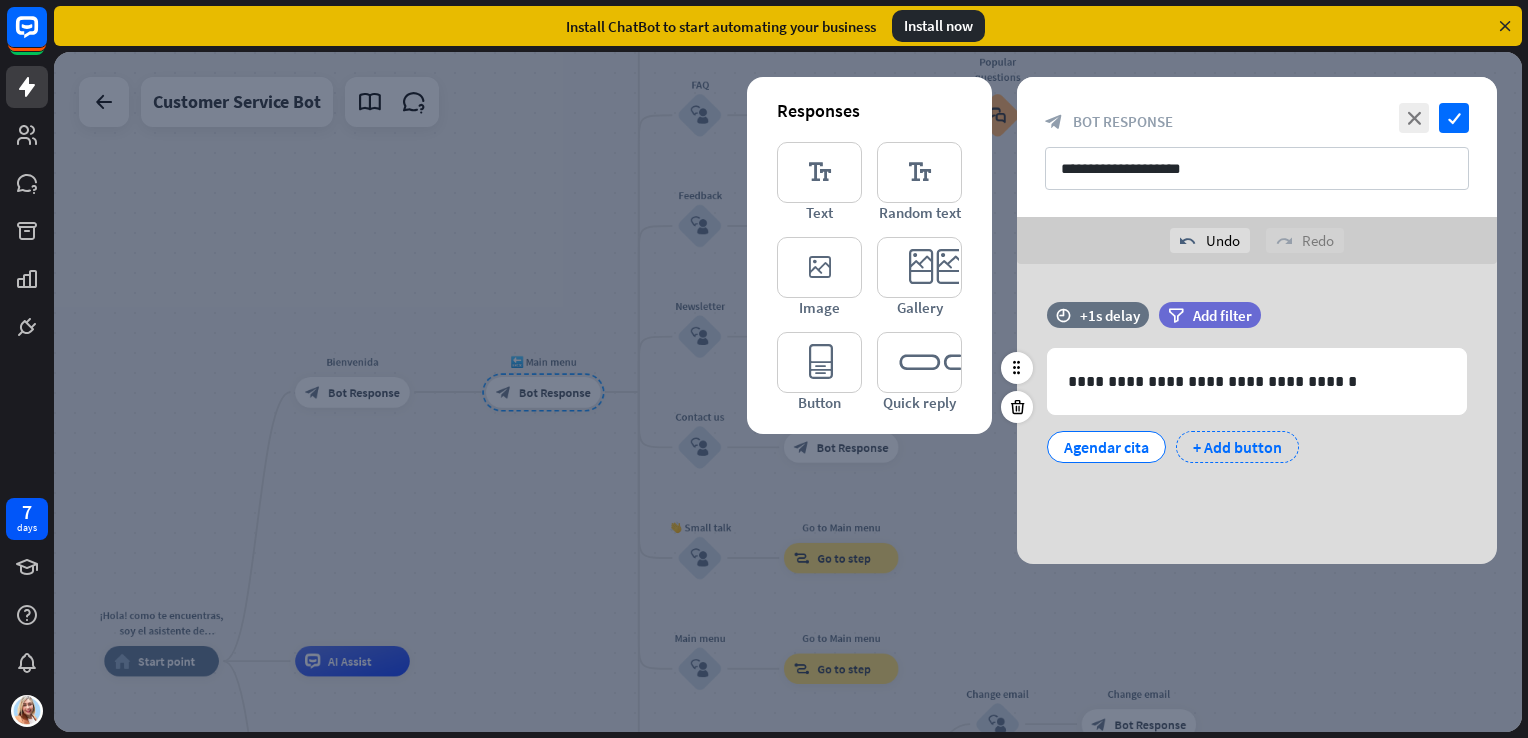 click on "+ Add button" at bounding box center [1237, 447] 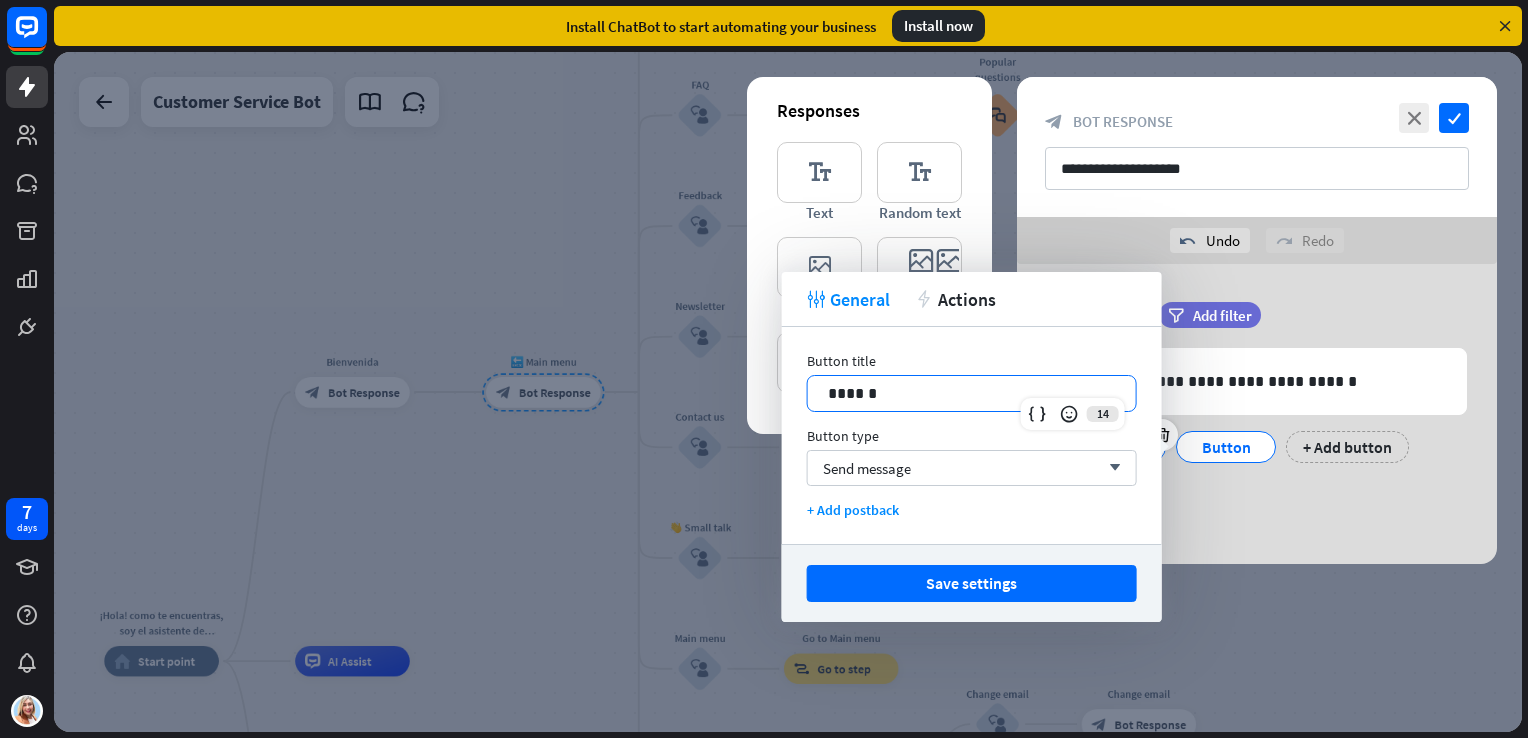 click on "******" at bounding box center [972, 393] 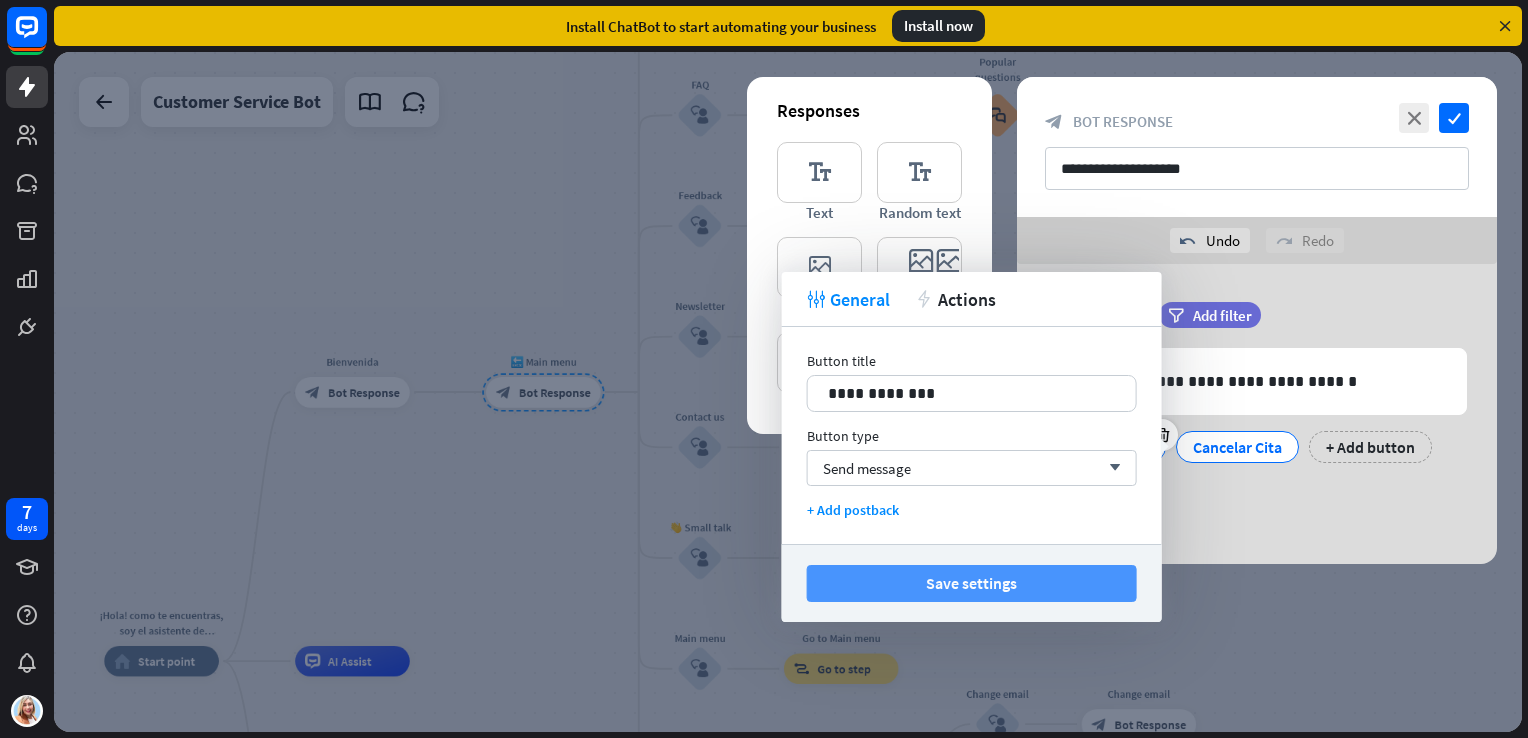 click on "Save settings" at bounding box center (972, 583) 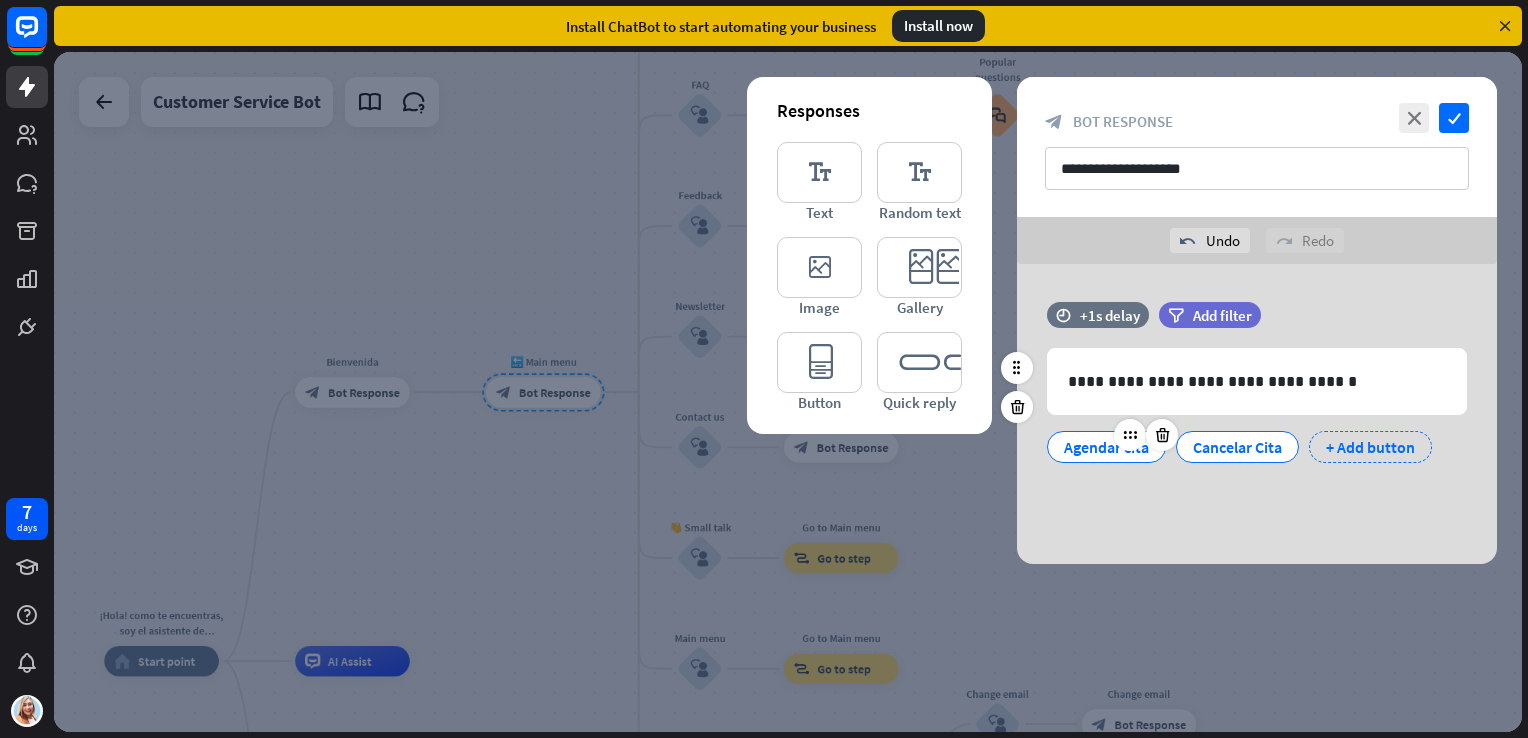 click on "+ Add button" at bounding box center (1370, 447) 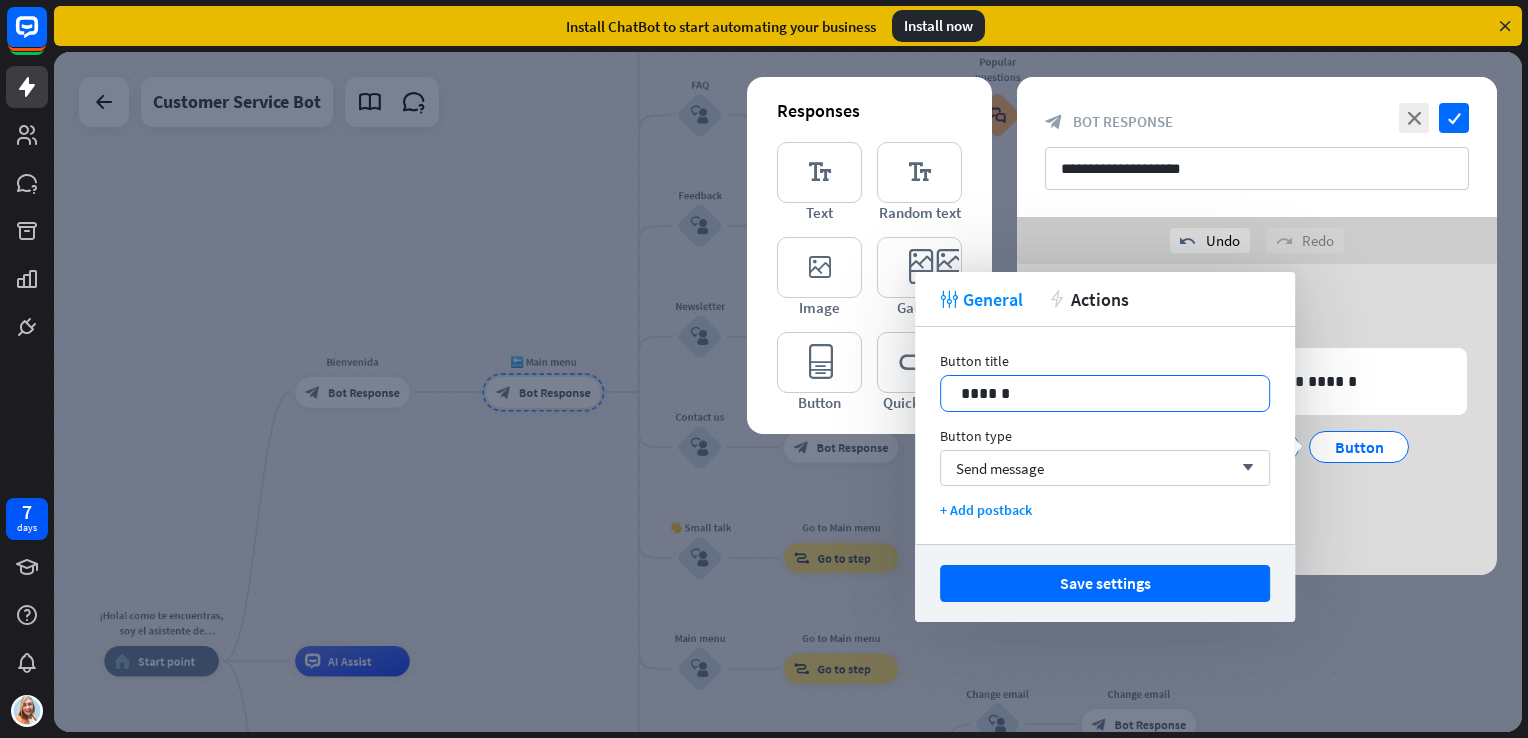 click on "******" at bounding box center [1105, 393] 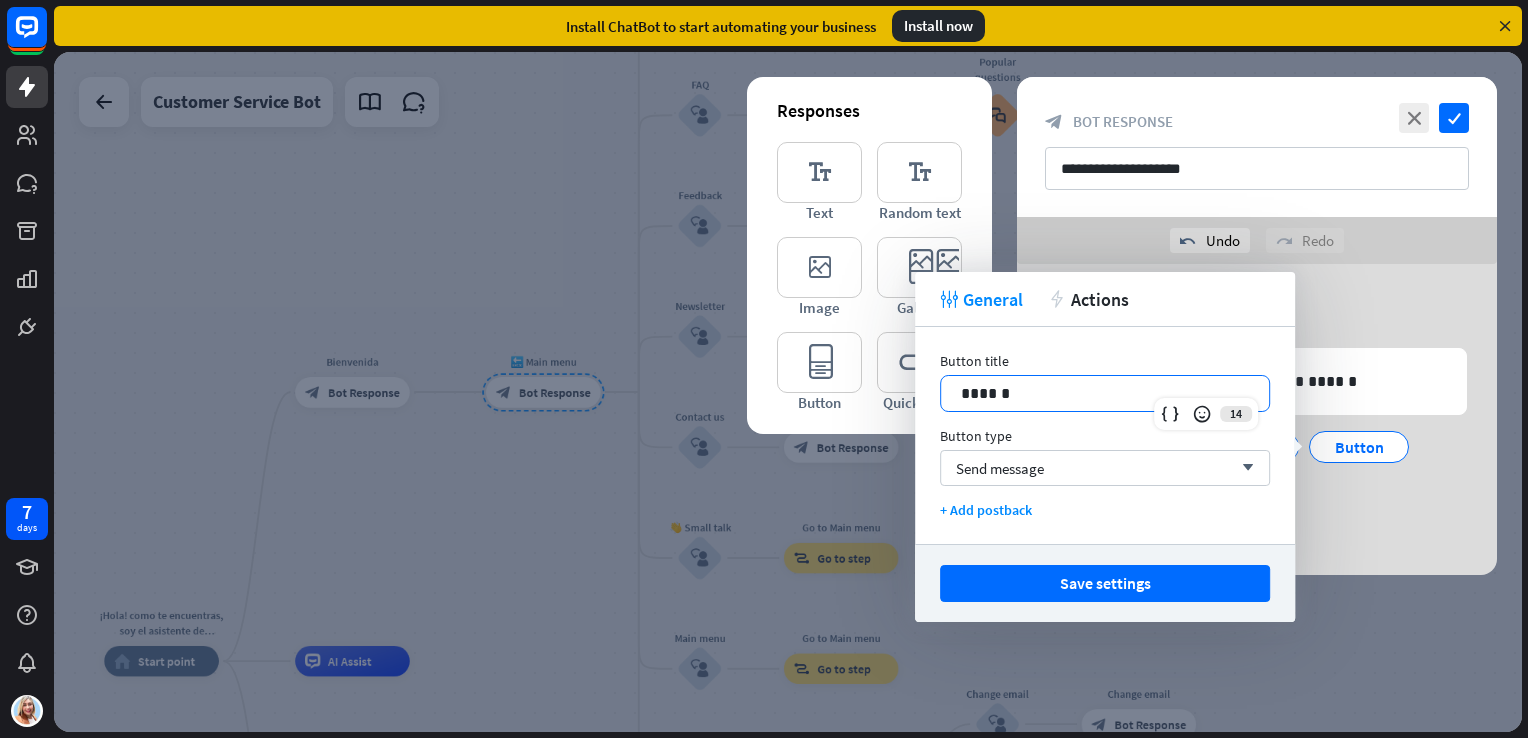 type 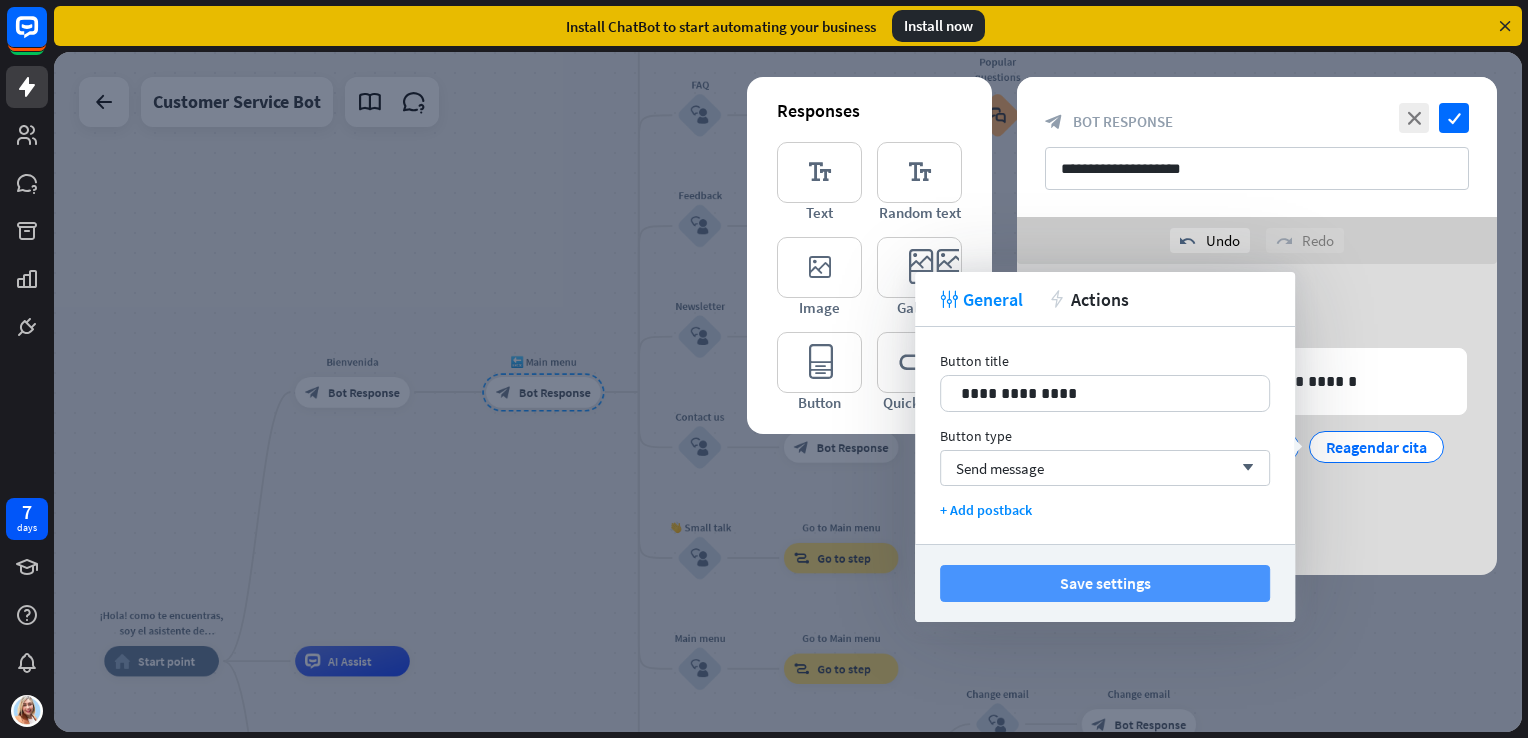 click on "Save settings" at bounding box center [1105, 583] 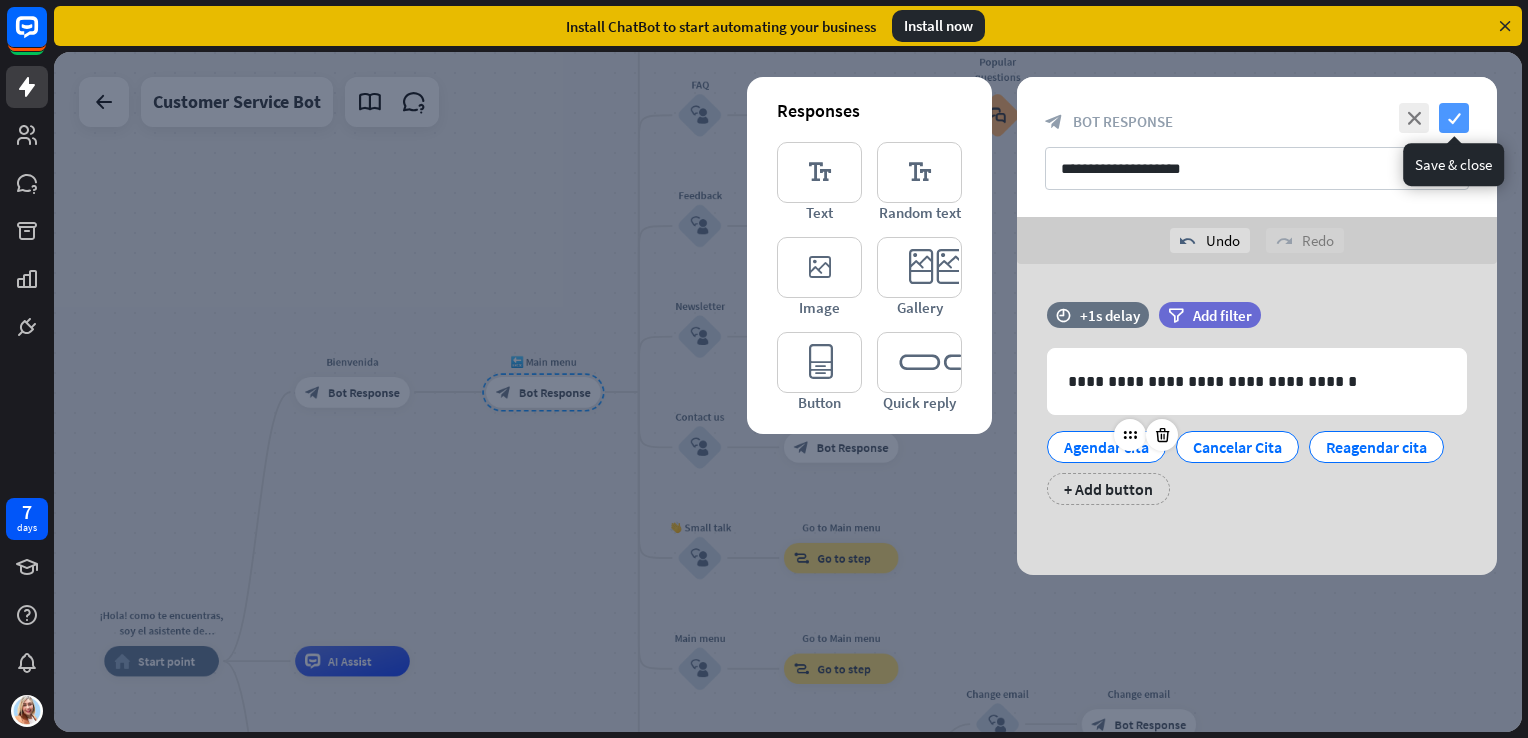 click on "check" at bounding box center [1454, 118] 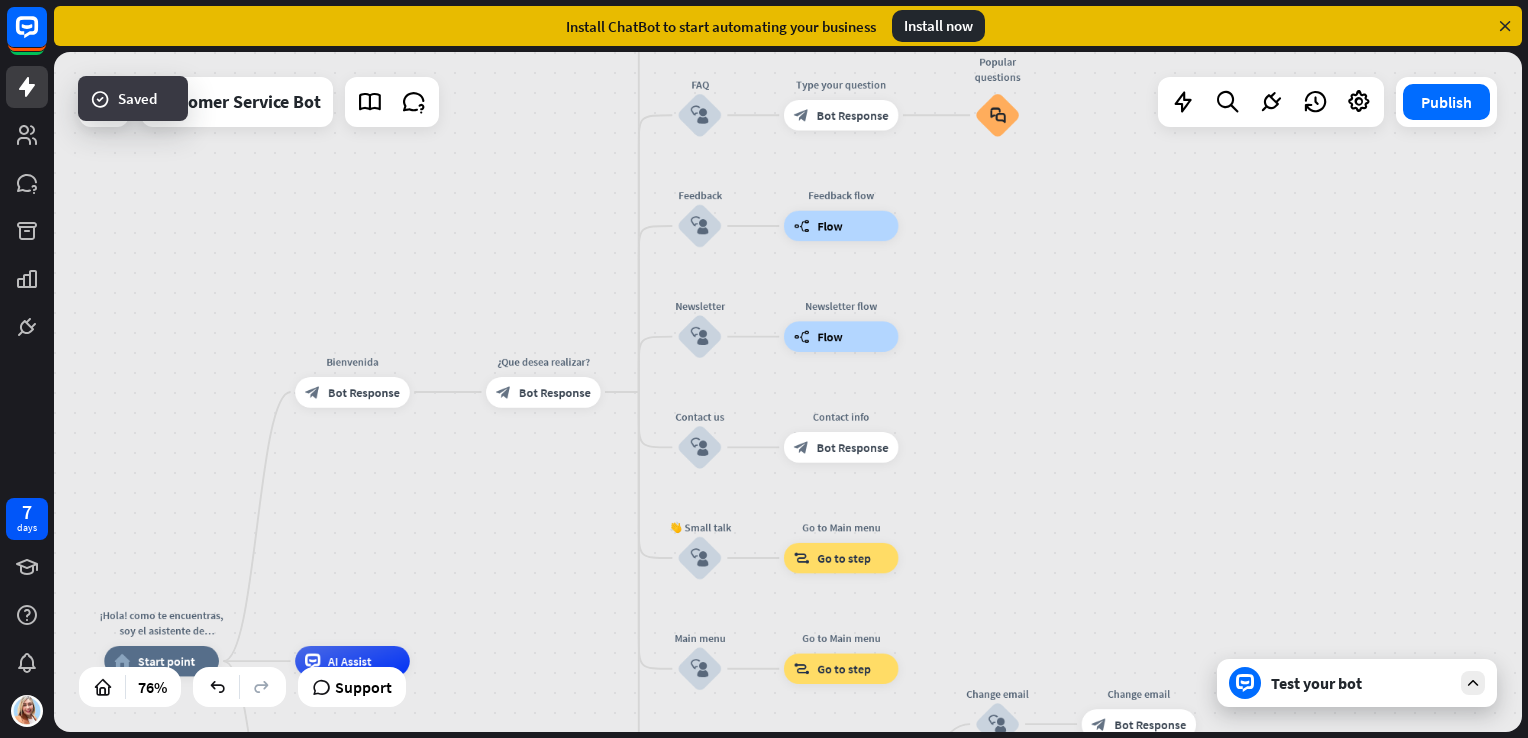 click on "Test your bot" at bounding box center (1357, 683) 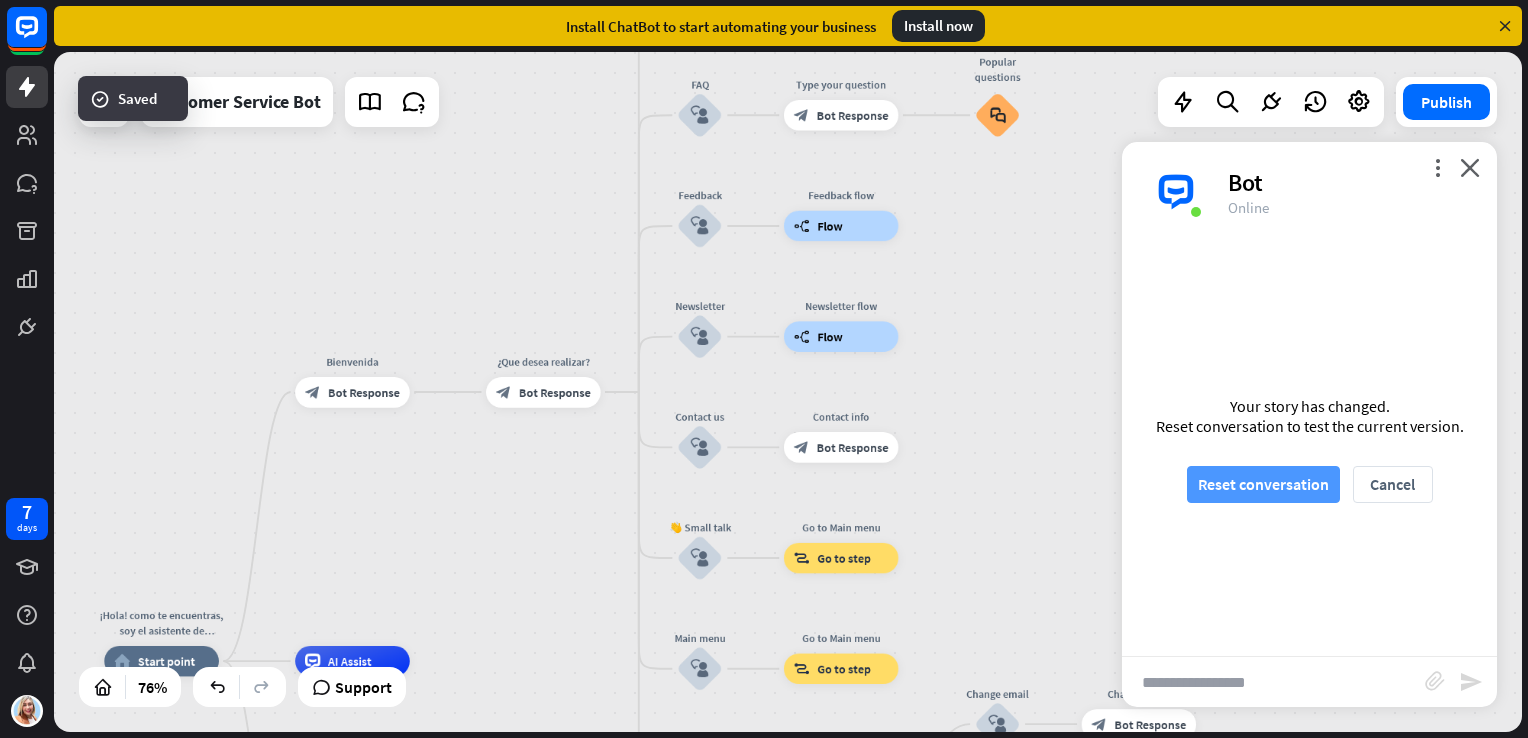 click on "Reset conversation" at bounding box center [1263, 484] 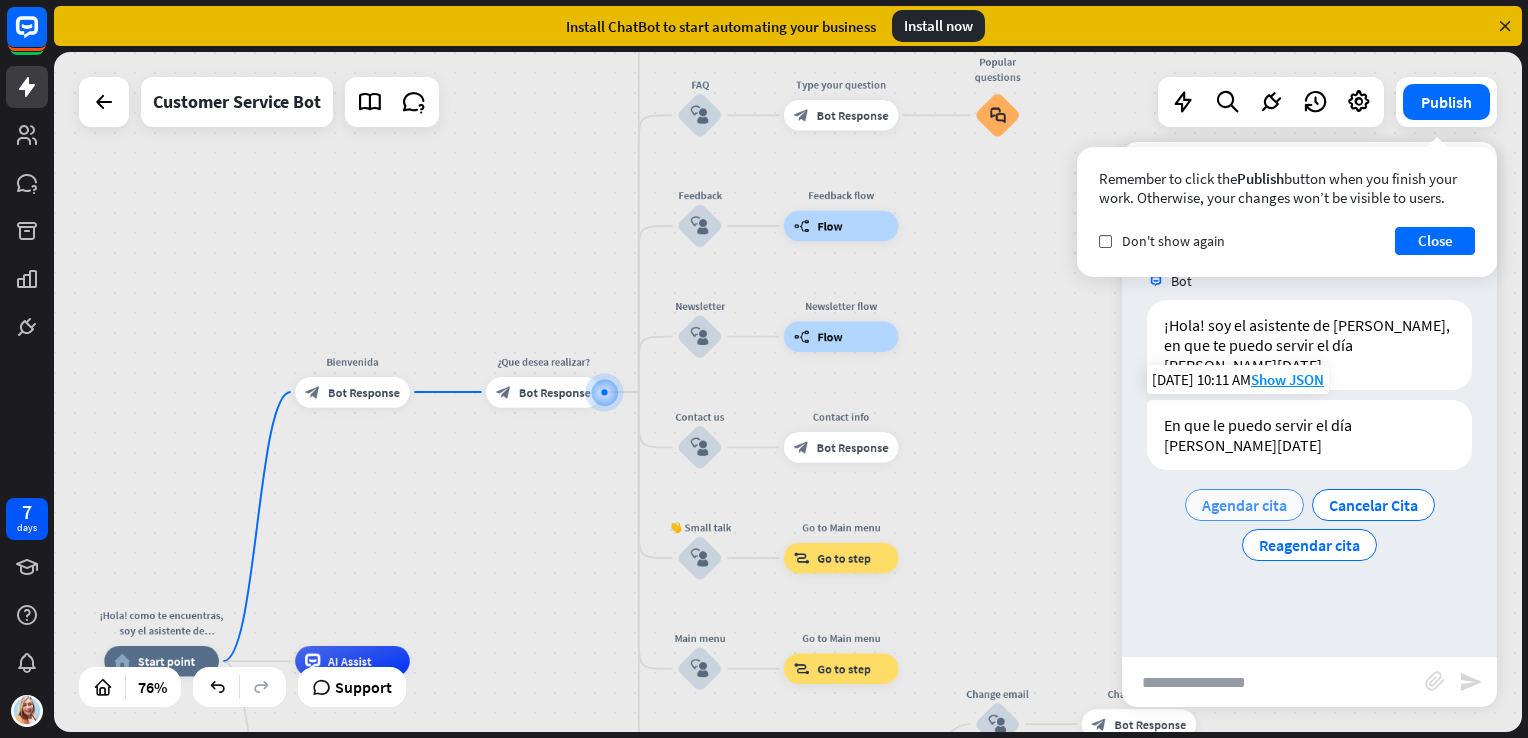 click on "Agendar cita" at bounding box center [1244, 505] 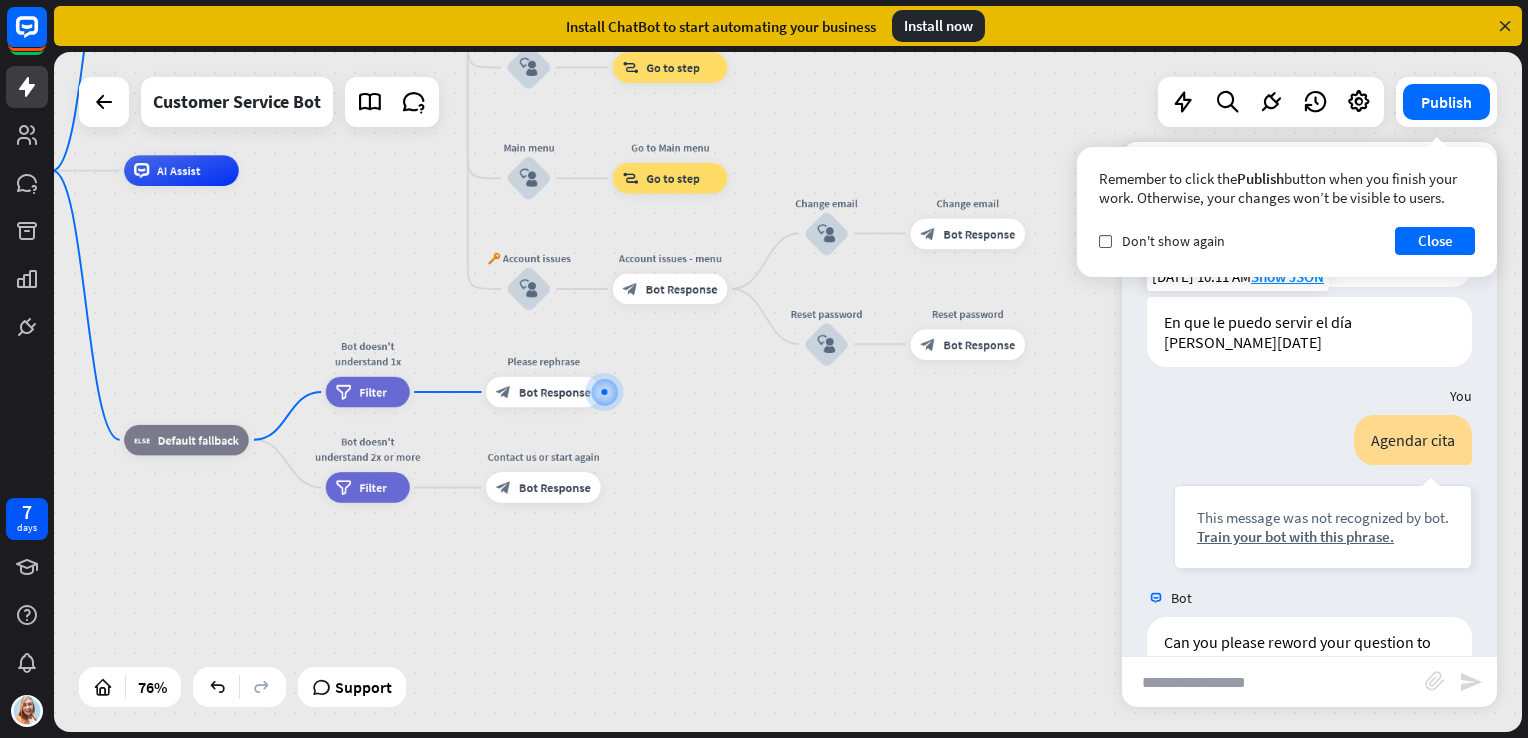 scroll, scrollTop: 123, scrollLeft: 0, axis: vertical 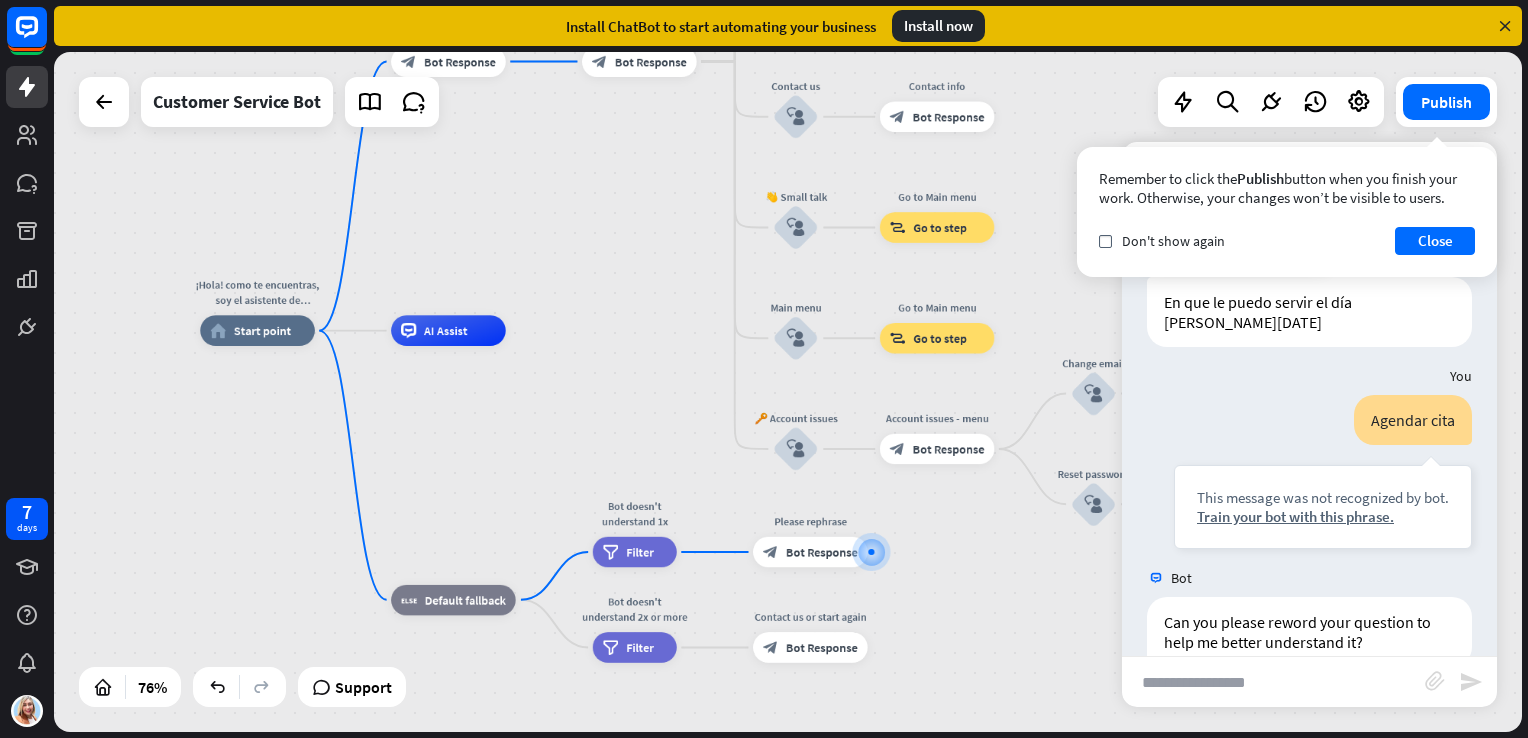 drag, startPoint x: 765, startPoint y: 439, endPoint x: 1052, endPoint y: 644, distance: 352.69534 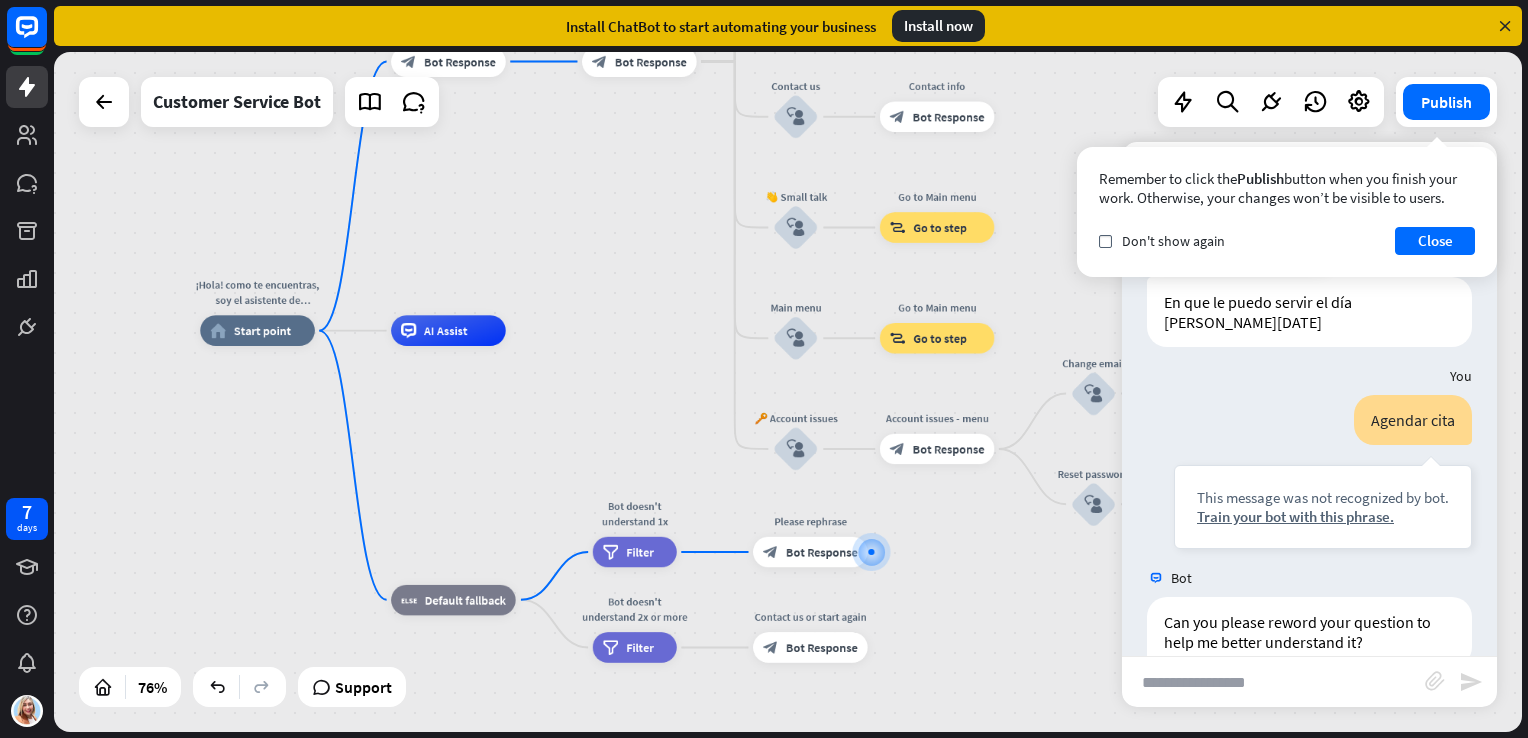 click on "¡Hola! como te encuentras, soy el asistente de [PERSON_NAME] YV en que te puedo ayudar el día [PERSON_NAME][DATE]   home_2   Start point                 Bienvenida   block_bot_response   Bot Response                 ¿Que desea realizar?   block_bot_response   Bot Response                 Our offer   block_user_input                 Select product category   block_bot_response   Bot Response                 ❓ Question   block_user_input                 How can I help you?   block_bot_response   Bot Response                 FAQ   block_user_input                 Type your question   block_bot_response   Bot Response                 Popular questions   block_faq                 Feedback   block_user_input                 Feedback flow   builder_tree   Flow                 Newsletter   block_user_input                 Newsletter flow   builder_tree   Flow                 Contact us   block_user_input                 Contact info   block_bot_response   Bot Response                 👋 Small talk" at bounding box center (760, 590) 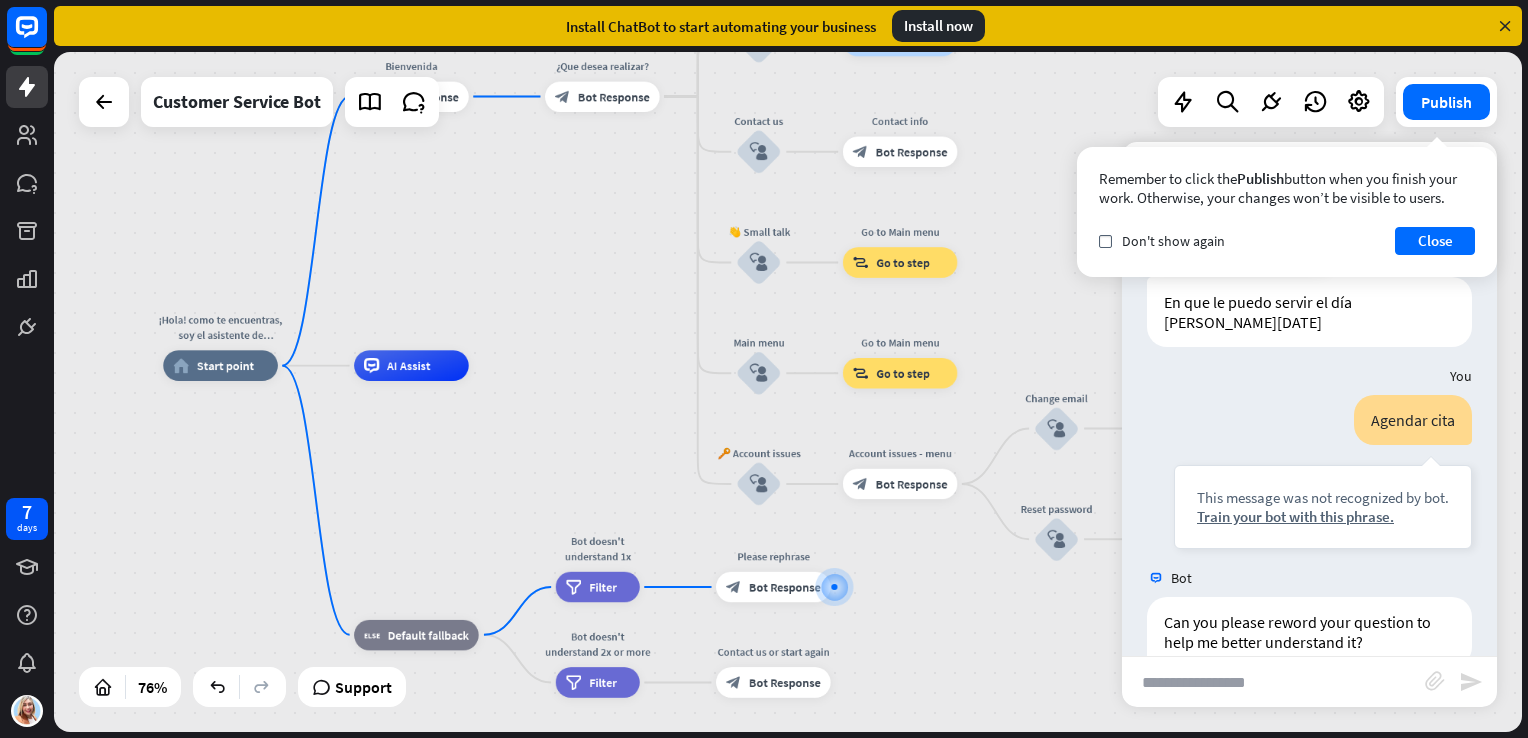 drag, startPoint x: 620, startPoint y: 408, endPoint x: 563, endPoint y: 398, distance: 57.870544 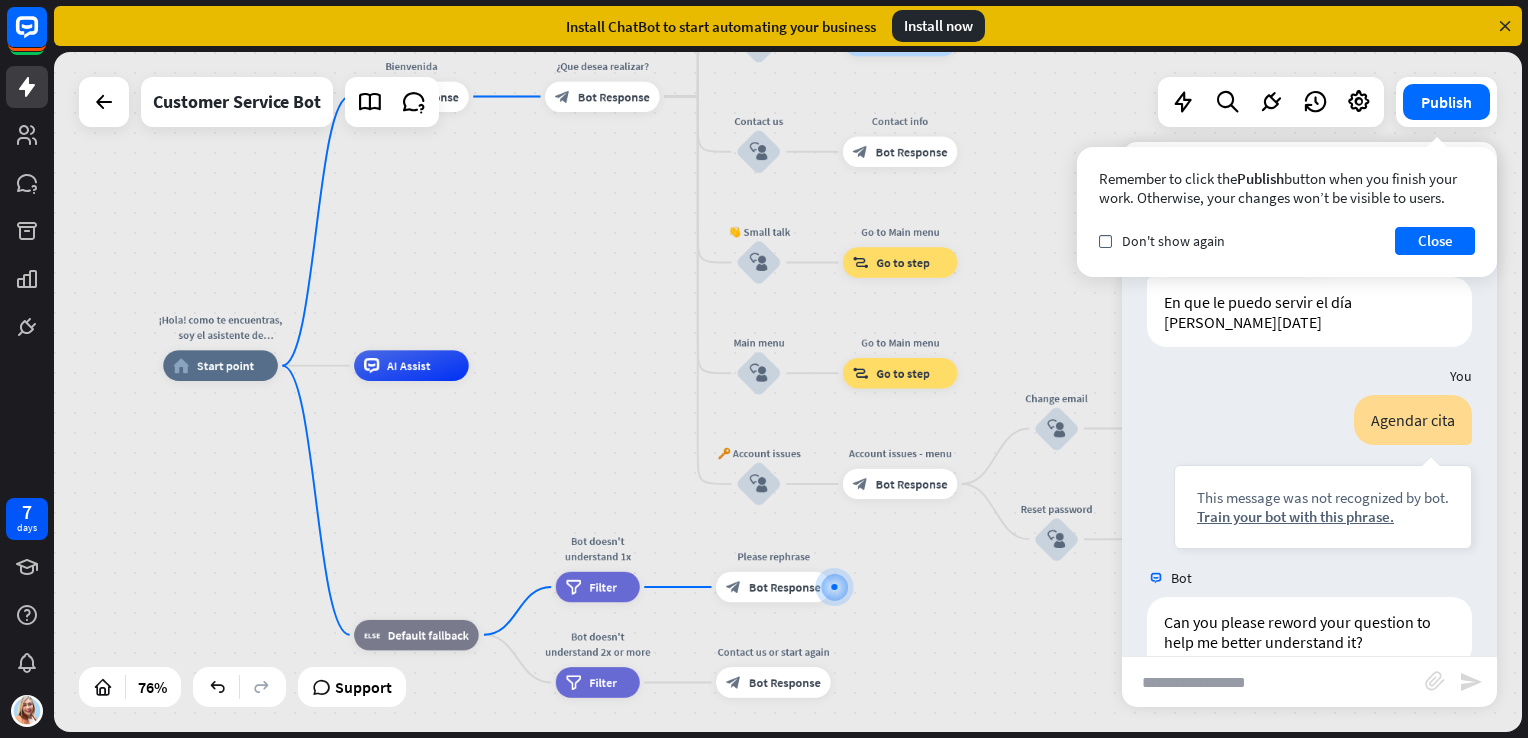 click on "¡Hola! como te encuentras, soy el asistente de [PERSON_NAME] YV en que te puedo ayudar el día [PERSON_NAME][DATE]   home_2   Start point                 Bienvenida   block_bot_response   Bot Response                 ¿Que desea realizar?   block_bot_response   Bot Response                 Our offer   block_user_input                 Select product category   block_bot_response   Bot Response                 ❓ Question   block_user_input                 How can I help you?   block_bot_response   Bot Response                 FAQ   block_user_input                 Type your question   block_bot_response   Bot Response                 Popular questions   block_faq                 Feedback   block_user_input                 Feedback flow   builder_tree   Flow                 Newsletter   block_user_input                 Newsletter flow   builder_tree   Flow                 Contact us   block_user_input                 Contact info   block_bot_response   Bot Response                 👋 Small talk" at bounding box center (723, 625) 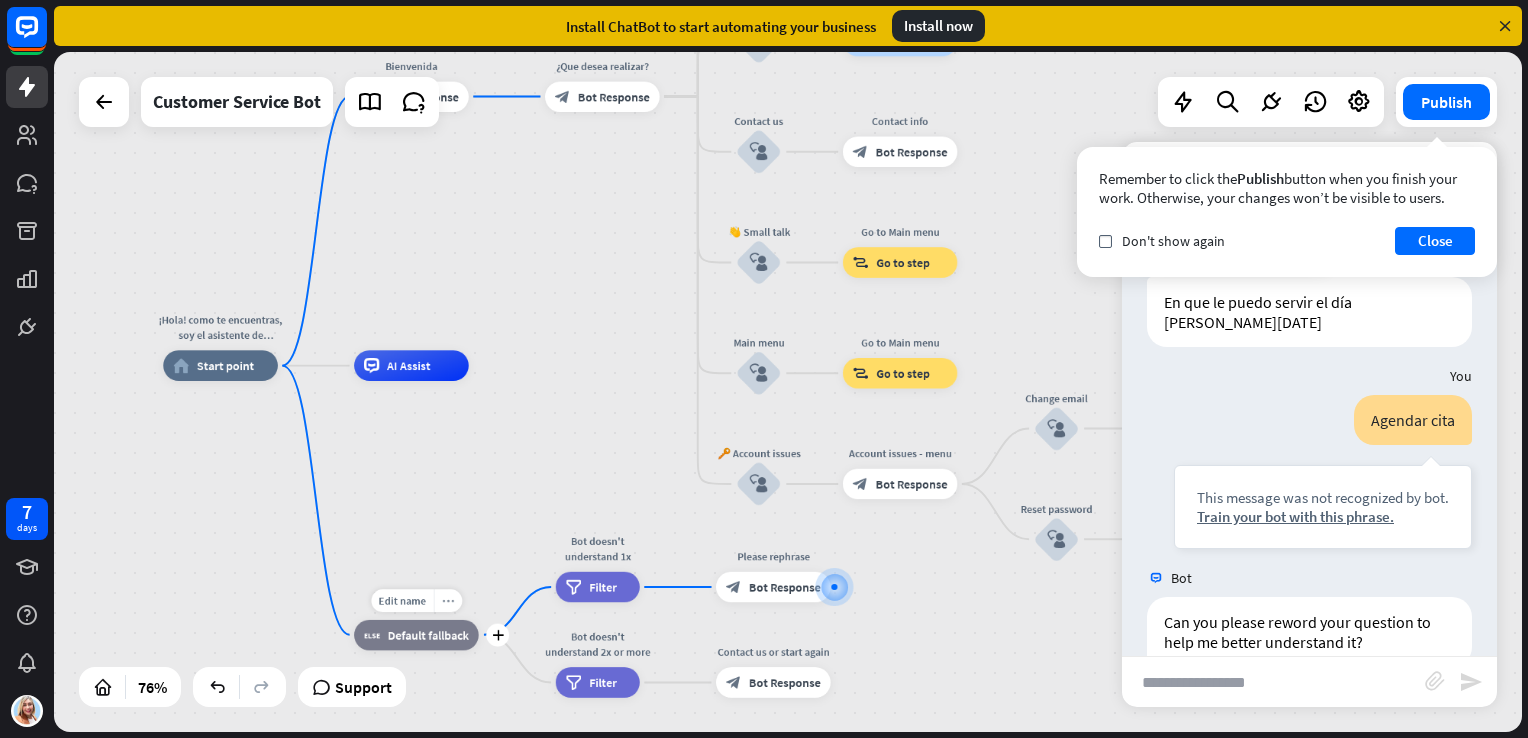 click on "more_horiz" at bounding box center [448, 600] 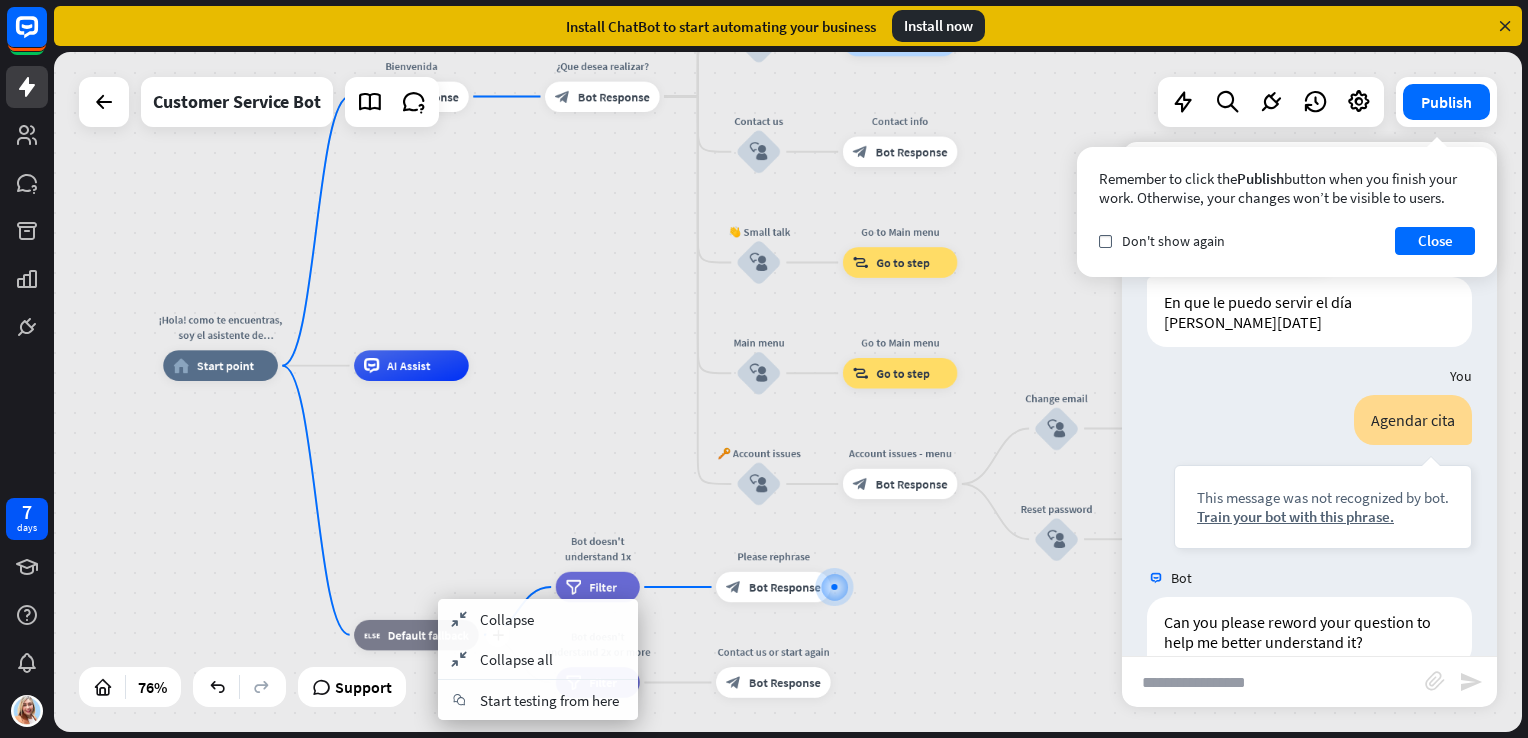 click on "block_fallback   Default fallback" at bounding box center [416, 634] 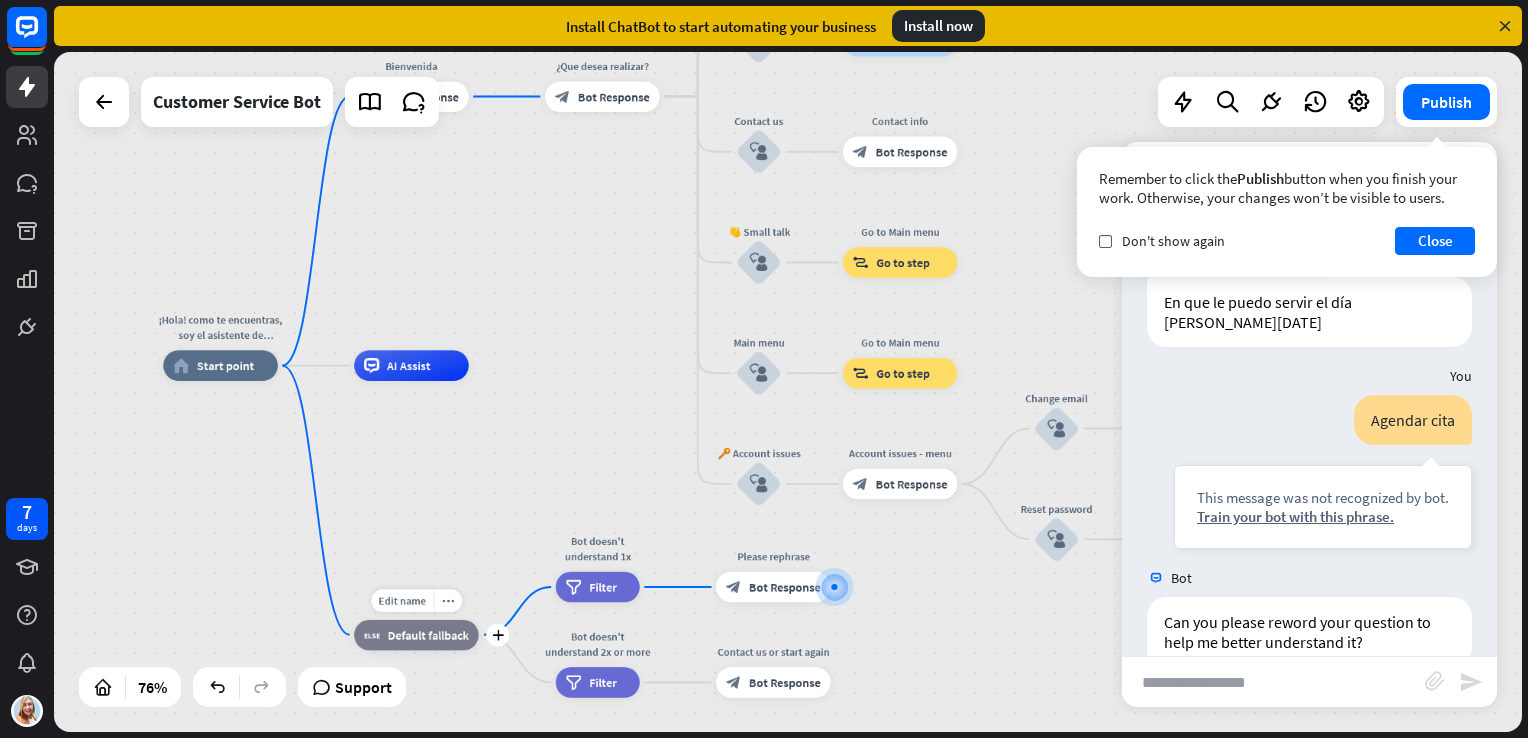 click on "block_fallback   Default fallback" at bounding box center [416, 634] 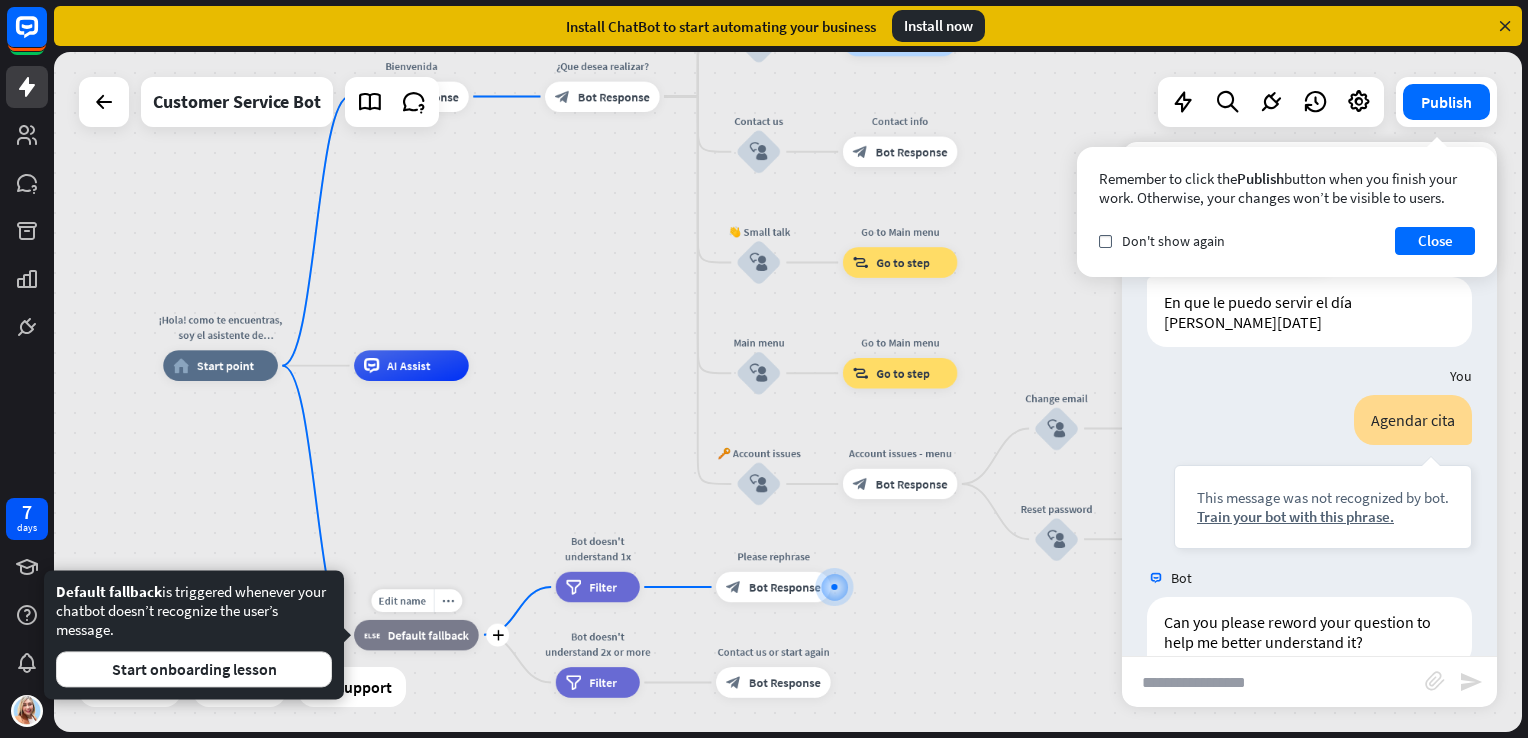 drag, startPoint x: 417, startPoint y: 644, endPoint x: 398, endPoint y: 634, distance: 21.470911 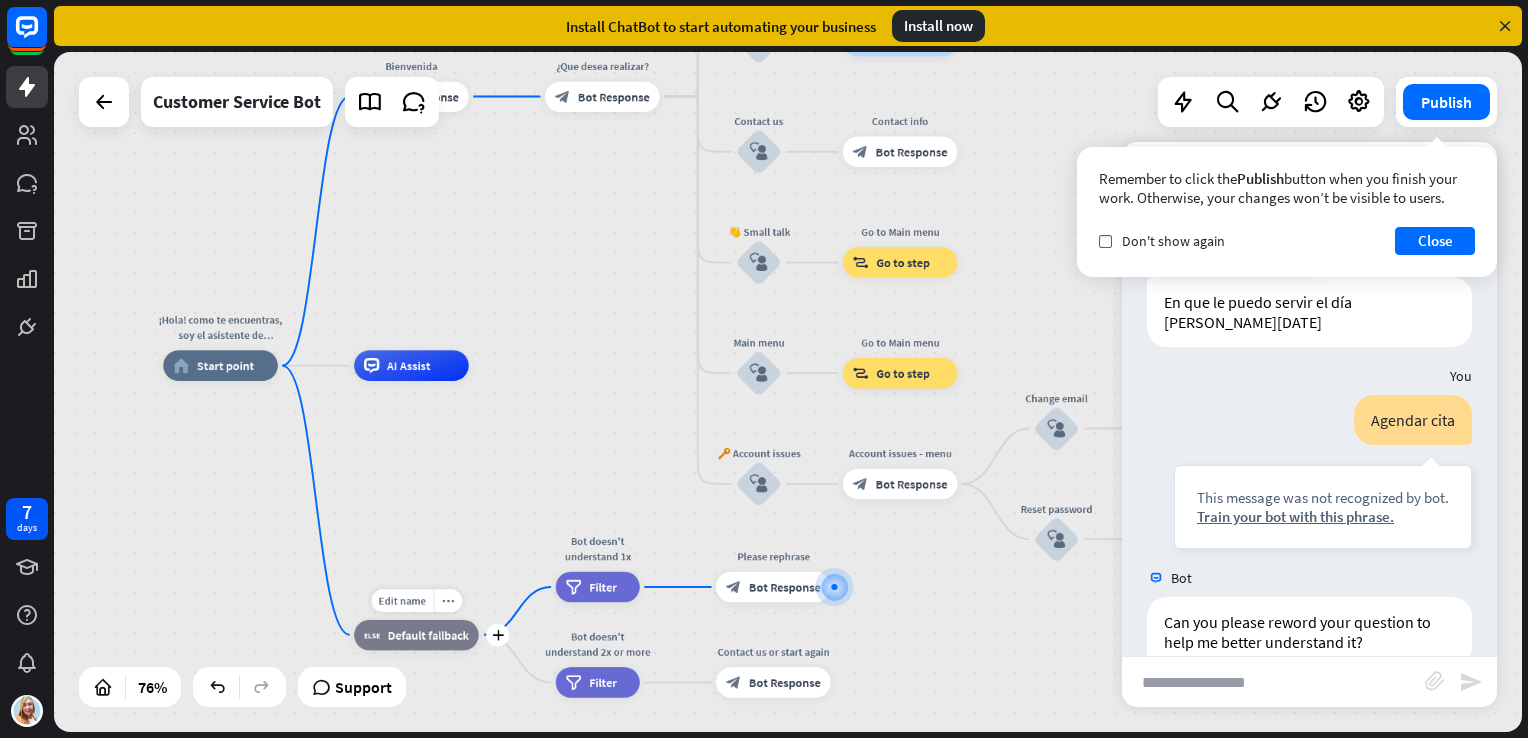click on "Default fallback" at bounding box center (428, 634) 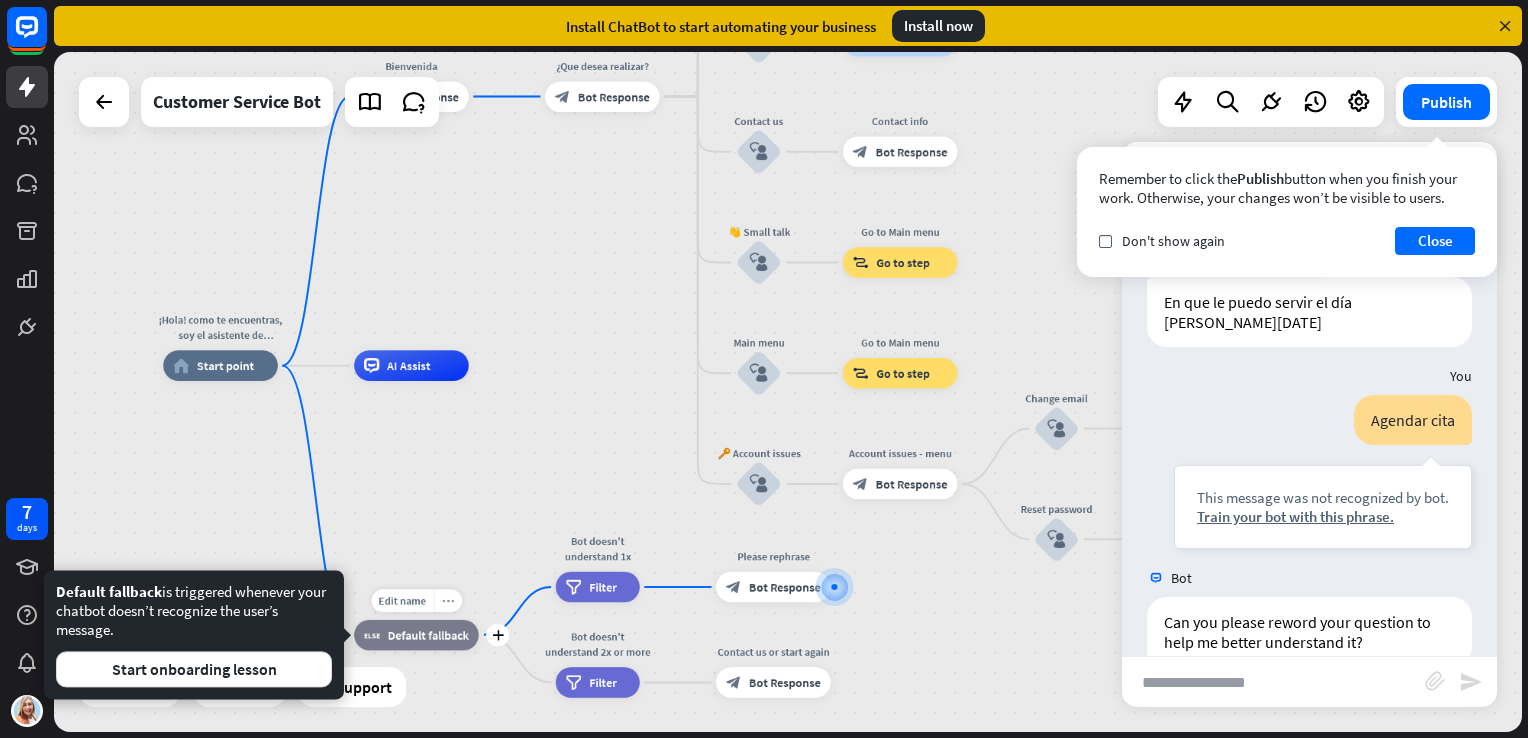 click on "more_horiz" at bounding box center (448, 600) 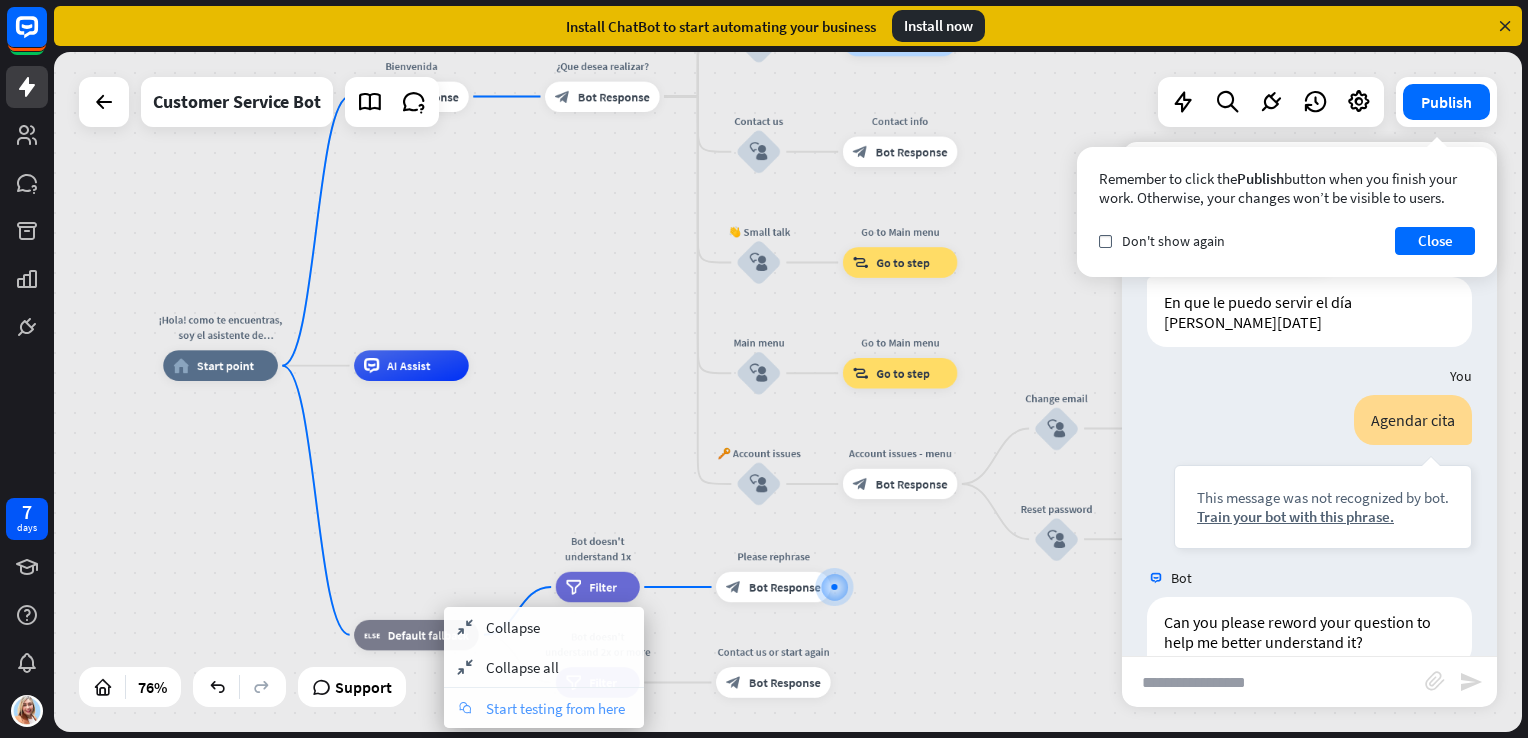 click on "Start testing from here" at bounding box center (555, 708) 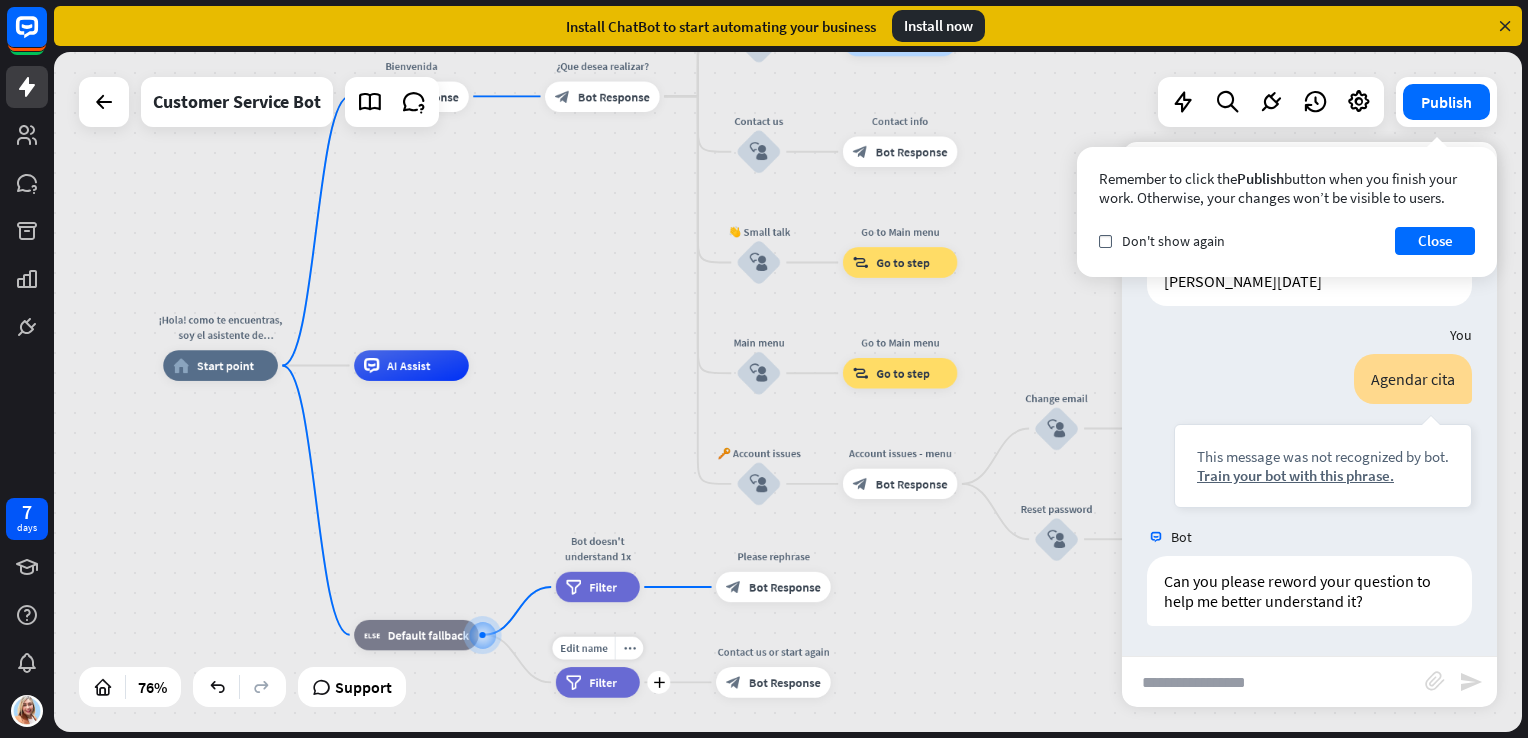 scroll, scrollTop: 123, scrollLeft: 0, axis: vertical 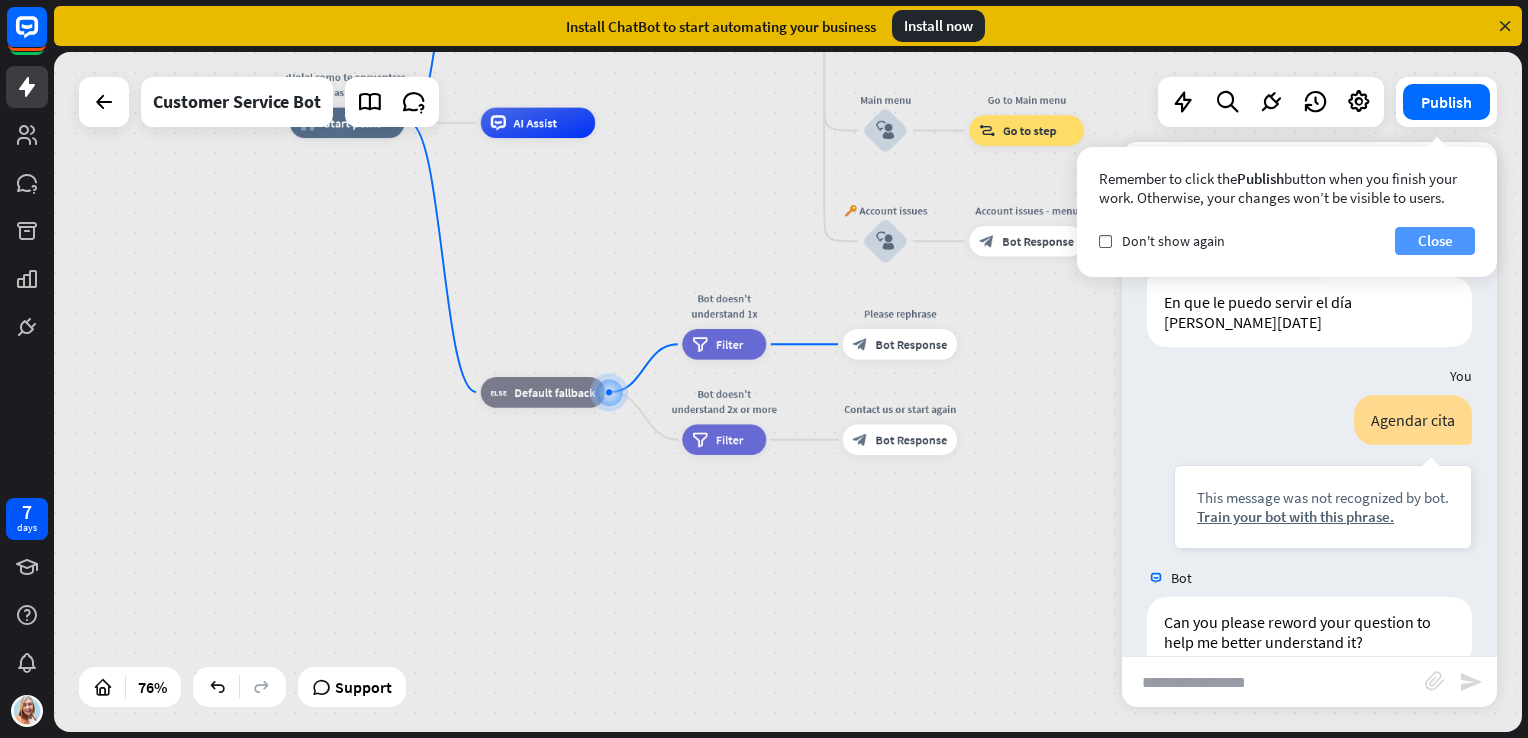 click on "Close" at bounding box center (1435, 241) 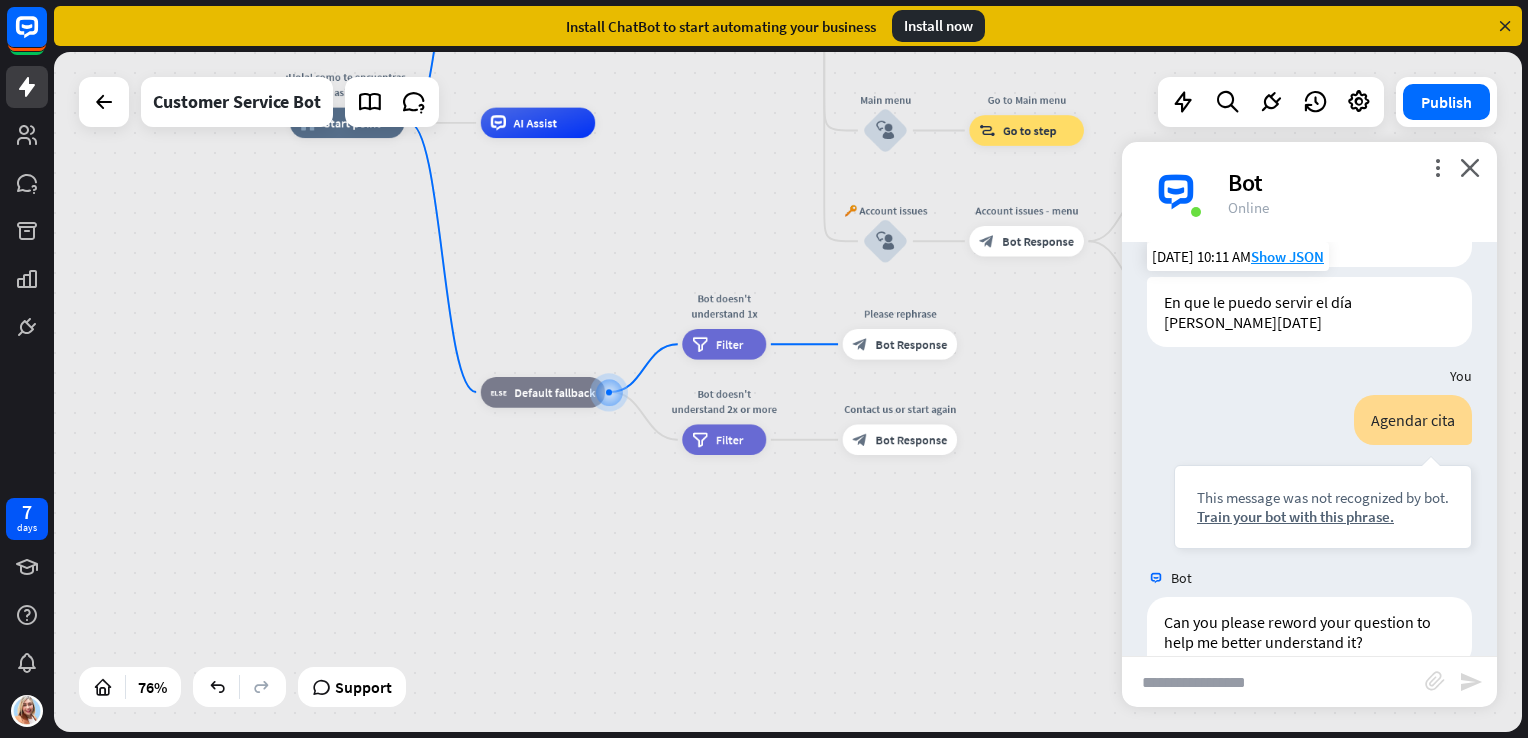 click on "more_vert
close
Bot
Online" at bounding box center (1309, 192) 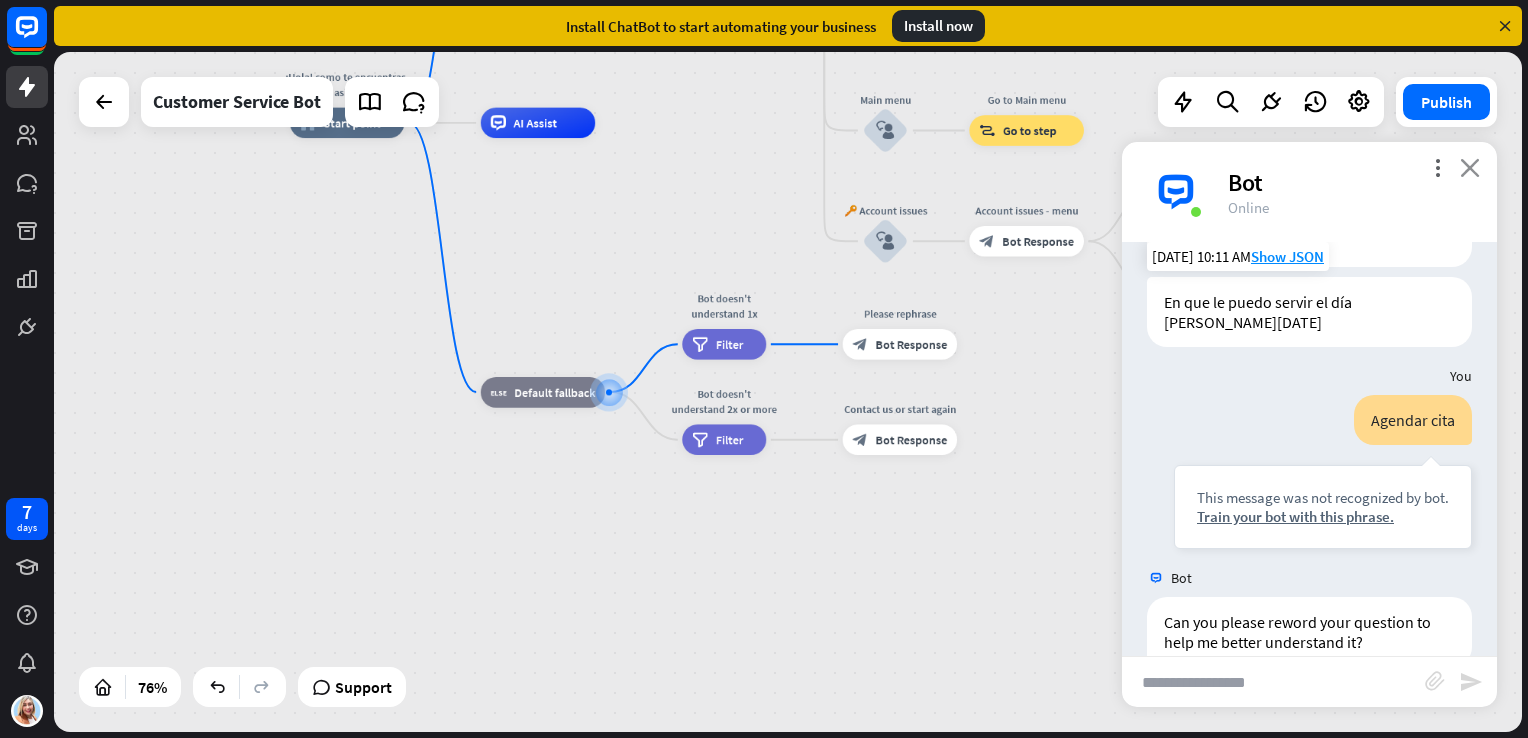 click on "close" at bounding box center [1470, 167] 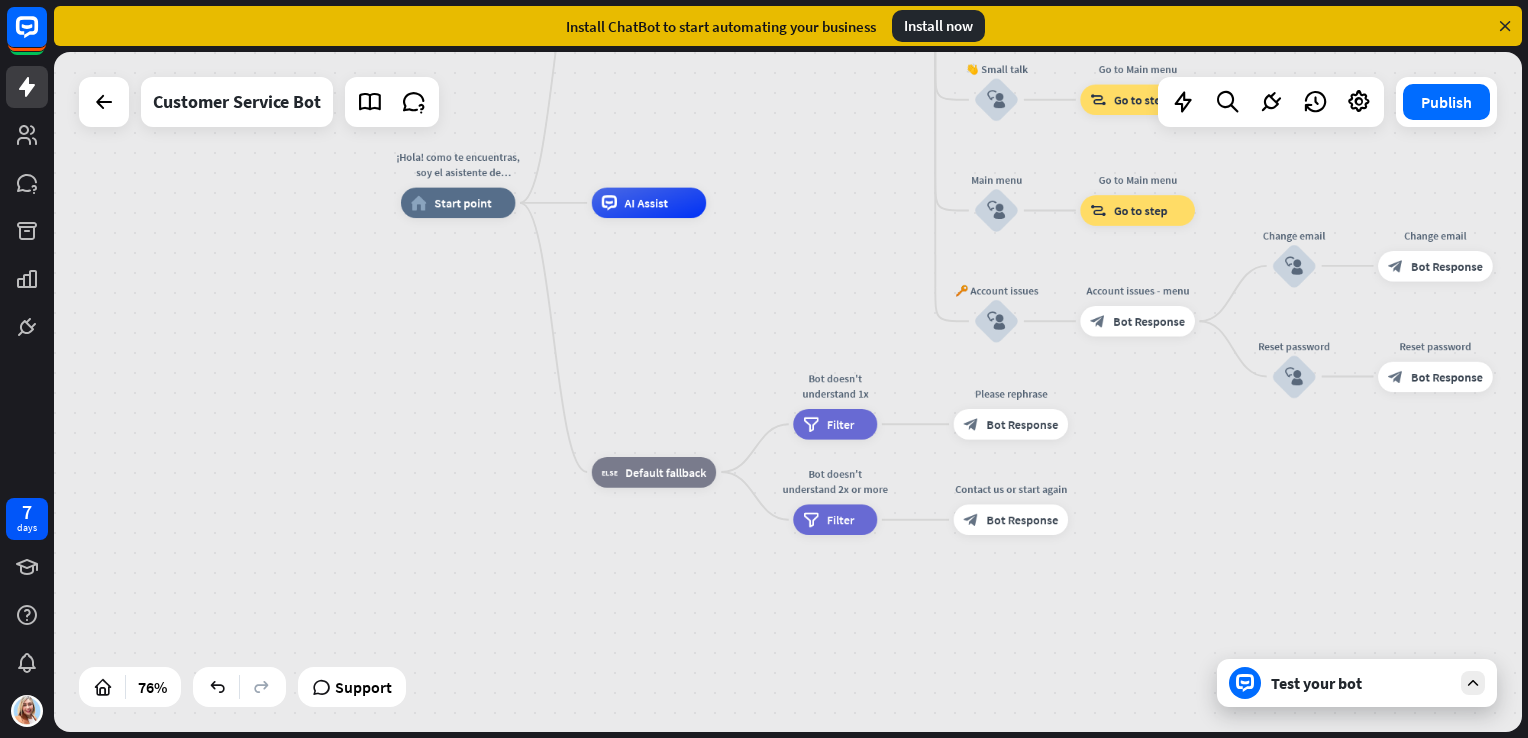 drag, startPoint x: 747, startPoint y: 234, endPoint x: 861, endPoint y: 314, distance: 139.26952 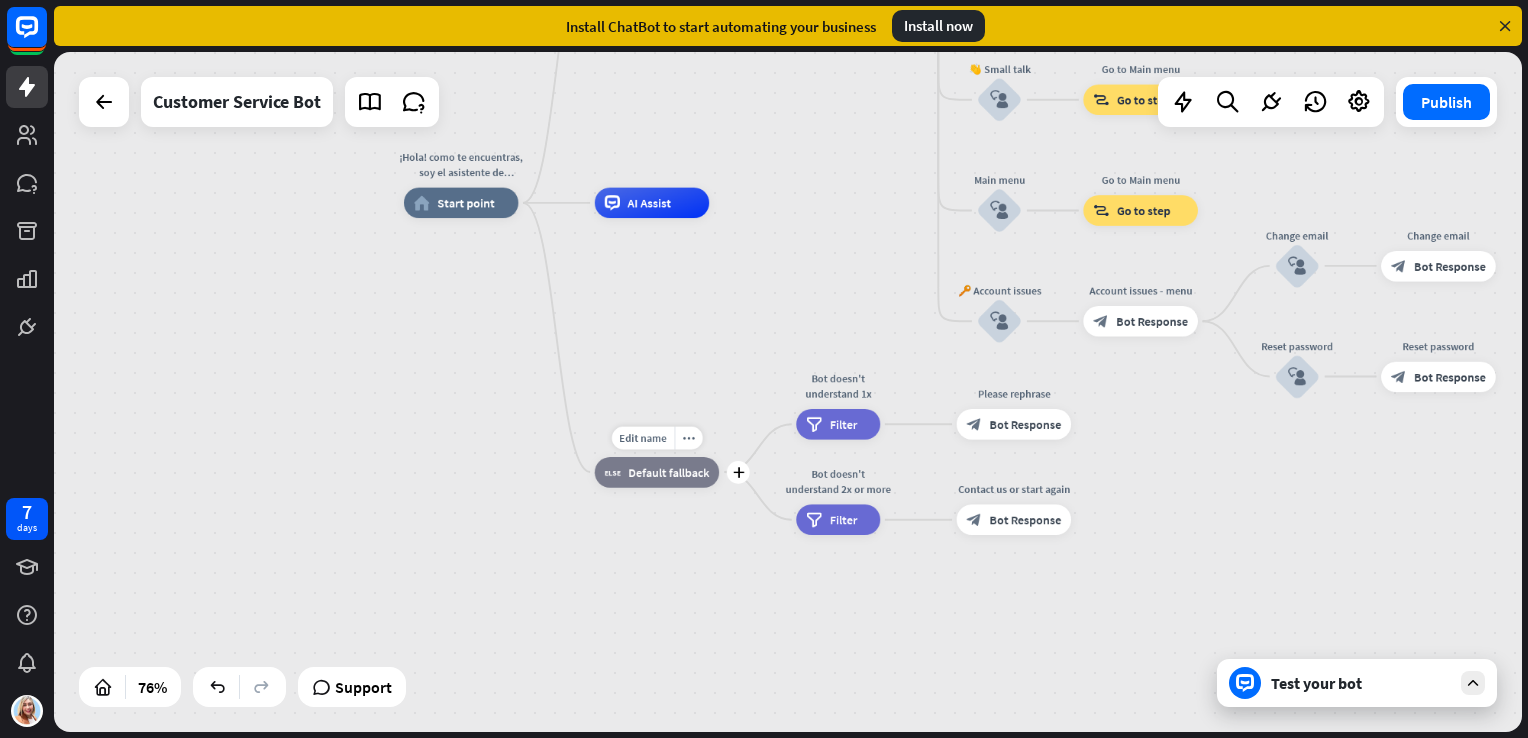 click on "Default fallback" at bounding box center (668, 471) 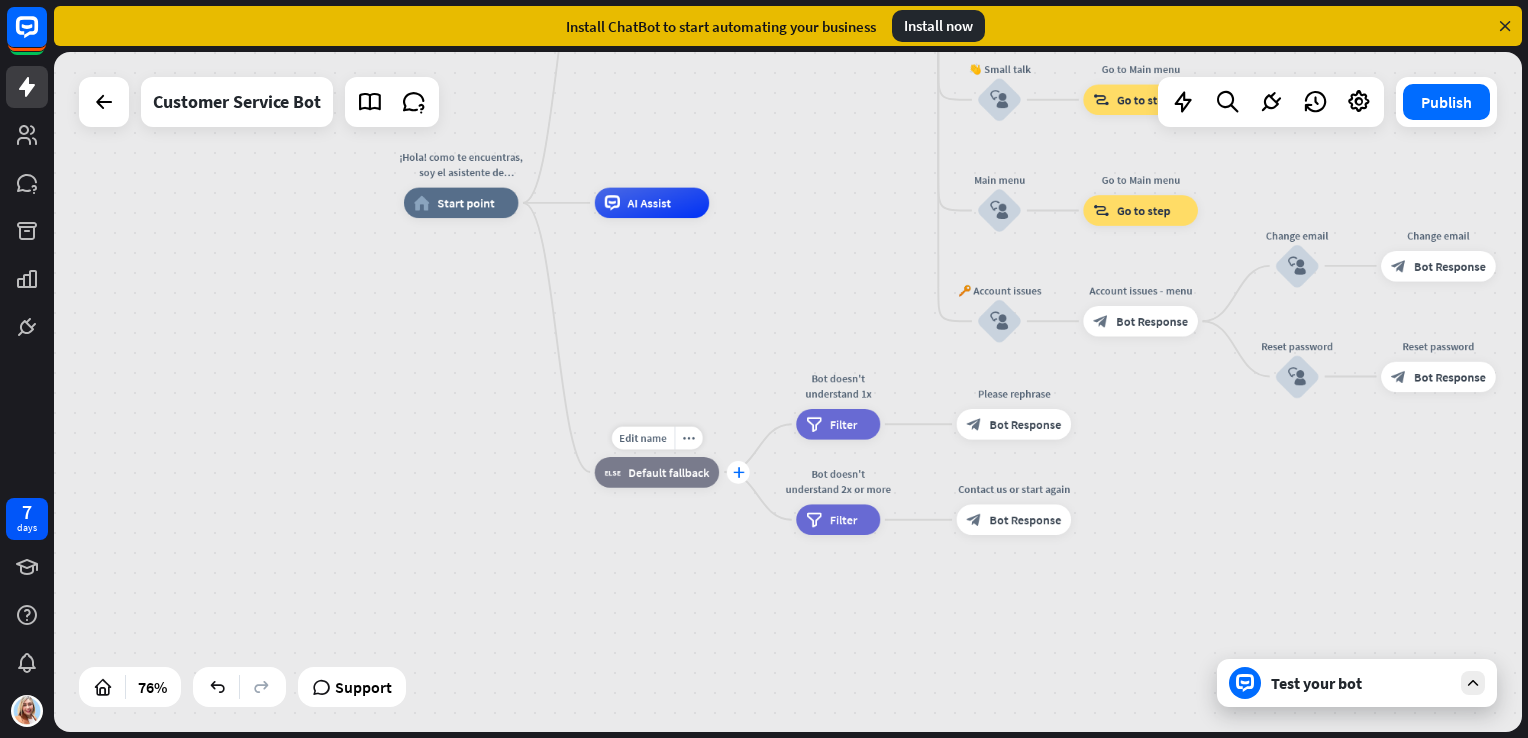 click on "plus" at bounding box center [738, 472] 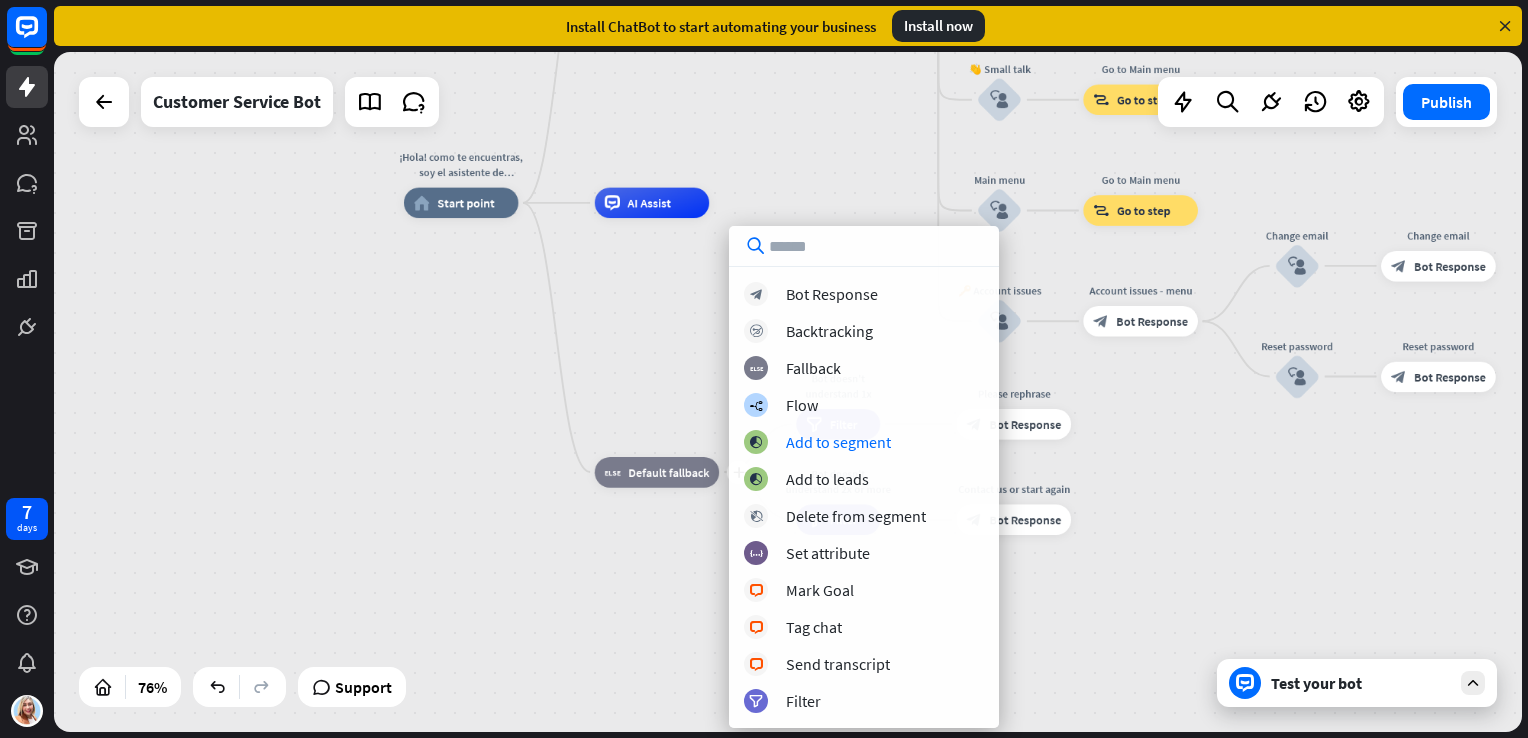 click on "¡Hola! como te encuentras, soy el asistente de [PERSON_NAME] YV en que te puedo ayudar el día [PERSON_NAME][DATE]   home_2   Start point                 Bienvenida   block_bot_response   Bot Response                 ¿Que desea realizar?   block_bot_response   Bot Response                 Our offer   block_user_input                 Select product category   block_bot_response   Bot Response                 ❓ Question   block_user_input                 How can I help you?   block_bot_response   Bot Response                 FAQ   block_user_input                 Type your question   block_bot_response   Bot Response                 Popular questions   block_faq                 Feedback   block_user_input                 Feedback flow   builder_tree   Flow                 Newsletter   block_user_input                 Newsletter flow   builder_tree   Flow                 Contact us   block_user_input                 Contact info   block_bot_response   Bot Response                 👋 Small talk" at bounding box center [964, 462] 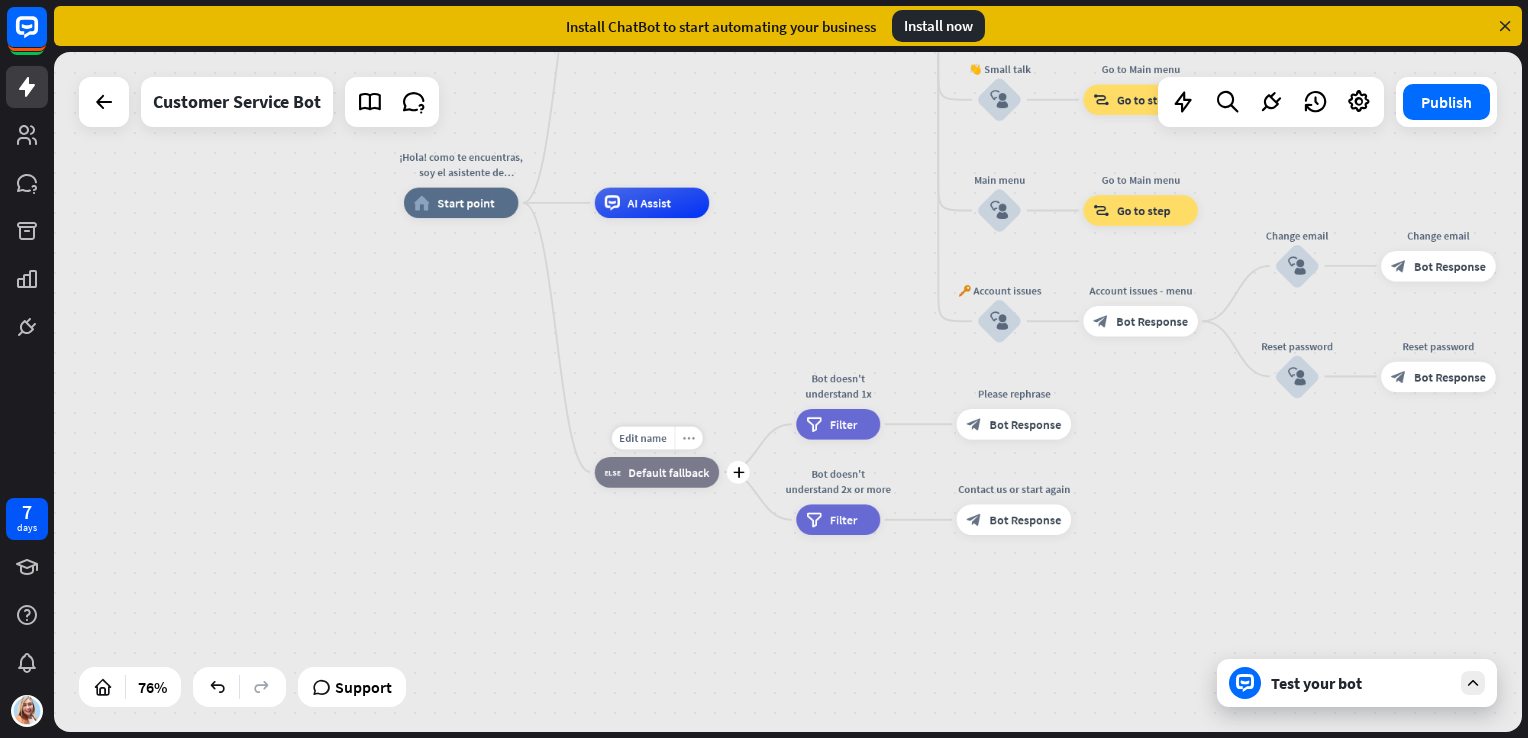 click on "more_horiz" at bounding box center (688, 437) 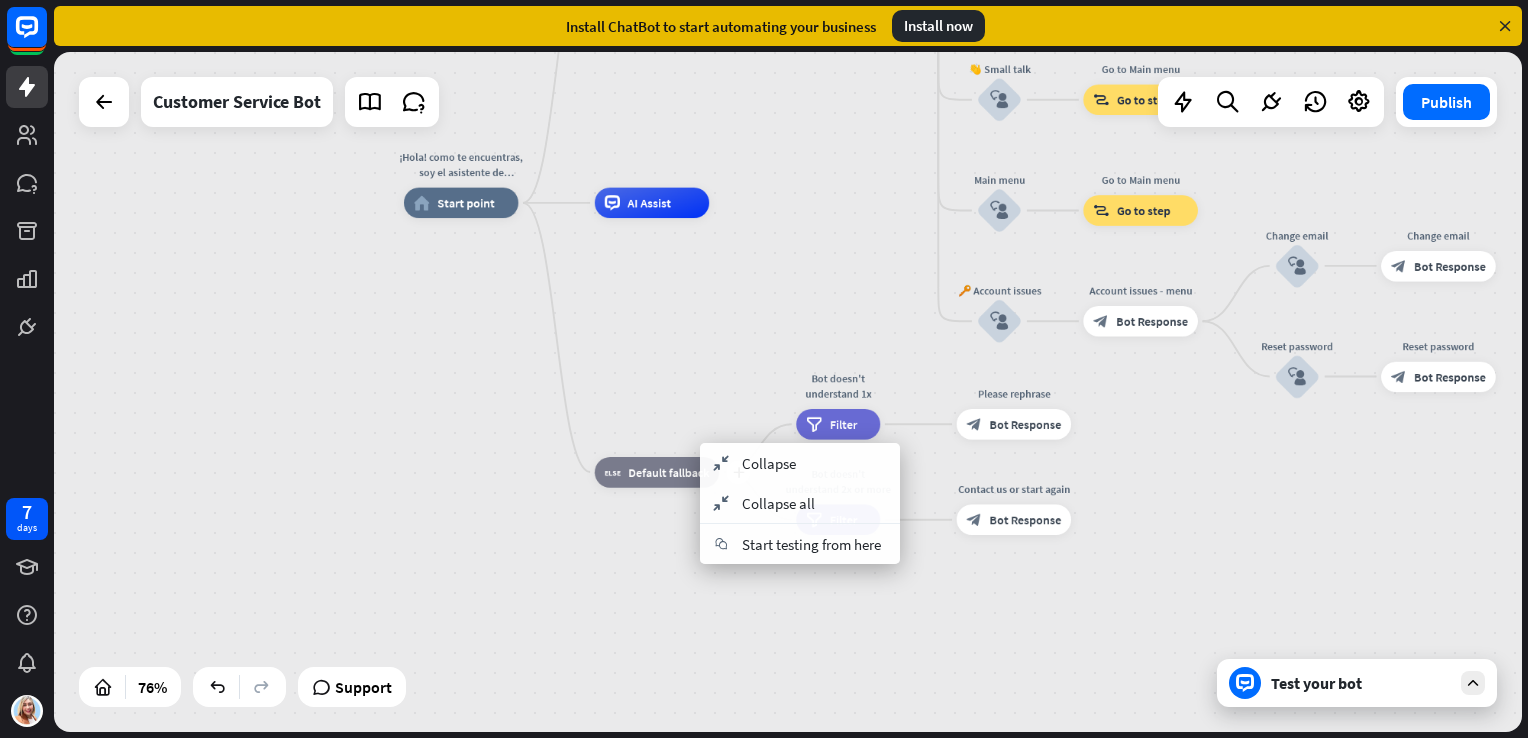 click on "plus     block_fallback   Default fallback" at bounding box center [657, 472] 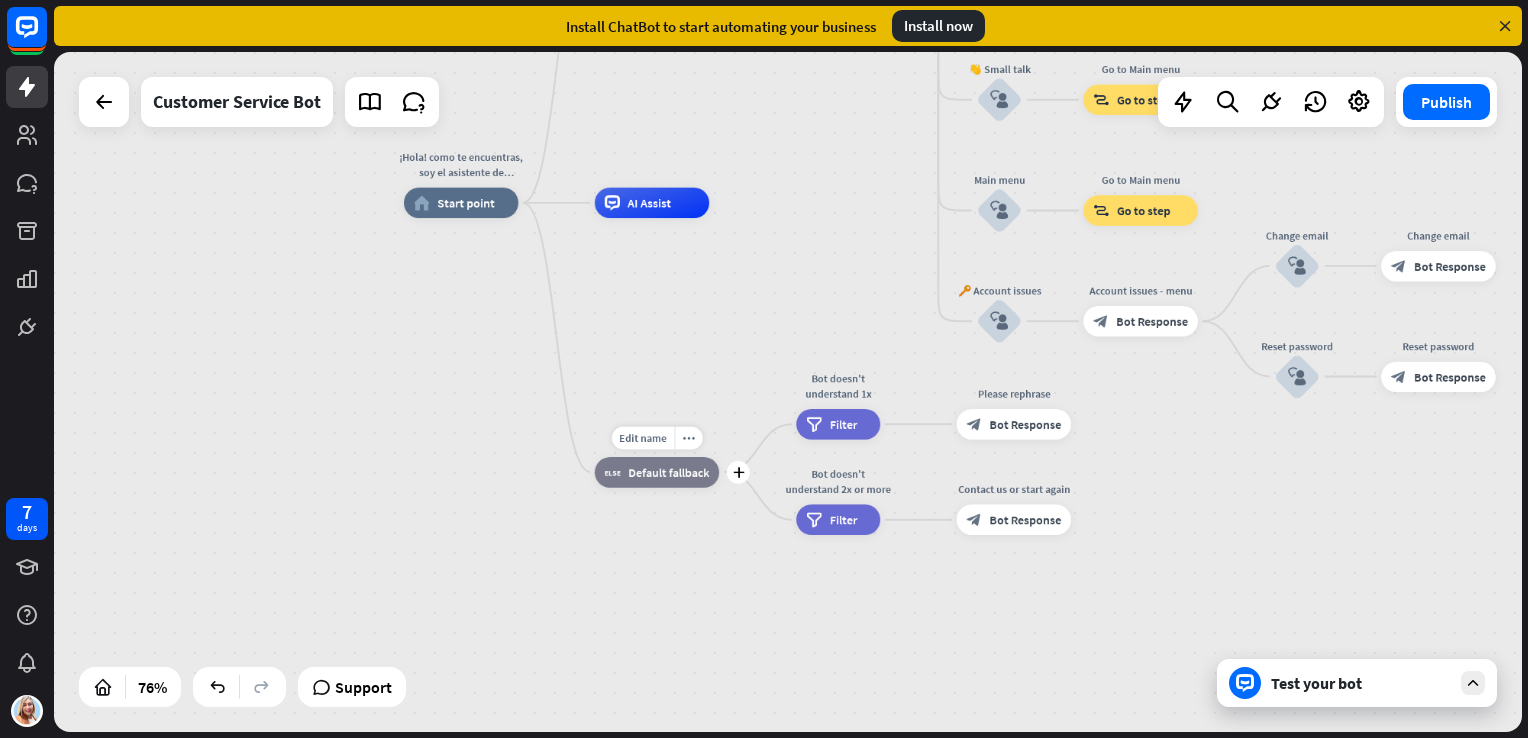 click on "Edit name   more_horiz         plus     block_fallback   Default fallback" at bounding box center (657, 472) 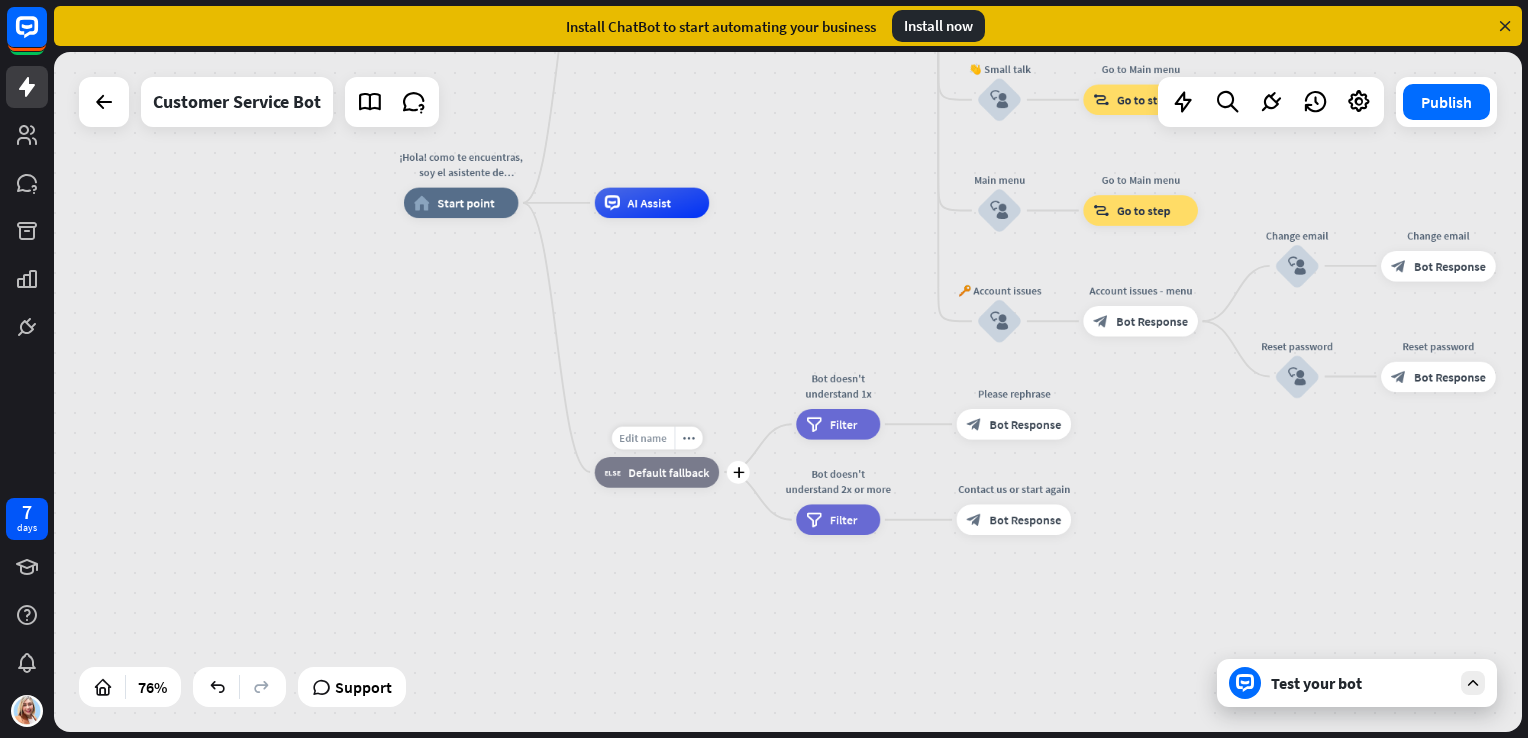 click on "Edit name" at bounding box center [642, 438] 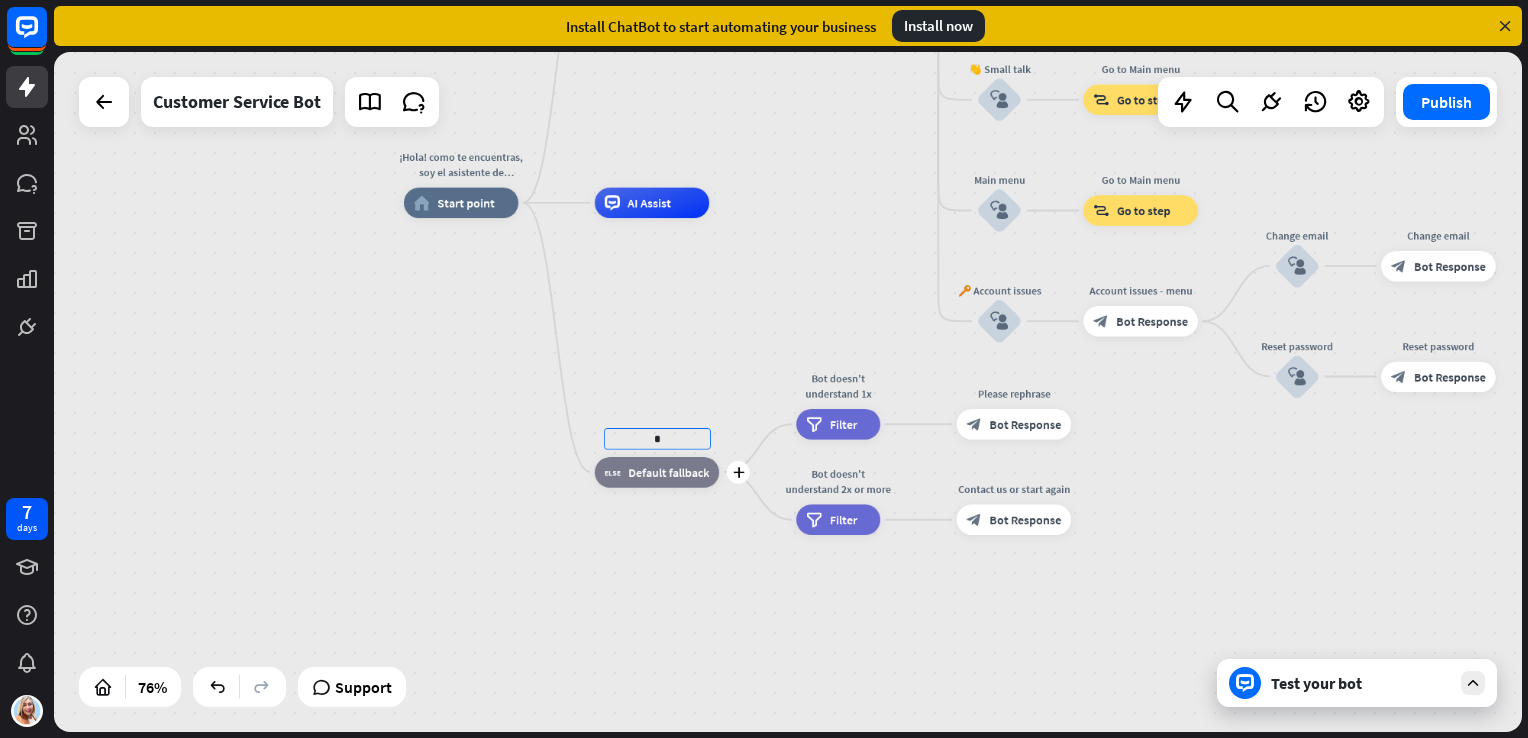 click on "*" at bounding box center (657, 438) 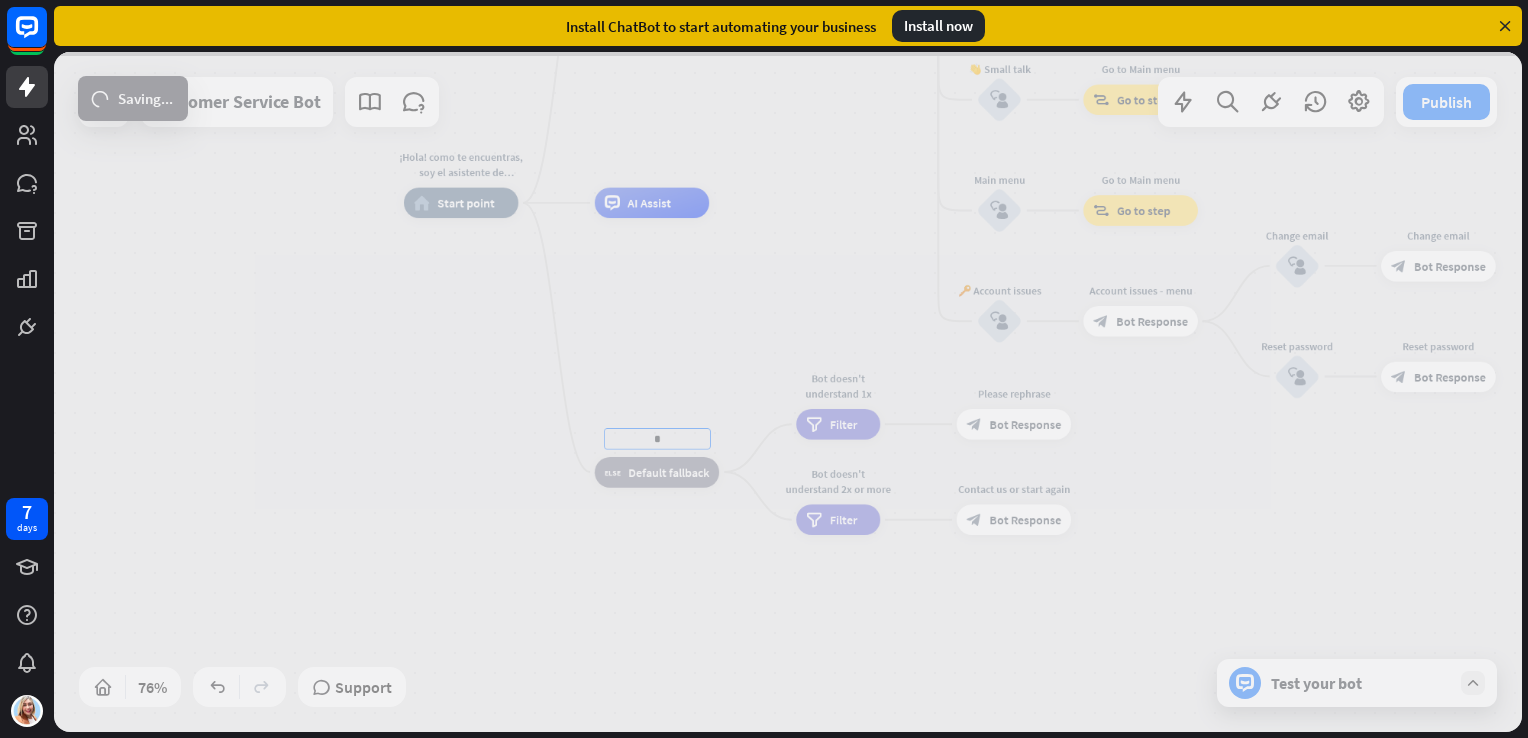 click on "¡Hola! como te encuentras, soy el asistente de [PERSON_NAME] YV en que te puedo ayudar el día [PERSON_NAME][DATE]   home_2   Start point                 Bienvenida   block_bot_response   Bot Response                 ¿Que desea realizar?   block_bot_response   Bot Response                 Our offer   block_user_input                 Select product category   block_bot_response   Bot Response                 ❓ Question   block_user_input                 How can I help you?   block_bot_response   Bot Response                 FAQ   block_user_input                 Type your question   block_bot_response   Bot Response                 Popular questions   block_faq                 Feedback   block_user_input                 Feedback flow   builder_tree   Flow                 Newsletter   block_user_input                 Newsletter flow   builder_tree   Flow                 Contact us   block_user_input                 Contact info   block_bot_response   Bot Response                 👋 Small talk" at bounding box center (788, 392) 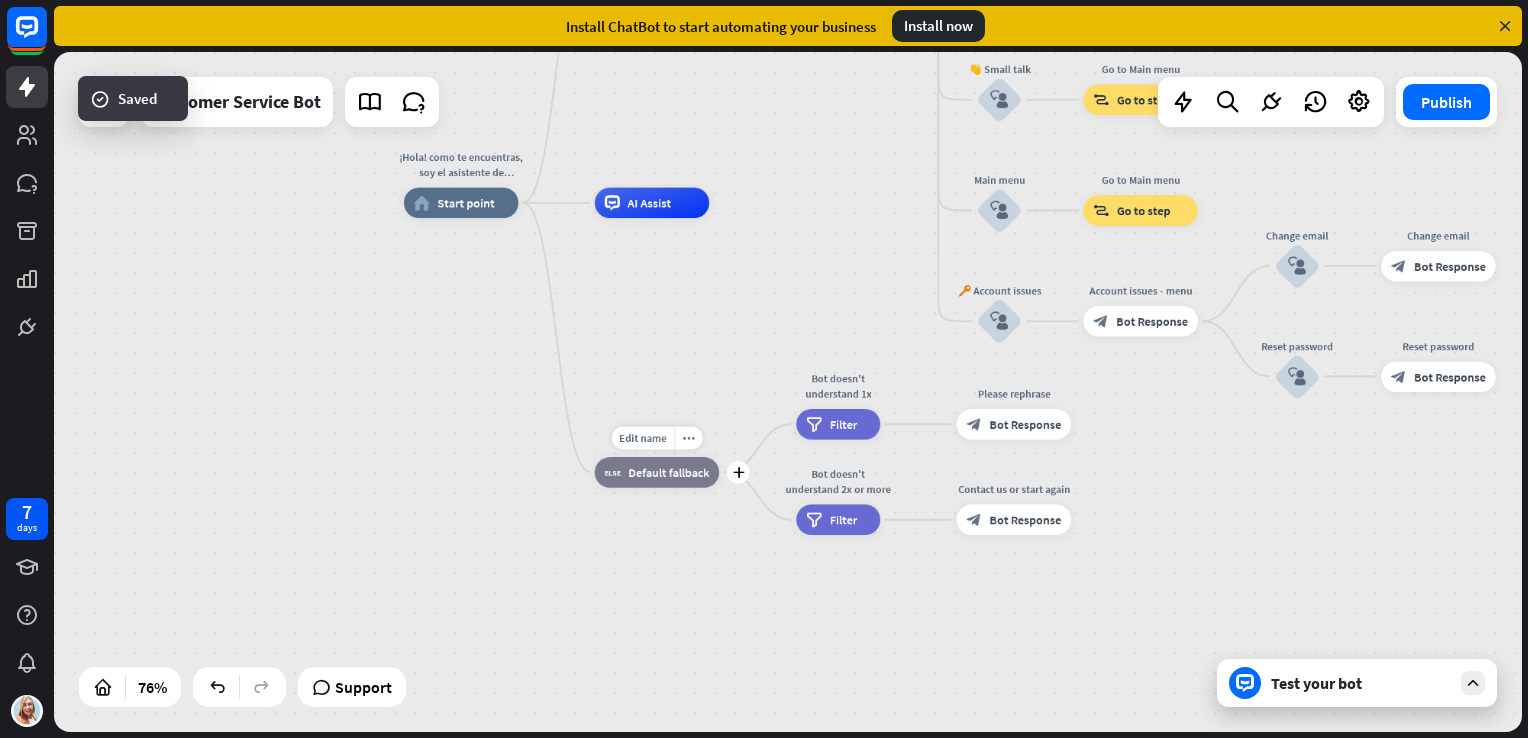 click on "block_fallback   Default fallback" at bounding box center [657, 472] 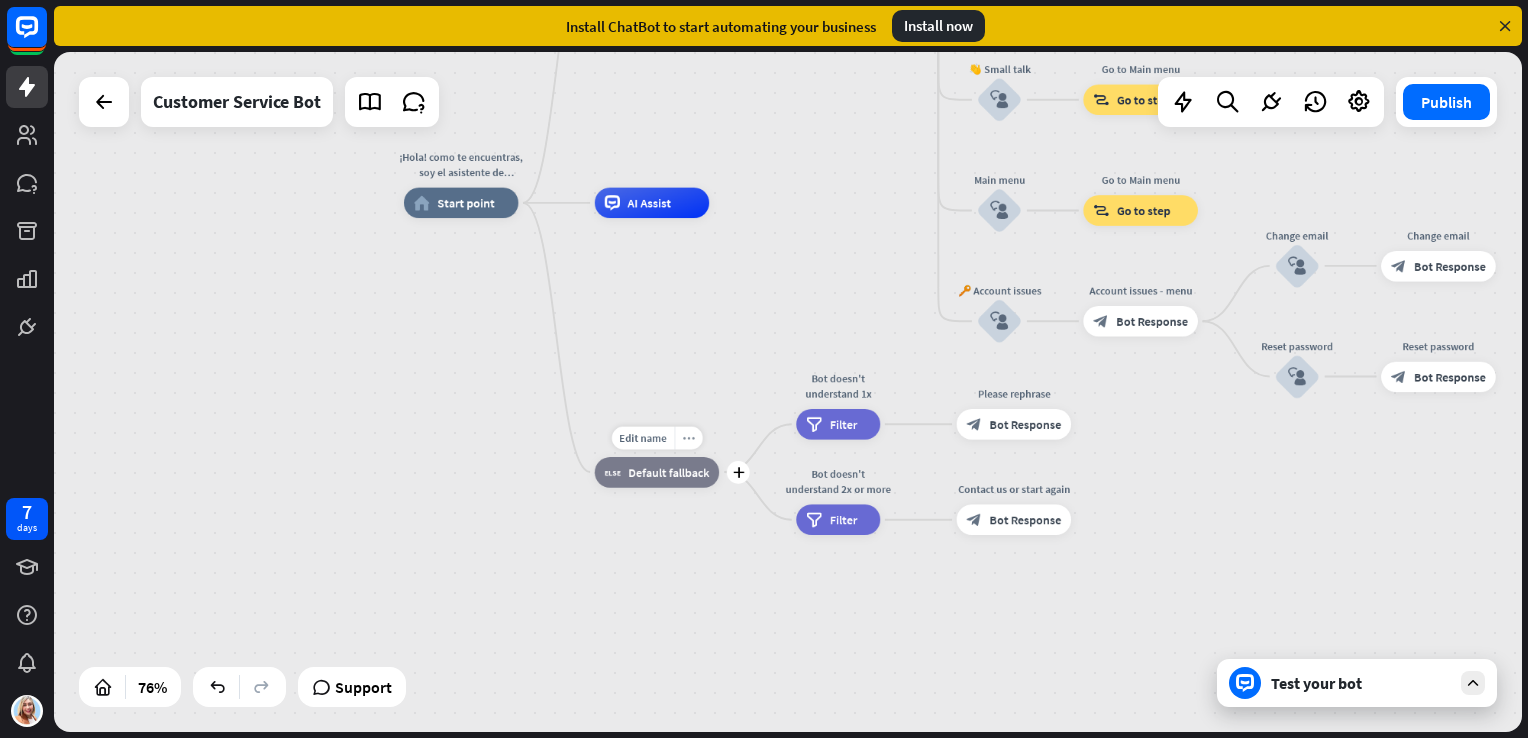 click on "more_horiz" at bounding box center (688, 437) 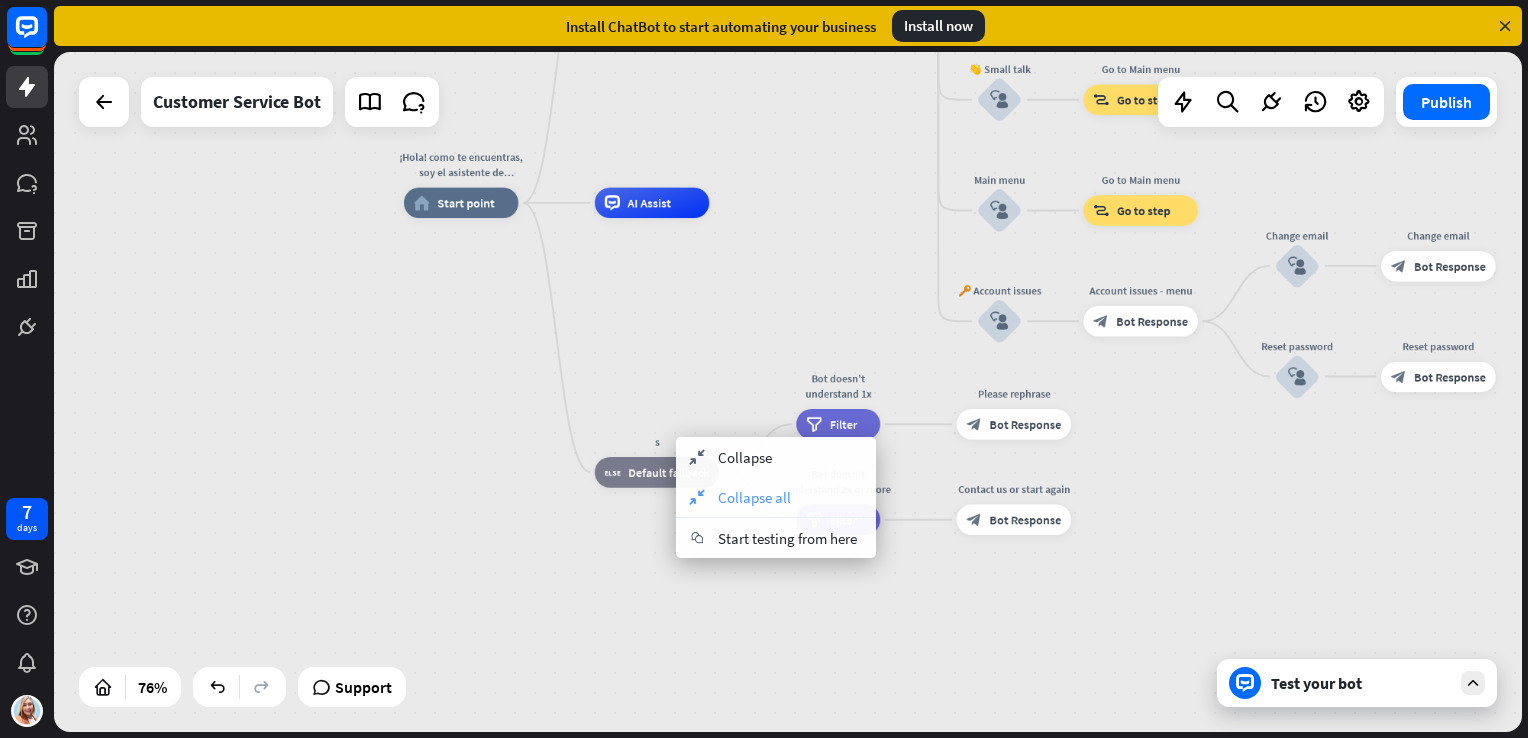 click on "collapse   Collapse all" at bounding box center (776, 497) 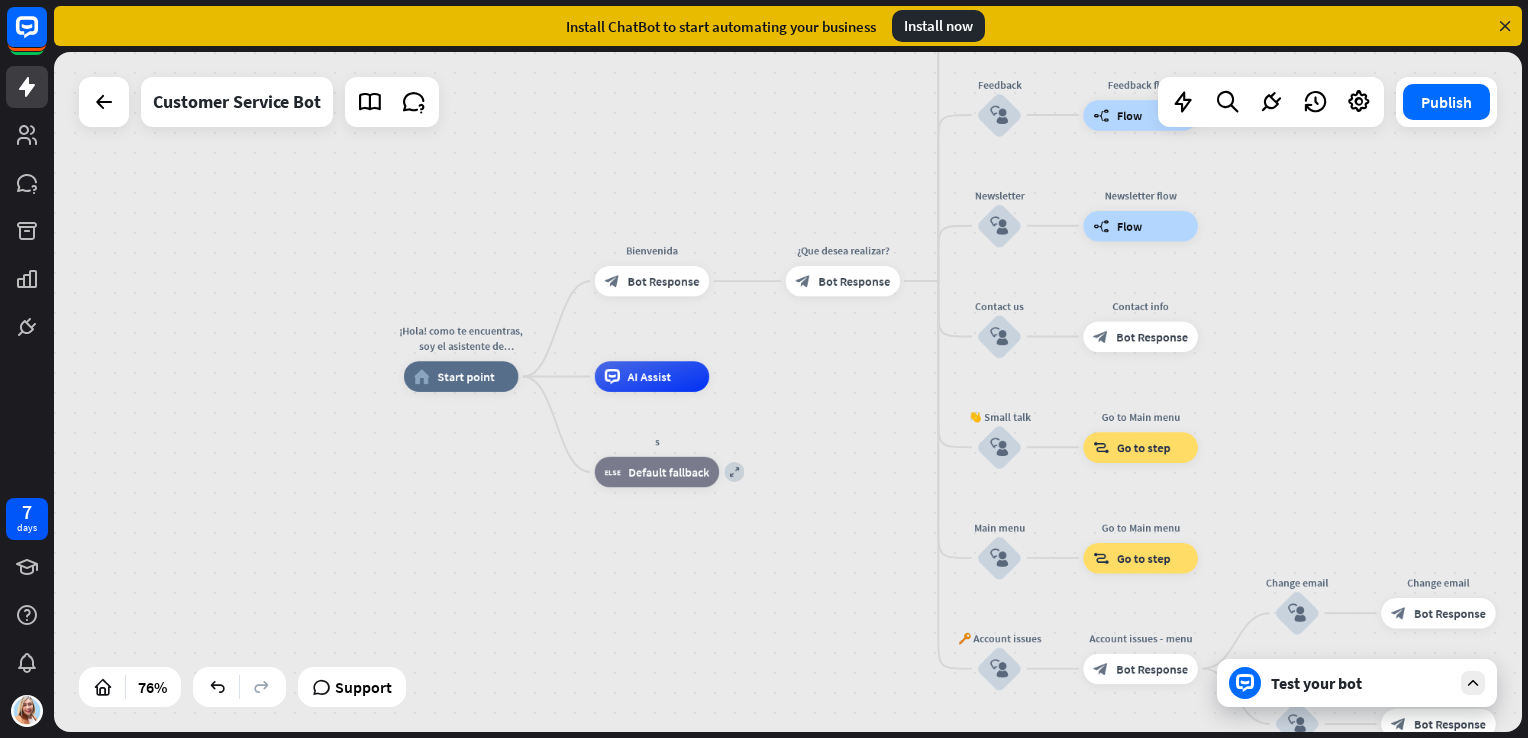 click on "¡Hola! como te encuentras, soy el asistente de [PERSON_NAME] YV en que te puedo ayudar el día [PERSON_NAME][DATE]   home_2   Start point                 Bienvenida   block_bot_response   Bot Response                 ¿Que desea realizar?   block_bot_response   Bot Response                 Our offer   block_user_input                 Select product category   block_bot_response   Bot Response                 ❓ Question   block_user_input                 How can I help you?   block_bot_response   Bot Response                 FAQ   block_user_input                 Type your question   block_bot_response   Bot Response                 Popular questions   block_faq                 Feedback   block_user_input                 Feedback flow   builder_tree   Flow                 Newsletter   block_user_input                 Newsletter flow   builder_tree   Flow                 Contact us   block_user_input                 Contact info   block_bot_response   Bot Response                 👋 Small talk" at bounding box center [964, 636] 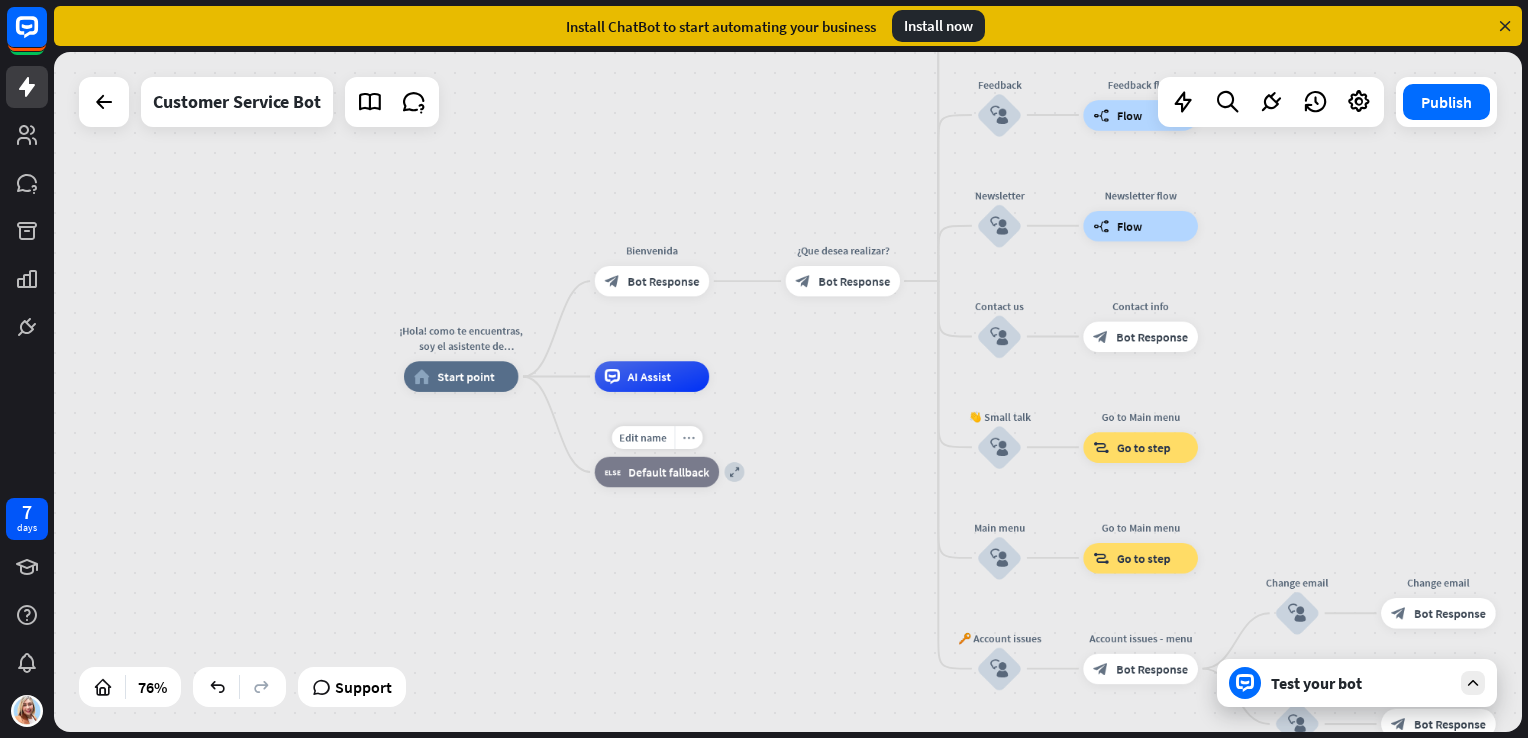 click on "more_horiz" at bounding box center [689, 437] 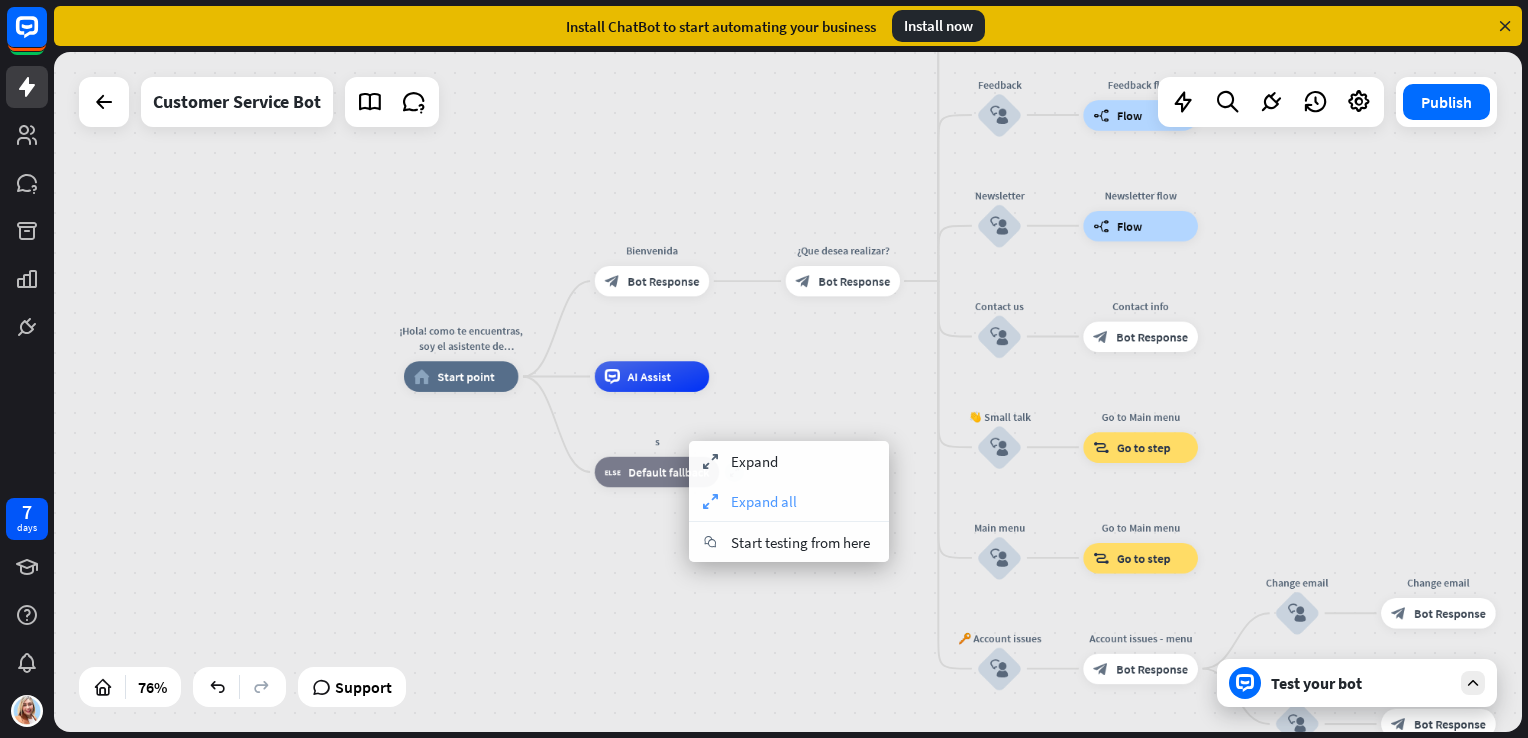 click on "expand" at bounding box center [710, 501] 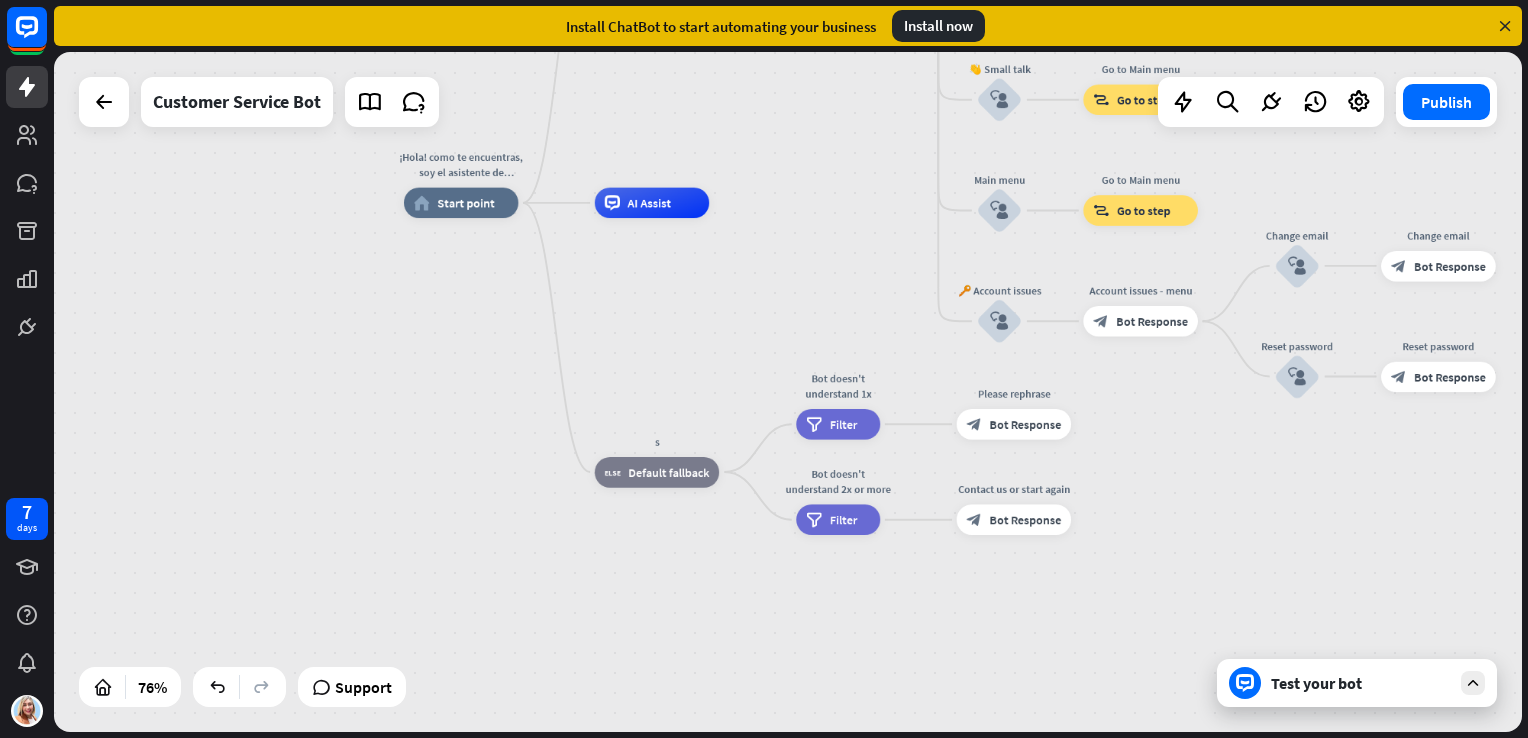 click on "¡Hola! como te encuentras, soy el asistente de [PERSON_NAME] YV en que te puedo ayudar el día [PERSON_NAME][DATE]   home_2   Start point                 Bienvenida   block_bot_response   Bot Response                 ¿Que desea realizar?   block_bot_response   Bot Response                 Our offer   block_user_input                 Select product category   block_bot_response   Bot Response                 ❓ Question   block_user_input                 How can I help you?   block_bot_response   Bot Response                 FAQ   block_user_input                 Type your question   block_bot_response   Bot Response                 Popular questions   block_faq                 Feedback   block_user_input                 Feedback flow   builder_tree   Flow                 Newsletter   block_user_input                 Newsletter flow   builder_tree   Flow                 Contact us   block_user_input                 Contact info   block_bot_response   Bot Response                 👋 Small talk" at bounding box center [964, 462] 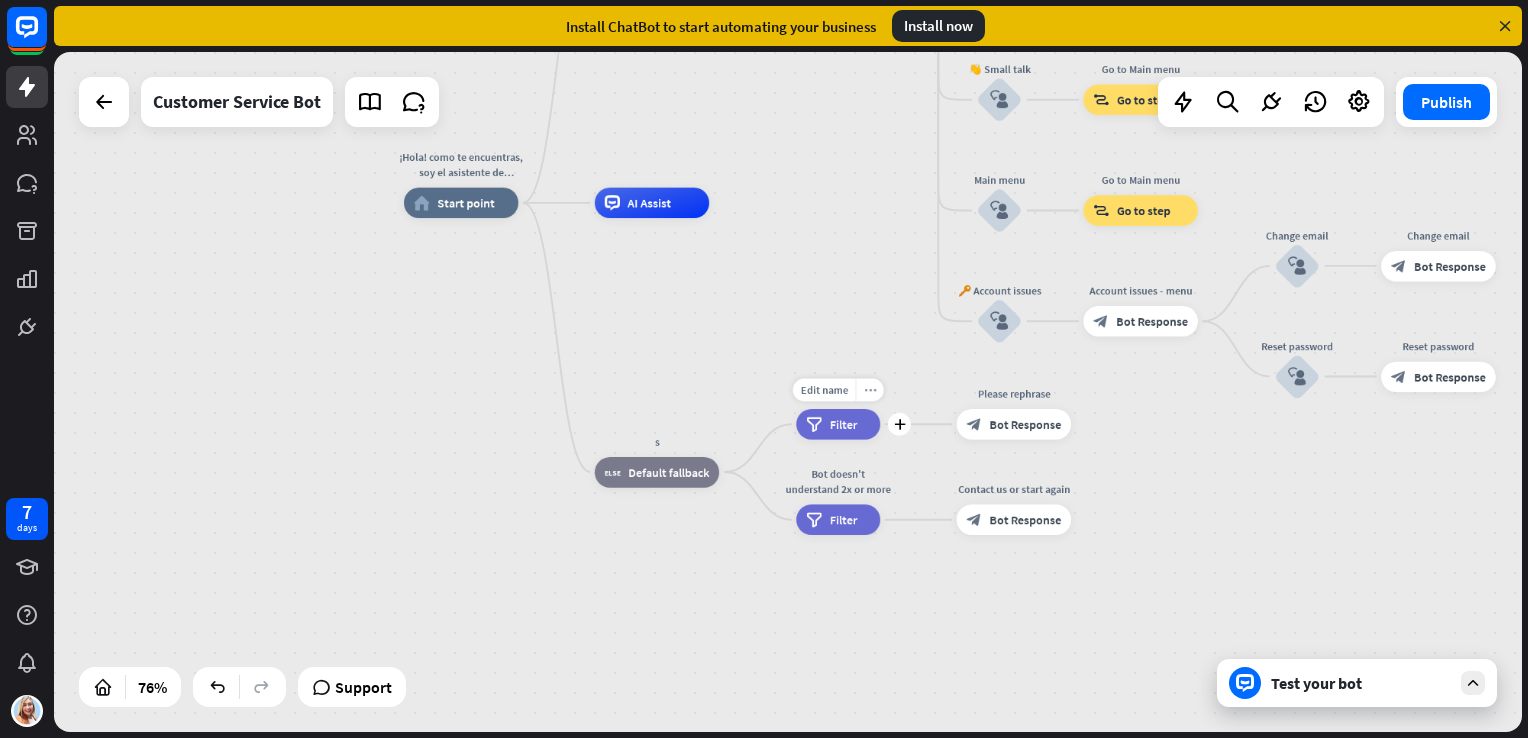 click on "more_horiz" at bounding box center (870, 389) 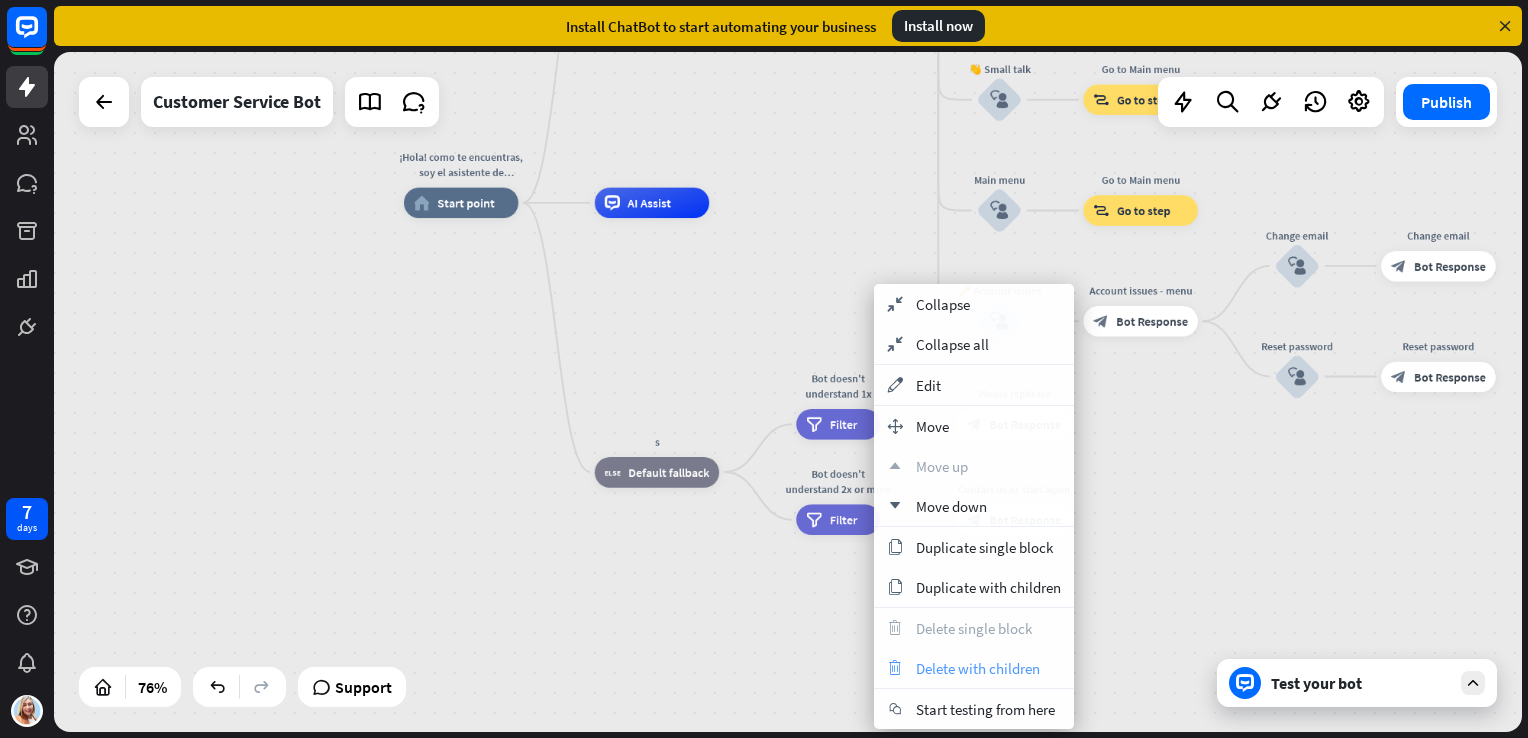 click on "Delete with children" at bounding box center [978, 668] 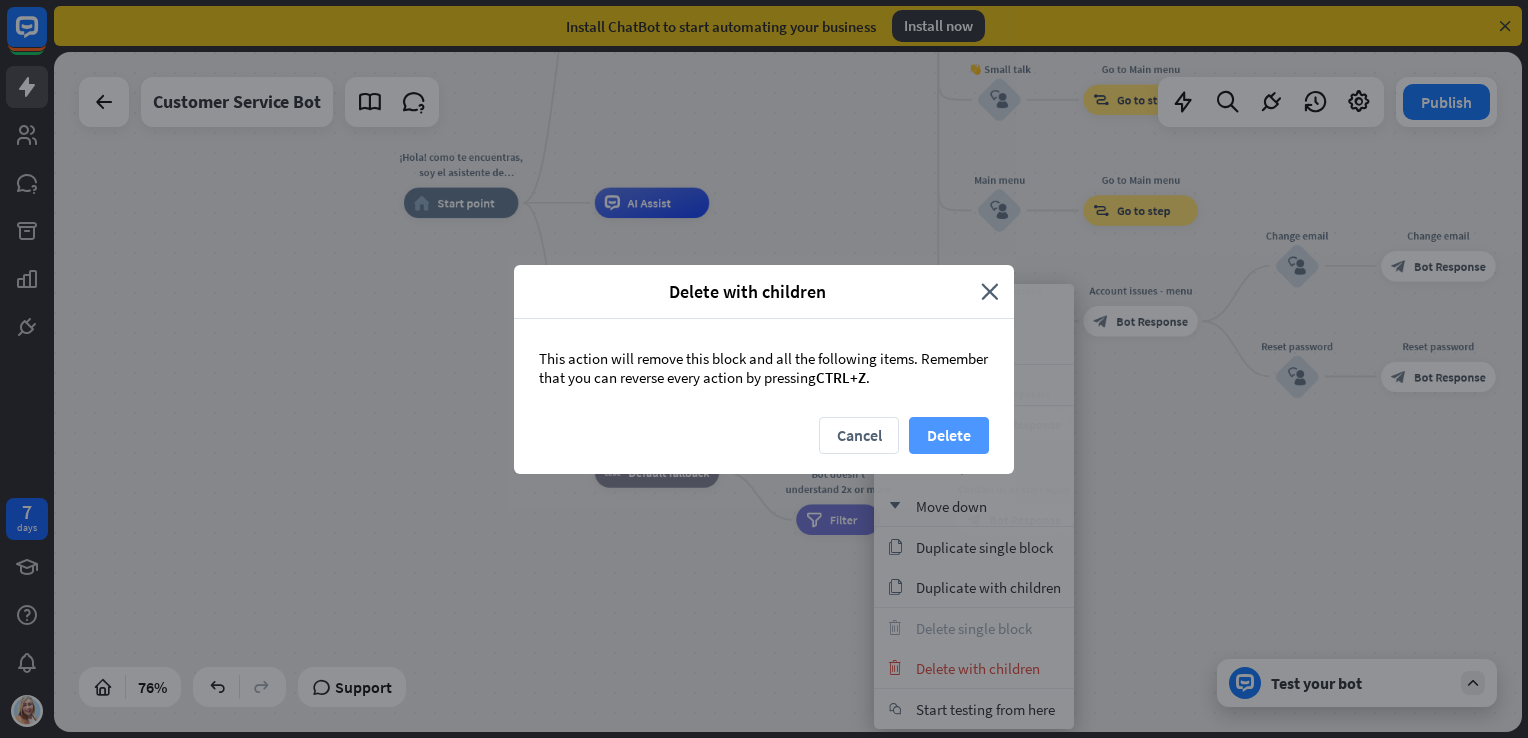 click on "Delete" at bounding box center [949, 435] 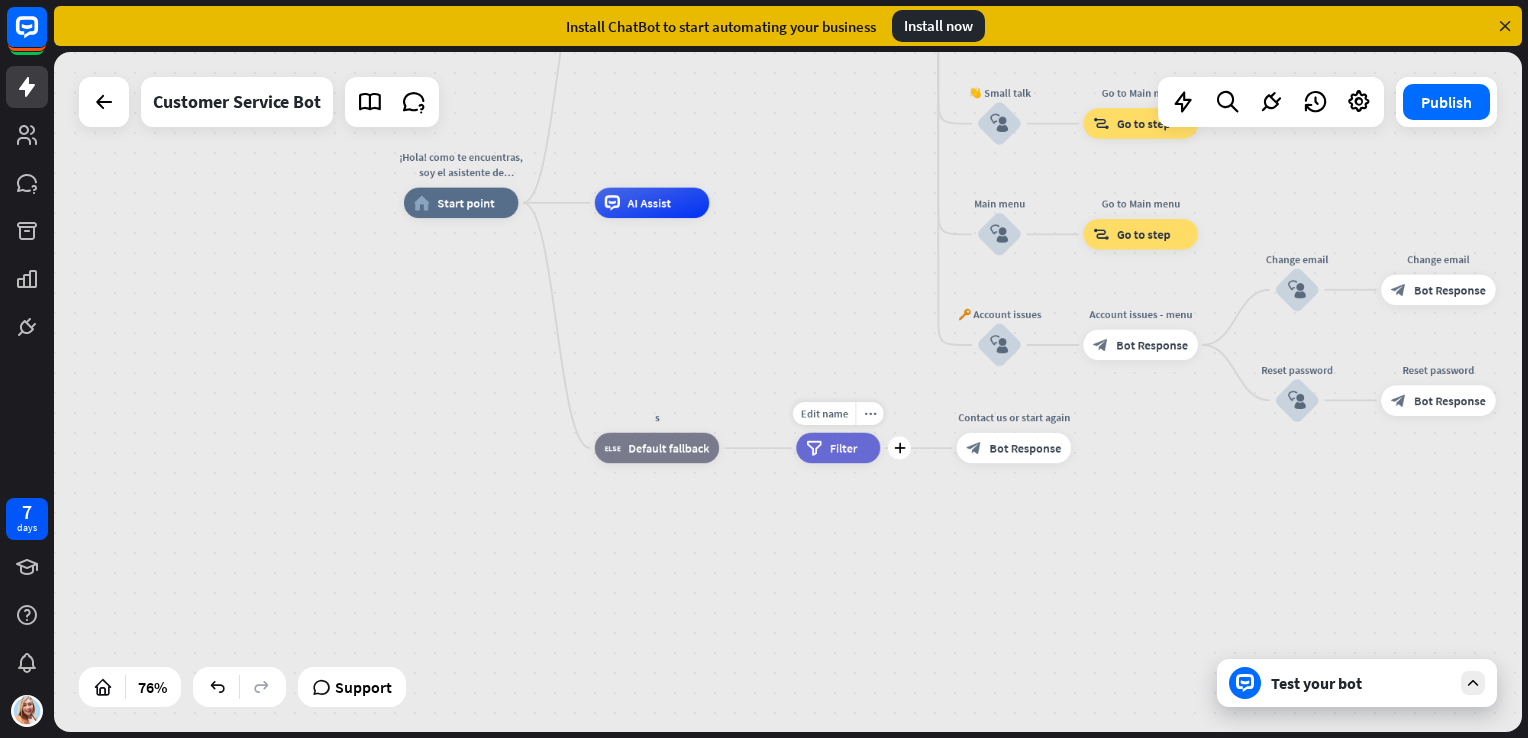 click on "Edit name   more_horiz         plus     filter   Filter" at bounding box center [838, 448] 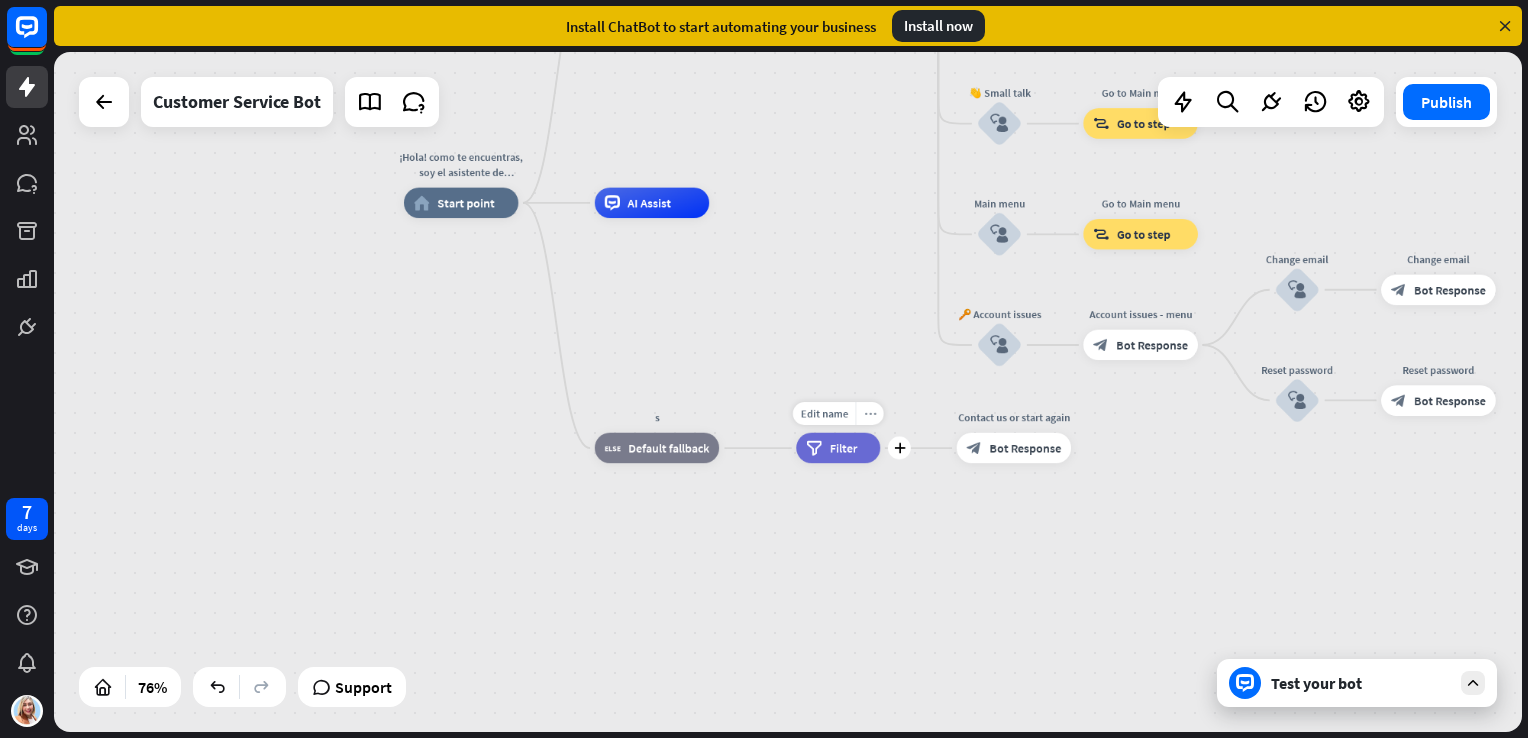 click on "more_horiz" at bounding box center [869, 413] 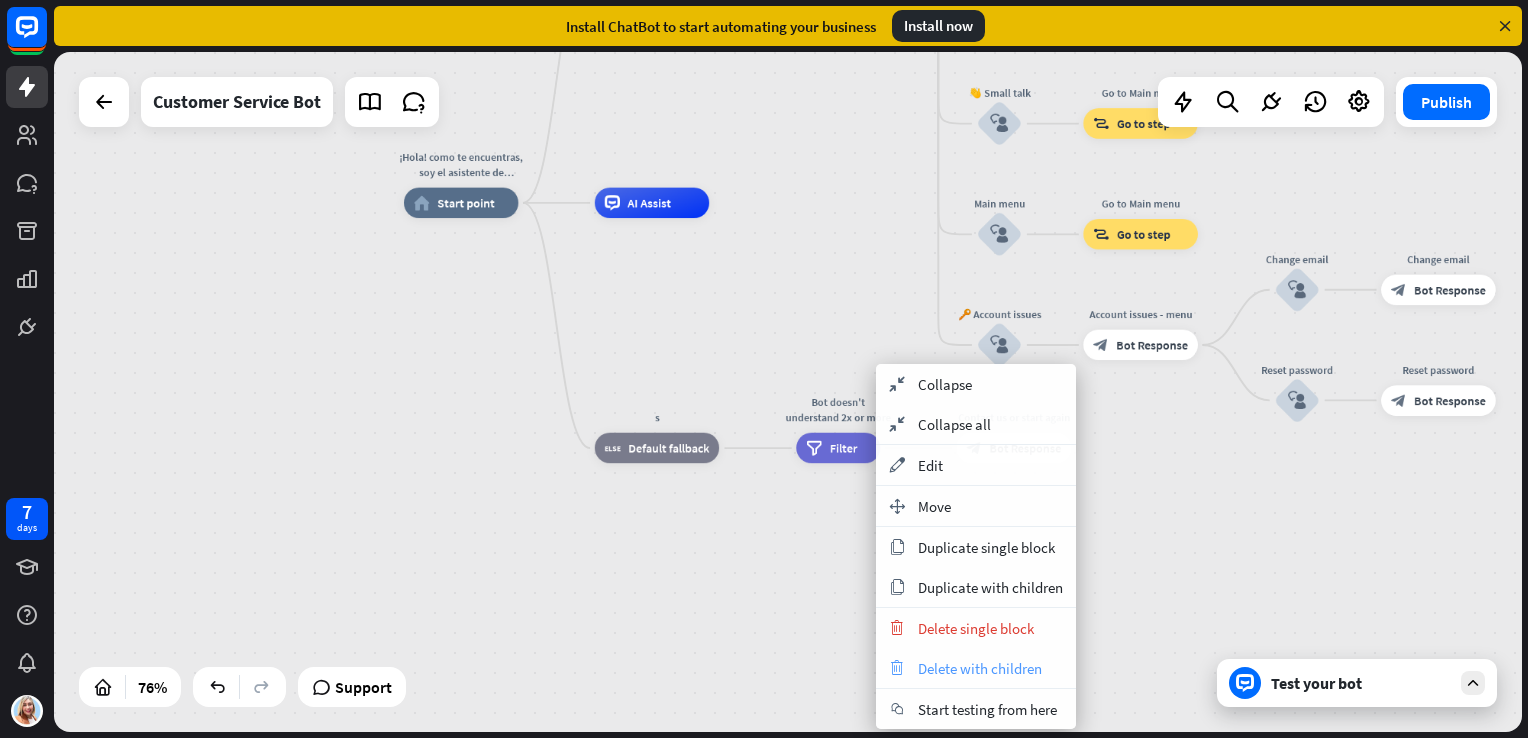 click on "Delete with children" at bounding box center [980, 668] 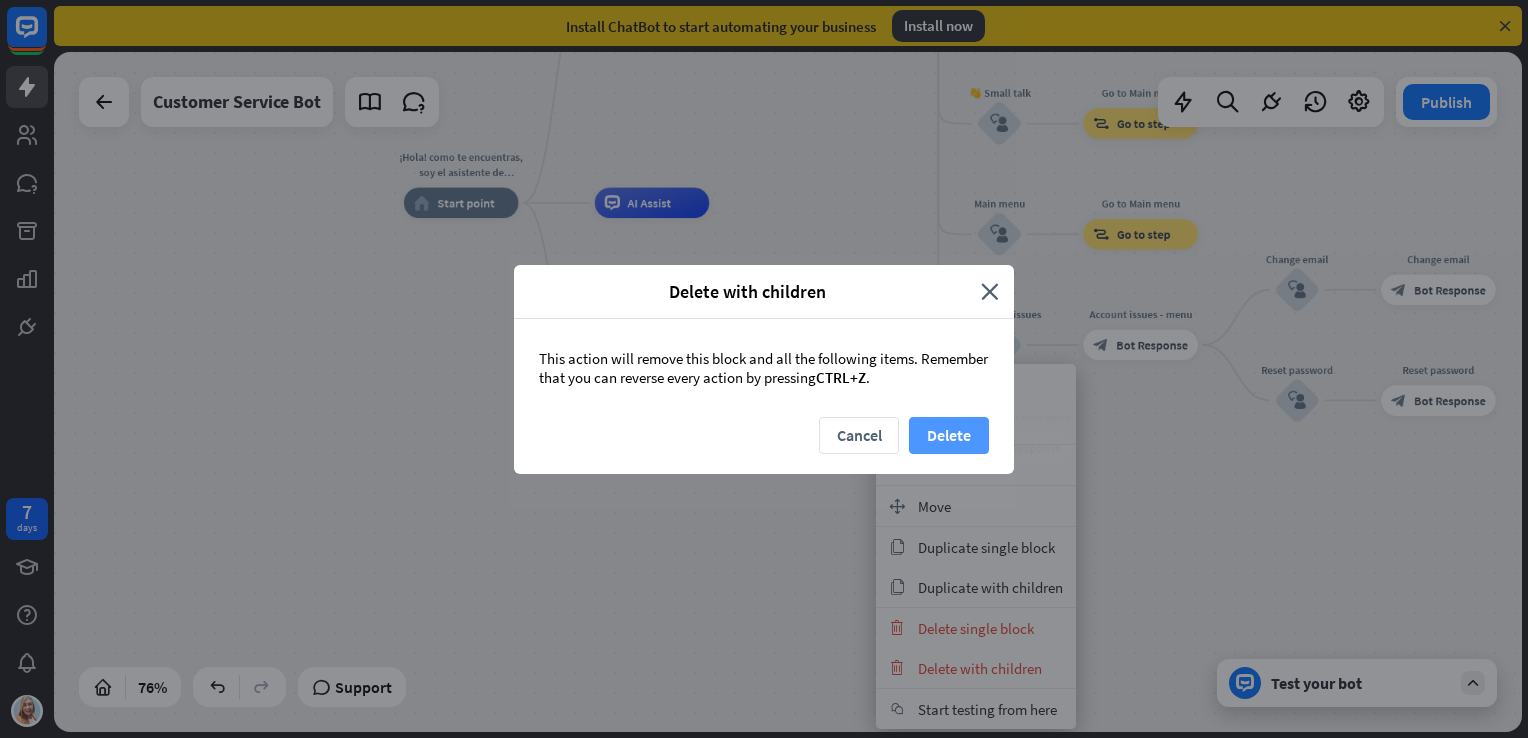 click on "Delete" at bounding box center [949, 435] 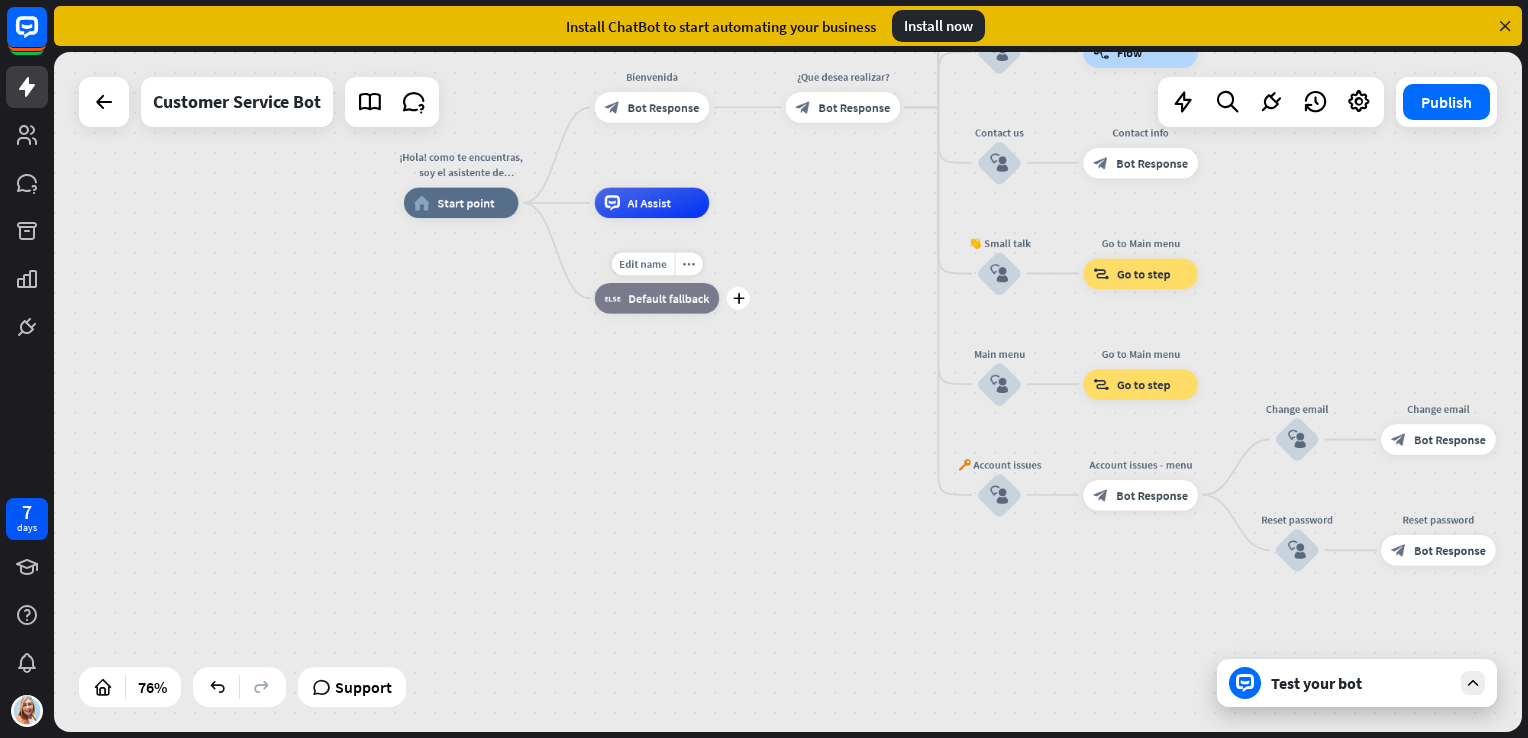 click on "Edit name   more_horiz         plus     block_fallback   Default fallback" at bounding box center [657, 298] 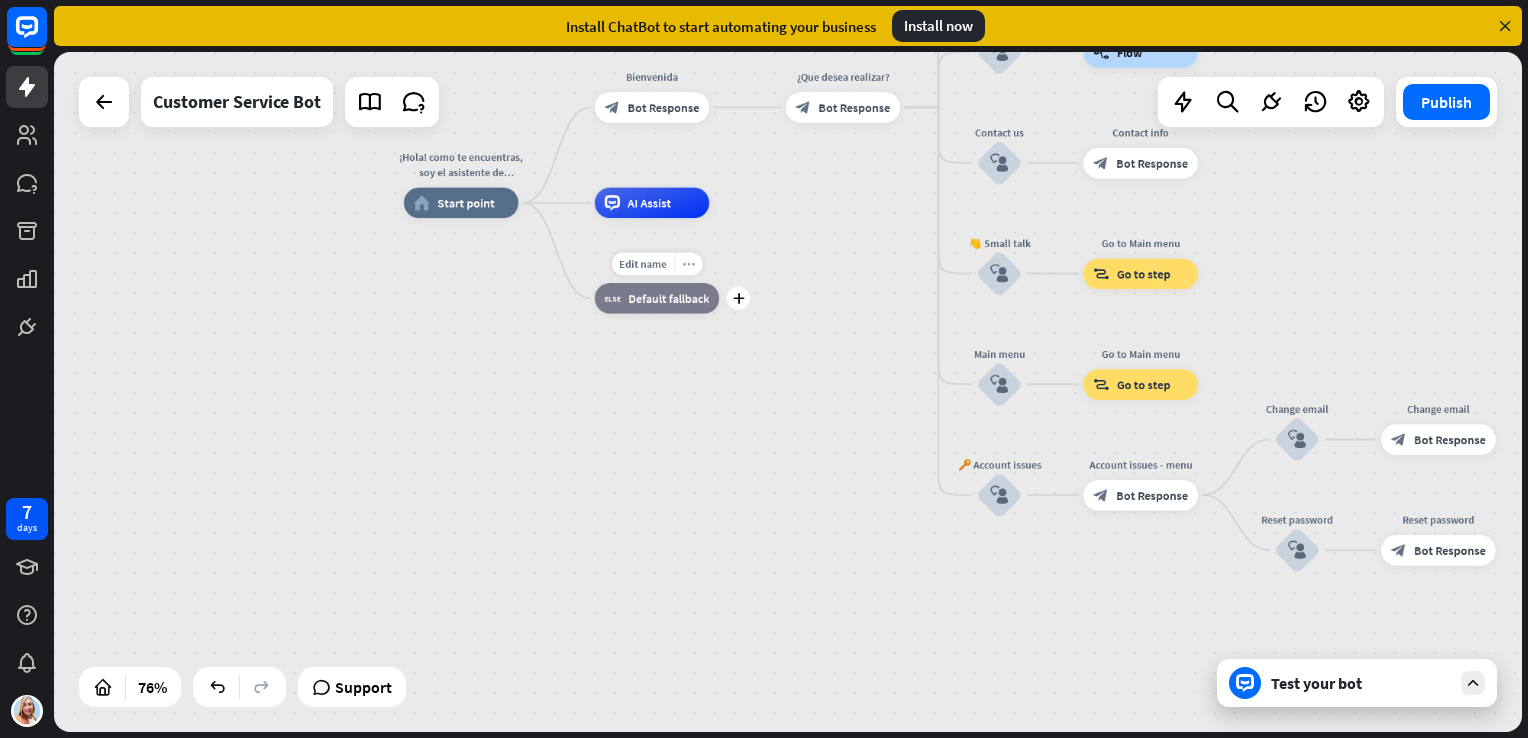 click on "more_horiz" at bounding box center [688, 263] 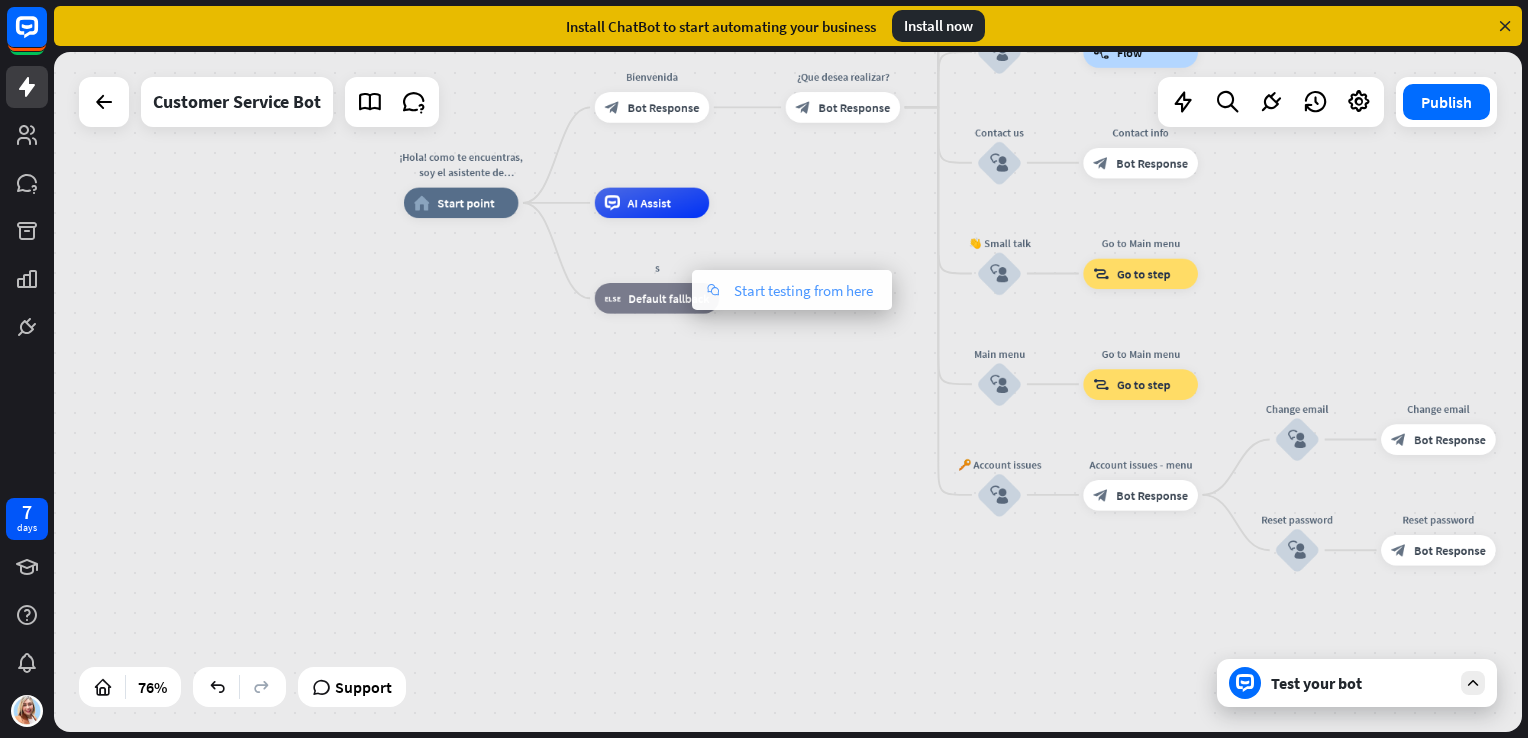 click on "chat   Start testing from here" at bounding box center (792, 290) 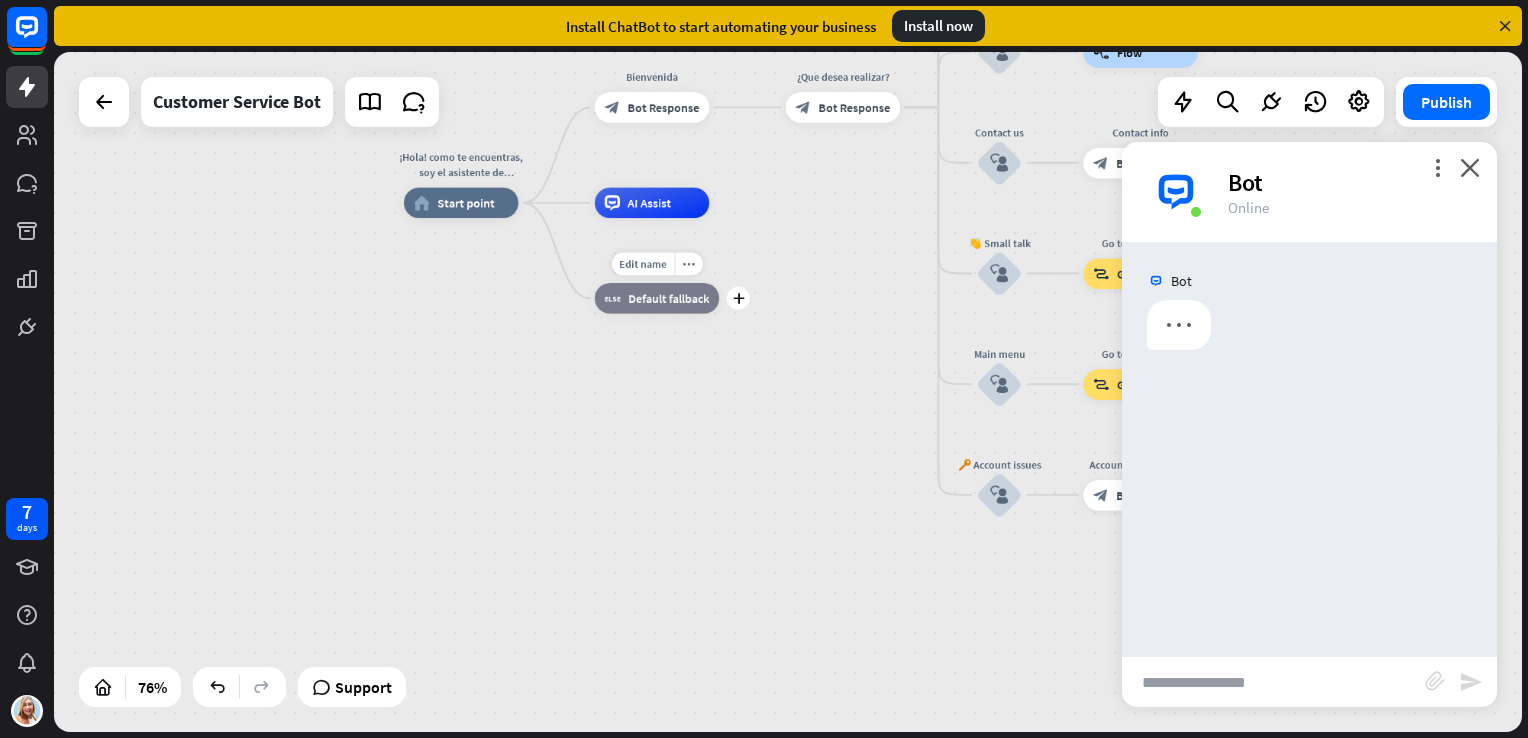 scroll, scrollTop: 0, scrollLeft: 0, axis: both 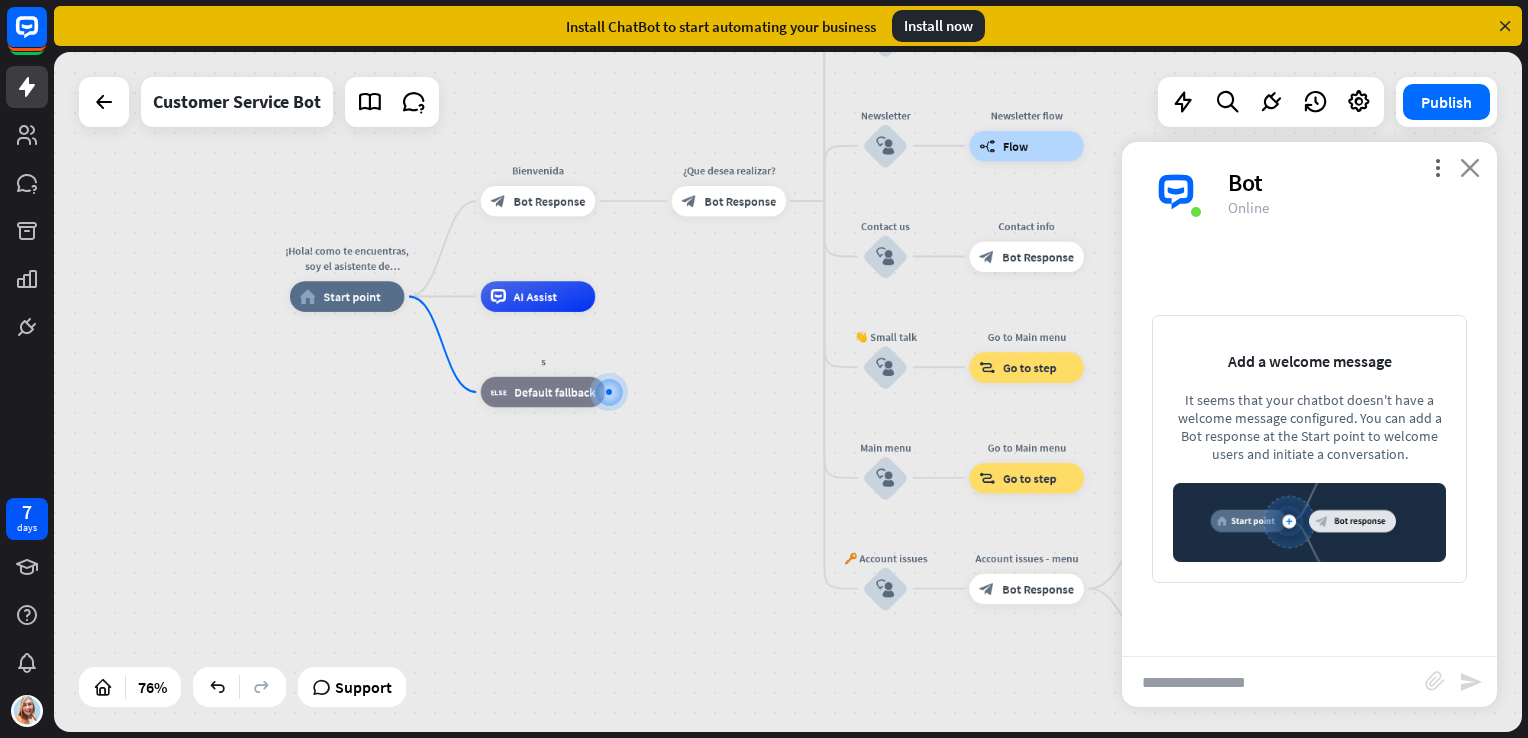 click on "close" at bounding box center (1470, 167) 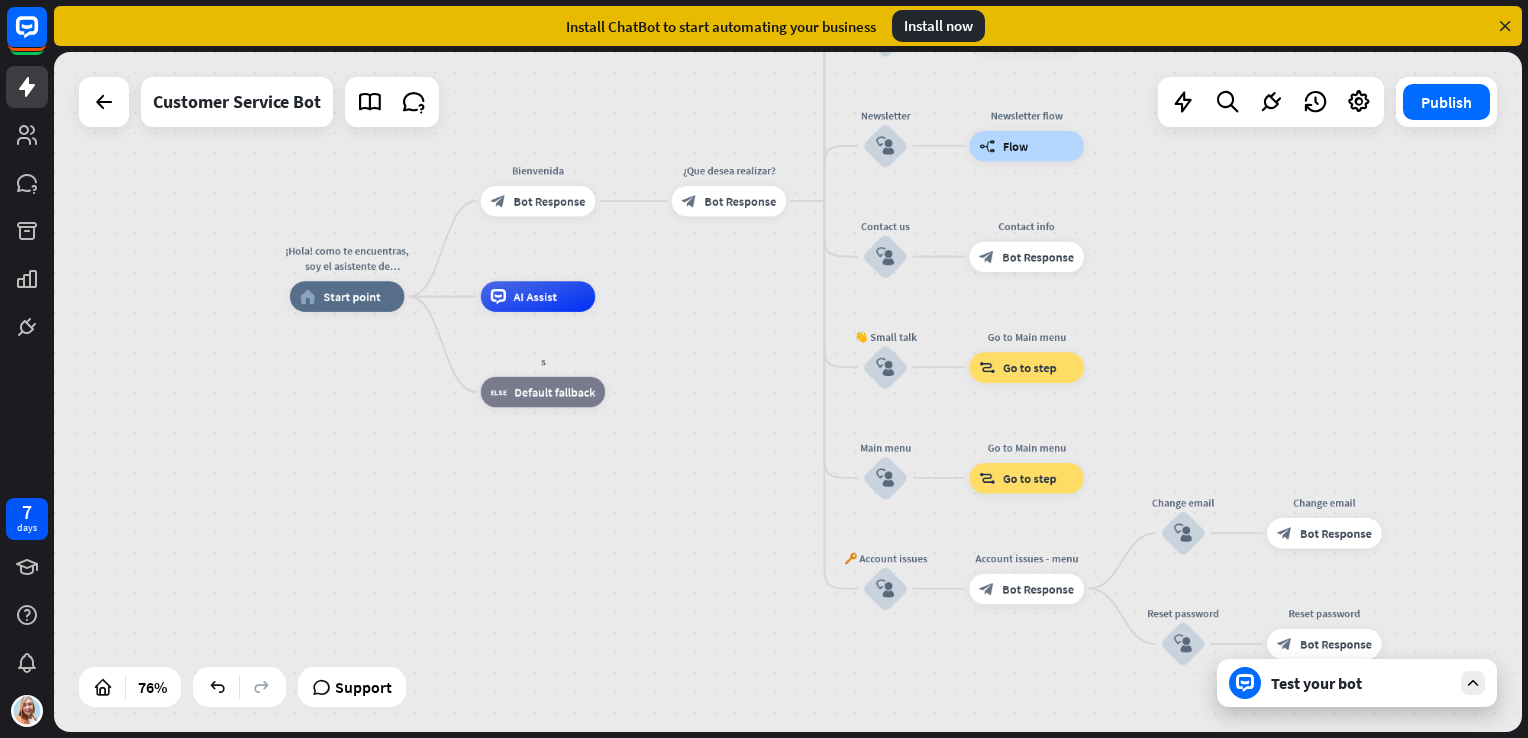 click on "¡Hola! como te encuentras, soy el asistente de [PERSON_NAME] YV en que te puedo ayudar el día [PERSON_NAME][DATE]   home_2   Start point                 Bienvenida   block_bot_response   Bot Response                 ¿Que desea realizar?   block_bot_response   Bot Response                 Our offer   block_user_input                 Select product category   block_bot_response   Bot Response                 ❓ Question   block_user_input                 How can I help you?   block_bot_response   Bot Response                 FAQ   block_user_input                 Type your question   block_bot_response   Bot Response                 Popular questions   block_faq                 Feedback   block_user_input                 Feedback flow   builder_tree   Flow                 Newsletter   block_user_input                 Newsletter flow   builder_tree   Flow                 Contact us   block_user_input                 Contact info   block_bot_response   Bot Response                 👋 Small talk" at bounding box center [850, 556] 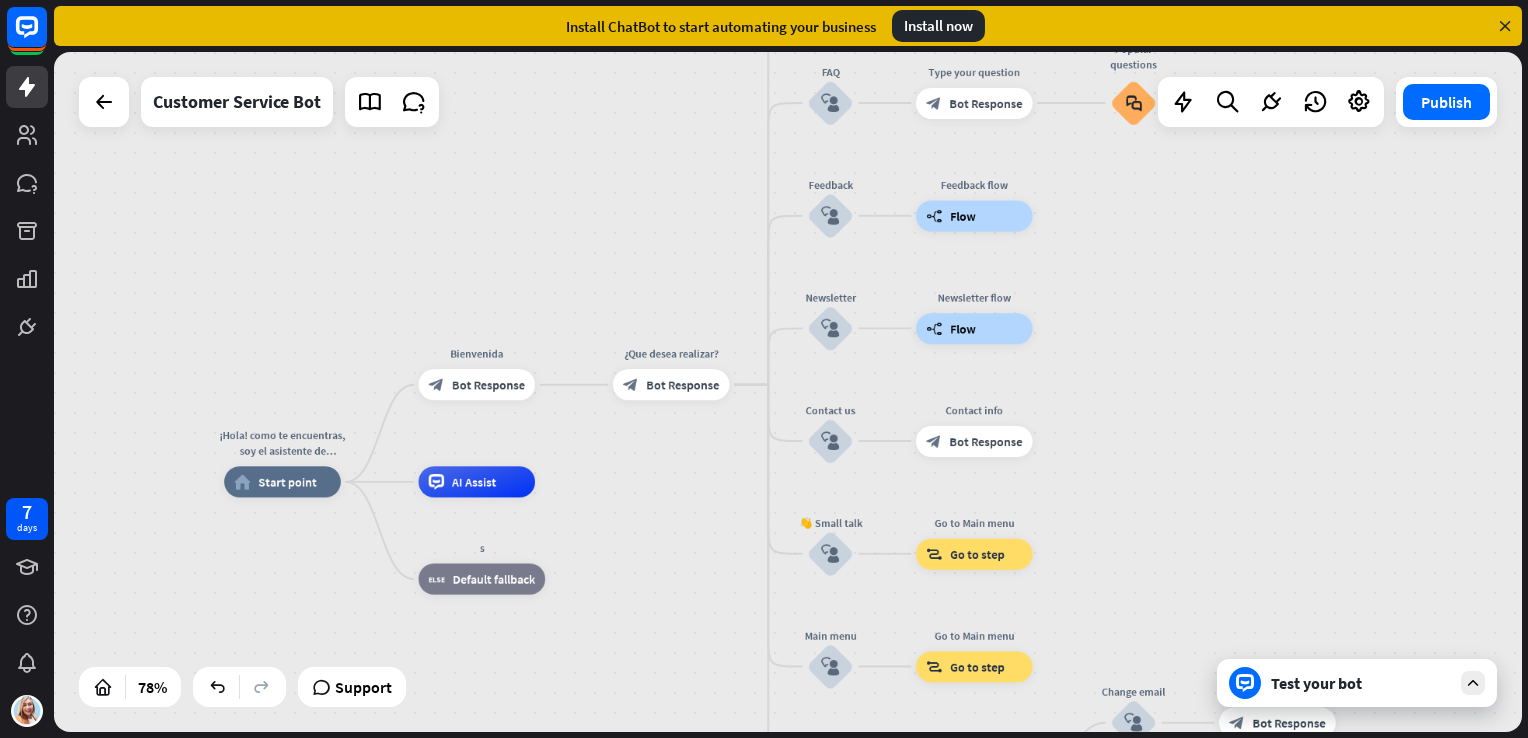 drag, startPoint x: 765, startPoint y: 320, endPoint x: 708, endPoint y: 509, distance: 197.4082 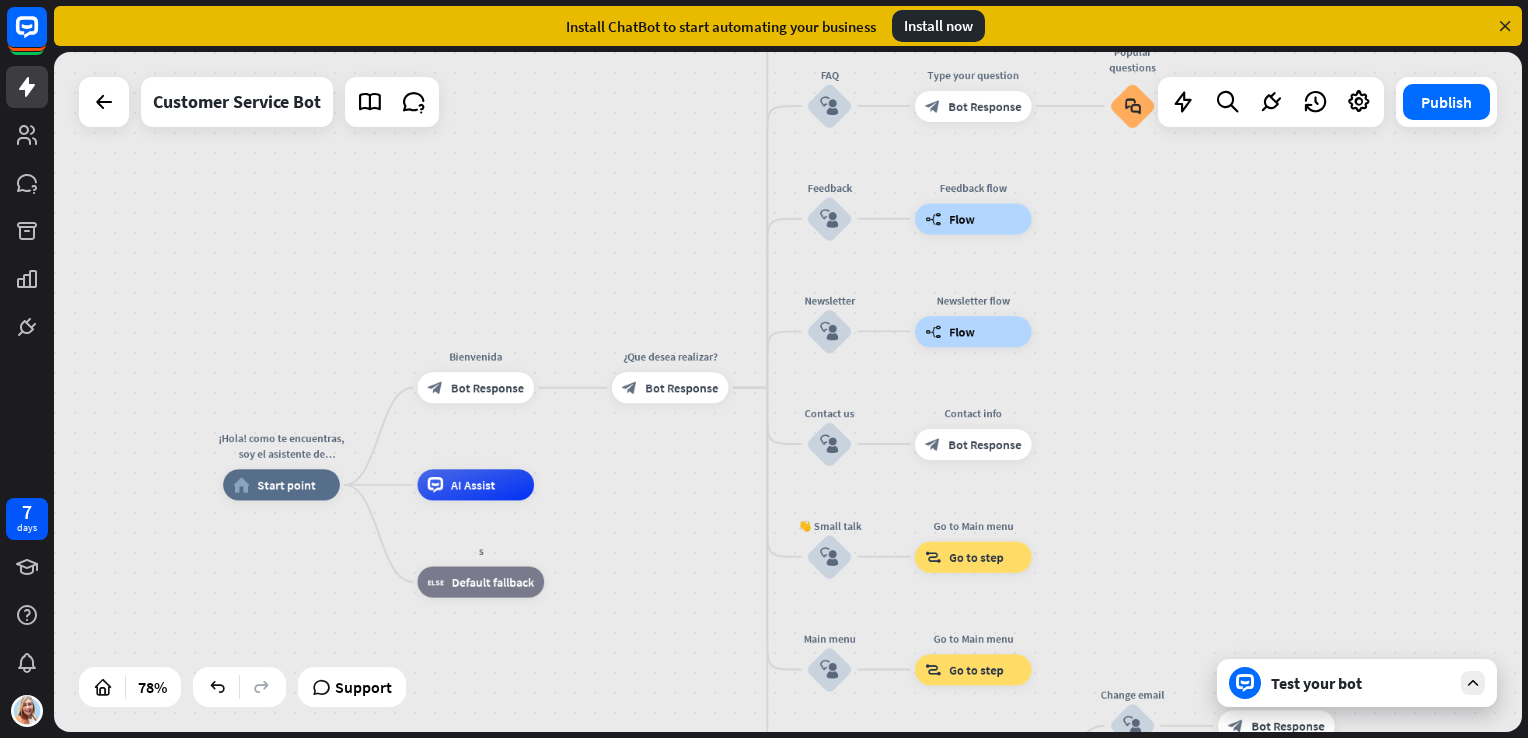 click on "Test your bot" at bounding box center [1361, 683] 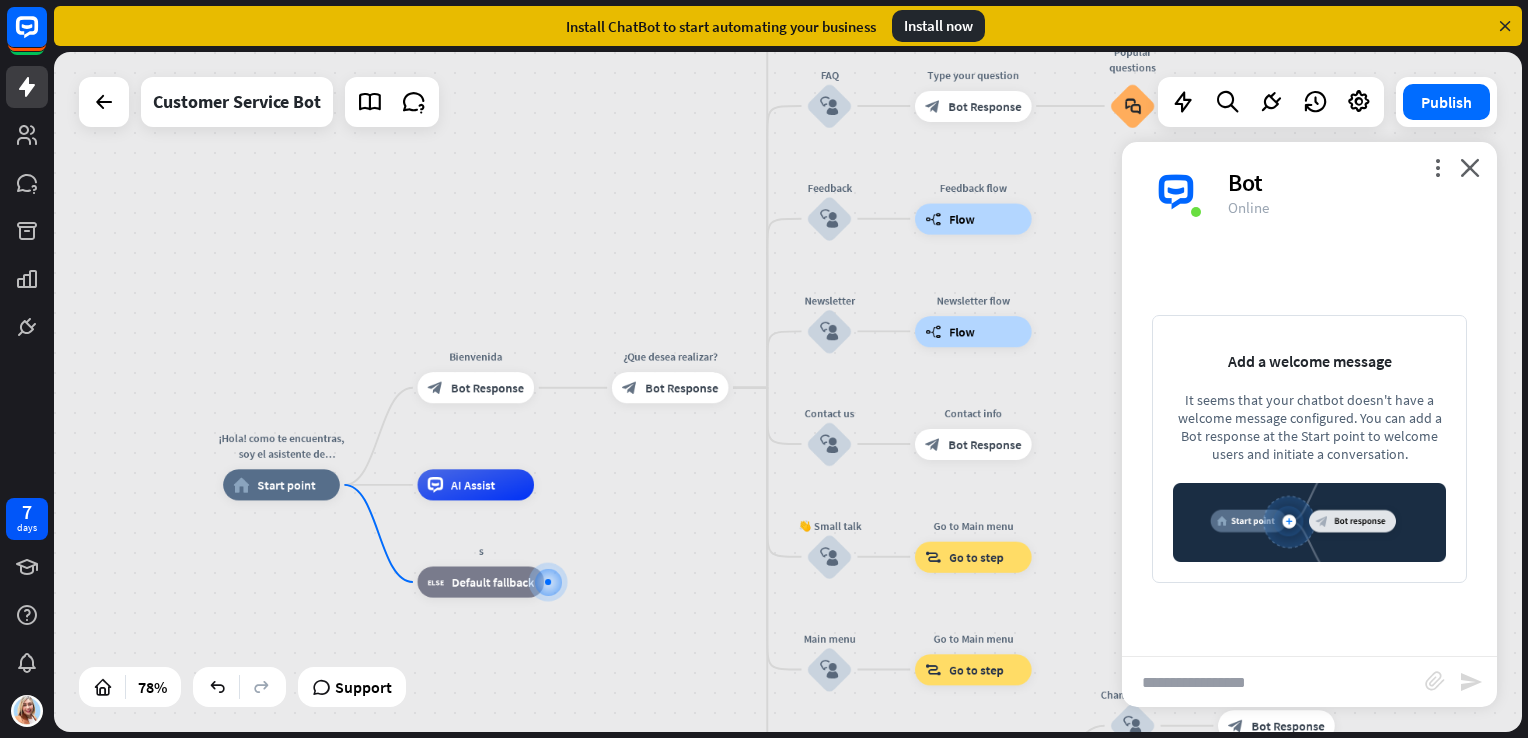 click at bounding box center [1309, 522] 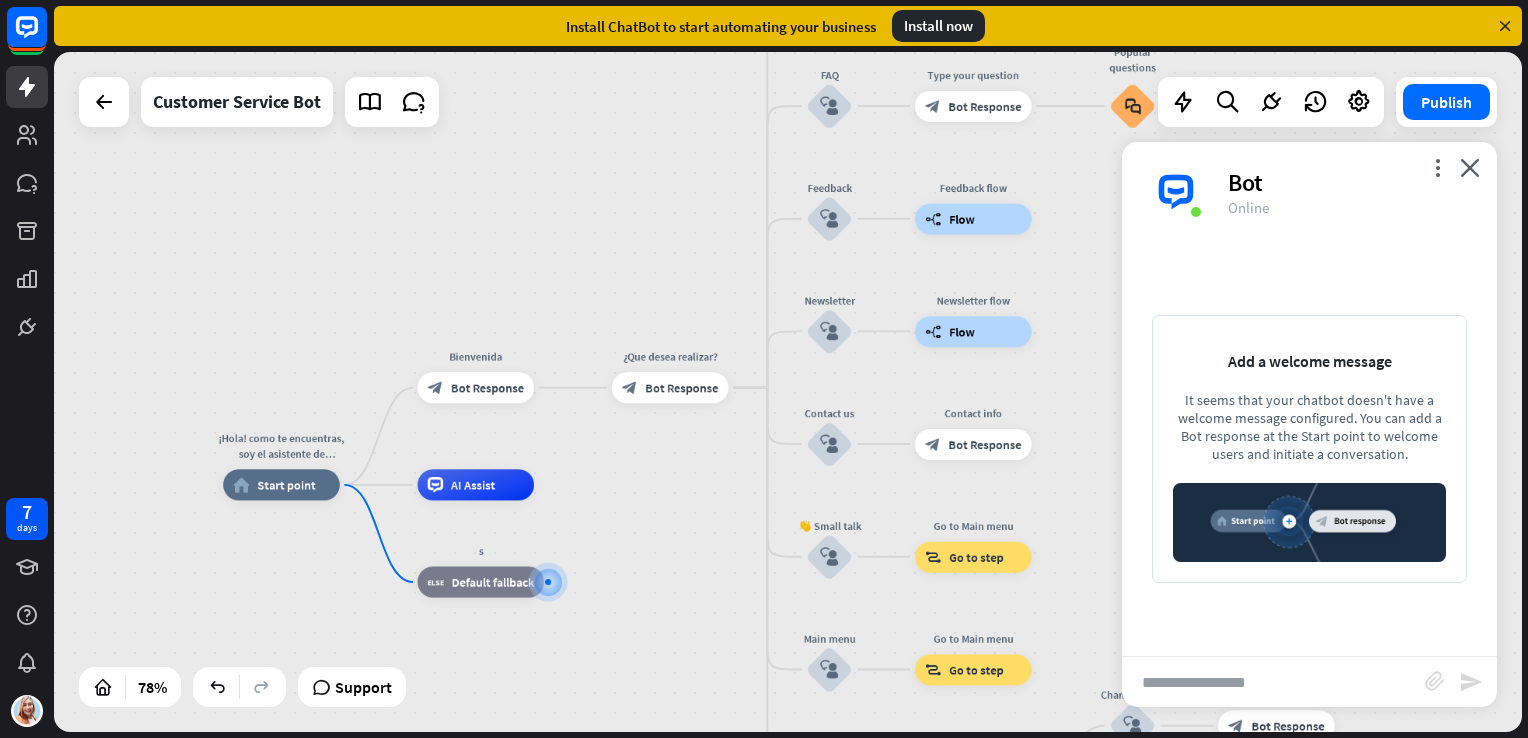 click at bounding box center [1273, 682] 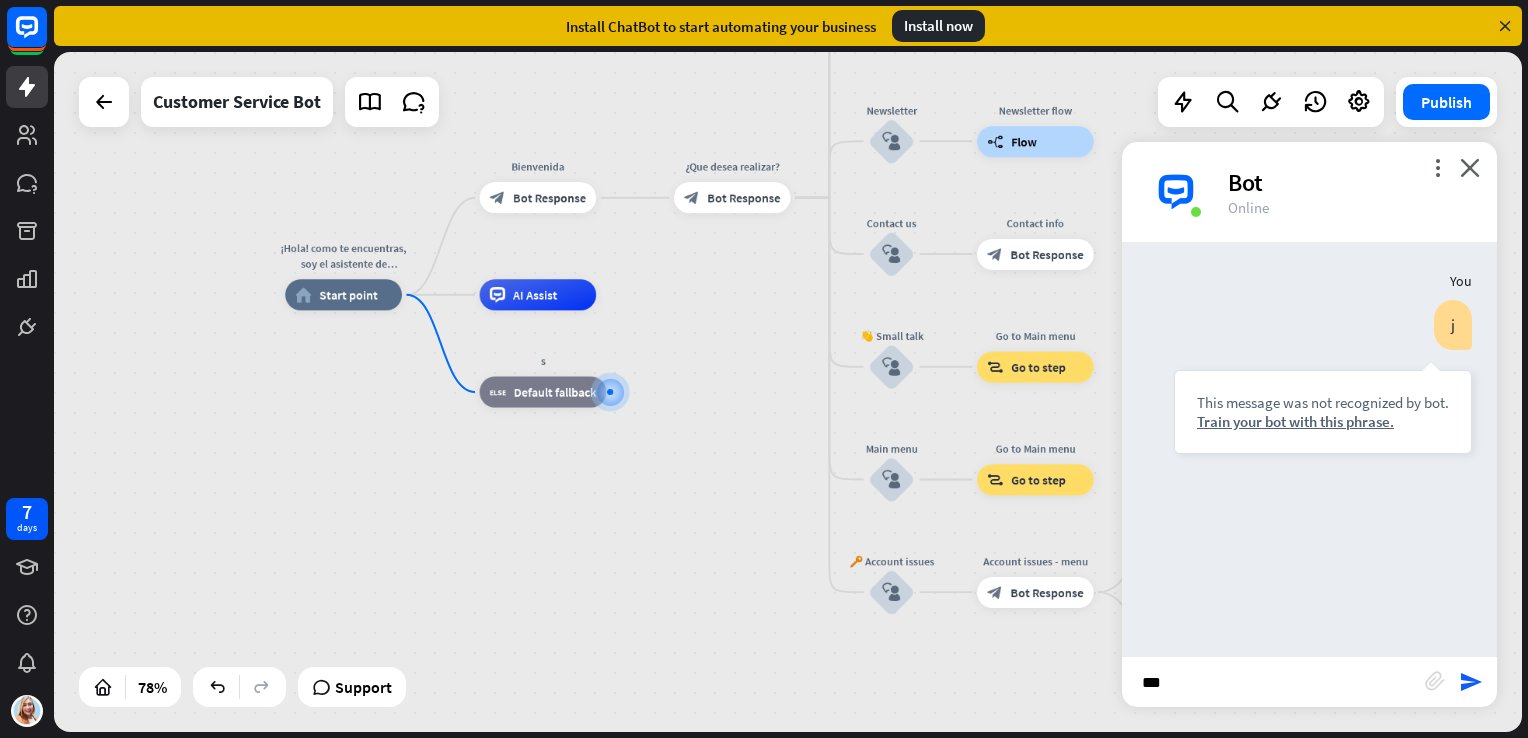 type on "****" 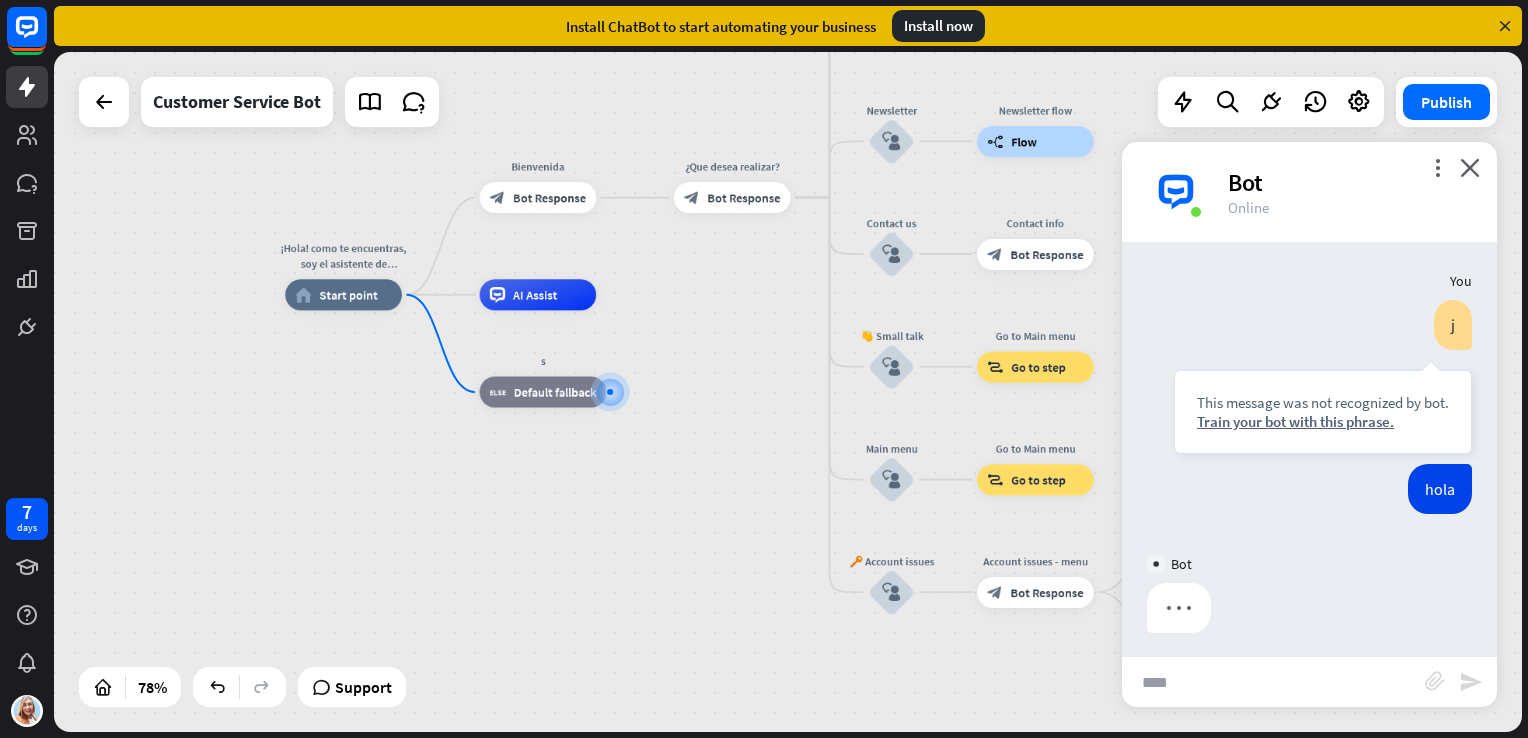 type 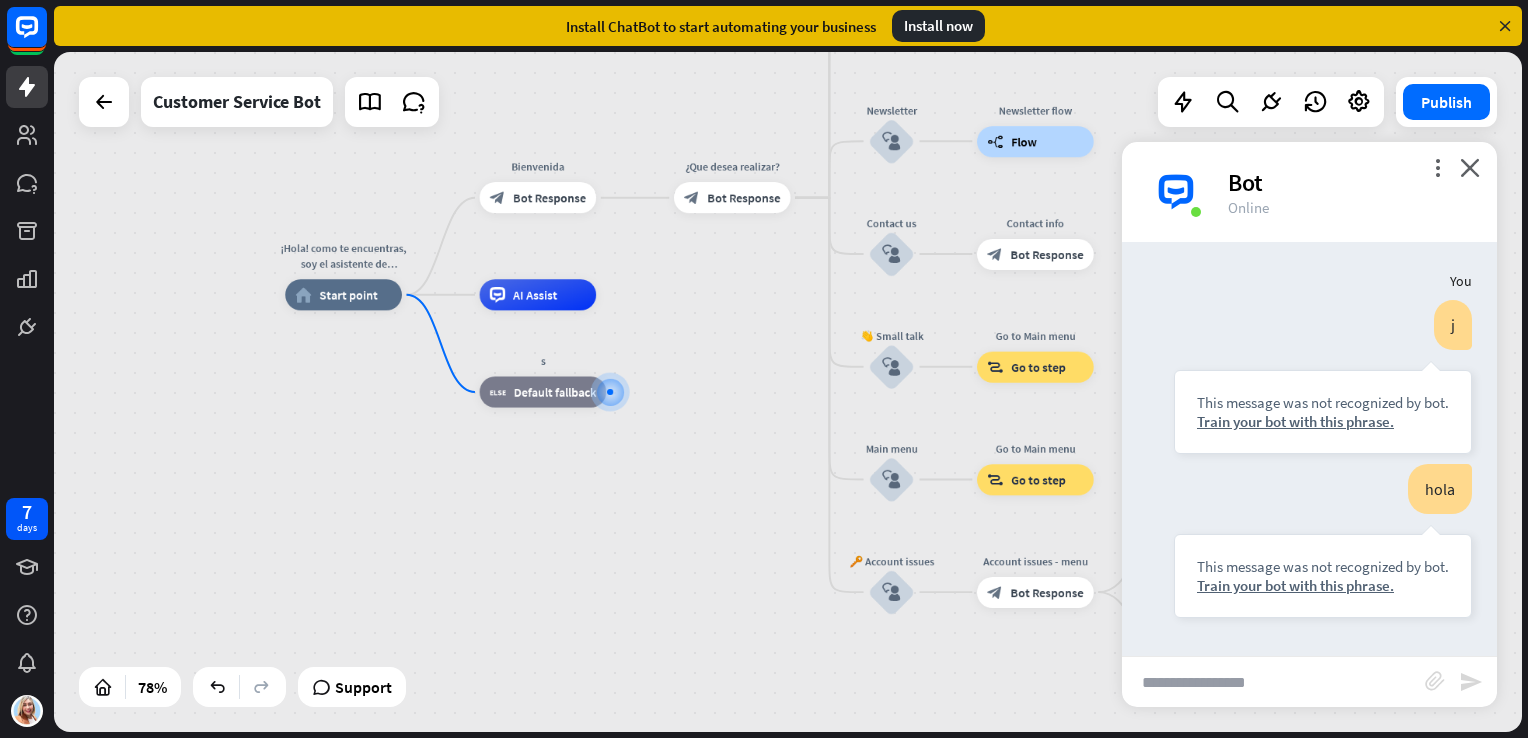 scroll, scrollTop: 0, scrollLeft: 0, axis: both 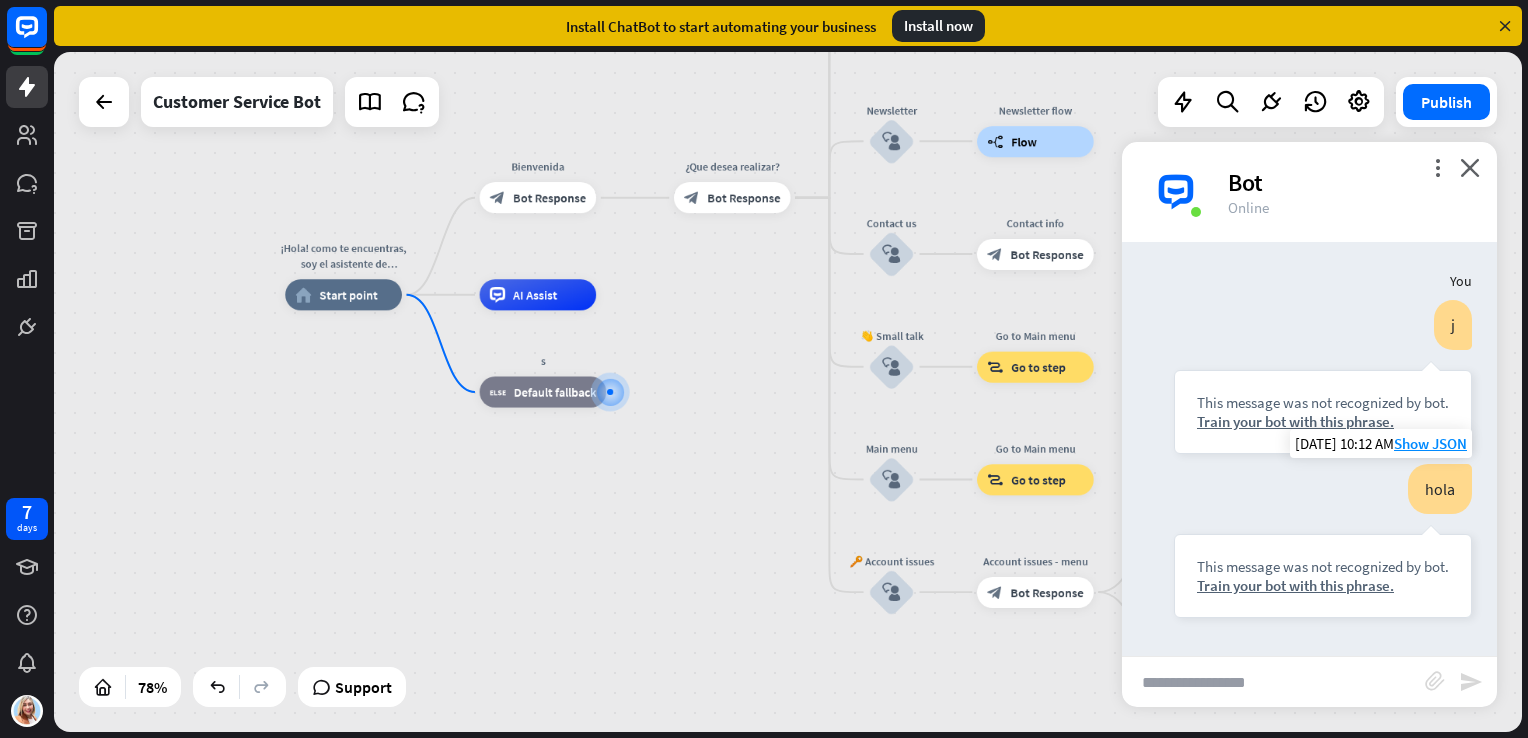 click on "hola   This message was not recognized by bot.
Train your bot with this phrase." at bounding box center [1323, 541] 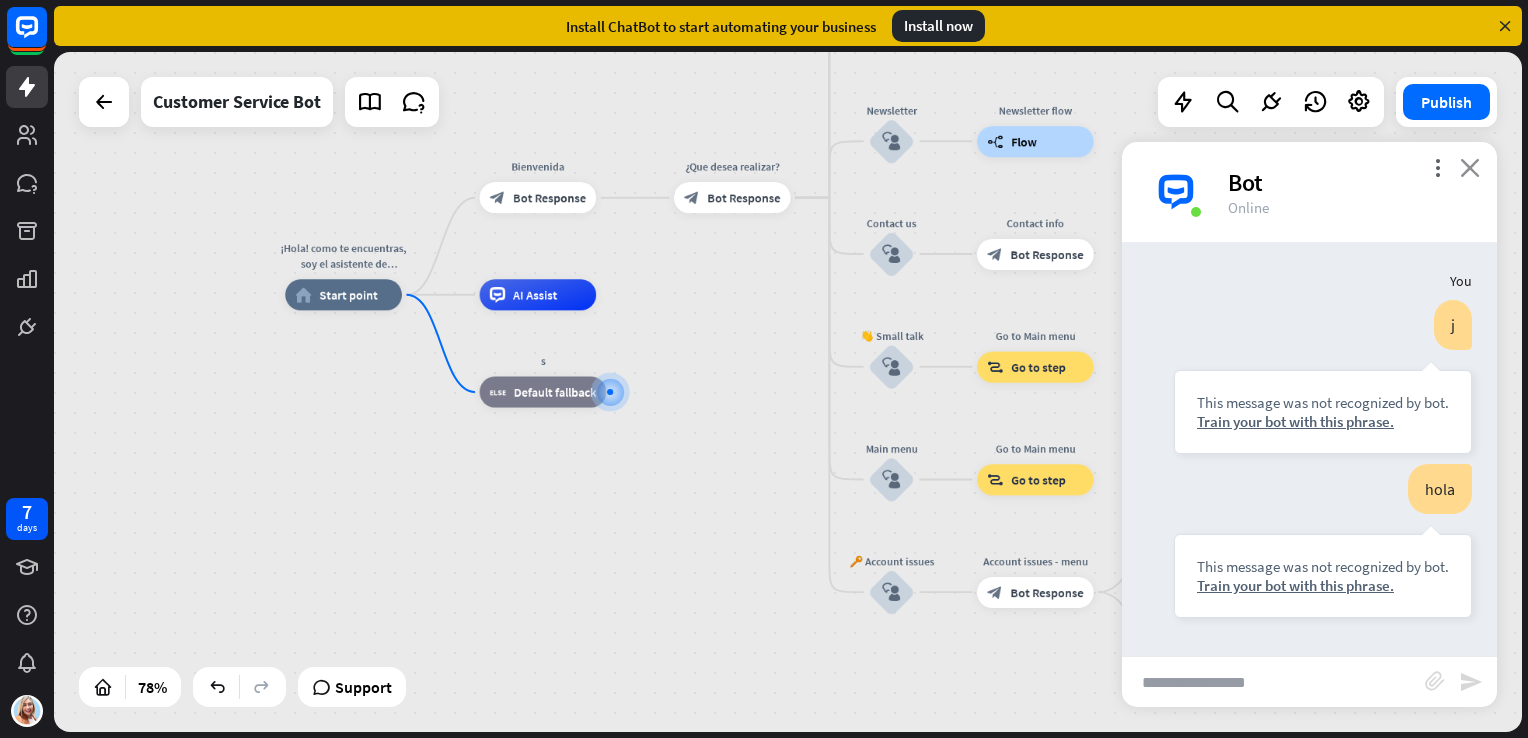 click on "close" at bounding box center (1470, 167) 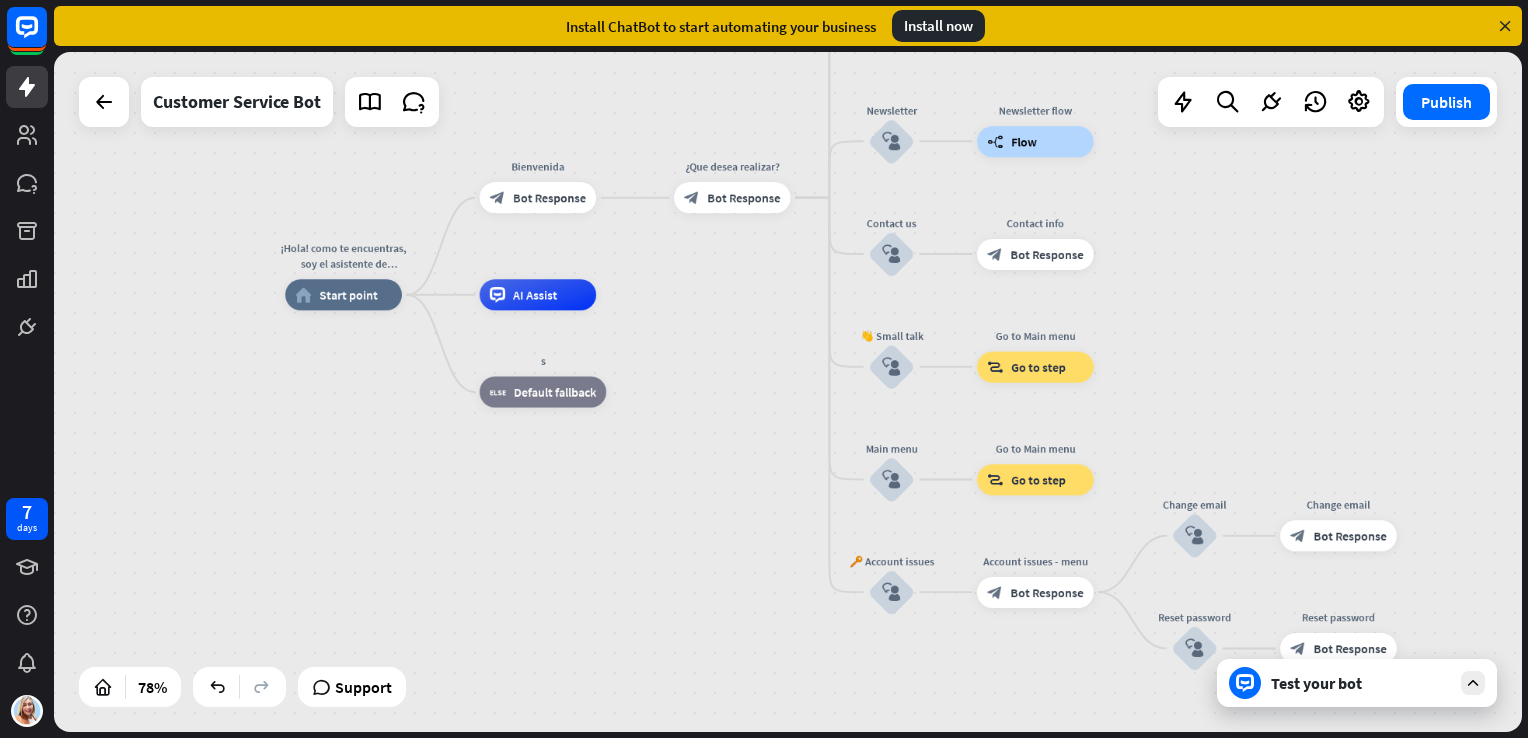 click on "¡Hola! como te encuentras, soy el asistente de [PERSON_NAME] YV en que te puedo ayudar el día [PERSON_NAME][DATE]   home_2   Start point                 Bienvenida   block_bot_response   Bot Response                 ¿Que desea realizar?   block_bot_response   Bot Response                 Our offer   block_user_input                 Select product category   block_bot_response   Bot Response                 ❓ Question   block_user_input                 How can I help you?   block_bot_response   Bot Response                 FAQ   block_user_input                 Type your question   block_bot_response   Bot Response                 Popular questions   block_faq                 Feedback   block_user_input                 Feedback flow   builder_tree   Flow                 Newsletter   block_user_input                 Newsletter flow   builder_tree   Flow                 Contact us   block_user_input                 Contact info   block_bot_response   Bot Response                 👋 Small talk" at bounding box center [855, 559] 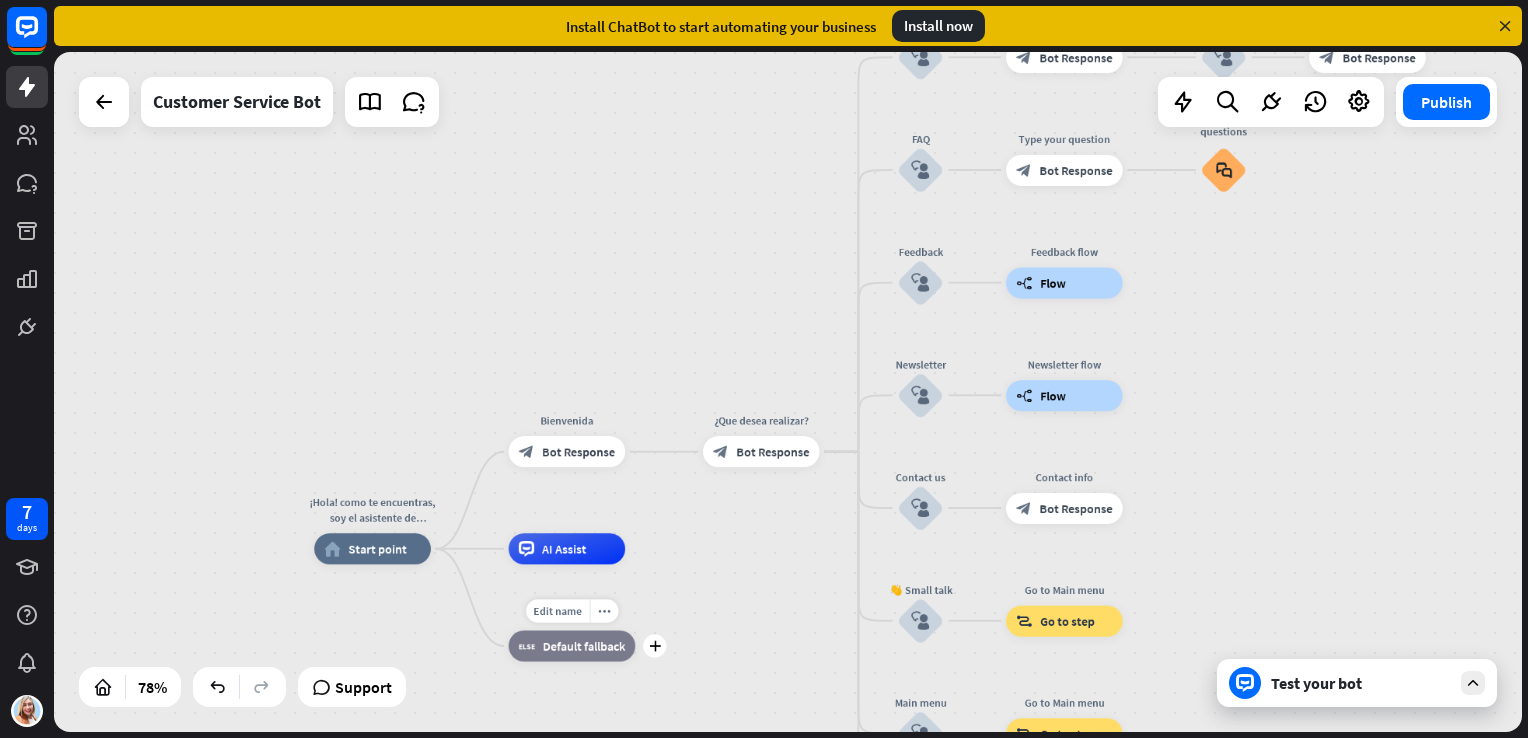 drag, startPoint x: 636, startPoint y: 335, endPoint x: 660, endPoint y: 635, distance: 300.95847 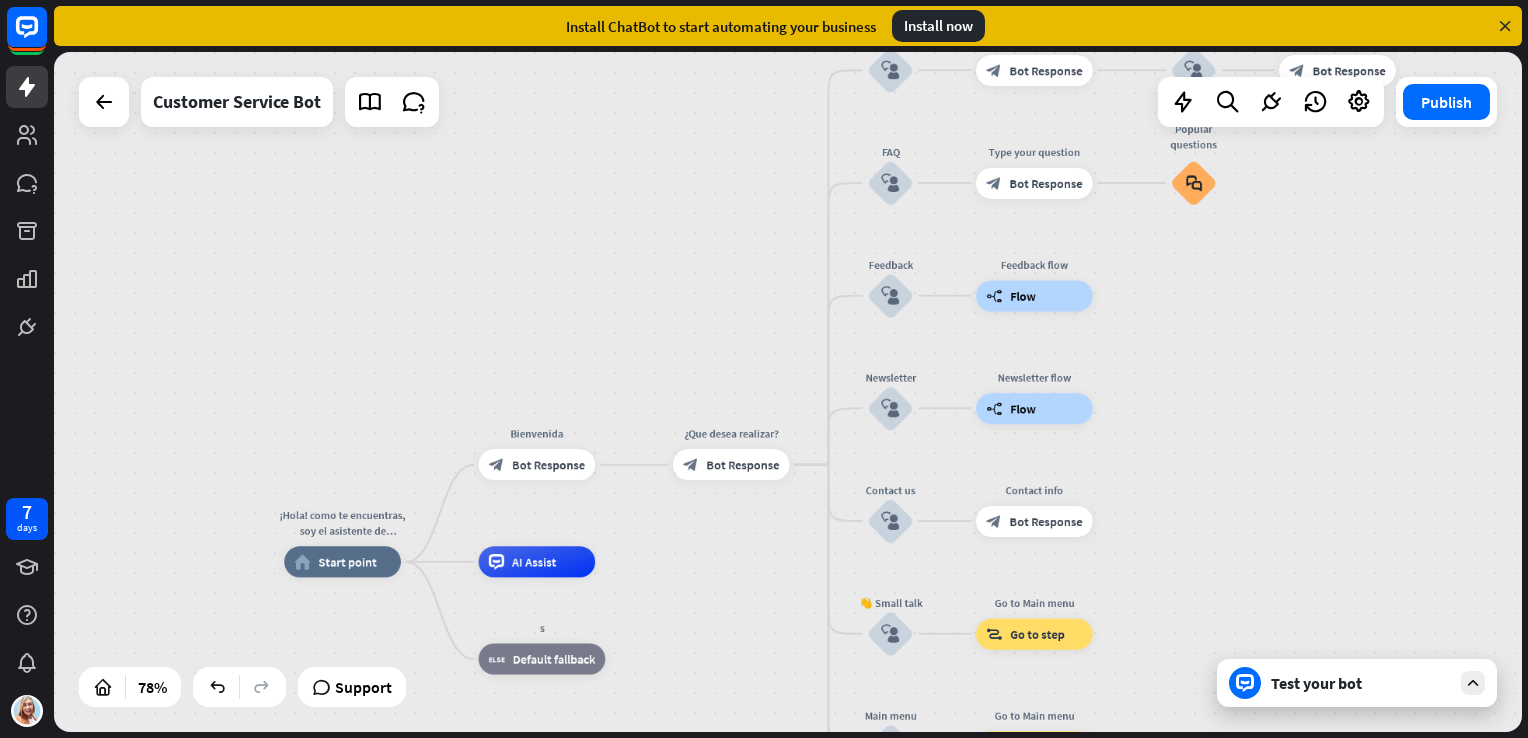 drag, startPoint x: 711, startPoint y: 642, endPoint x: 676, endPoint y: 600, distance: 54.67175 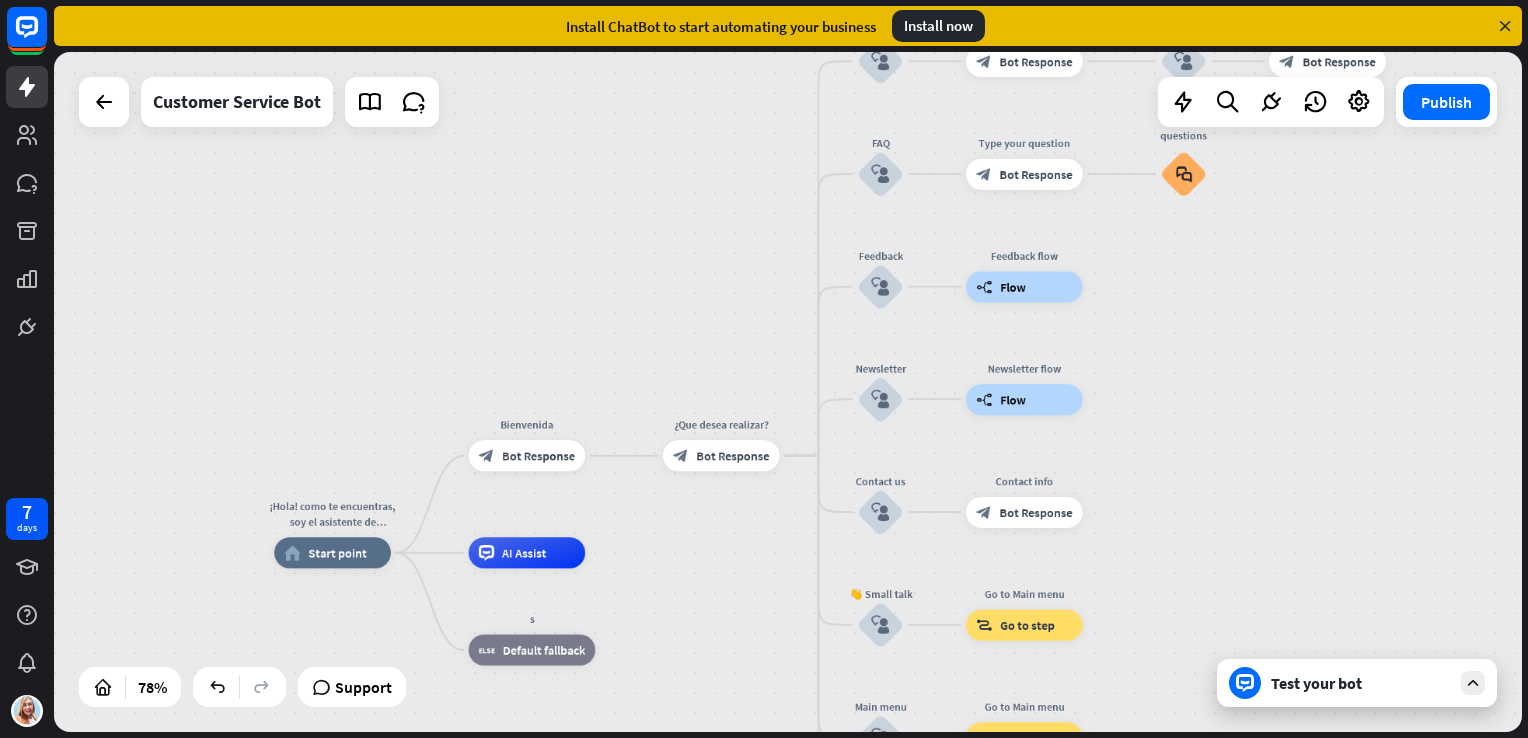 click at bounding box center (104, 102) 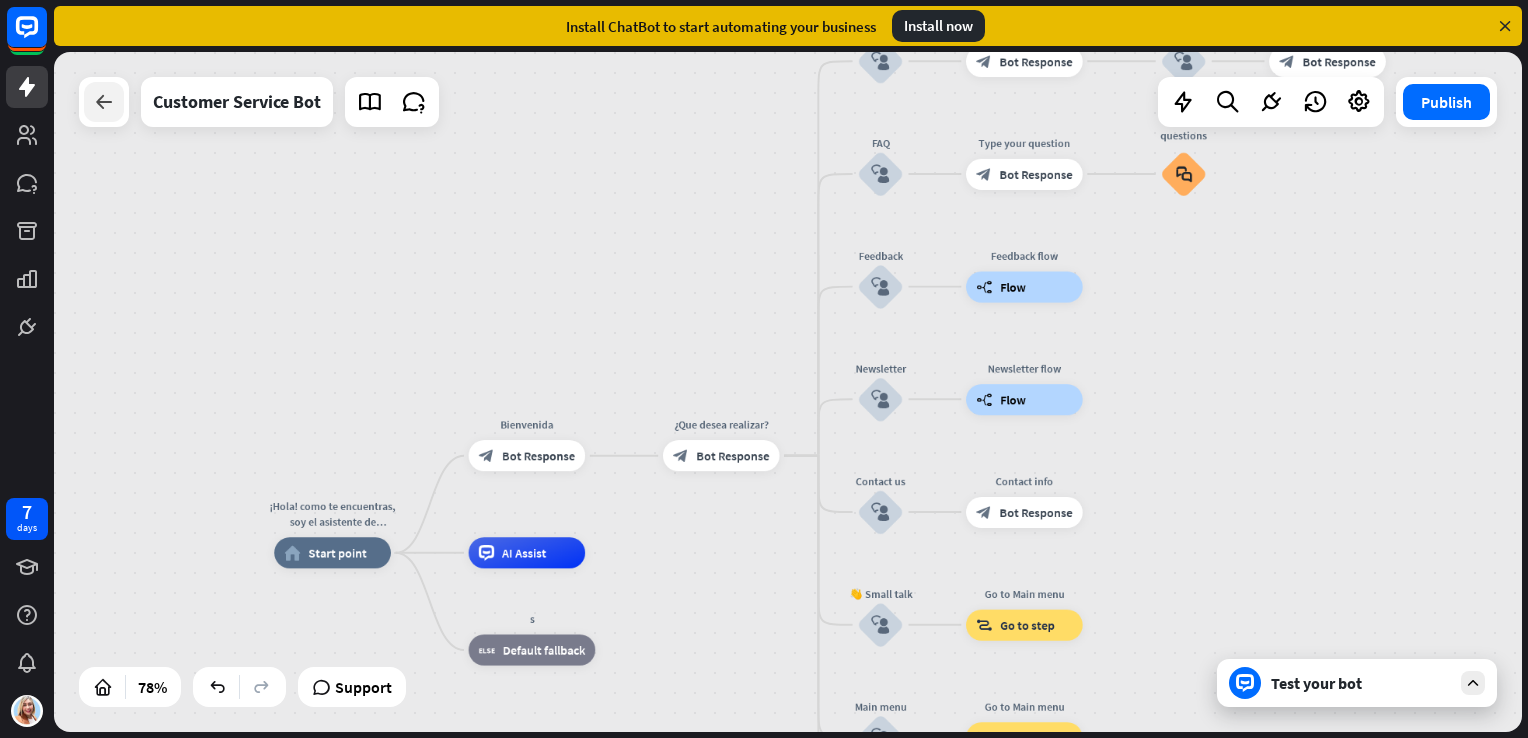 click at bounding box center (104, 102) 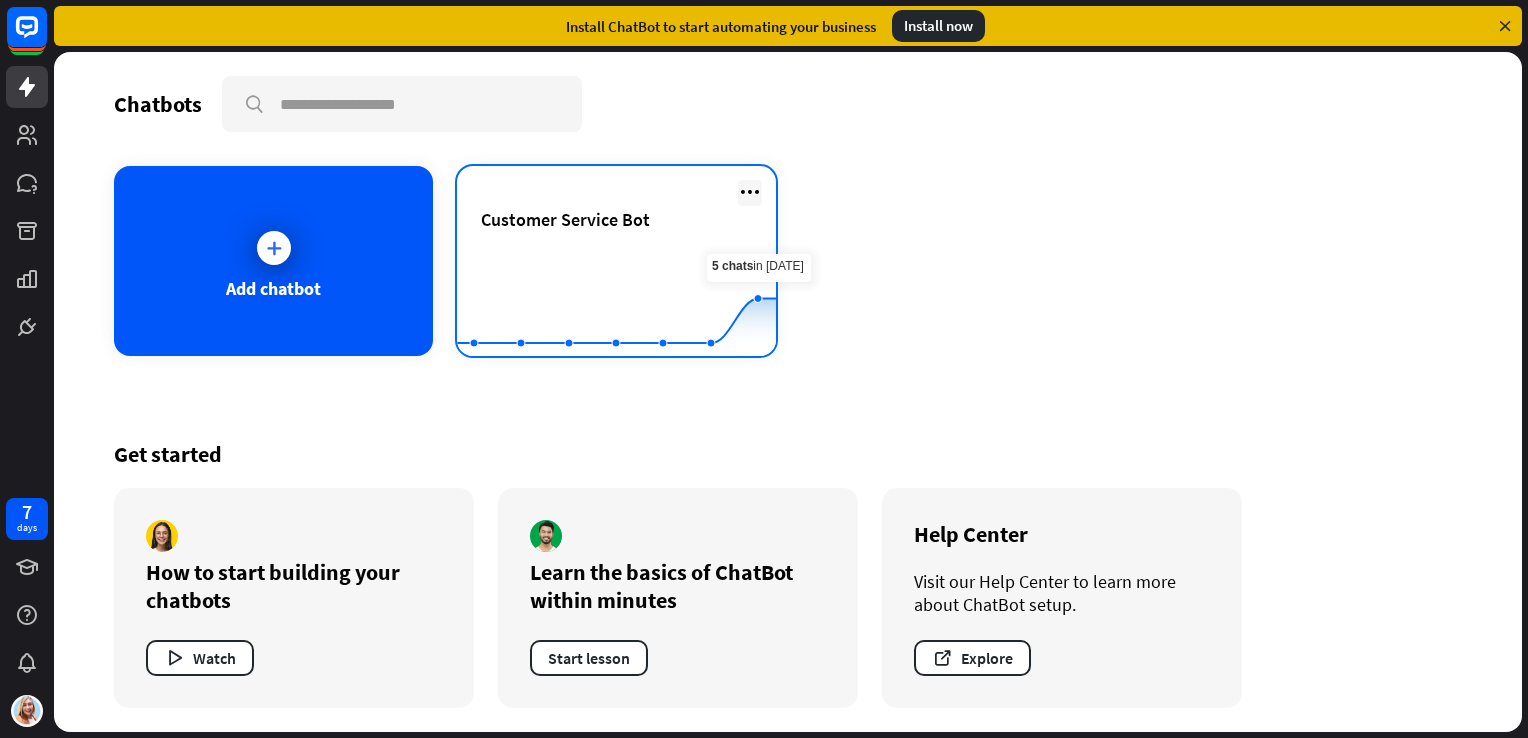click at bounding box center [750, 192] 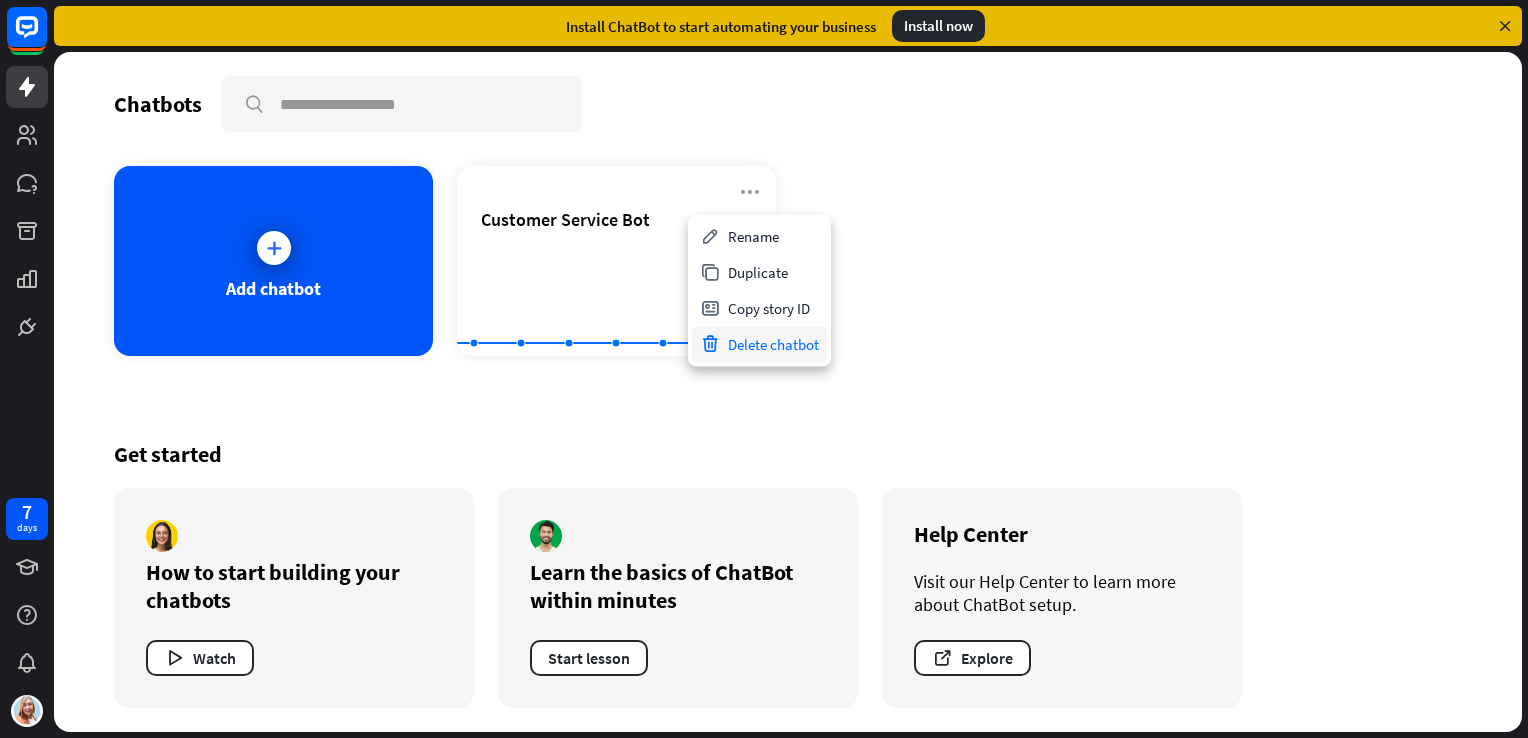 click on "Delete chatbot" at bounding box center [759, 344] 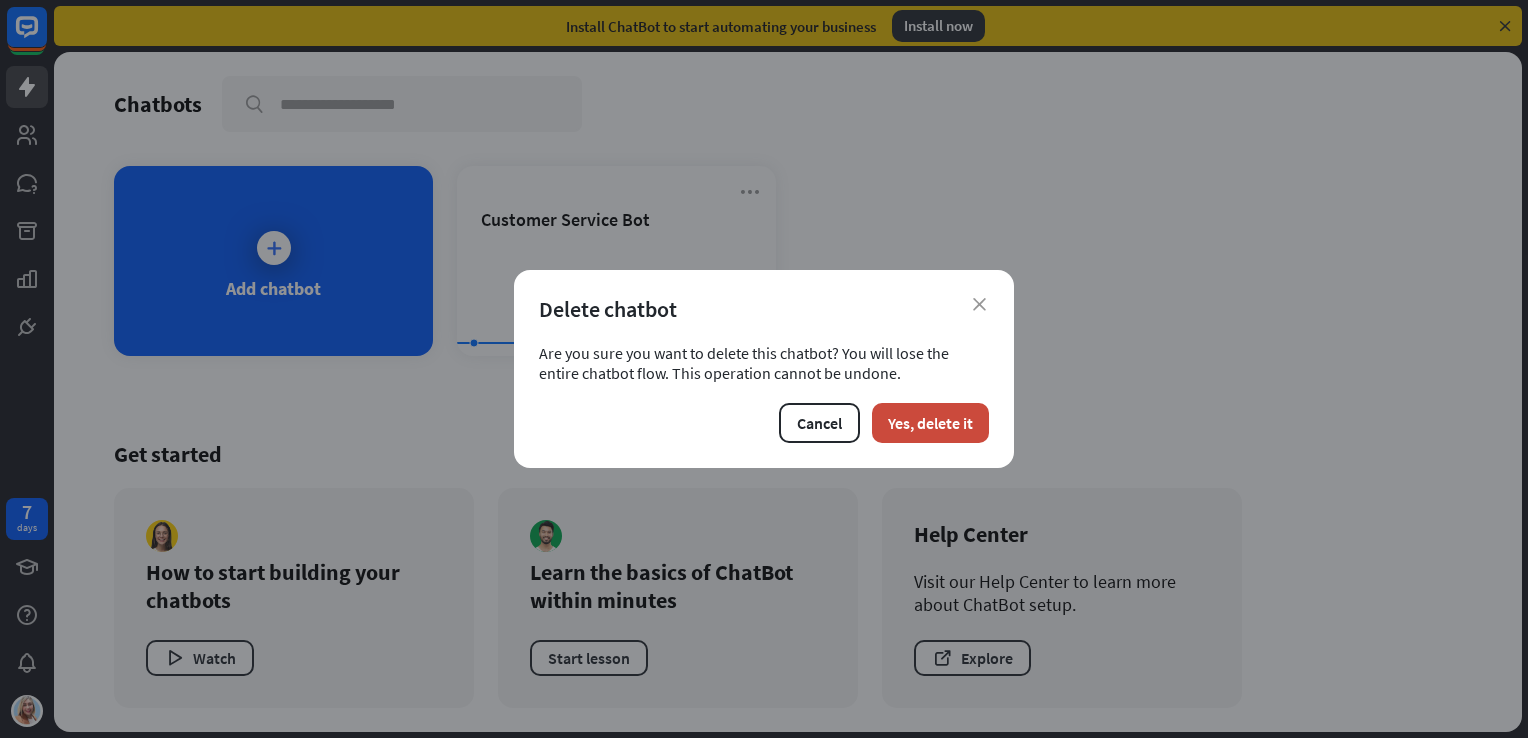 click on "Are you sure you want to delete this chatbot? You
will lose the entire chatbot flow. This operation
cannot be undone." at bounding box center [764, 363] 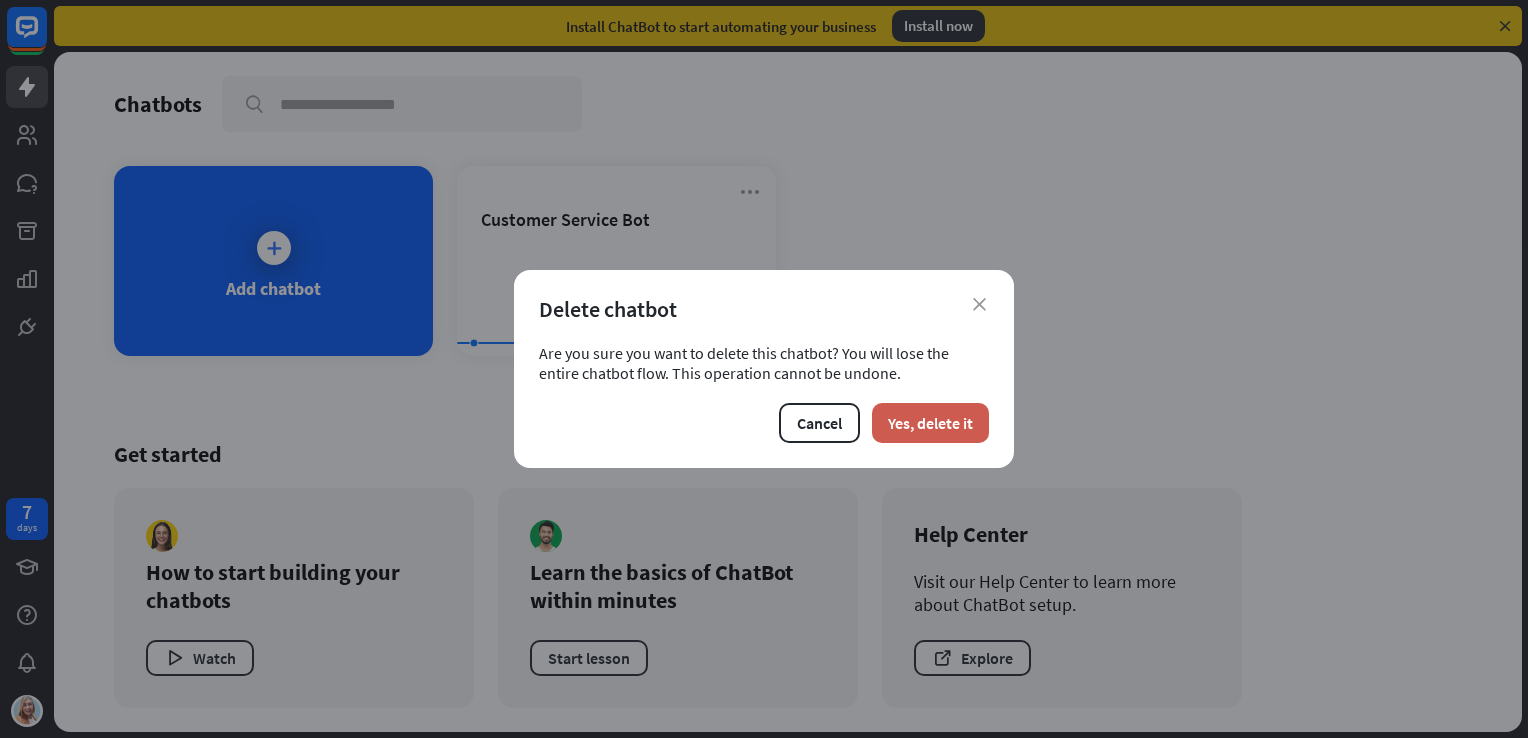 click on "Yes, delete it" at bounding box center (930, 423) 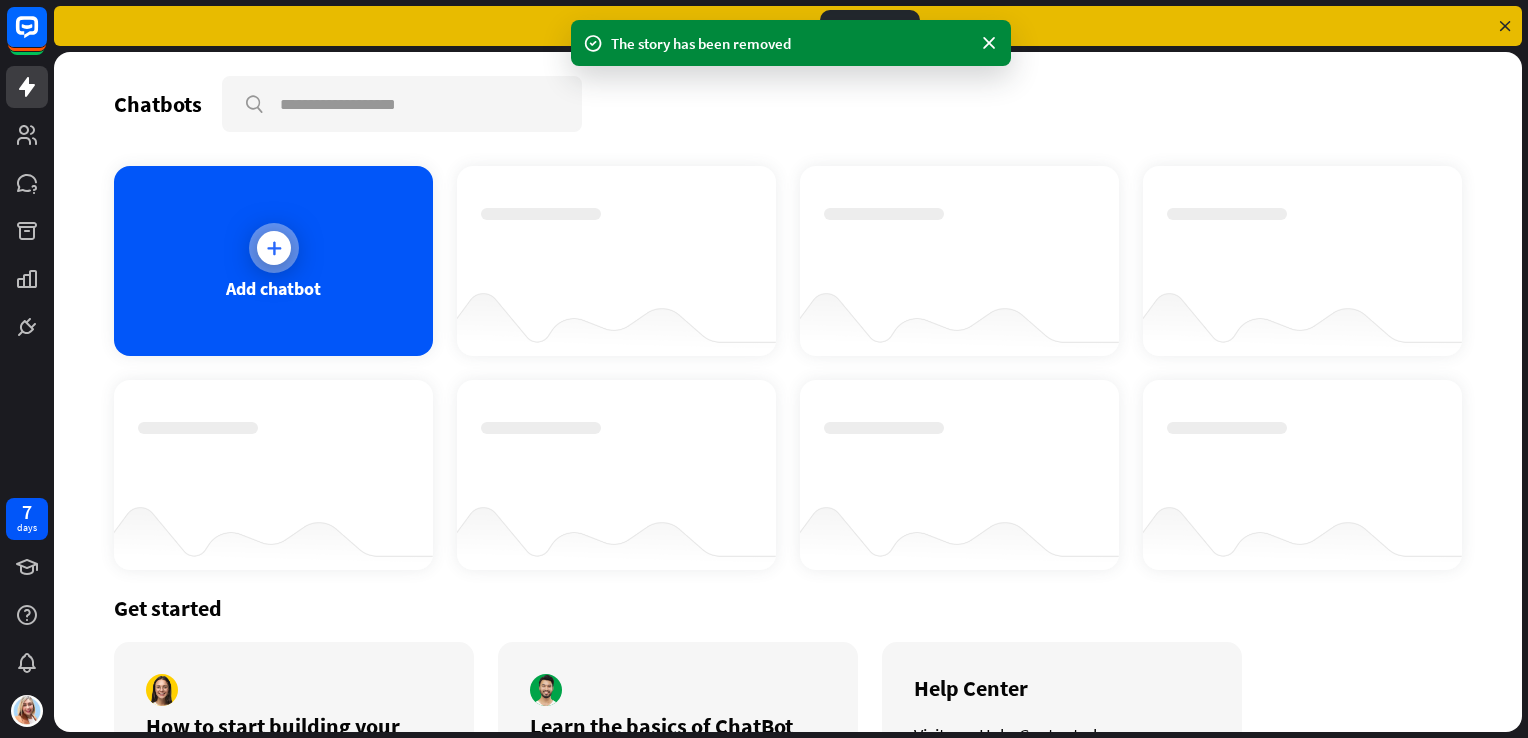 click at bounding box center [274, 248] 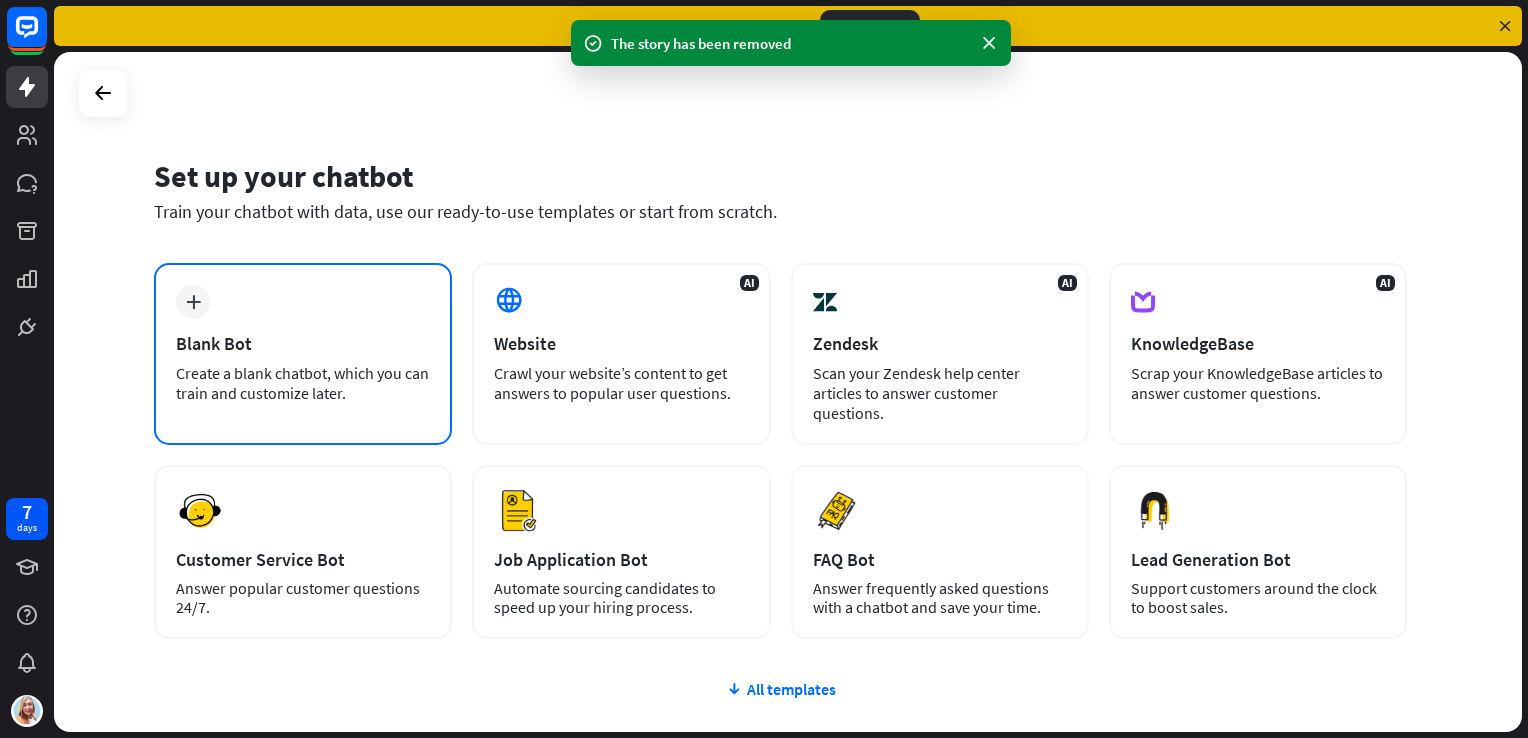 click on "Create a blank chatbot, which you can train and
customize later." at bounding box center [303, 383] 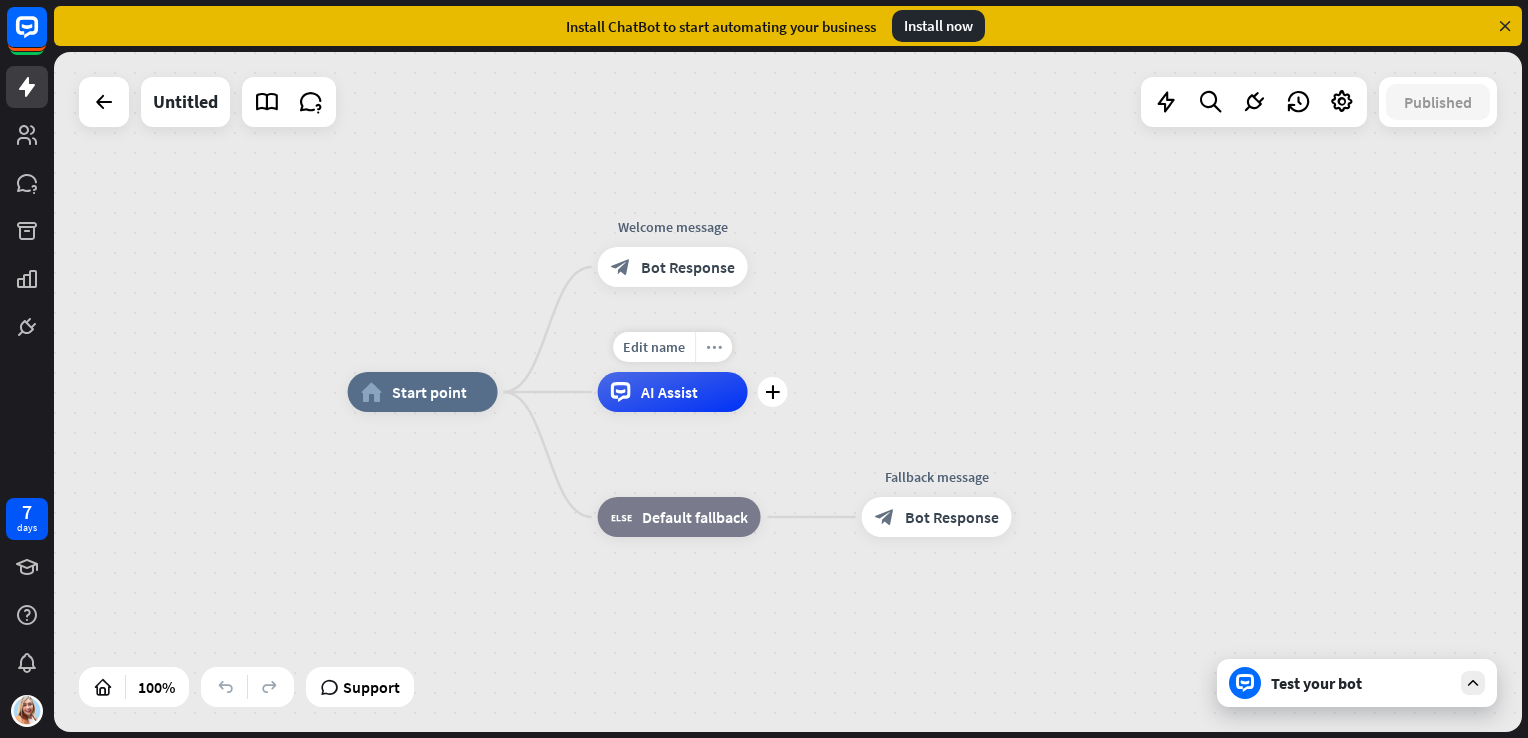 click on "more_horiz" at bounding box center [713, 347] 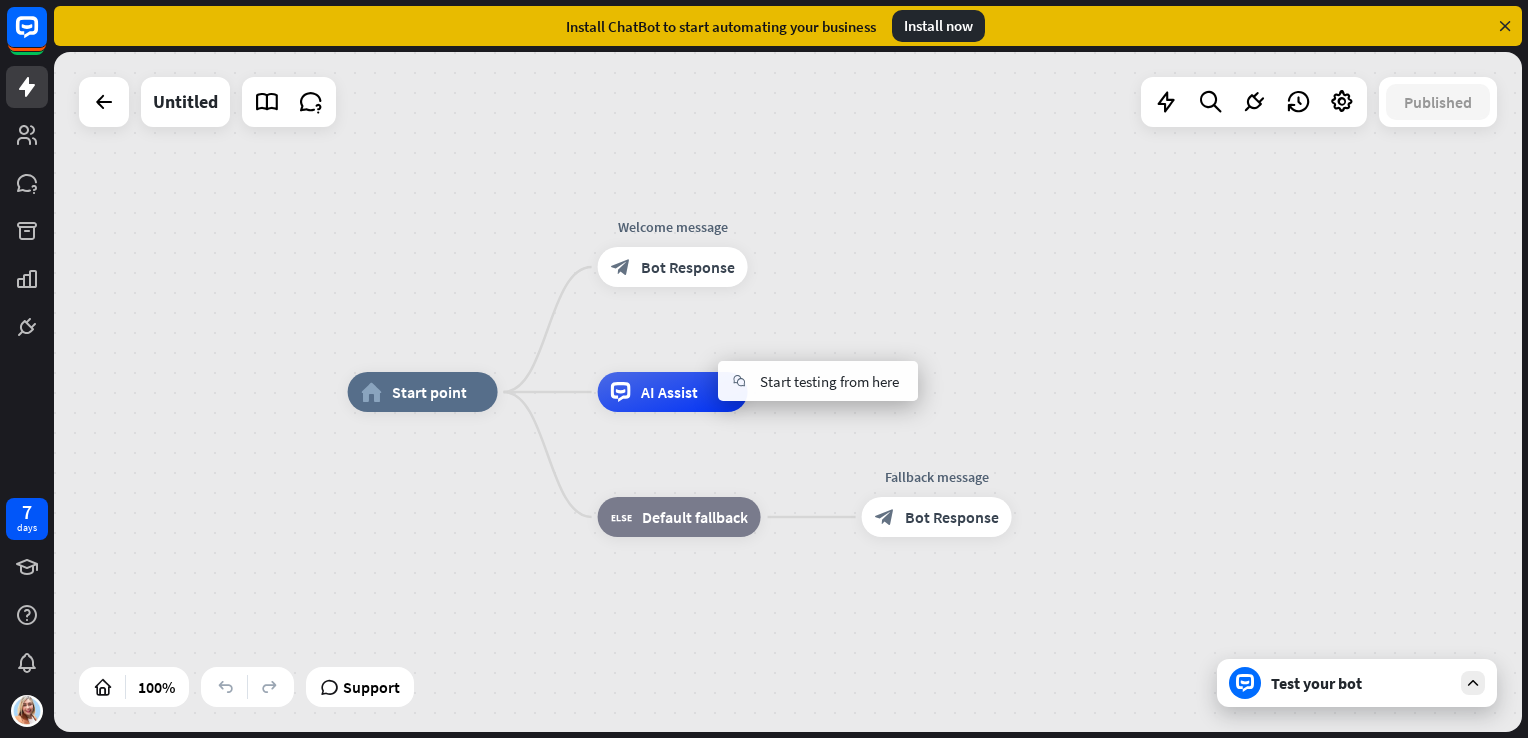 click on "home_2   Start point                 Welcome message   block_bot_response   Bot Response                     AI Assist                   block_fallback   Default fallback                 Fallback message   block_bot_response   Bot Response" at bounding box center (788, 392) 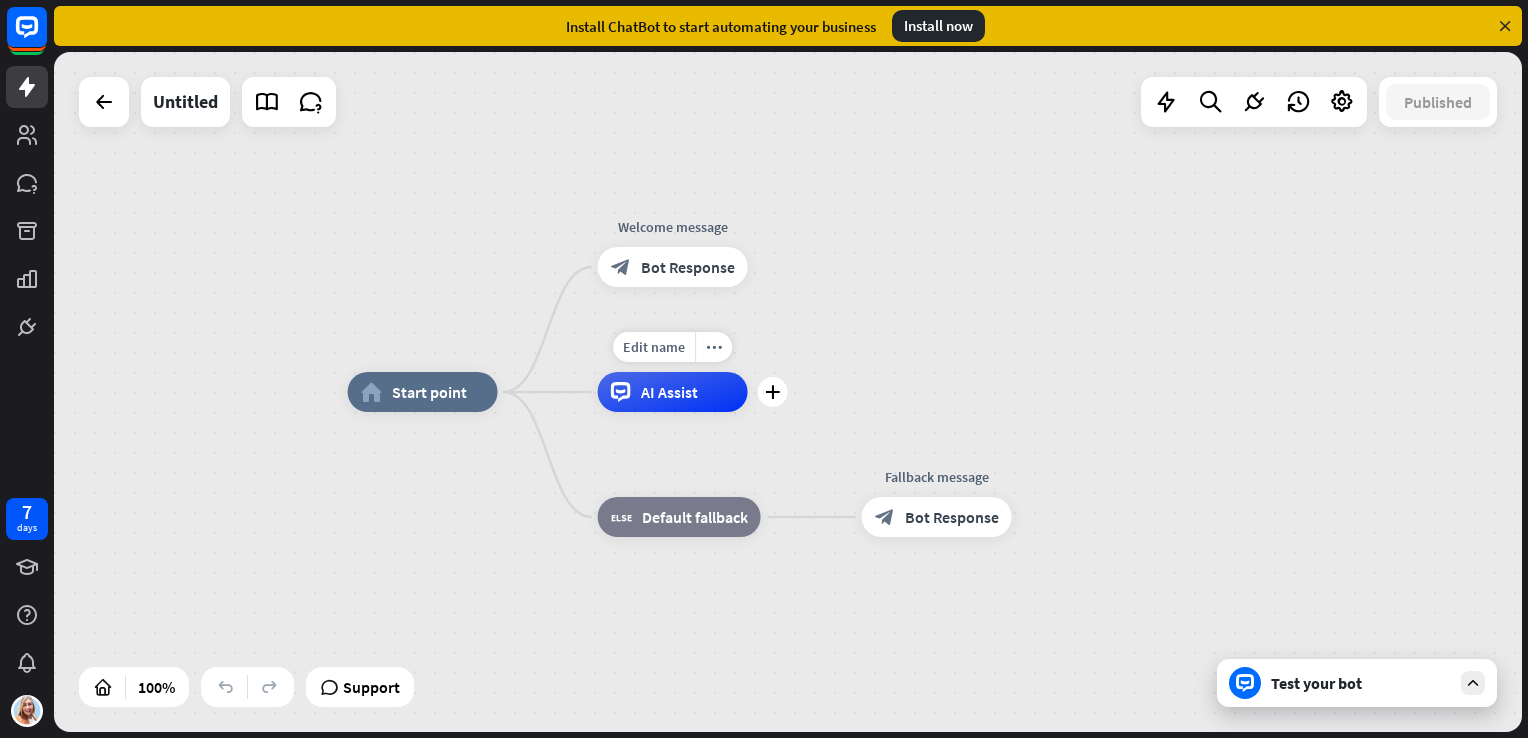 click on "AI Assist" at bounding box center (673, 392) 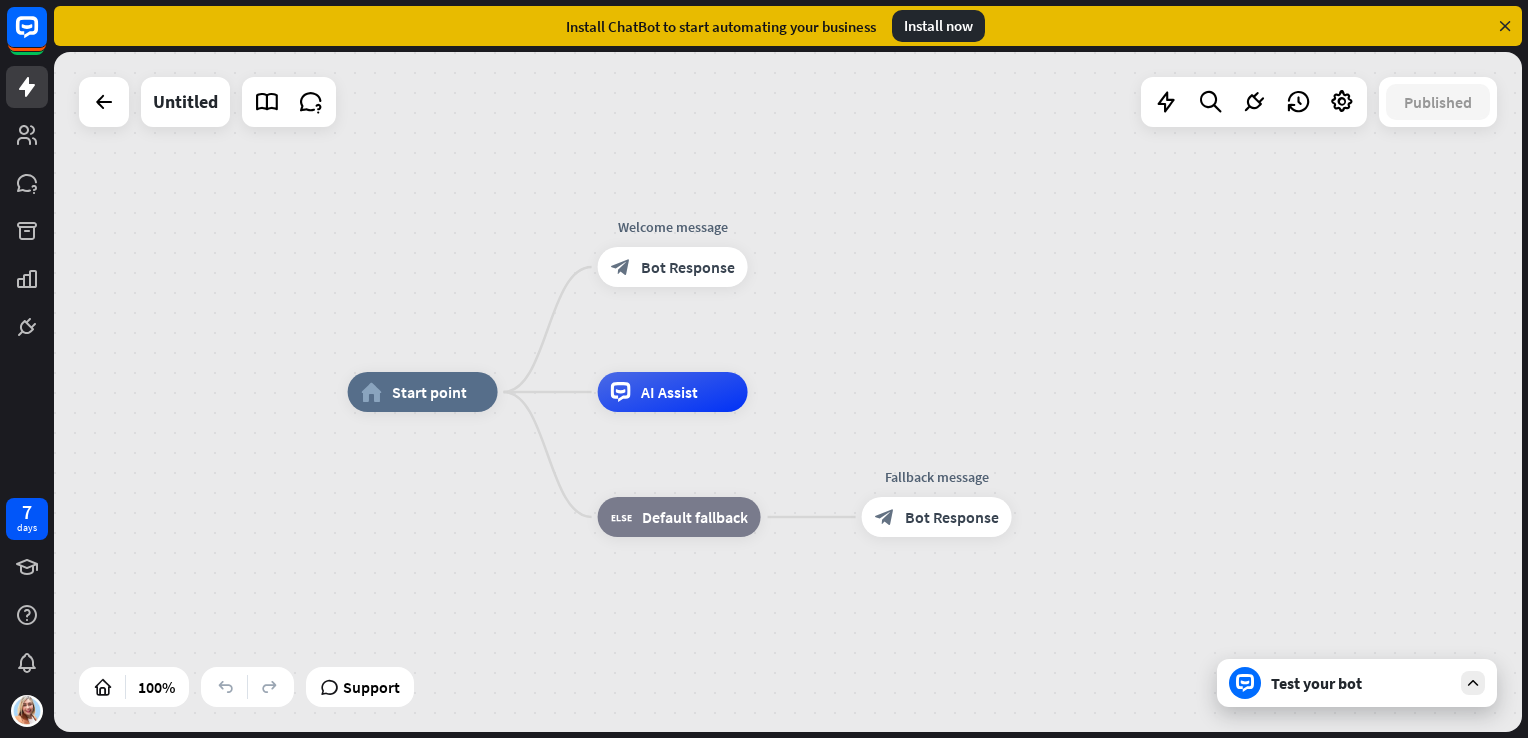 click on "home_2   Start point                 Welcome message   block_bot_response   Bot Response                     AI Assist                   block_fallback   Default fallback                 Fallback message   block_bot_response   Bot Response" at bounding box center (1082, 732) 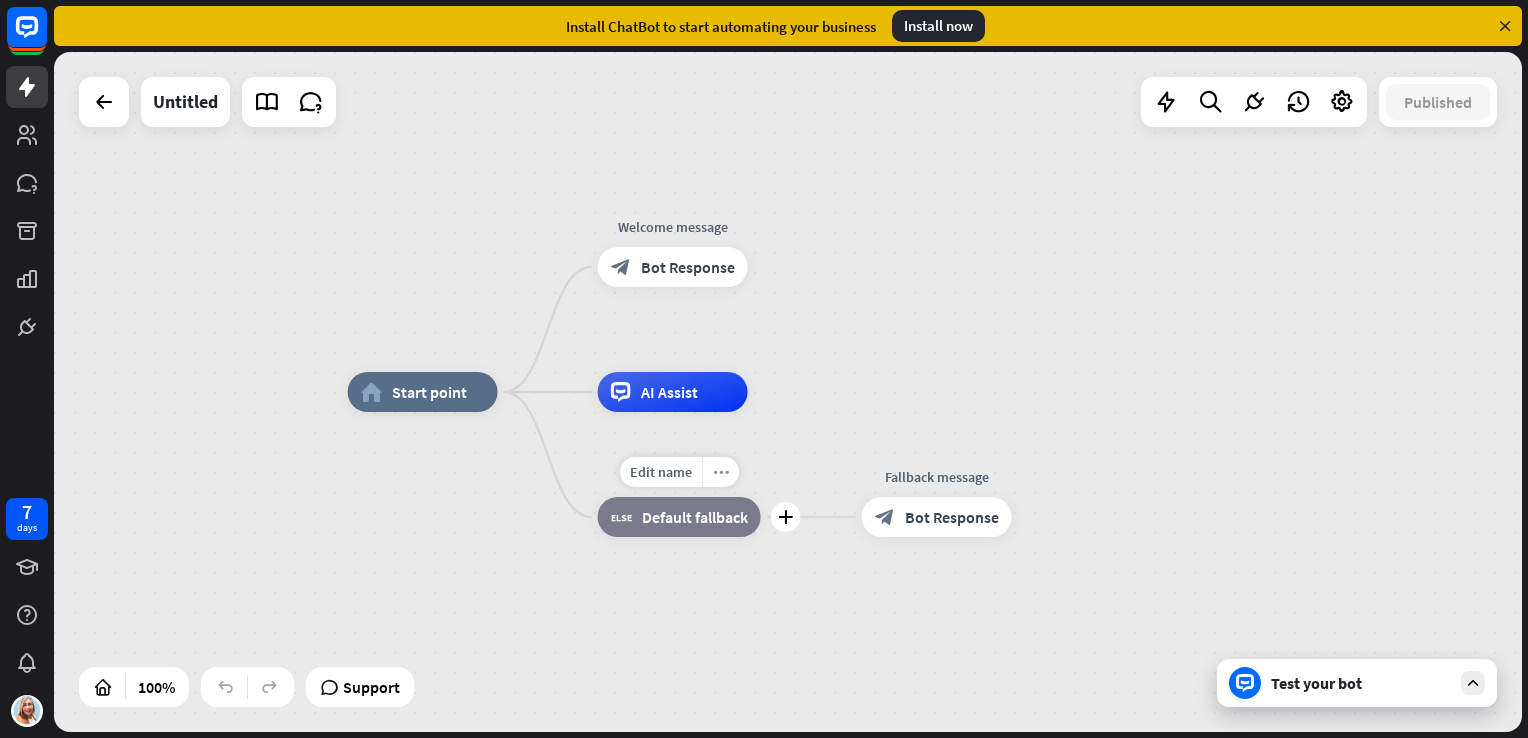 click on "more_horiz" at bounding box center [721, 472] 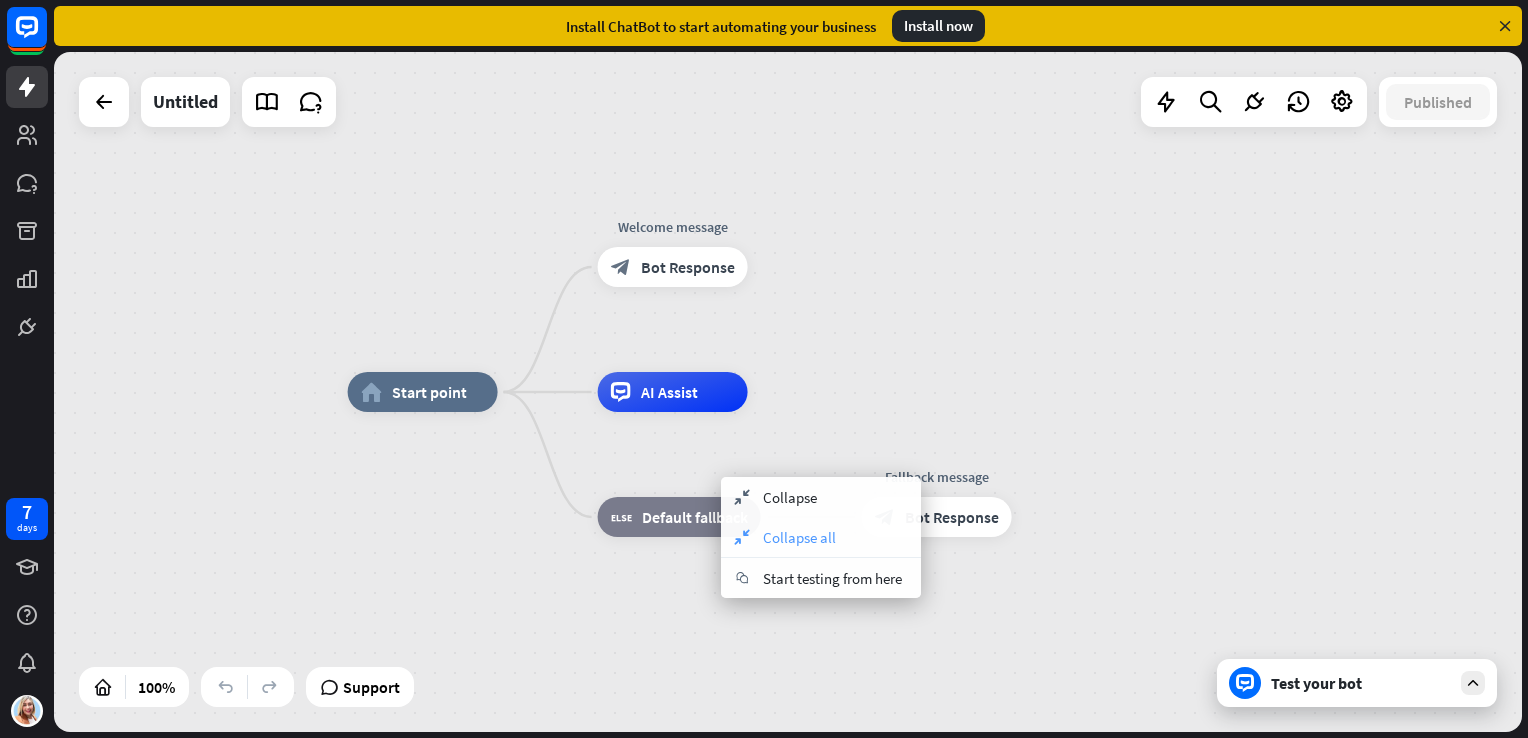 click on "Collapse all" at bounding box center [799, 537] 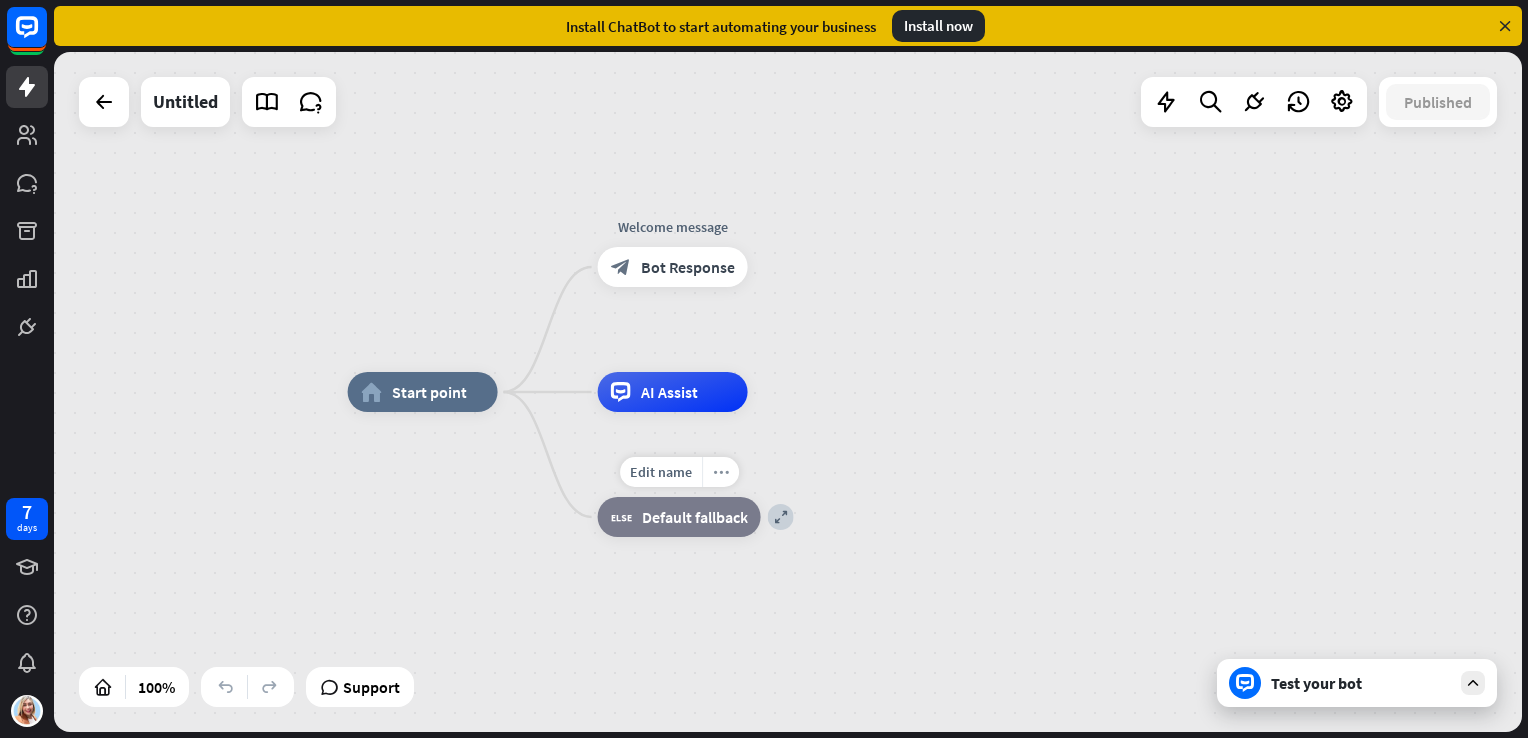 click on "more_horiz" at bounding box center [720, 472] 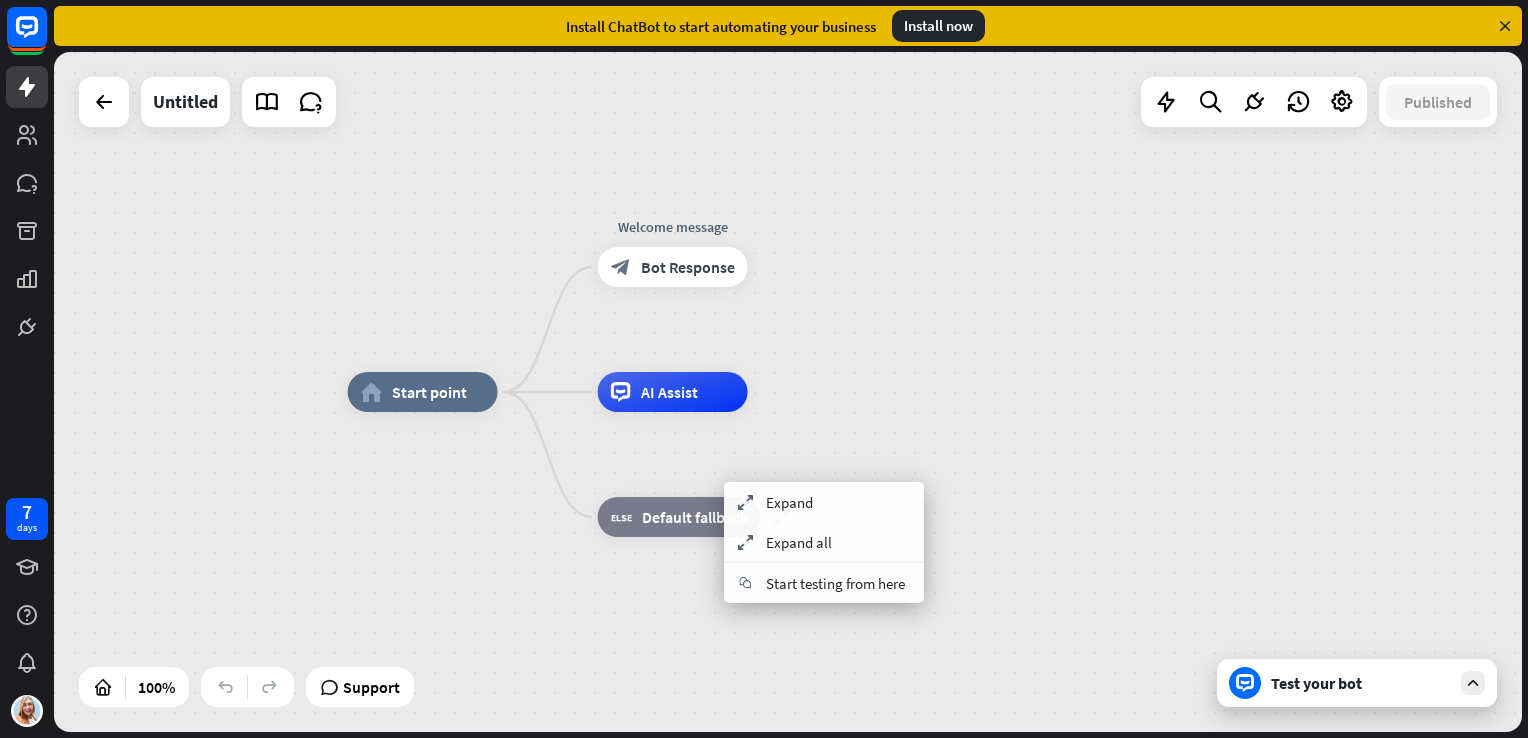 click on "home_2   Start point                 Welcome message   block_bot_response   Bot Response                     AI Assist           expand     block_fallback   Default fallback" at bounding box center (1082, 732) 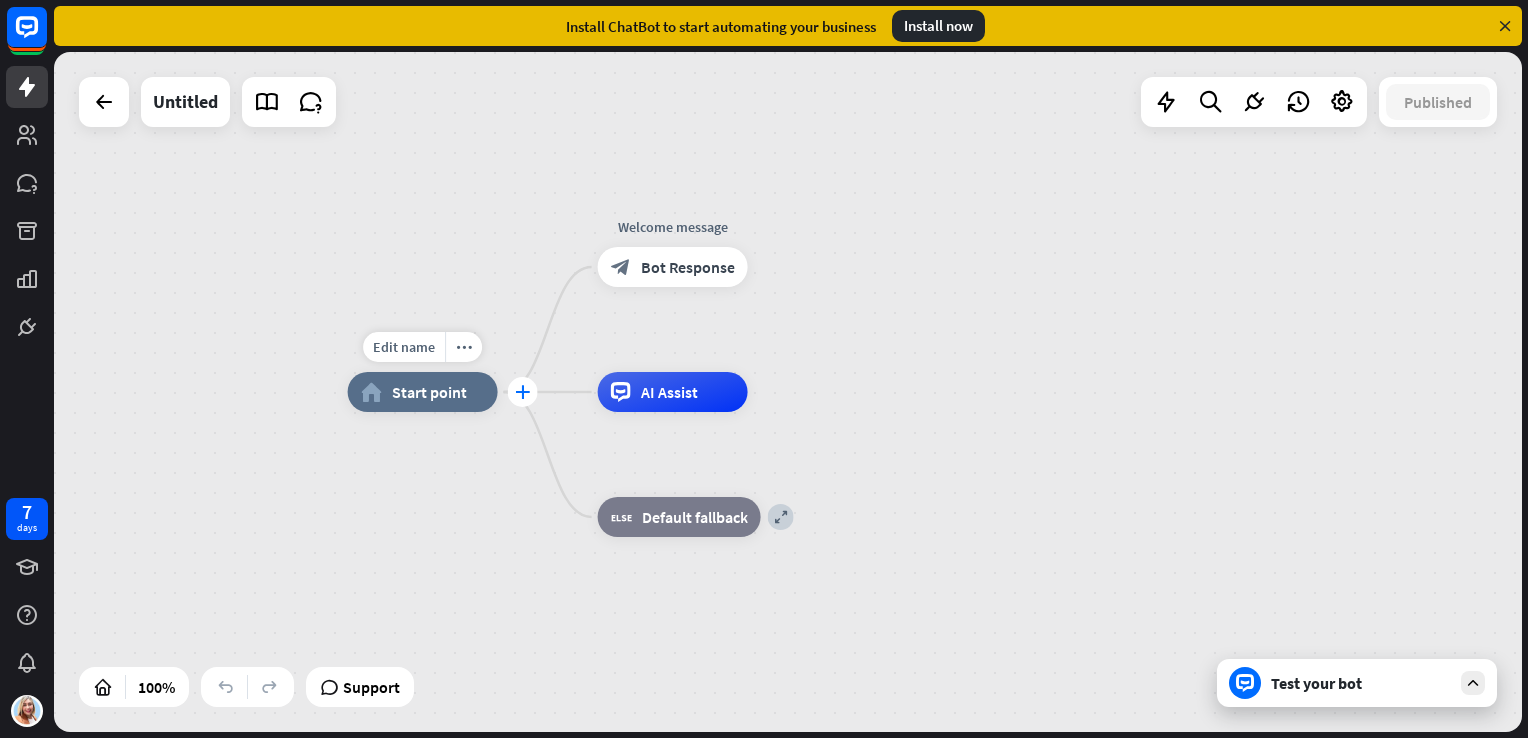click on "plus" at bounding box center [522, 392] 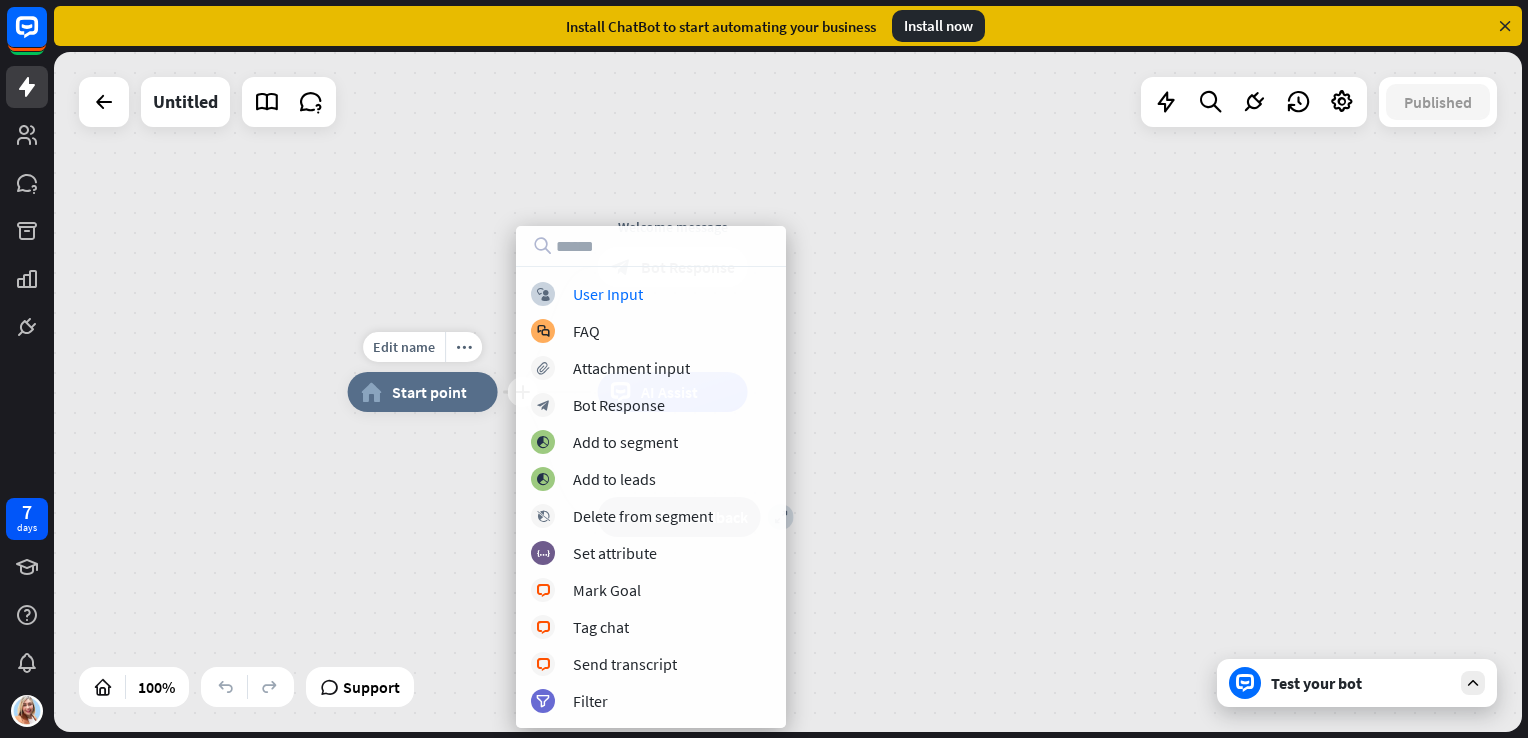 click on "home_2   Start point" at bounding box center (423, 392) 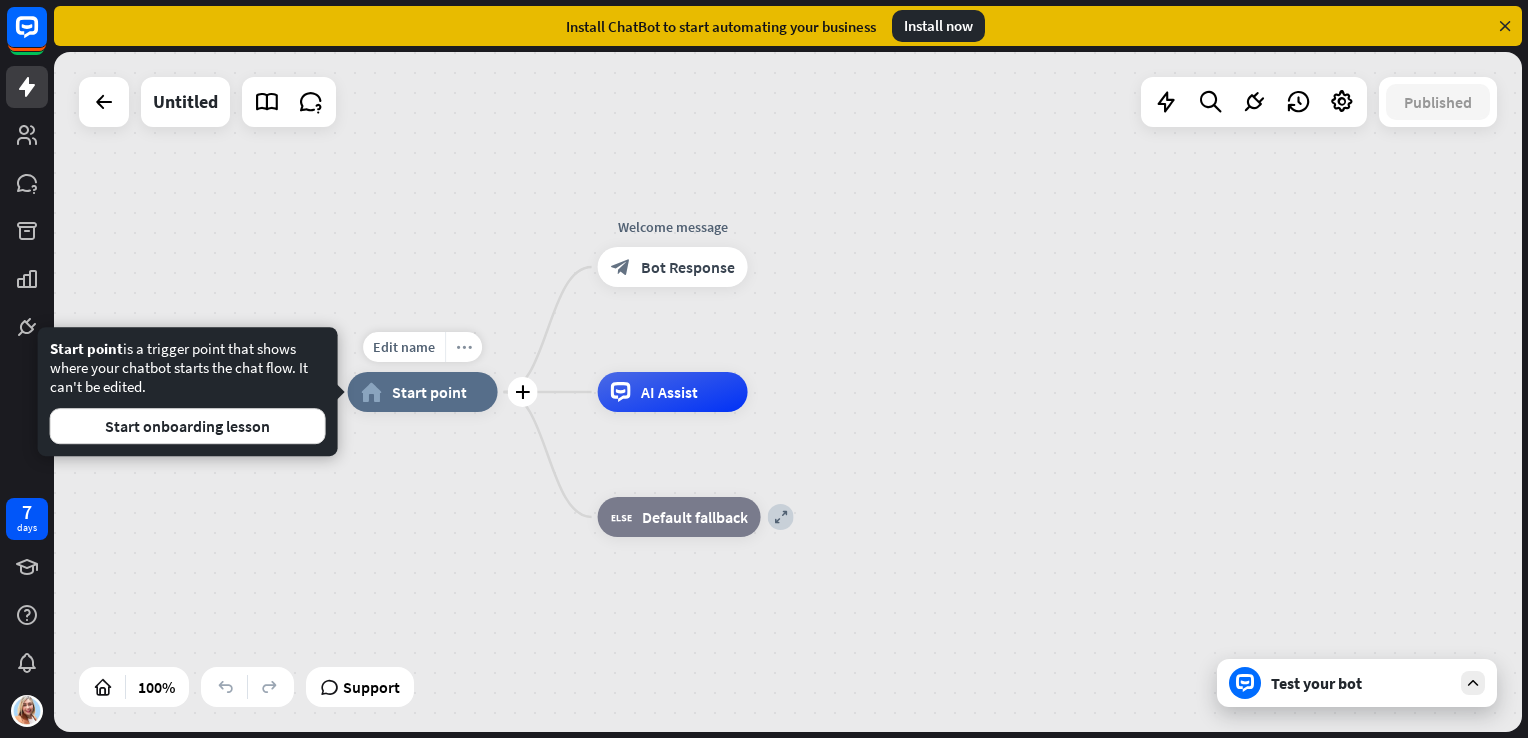 click on "more_horiz" at bounding box center (464, 347) 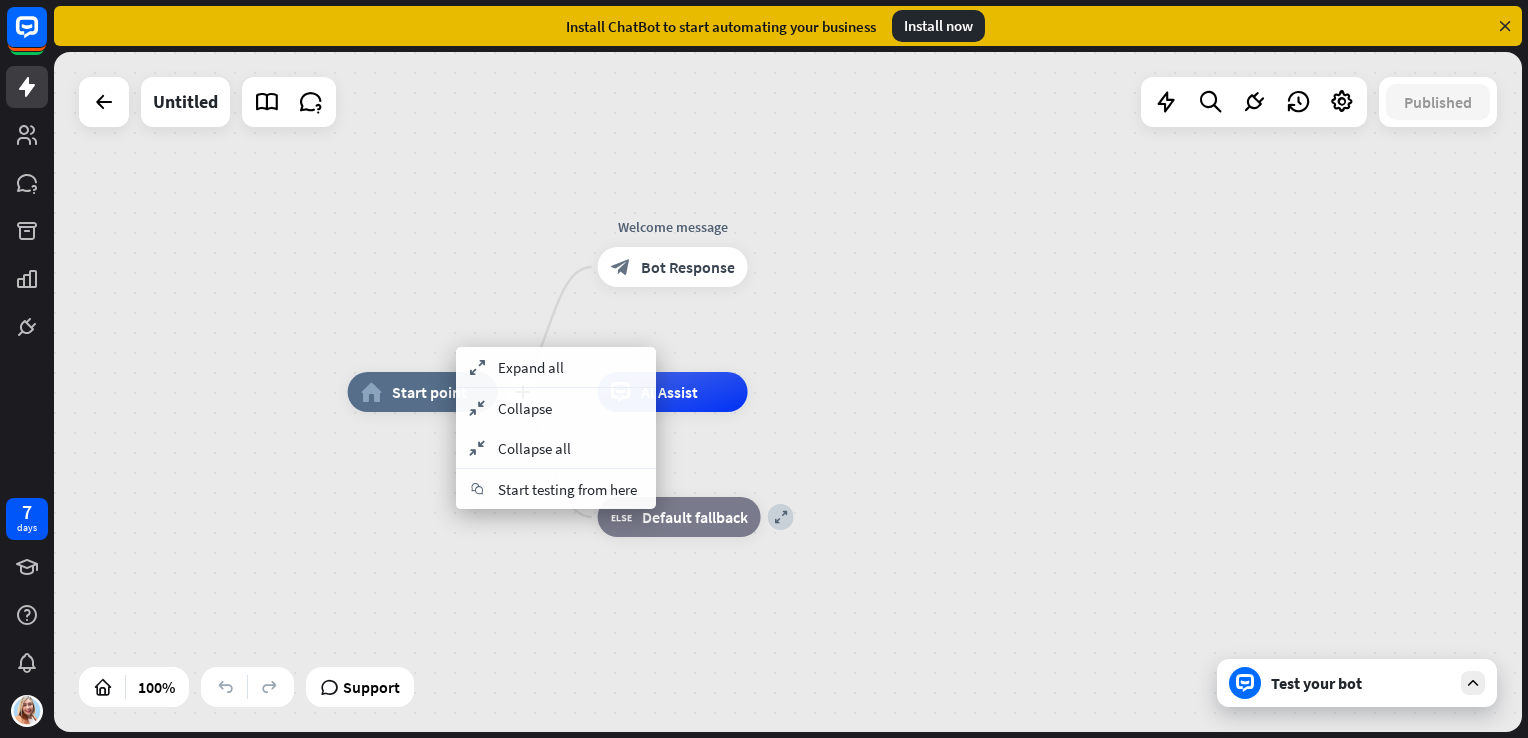 click on "Start point" at bounding box center (429, 392) 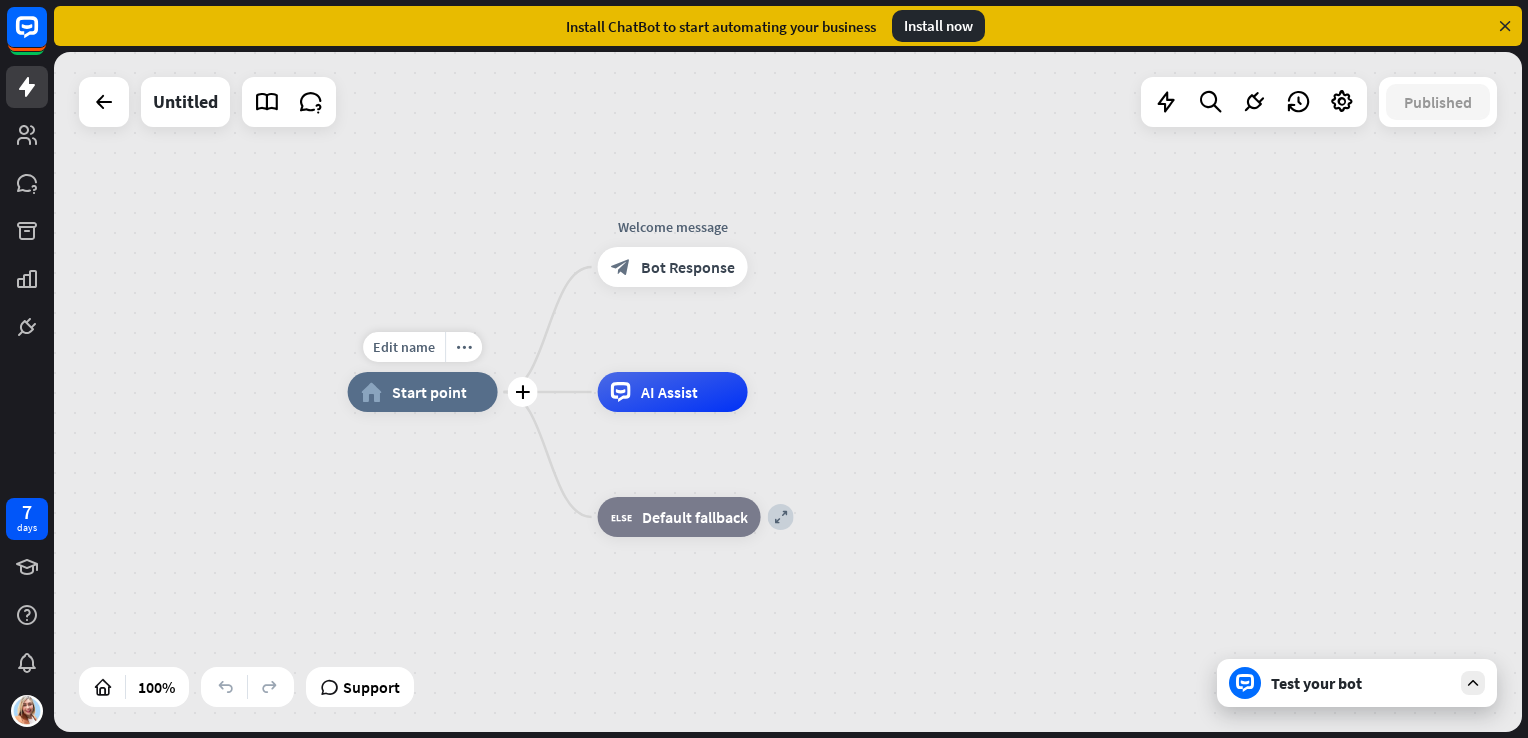 click on "Start point" at bounding box center (429, 392) 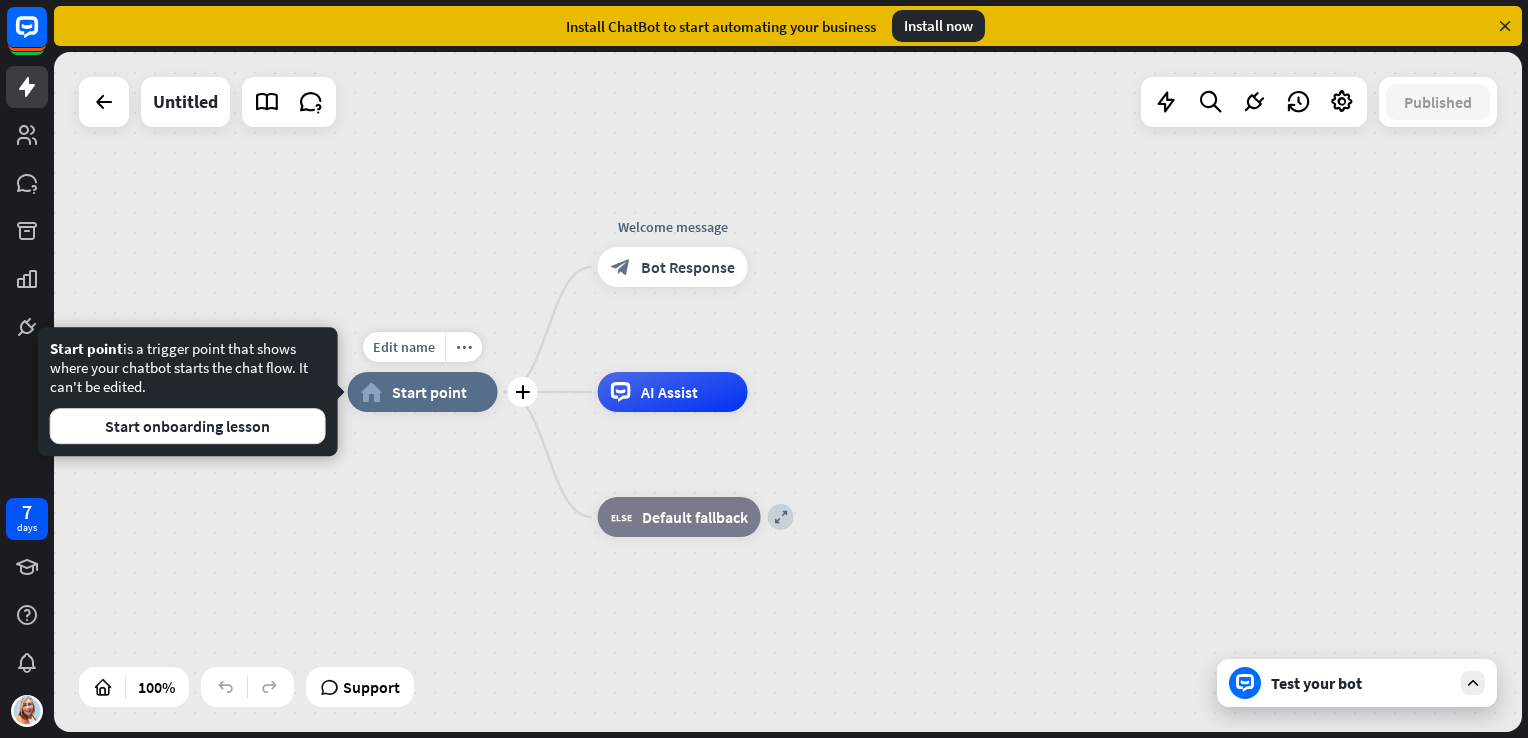 click on "Start point" at bounding box center [429, 392] 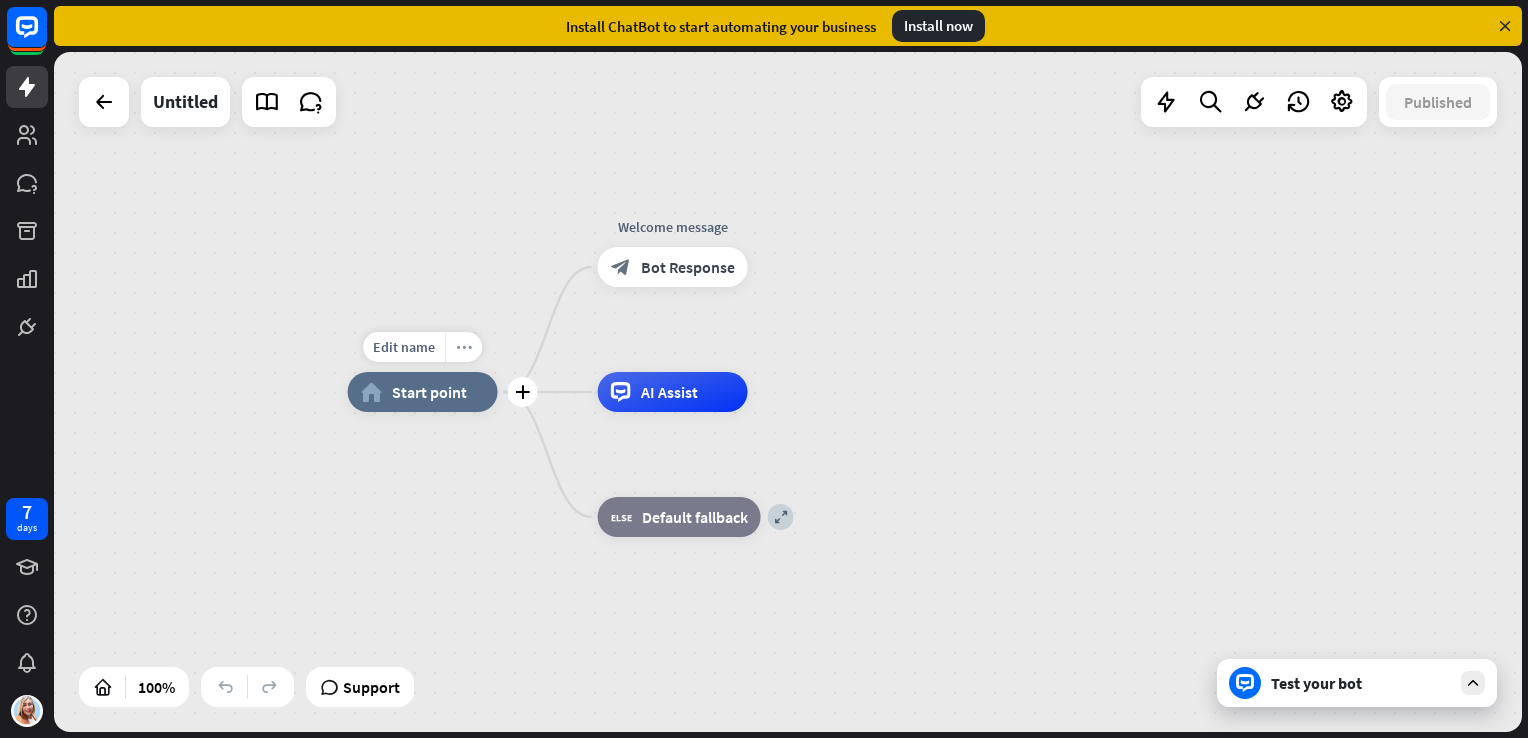 click on "more_horiz" at bounding box center [463, 347] 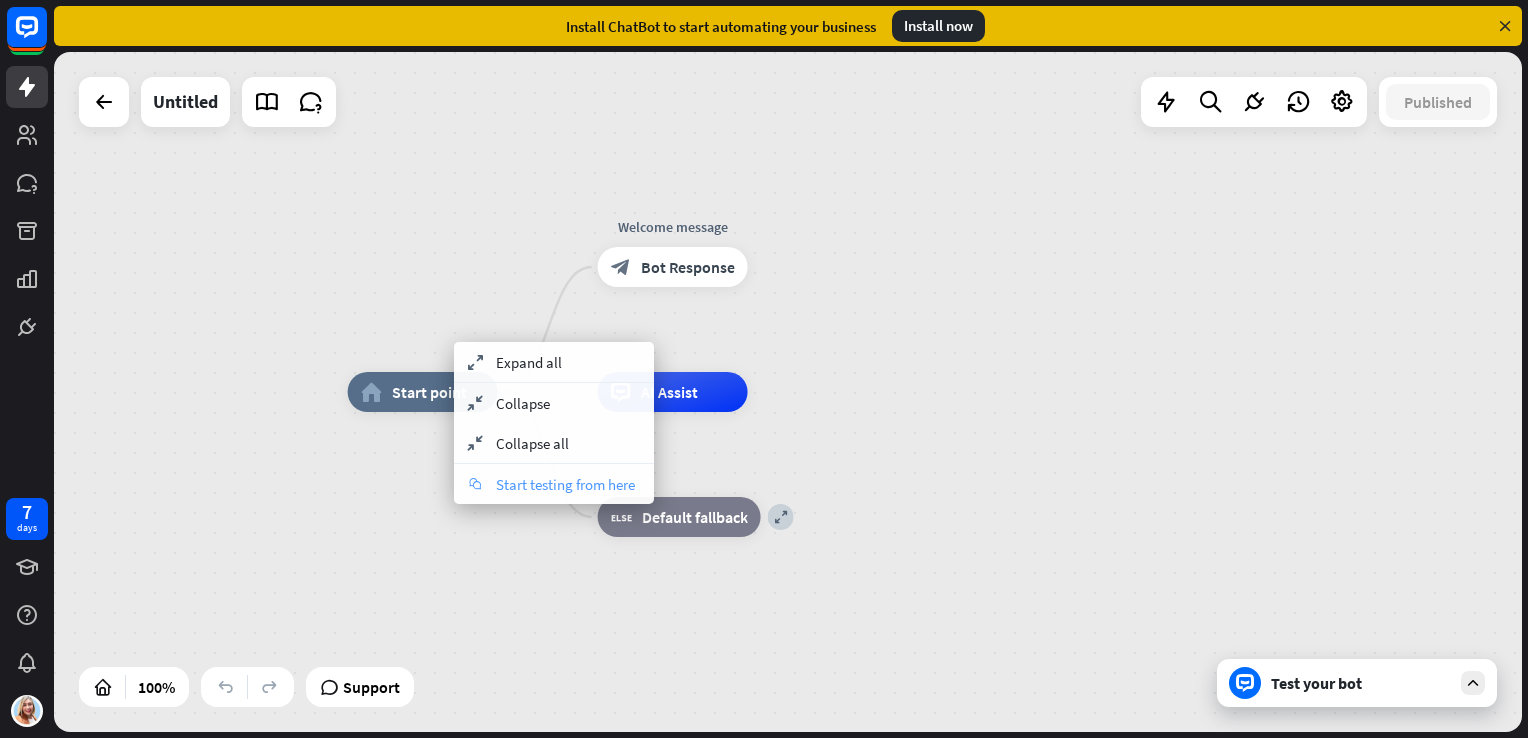 click on "Start testing from here" at bounding box center (565, 484) 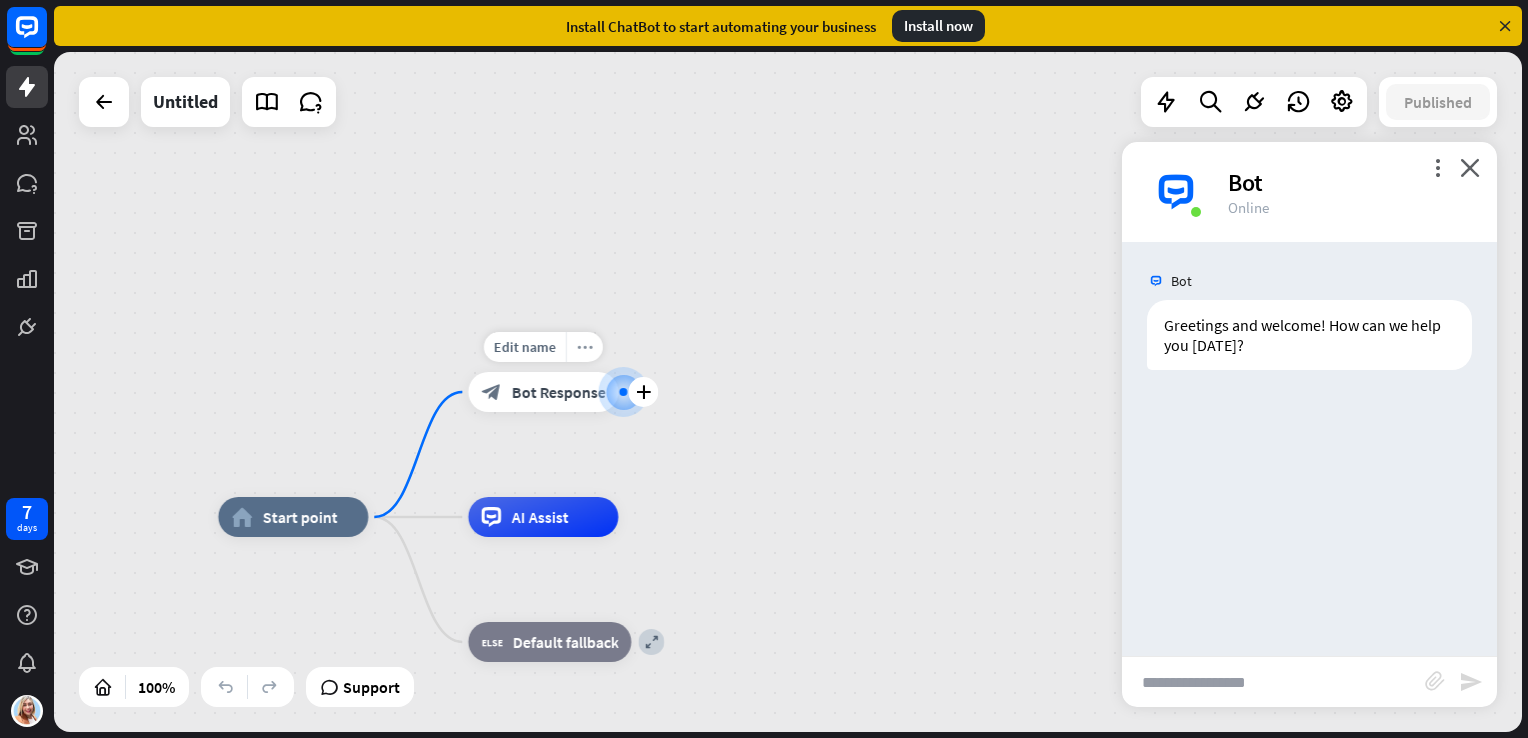 click on "more_horiz" at bounding box center (585, 347) 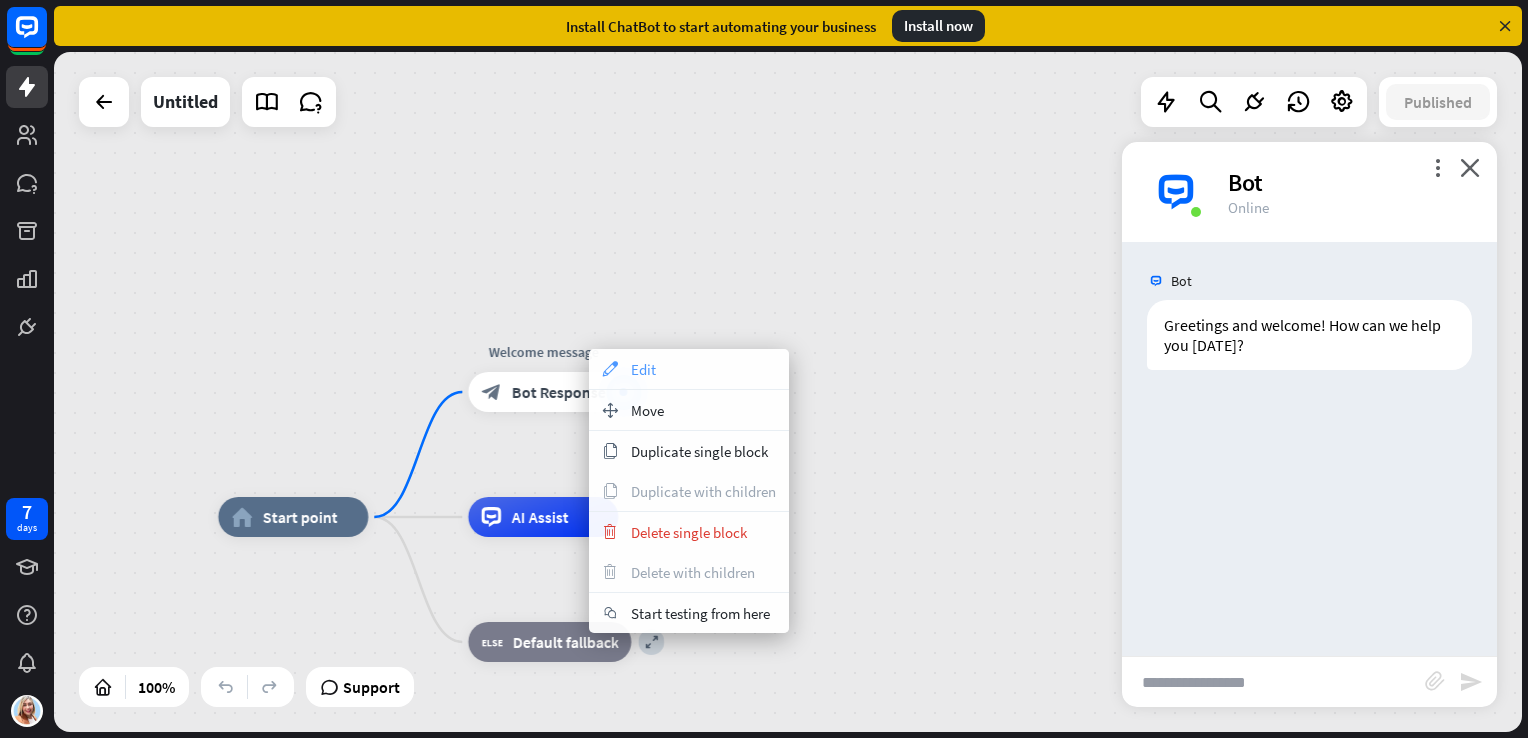 click on "appearance   Edit" at bounding box center [689, 369] 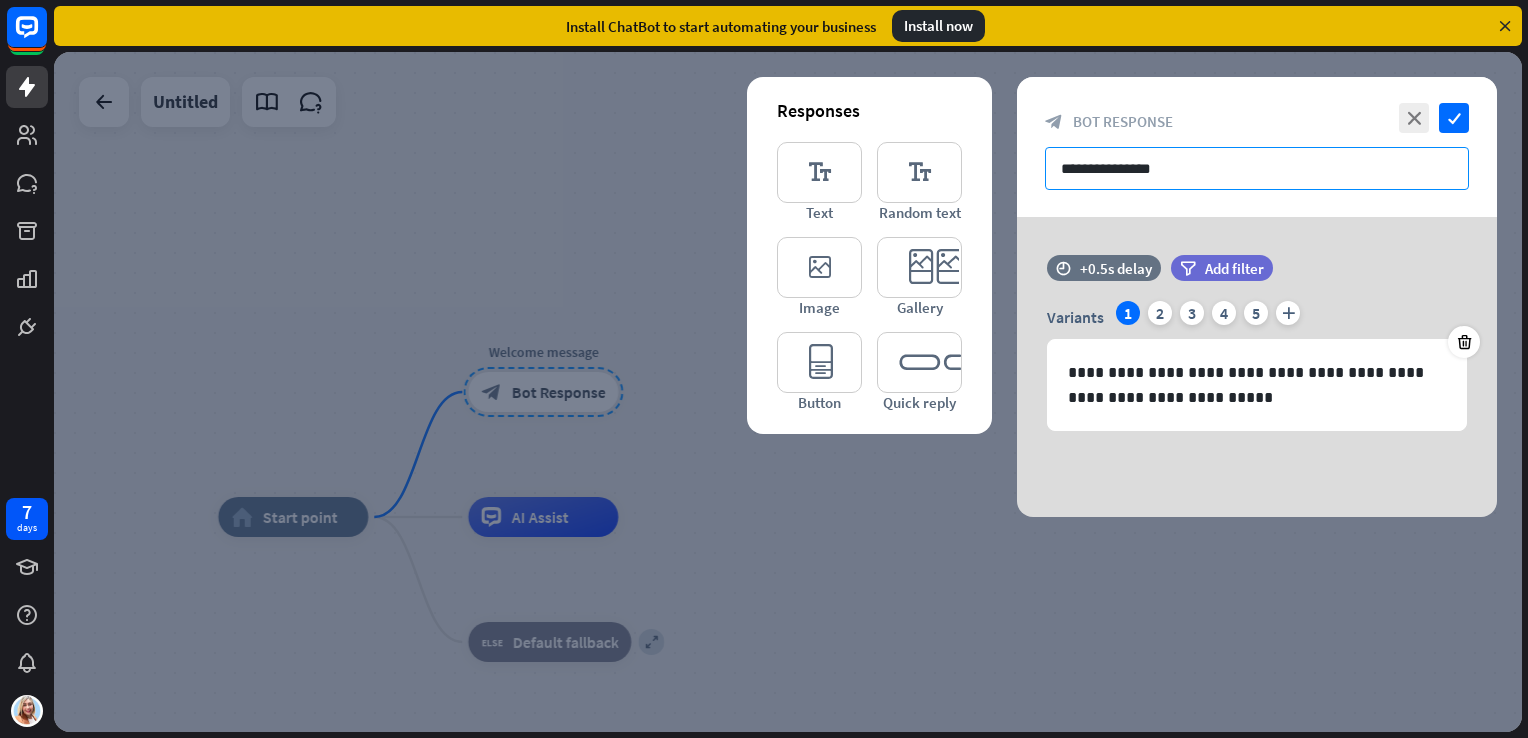 click on "**********" at bounding box center [1257, 168] 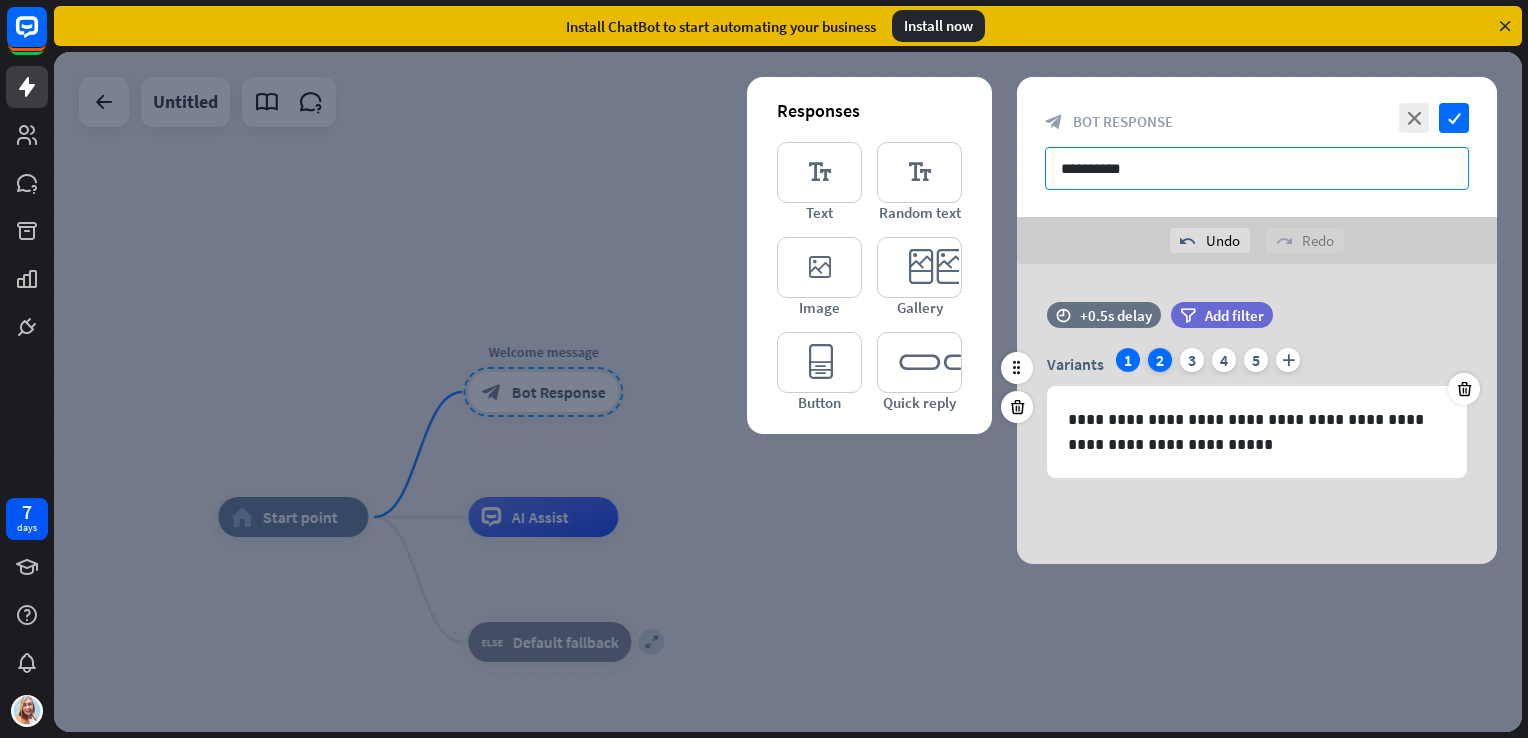 type on "**********" 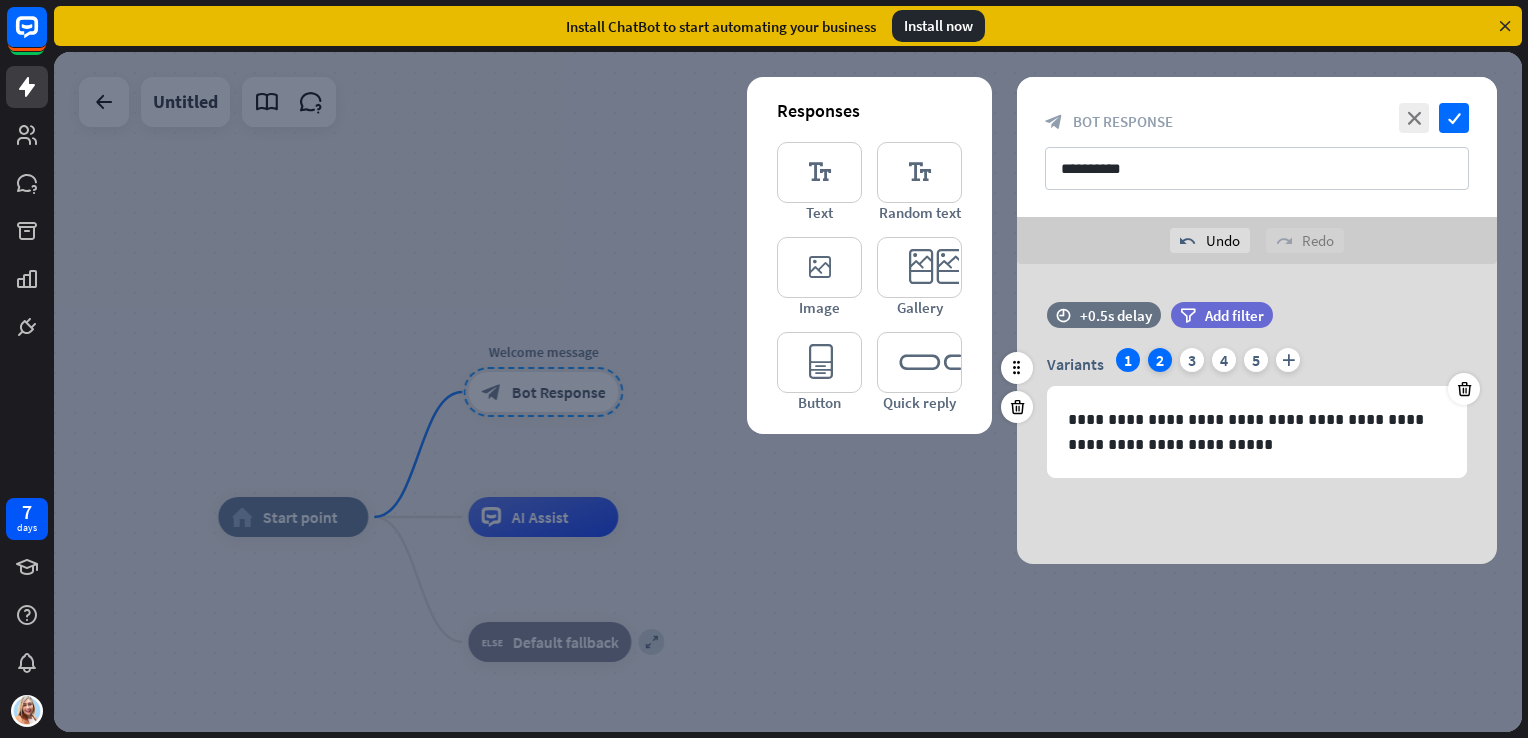 click on "2" at bounding box center [1160, 360] 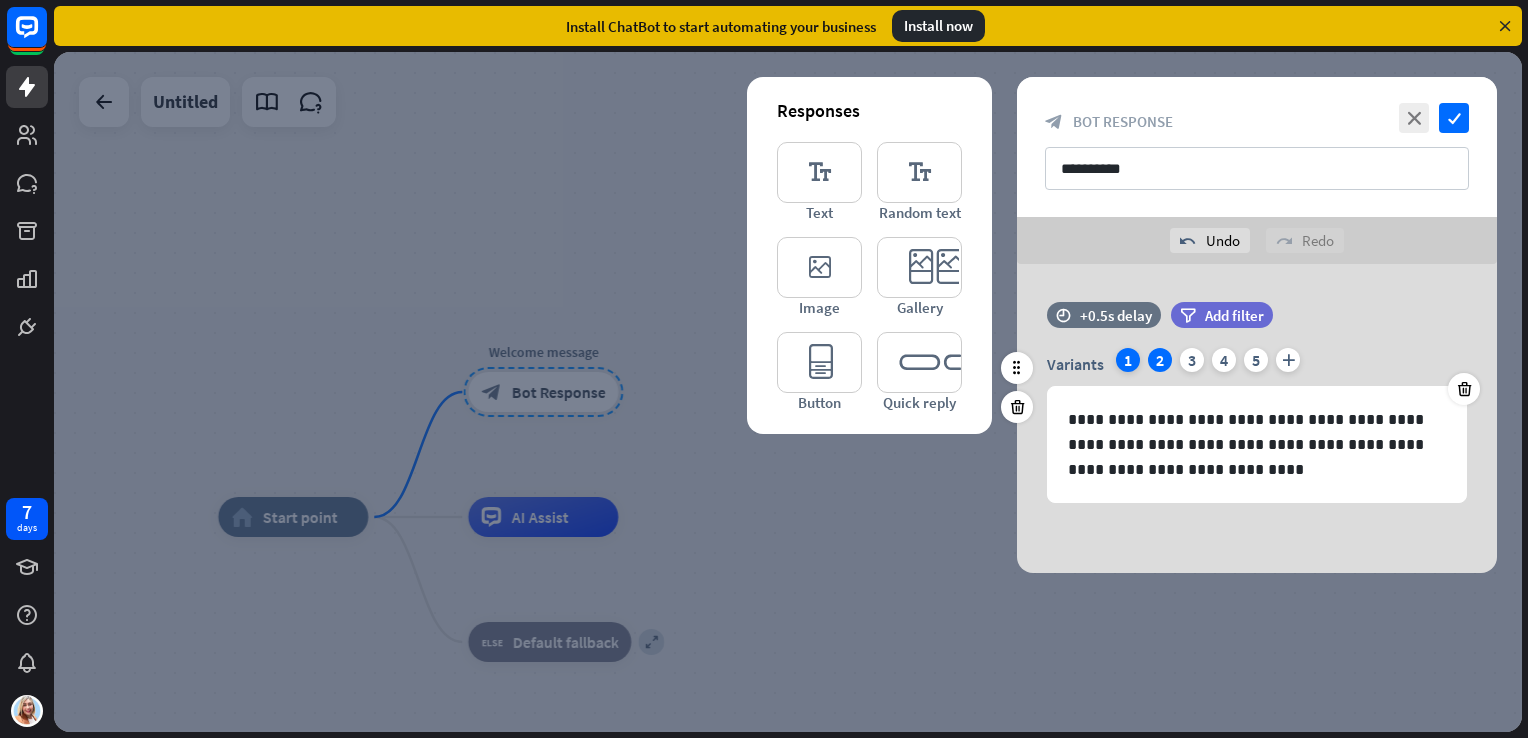 click on "1" at bounding box center [1128, 360] 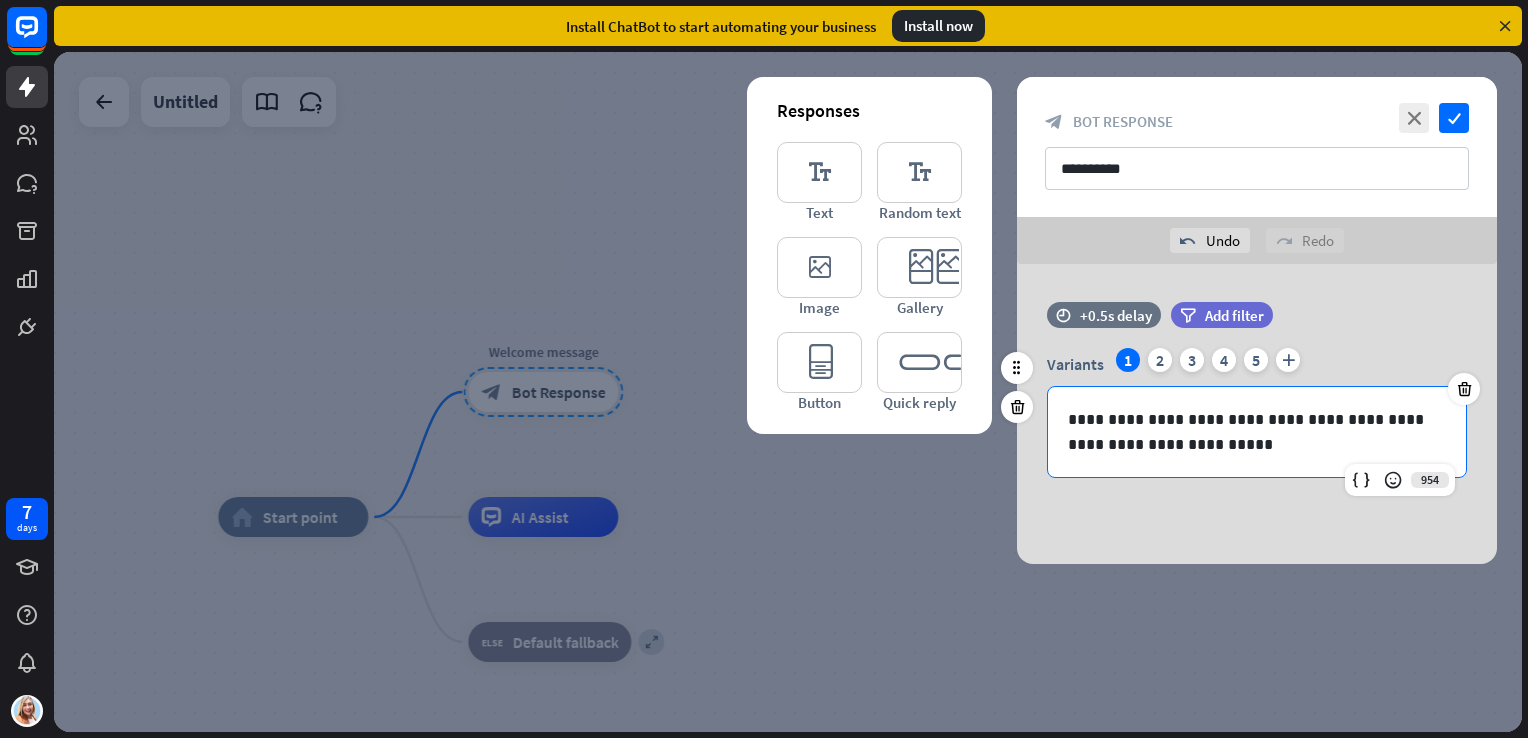 click on "**********" at bounding box center (1257, 432) 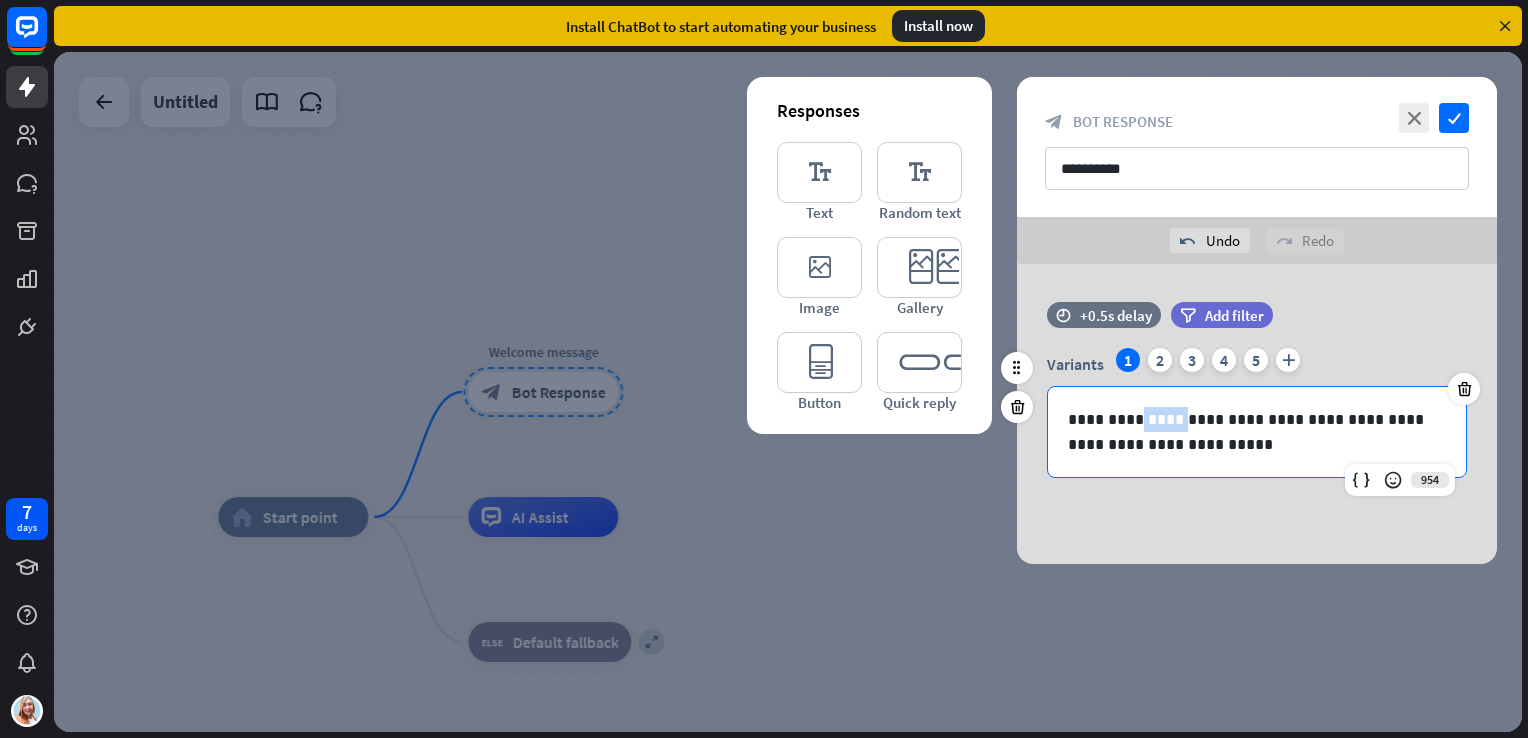 click on "**********" at bounding box center [1257, 432] 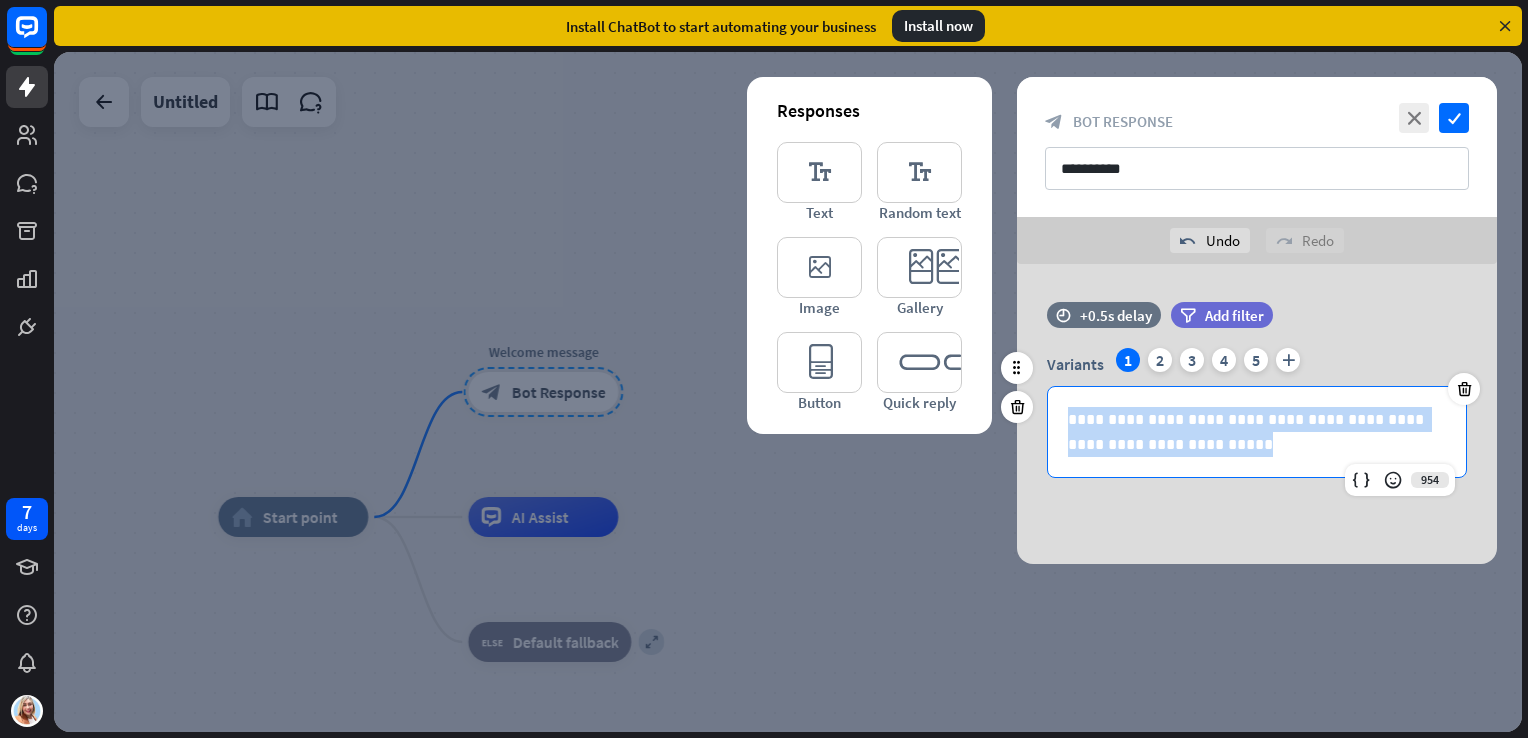 click on "**********" at bounding box center (1257, 432) 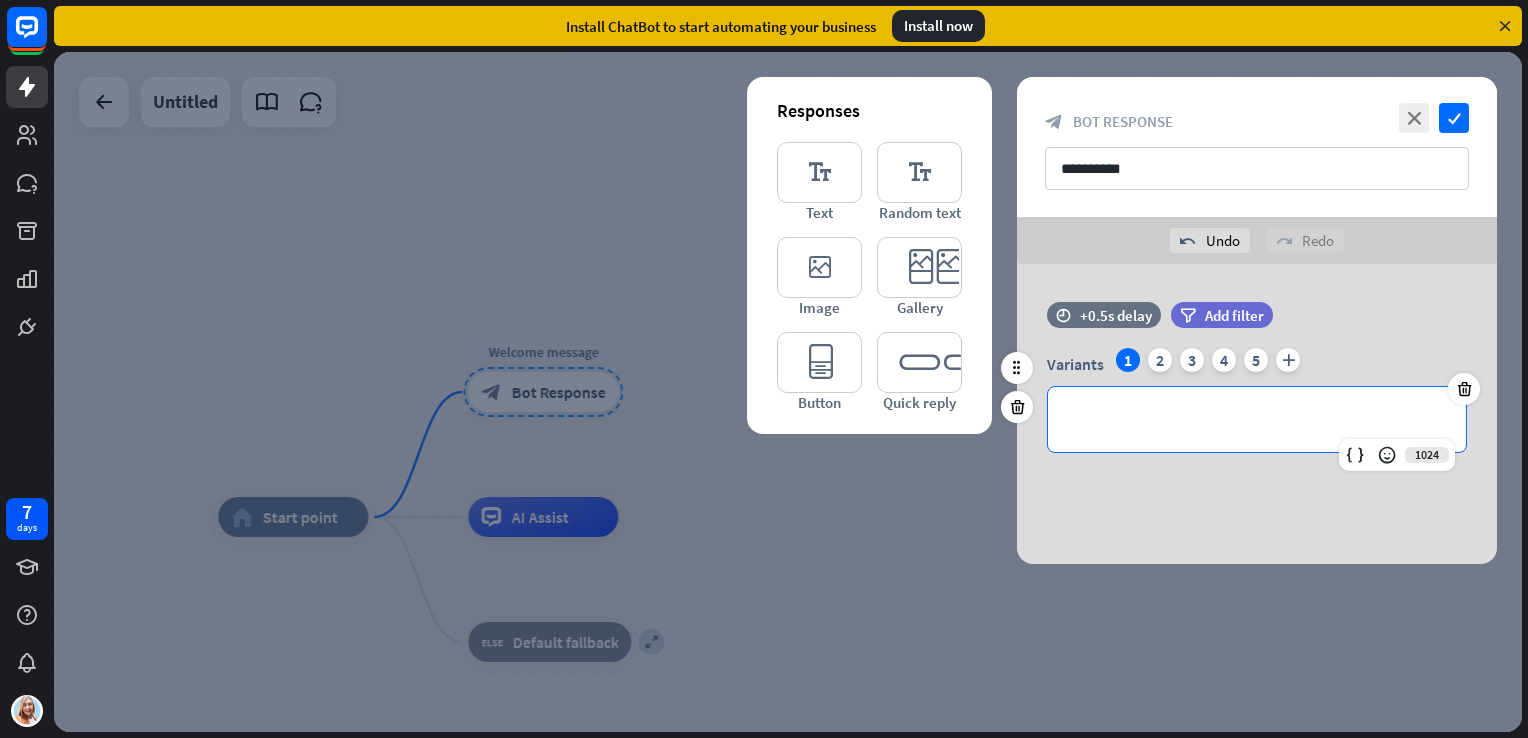 type 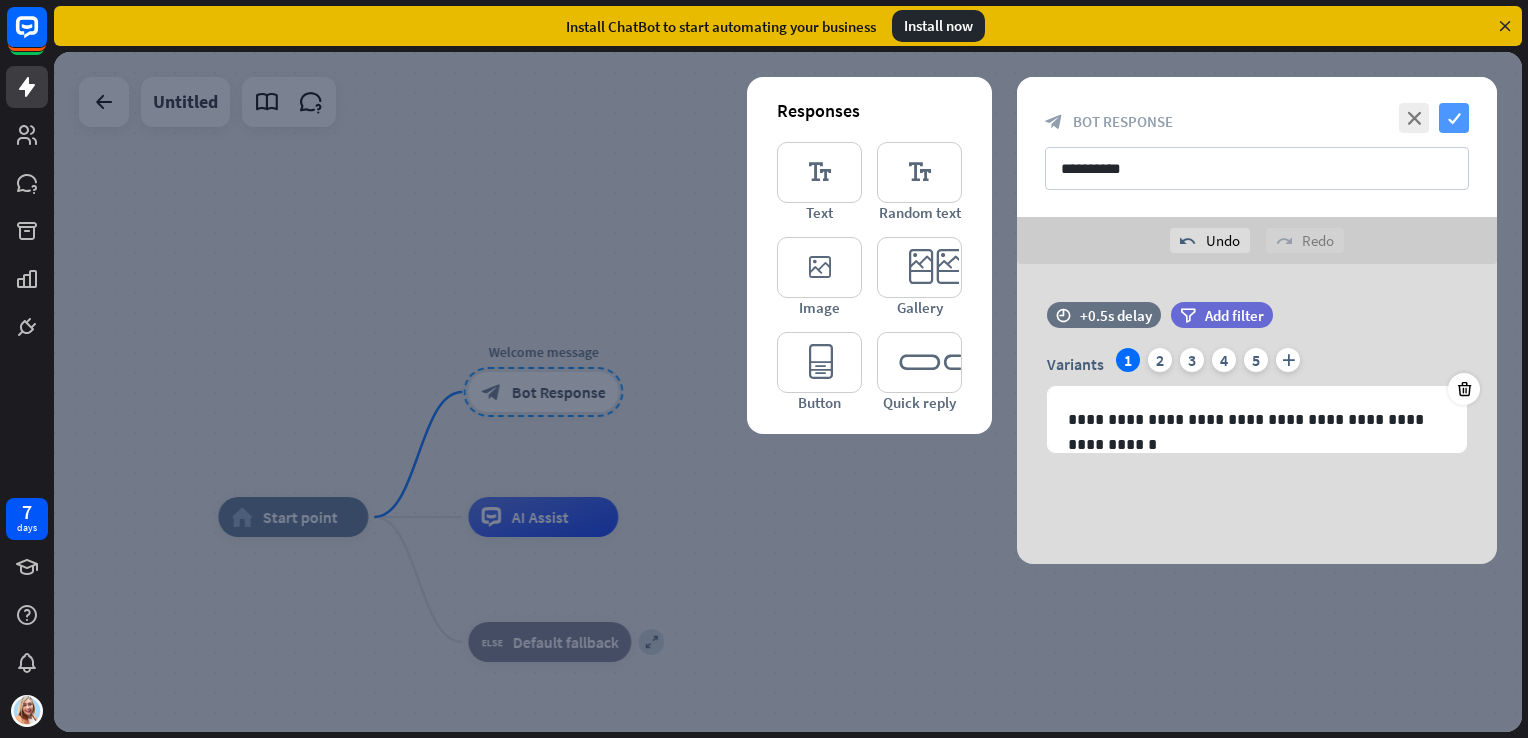 click on "check" at bounding box center (1454, 118) 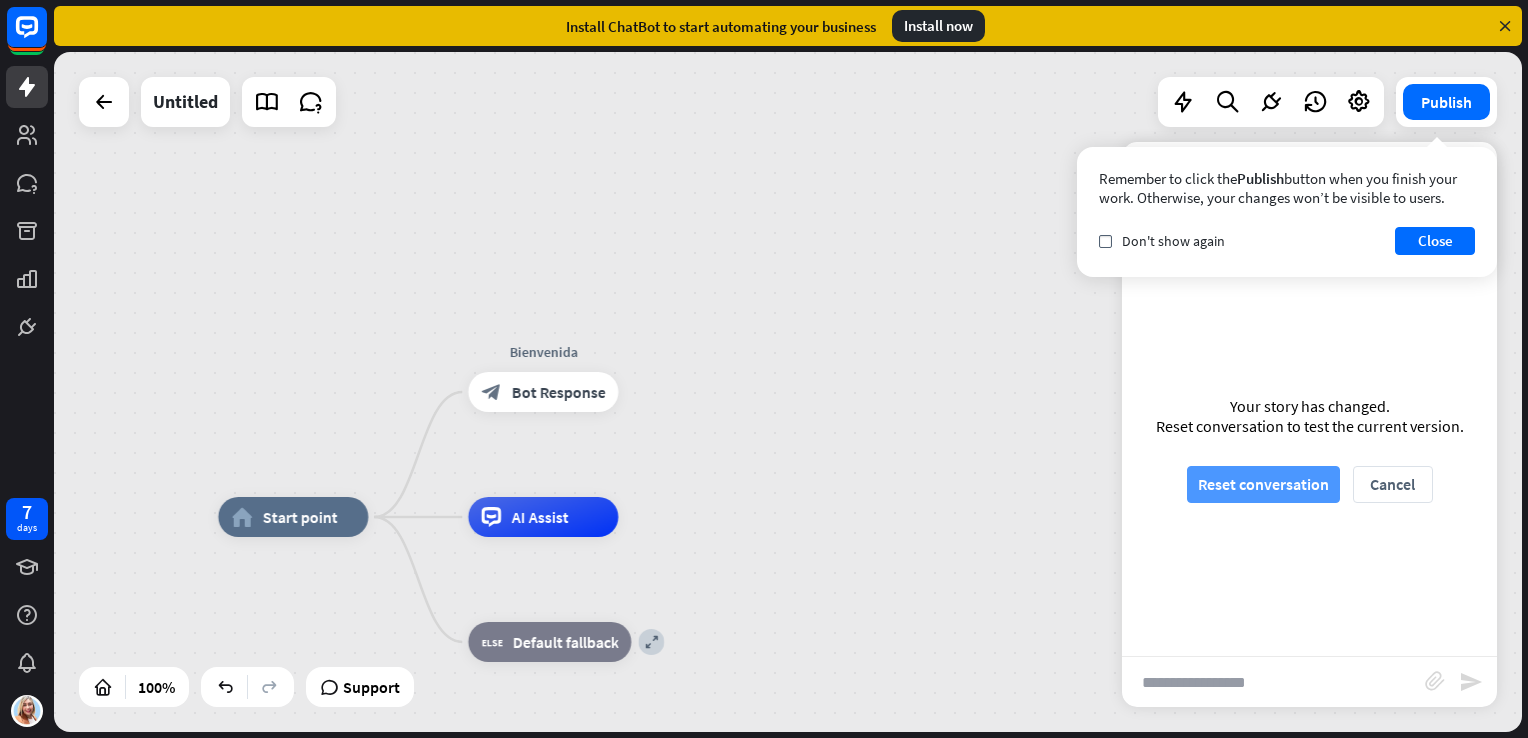 click on "Reset conversation" at bounding box center (1263, 484) 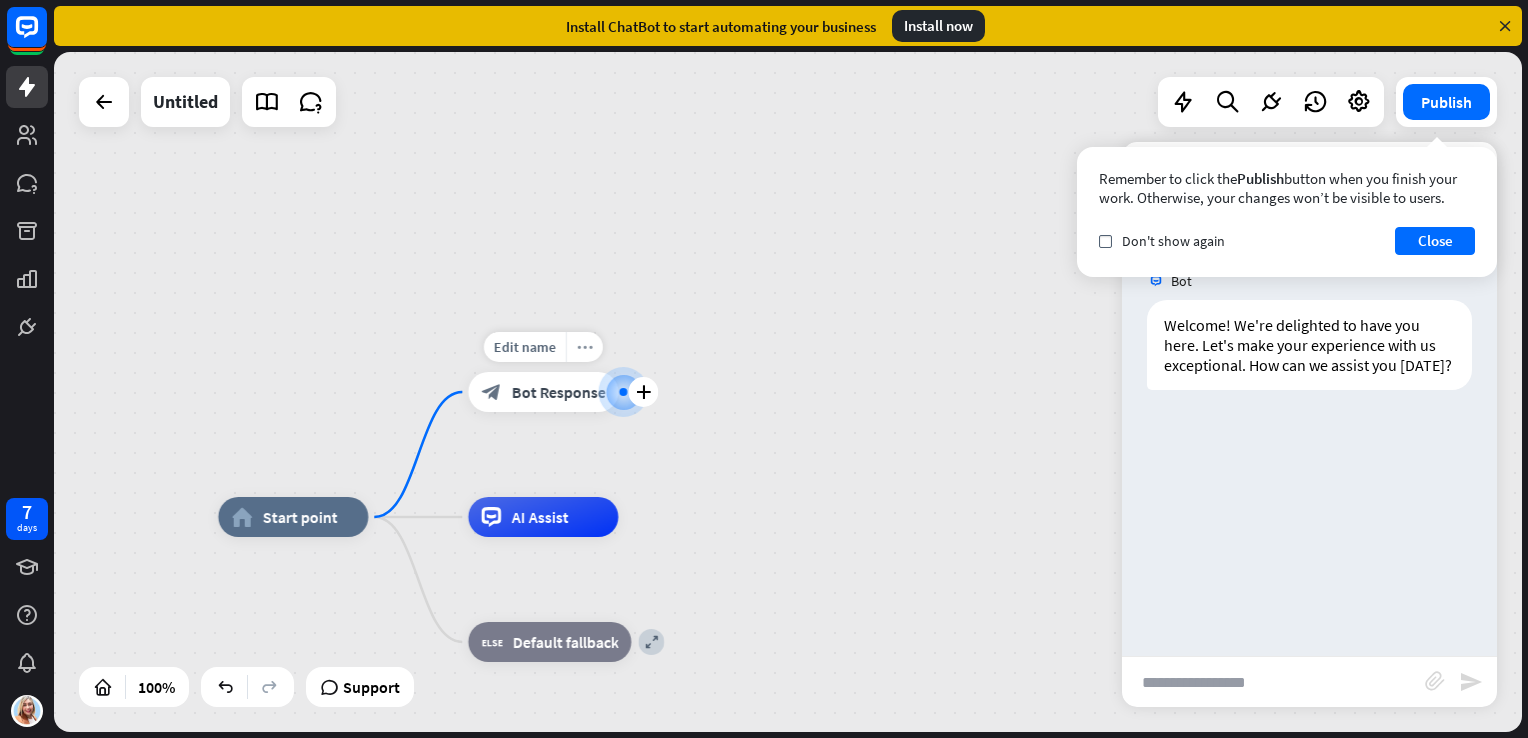 click on "more_horiz" at bounding box center [585, 347] 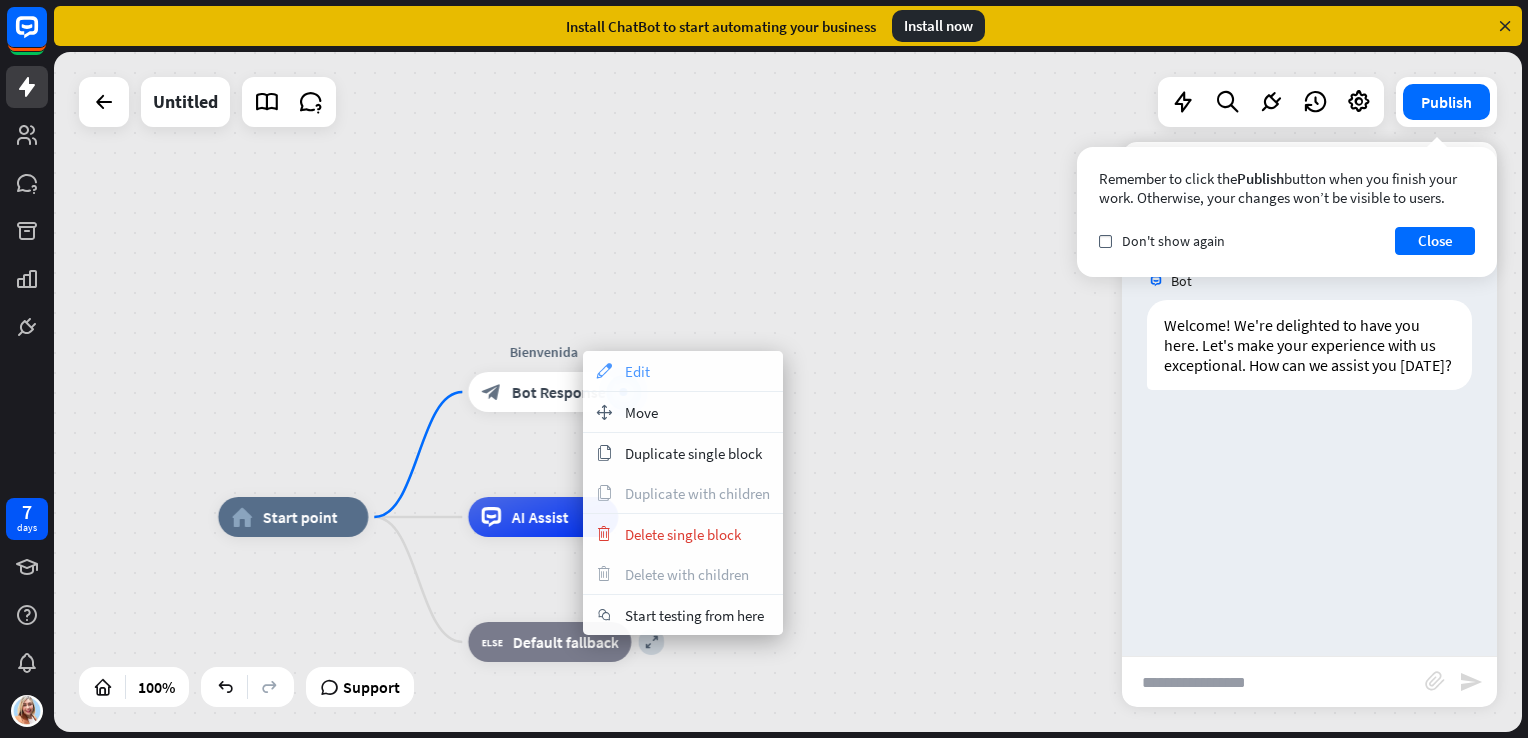 click on "appearance   Edit" at bounding box center (683, 371) 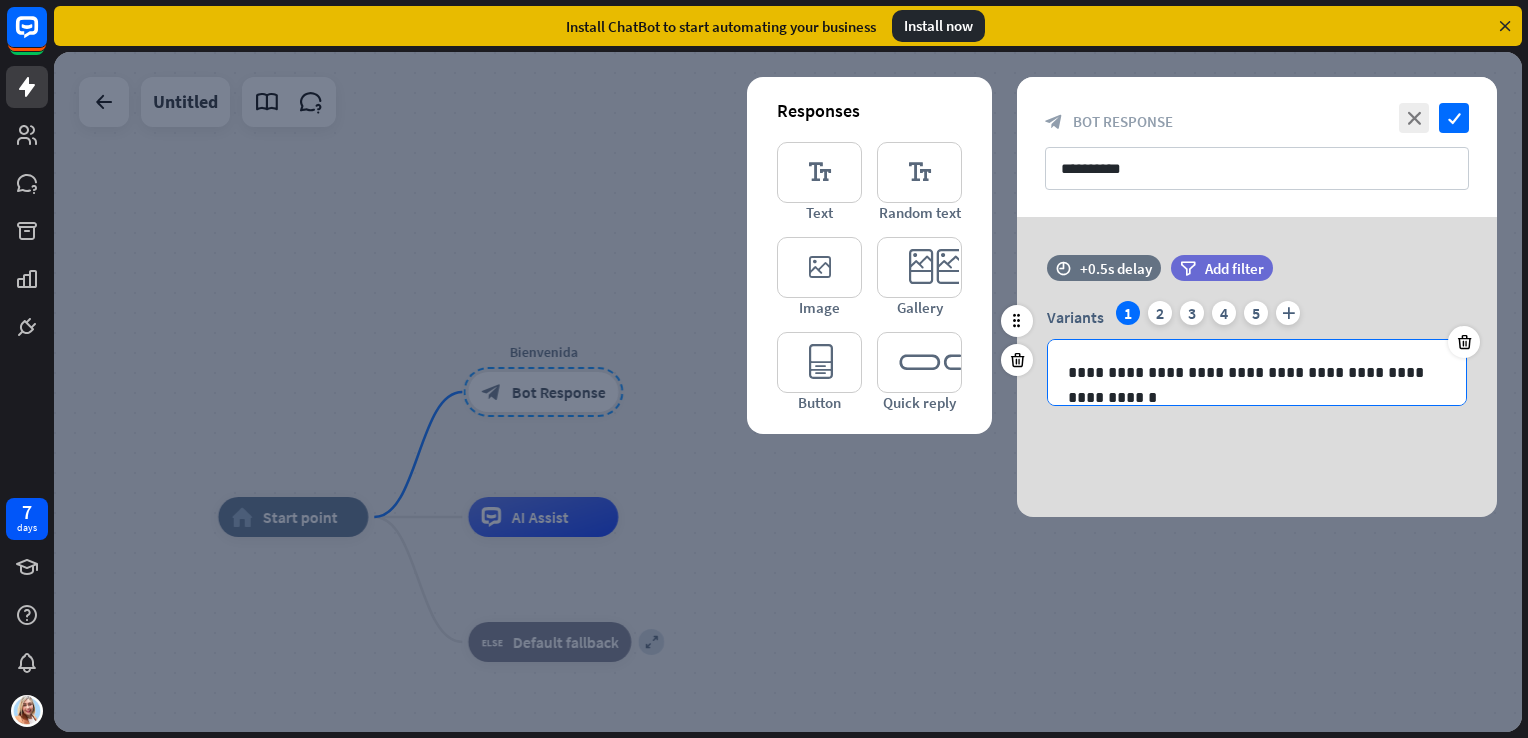 click on "**********" at bounding box center (1257, 372) 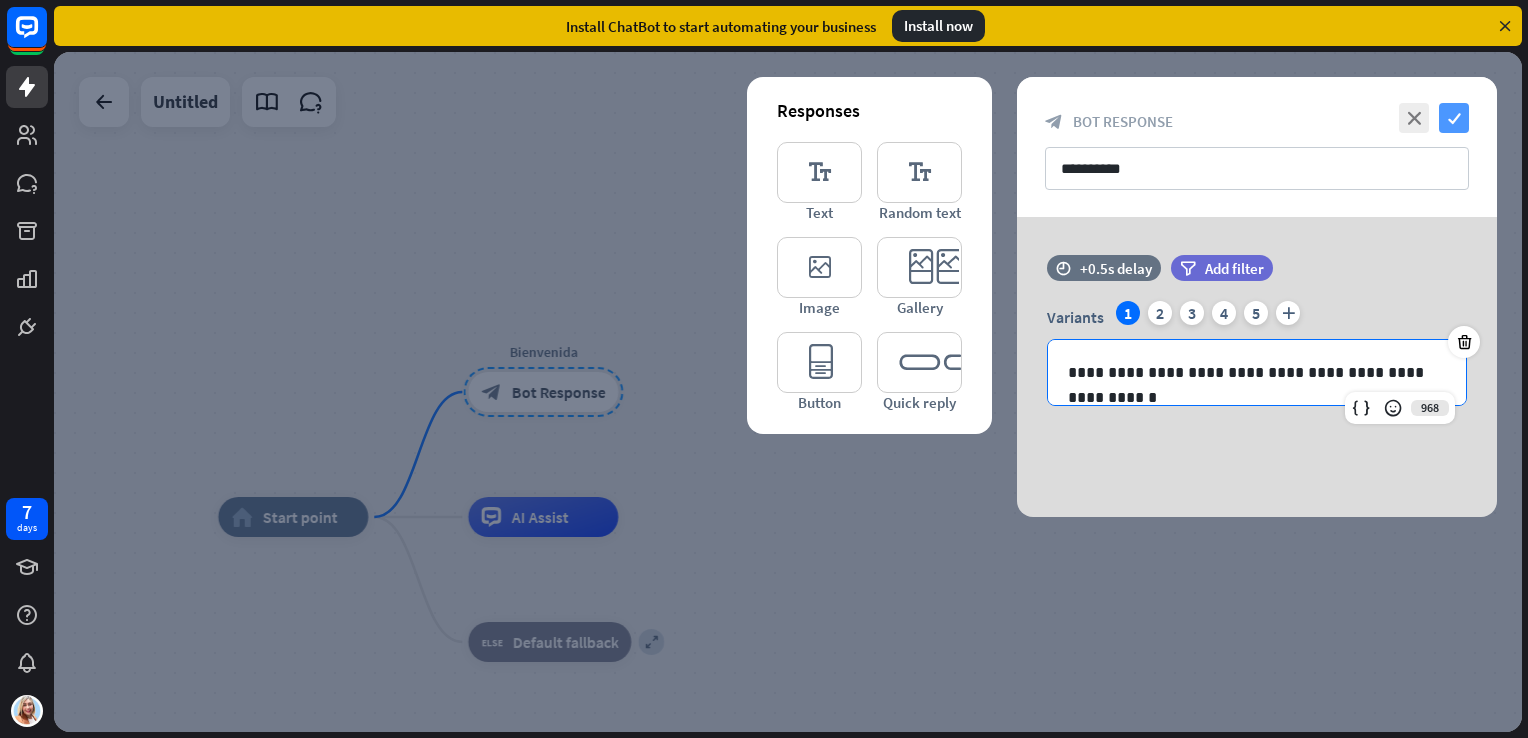click on "check" at bounding box center (1454, 118) 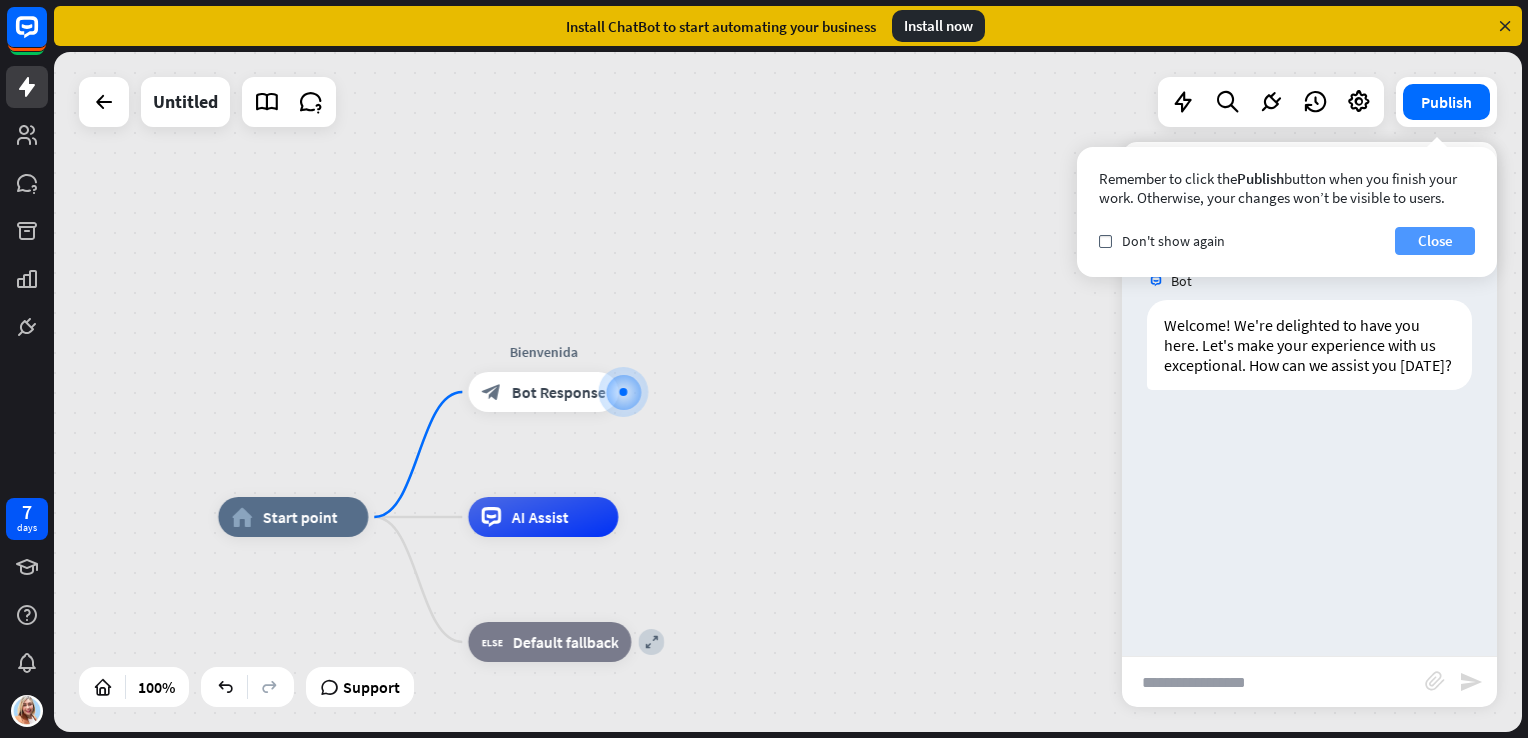 click on "Close" at bounding box center [1435, 241] 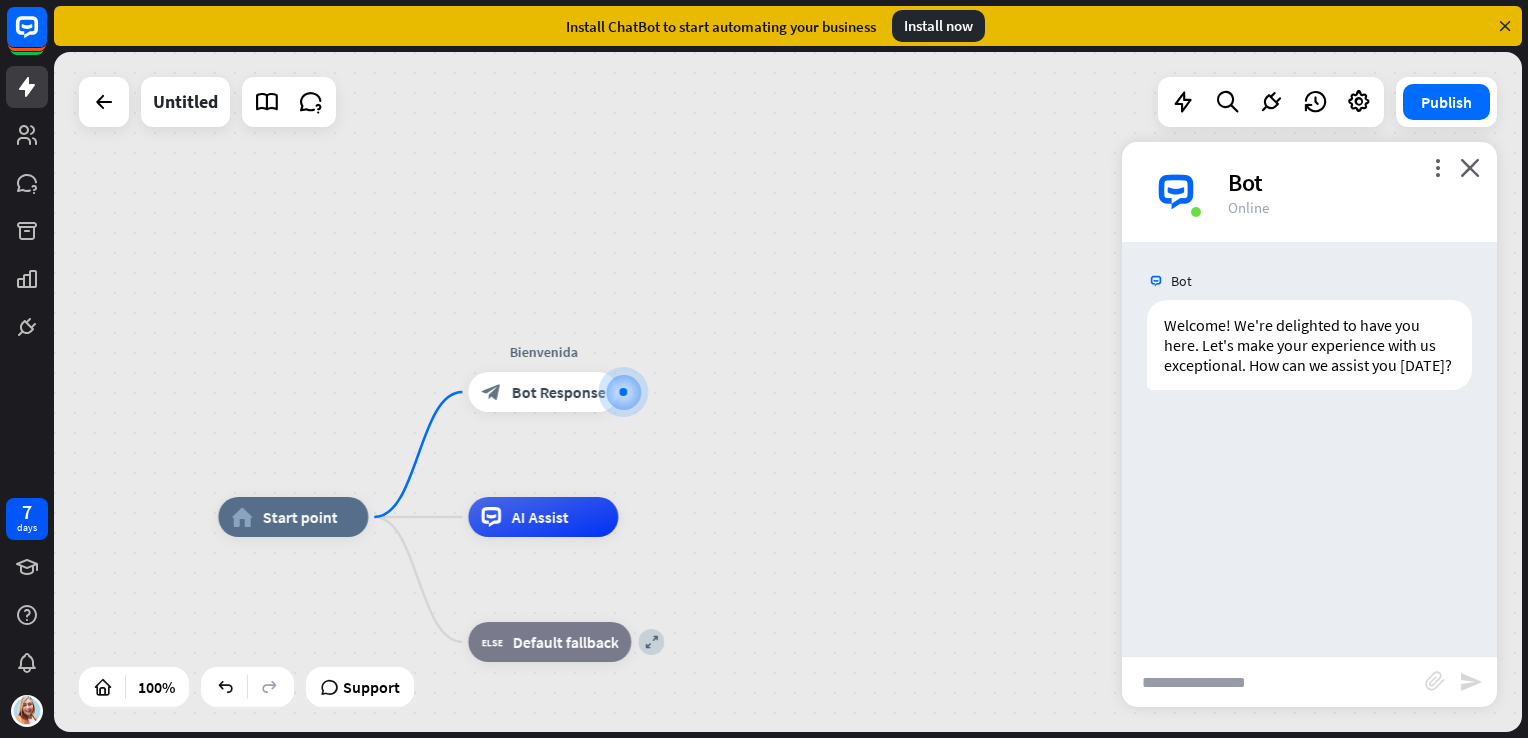 click on "more_vert
close
Bot
Online" at bounding box center (1309, 192) 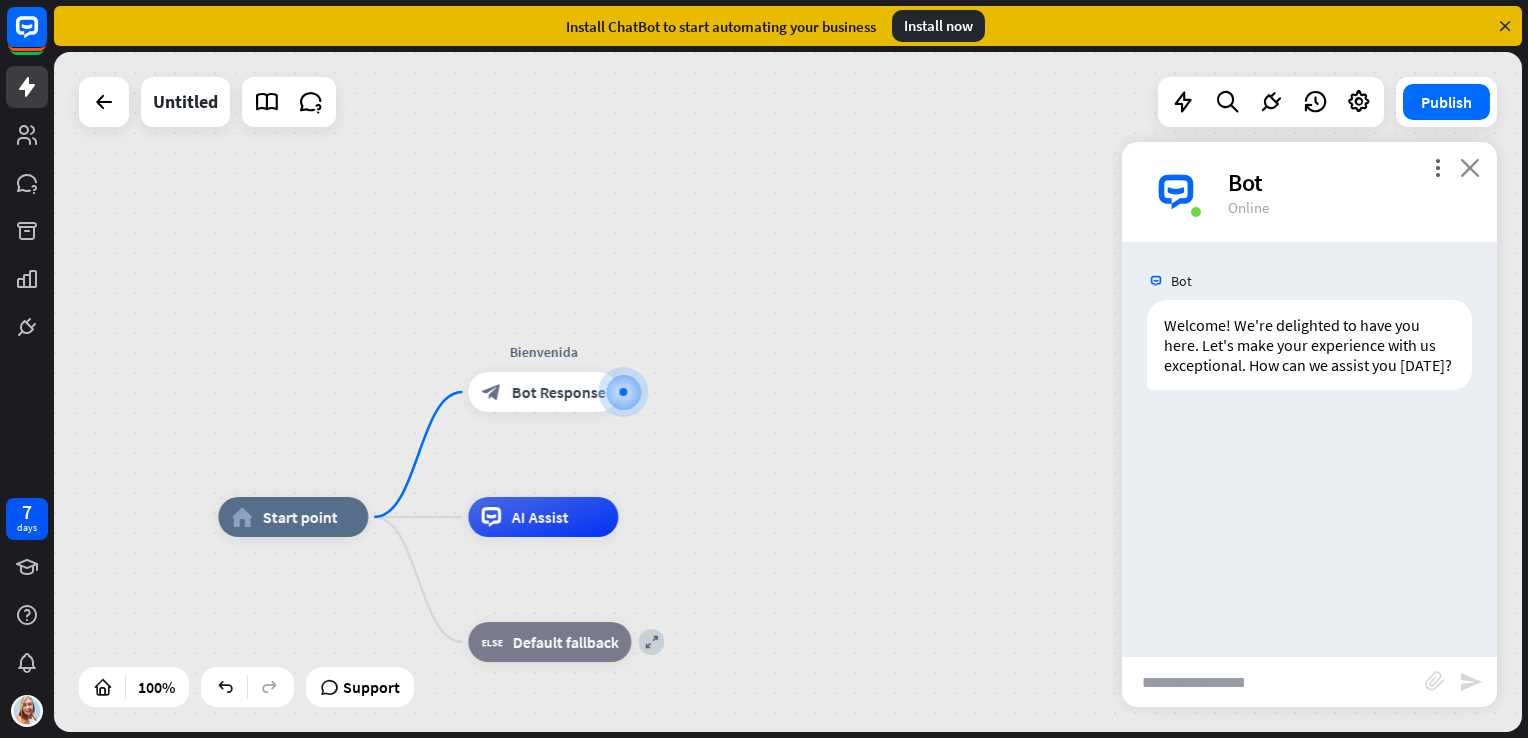 click on "close" at bounding box center [1470, 167] 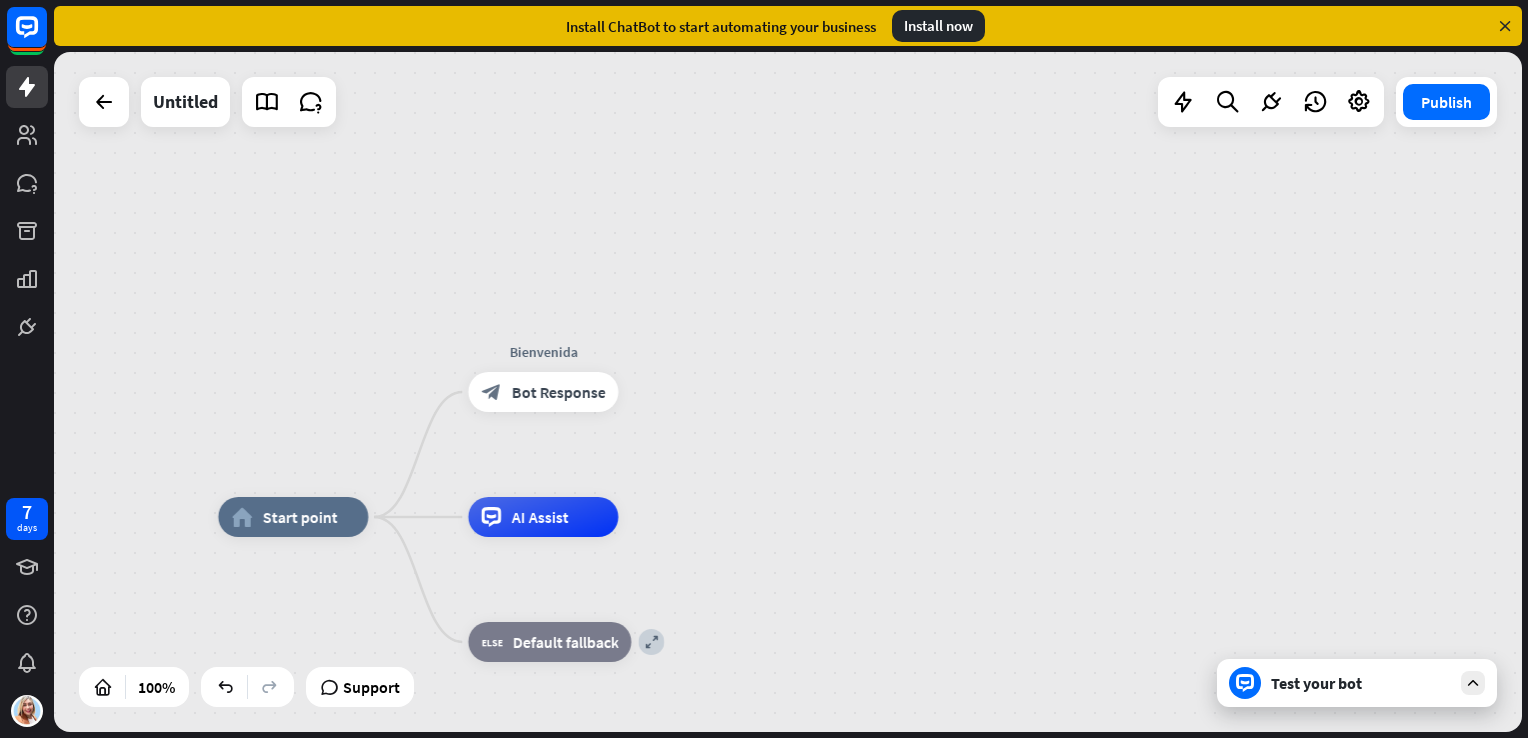 click on "Test your bot" at bounding box center (1361, 683) 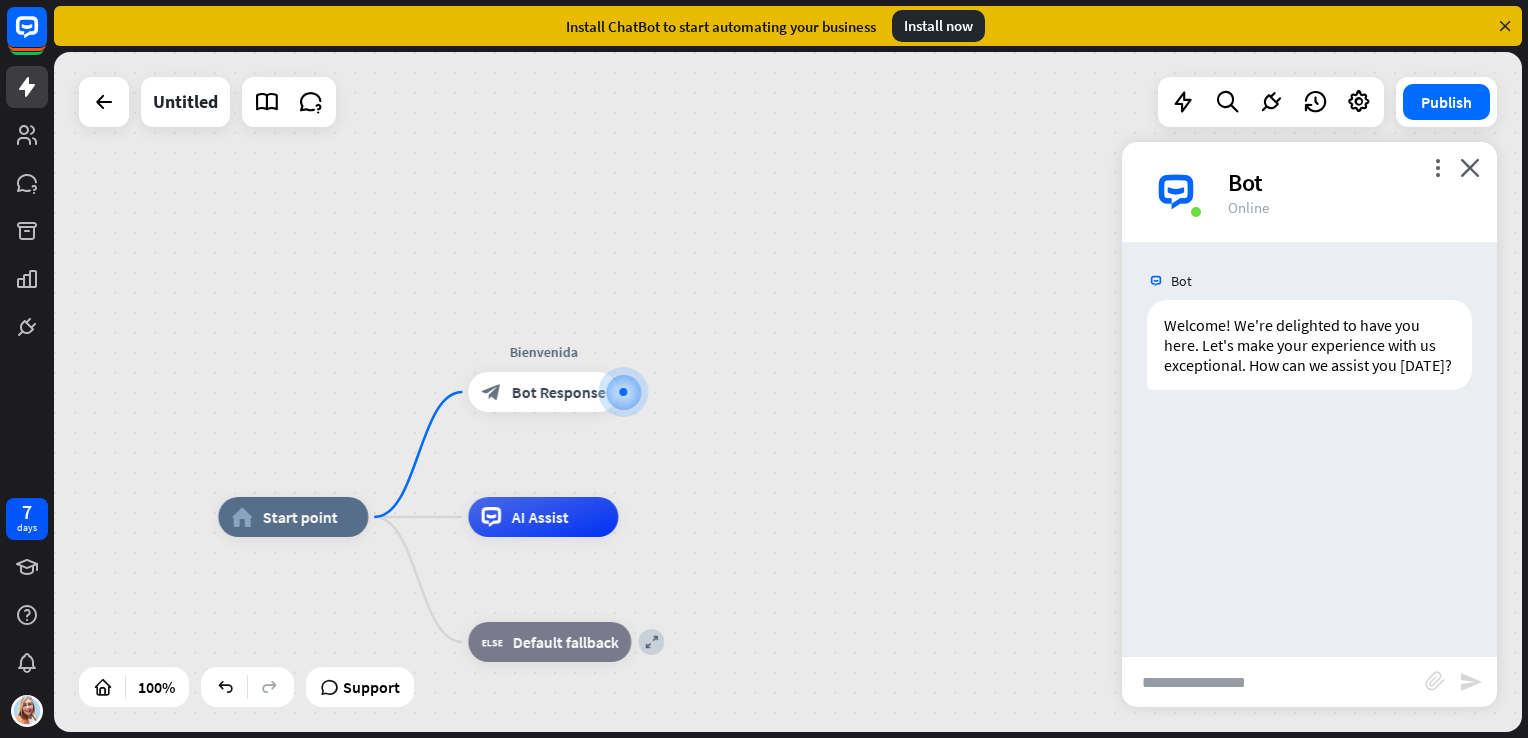 click at bounding box center (1273, 682) 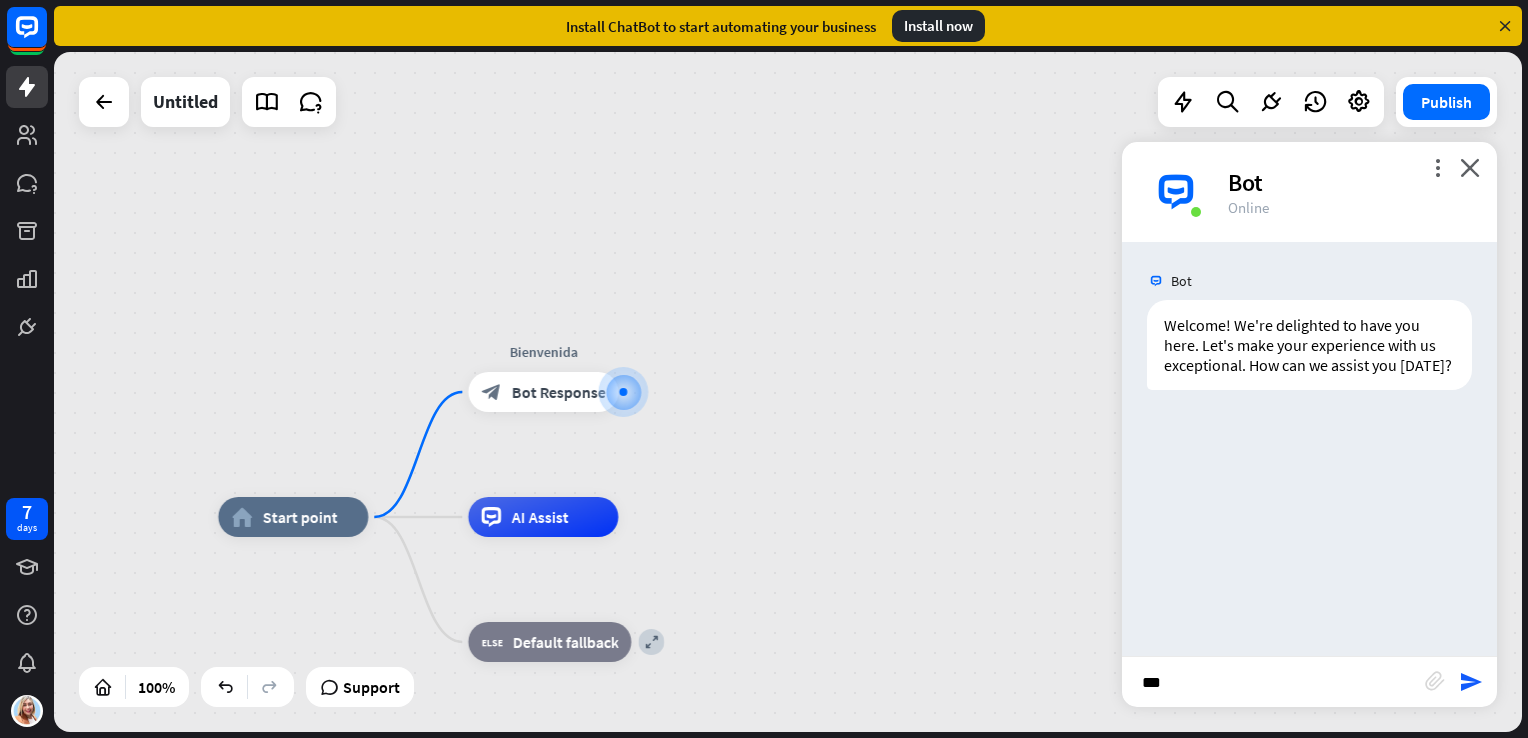 type on "****" 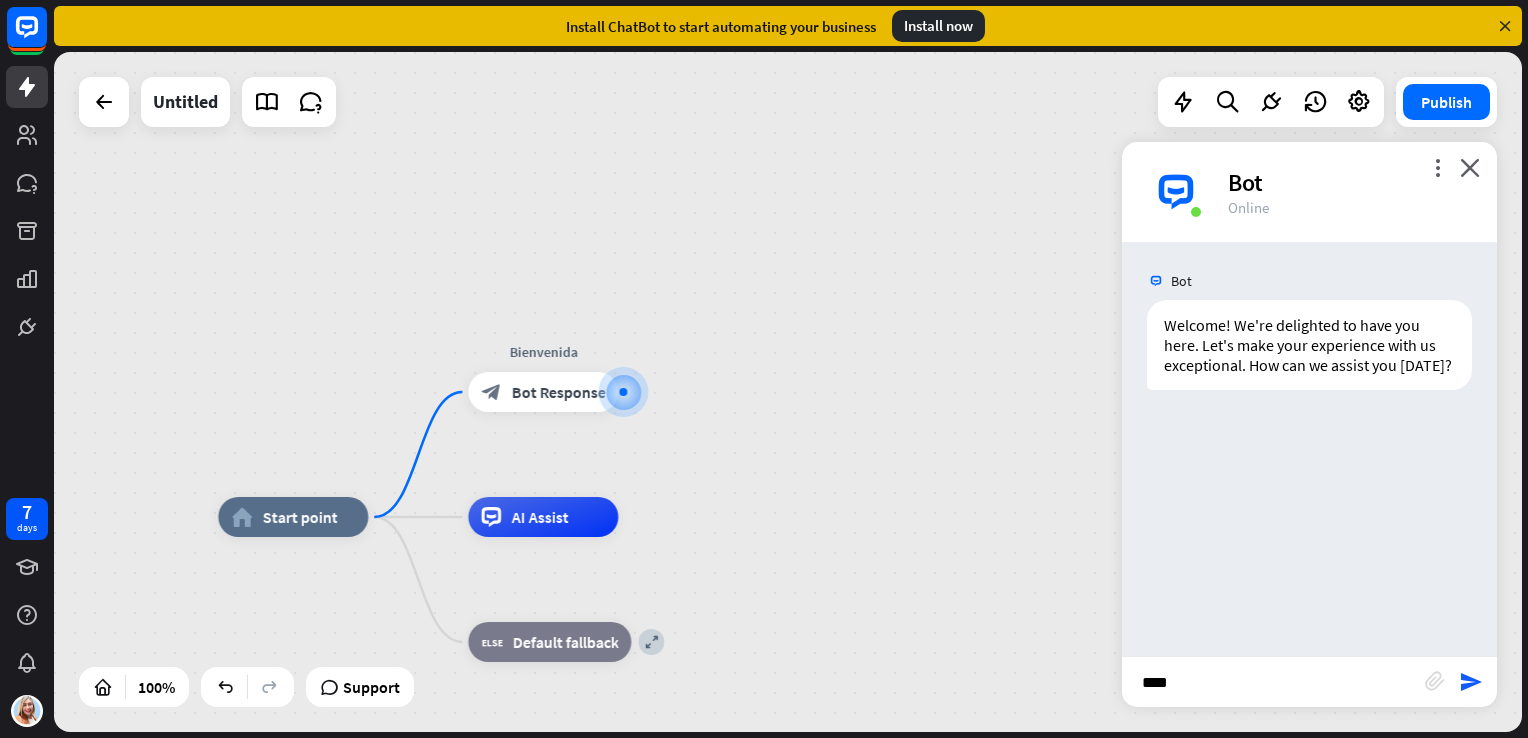 type 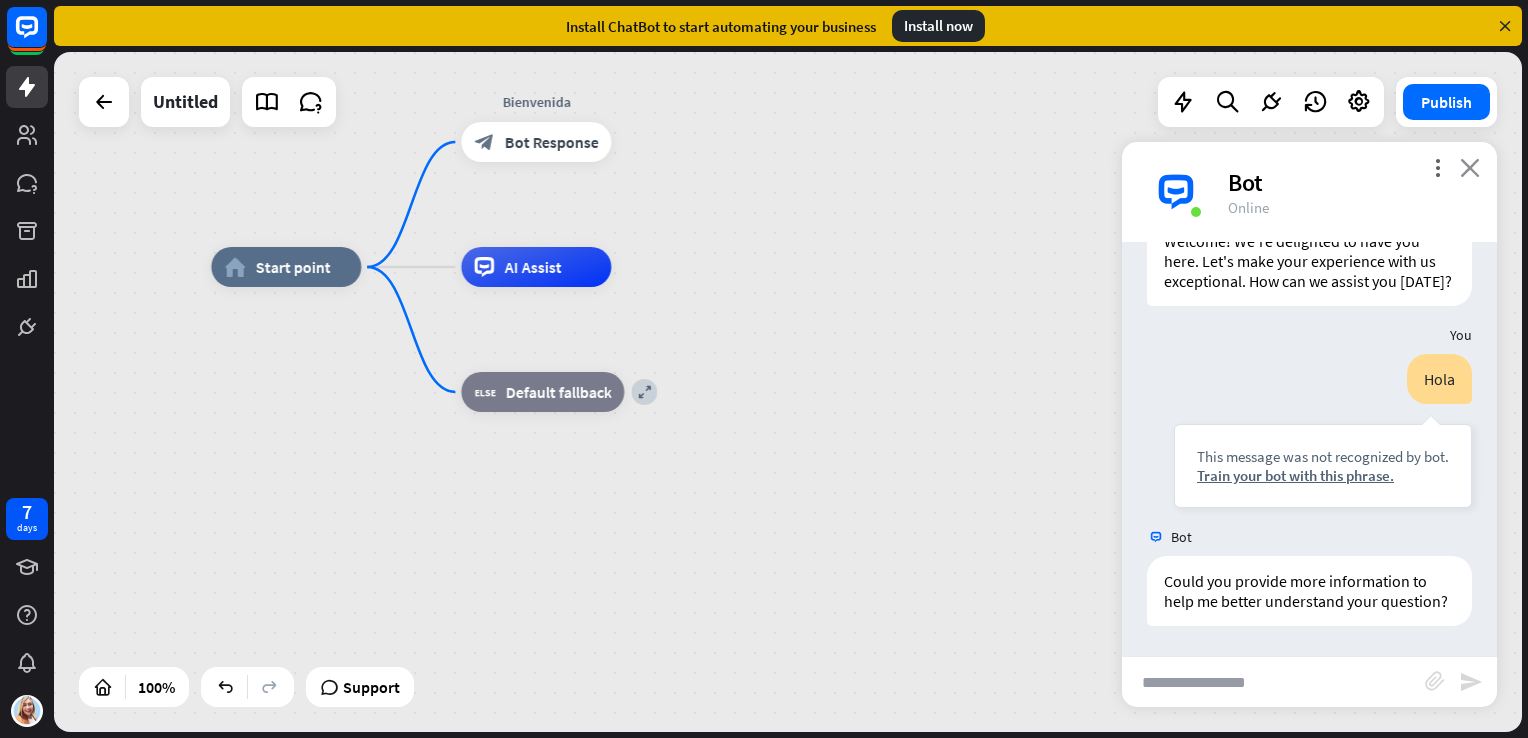 scroll, scrollTop: 123, scrollLeft: 0, axis: vertical 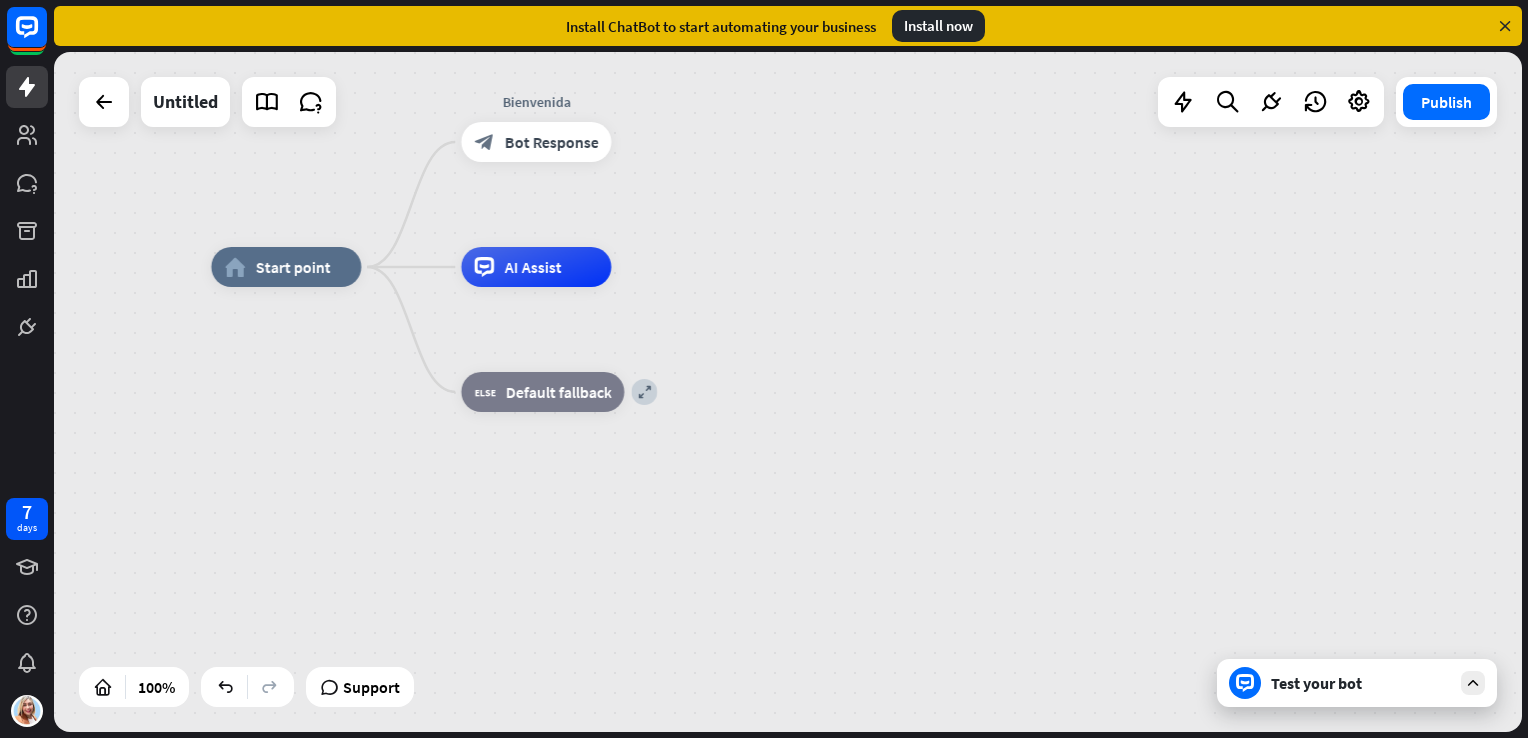 click on "home_2   Start point                 Bienvenida   block_bot_response   Bot Response                     AI Assist           expand     block_fallback   Default fallback" at bounding box center (945, 607) 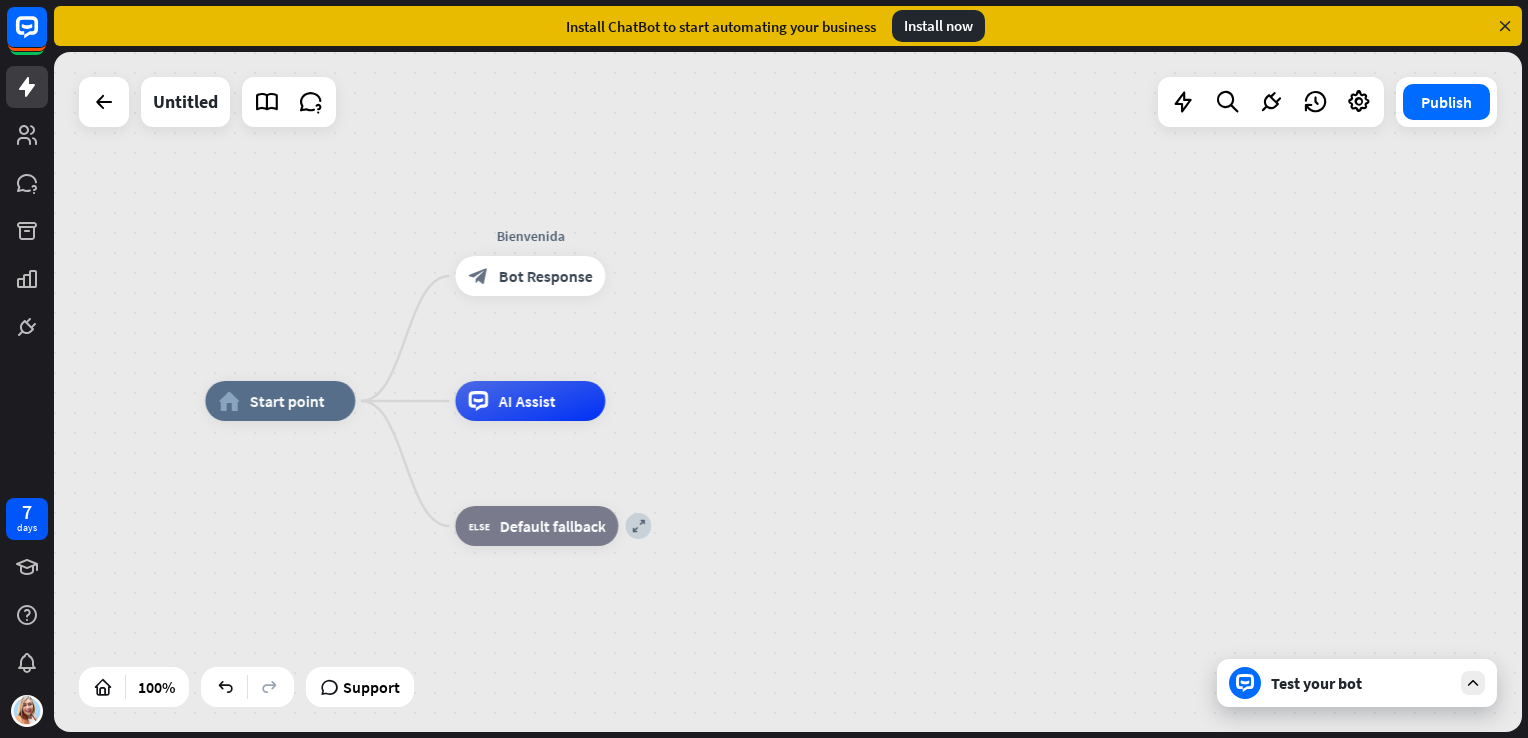 drag, startPoint x: 830, startPoint y: 242, endPoint x: 829, endPoint y: 377, distance: 135.00371 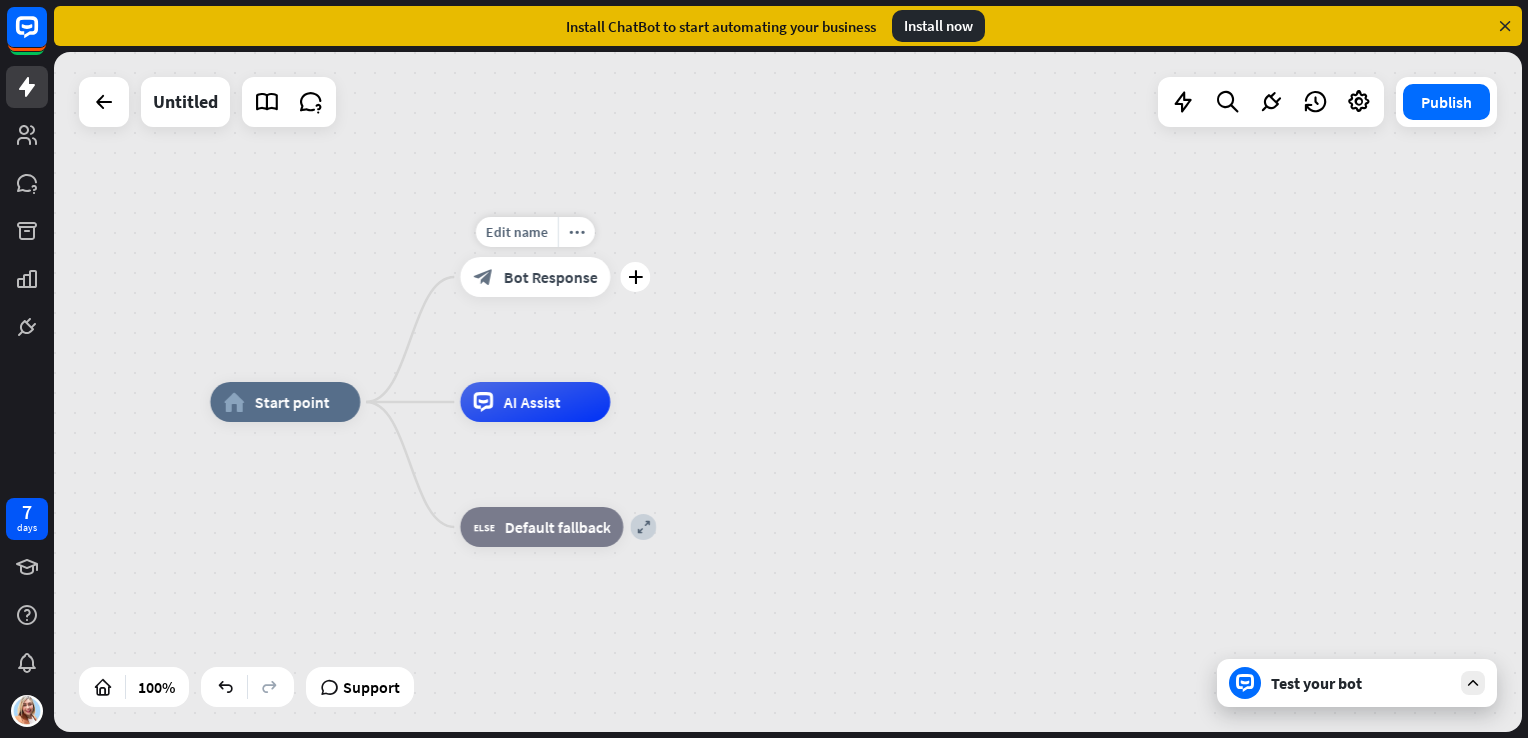 click on "block_bot_response   Bot Response" at bounding box center [535, 277] 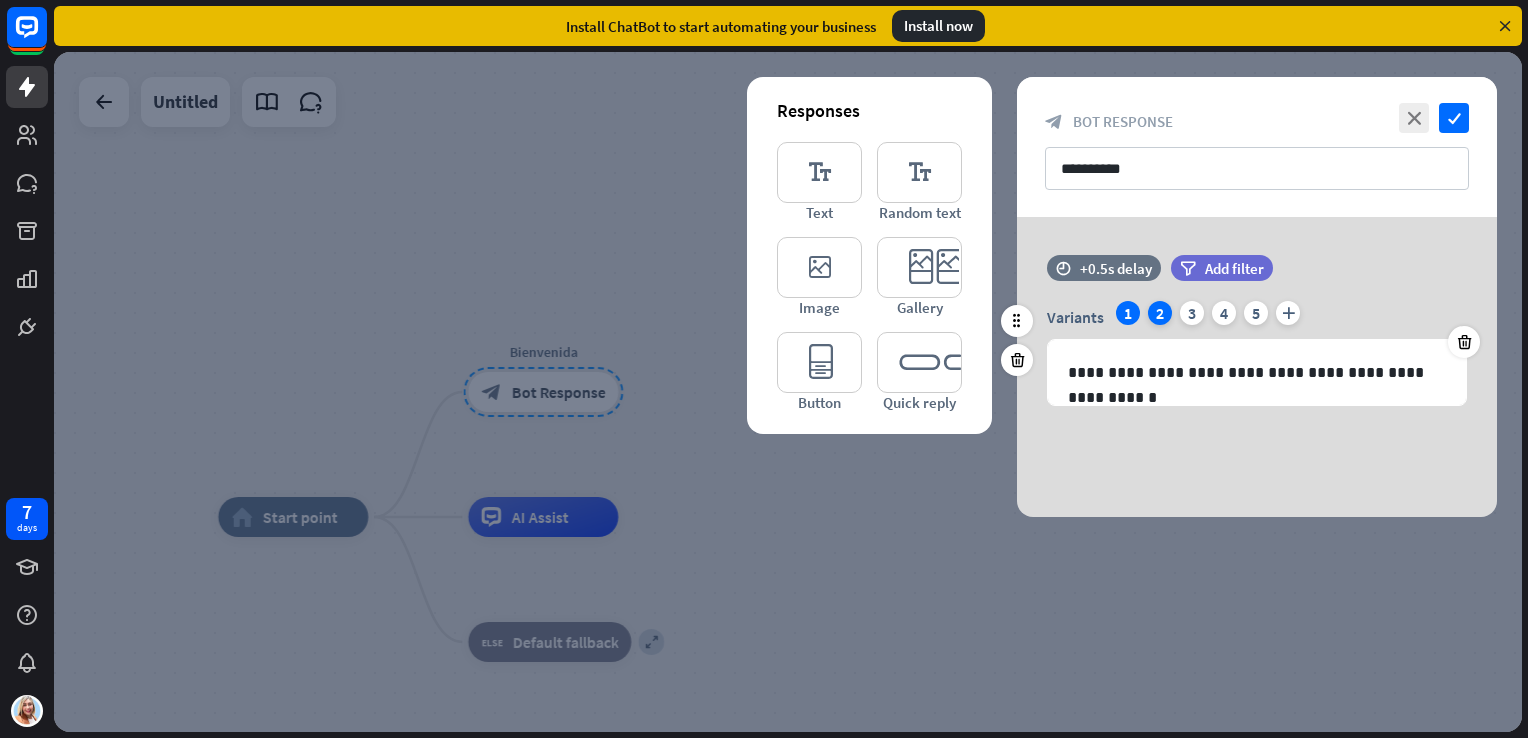 click on "2" at bounding box center (1160, 313) 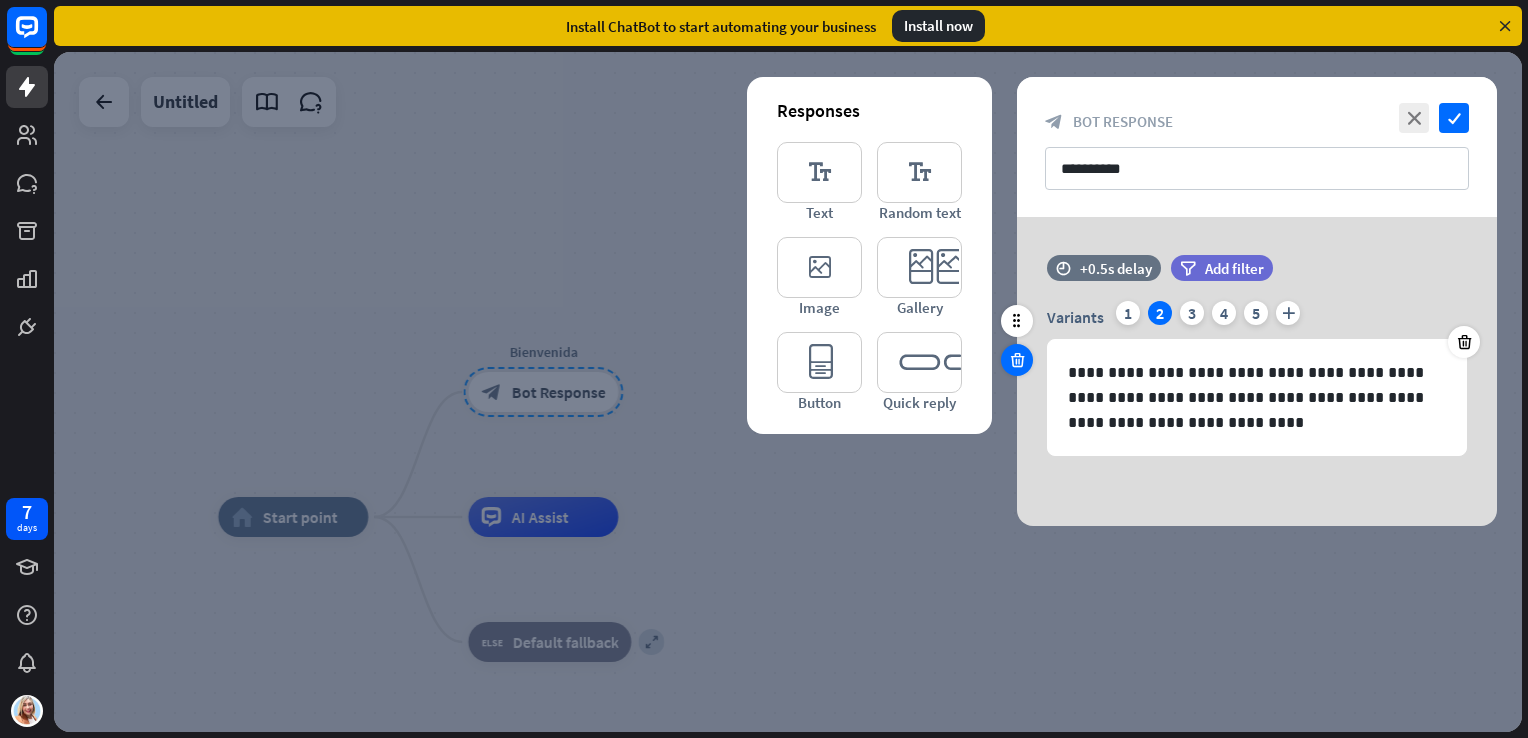 click at bounding box center [1017, 360] 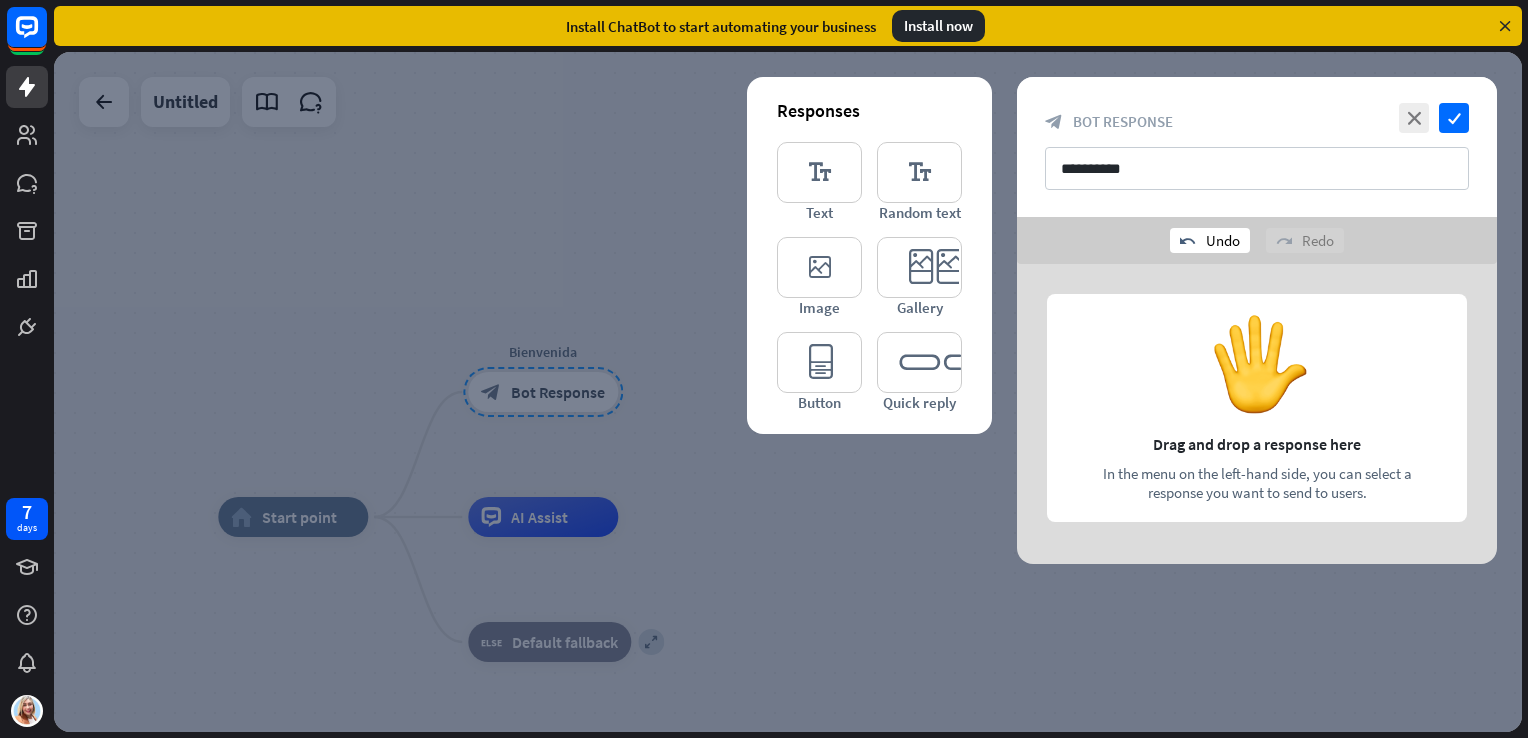 click on "undo
Undo" at bounding box center (1210, 240) 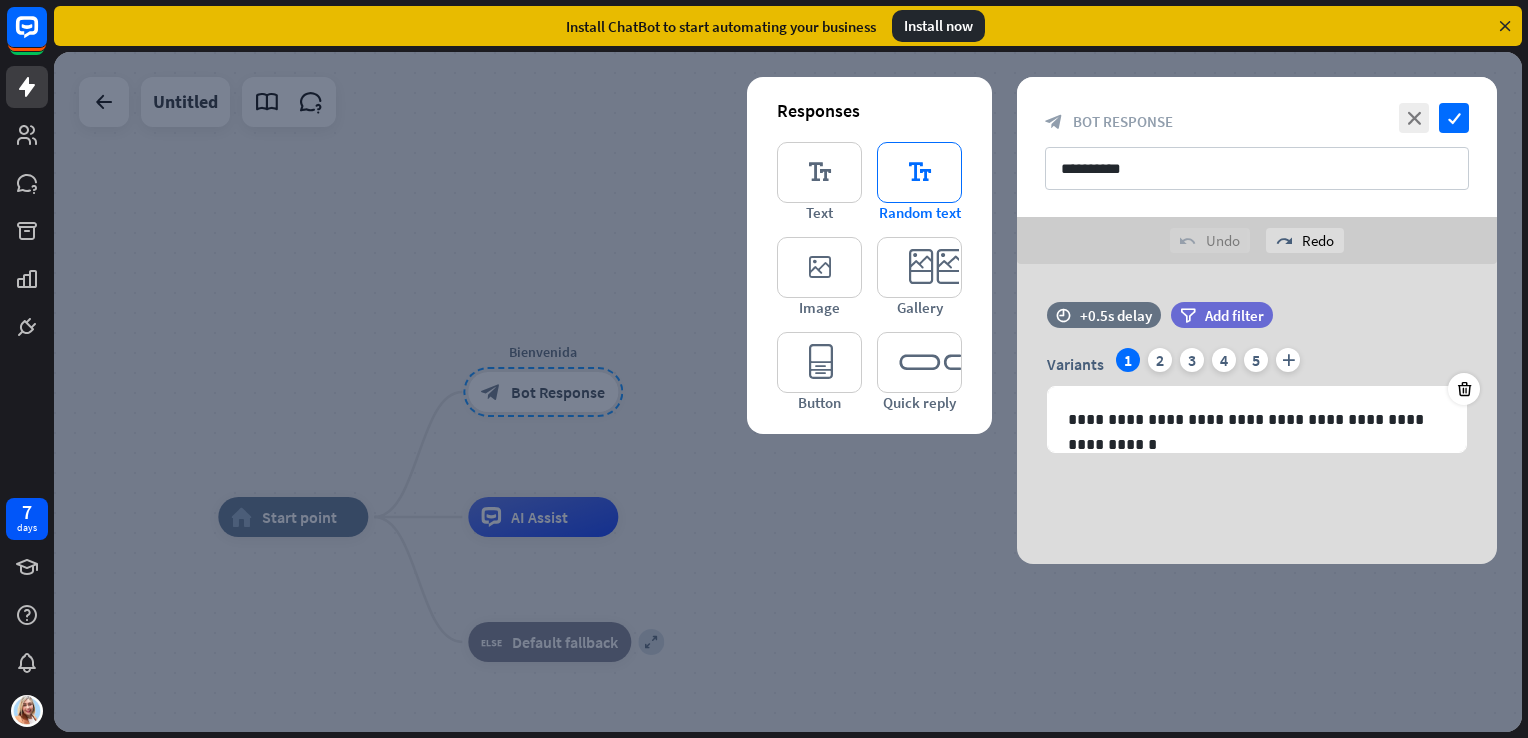 click on "editor_text" at bounding box center (919, 172) 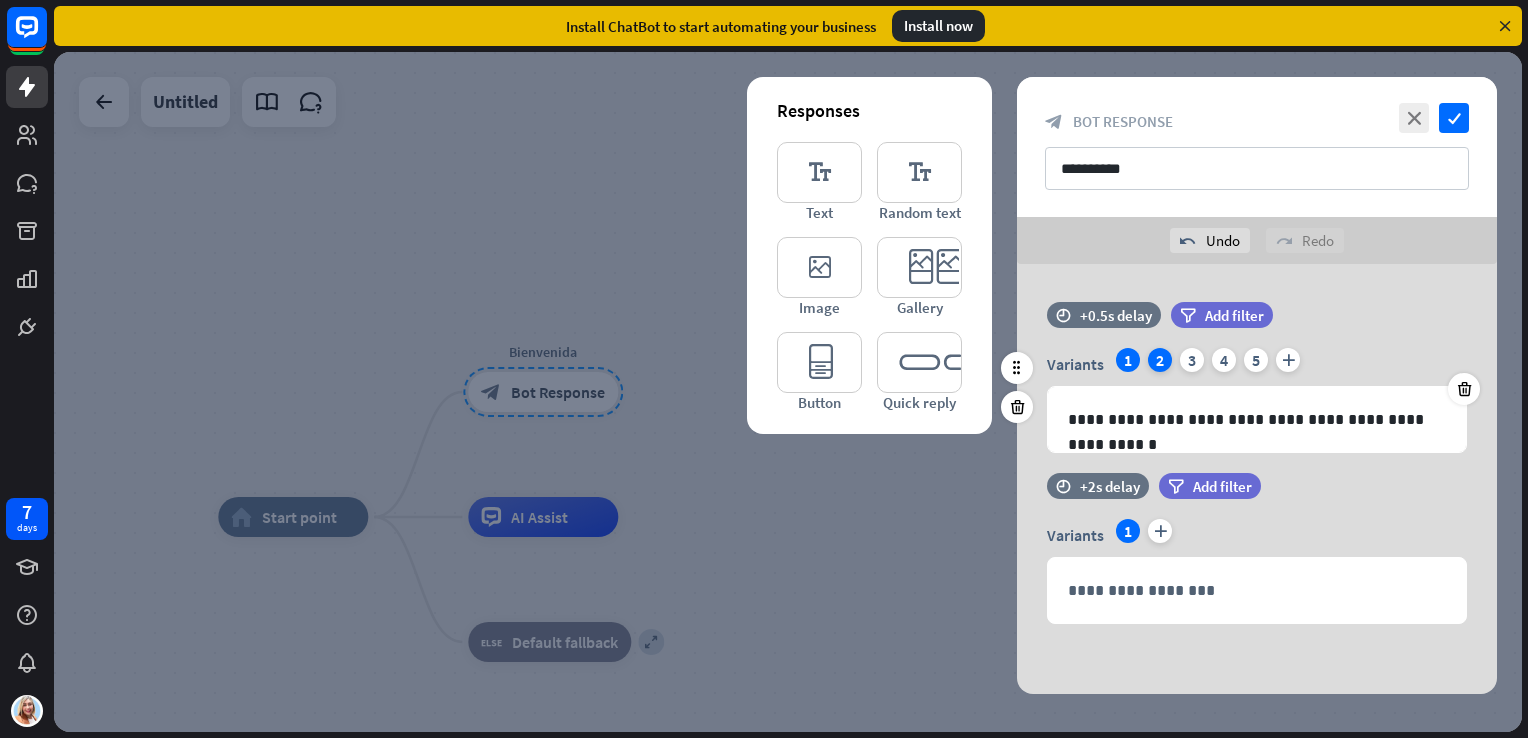 click on "2" at bounding box center [1160, 360] 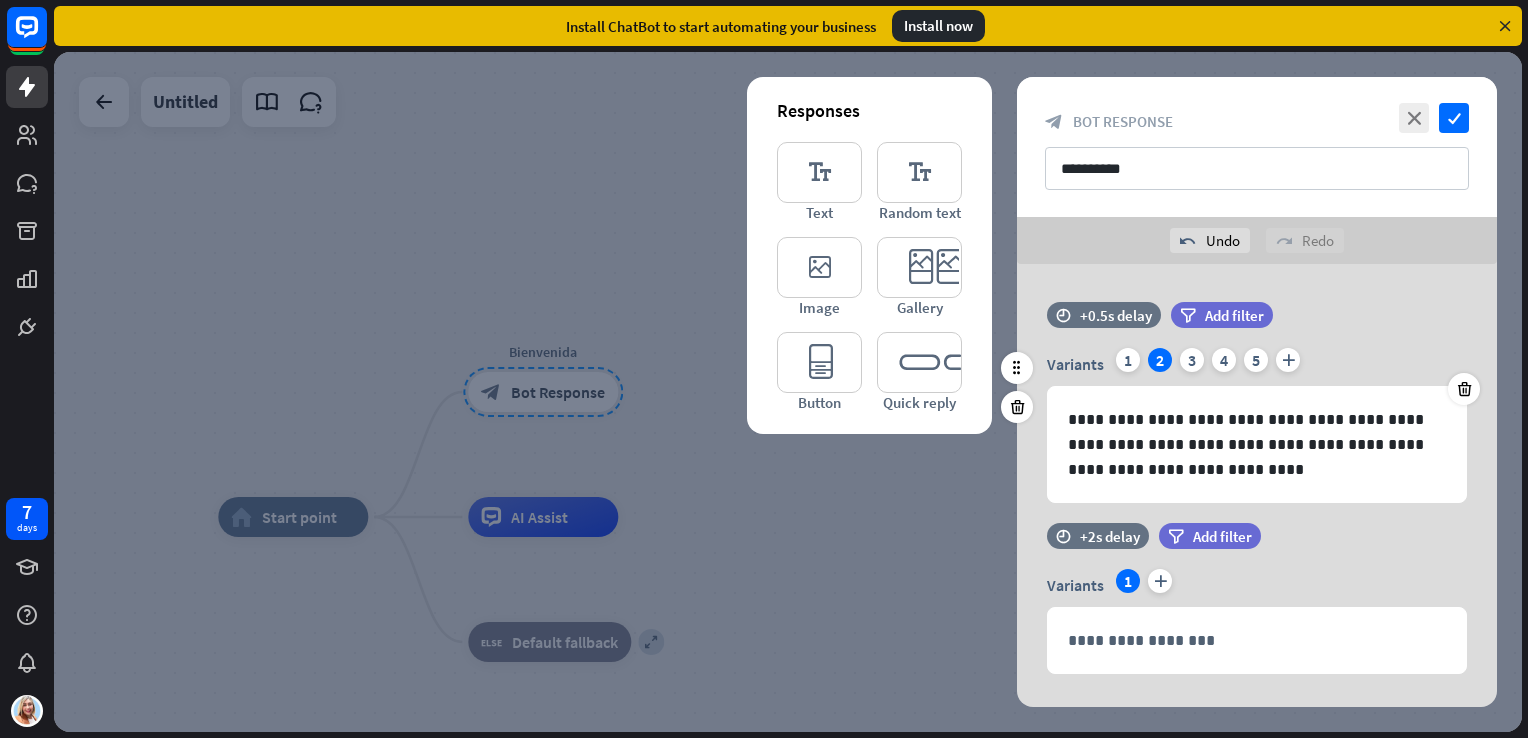 click on "Variants
1
2
3
4
5
plus" at bounding box center (1257, 364) 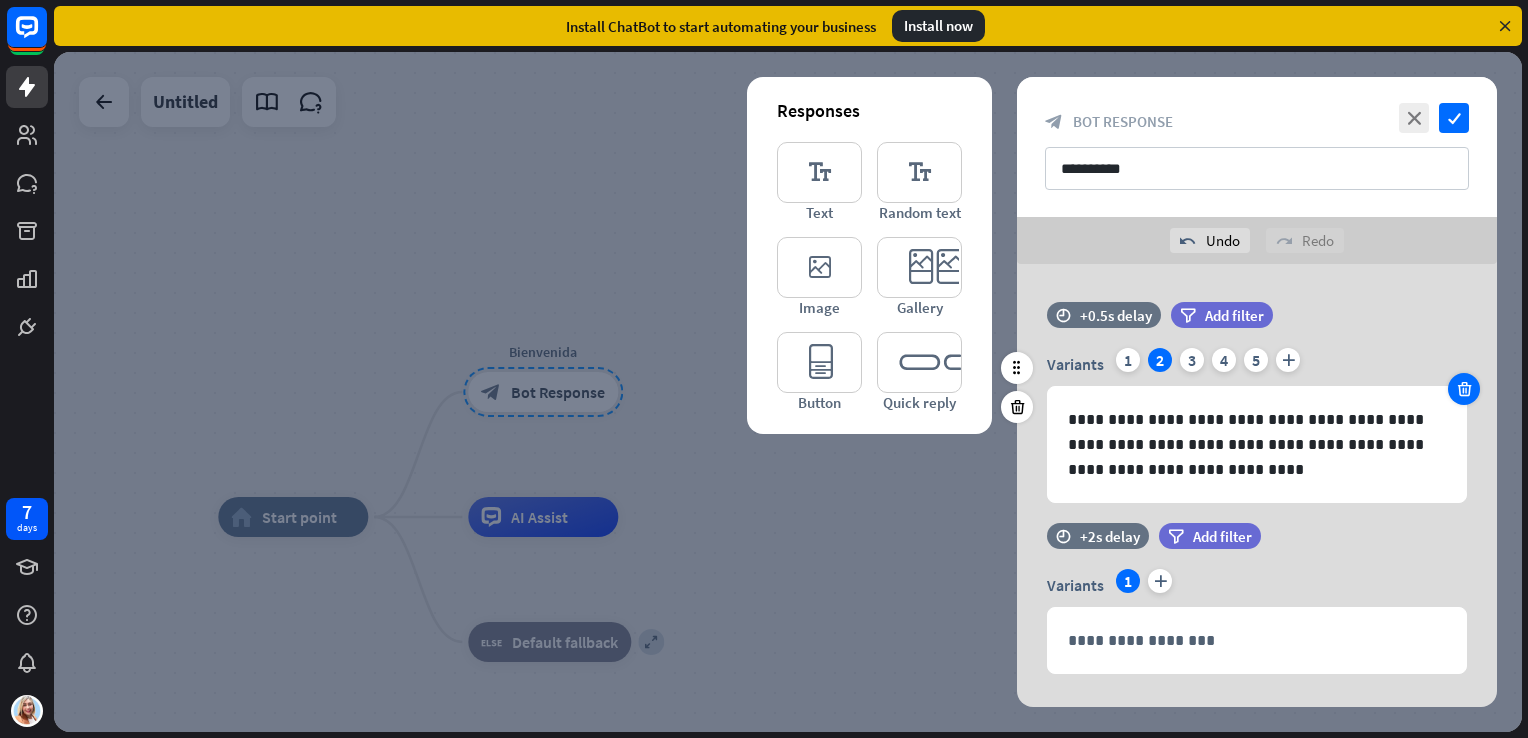 click at bounding box center (1464, 389) 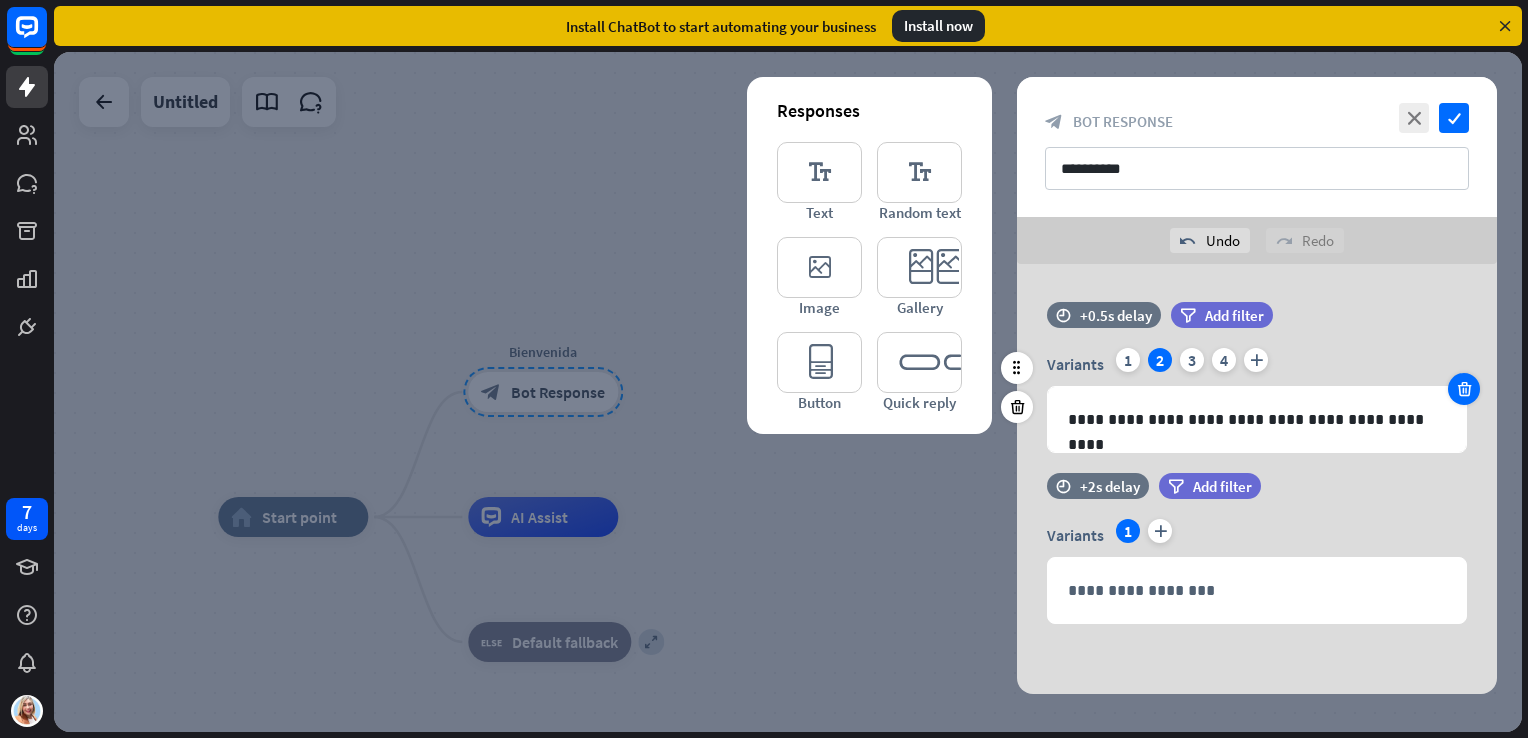 click at bounding box center (1464, 389) 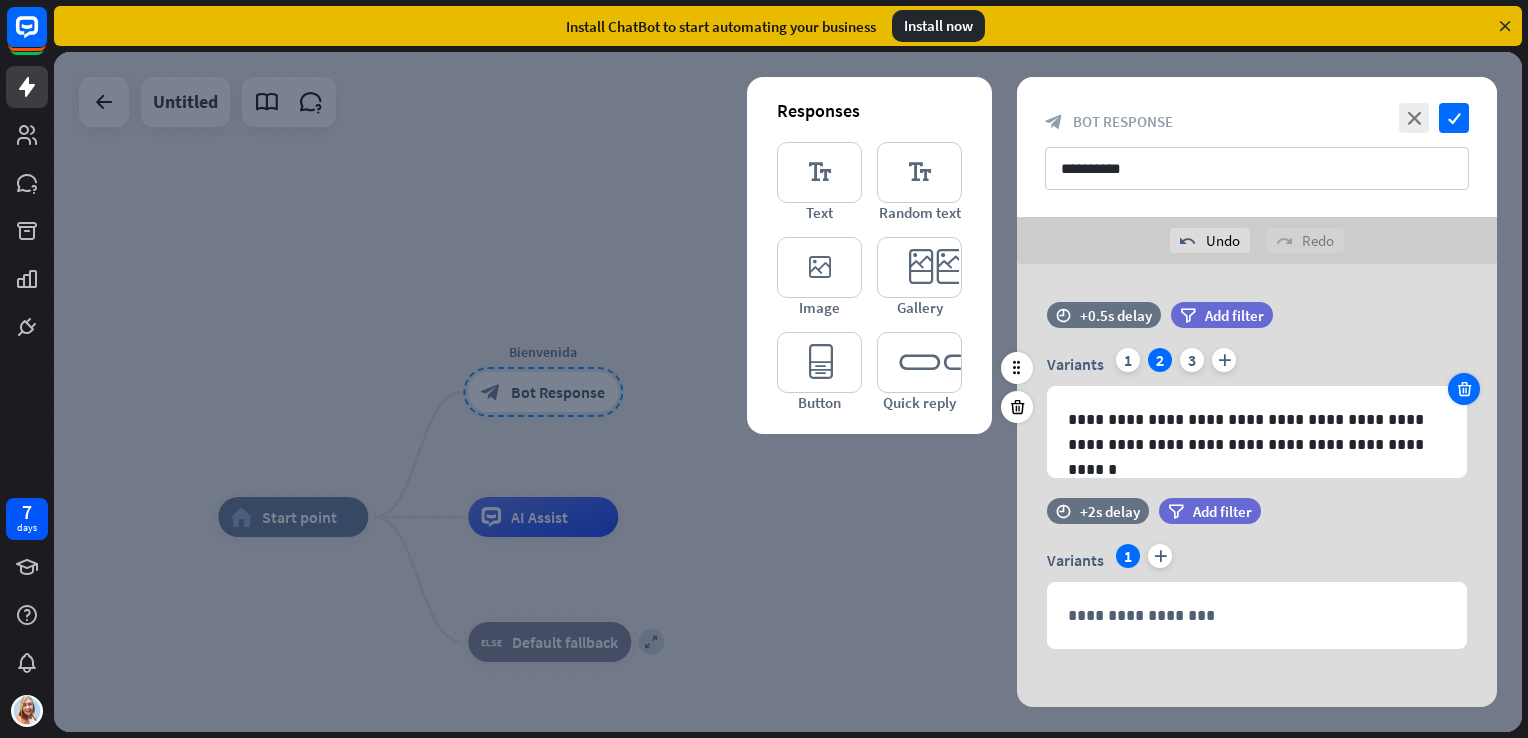 click at bounding box center (1464, 389) 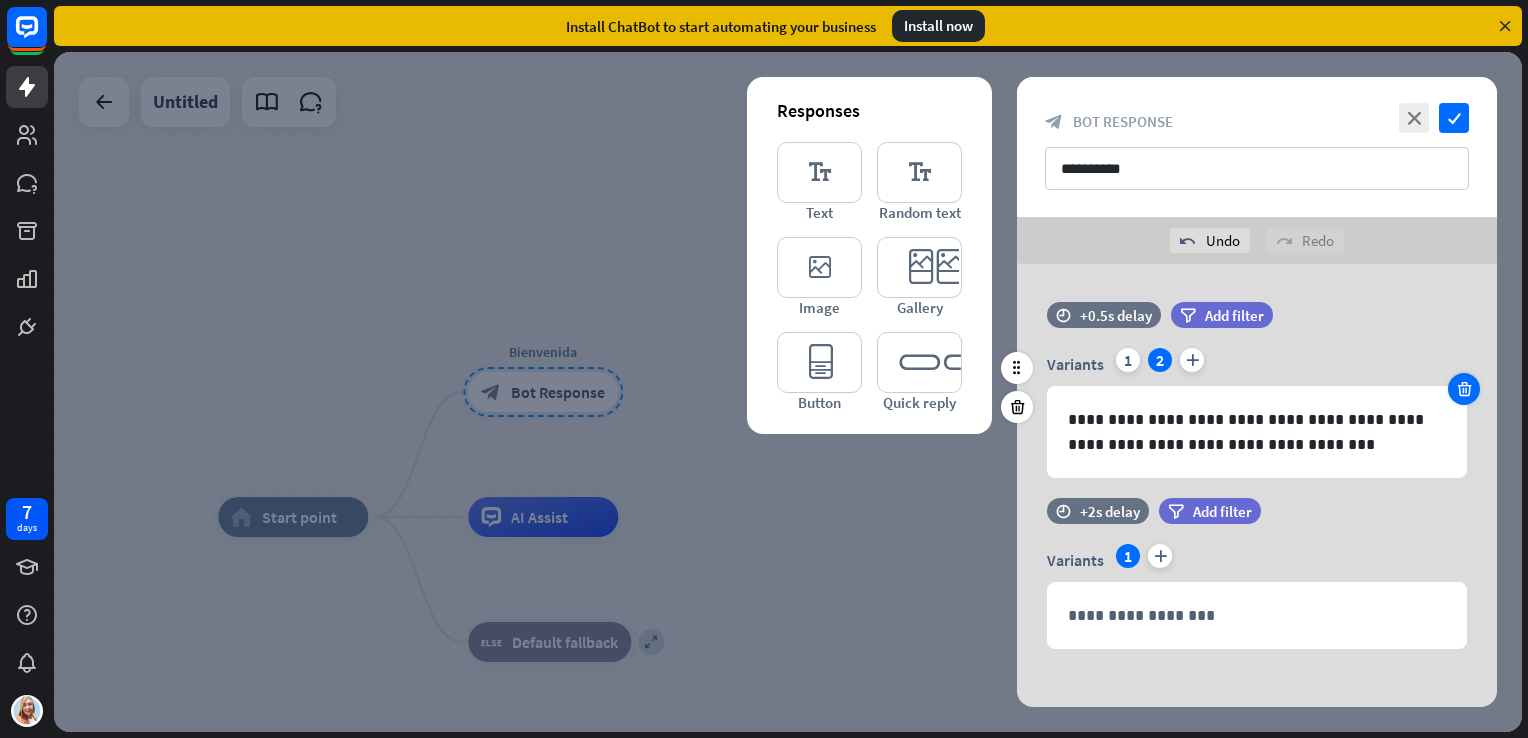 click at bounding box center [1464, 389] 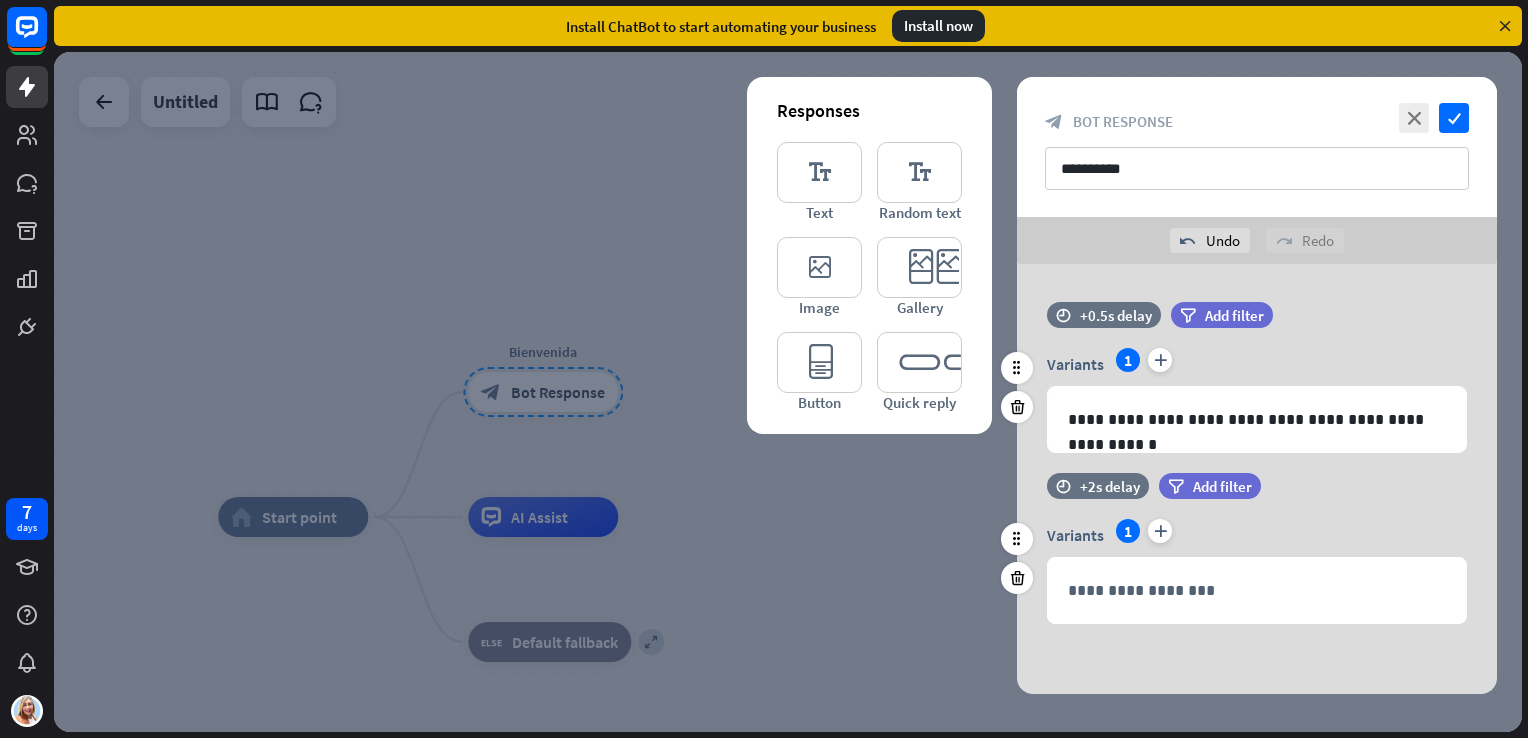 click on "time   +2s delay          filter   Add filter" at bounding box center [1257, 496] 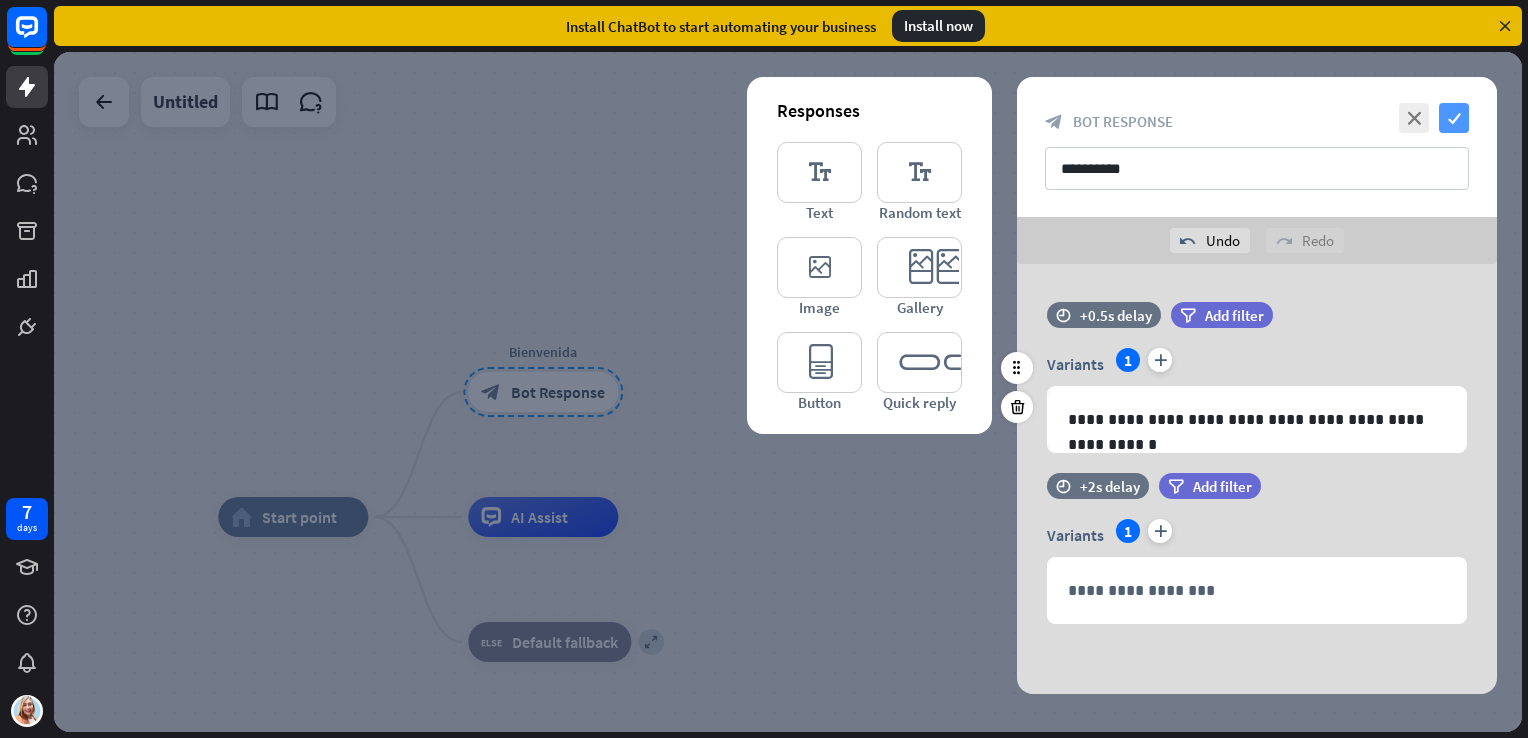 click on "check" at bounding box center [1454, 118] 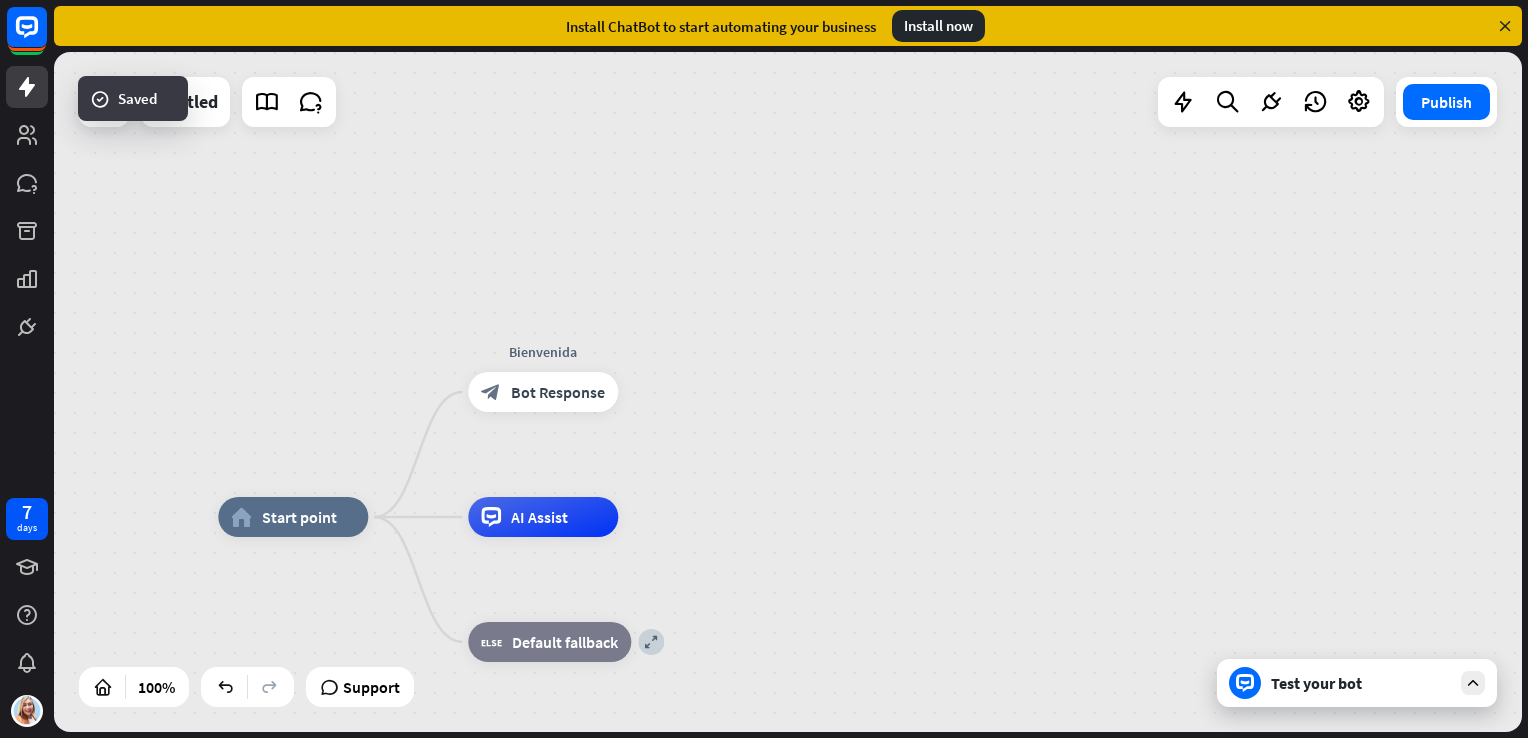 click on "Test your bot" at bounding box center [1357, 683] 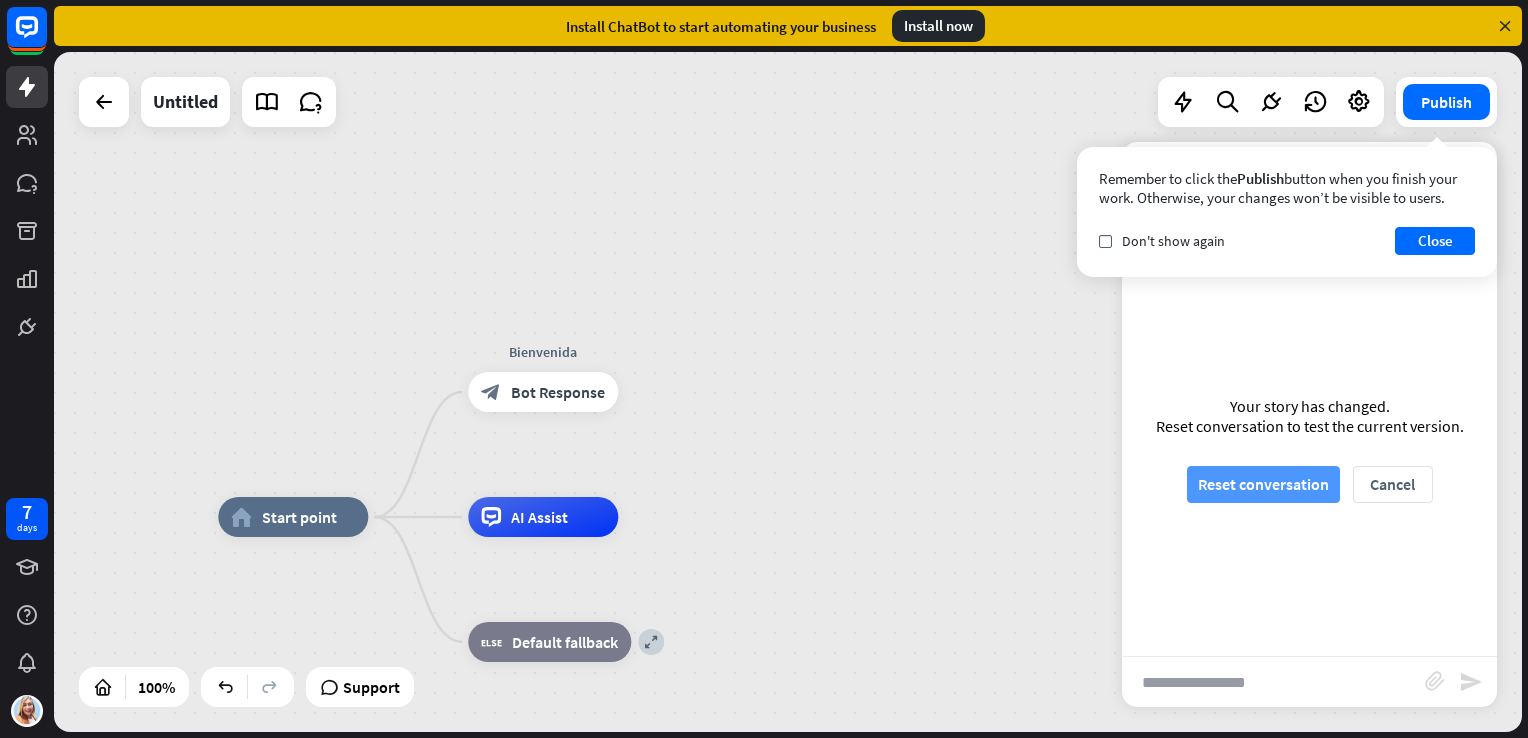 click on "Reset conversation" at bounding box center (1263, 484) 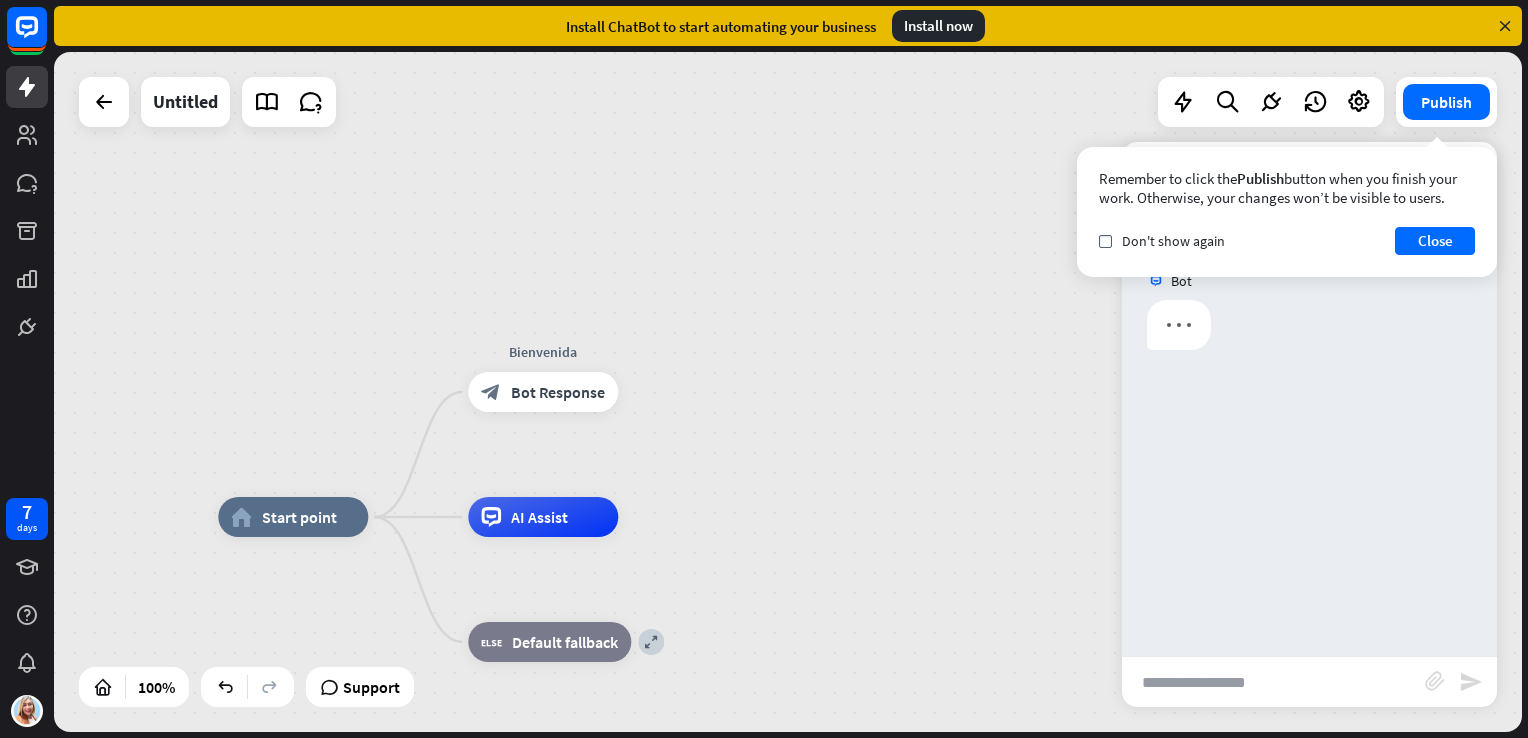 scroll, scrollTop: 0, scrollLeft: 0, axis: both 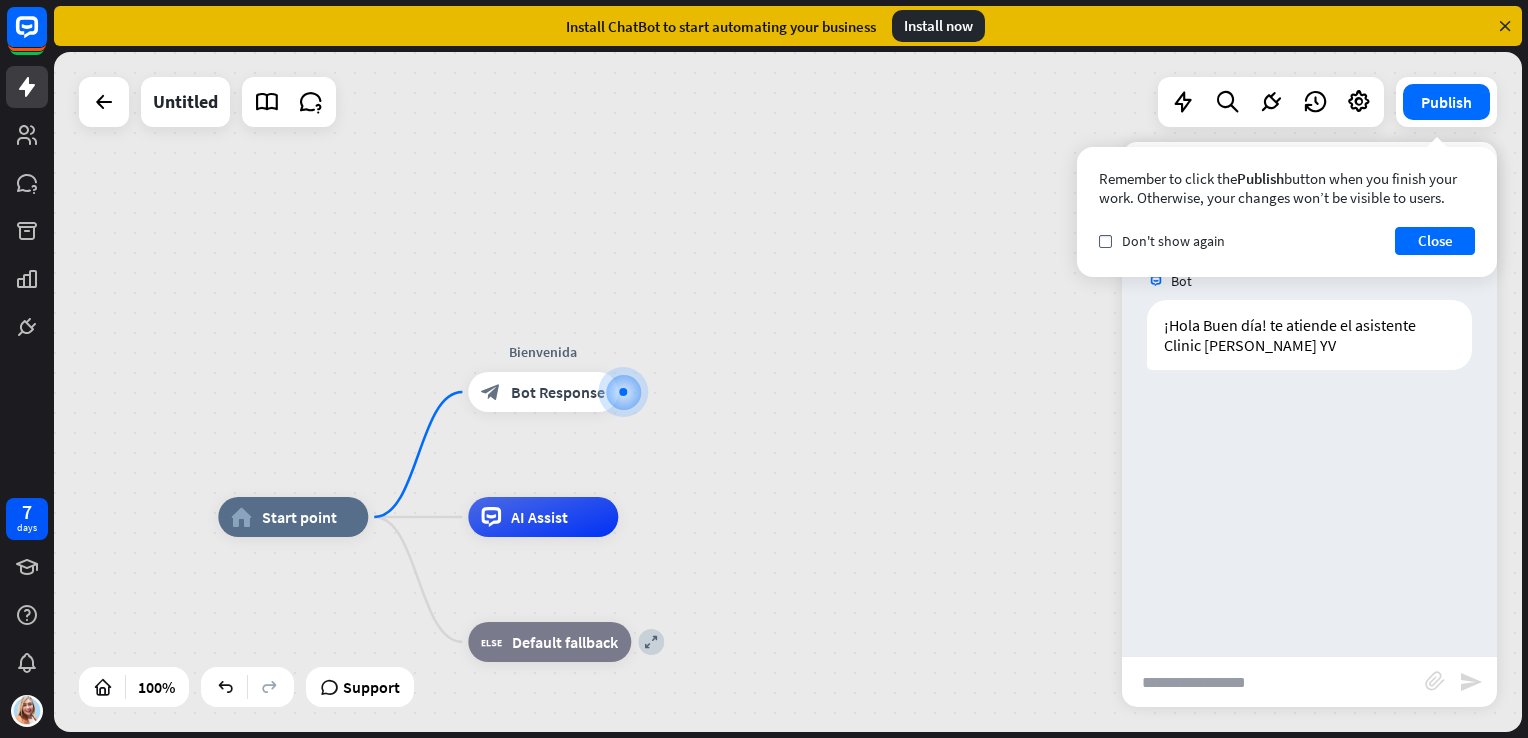 click on "home_2   Start point                 Bienvenida   block_bot_response   Bot Response                         AI Assist           expand     block_fallback   Default fallback" at bounding box center [788, 392] 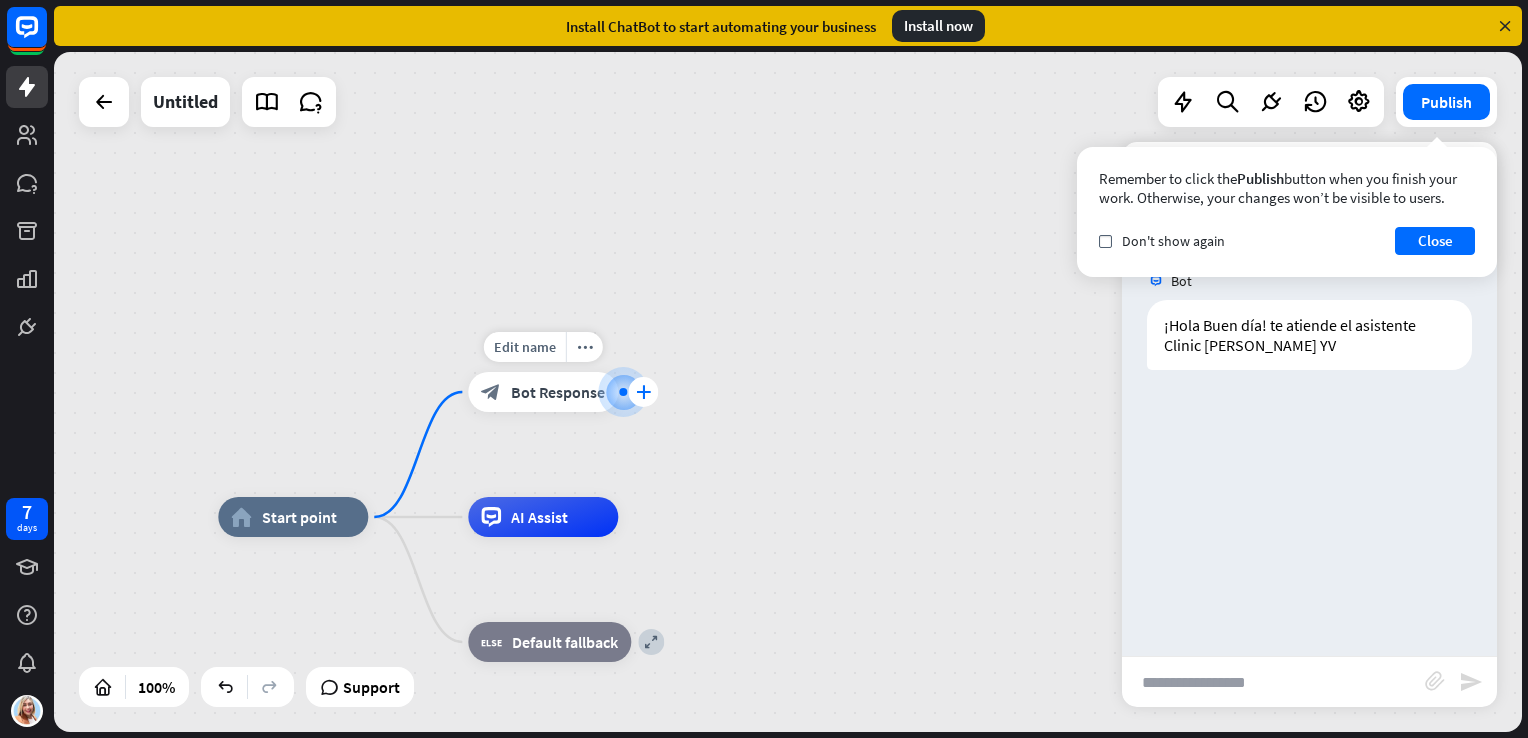 click on "plus" at bounding box center (643, 392) 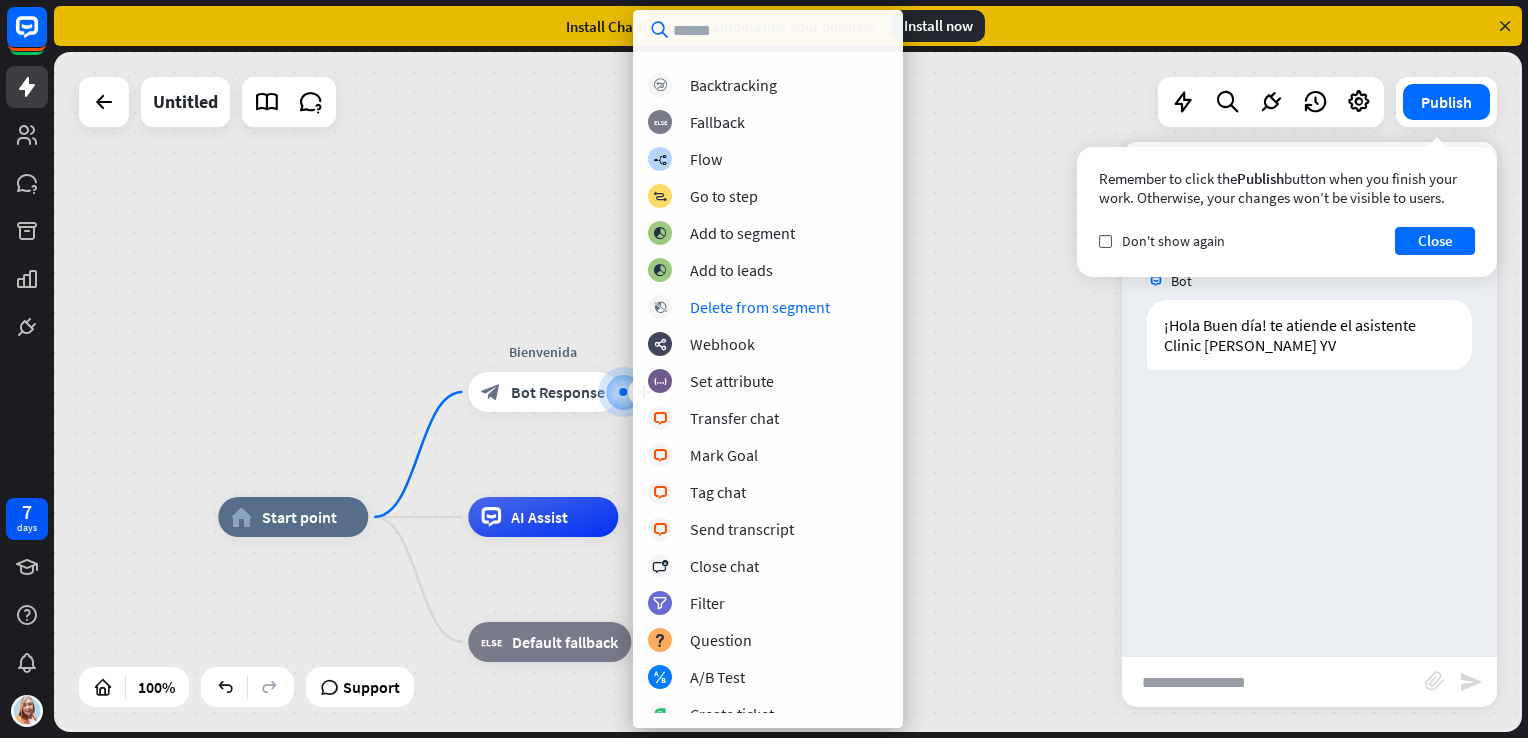 scroll, scrollTop: 0, scrollLeft: 0, axis: both 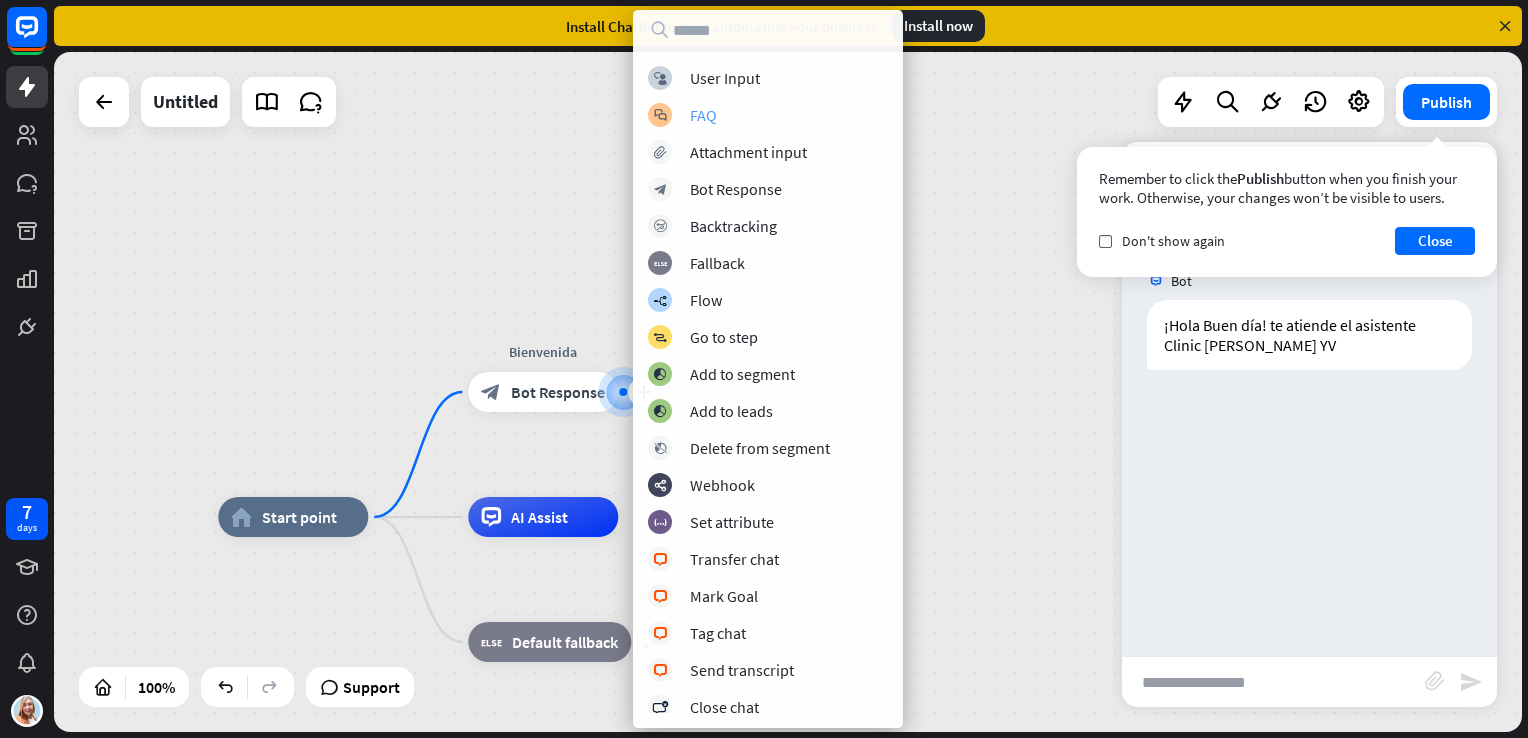 click on "block_faq
FAQ" at bounding box center (768, 115) 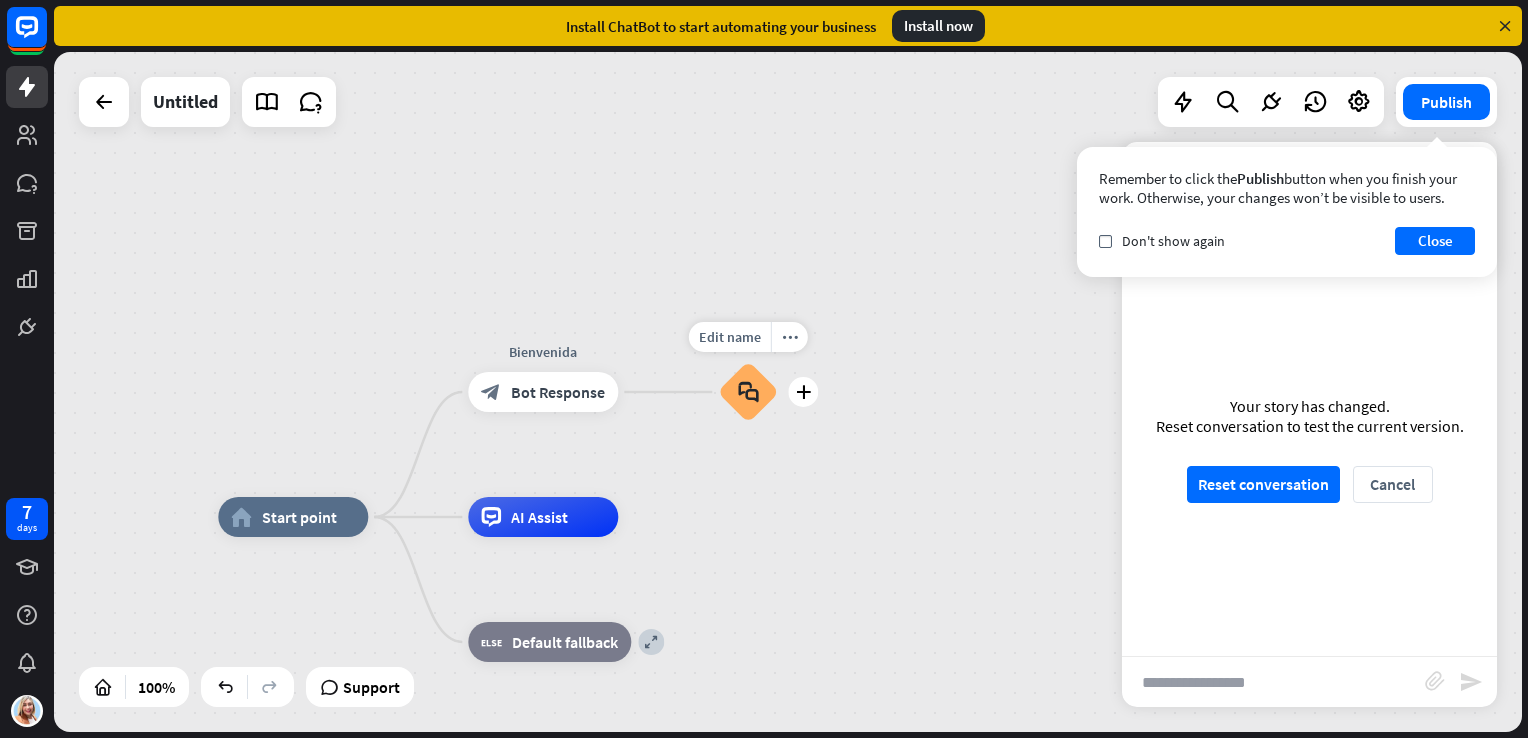 click on "block_faq" at bounding box center (748, 392) 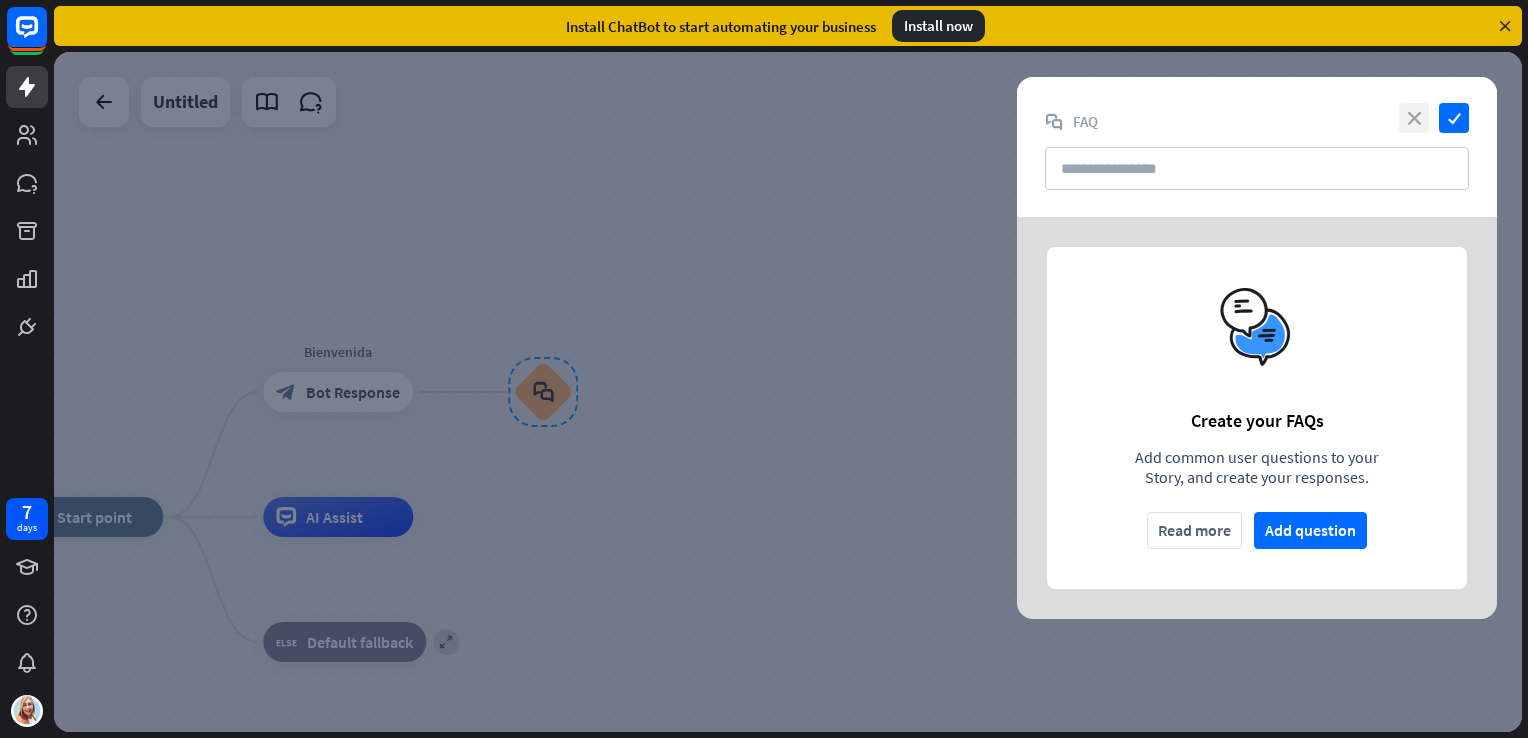 click on "close" at bounding box center [1414, 118] 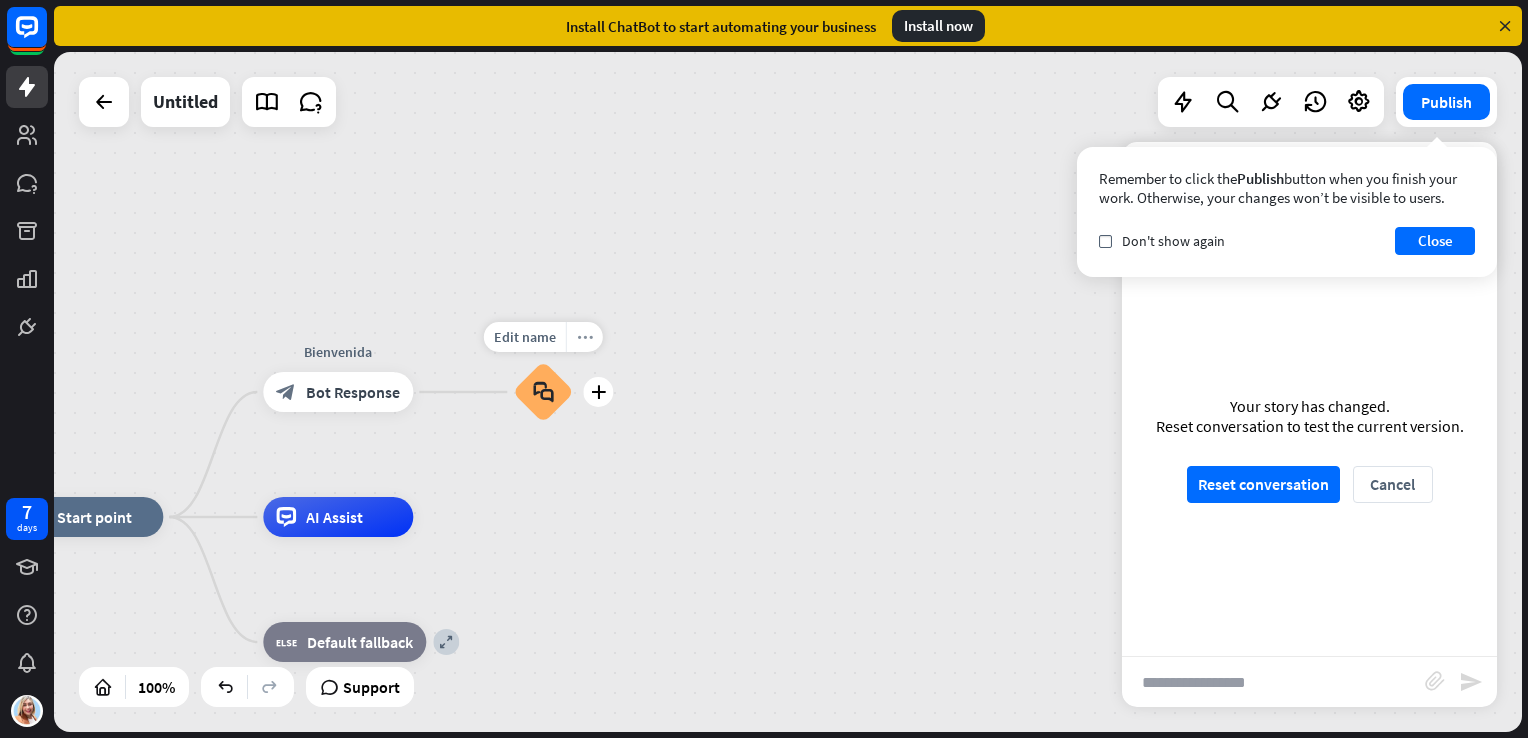 click on "more_horiz" at bounding box center (585, 337) 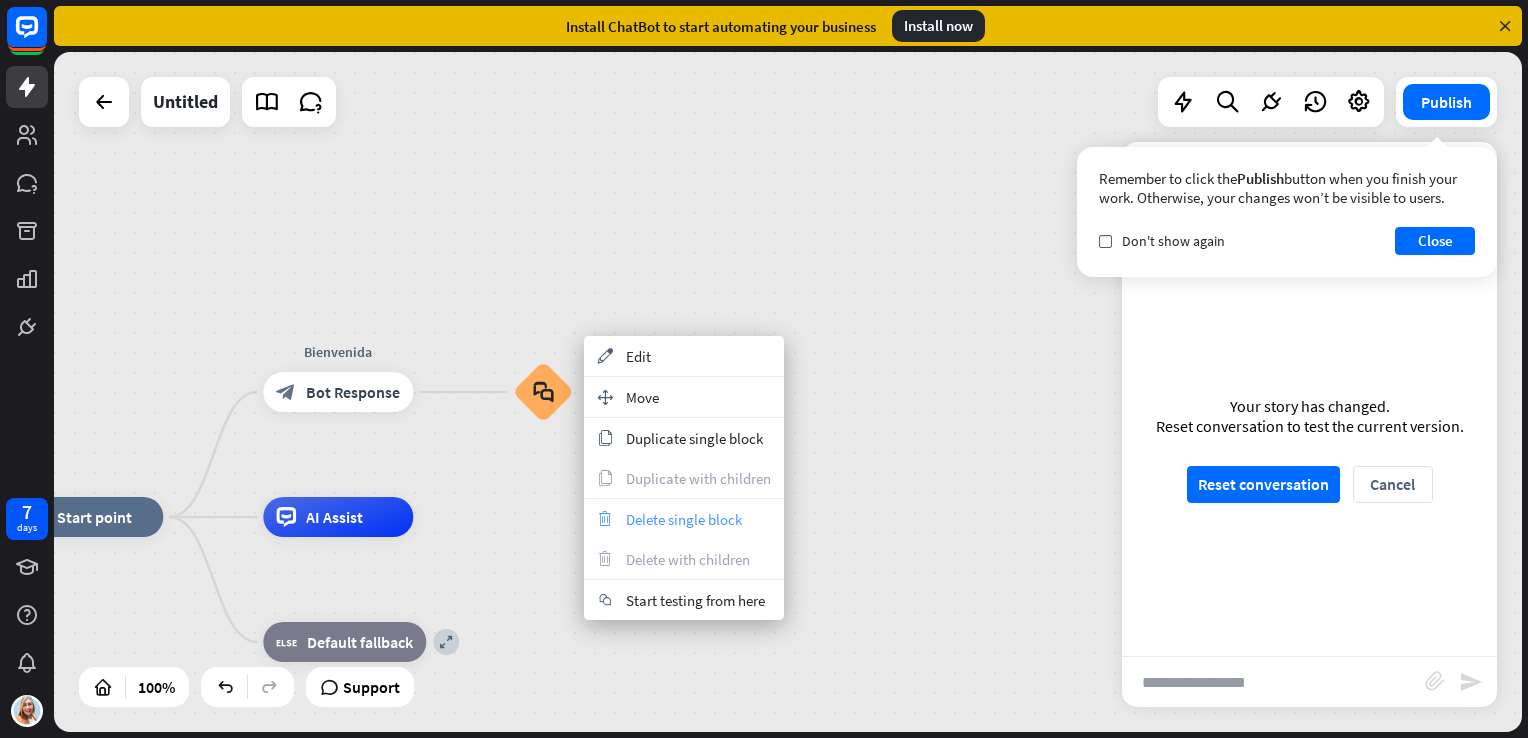 click on "trash" at bounding box center [605, 519] 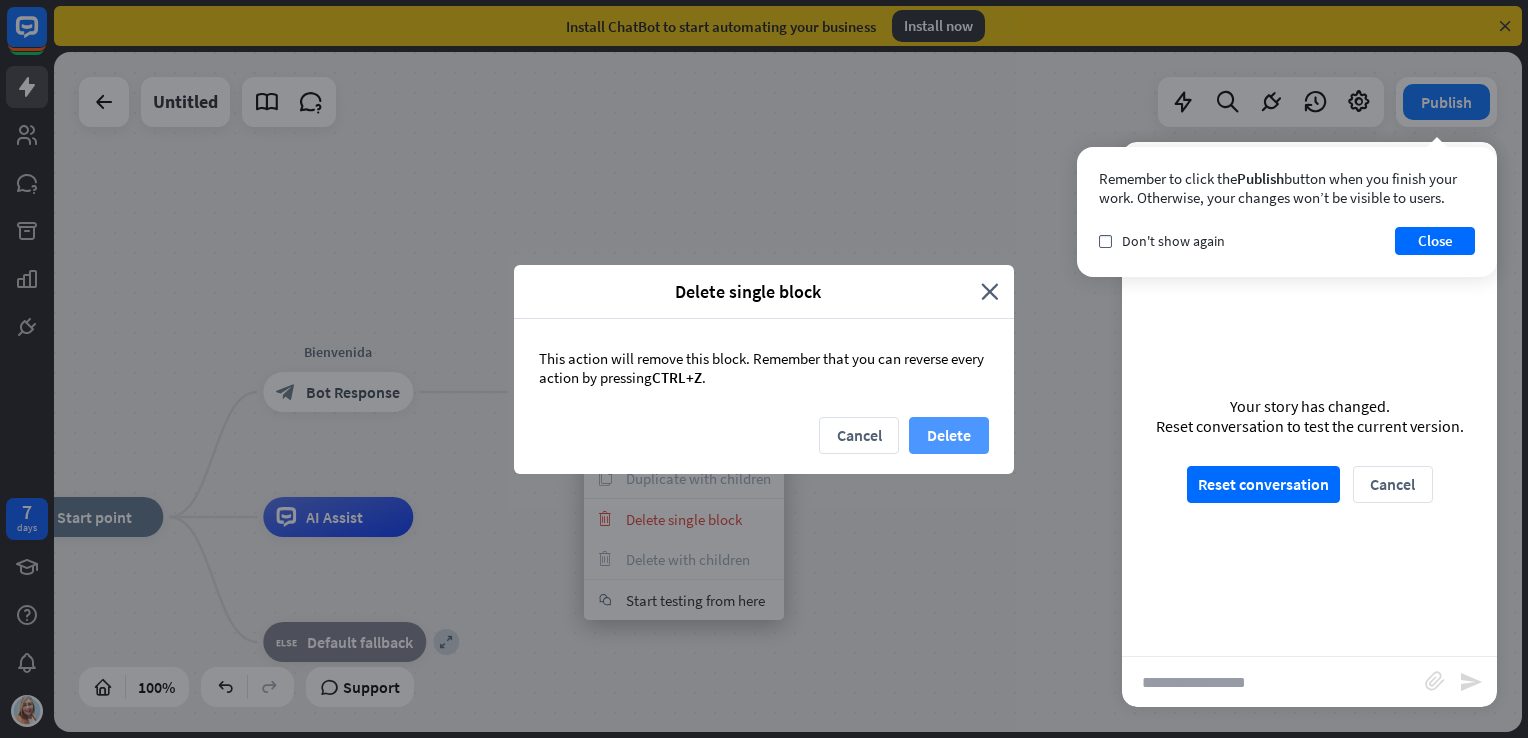 click on "Delete" at bounding box center [949, 435] 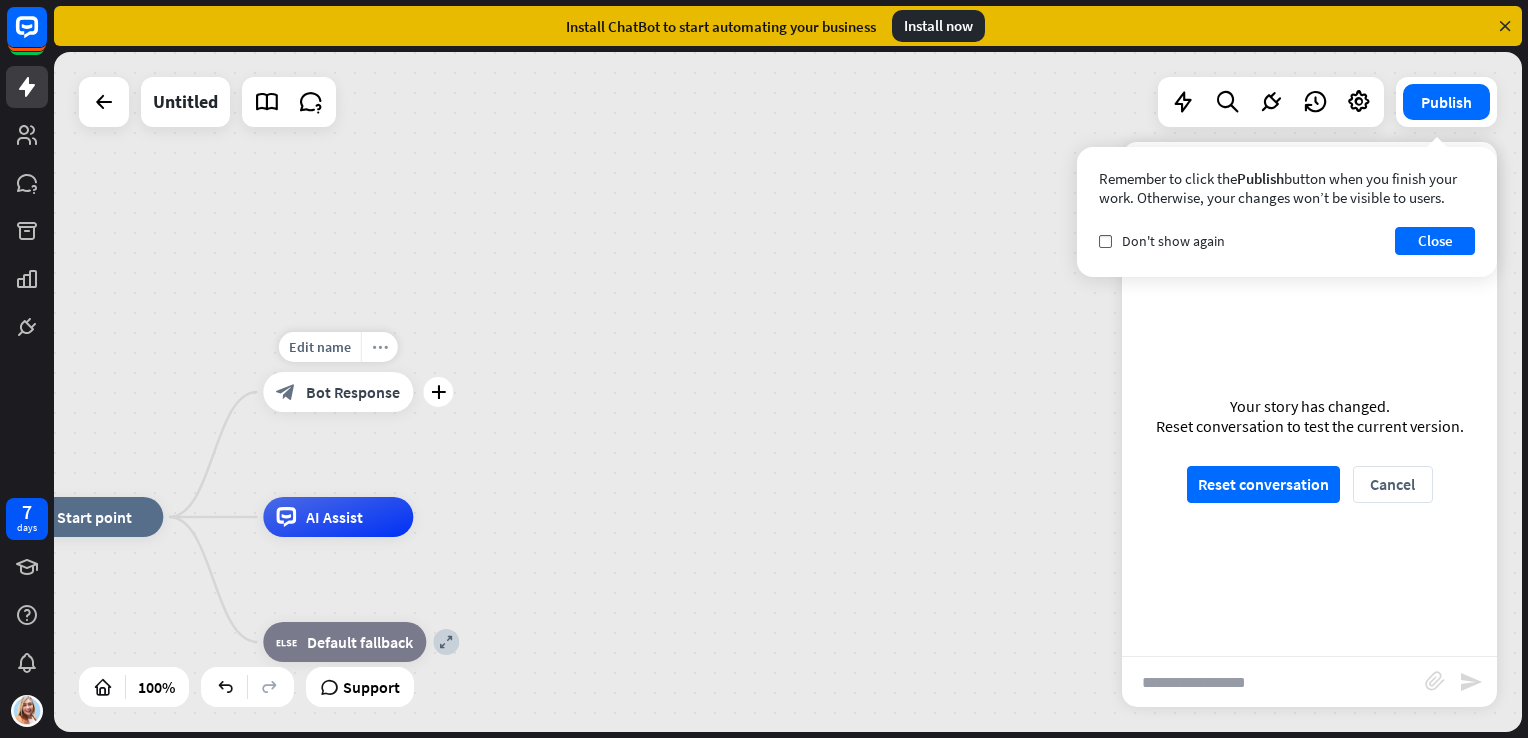 click on "more_horiz" at bounding box center (379, 347) 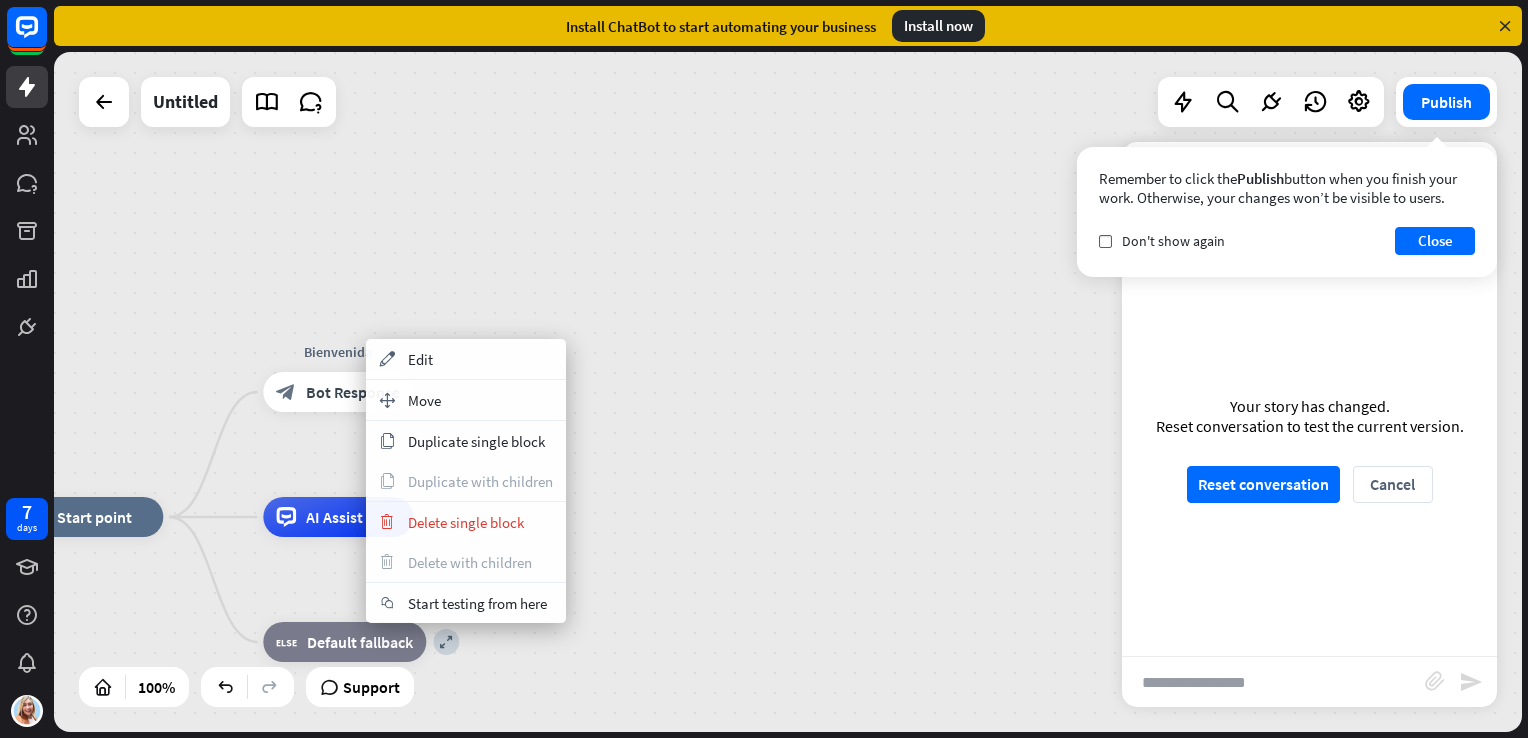 click on "home_2   Start point                 Bienvenida   block_bot_response   Bot Response                     AI Assist           expand     block_fallback   Default fallback" at bounding box center [788, 392] 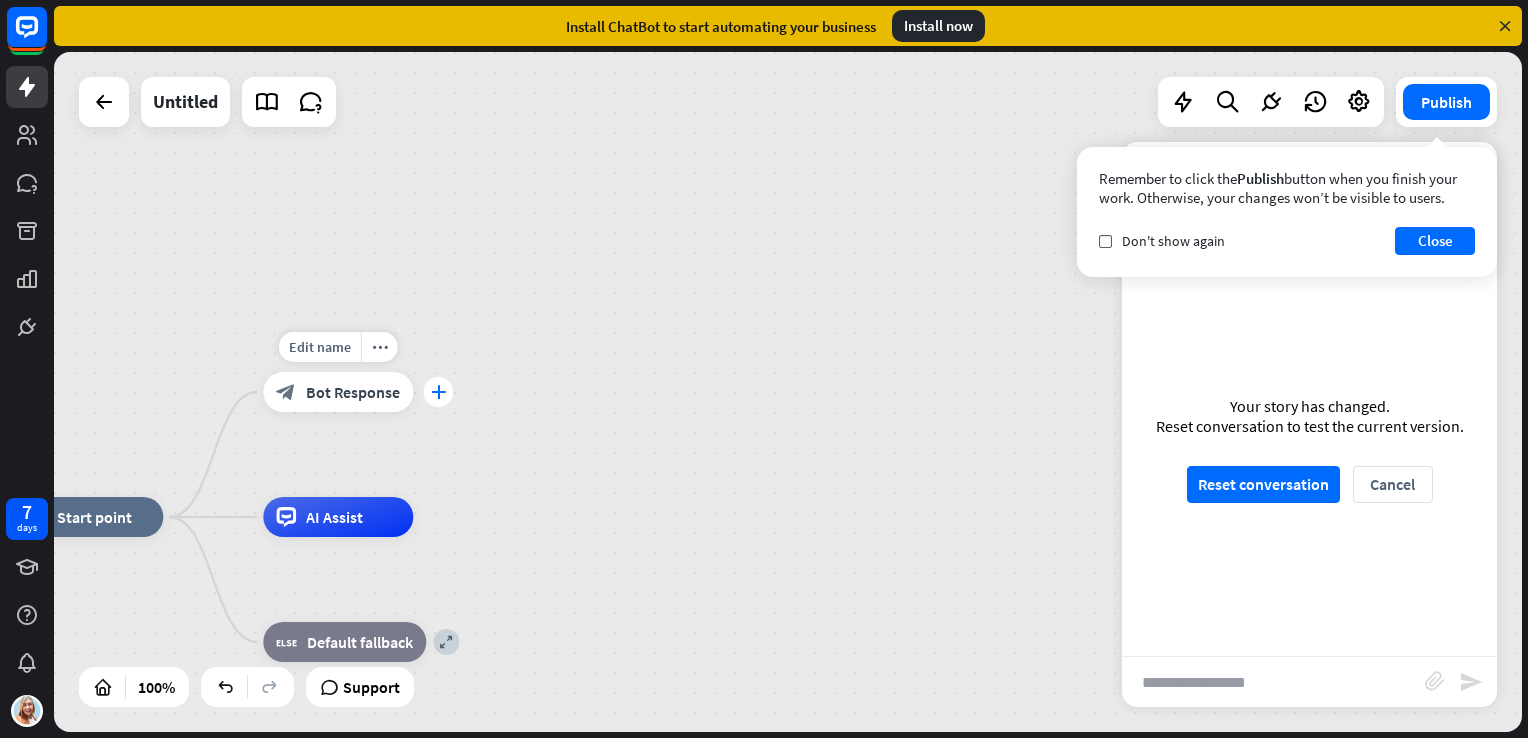click on "plus" at bounding box center (438, 392) 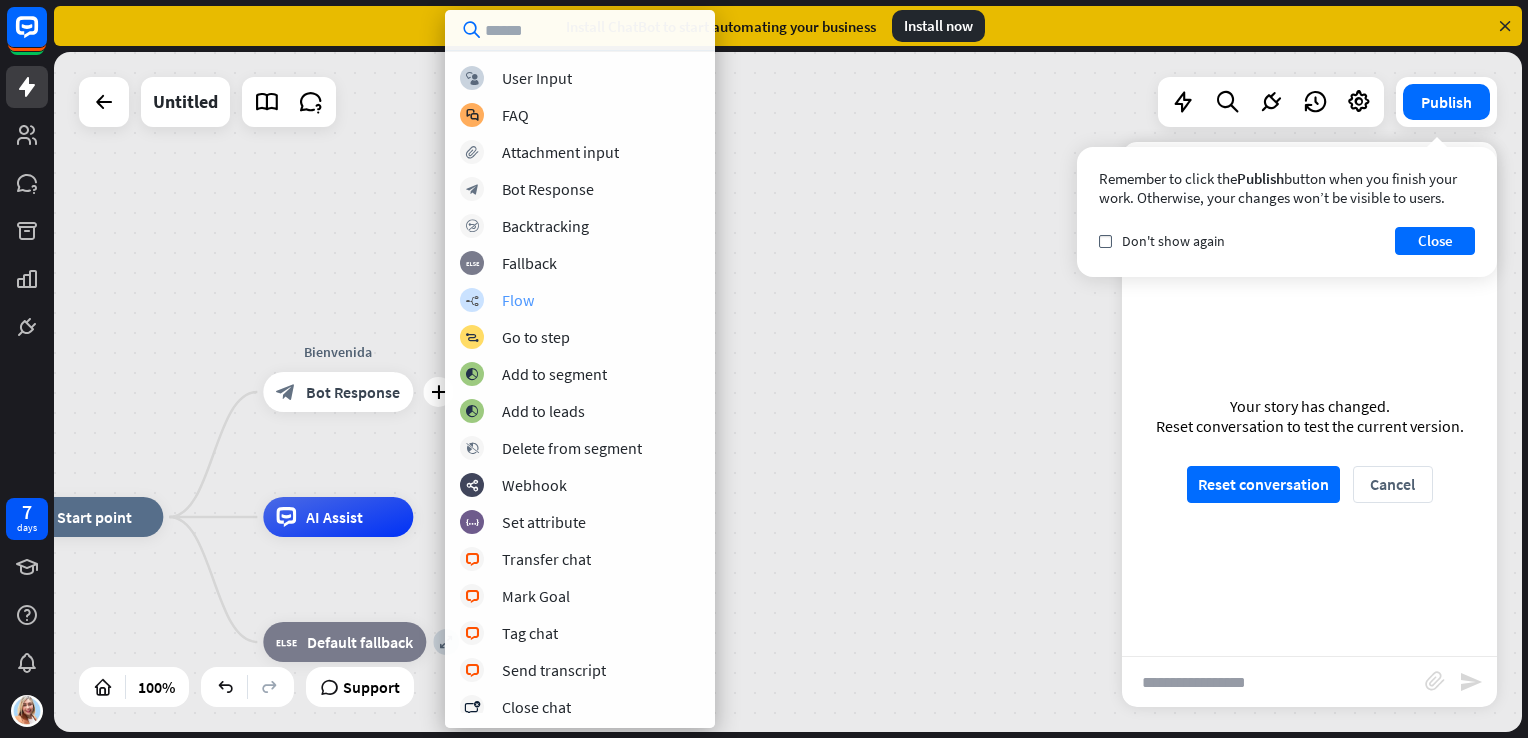 click on "Flow" at bounding box center [518, 300] 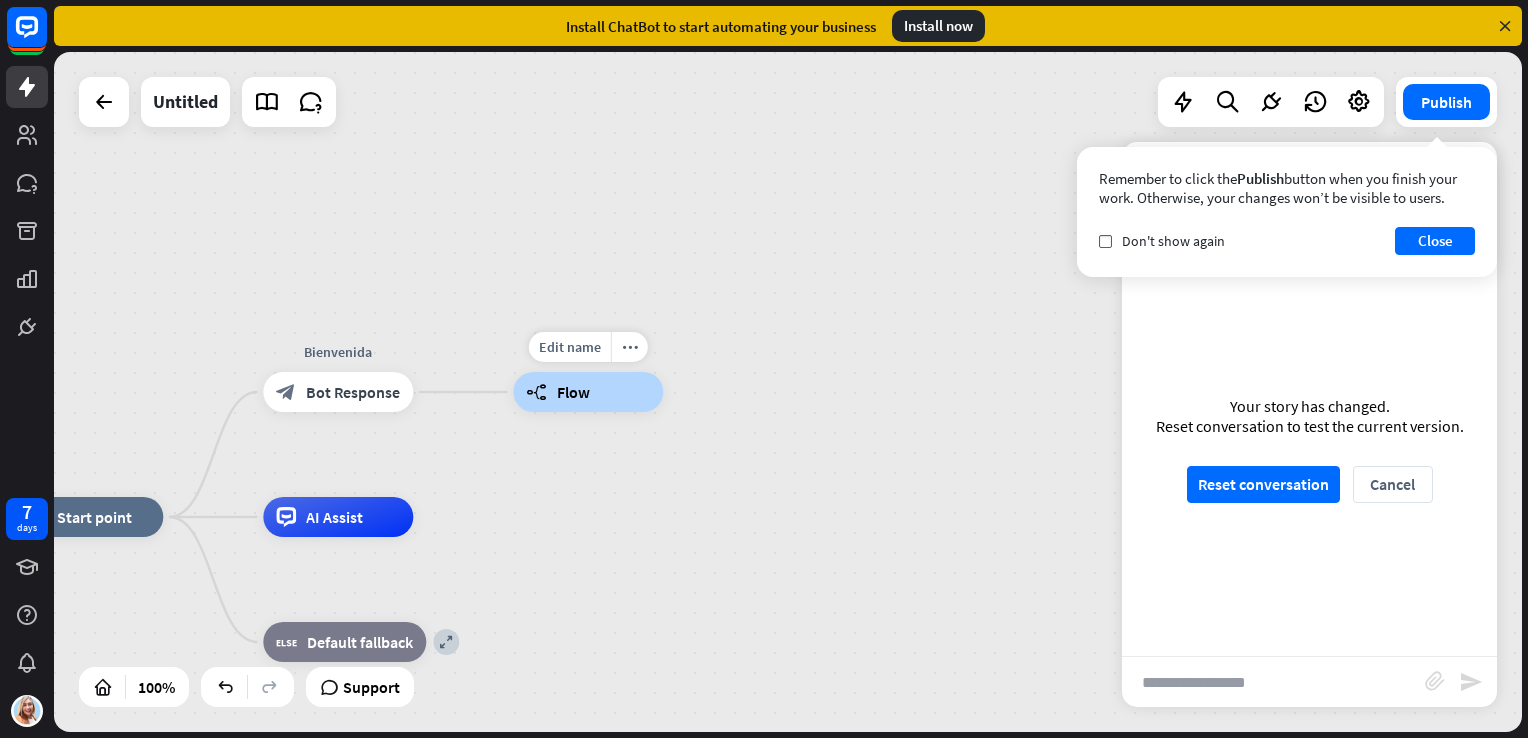 click on "Flow" at bounding box center (573, 392) 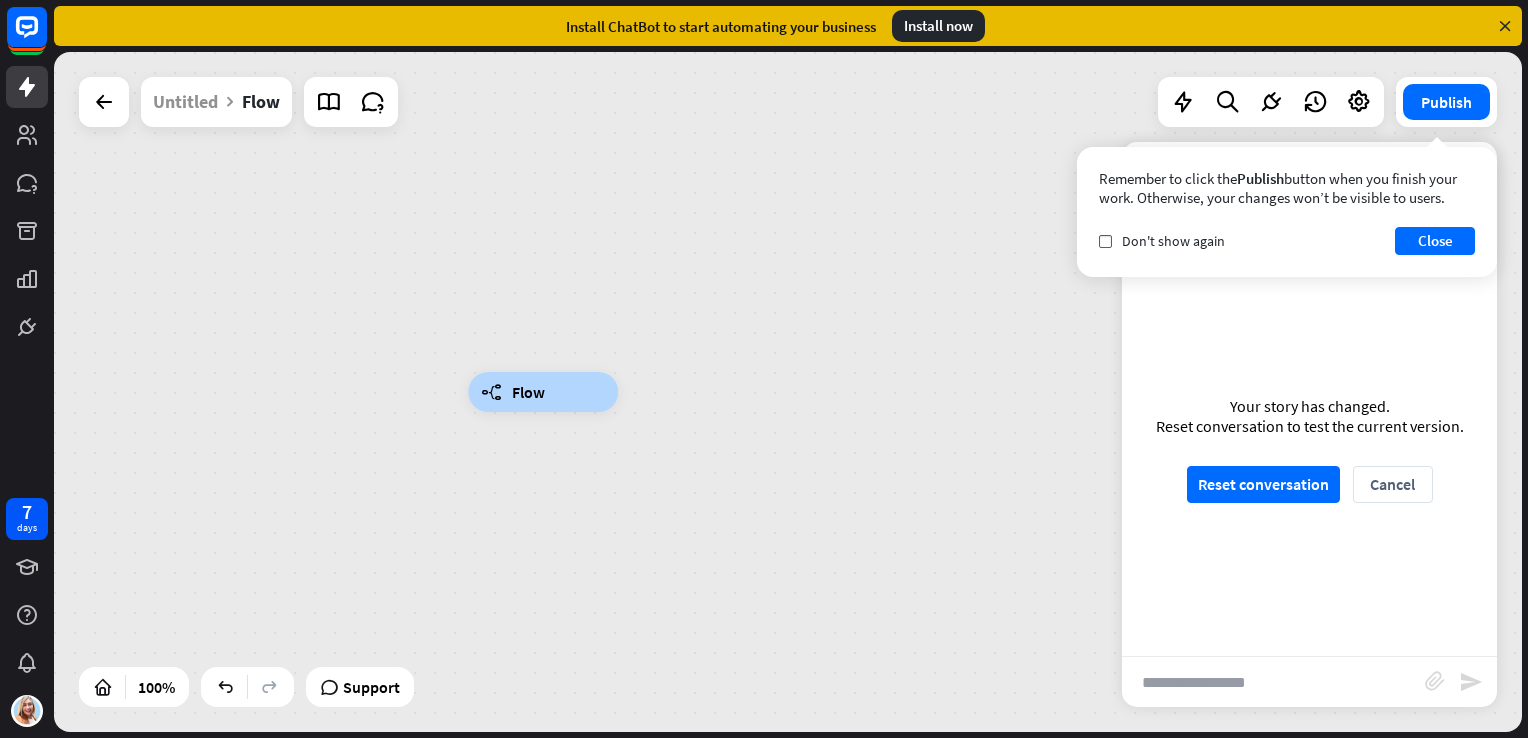click on "builder_tree   Flow" at bounding box center [1202, 732] 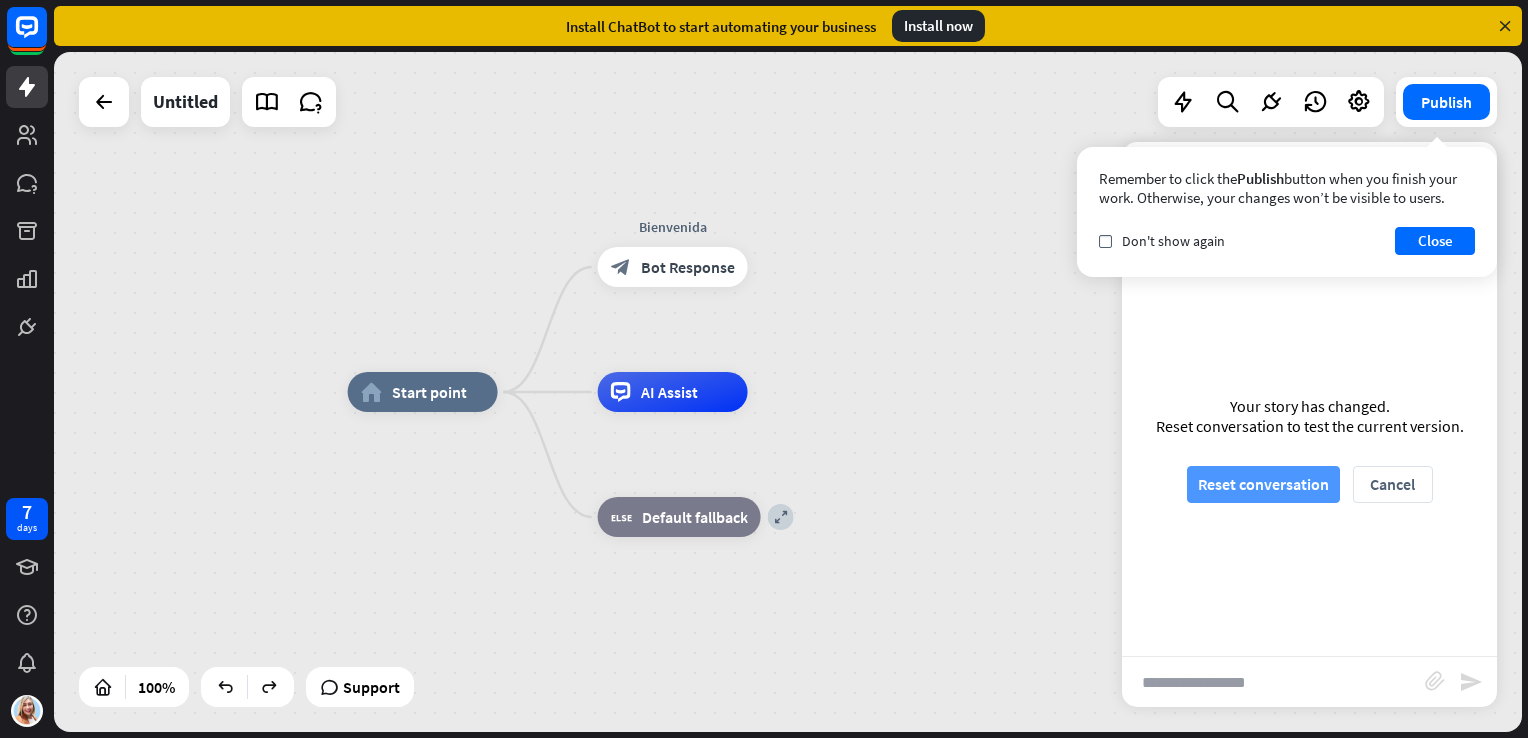 click on "Reset conversation" at bounding box center [1263, 484] 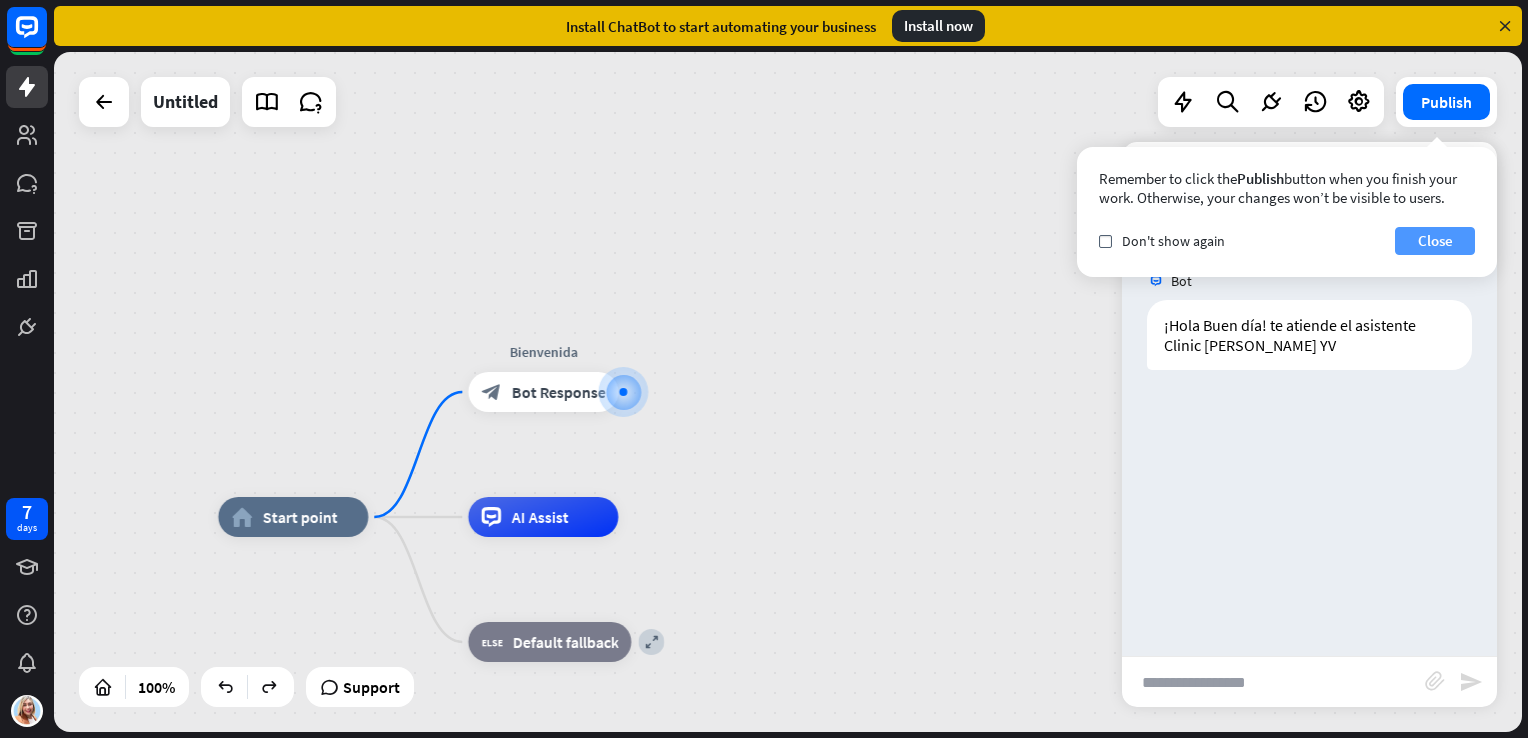 click on "Close" at bounding box center [1435, 241] 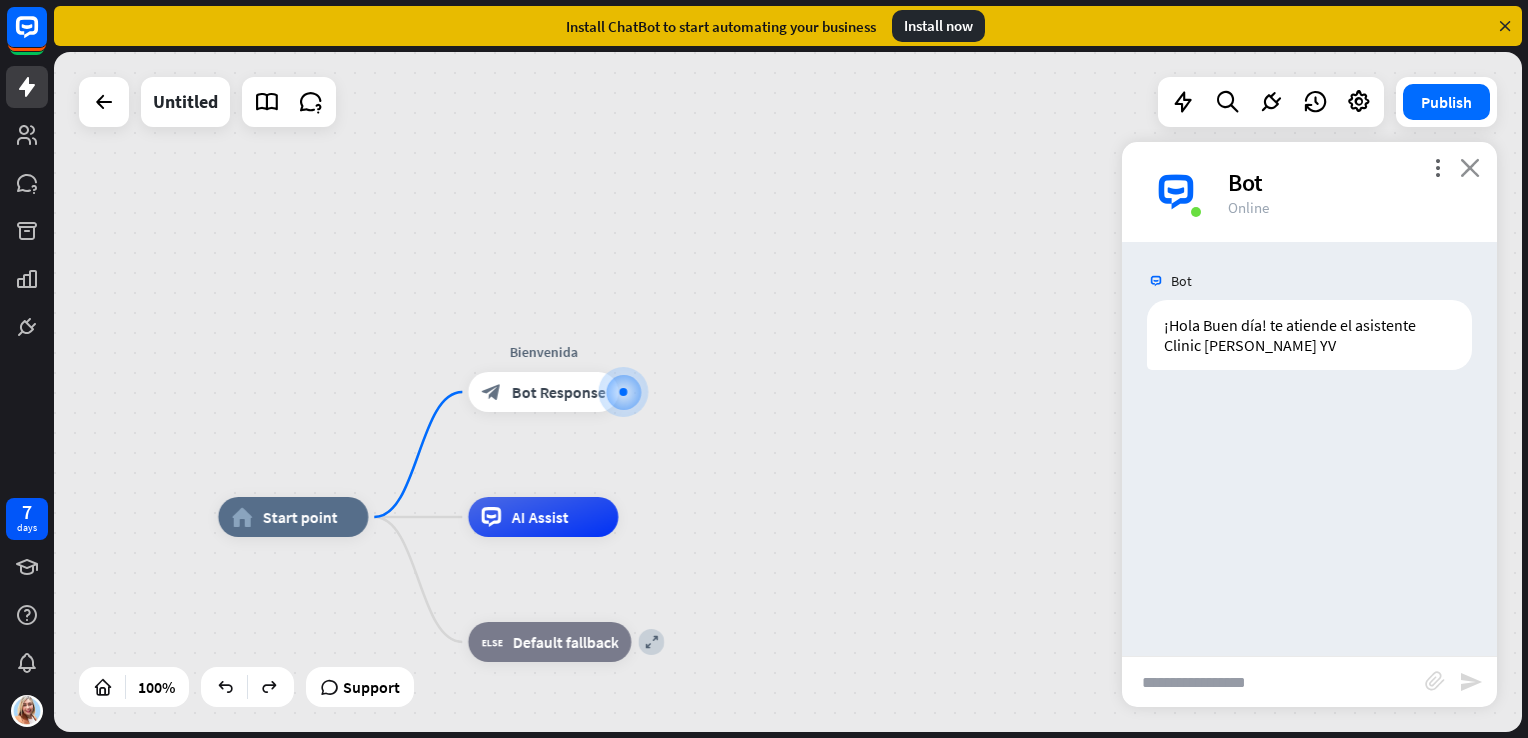 click on "close" at bounding box center [1470, 167] 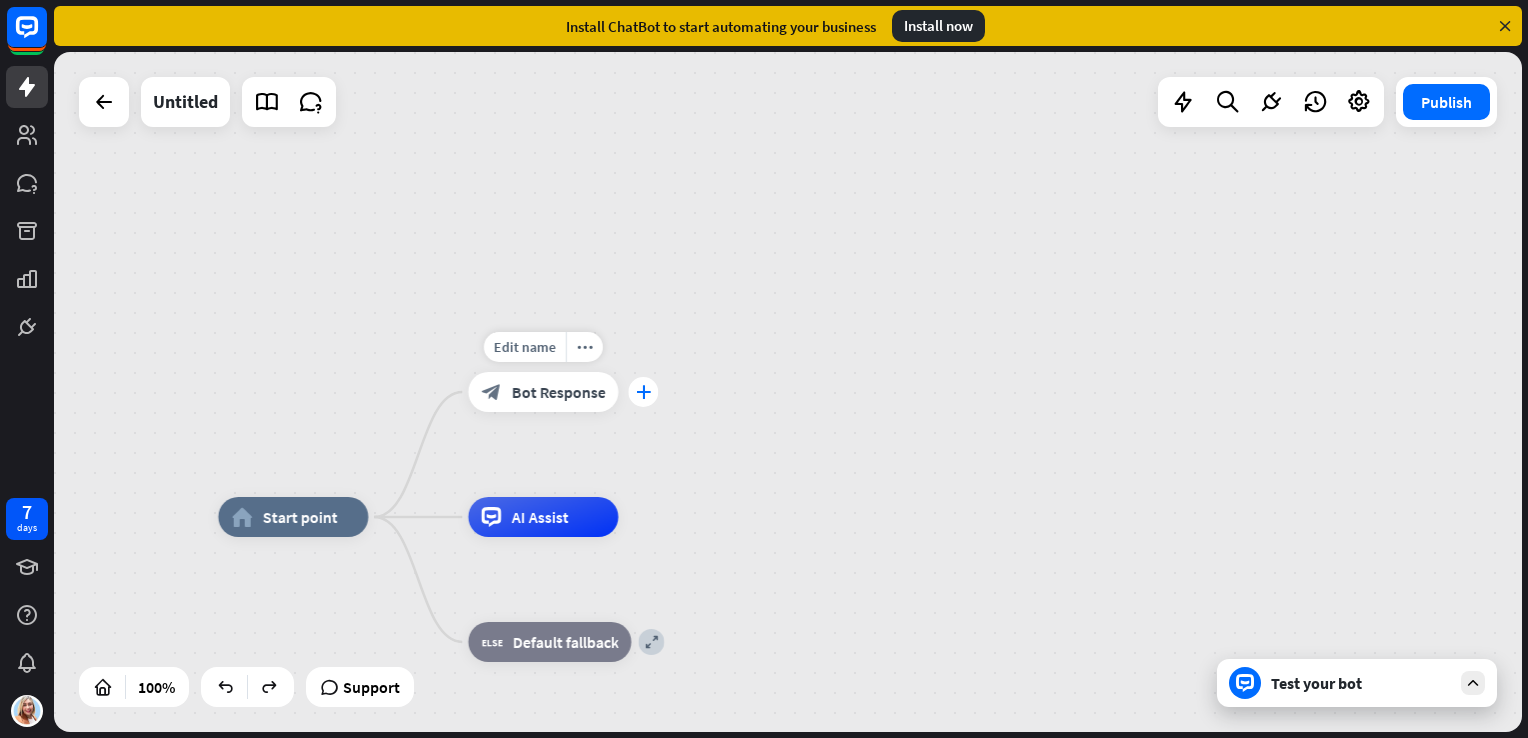 click on "plus" at bounding box center [643, 392] 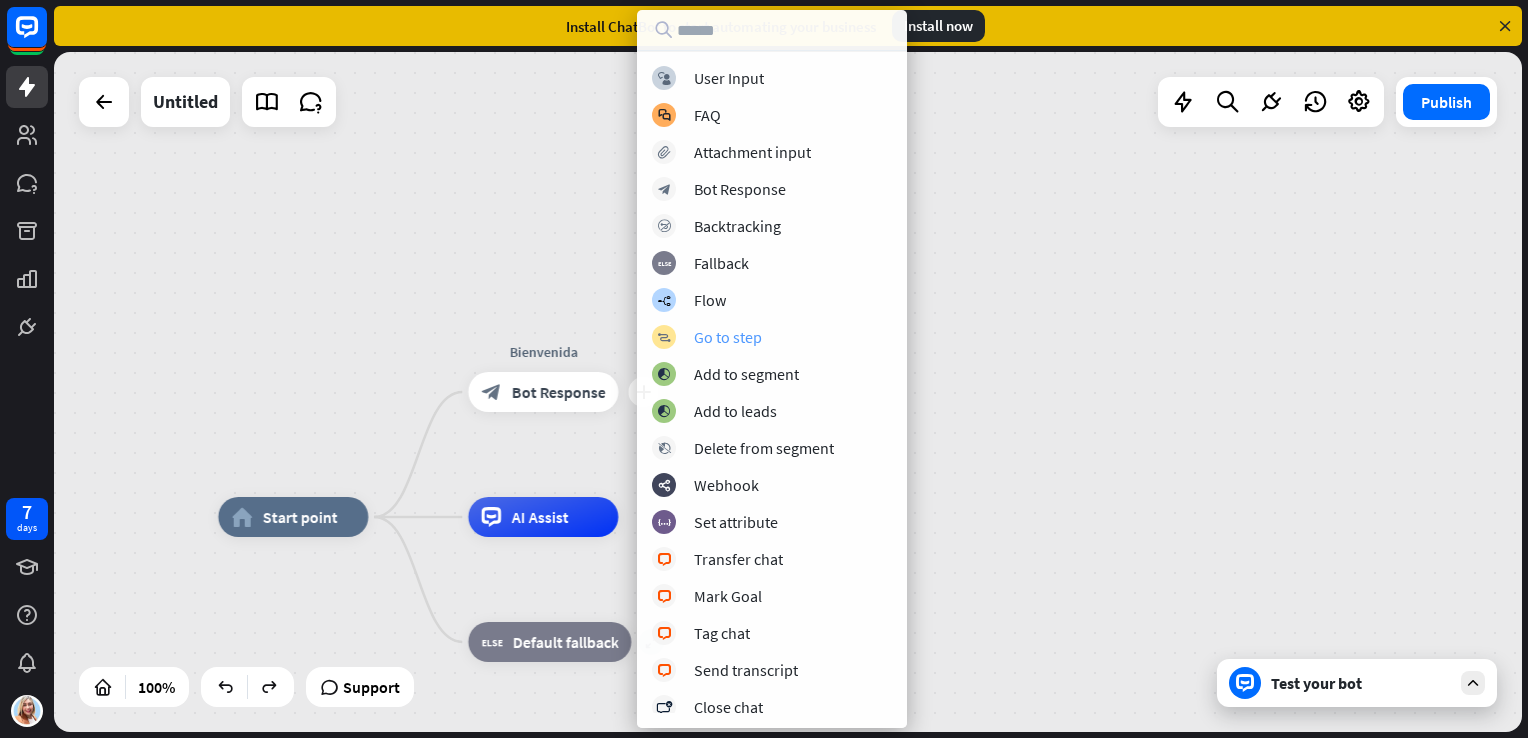 click on "Go to step" at bounding box center [728, 337] 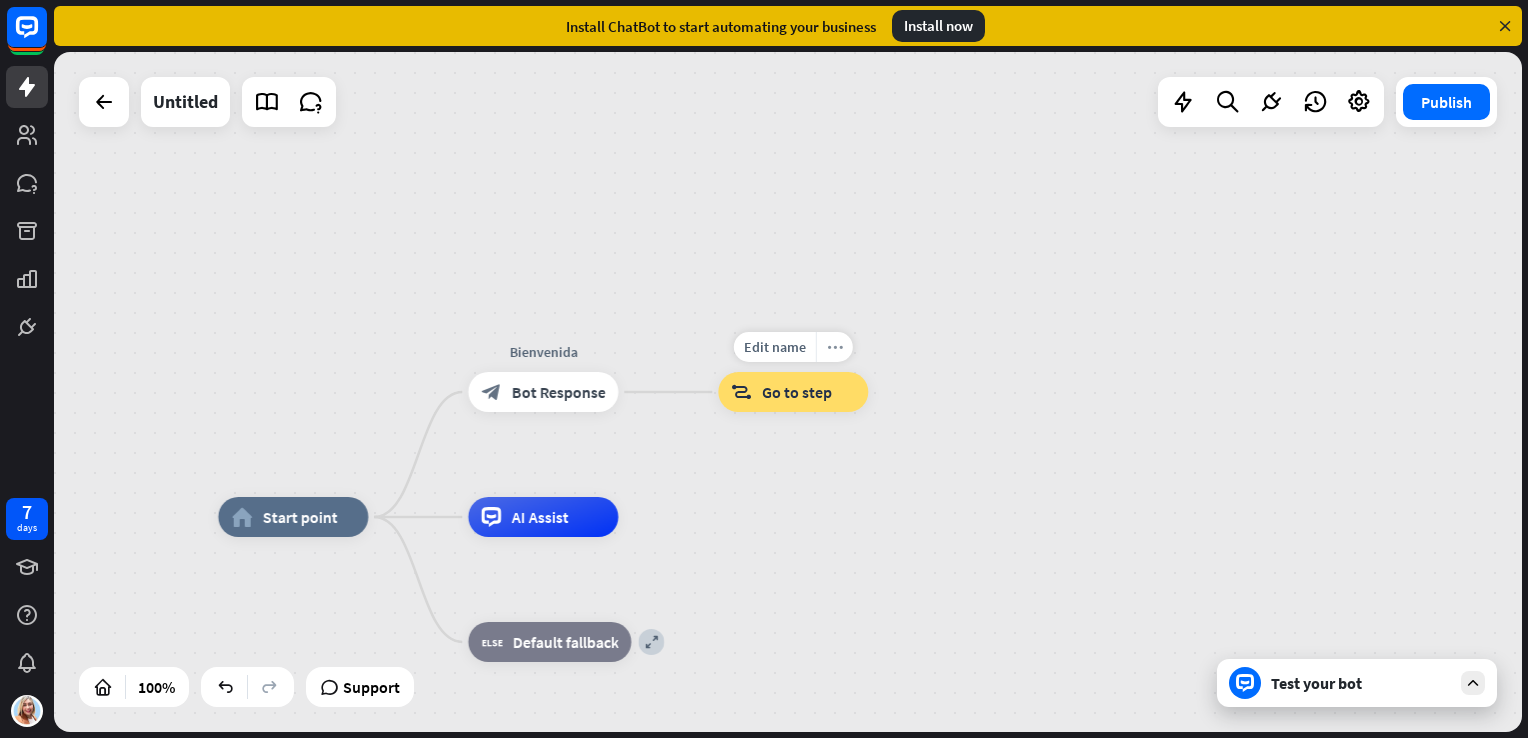click on "more_horiz" at bounding box center [834, 347] 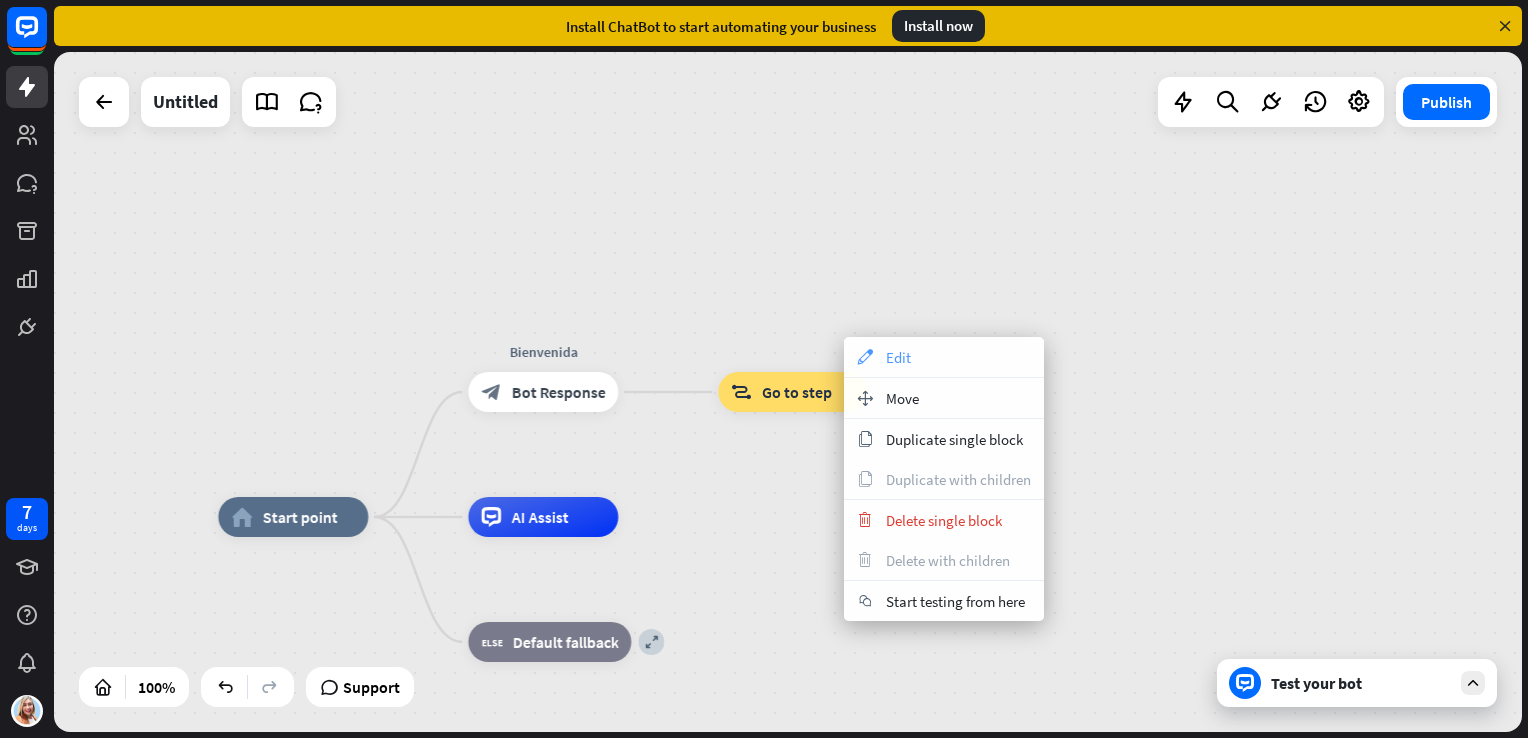 click on "appearance   Edit" at bounding box center [944, 357] 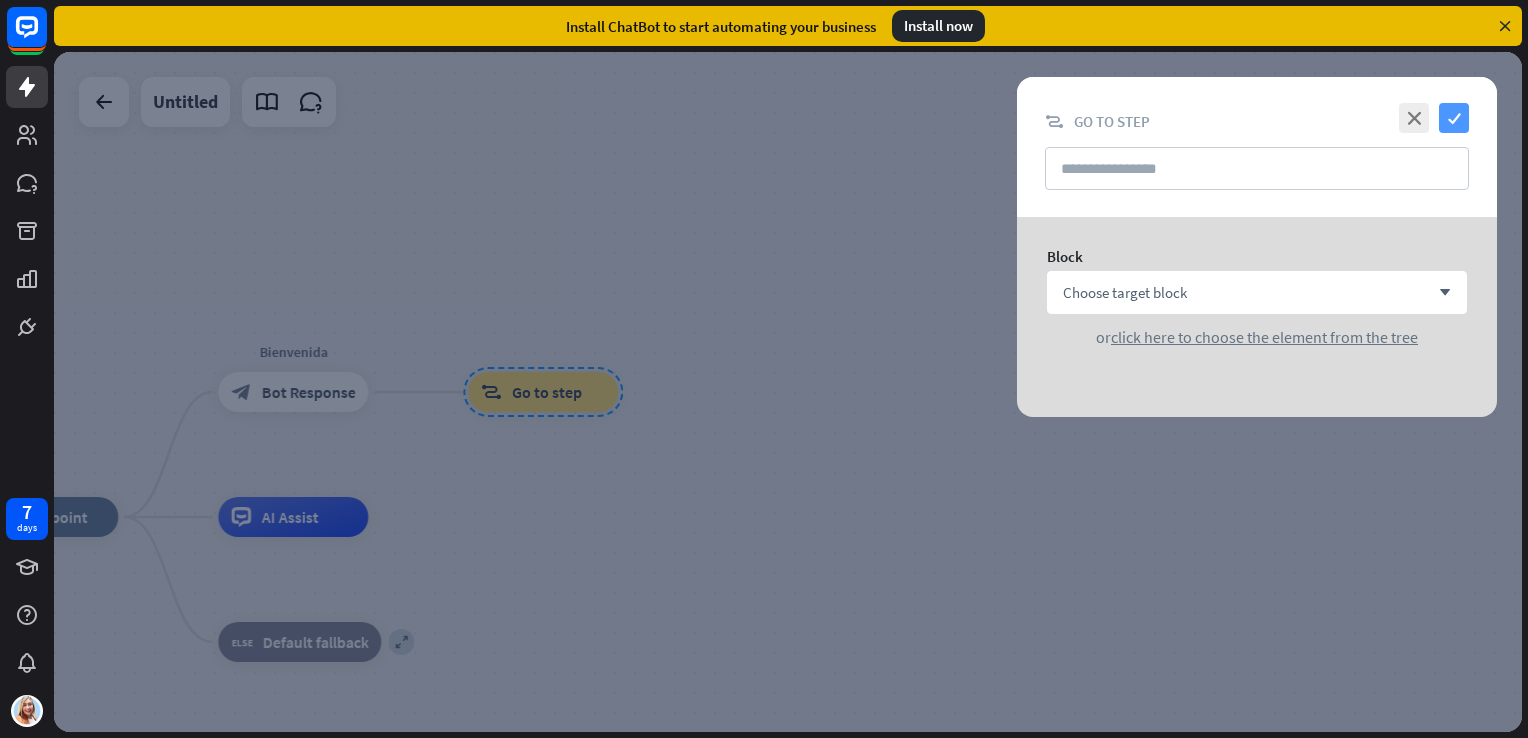 click on "check" at bounding box center (1454, 118) 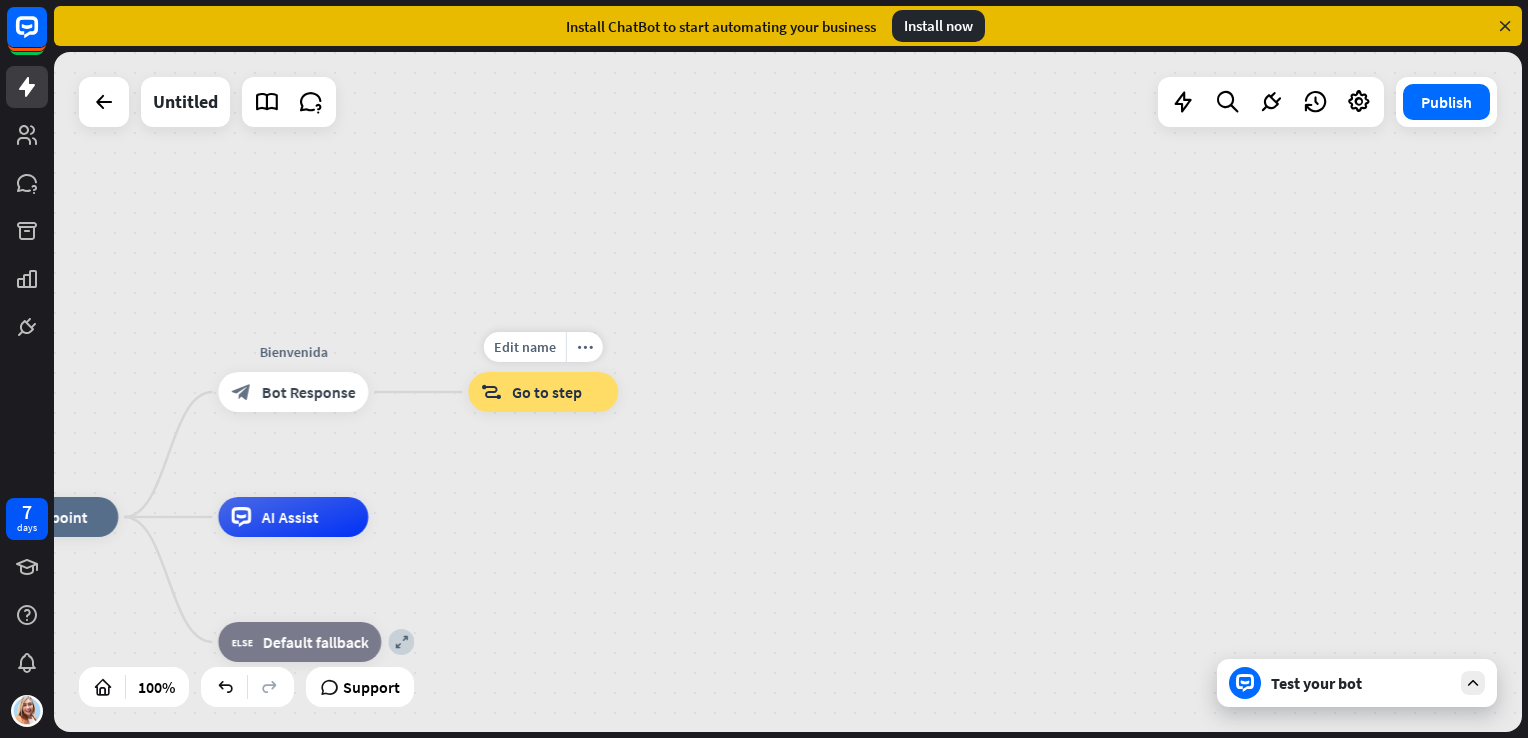 click on "Edit name   more_horiz             block_goto   Go to step" at bounding box center [543, 392] 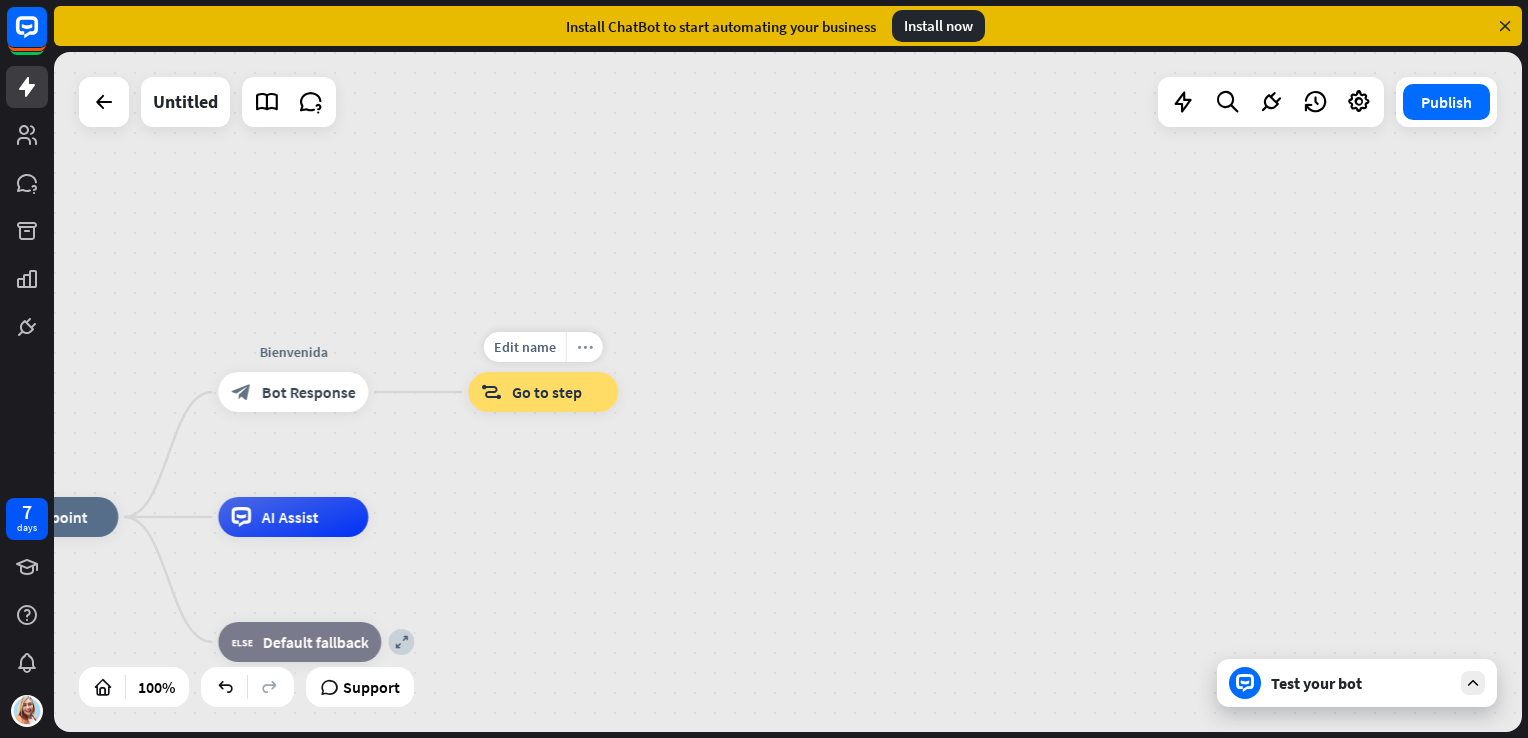 click on "more_horiz" at bounding box center [585, 347] 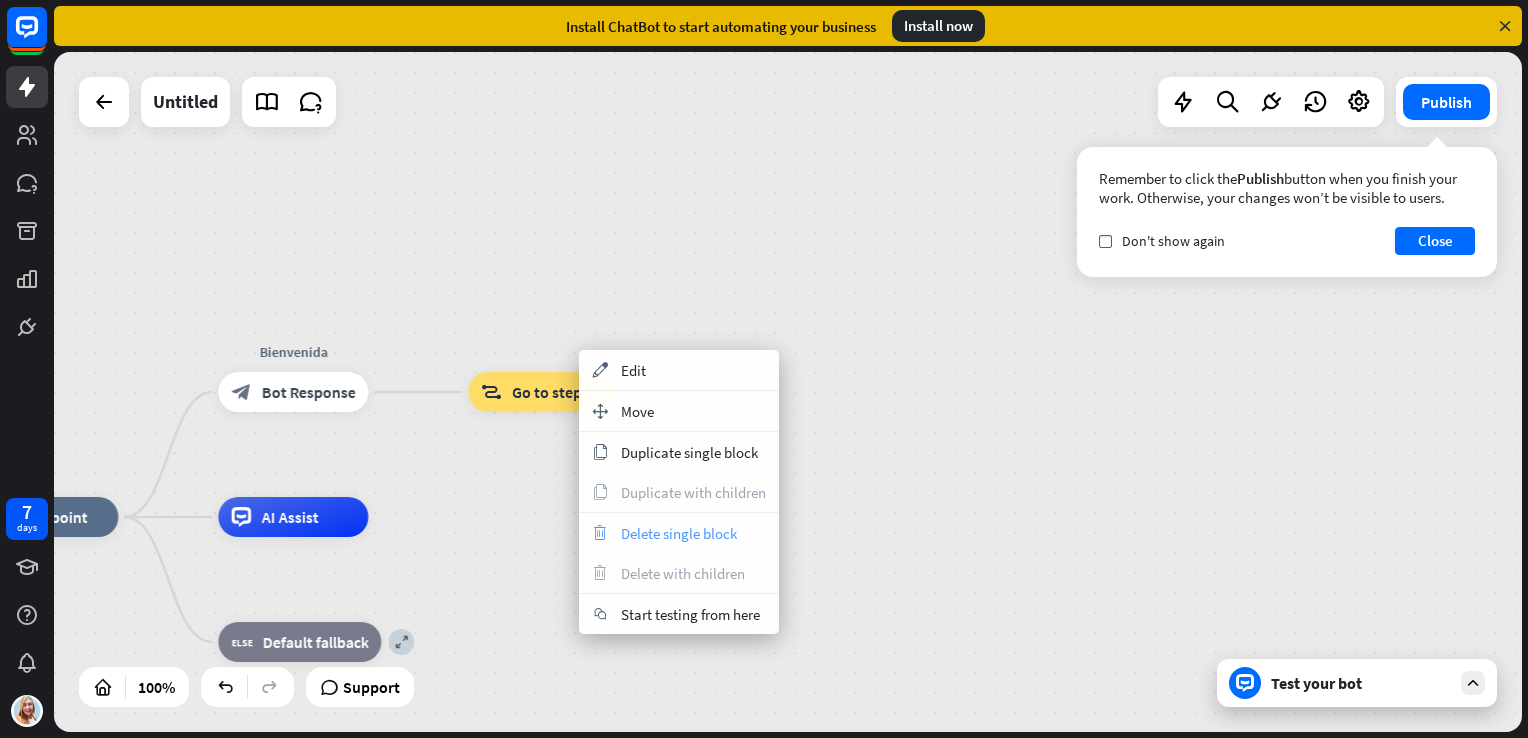 click on "Delete single block" at bounding box center [679, 533] 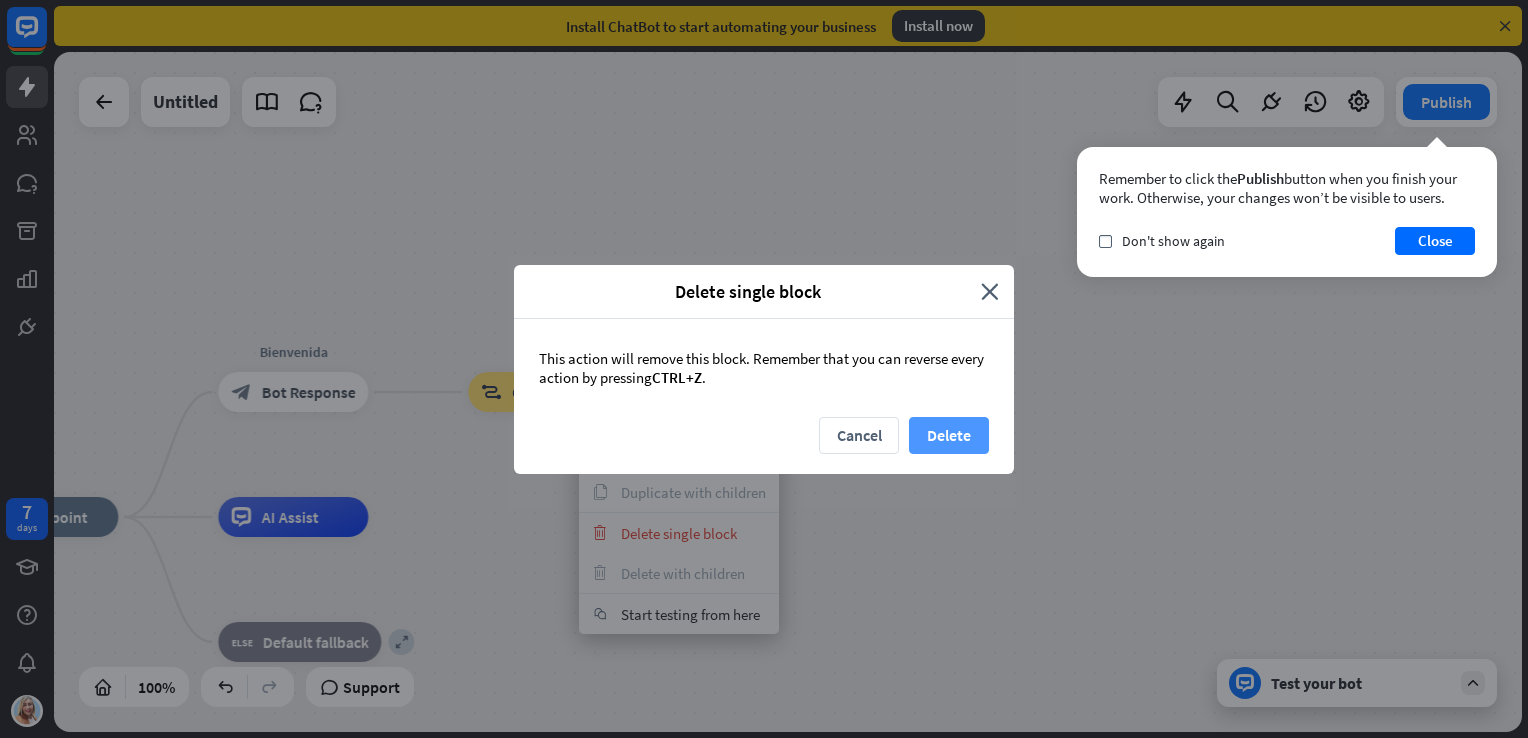 click on "Delete" at bounding box center [949, 435] 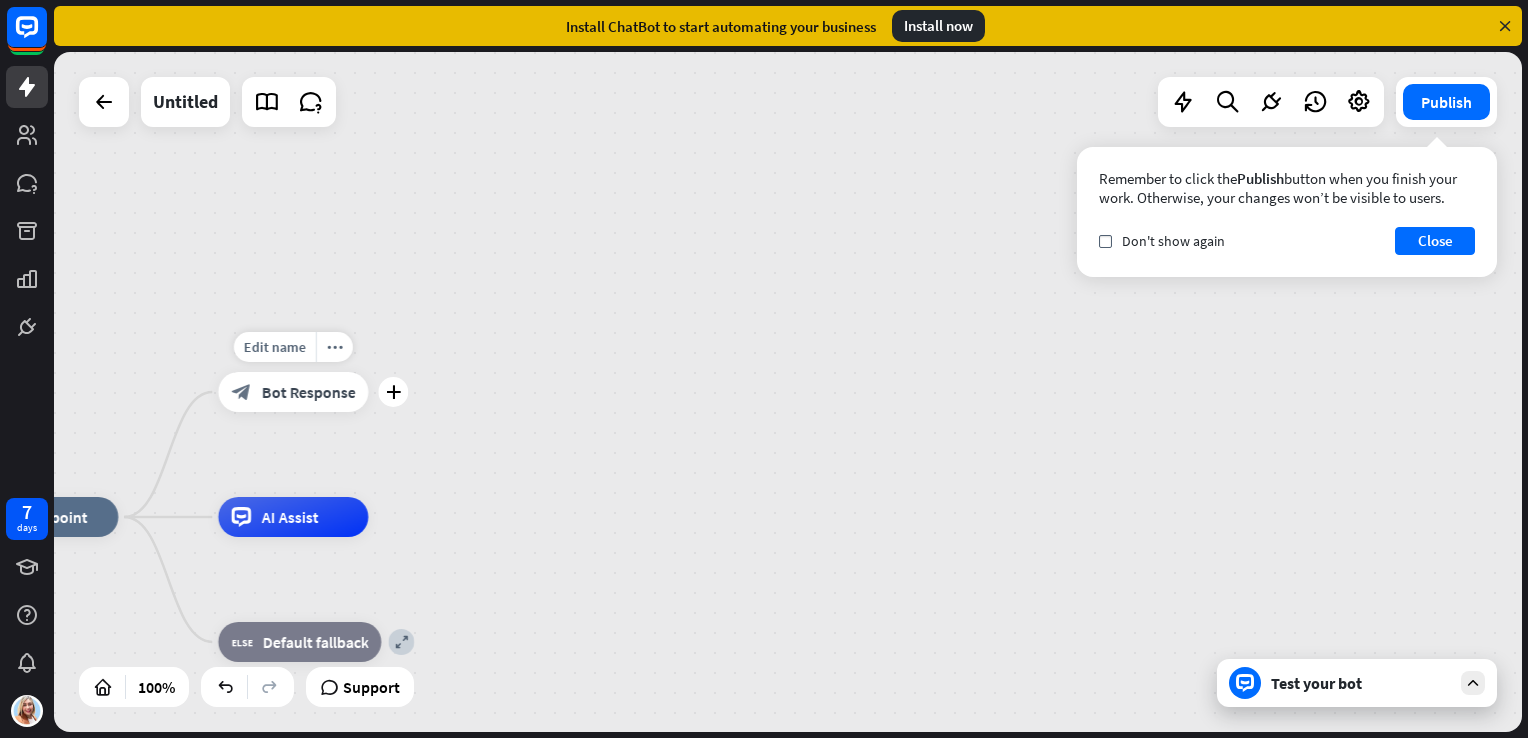 click on "plus" at bounding box center (393, 392) 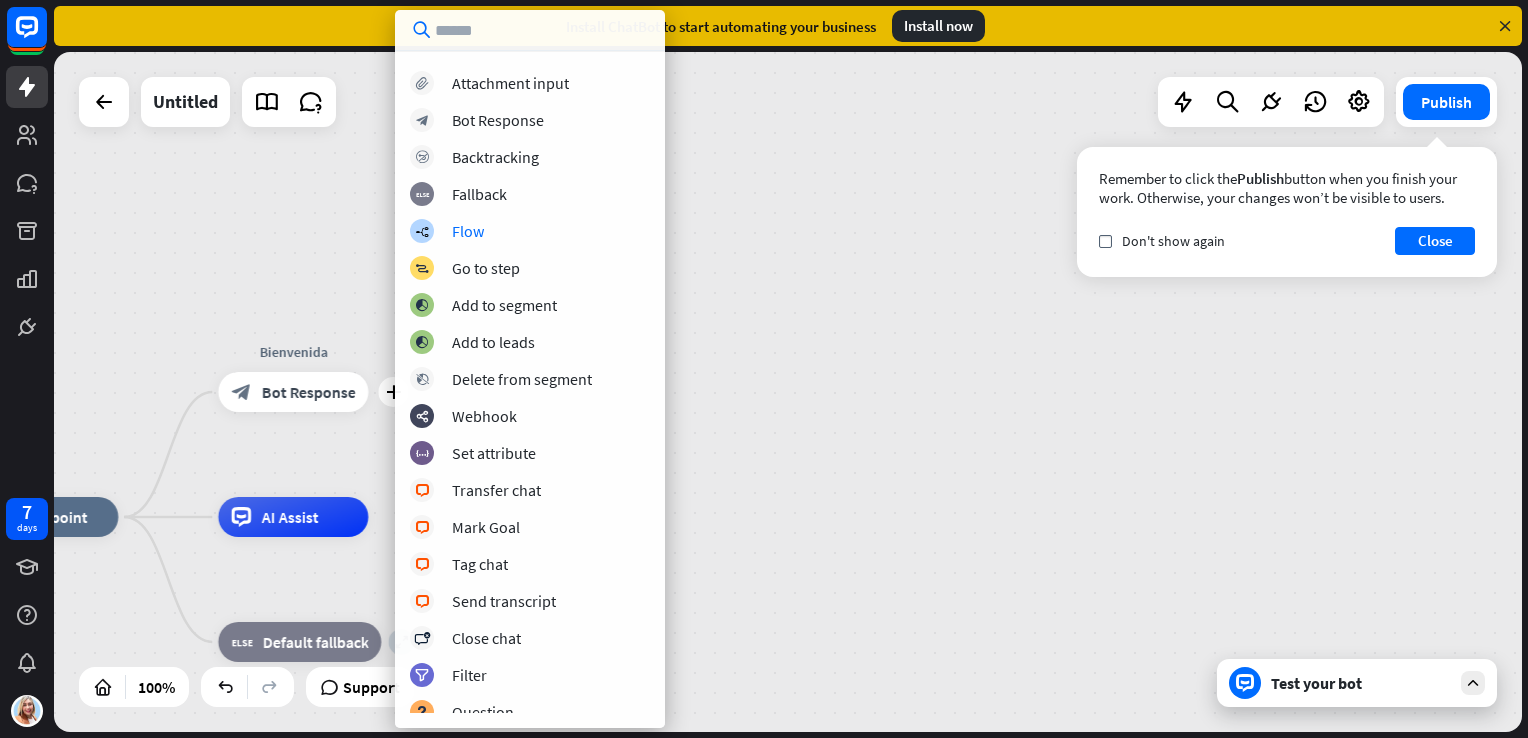 scroll, scrollTop: 0, scrollLeft: 0, axis: both 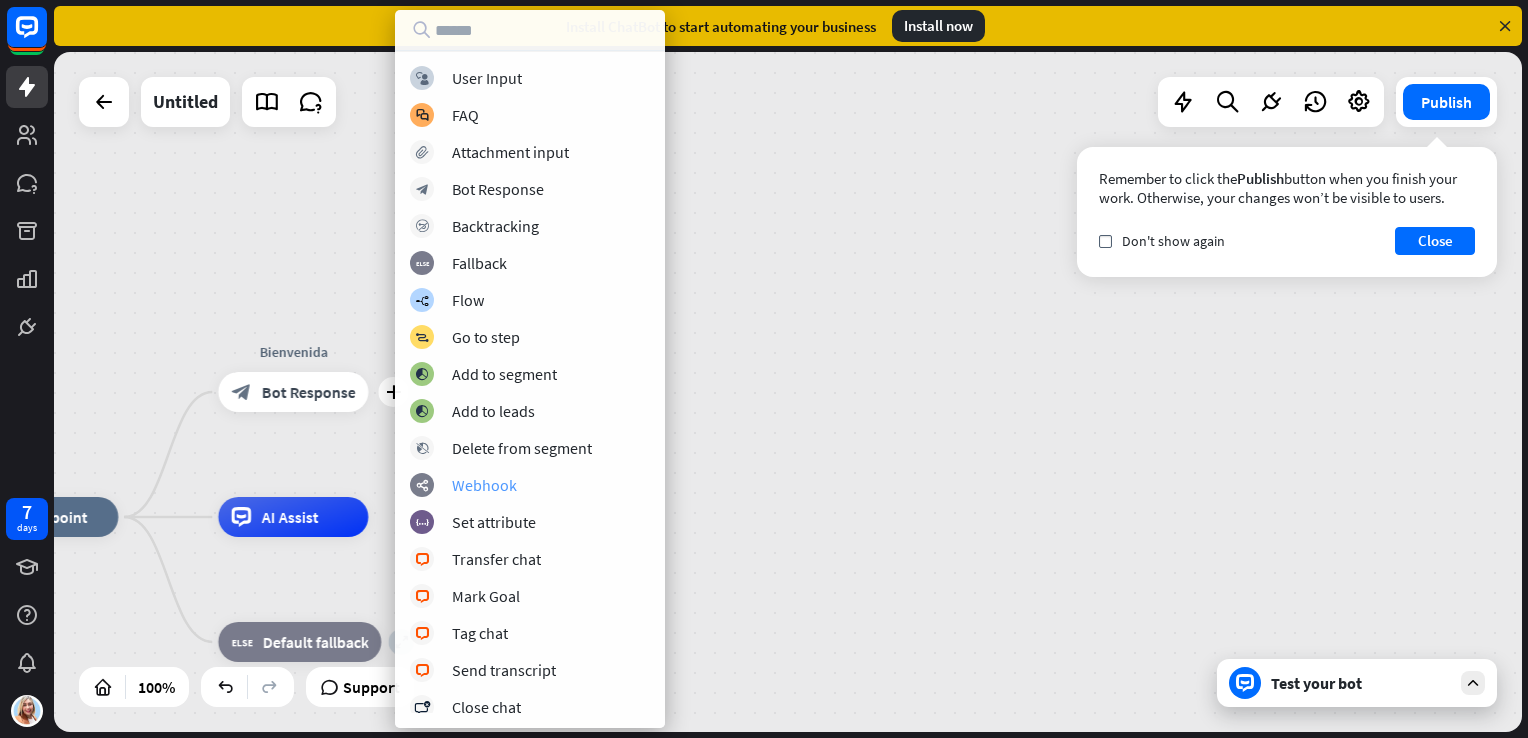 click on "webhooks
Webhook" at bounding box center [530, 485] 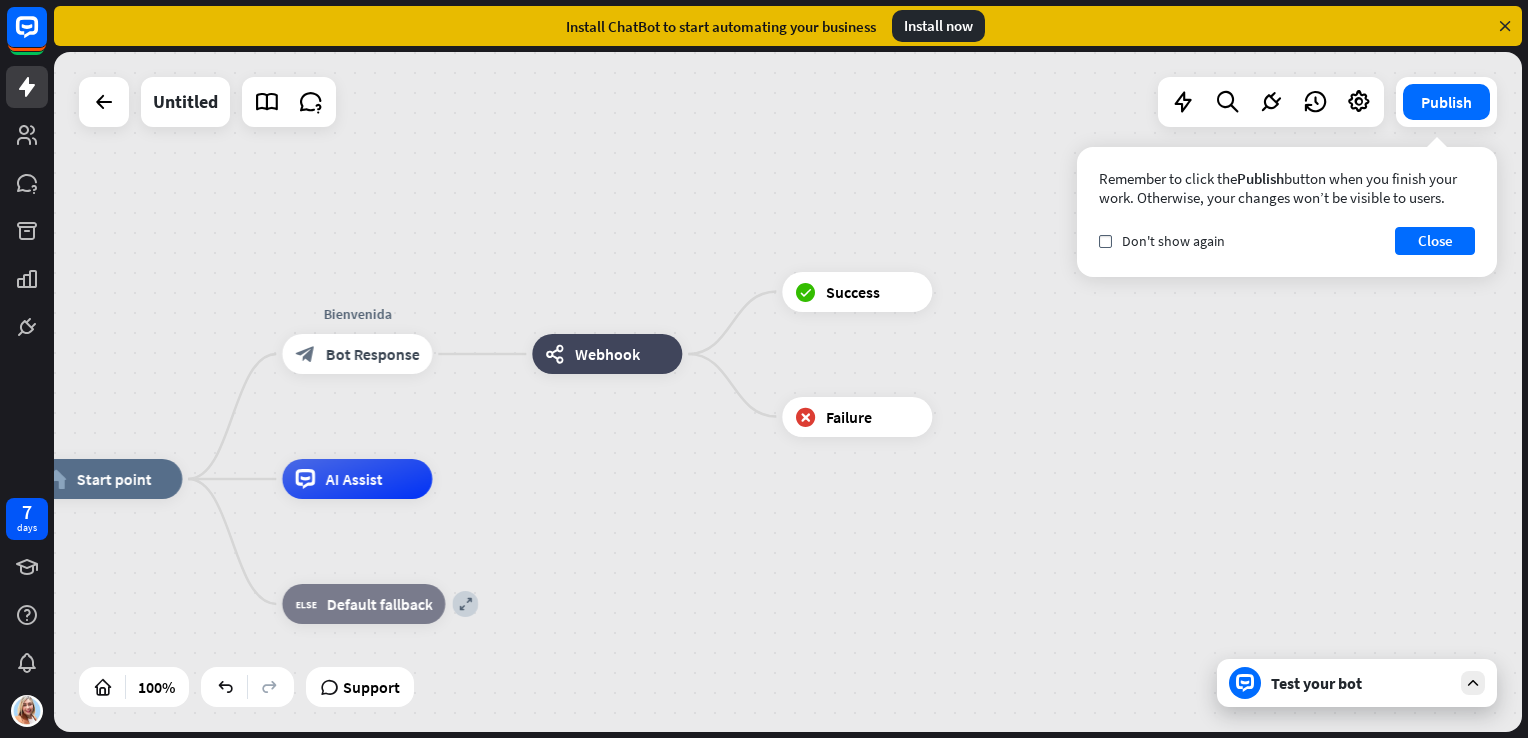 drag, startPoint x: 577, startPoint y: 512, endPoint x: 640, endPoint y: 474, distance: 73.57309 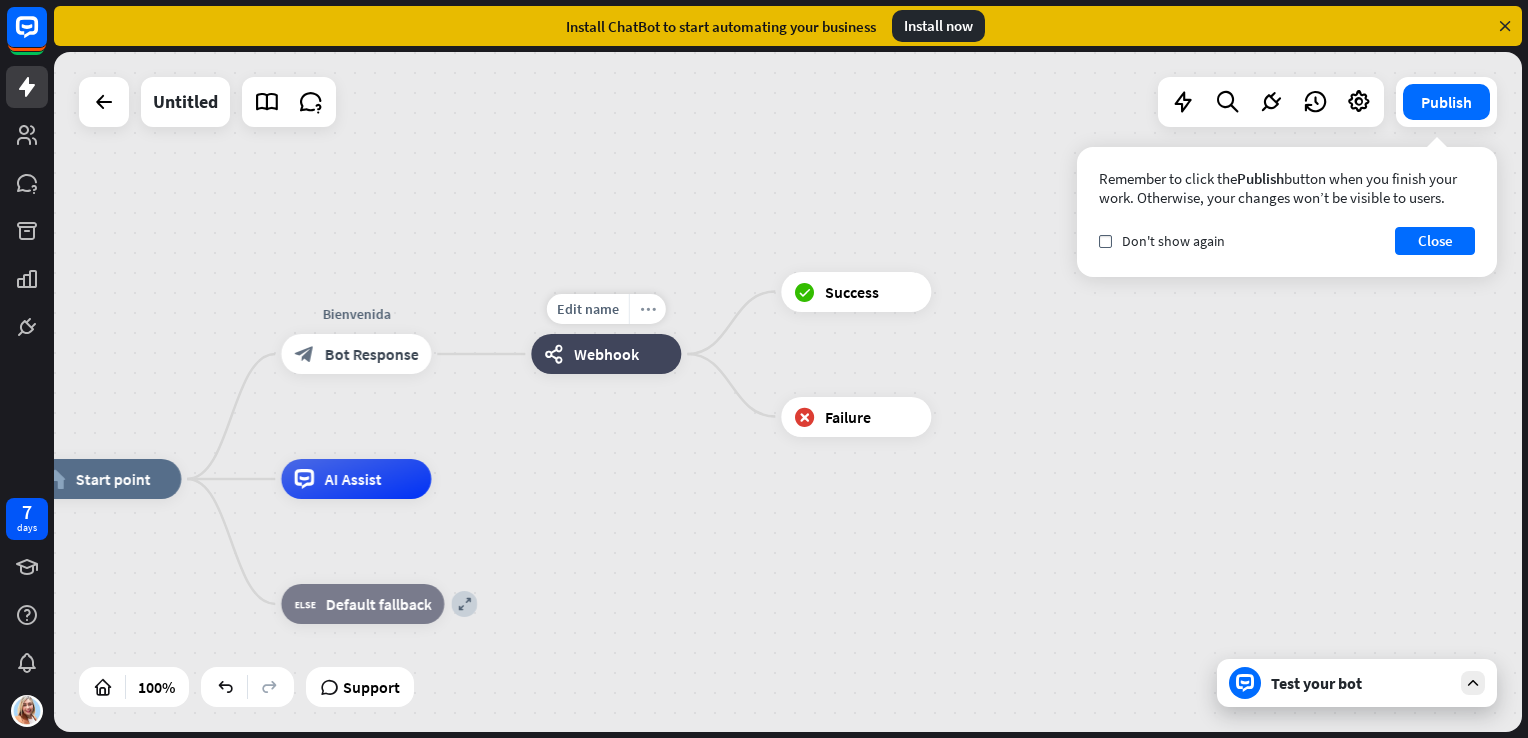 click on "more_horiz" at bounding box center [647, 309] 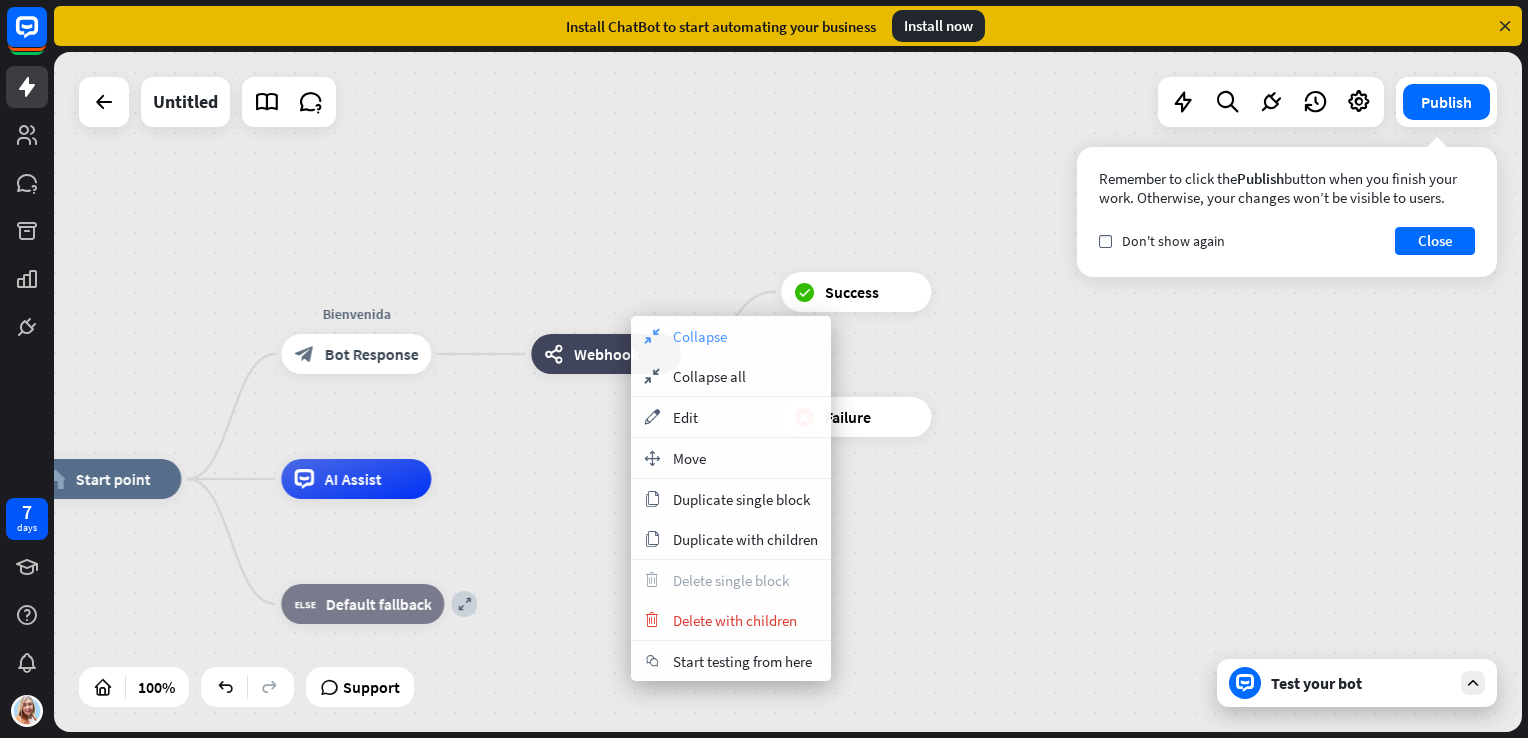 click on "collapse   Collapse" at bounding box center [731, 336] 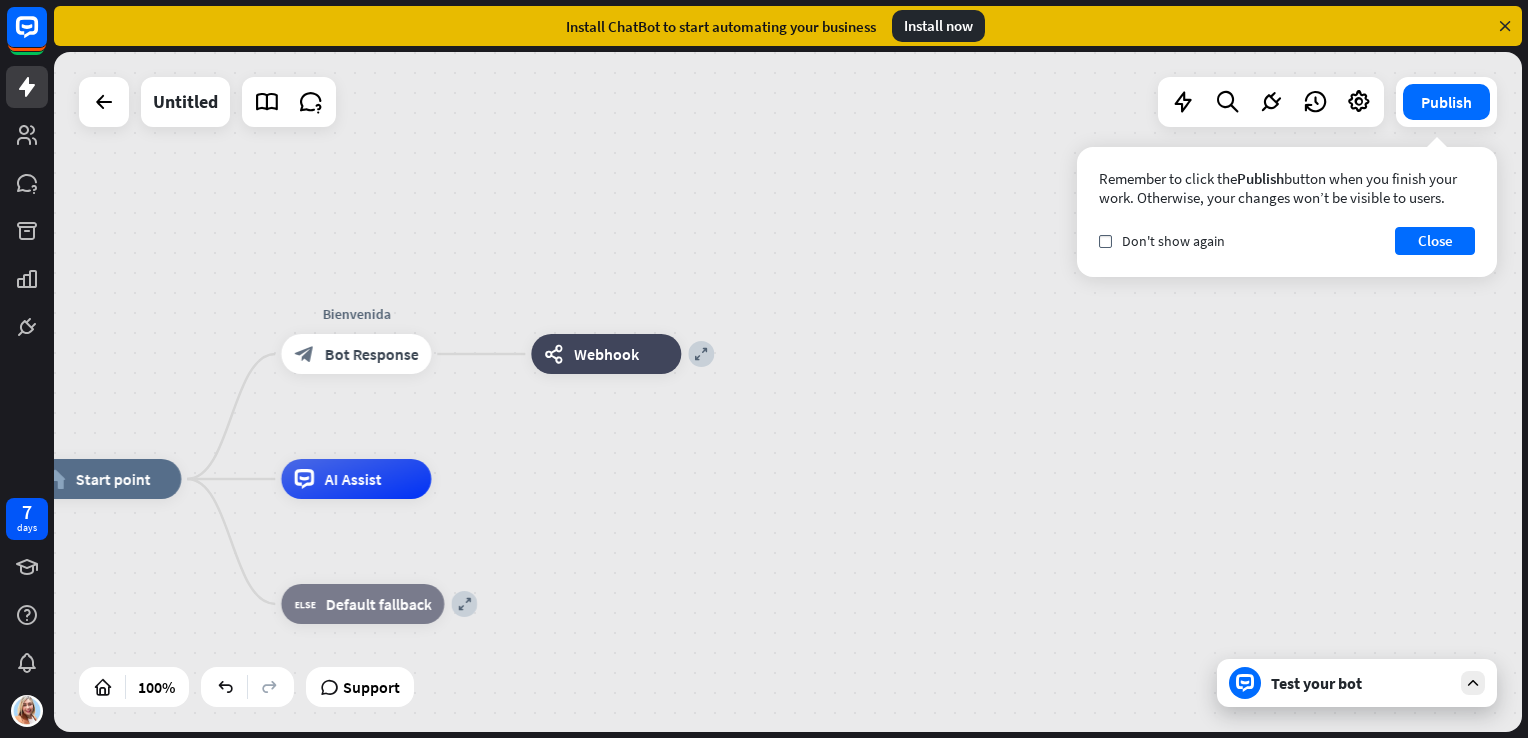 click on "webhooks   Webhook" at bounding box center [606, 354] 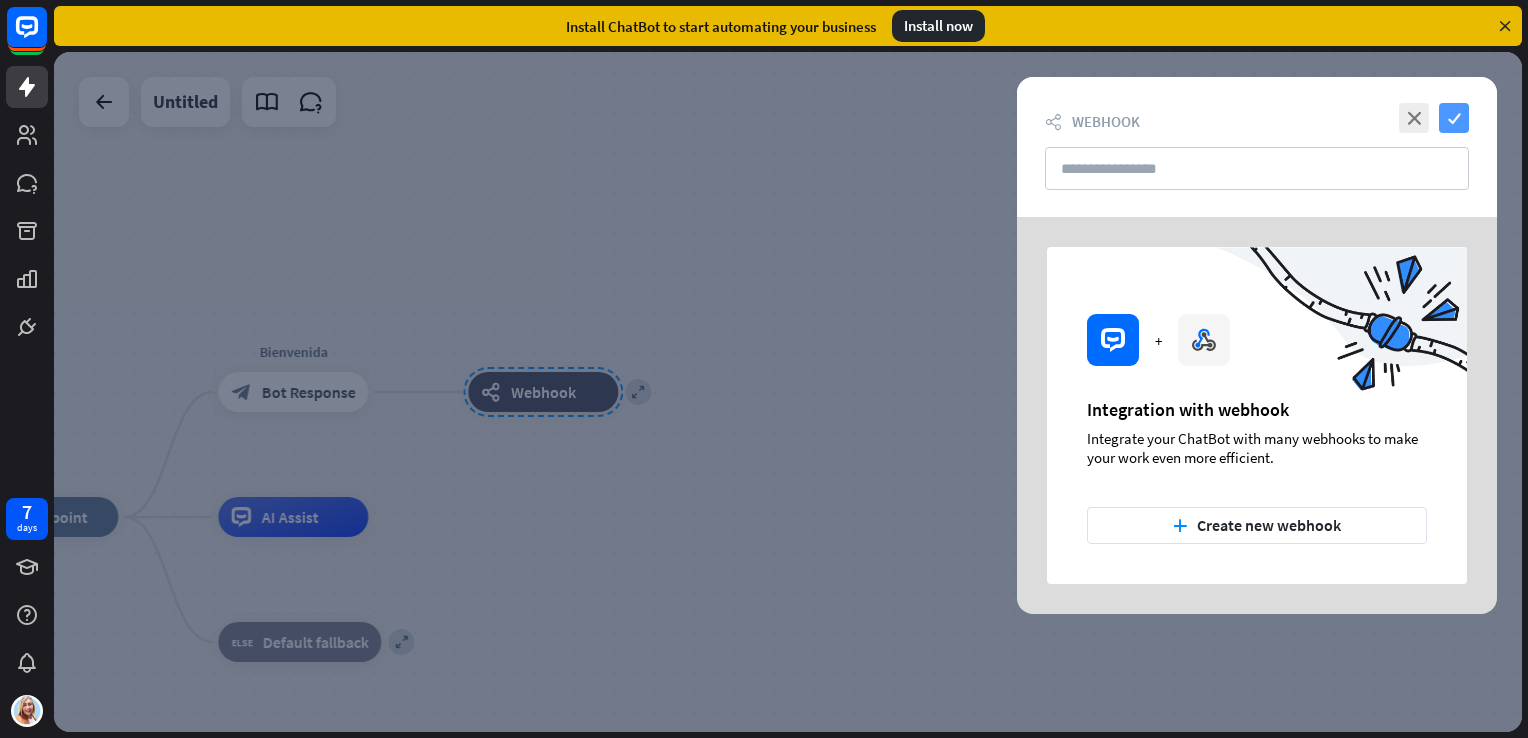 click on "check" at bounding box center [1454, 118] 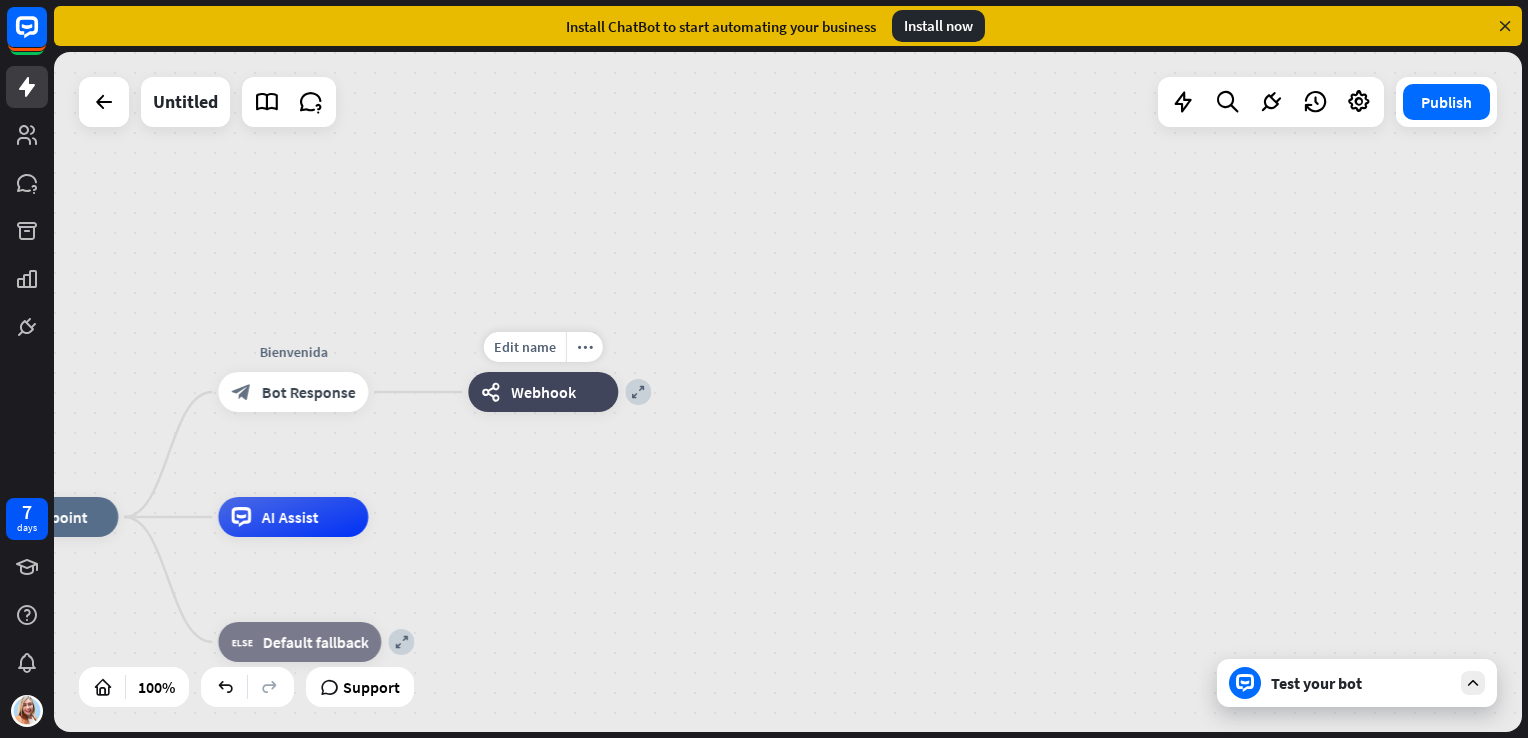 click on "Edit name   more_horiz     expand     webhooks   Webhook" at bounding box center (543, 392) 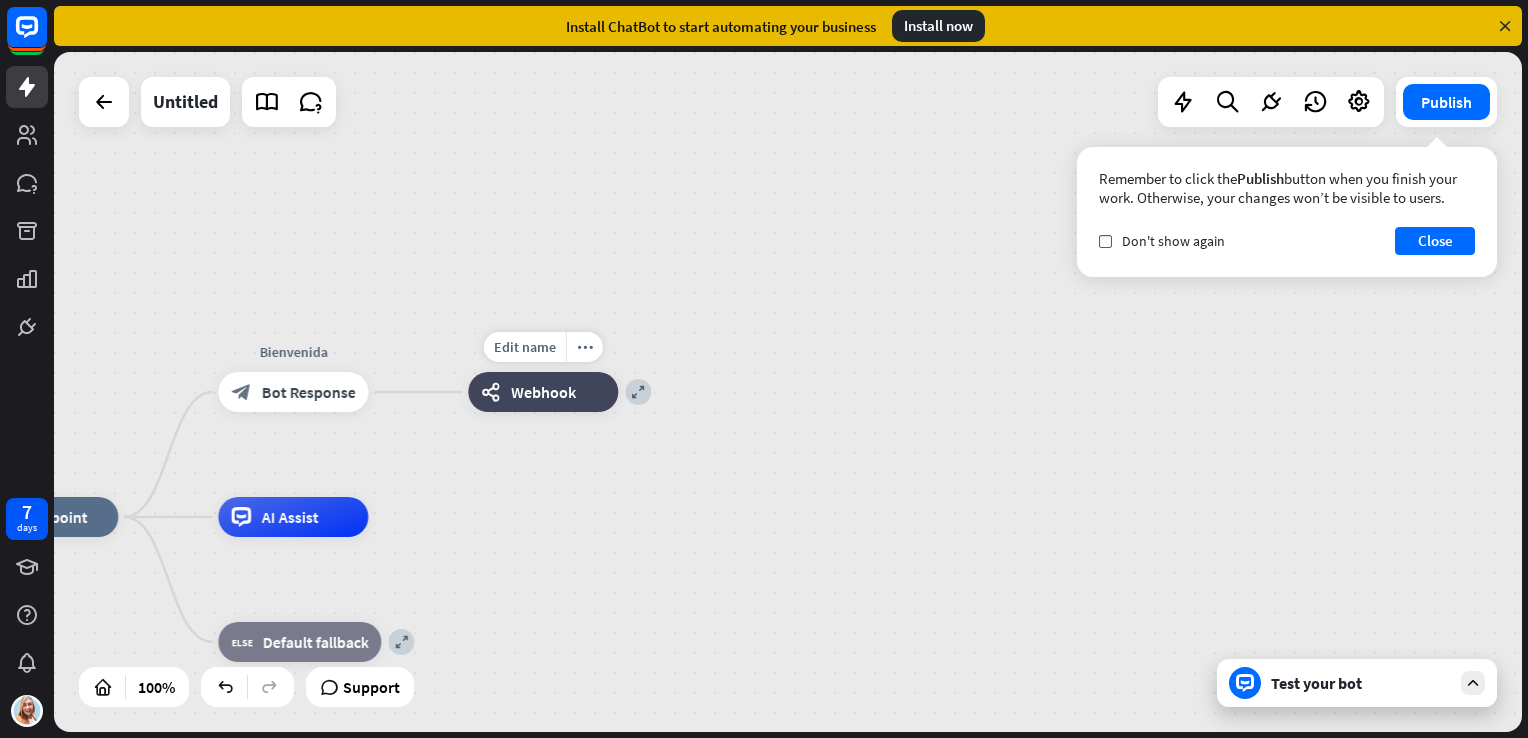 click on "Edit name   more_horiz     expand     webhooks   Webhook" at bounding box center (543, 392) 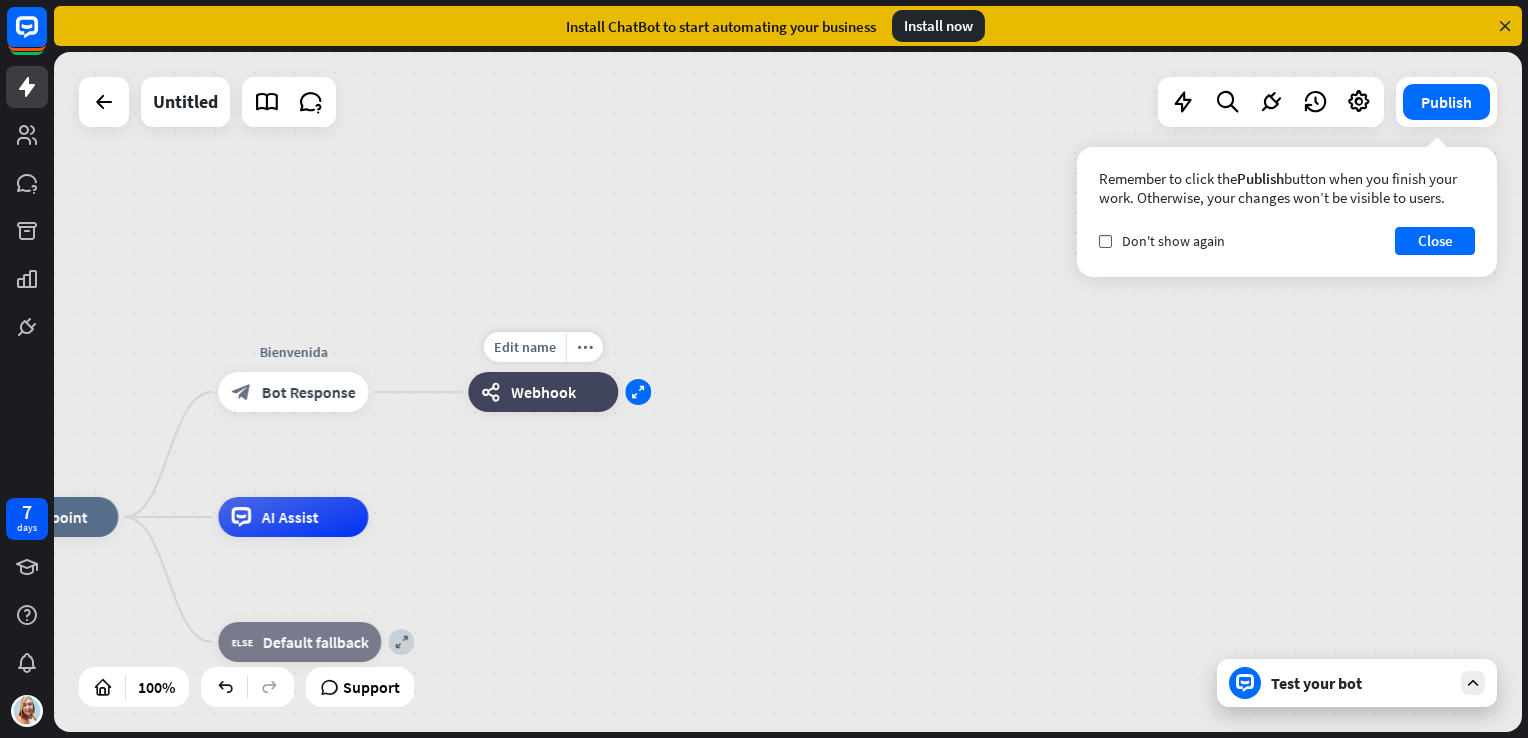 click on "expand" at bounding box center (638, 392) 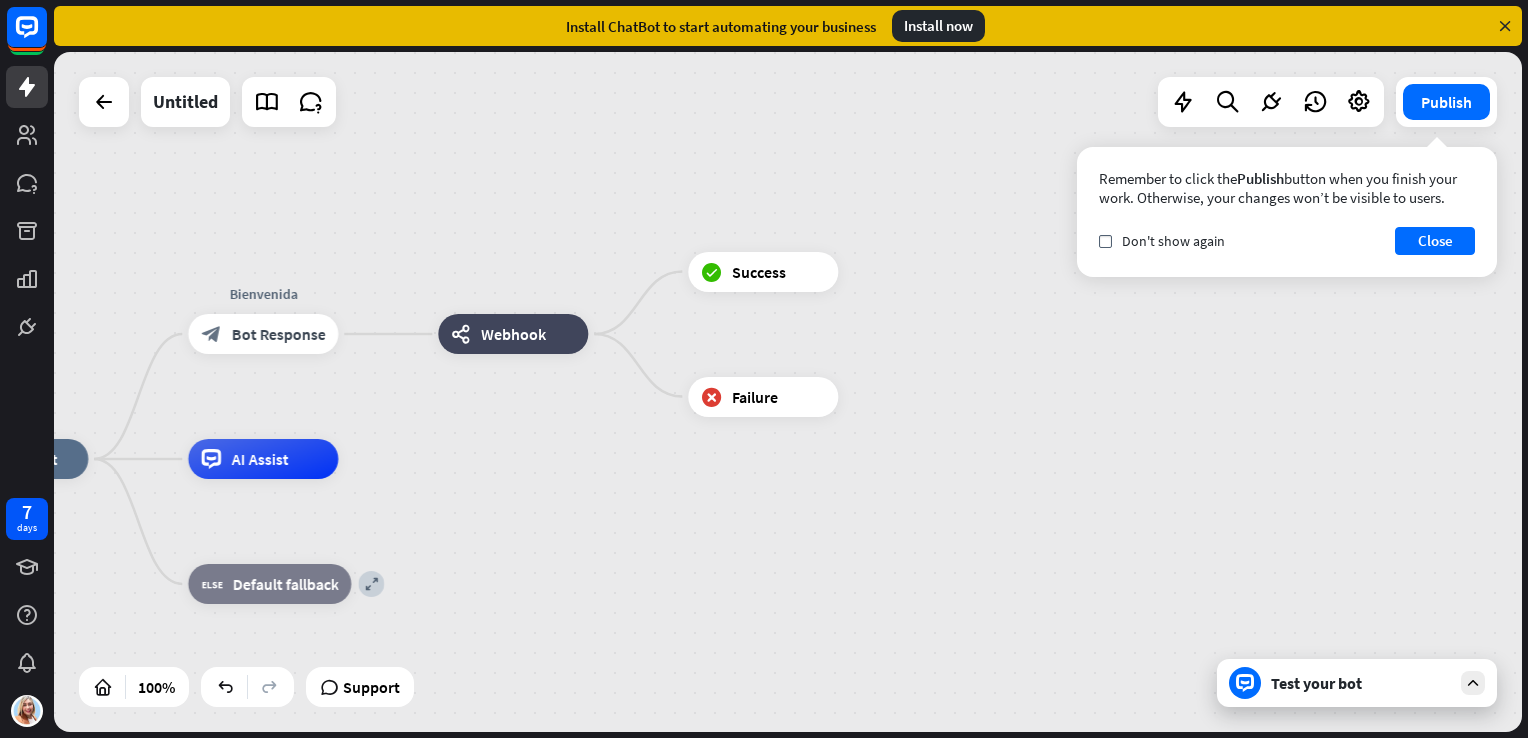 drag, startPoint x: 642, startPoint y: 521, endPoint x: 608, endPoint y: 441, distance: 86.925255 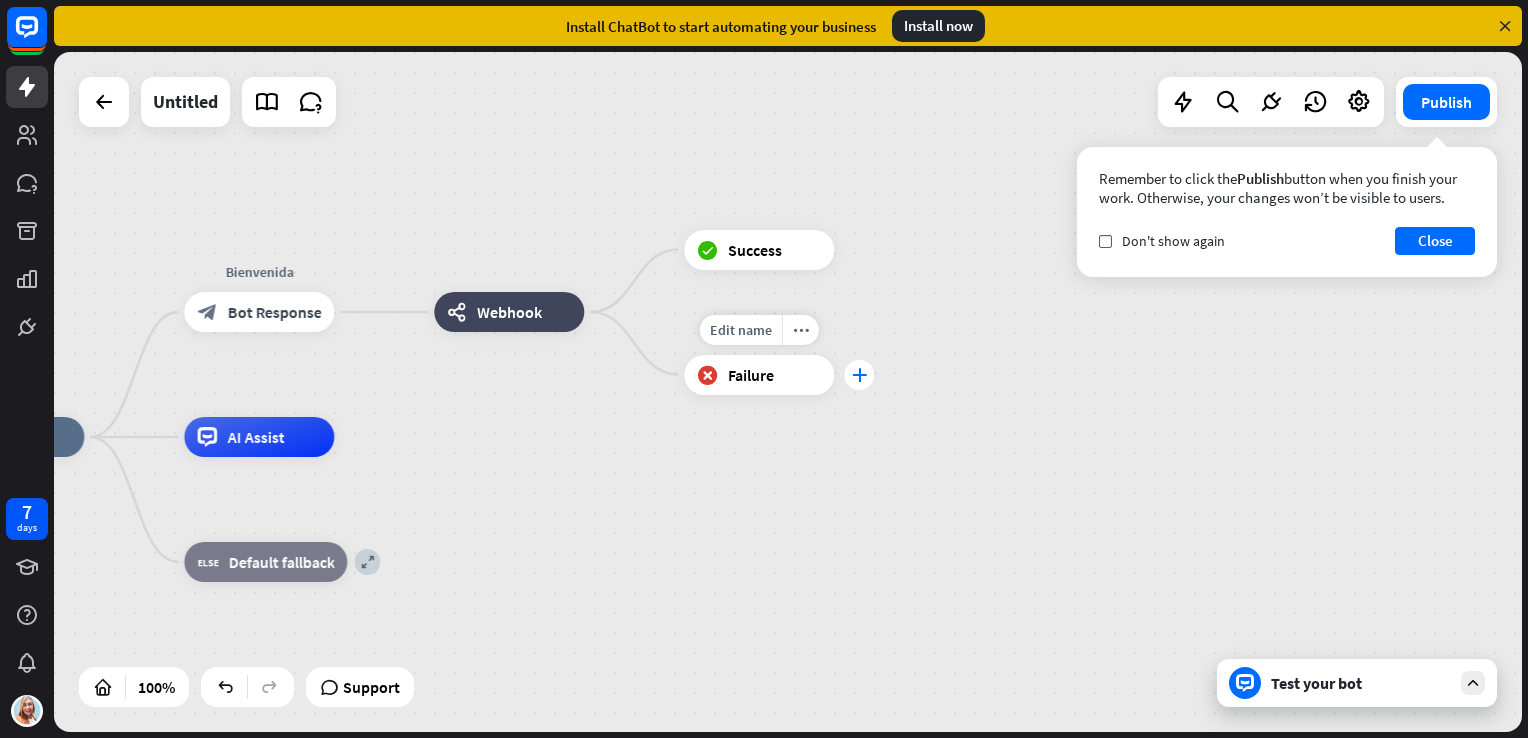 click on "plus" at bounding box center [859, 375] 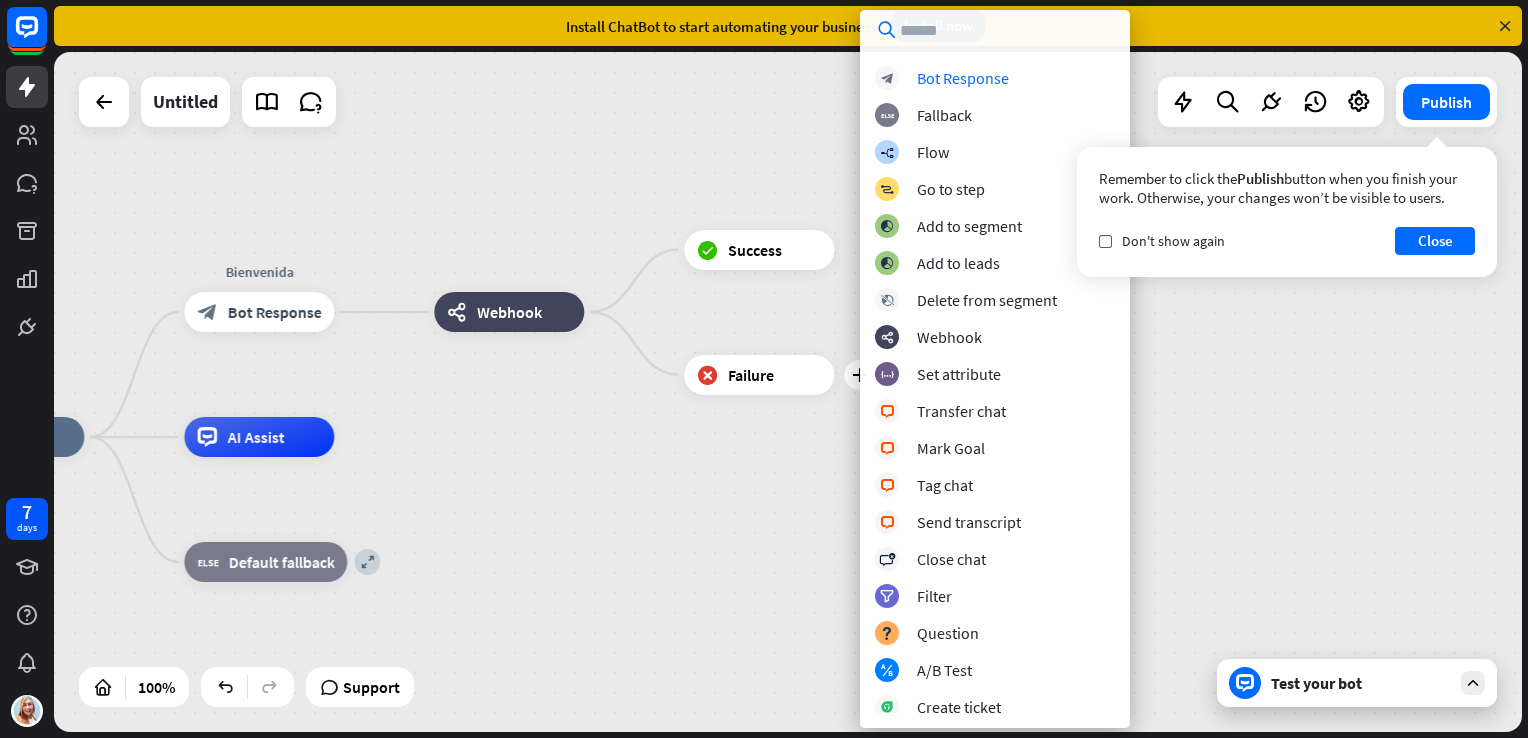click on "home_2   Start point                 Bienvenida   block_bot_response   Bot Response                   webhooks   Webhook                   block_success   Success       Edit name   more_horiz         plus     block_failure   Failure                     AI Assist           expand     block_fallback   Default fallback" at bounding box center [668, 777] 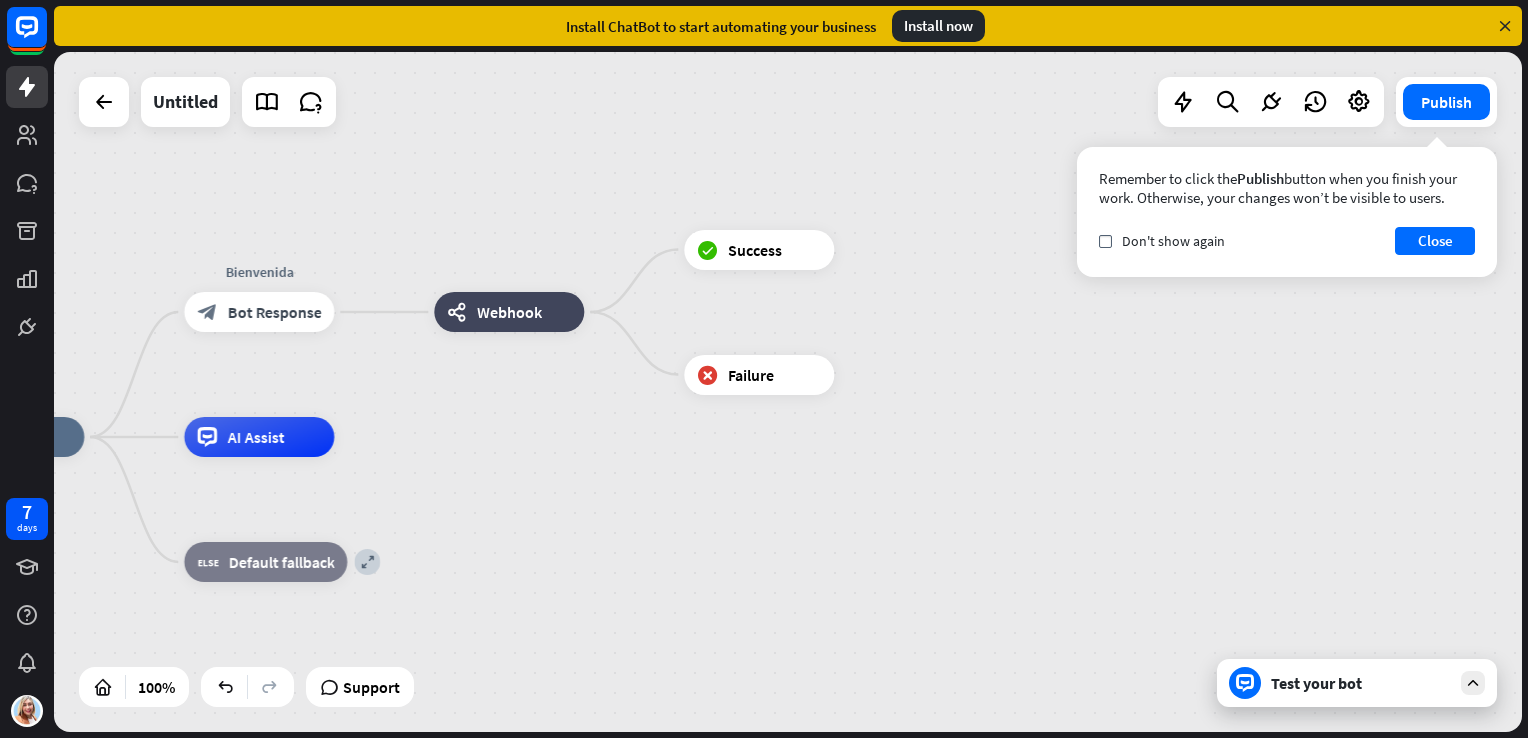 click on "Test your bot" at bounding box center [1361, 683] 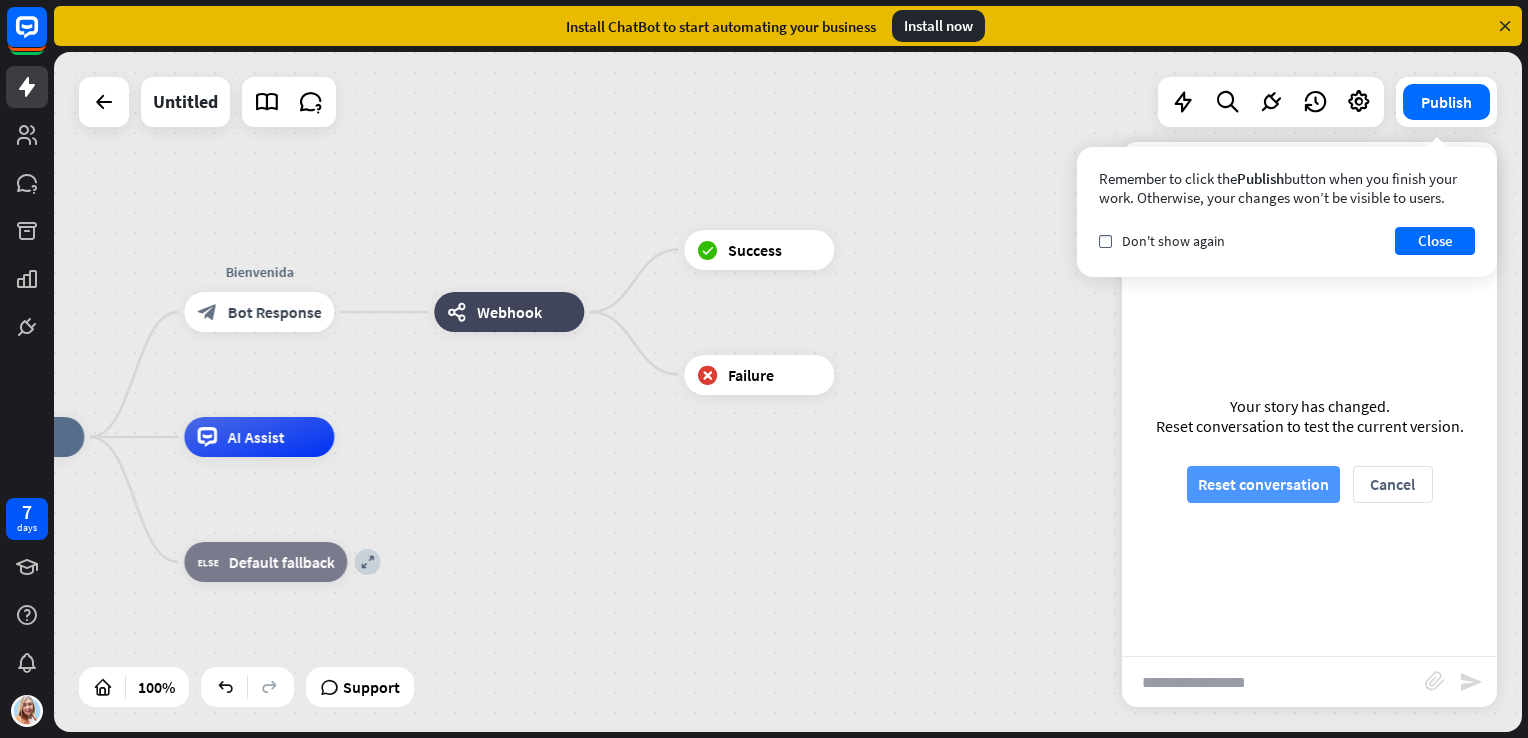 click on "Reset conversation" at bounding box center [1263, 484] 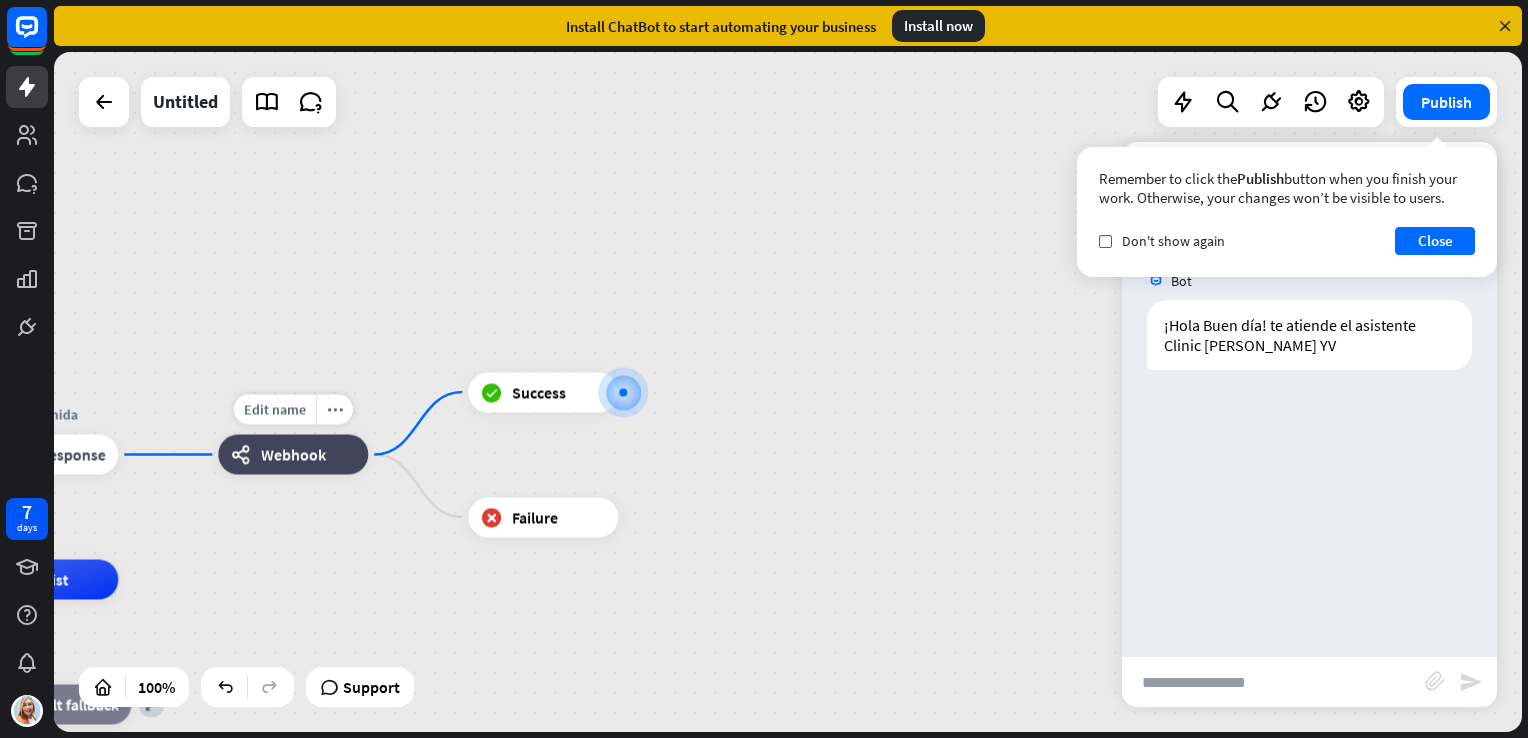 click on "webhooks   Webhook" at bounding box center (293, 455) 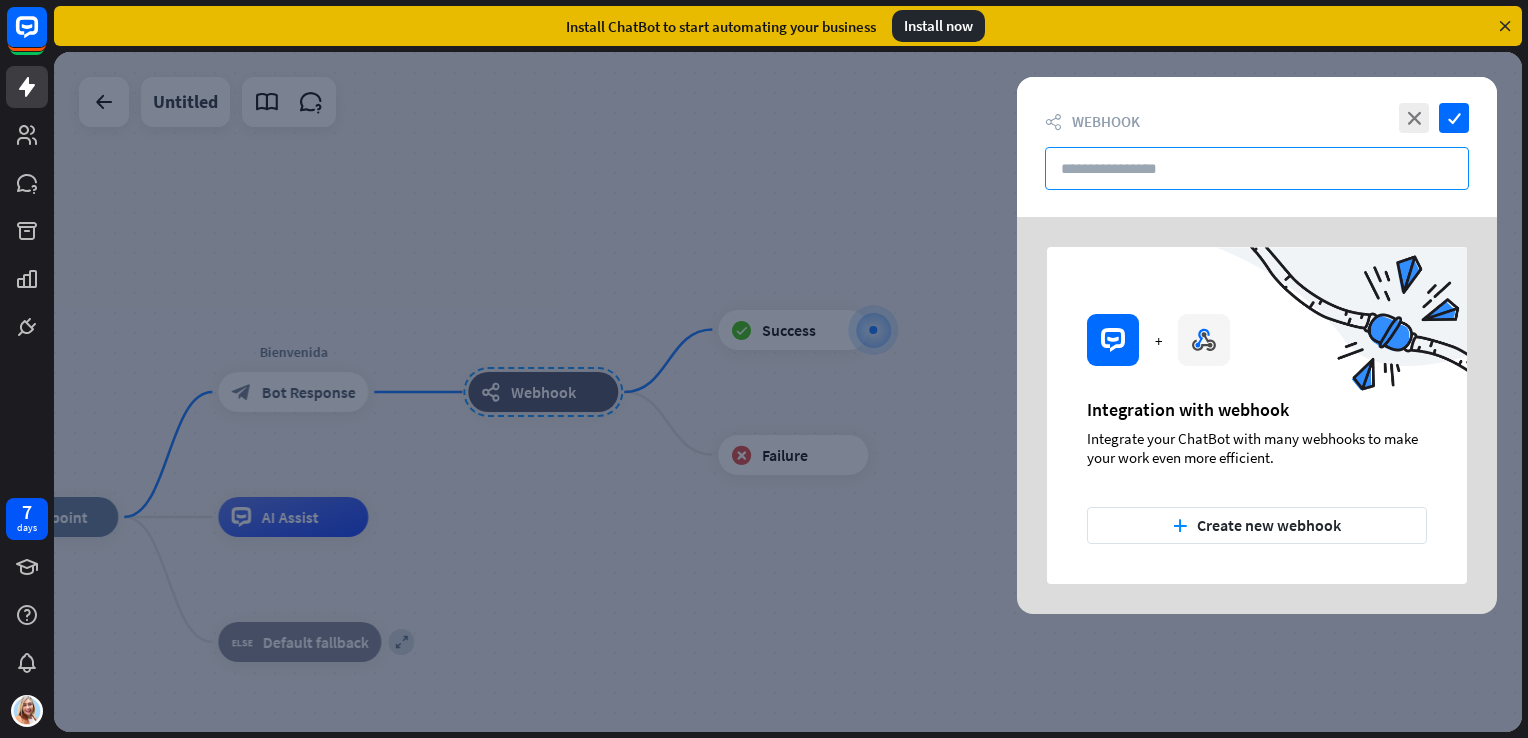 click at bounding box center (1257, 168) 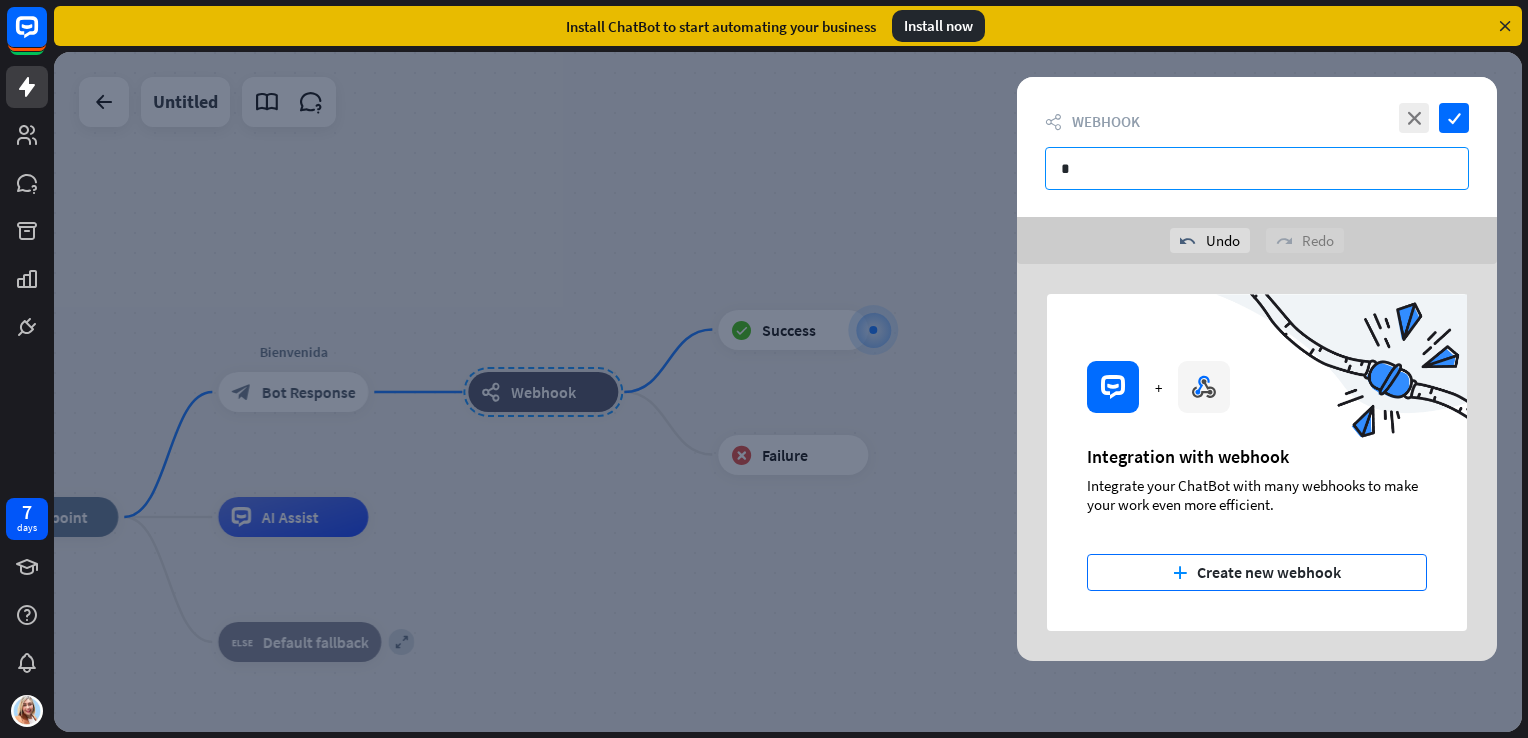 type on "*" 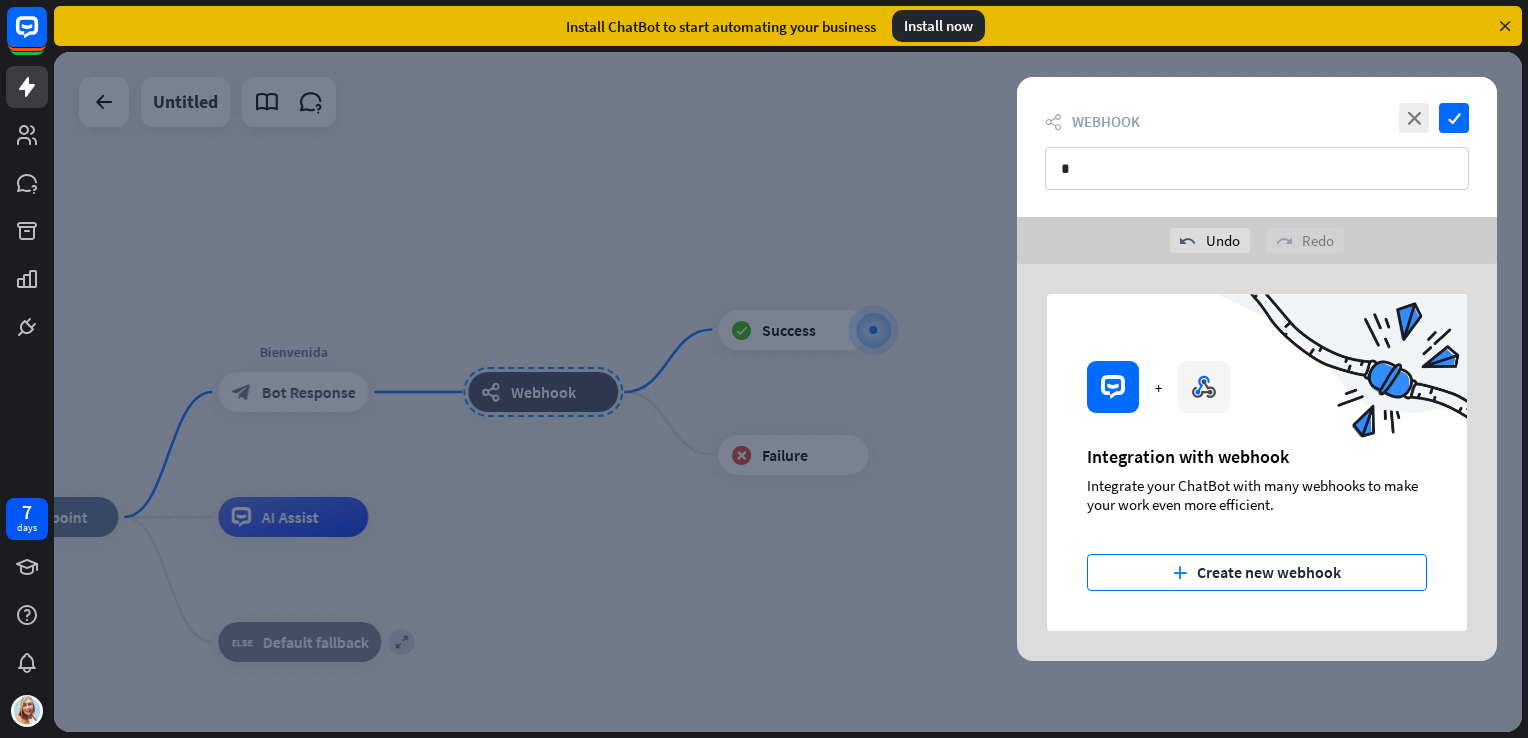 click on "plus
Create new webhook" at bounding box center (1257, 572) 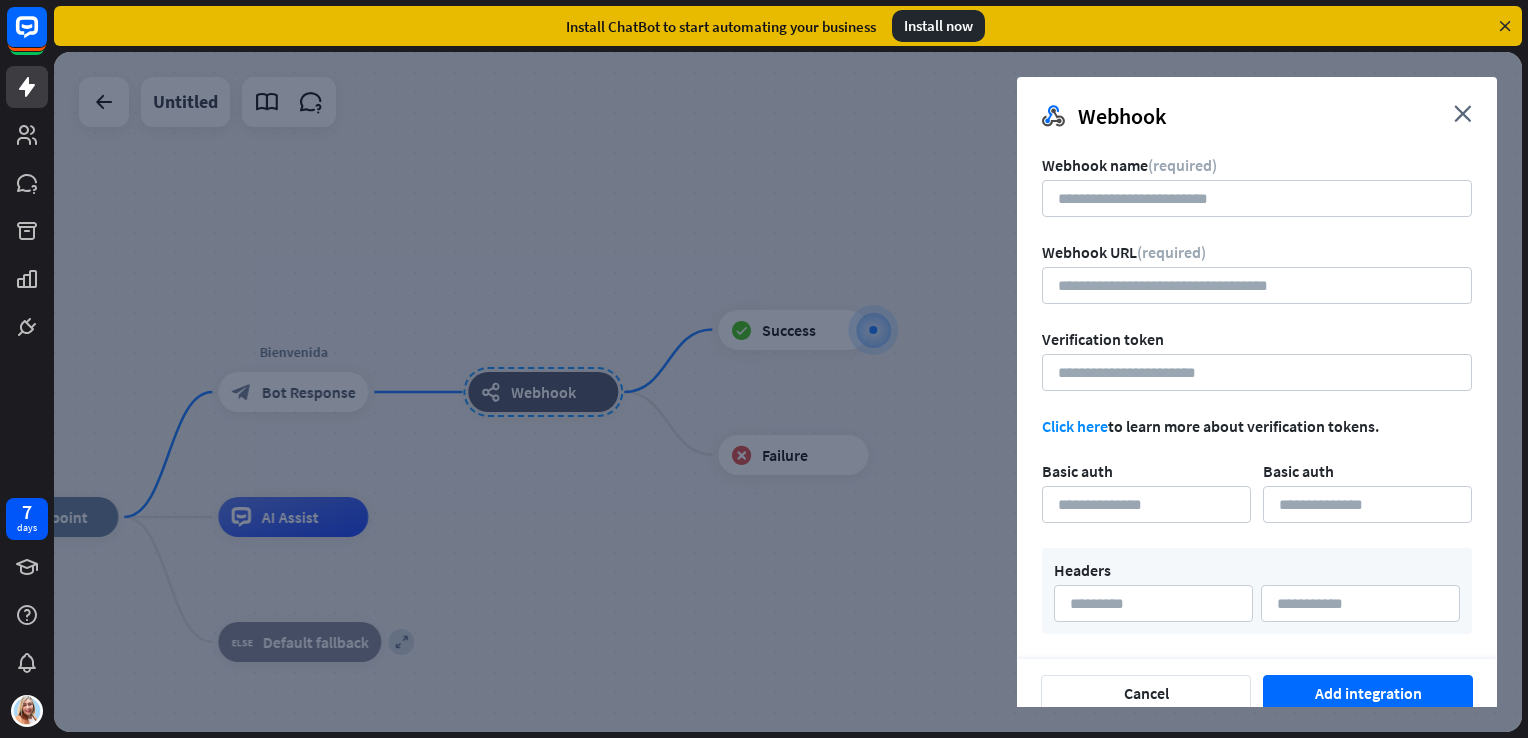 click on "Webhook   close" at bounding box center [1257, 108] 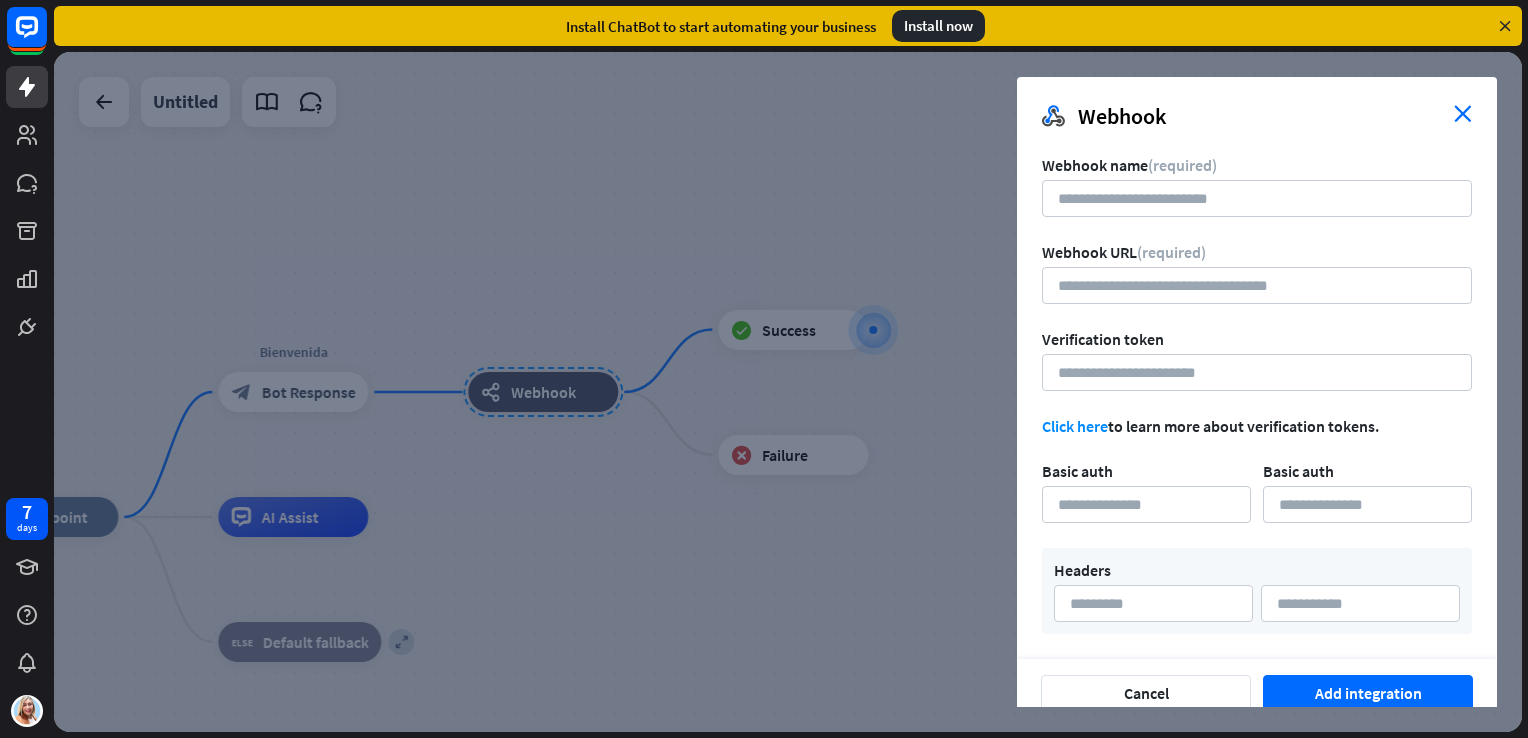 click on "close" at bounding box center (1463, 113) 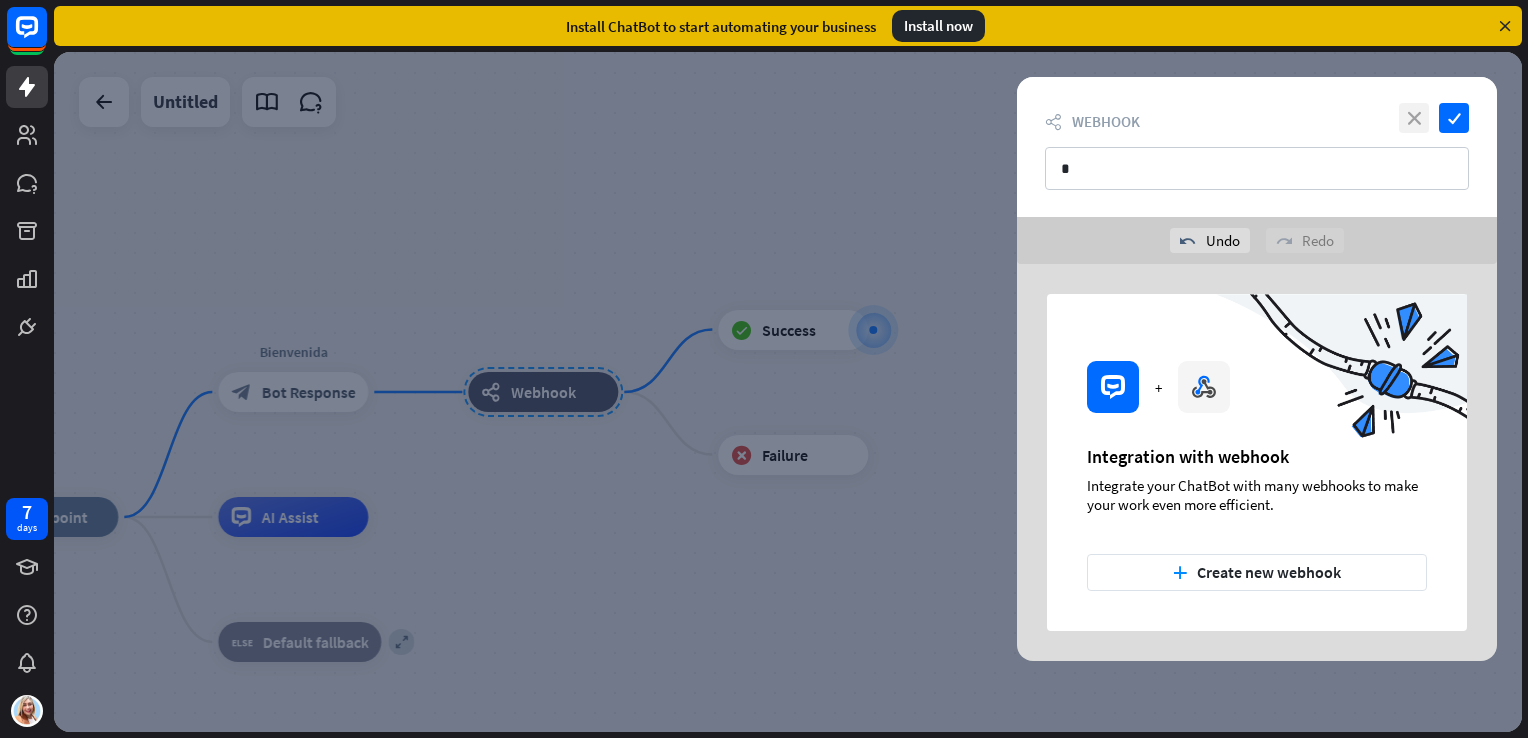 click on "close" at bounding box center [1414, 118] 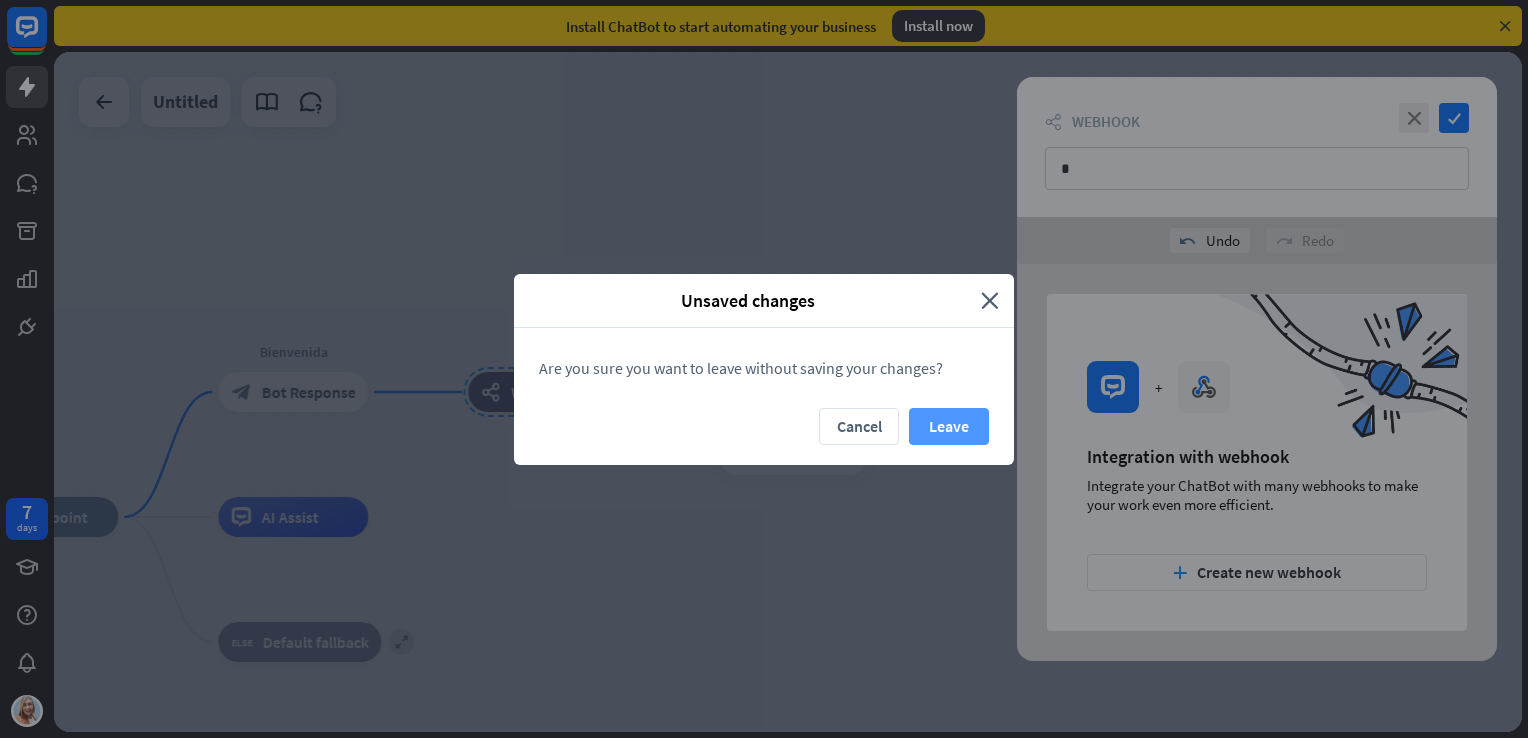 click on "Leave" at bounding box center [949, 426] 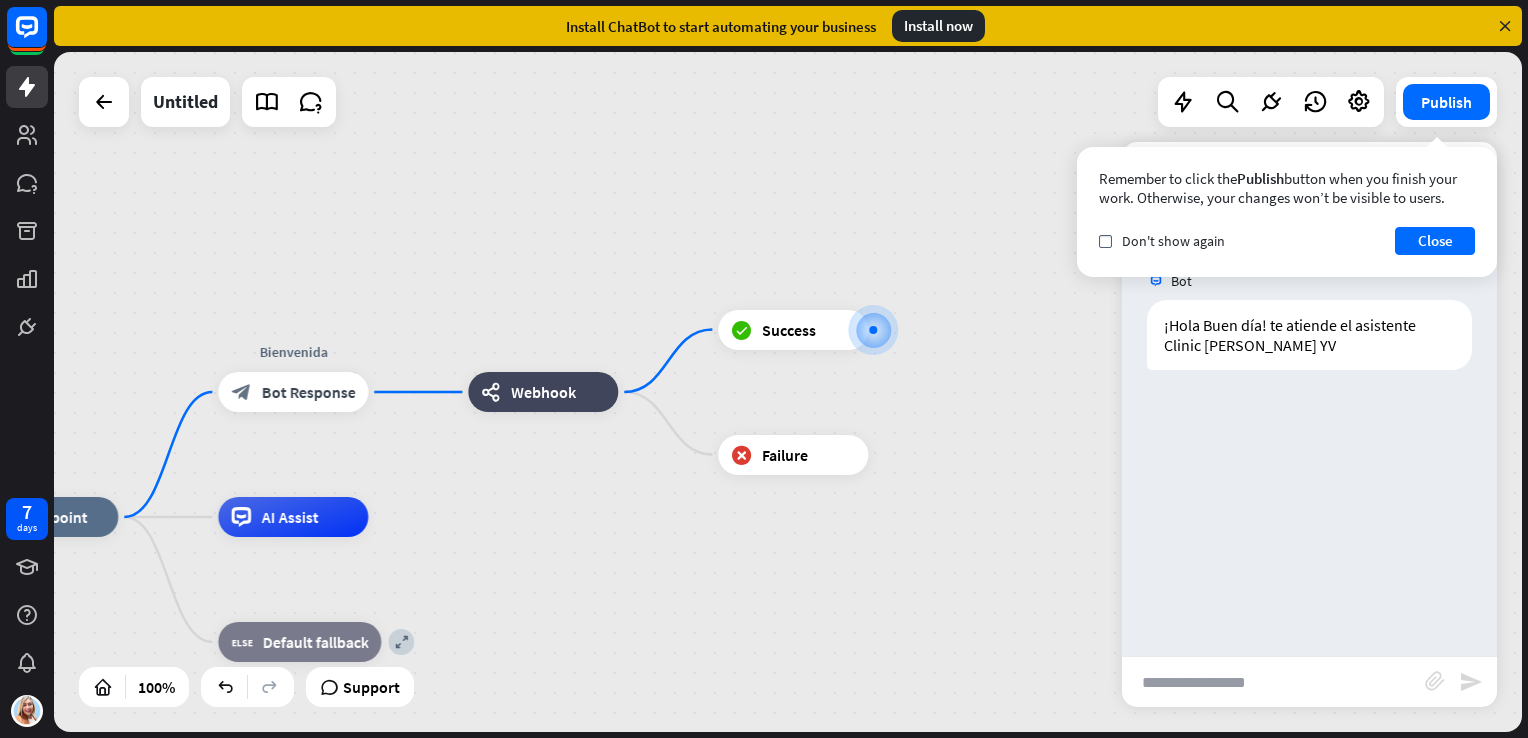 click on "Untitled
Publish
Remember to click the
Publish
button when you finish your work. Otherwise, your changes won’t
be visible to users.
check   Don't show again    Close         100%           Support                     close   Interactions   block_user_input   User Input block_bot_response   Bot Response block_fallback   Fallback filter   Filter block_attachment   Attachment input builder_tree   Flow Actions   block_goto   Go to step block_faq   FAQ block_add_to_segment   Add to leads block_add_to_segment   Add to segment block_delete_from_segment   Delete from segment webhooks   Webhook block_set_attribute   Set attribute block_ab_testing   A/B Test block_question   Question block_close_chat   Close chat block_backtracking   Backtracking LiveChat actions   block_livechat   Transfer chat block_livechat   Mark Goal block_livechat   Tag chat block_livechat" at bounding box center [788, 392] 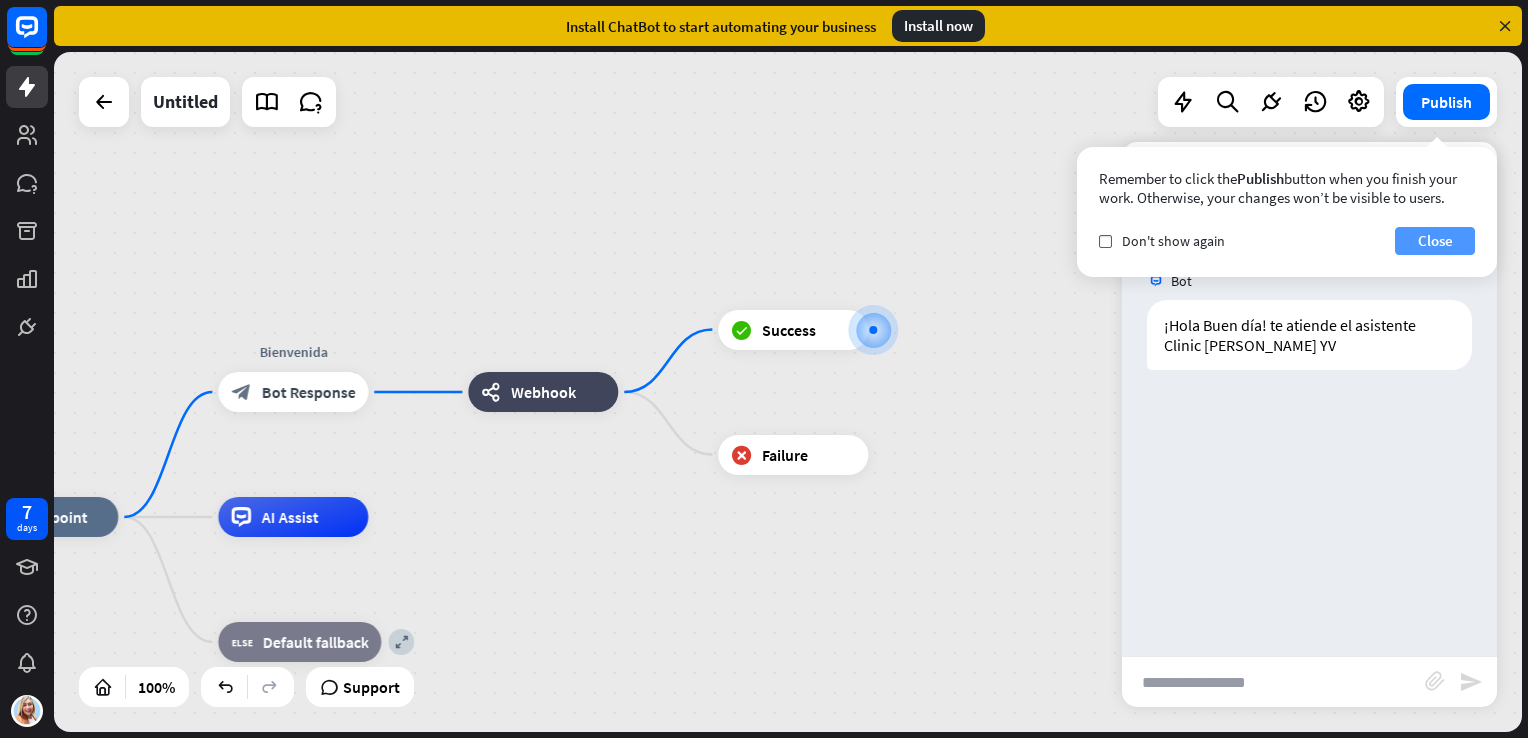 click on "Close" at bounding box center [1435, 241] 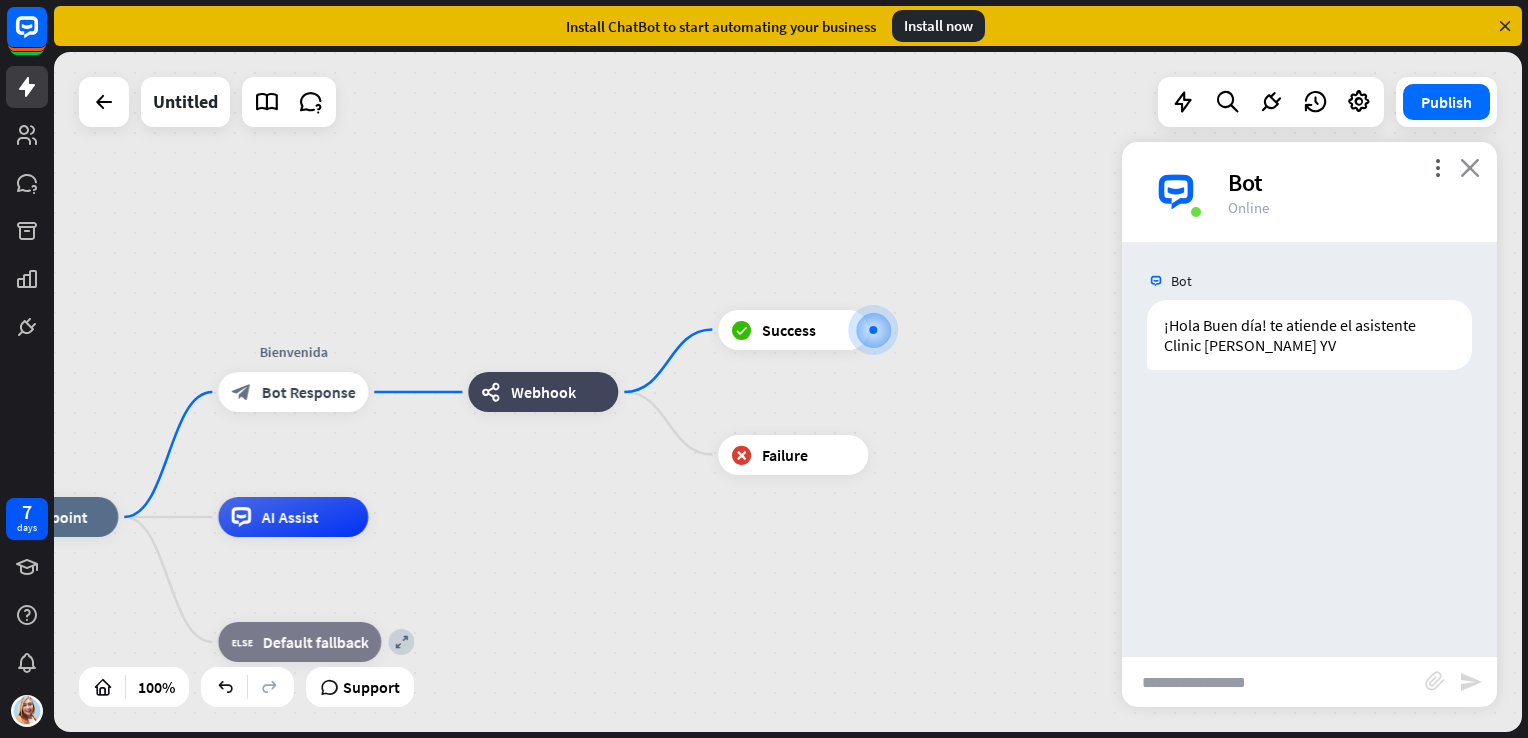 click on "close" at bounding box center [1470, 167] 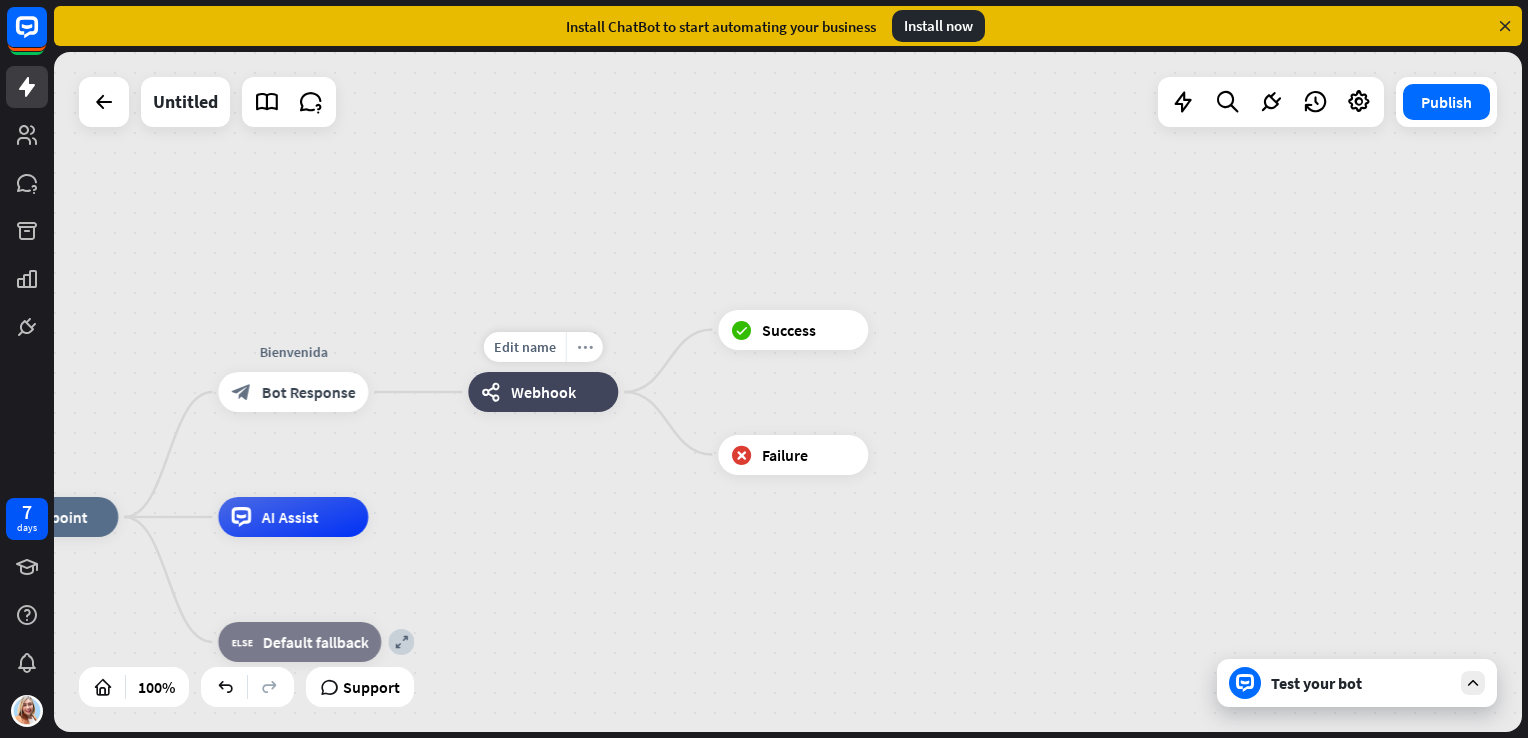 click on "more_horiz" at bounding box center (585, 347) 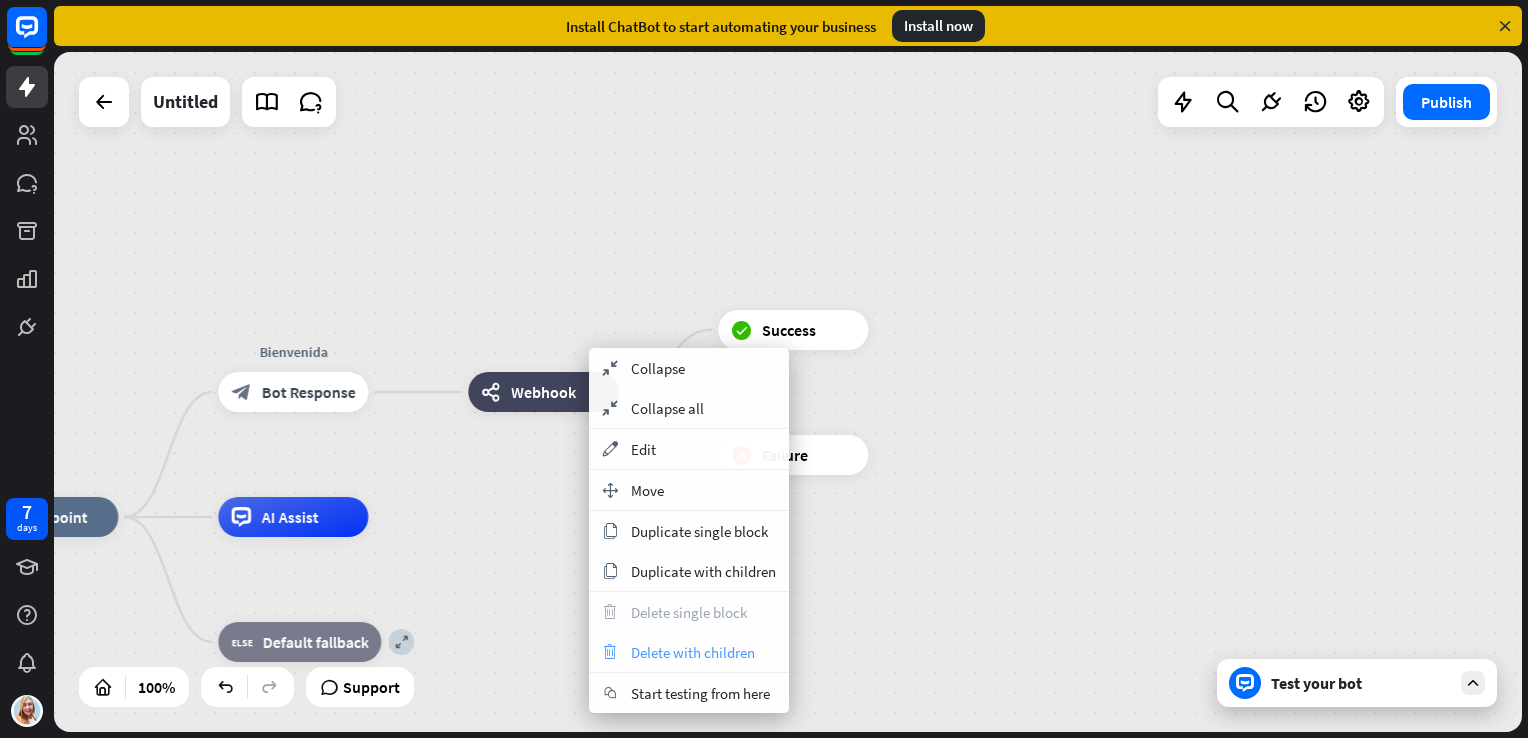 click on "Delete with children" at bounding box center (693, 652) 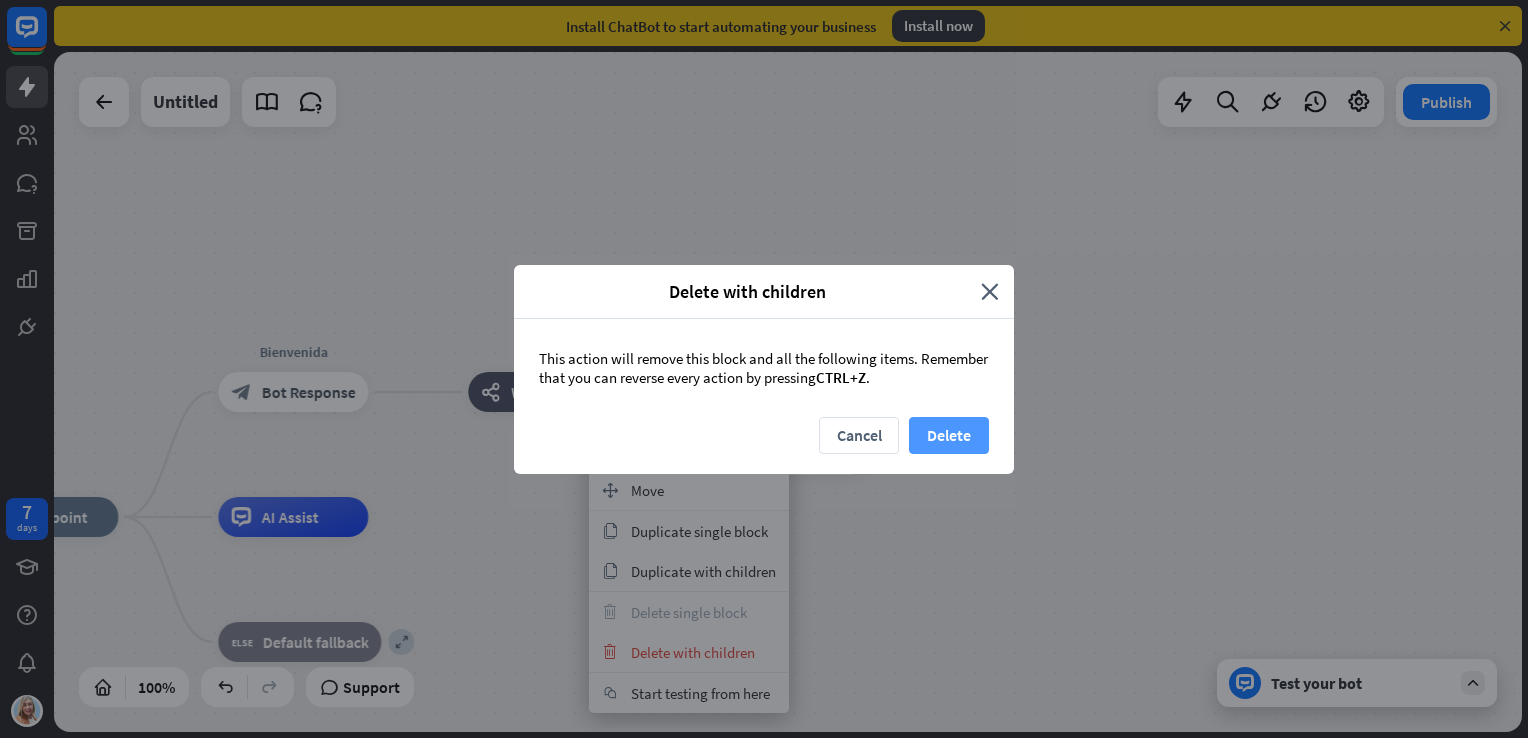 click on "Delete" at bounding box center [949, 435] 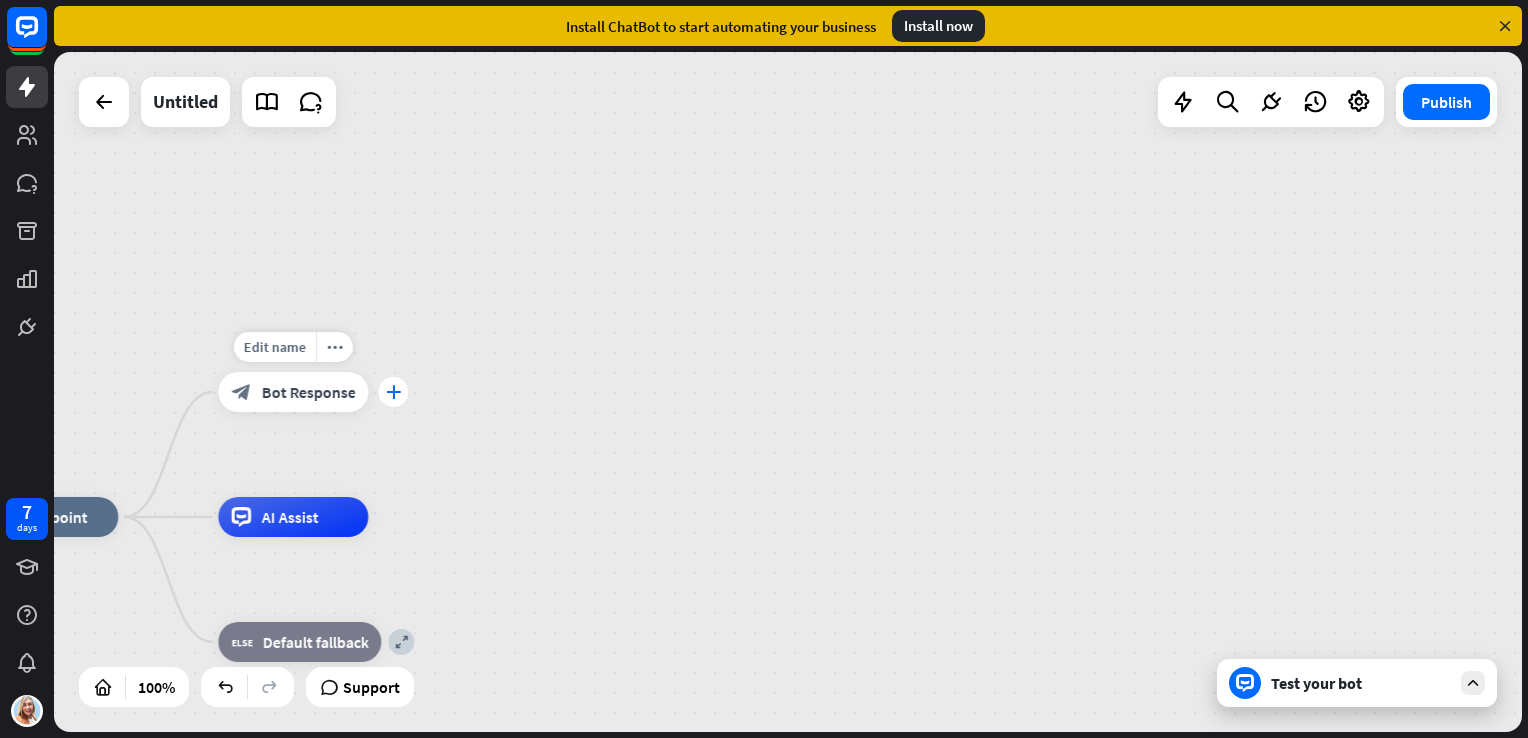 click on "plus" at bounding box center [393, 392] 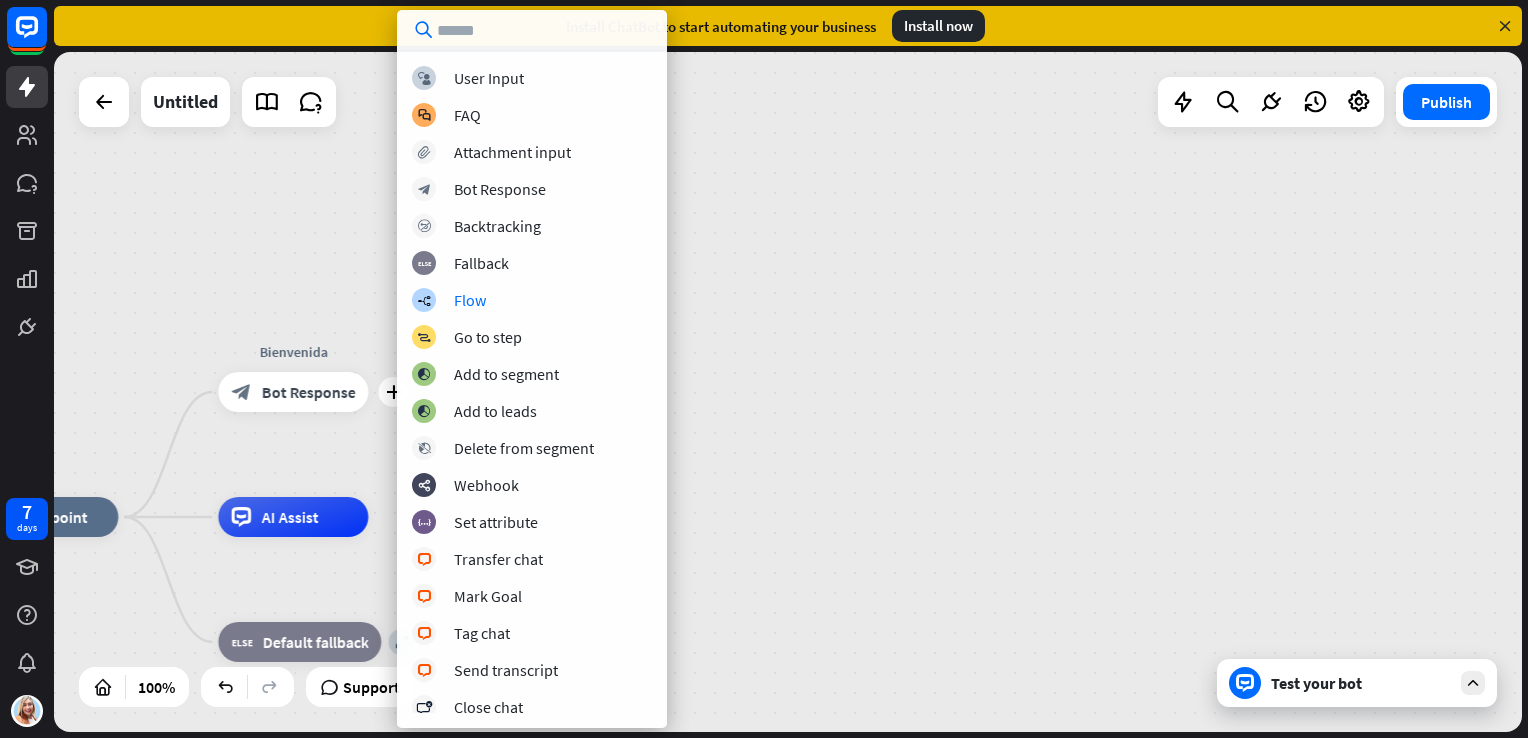 click on "home_2   Start point               plus   Bienvenida   block_bot_response   Bot Response                     AI Assist           expand     block_fallback   Default fallback" at bounding box center (788, 392) 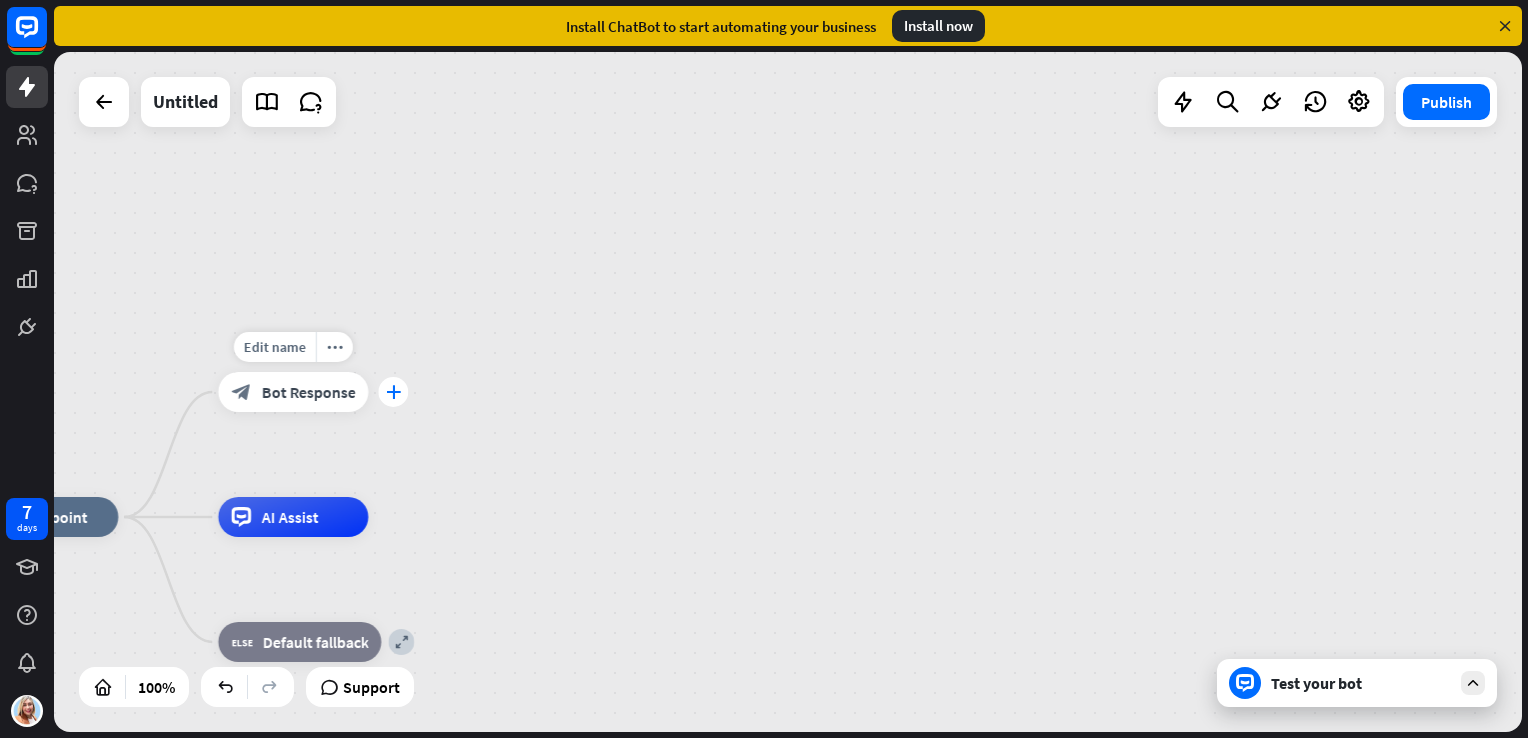 click on "plus" at bounding box center (393, 392) 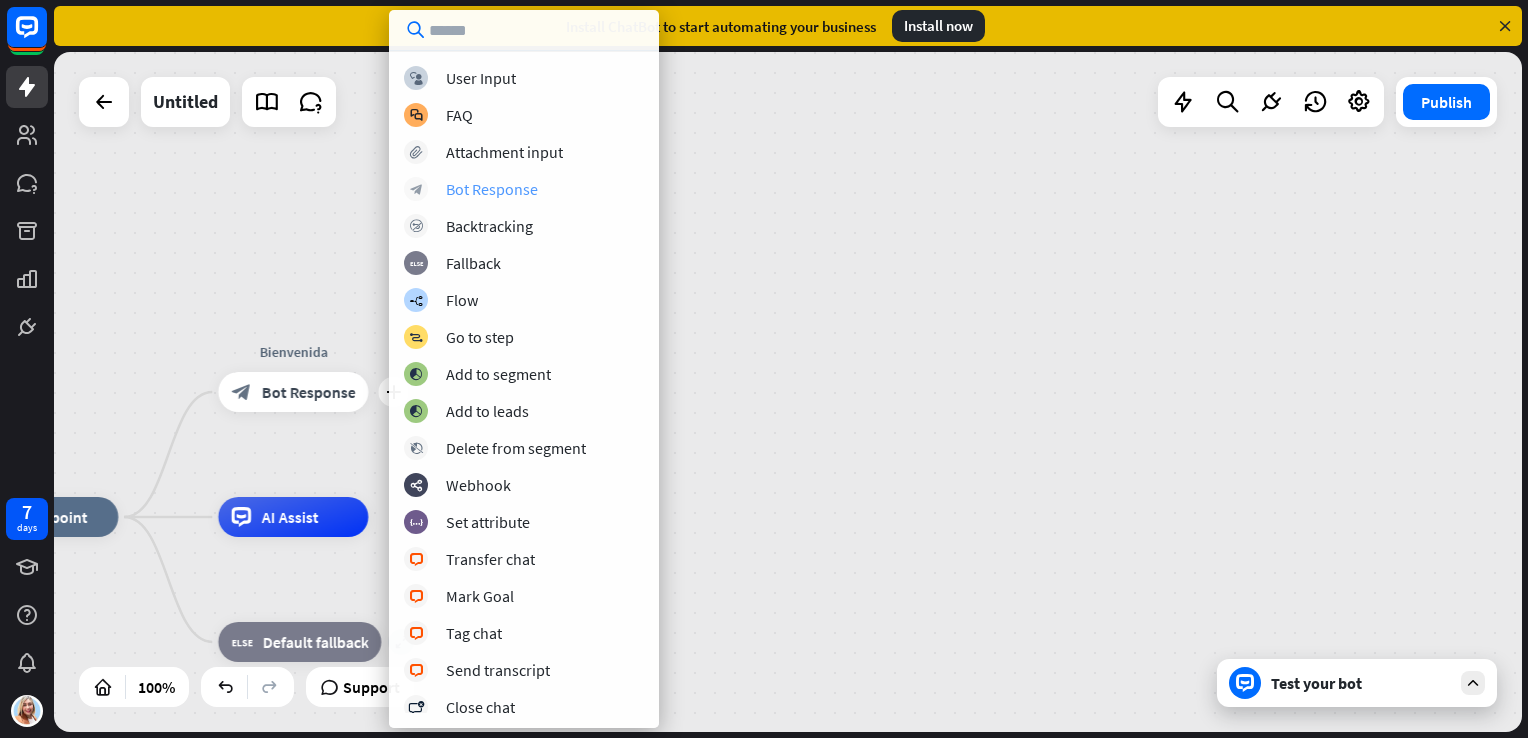 click on "Bot Response" at bounding box center (492, 189) 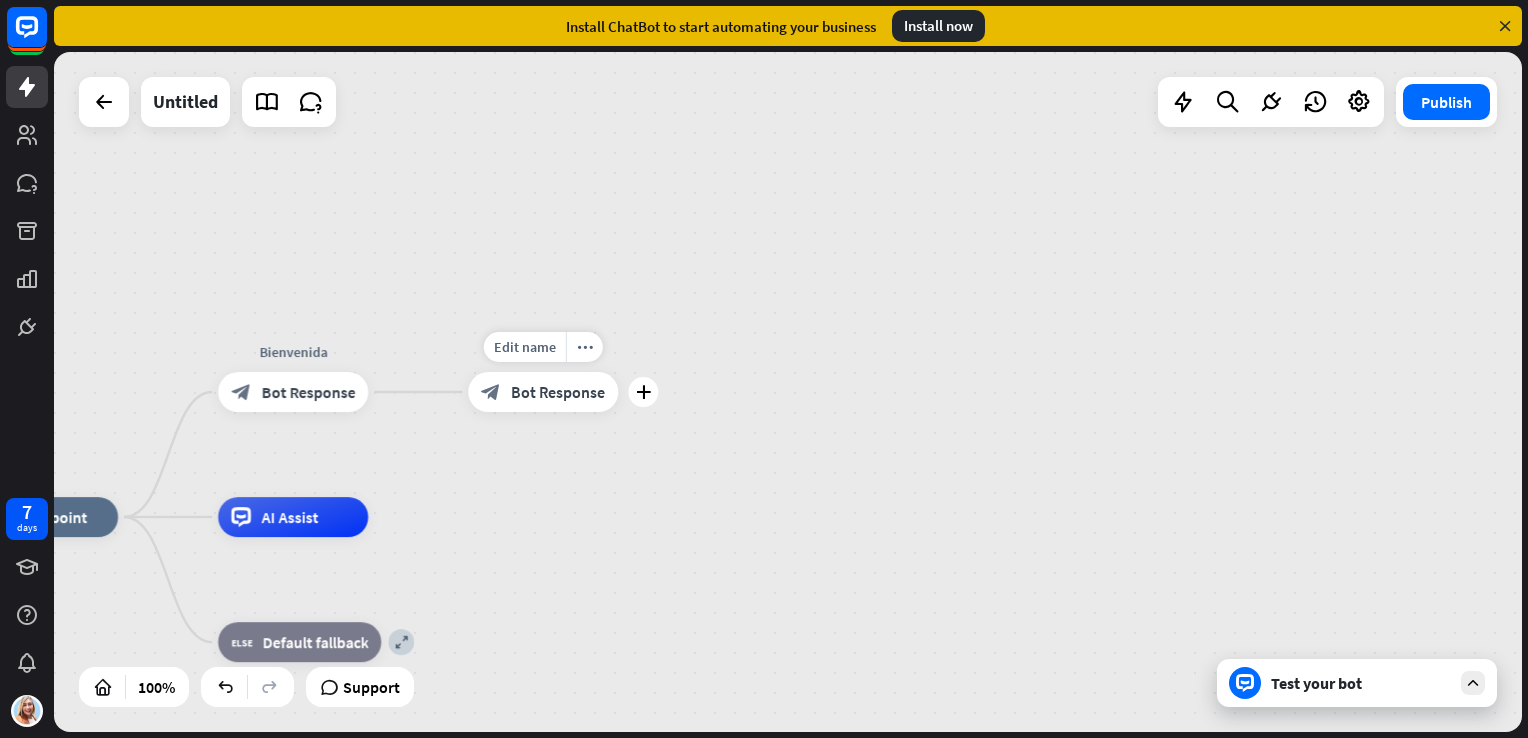 click on "Bot Response" at bounding box center (558, 392) 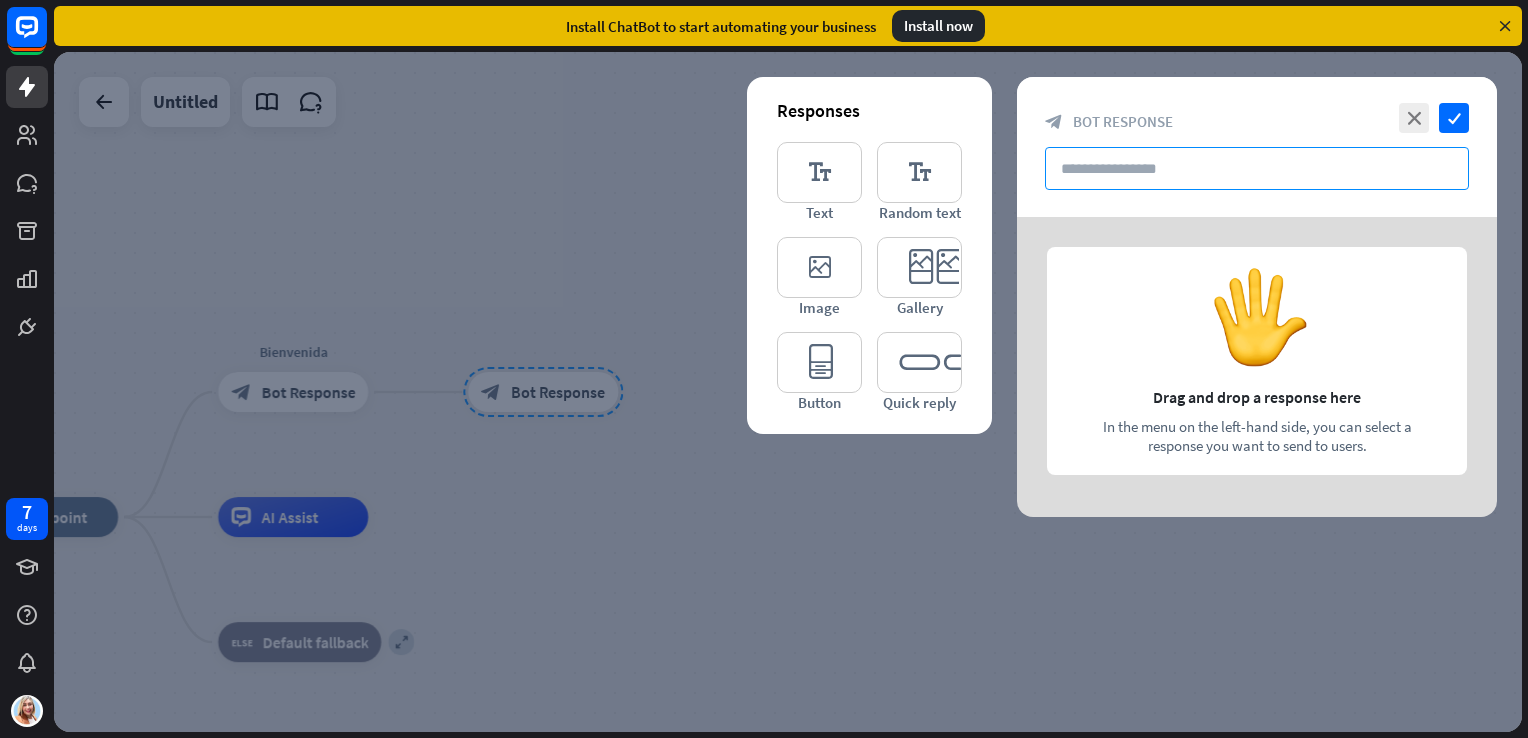 click at bounding box center (1257, 168) 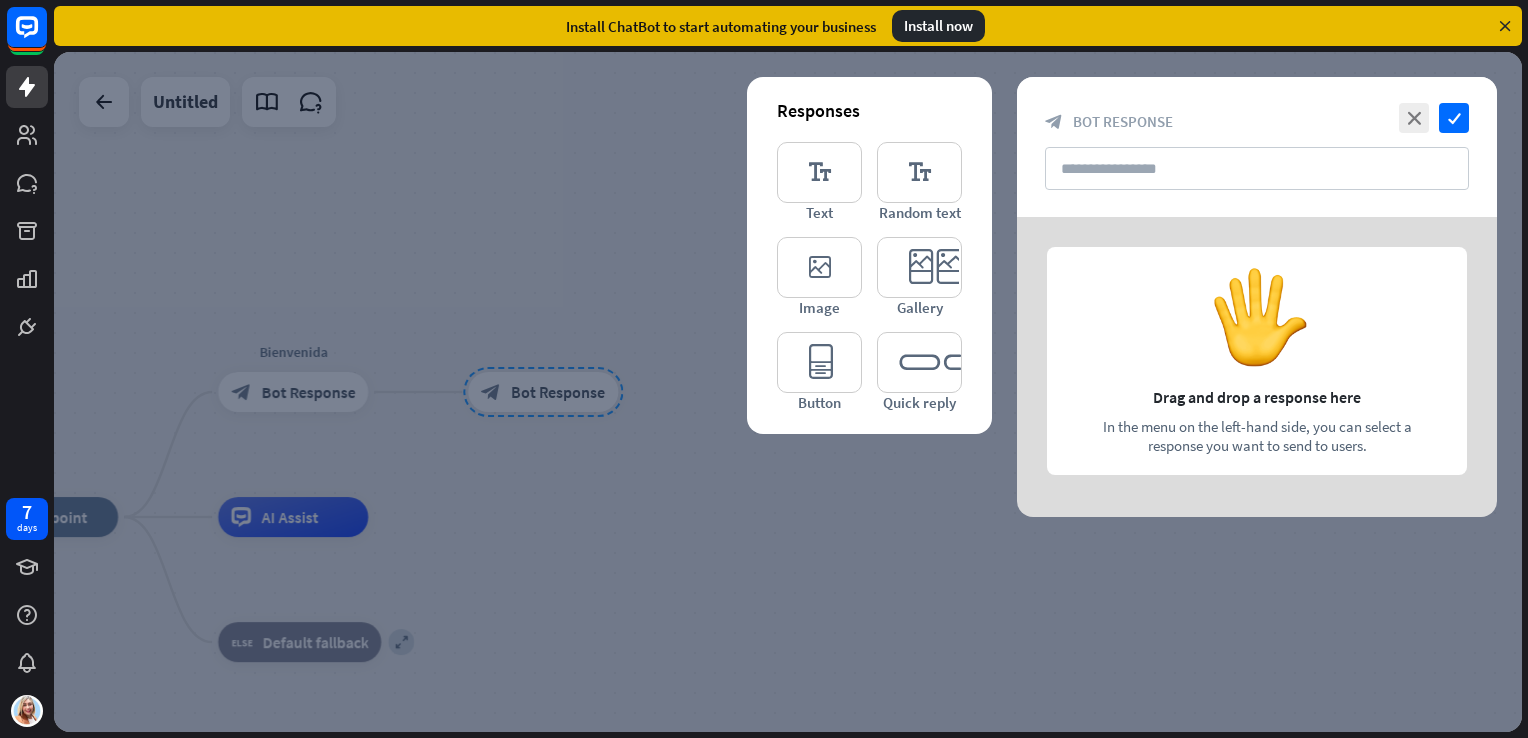 click at bounding box center [1257, 367] 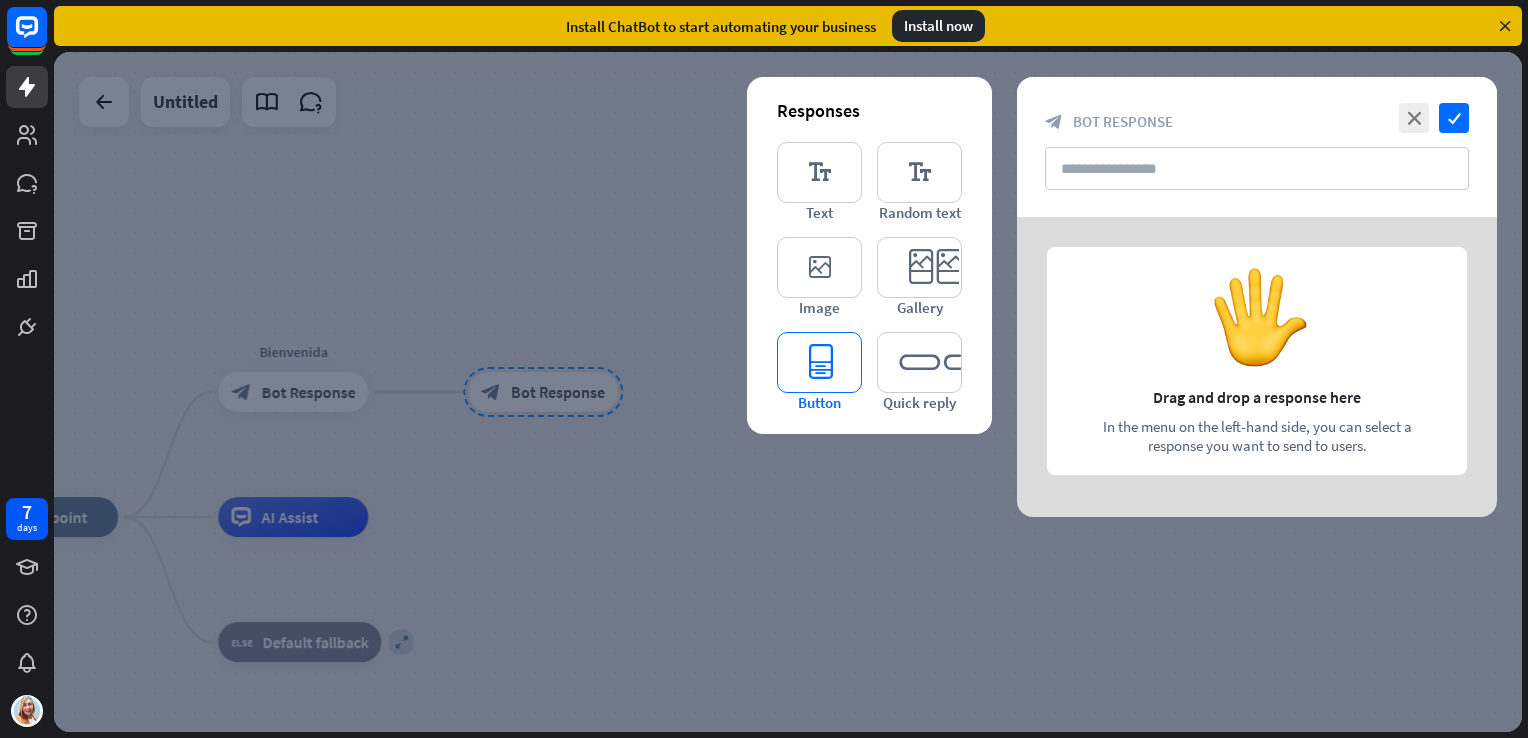 click on "editor_button" at bounding box center (819, 362) 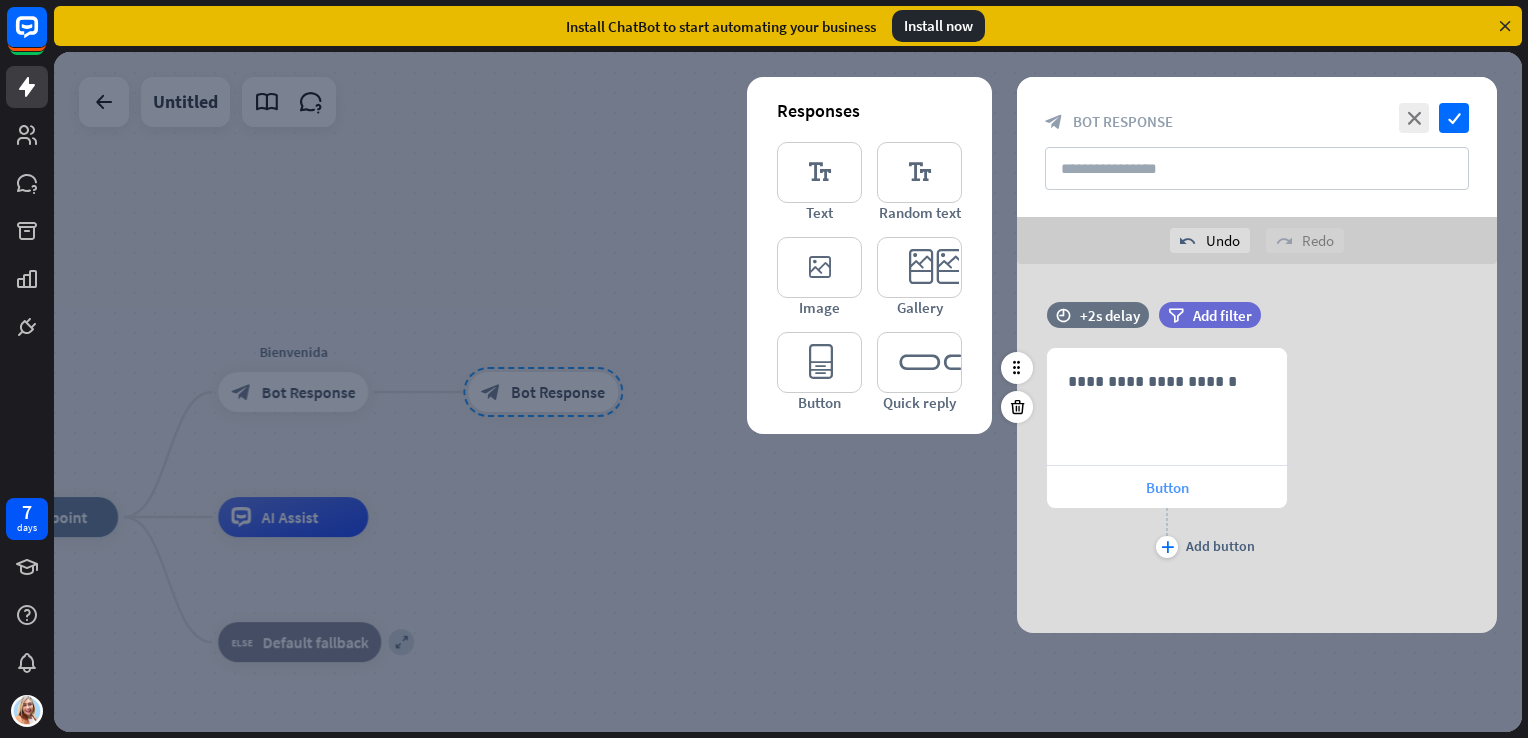 click on "Button" at bounding box center [1167, 487] 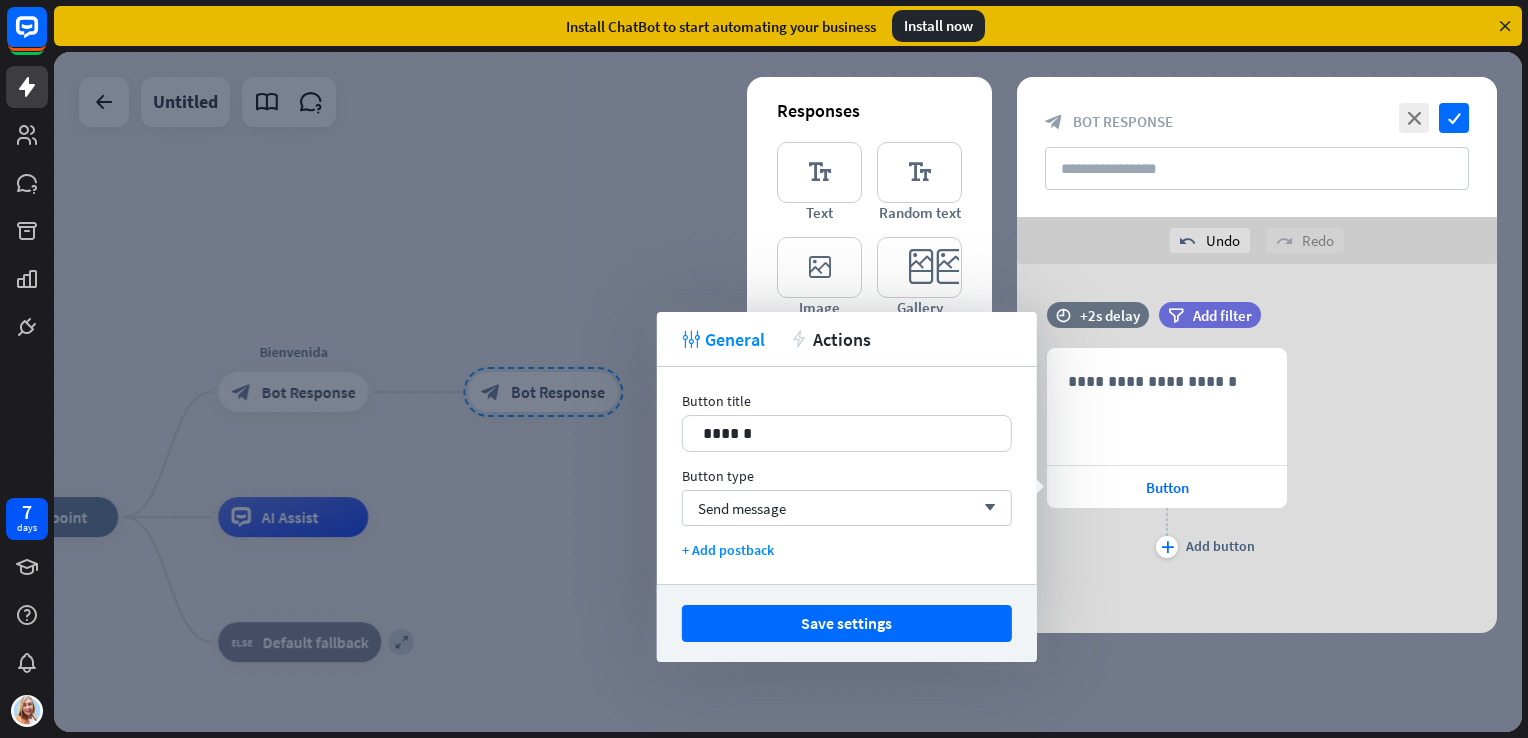 click on "**********" at bounding box center [1257, 455] 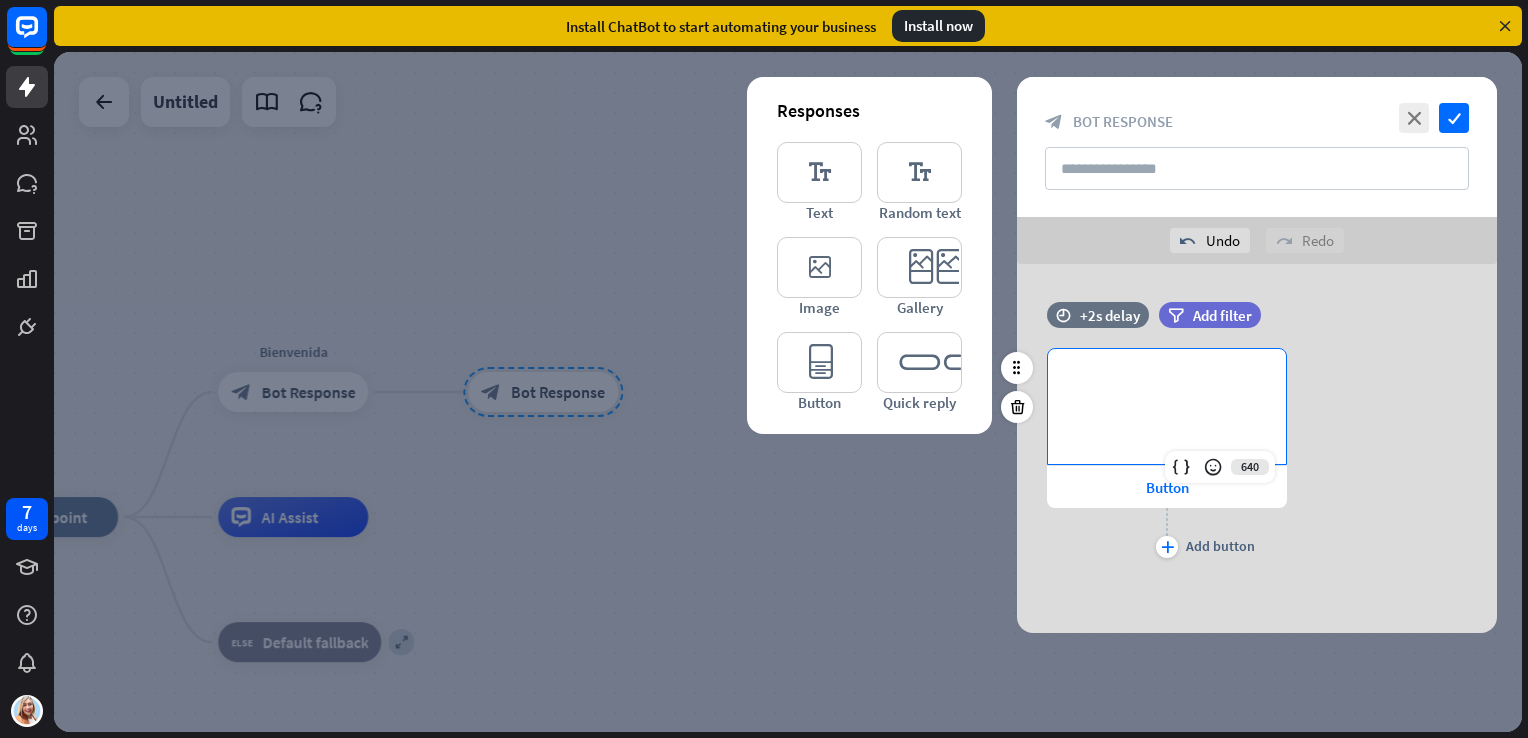 click on "**********" at bounding box center (1167, 406) 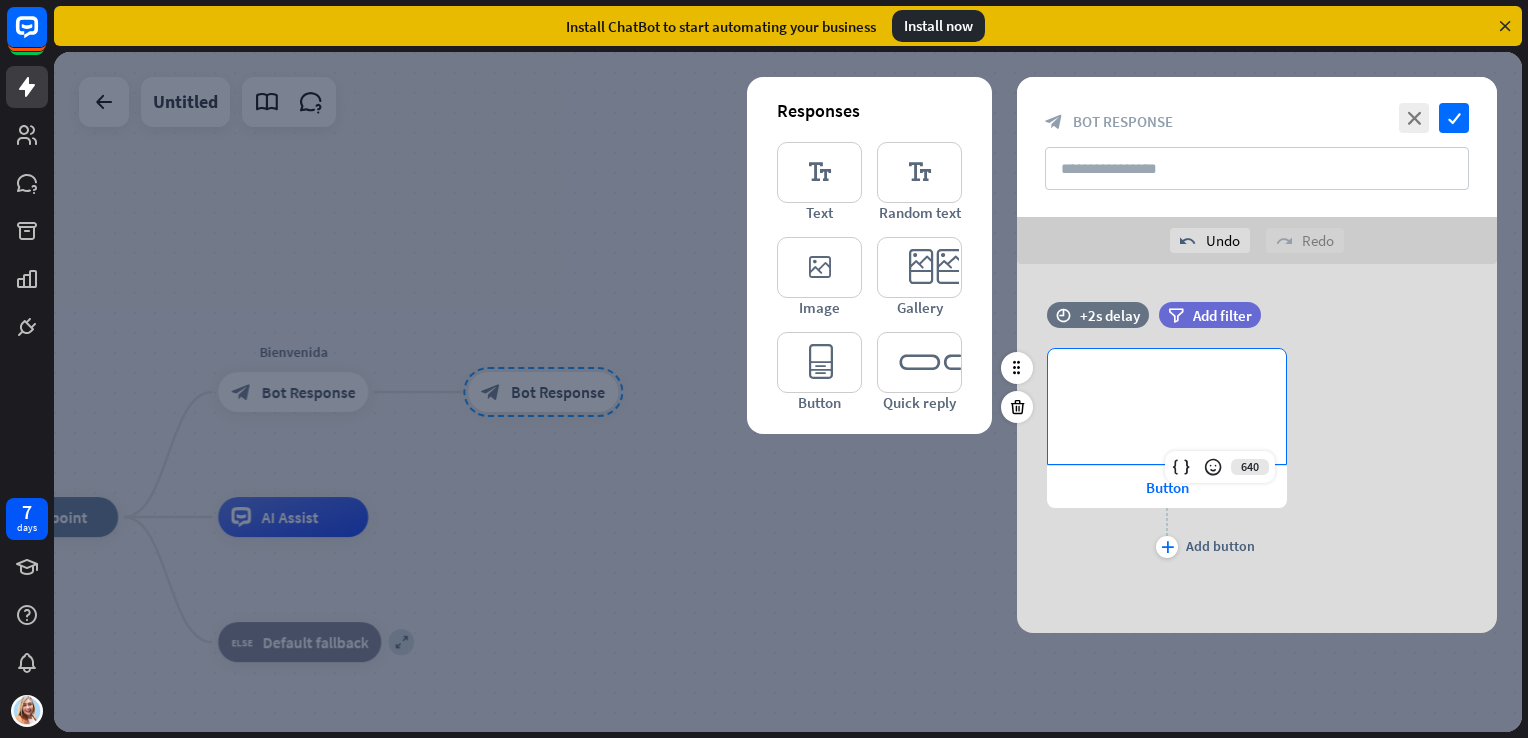 type 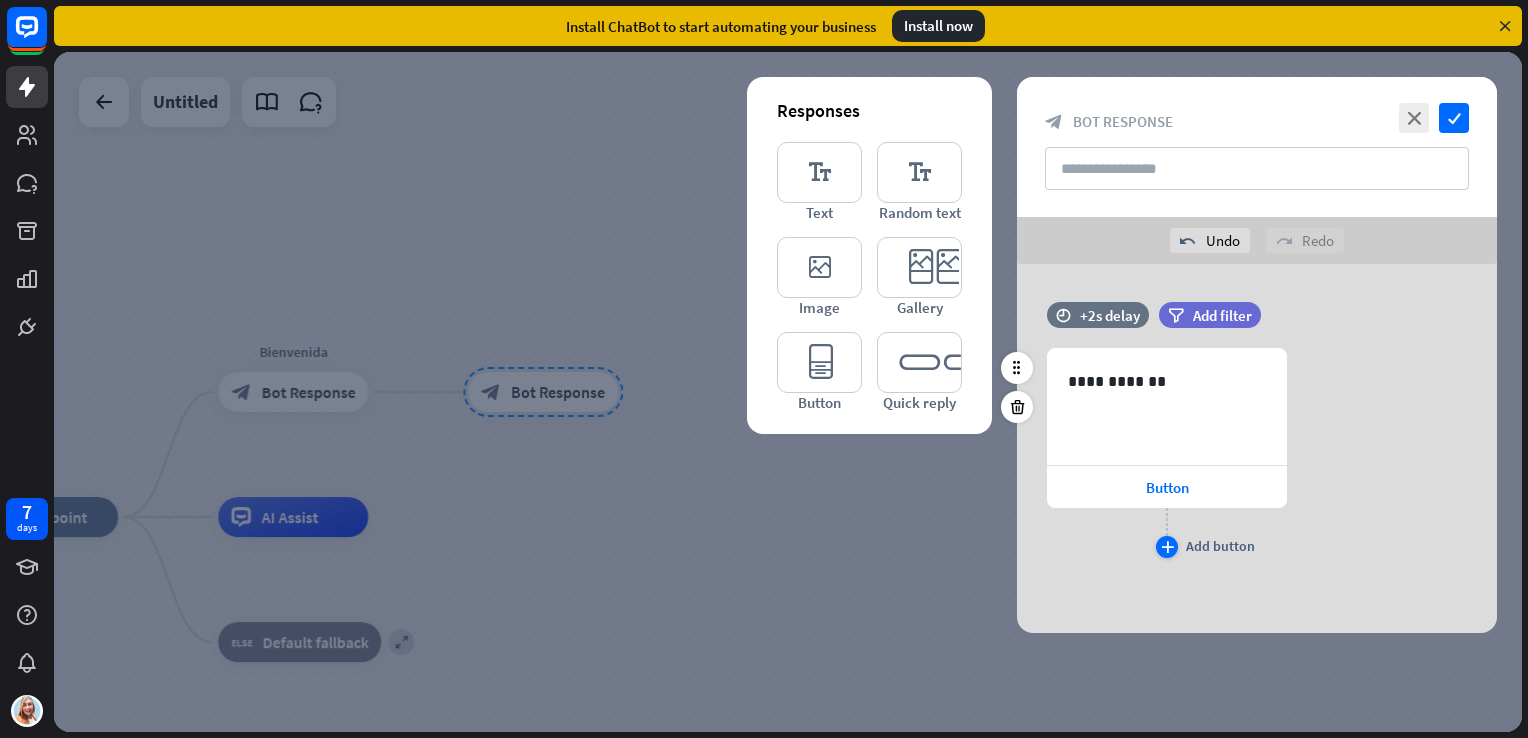 click on "plus" at bounding box center (1167, 547) 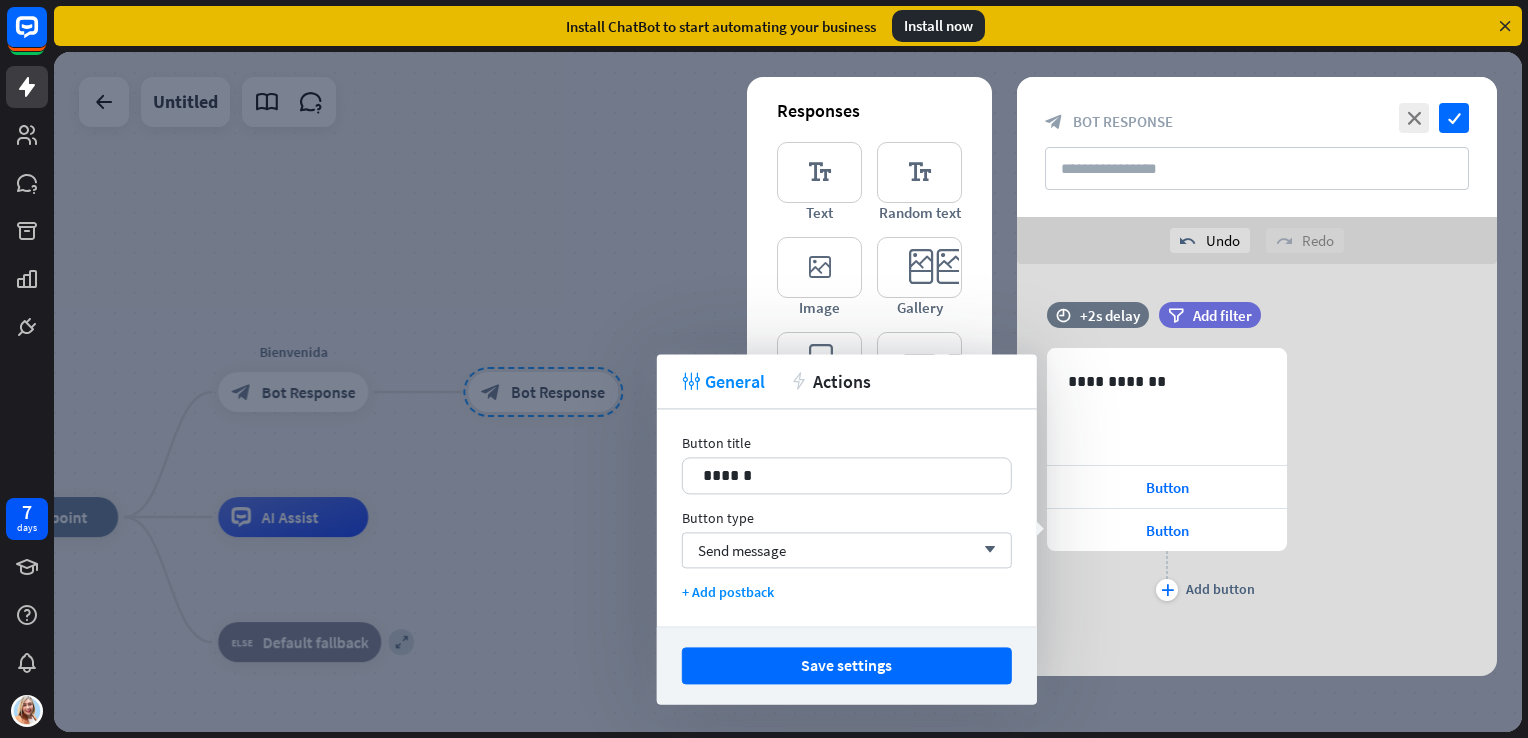 click on "tweak
General
action
Actions" at bounding box center [847, 381] 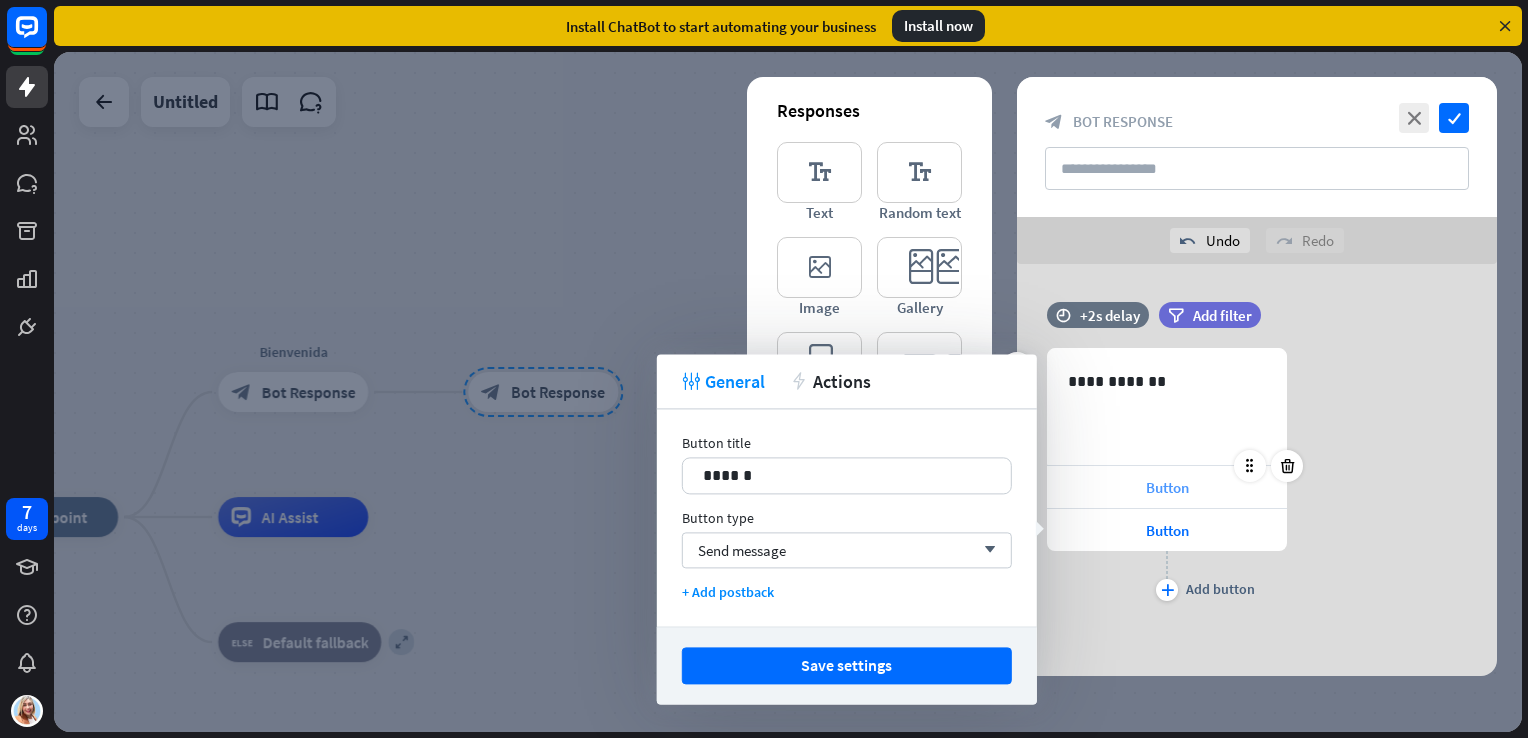 click on "Button" at bounding box center [1167, 487] 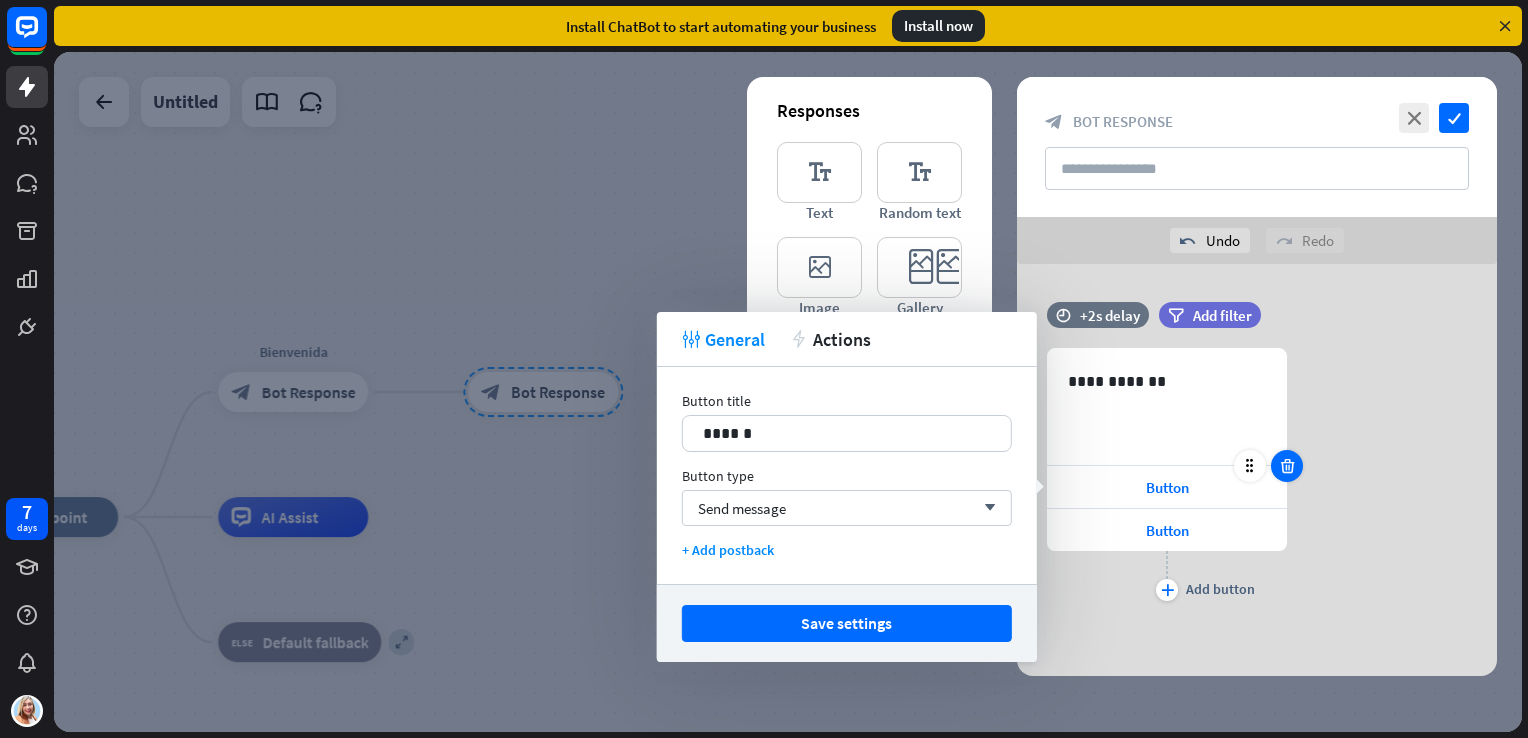 click at bounding box center [1287, 466] 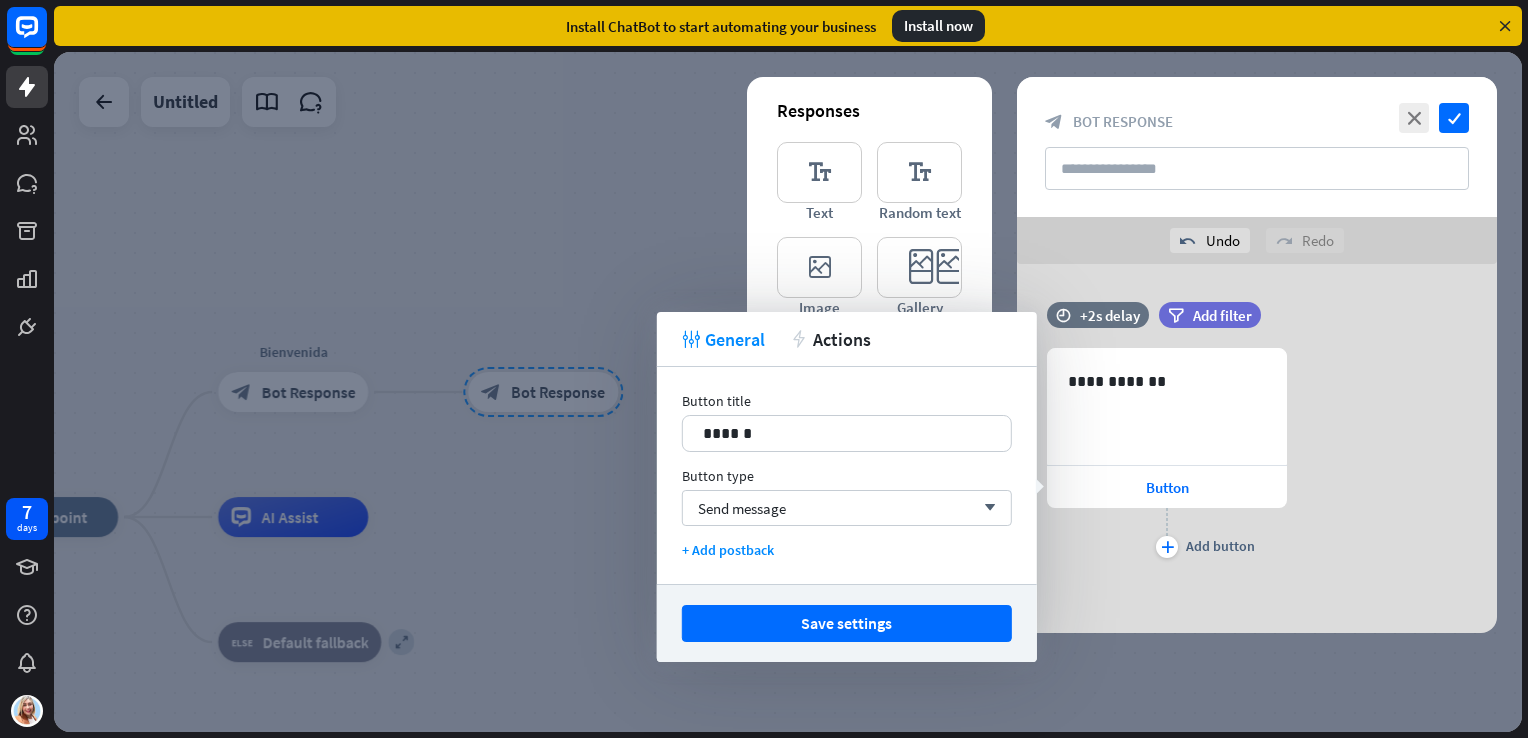 click on "**********" at bounding box center [1257, 455] 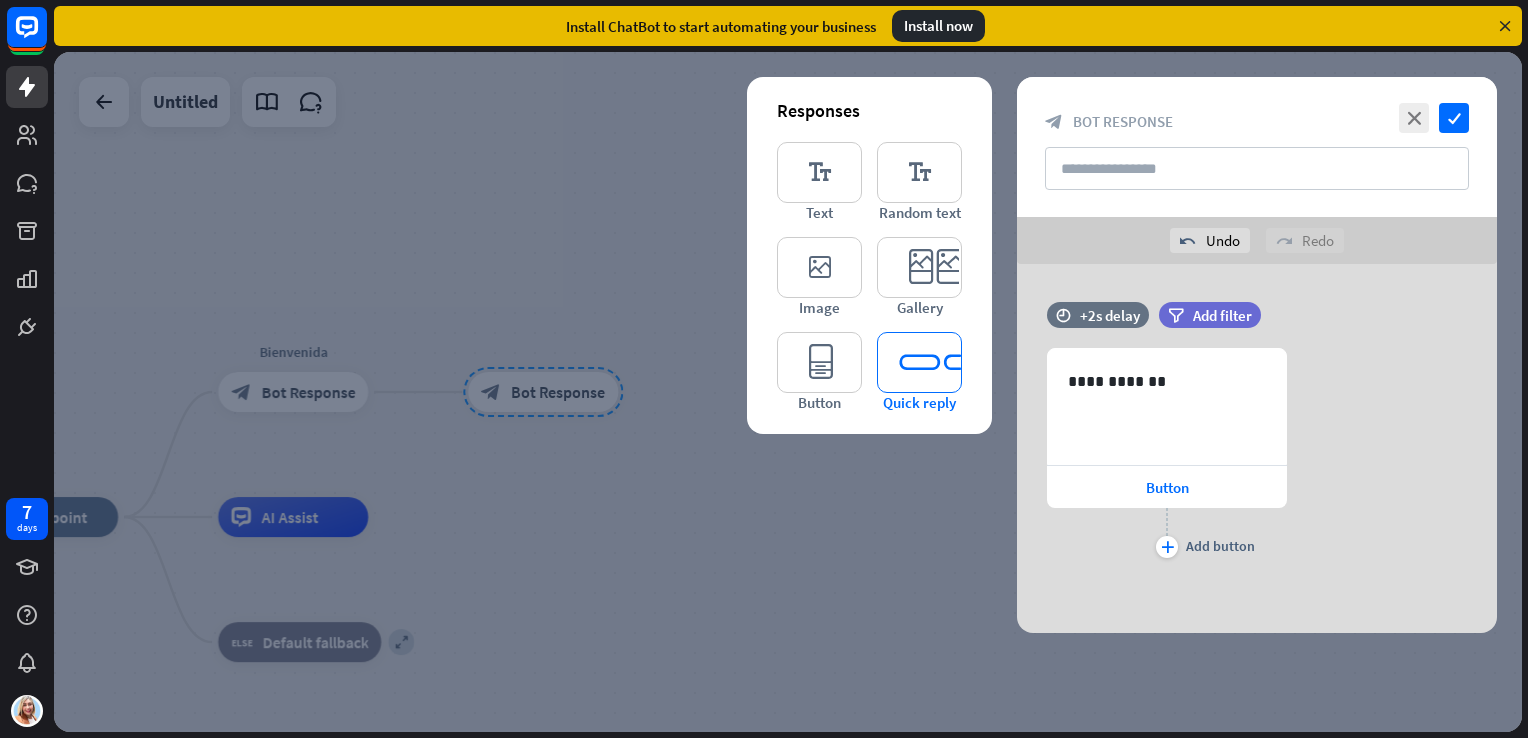 click on "editor_quick_replies" at bounding box center (919, 362) 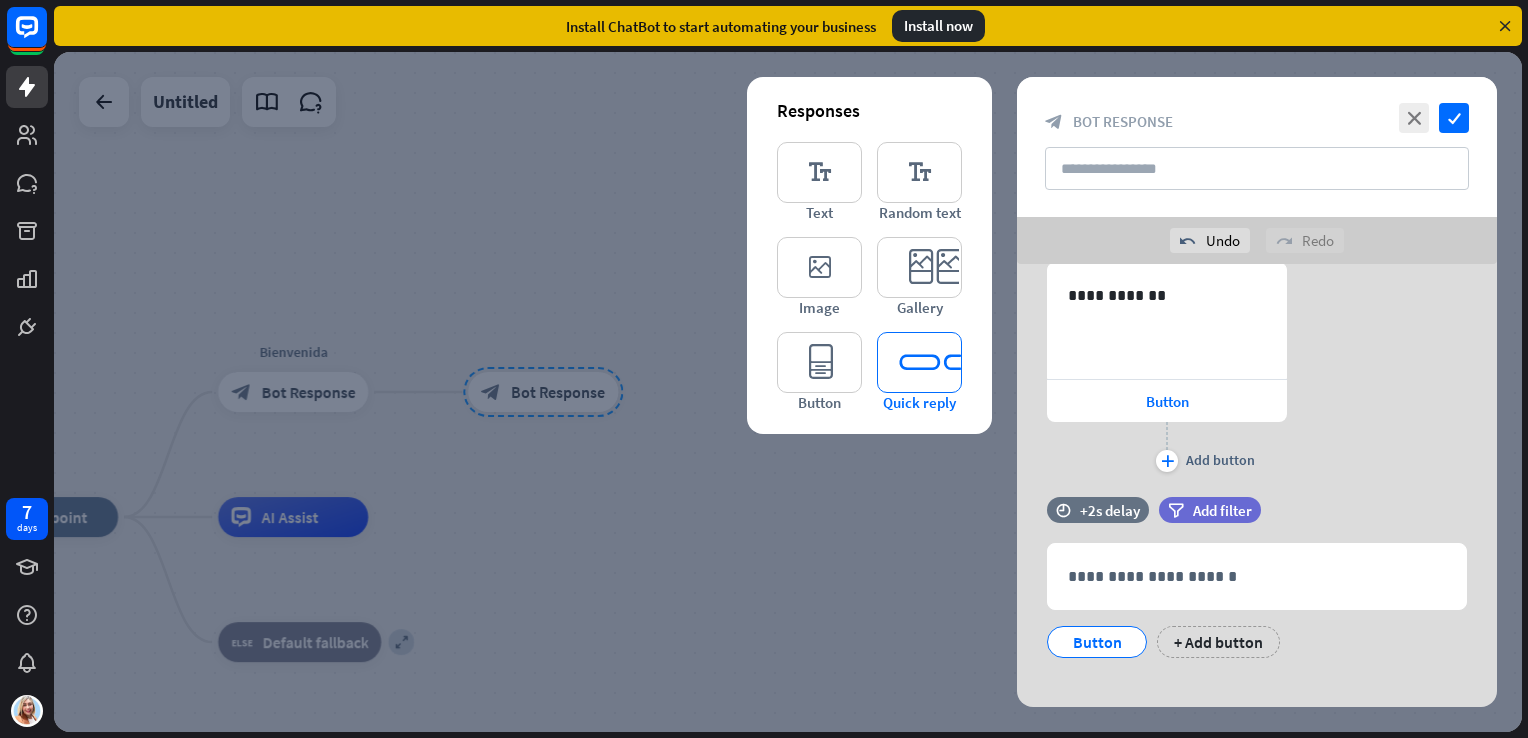 scroll, scrollTop: 105, scrollLeft: 0, axis: vertical 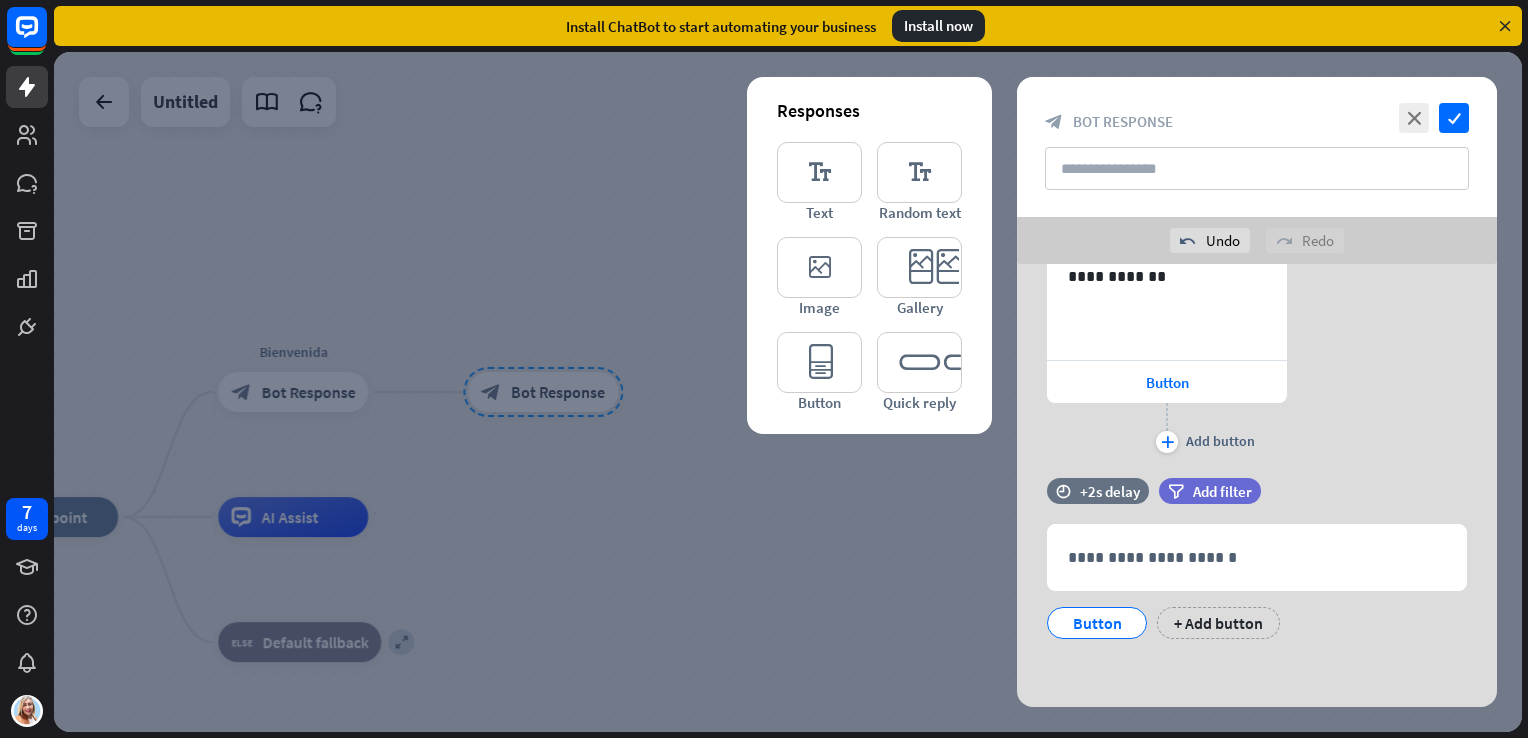 click on "editor_text   Text editor_text   Random text editor_image   Image editor_card   Gallery editor_button   Button editor_quick_replies   Quick reply" at bounding box center (869, 277) 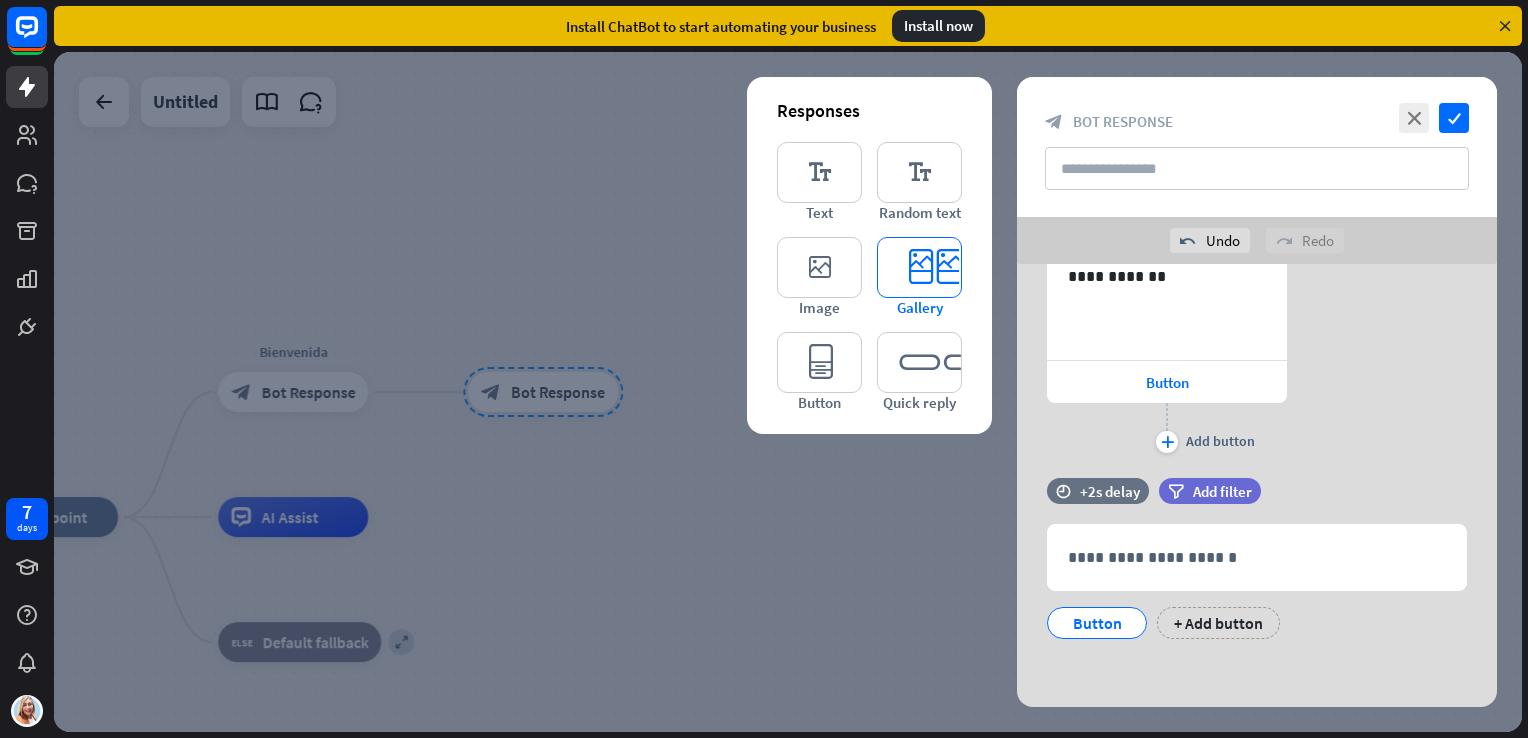 click on "editor_card" at bounding box center [919, 267] 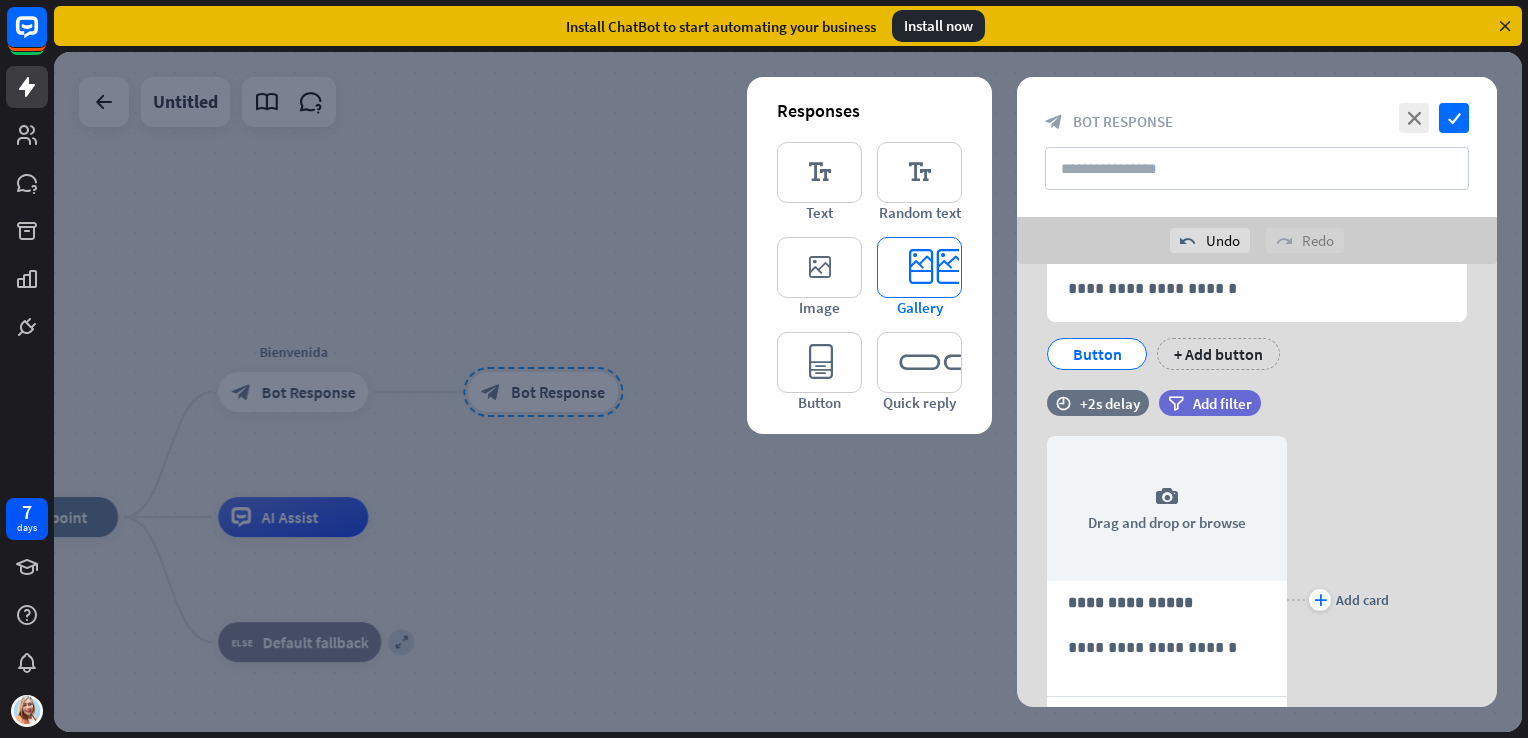 scroll, scrollTop: 499, scrollLeft: 0, axis: vertical 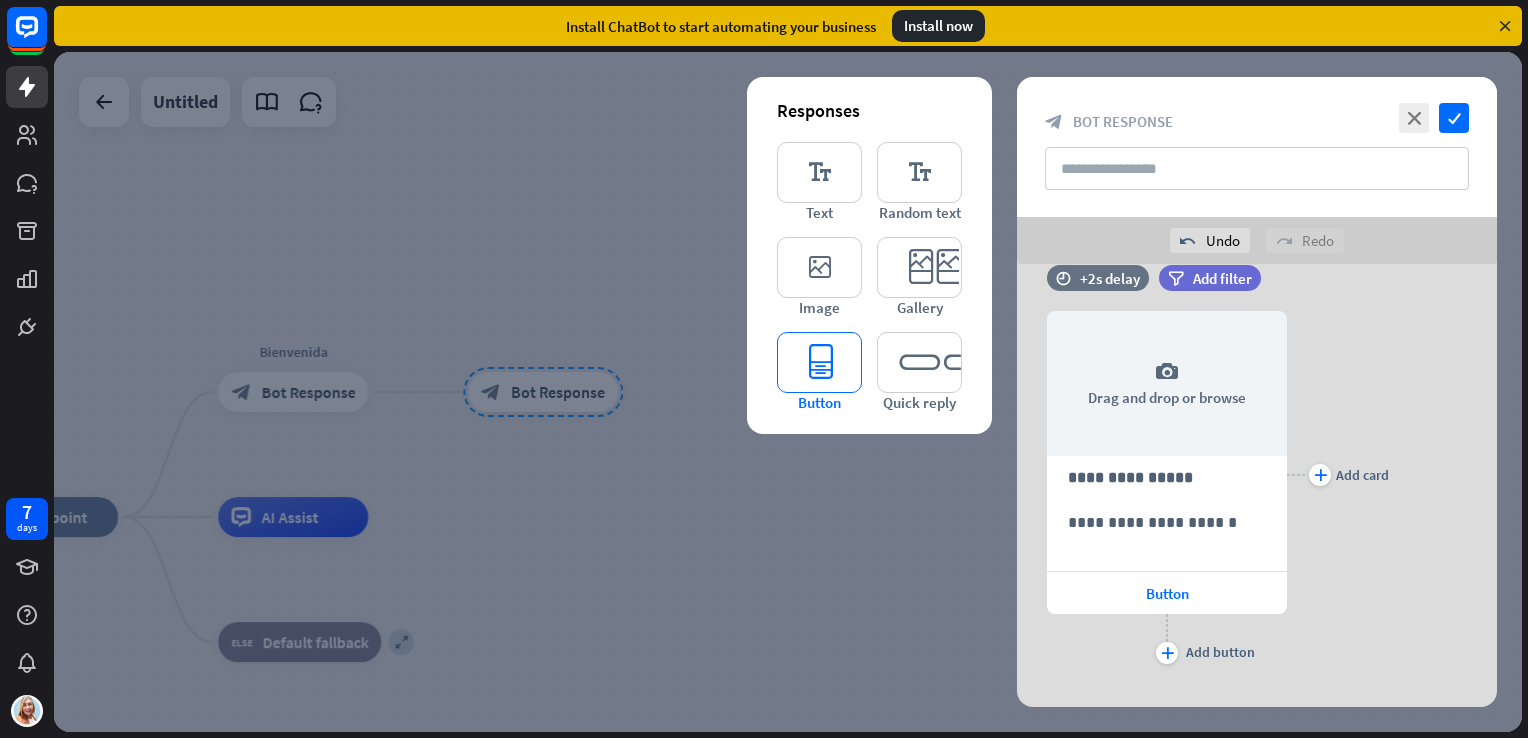 click on "editor_button" at bounding box center (819, 362) 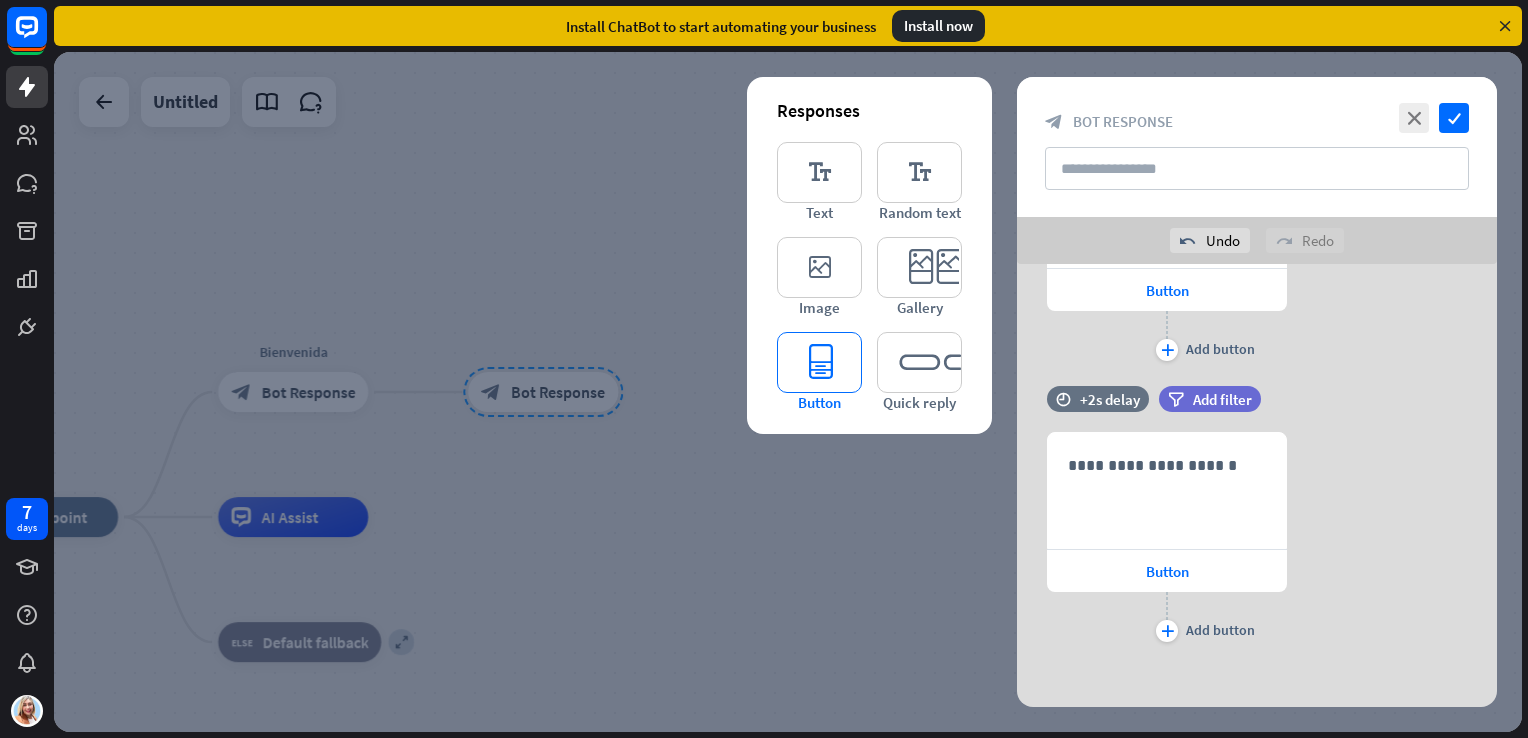 scroll, scrollTop: 808, scrollLeft: 0, axis: vertical 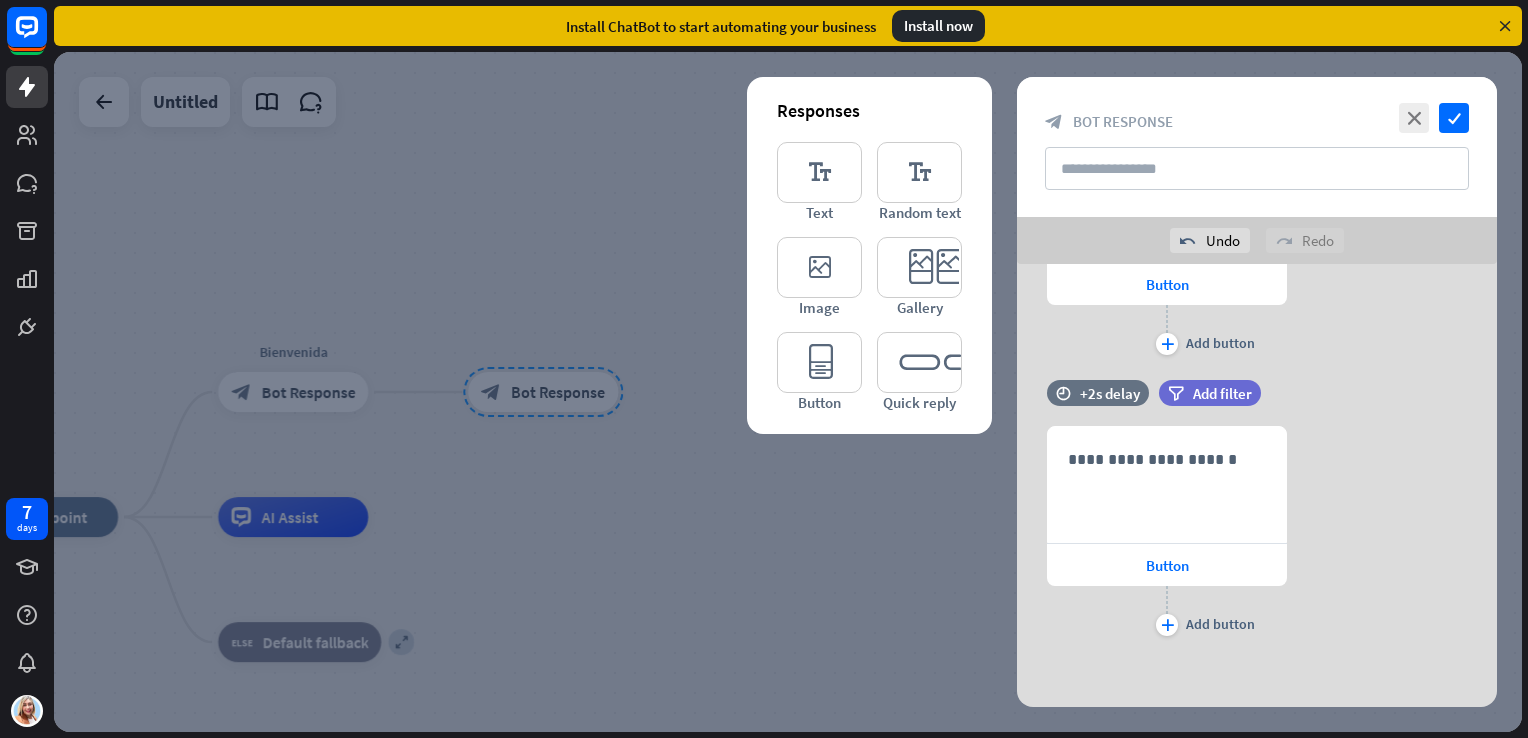 click on "close
check
block_bot_response   Bot Response" at bounding box center (1257, 147) 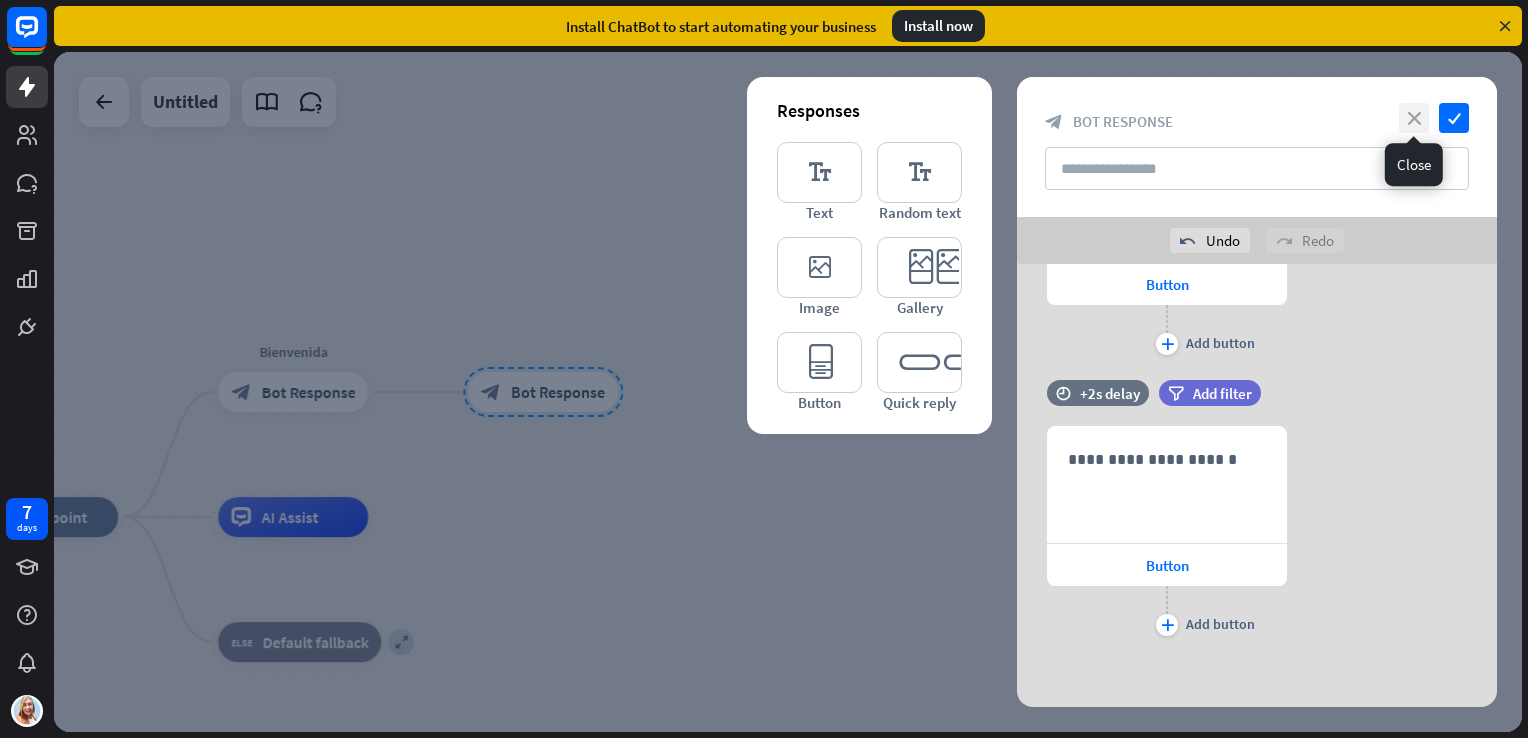 click on "close" at bounding box center [1414, 118] 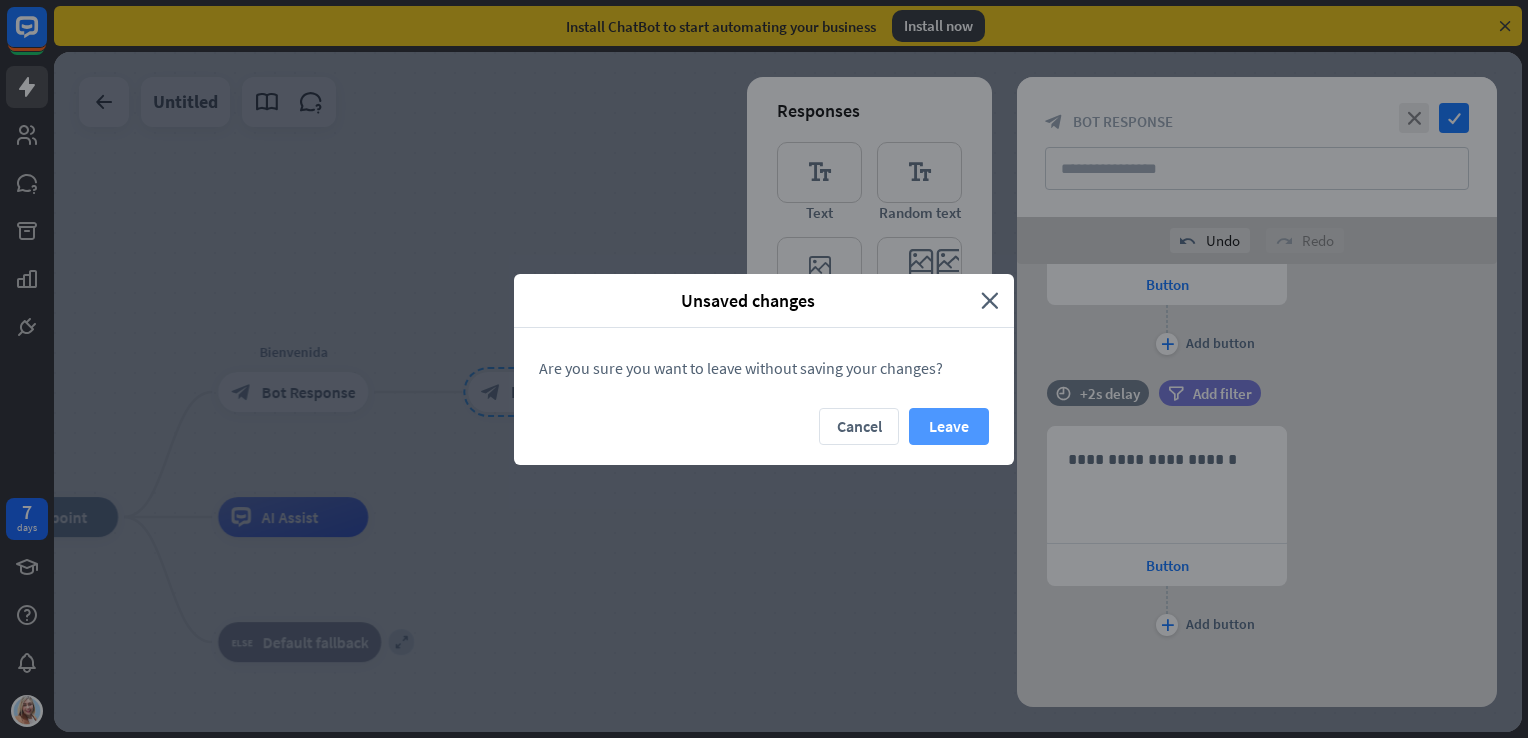 click on "Leave" at bounding box center [949, 426] 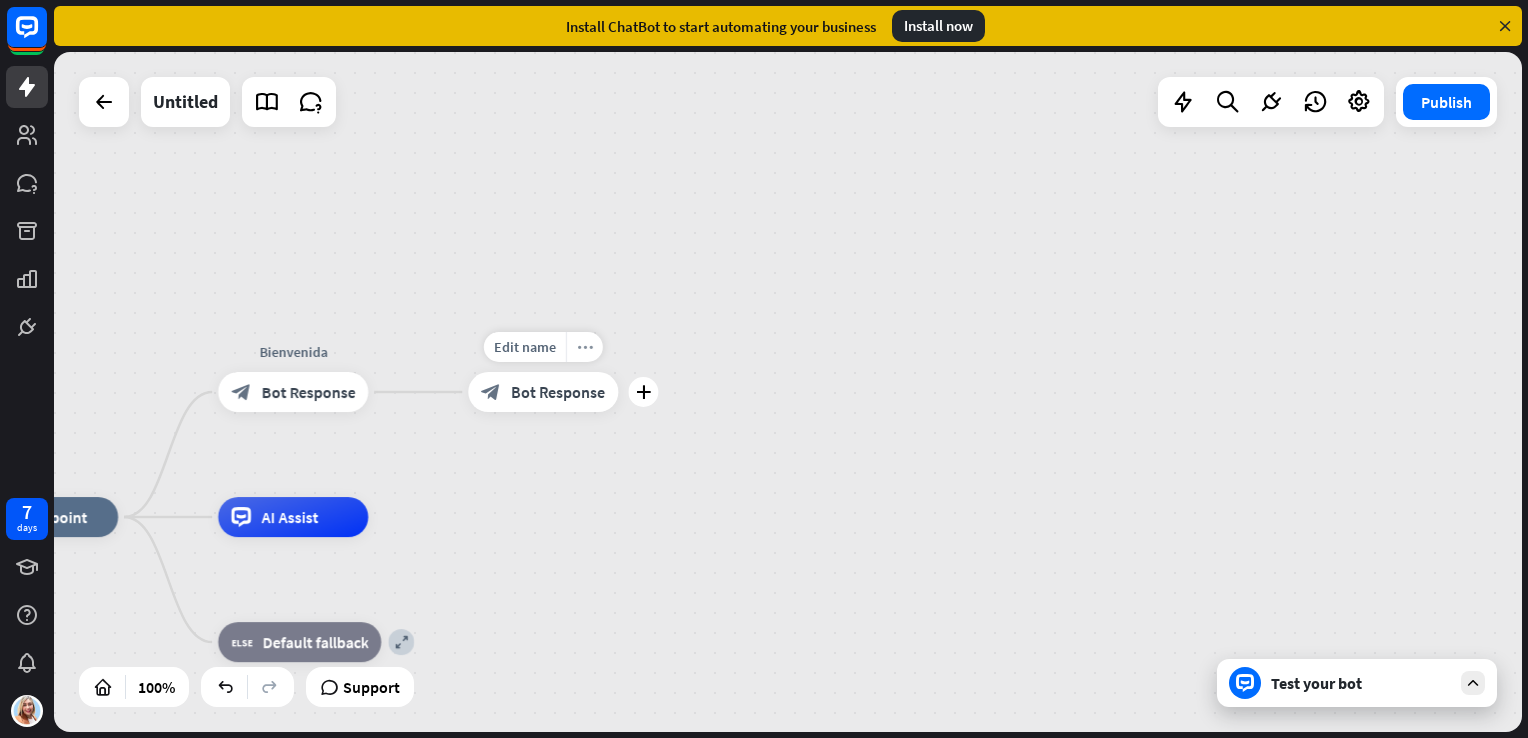 click on "more_horiz" at bounding box center (584, 347) 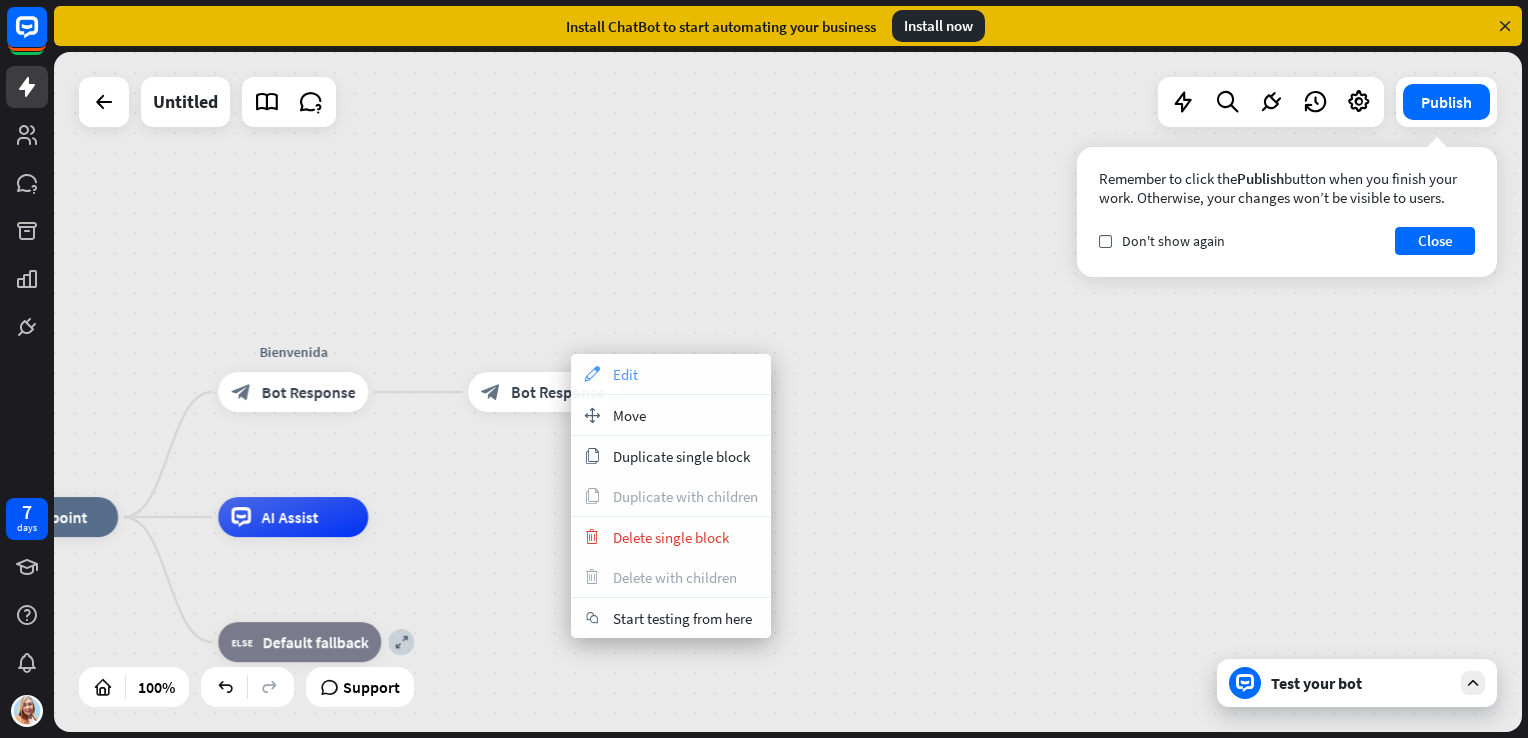 click on "Edit" at bounding box center [625, 374] 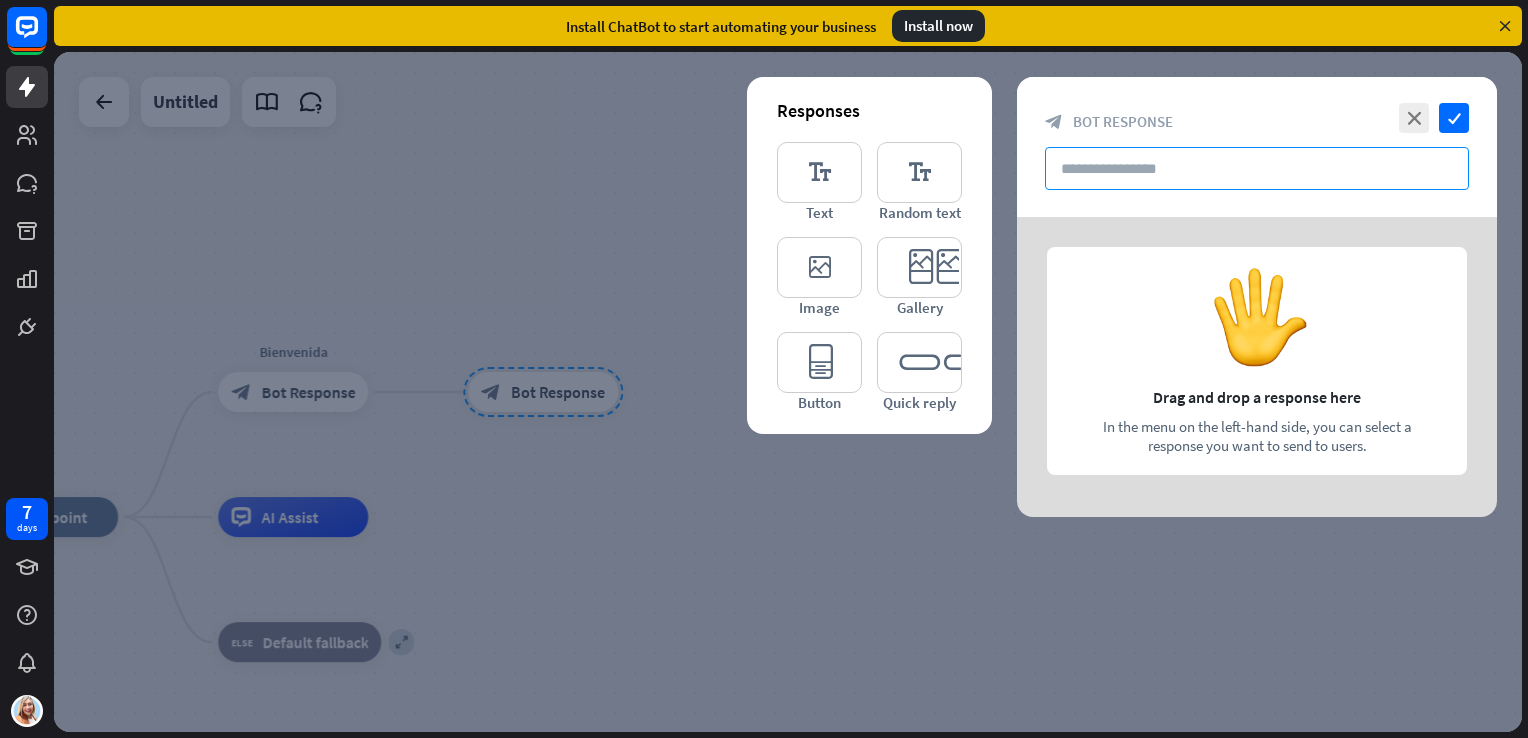 click at bounding box center (1257, 168) 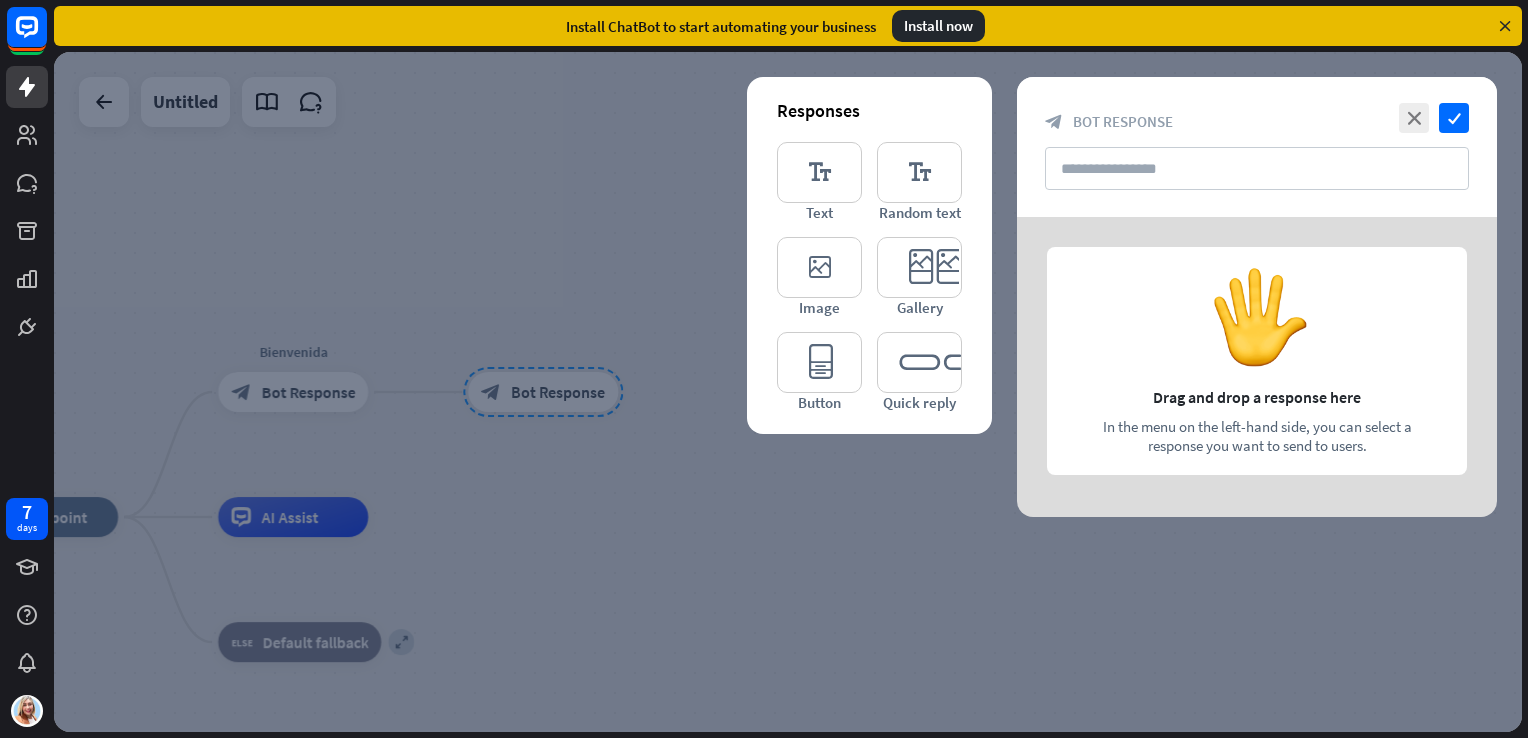 click at bounding box center (1257, 367) 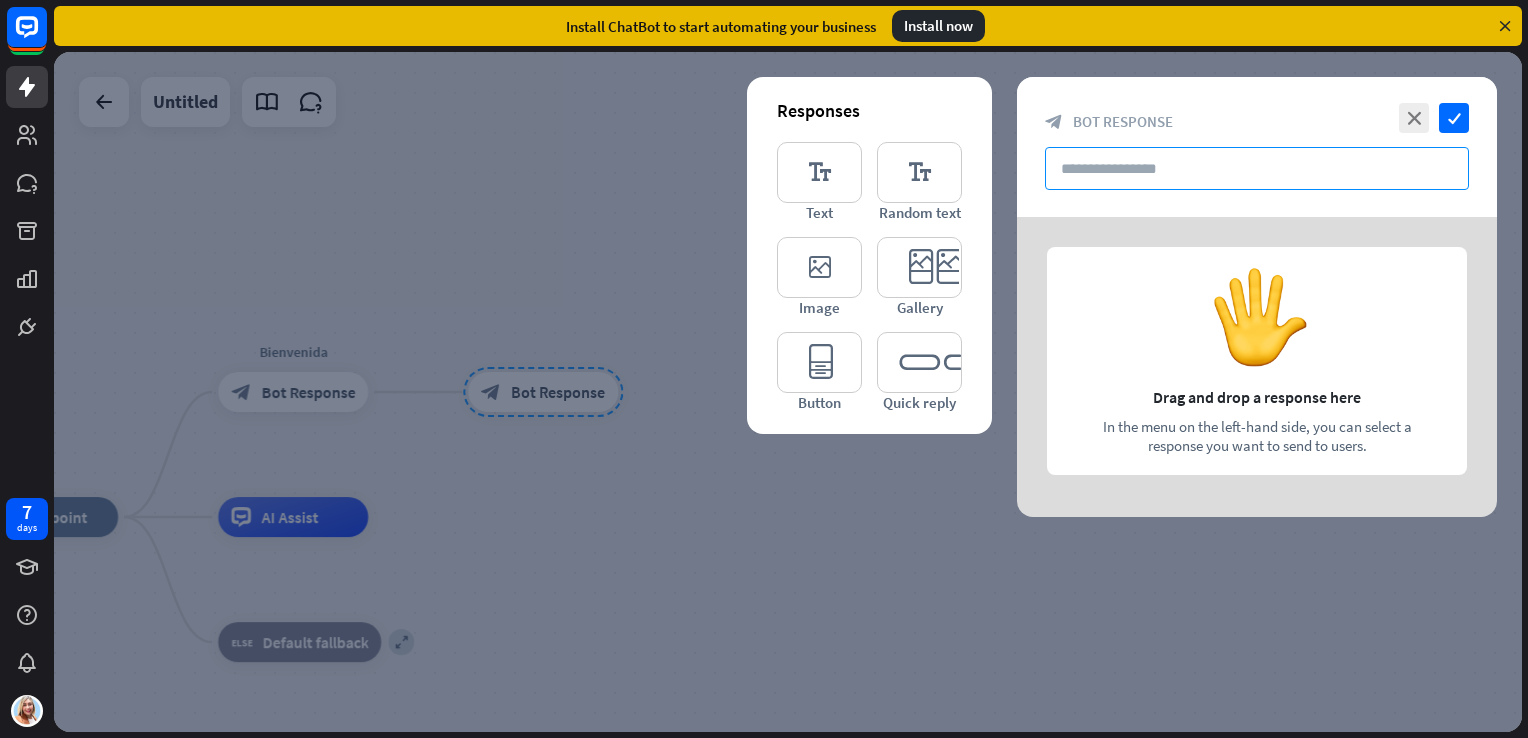 click at bounding box center [1257, 168] 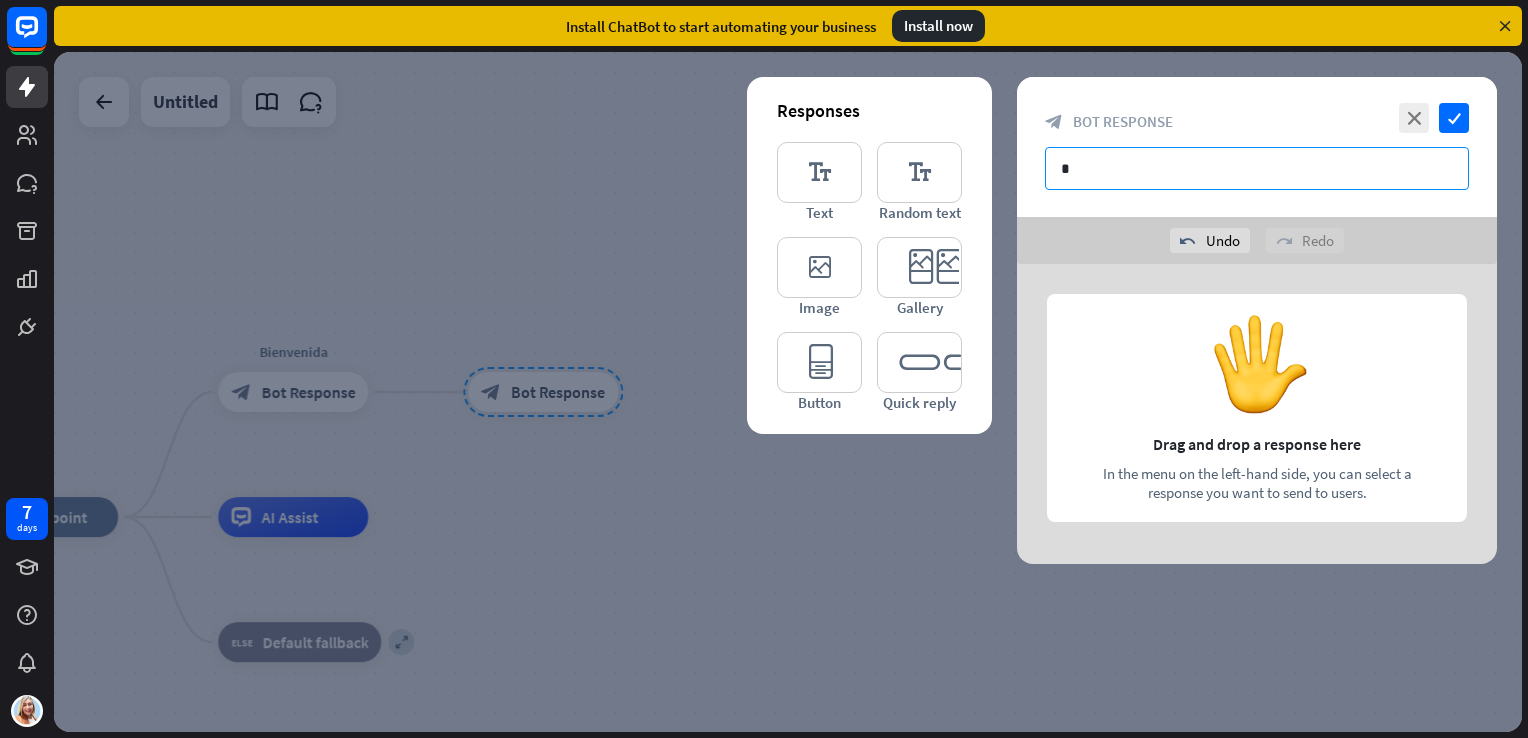 type on "*" 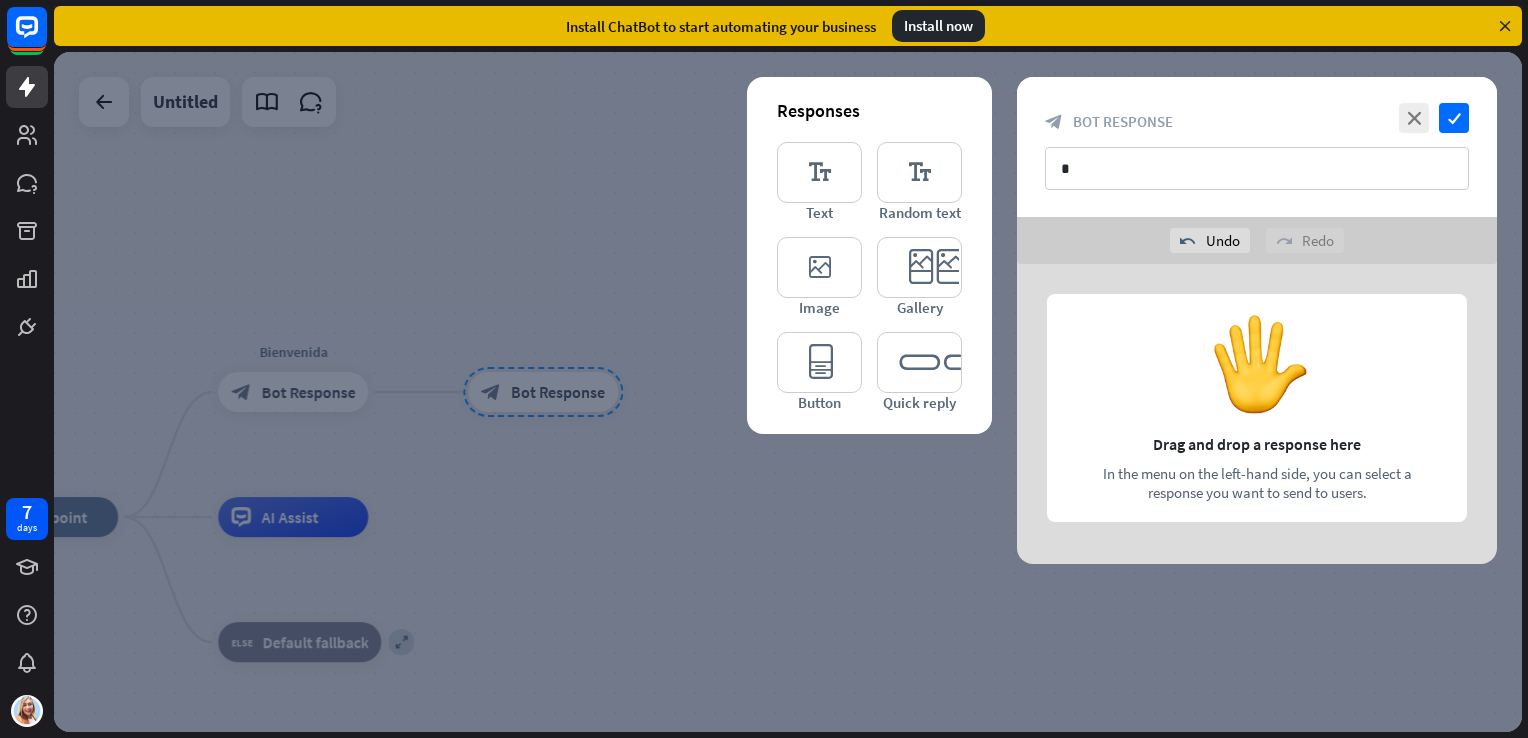 click at bounding box center [1257, 414] 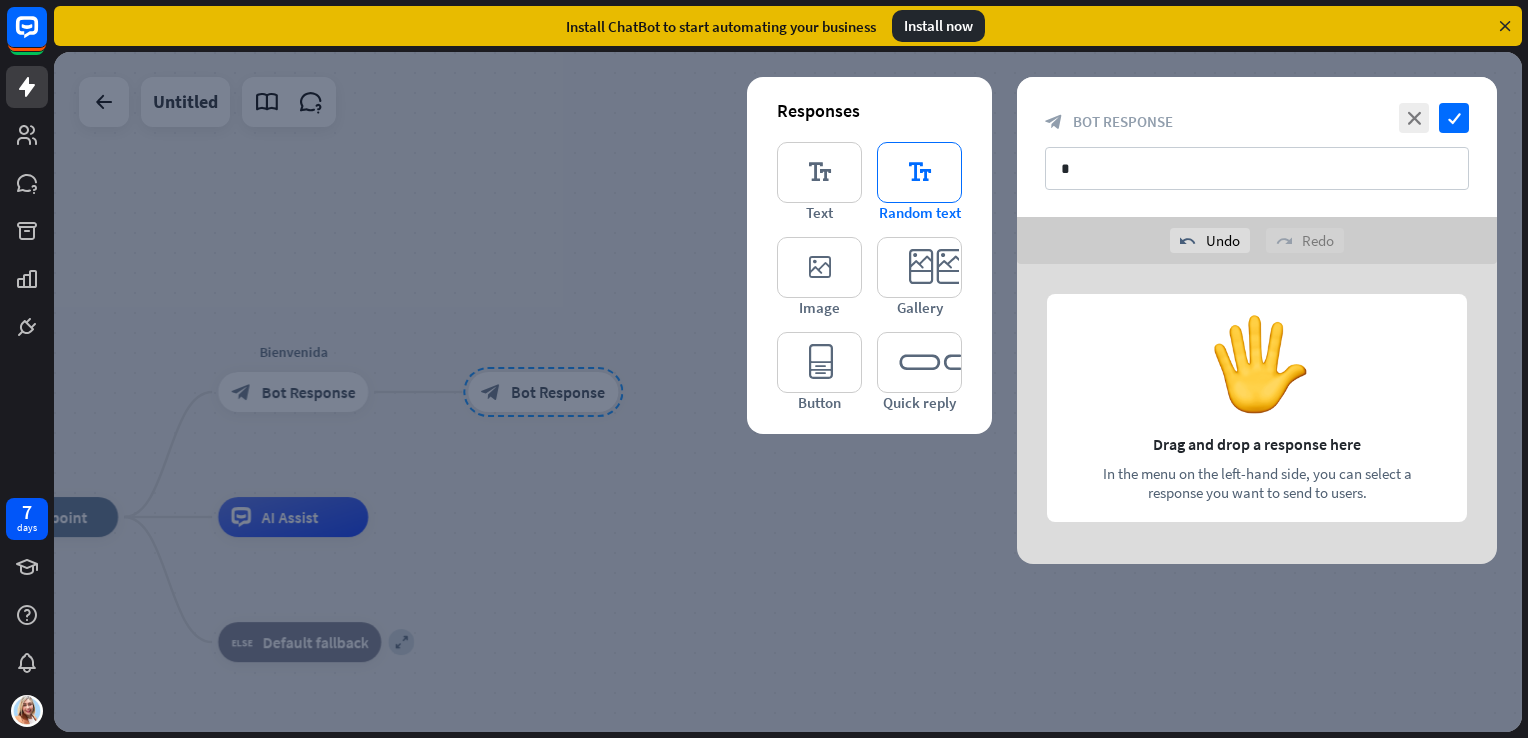 click on "editor_text" at bounding box center [919, 172] 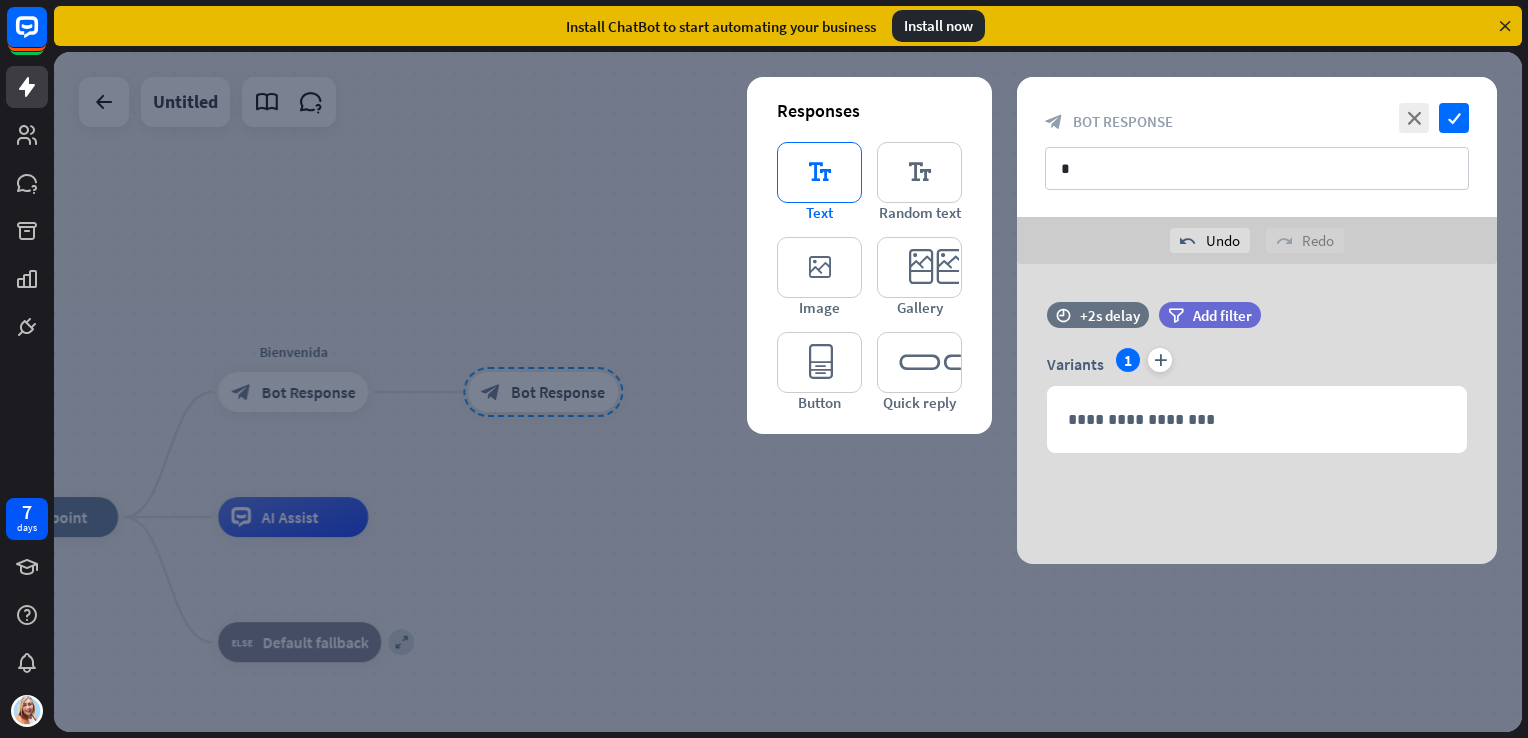 click on "editor_text" at bounding box center [819, 172] 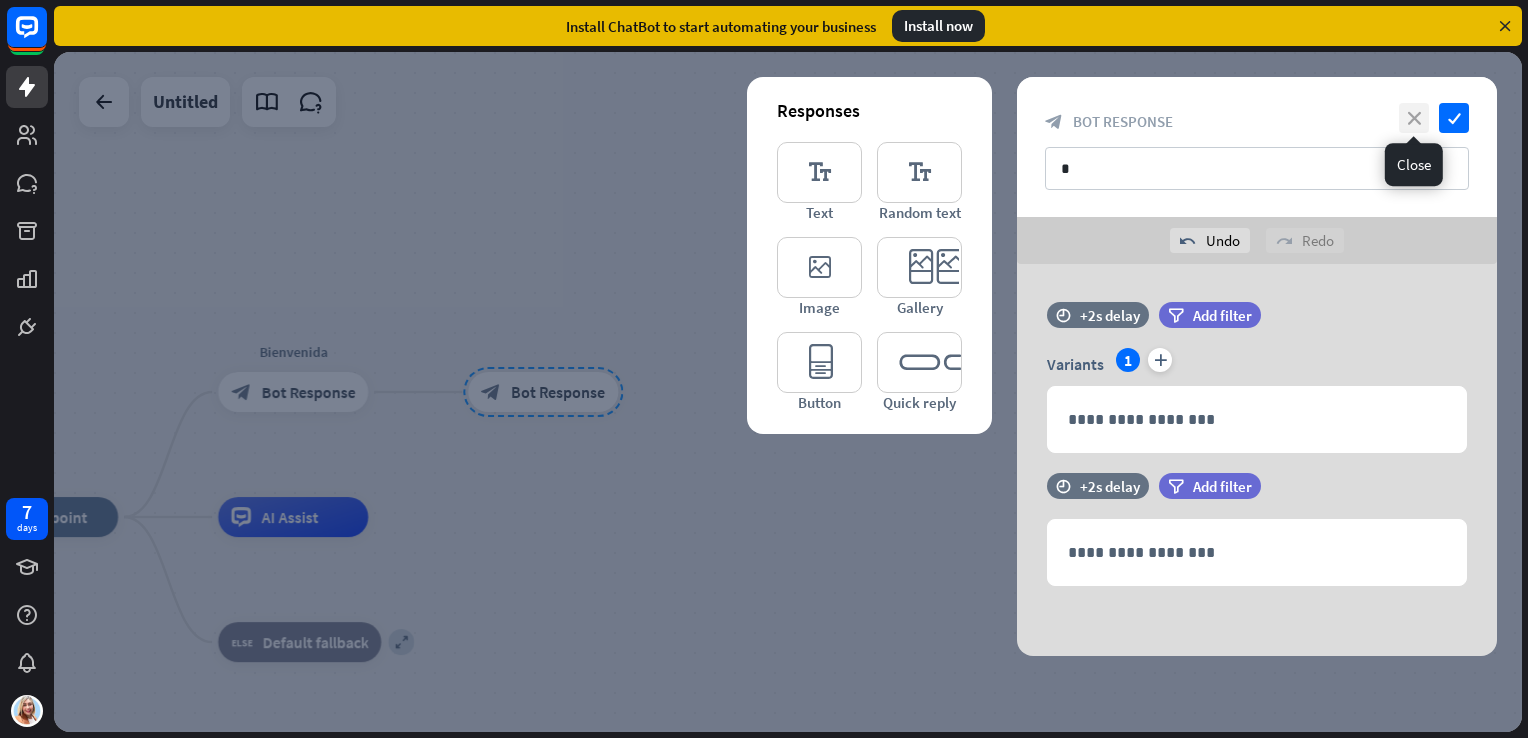 click on "close" at bounding box center (1414, 118) 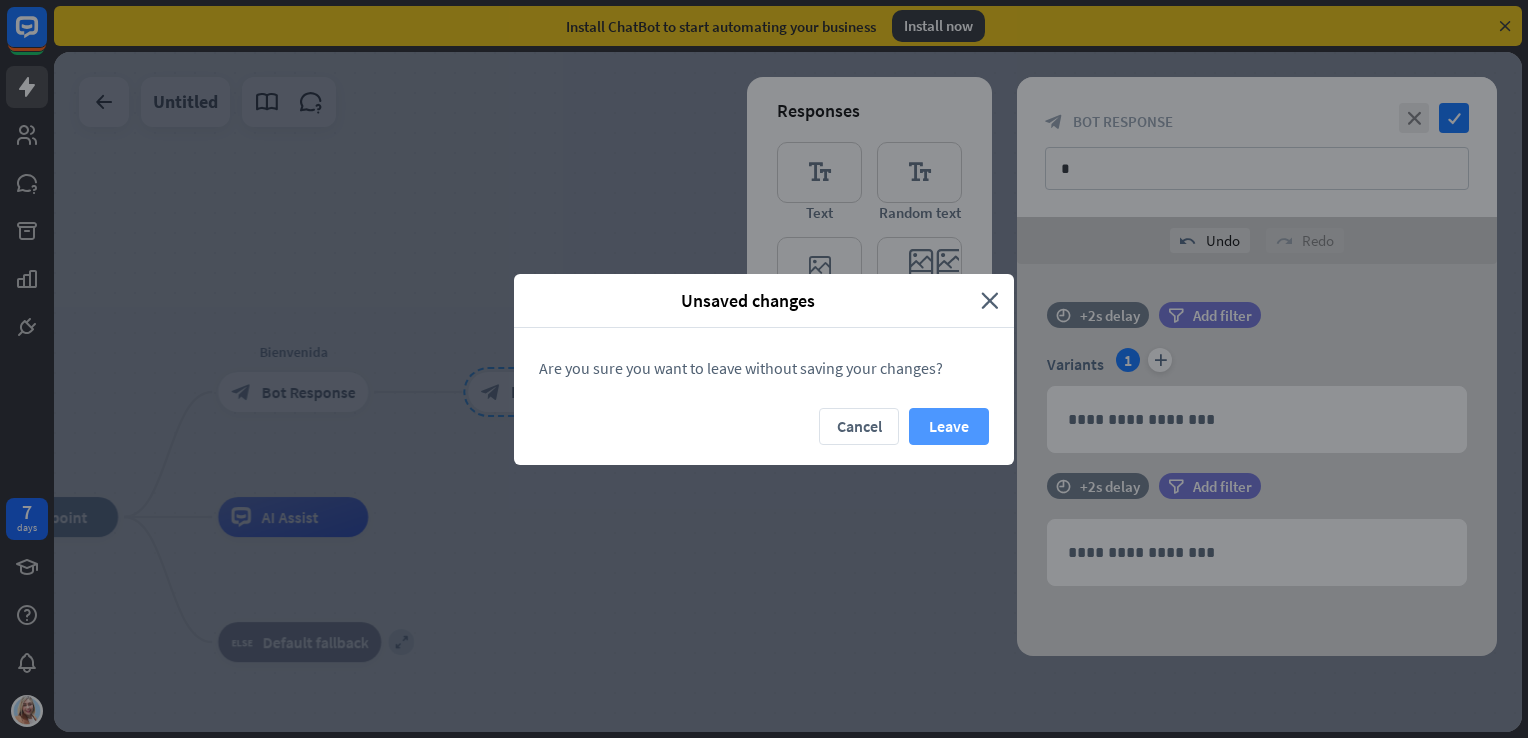 click on "Leave" at bounding box center [949, 426] 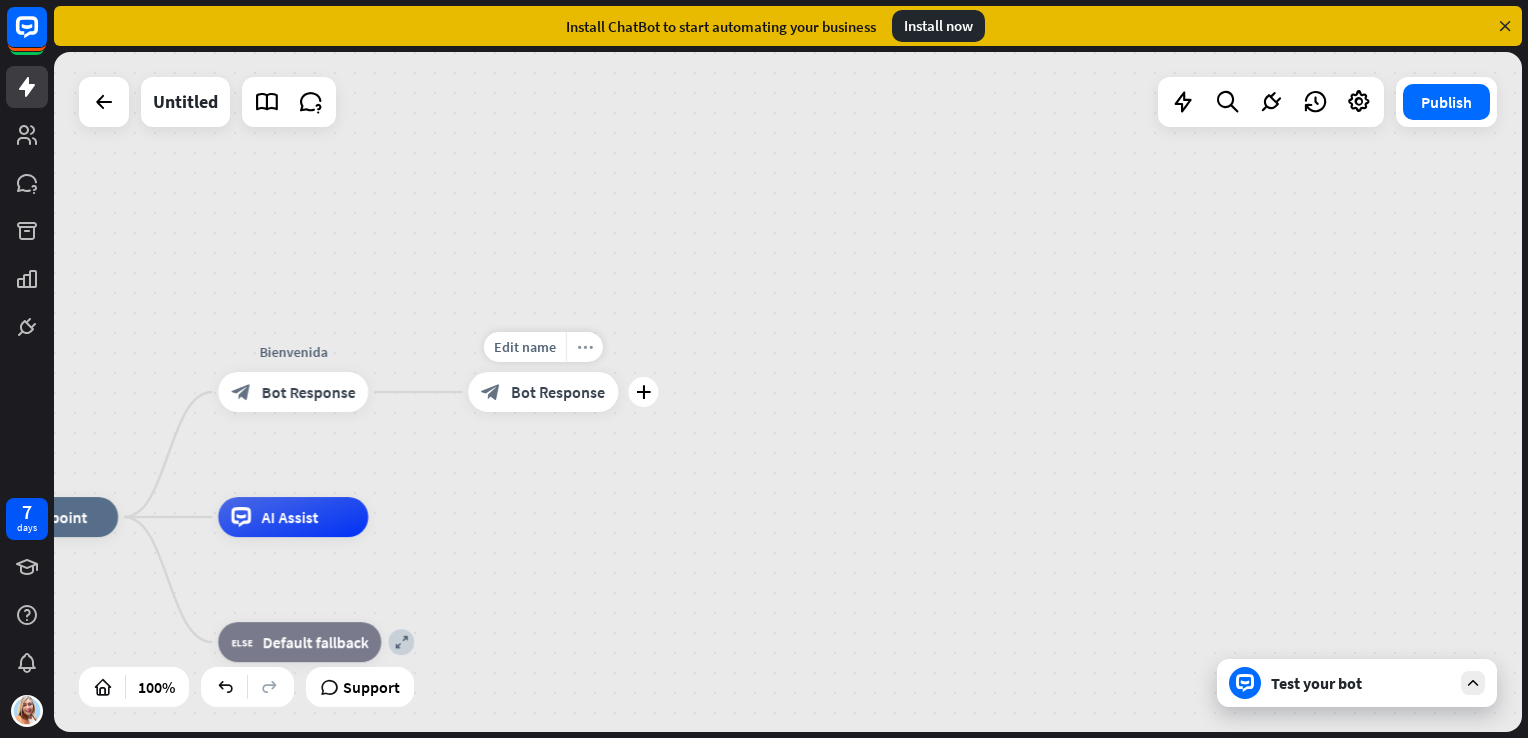 click on "more_horiz" at bounding box center (584, 347) 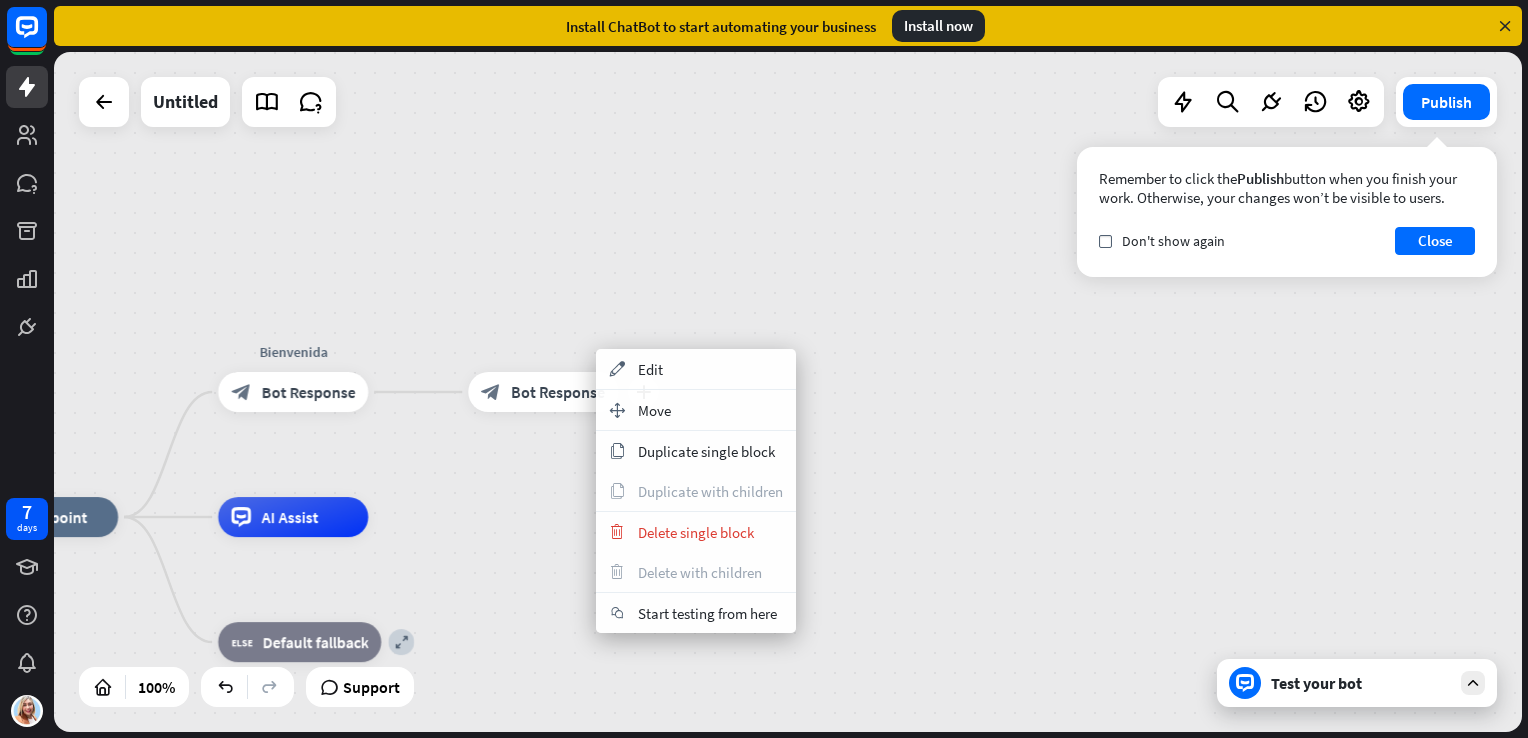click on "block_bot_response   Bot Response" at bounding box center [543, 392] 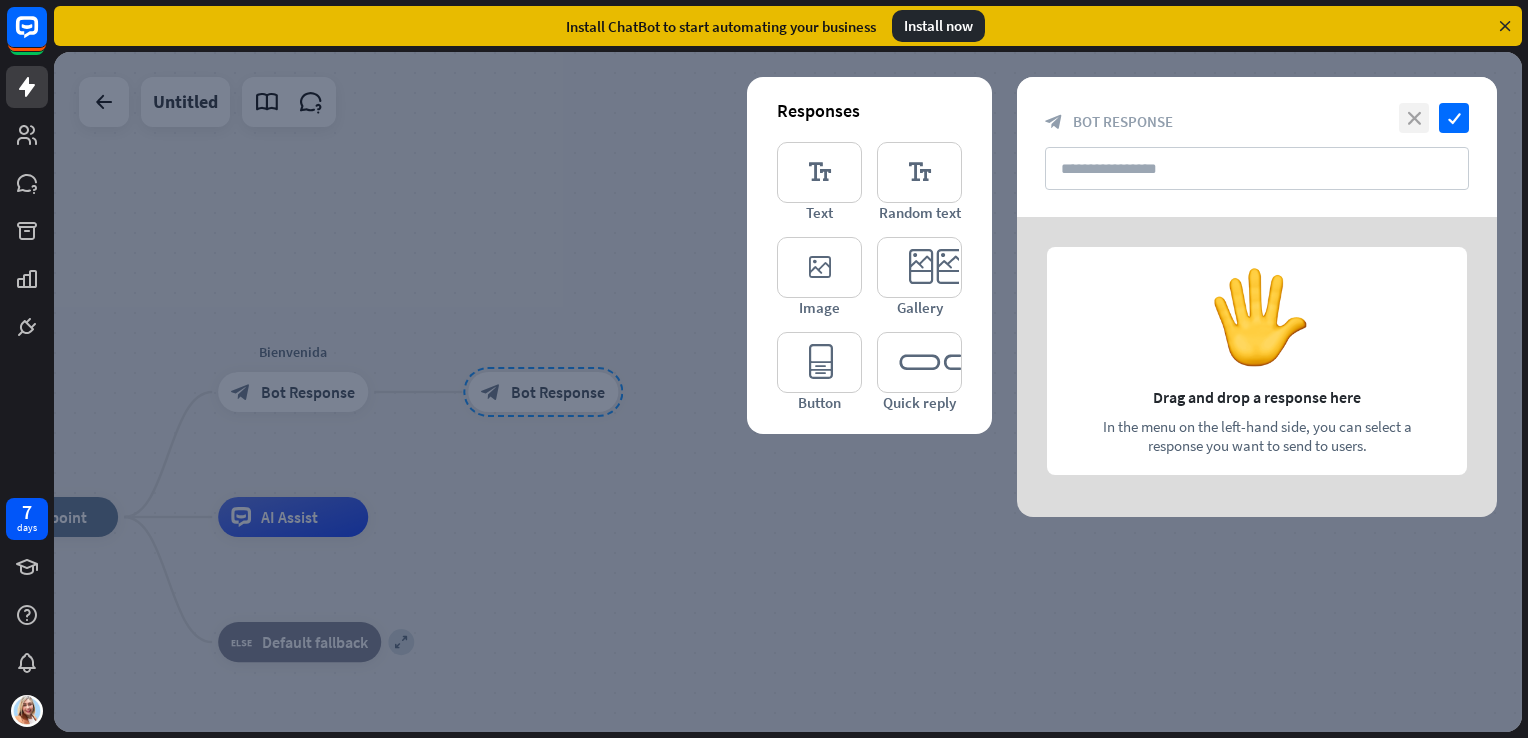 click on "close" at bounding box center [1414, 118] 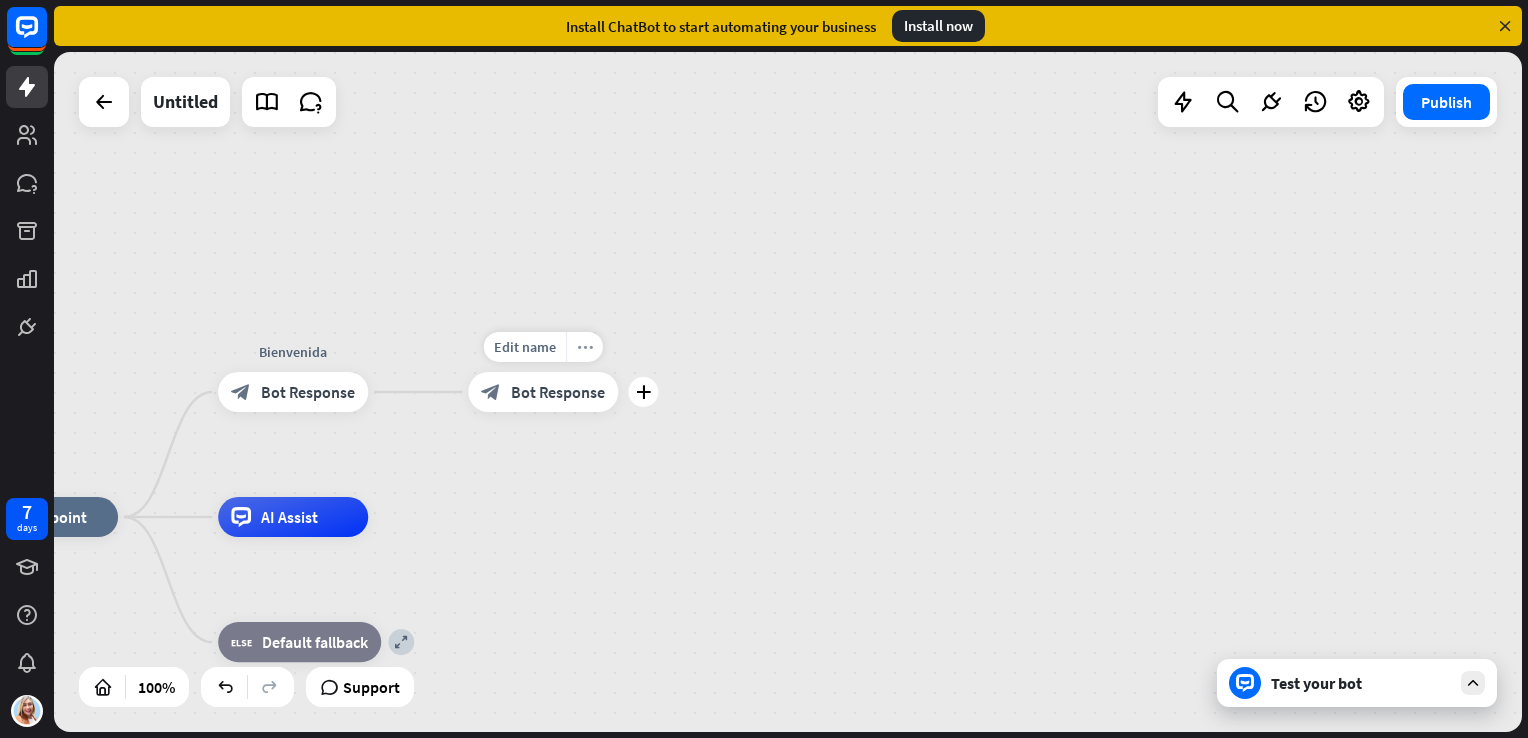click on "more_horiz" at bounding box center (585, 346) 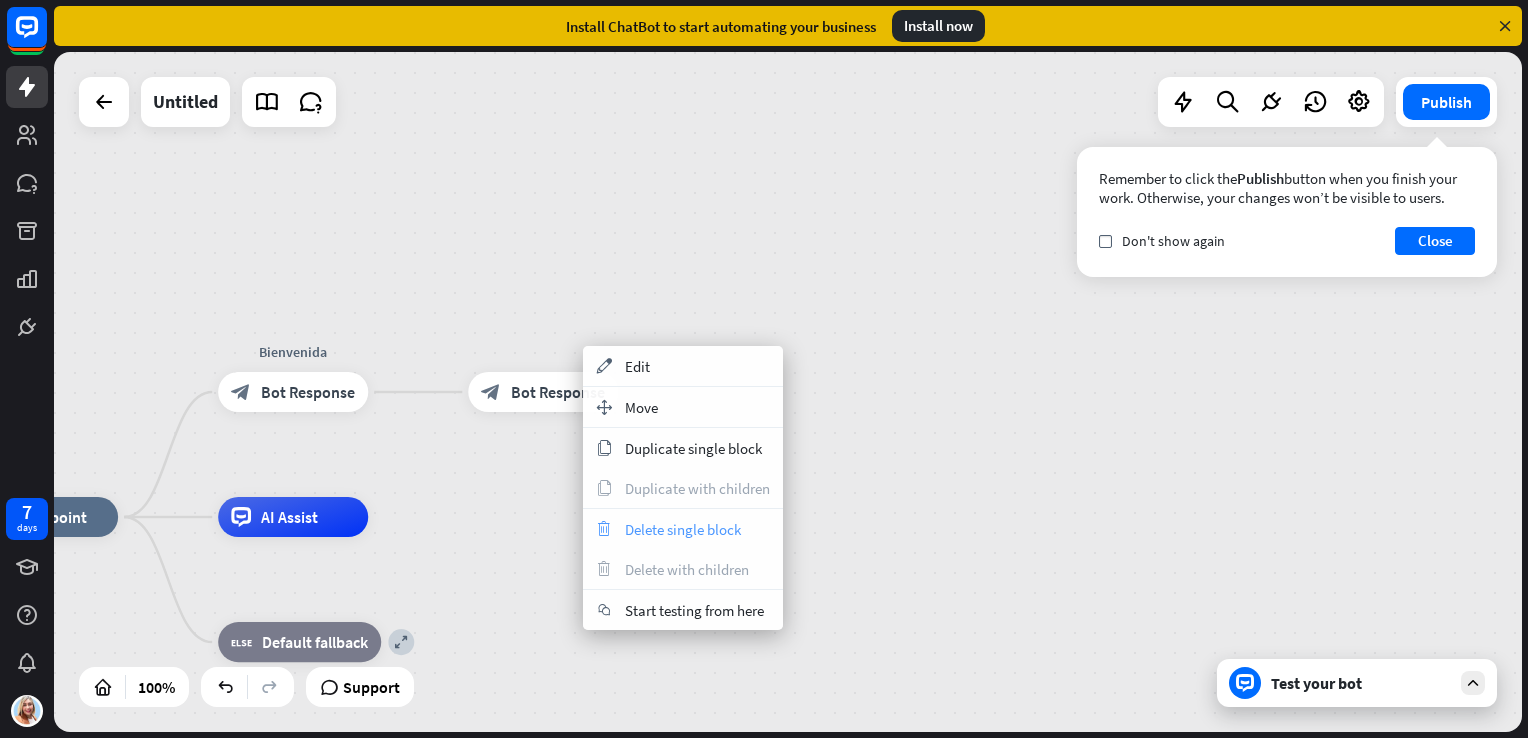 click on "trash   Delete single block" at bounding box center [683, 529] 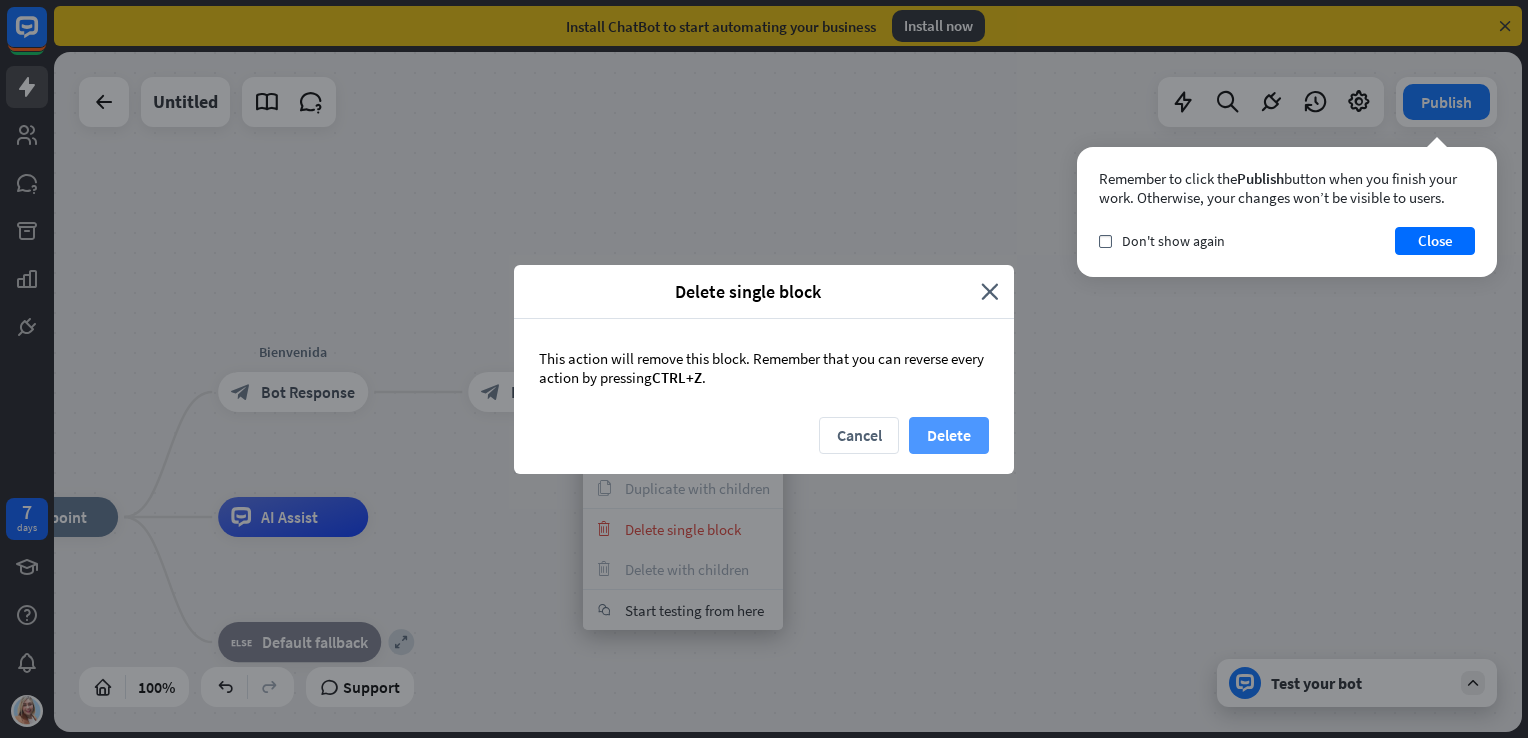 click on "Delete" at bounding box center (949, 435) 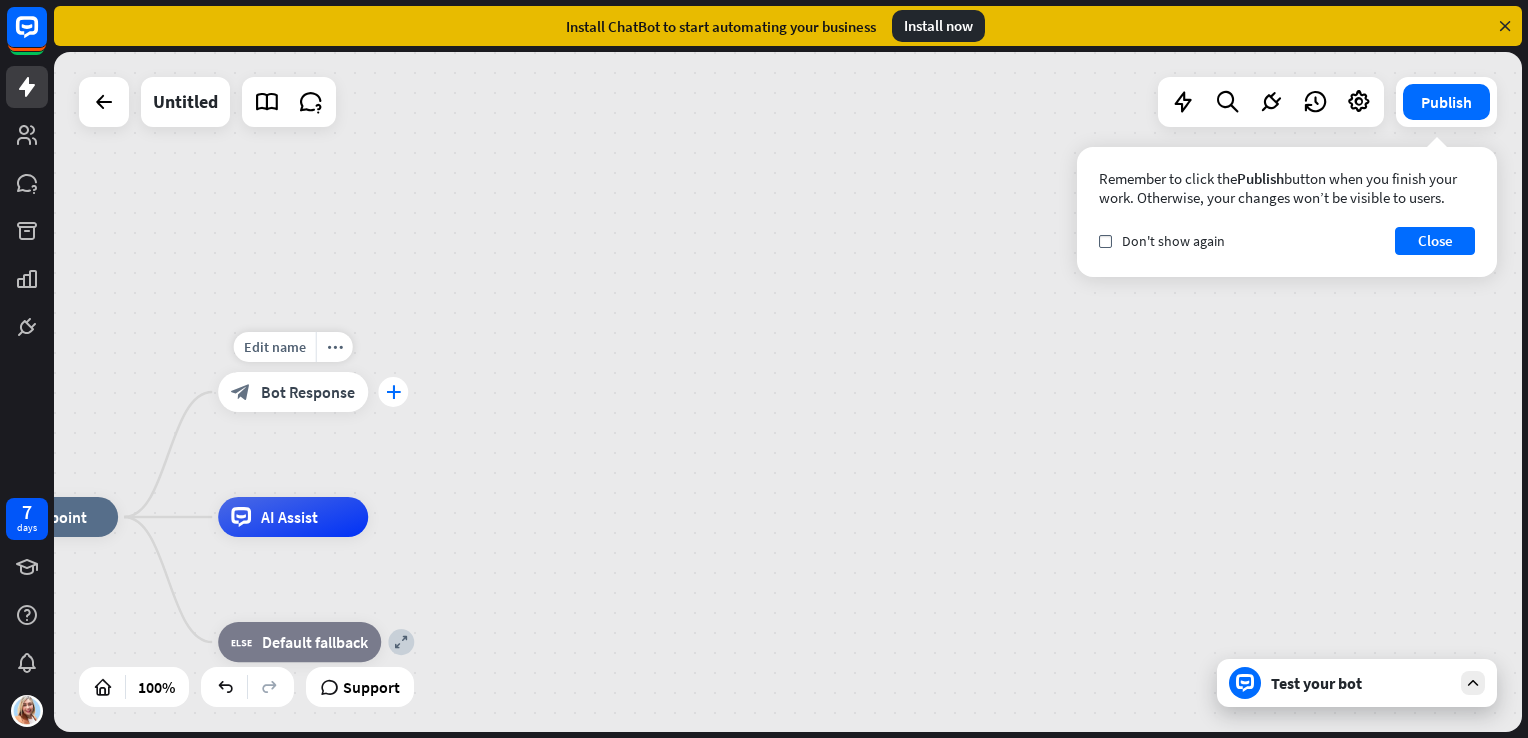 click on "plus" at bounding box center [393, 392] 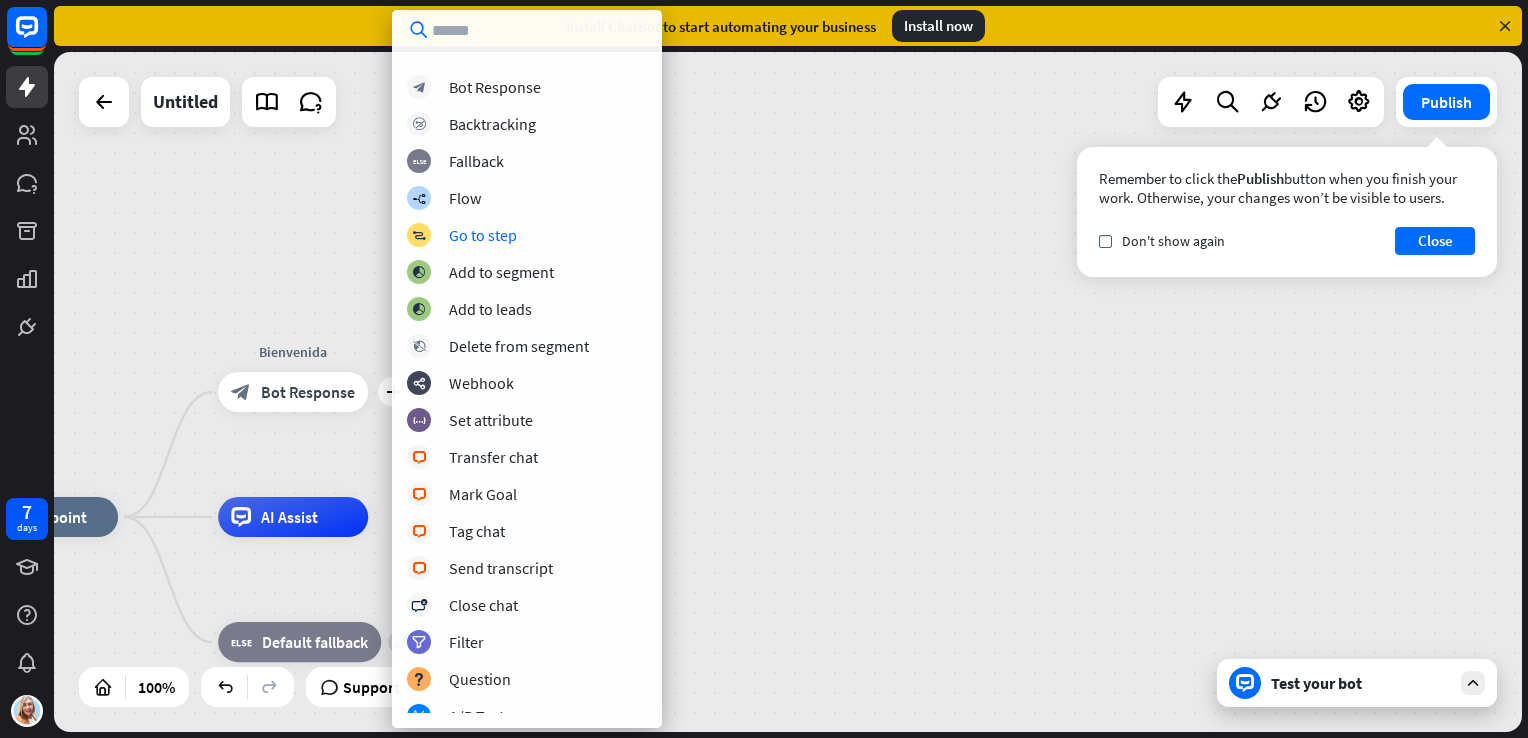 scroll, scrollTop: 0, scrollLeft: 0, axis: both 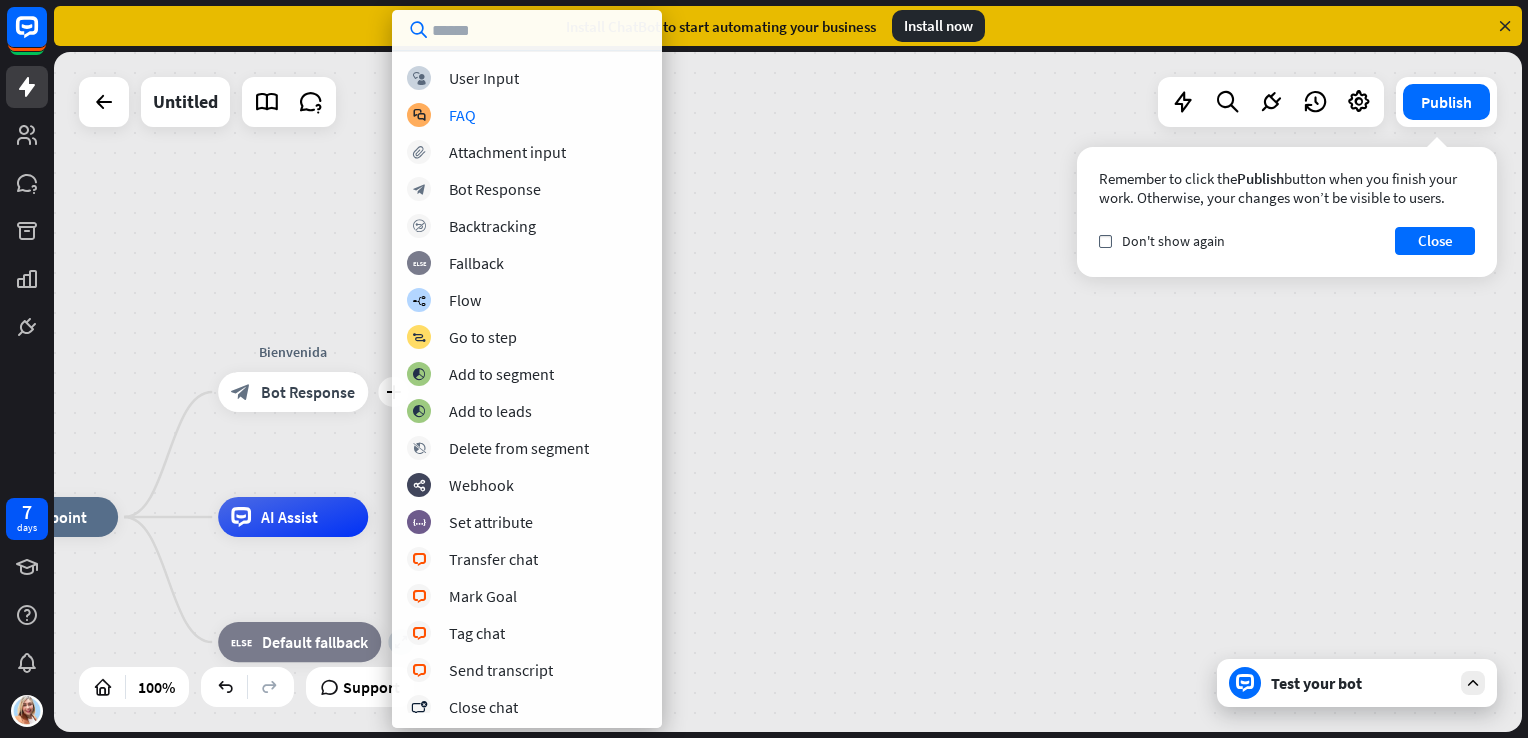 click on "home_2   Start point               plus   Bienvenida   block_bot_response   Bot Response                     AI Assist           expand     block_fallback   Default fallback" at bounding box center (788, 392) 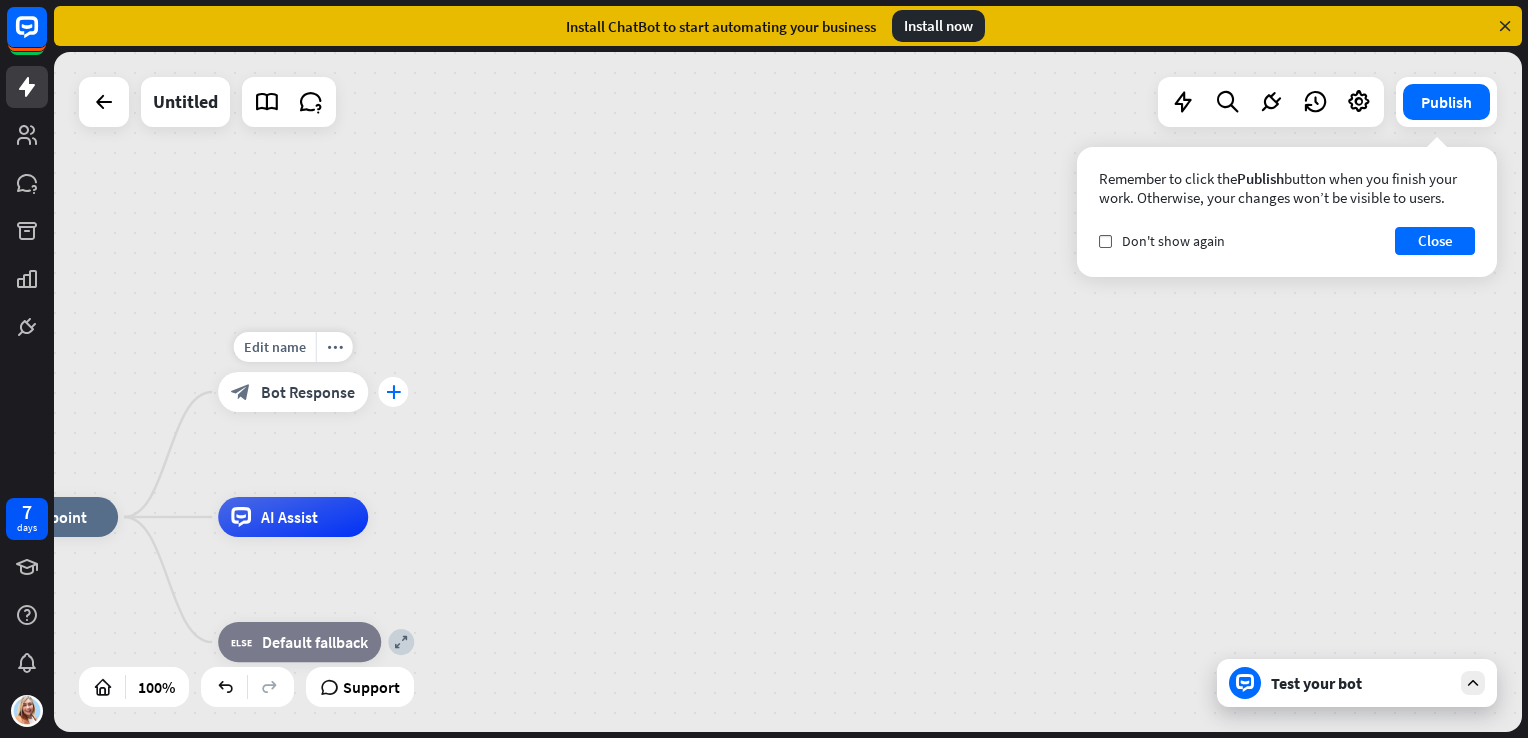 click on "plus" at bounding box center (393, 392) 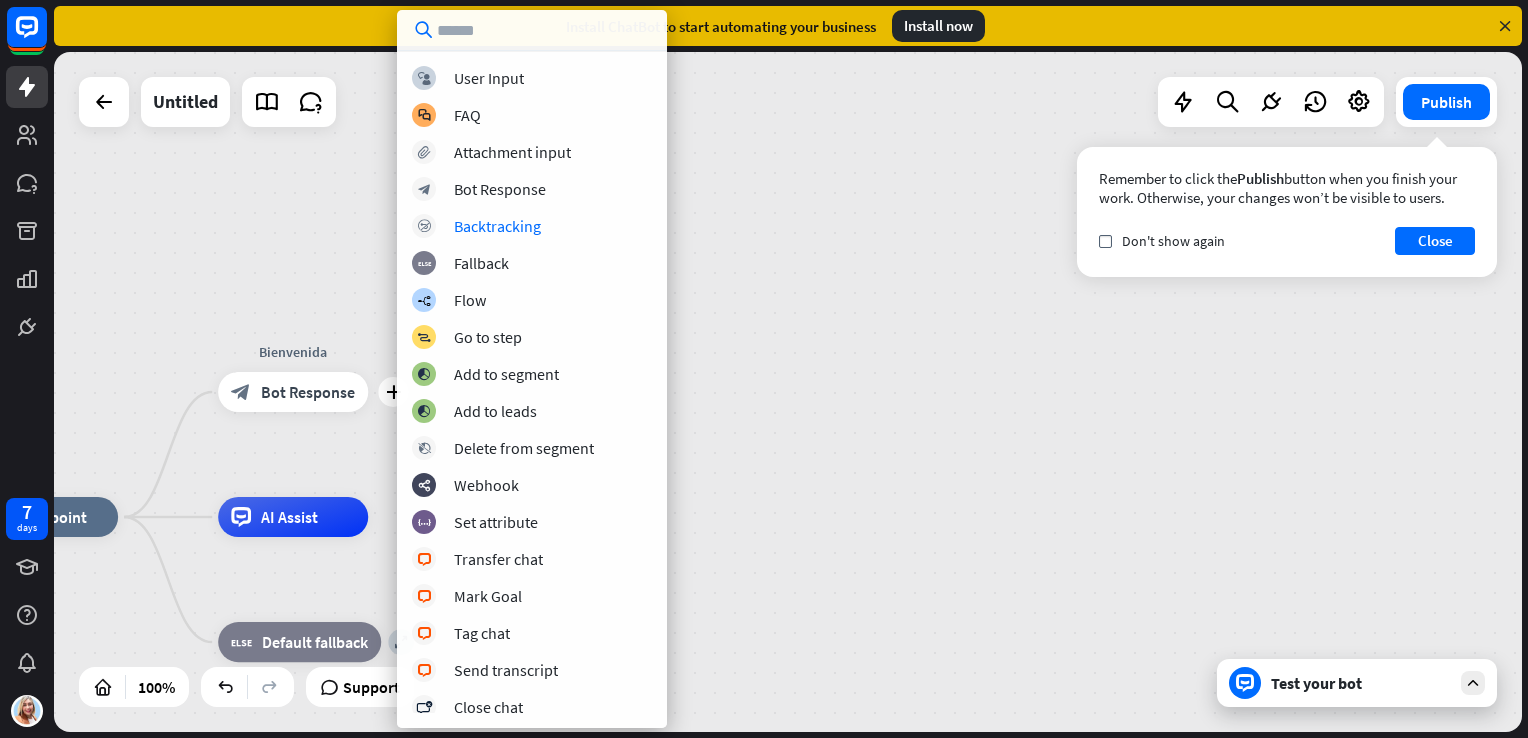 click on "block_user_input
User Input
block_faq
FAQ
block_attachment
Attachment input
block_bot_response
Bot Response
block_backtracking
Backtracking
block_fallback
Fallback
builder_tree
Flow
block_goto
Go to step
block_add_to_segment
Add to segment
block_add_to_segment
Add to leads
block_delete_from_segment
Delete from segment
webhooks
Webhook
block_set_attribute
Set attribute
block_livechat
Transfer chat
block_livechat
Mark Goal
block_livechat
Tag chat
block_livechat
Send transcript
block_close_chat
Close chat
filter
Filter
block_question   block_ab_testing" at bounding box center [532, 389] 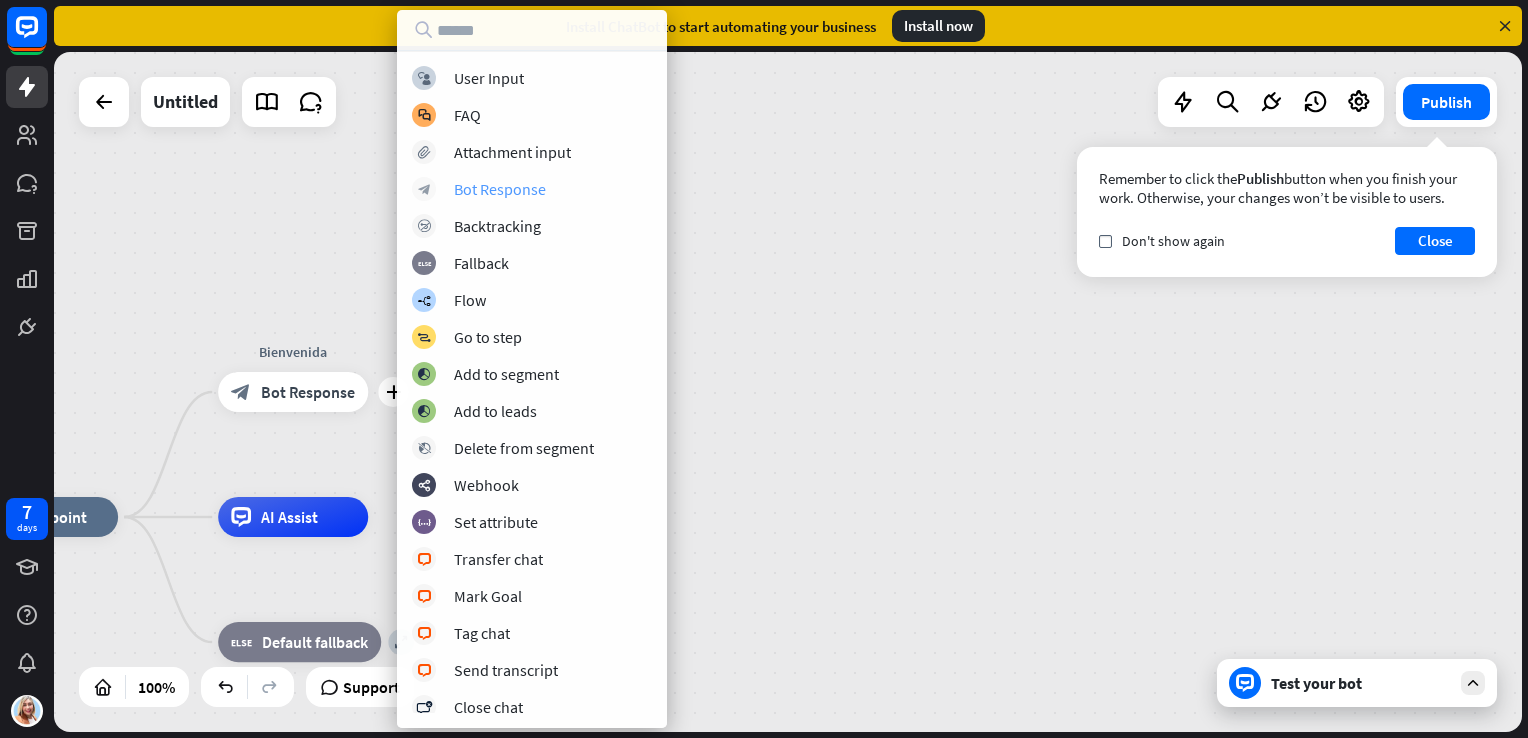 click on "Bot Response" at bounding box center [500, 189] 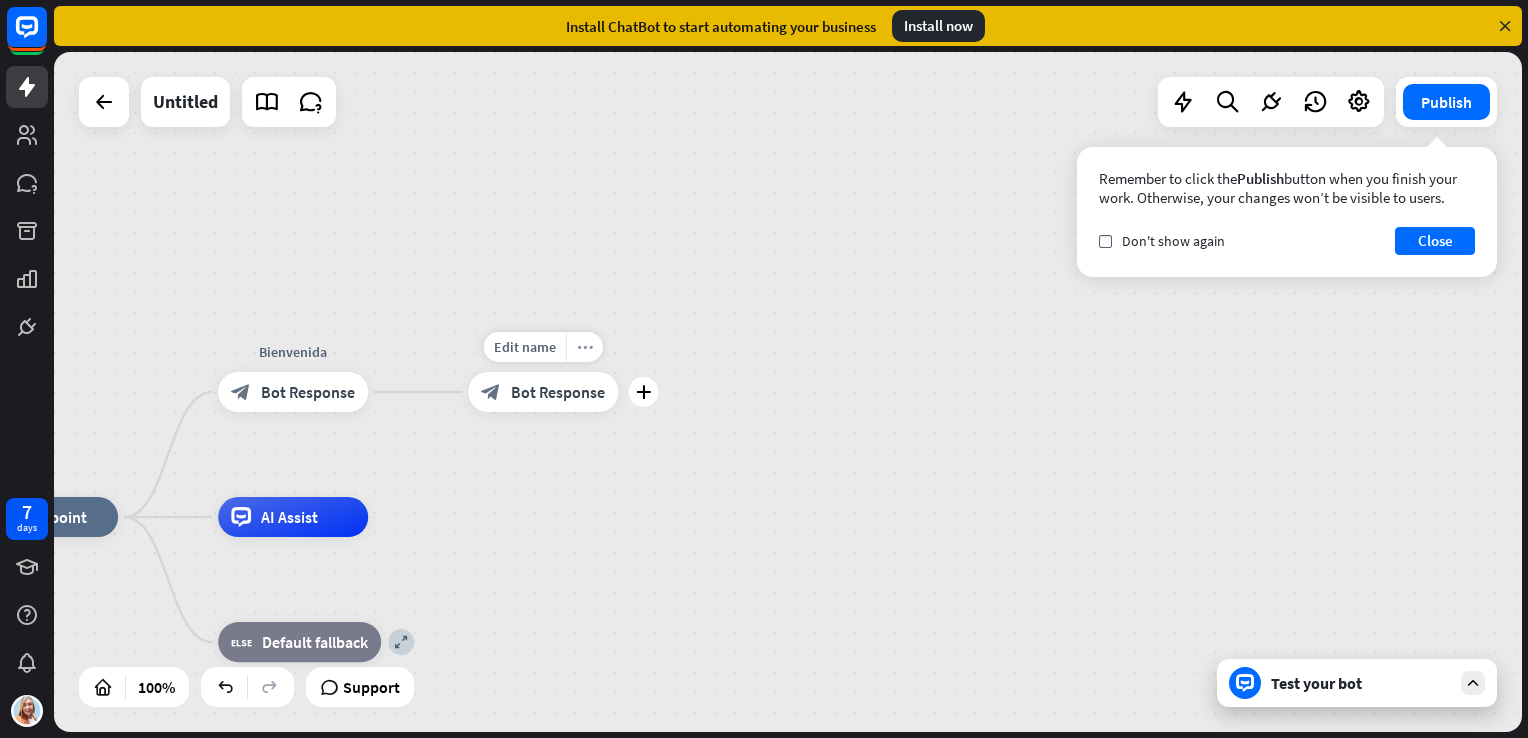 click on "more_horiz" at bounding box center (584, 347) 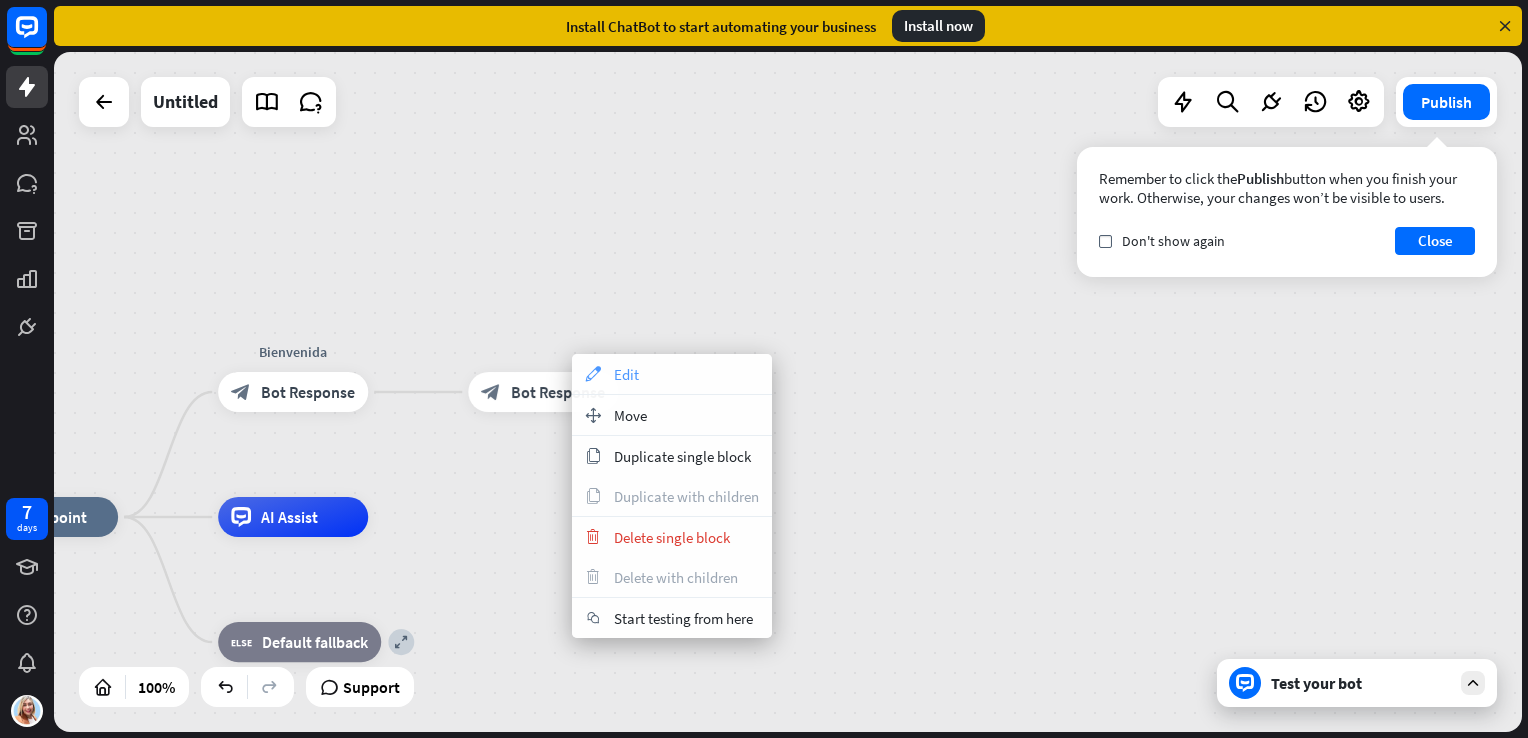 click on "Edit" at bounding box center (626, 374) 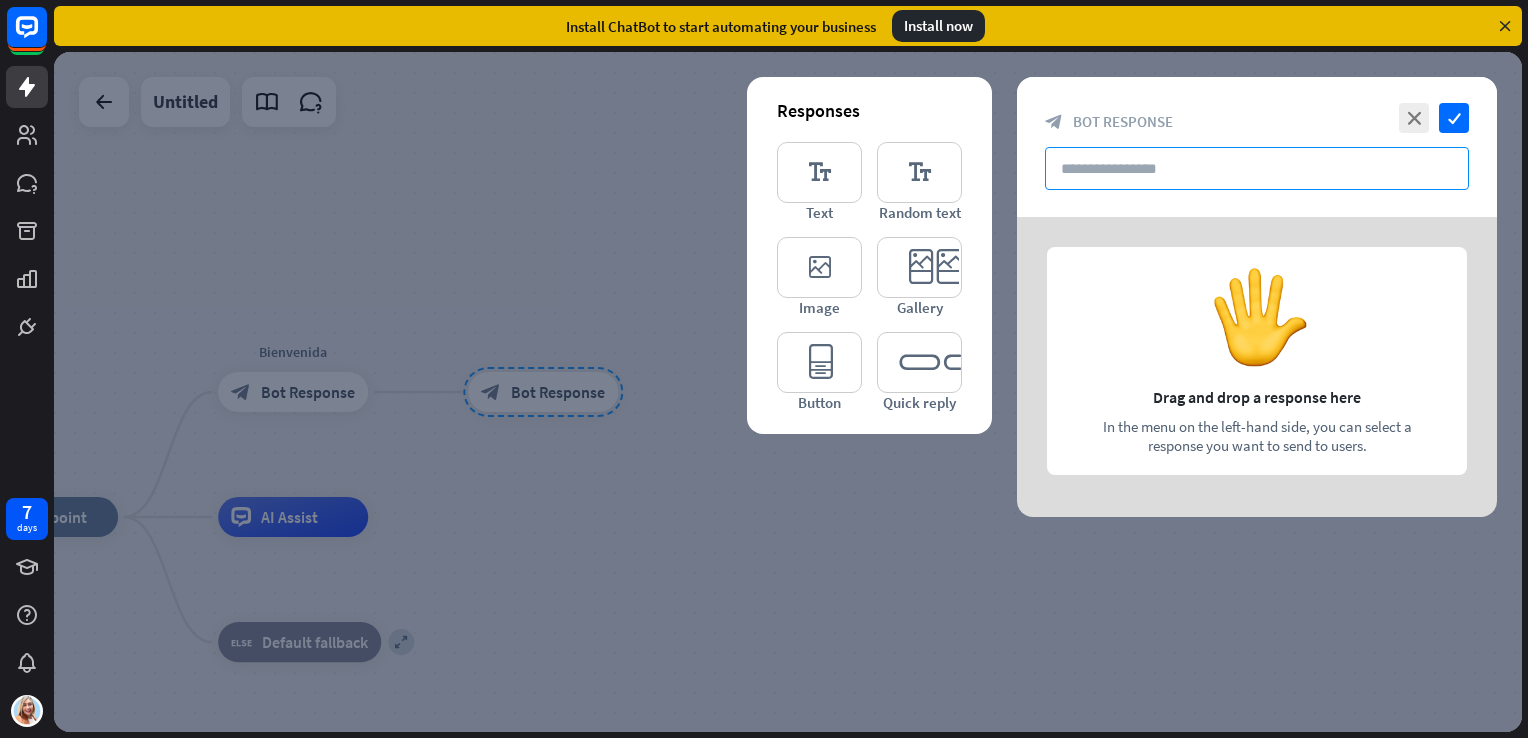 click at bounding box center [1257, 168] 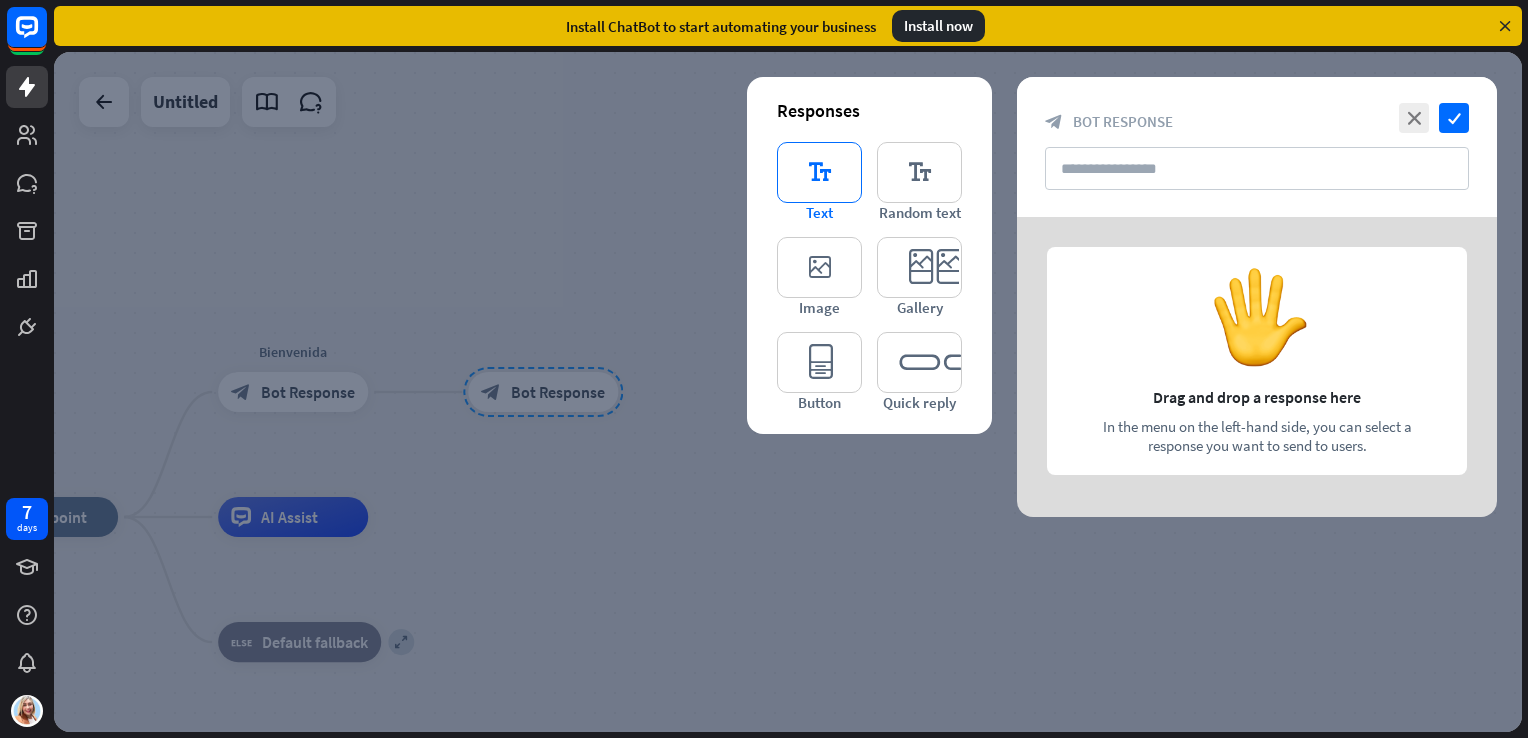 click on "editor_text" at bounding box center (819, 172) 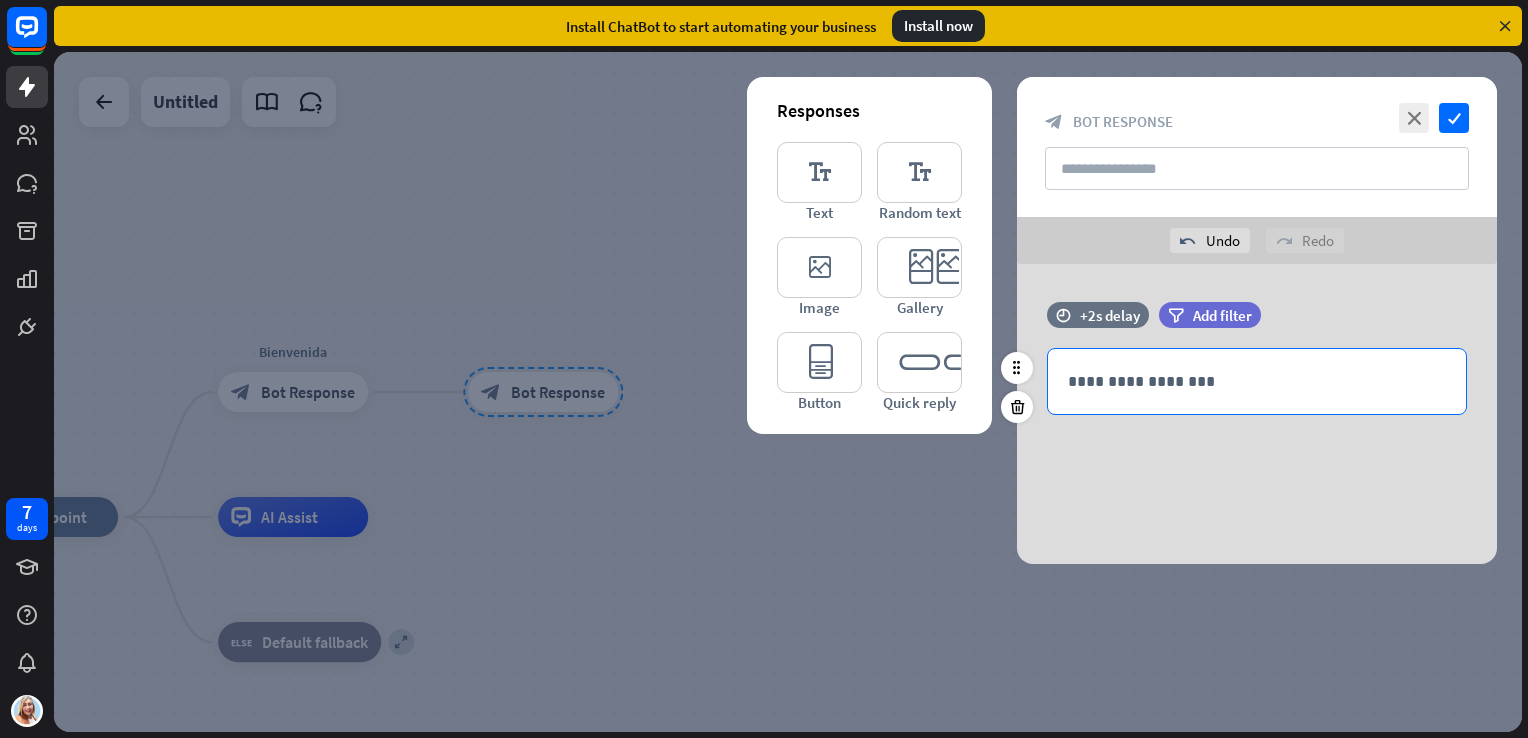 click on "**********" at bounding box center [1257, 381] 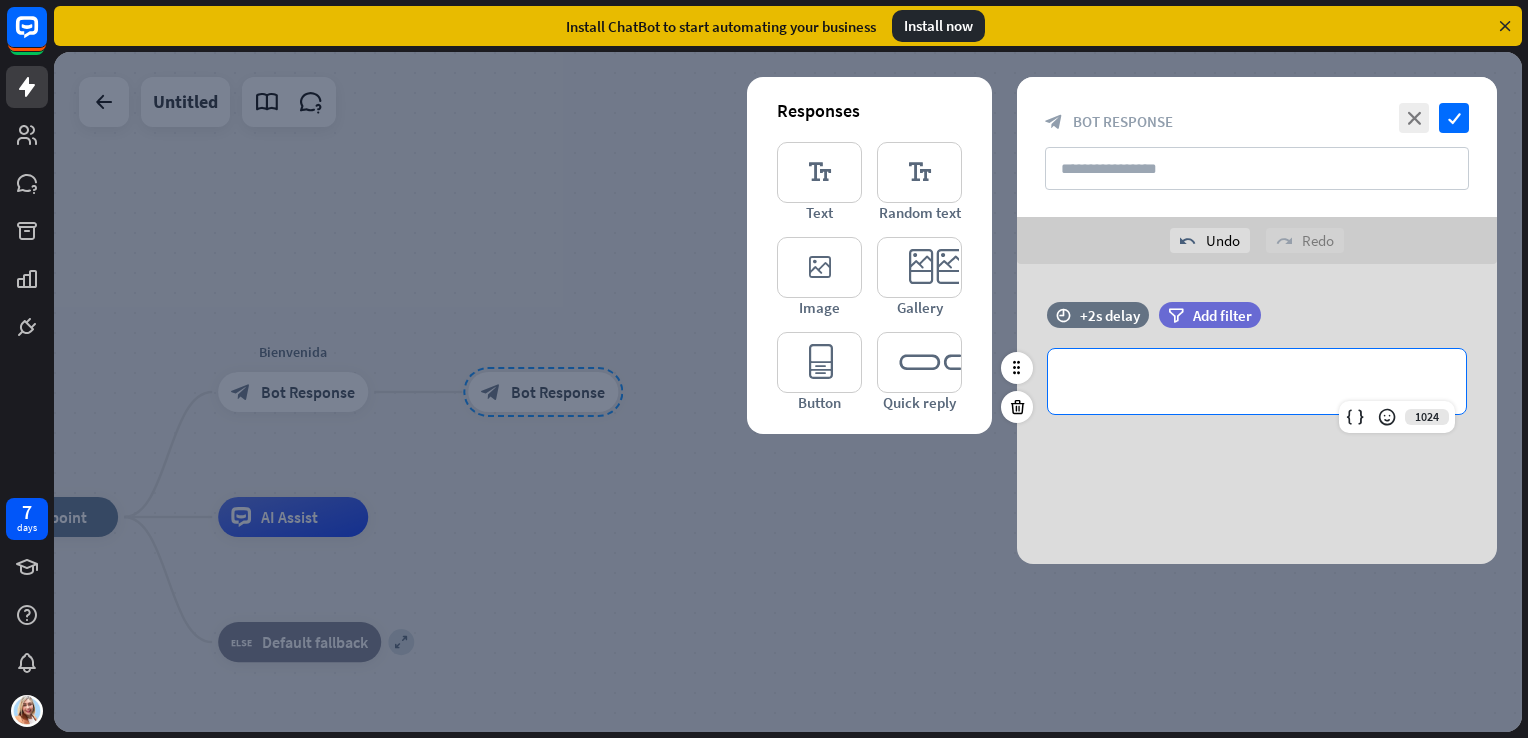 type 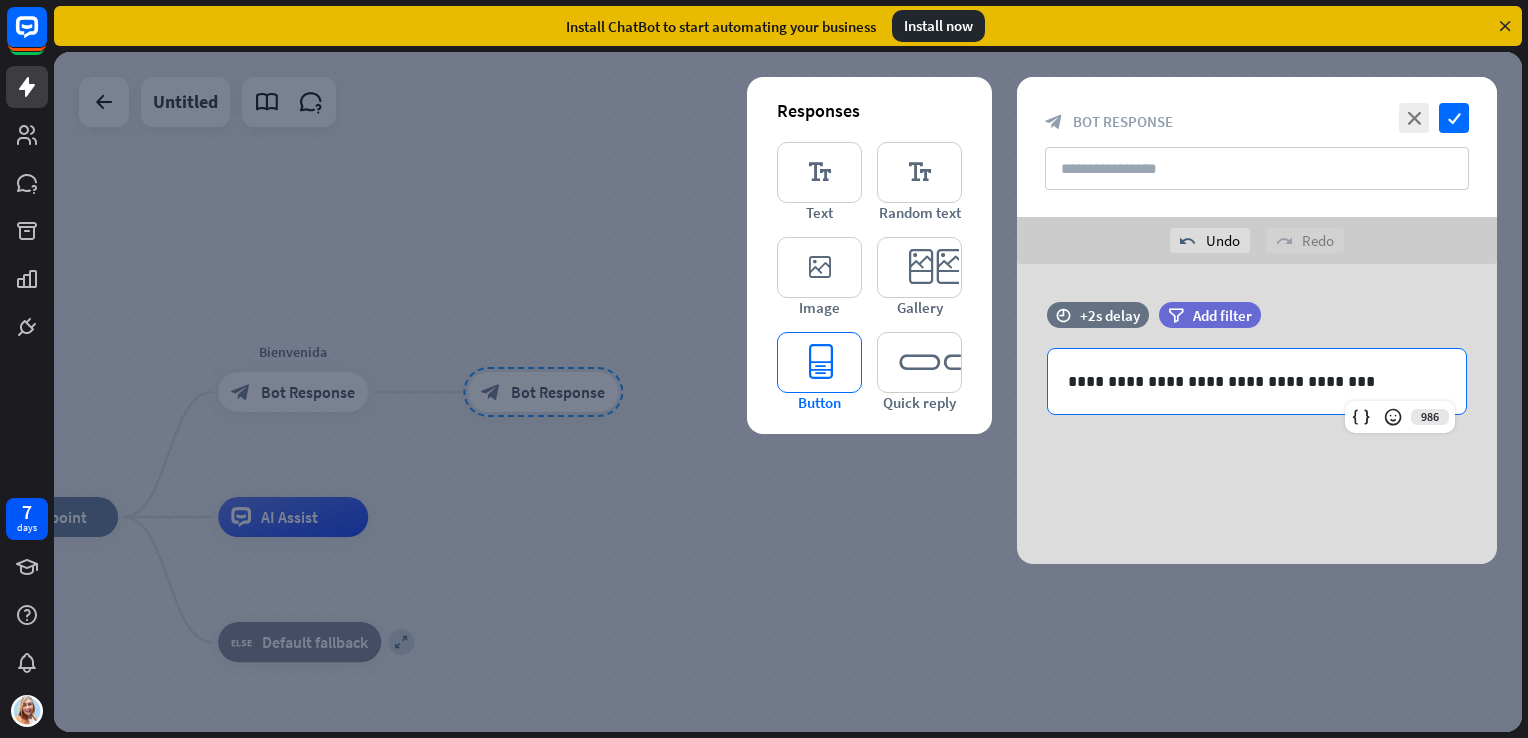 click on "editor_button" at bounding box center (819, 362) 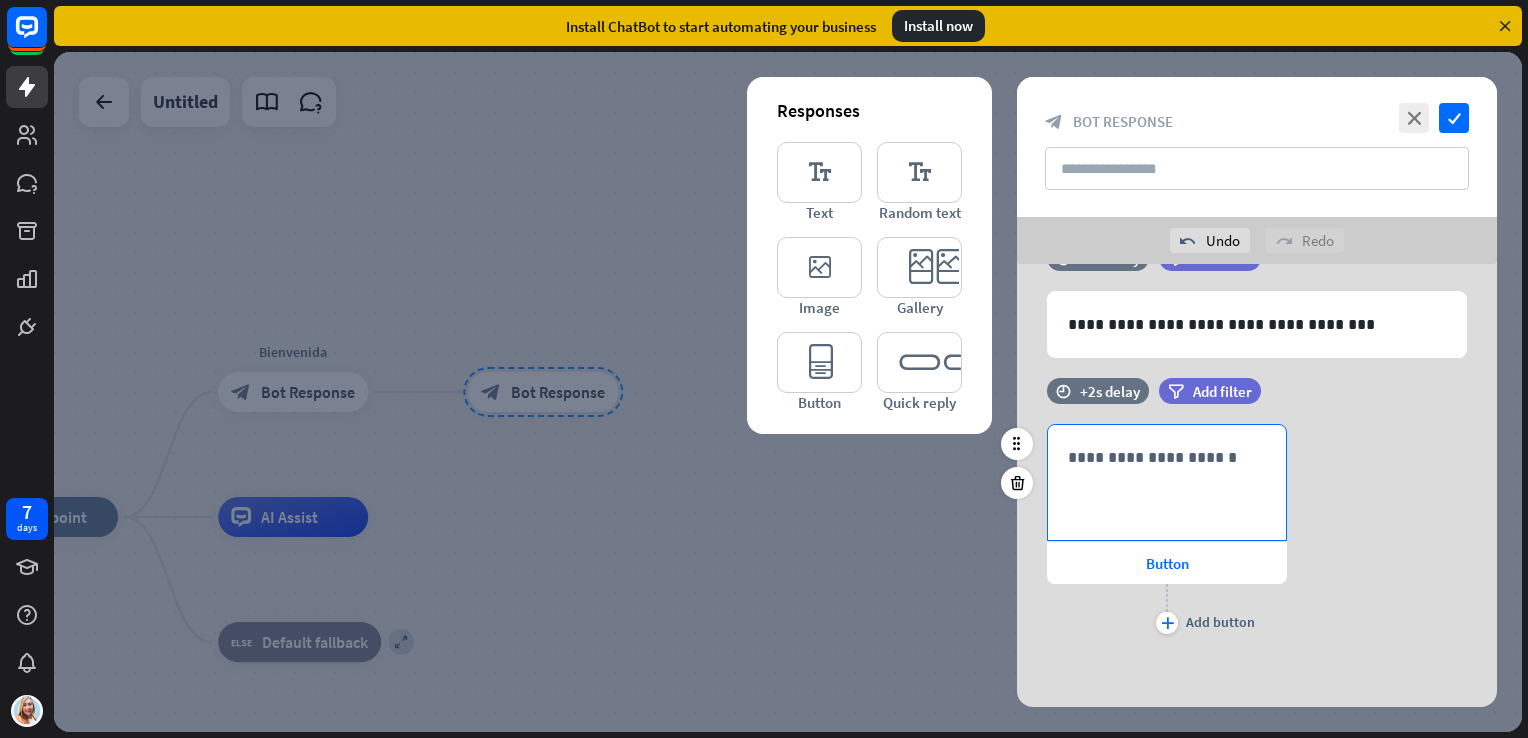scroll, scrollTop: 57, scrollLeft: 0, axis: vertical 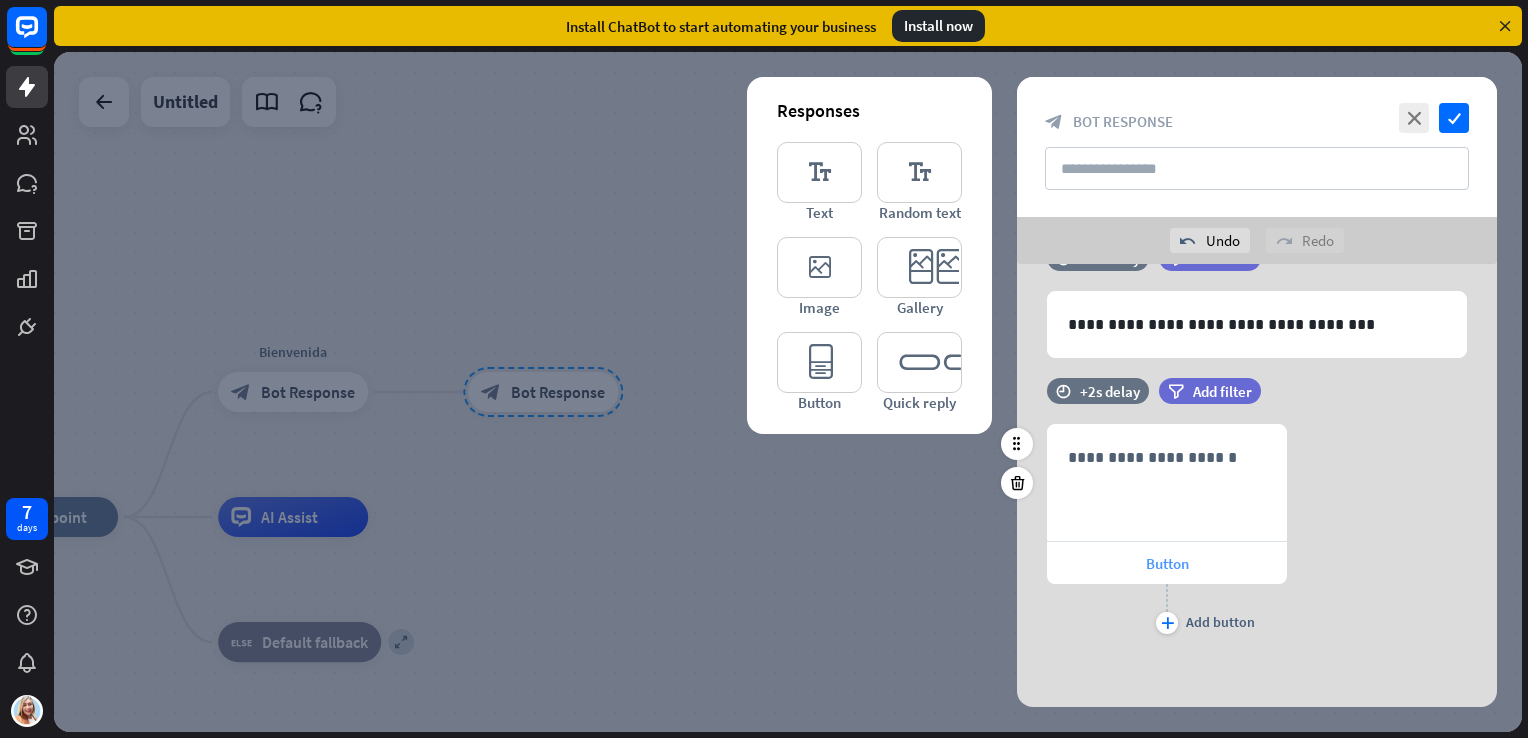 click on "Button" at bounding box center [1167, 563] 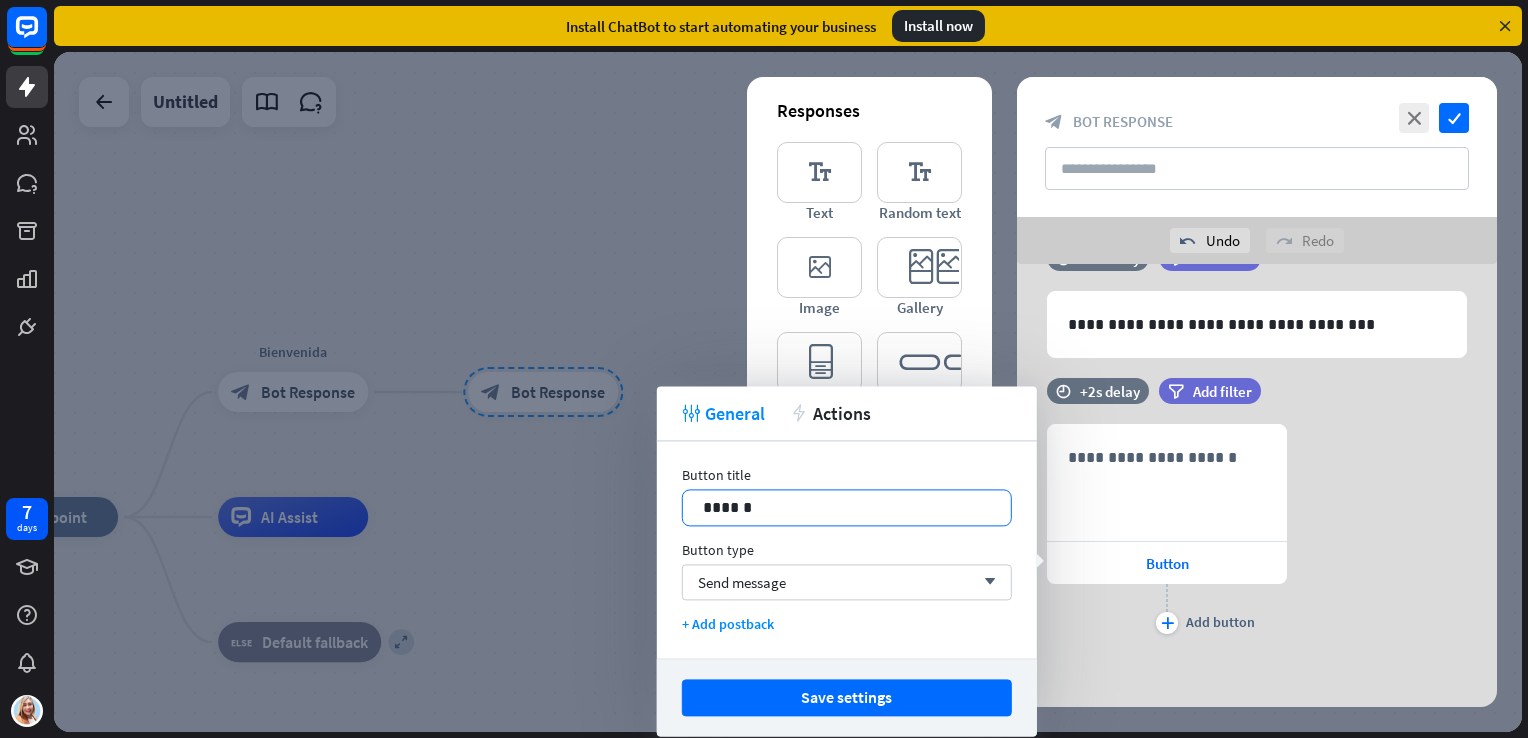 click on "******" at bounding box center [847, 507] 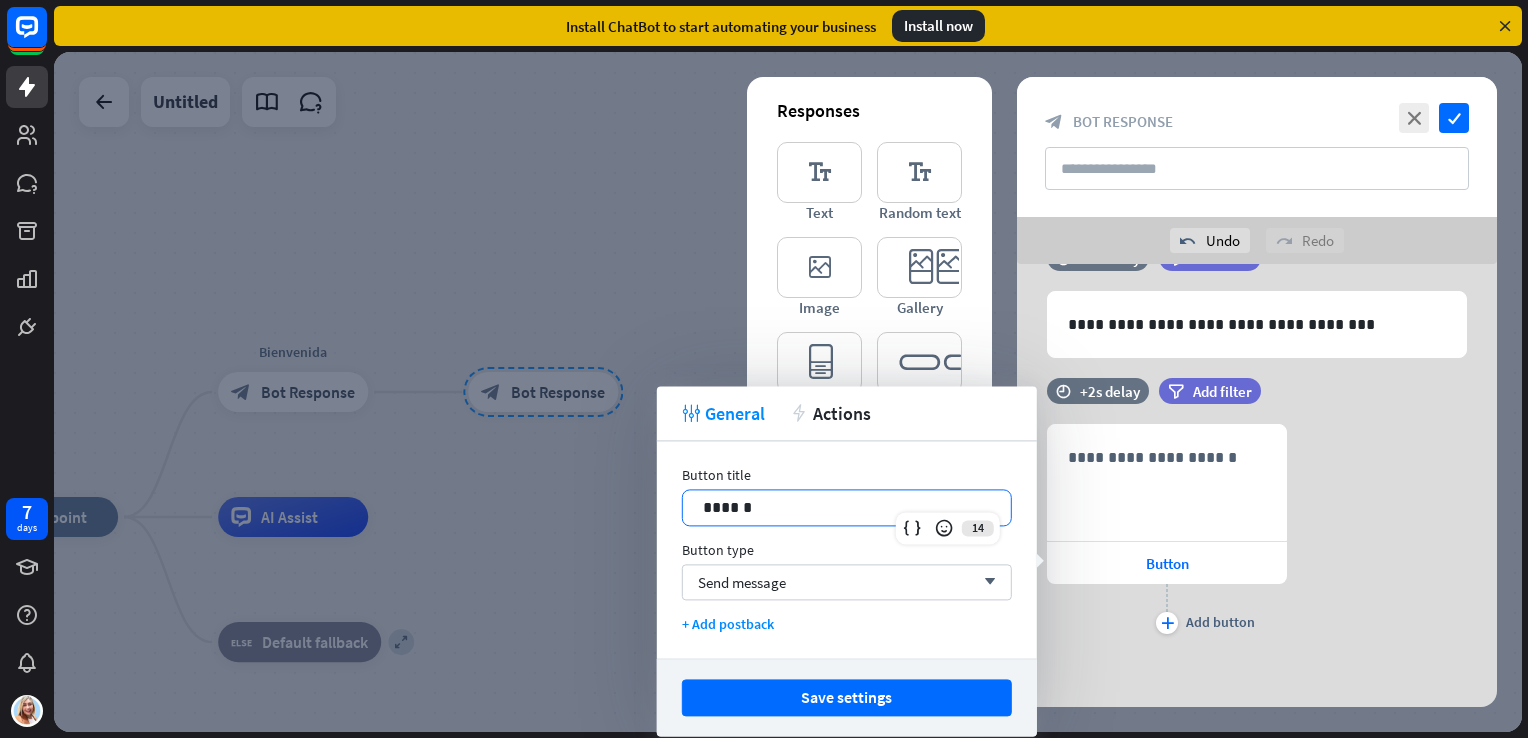 click on "******" at bounding box center (847, 507) 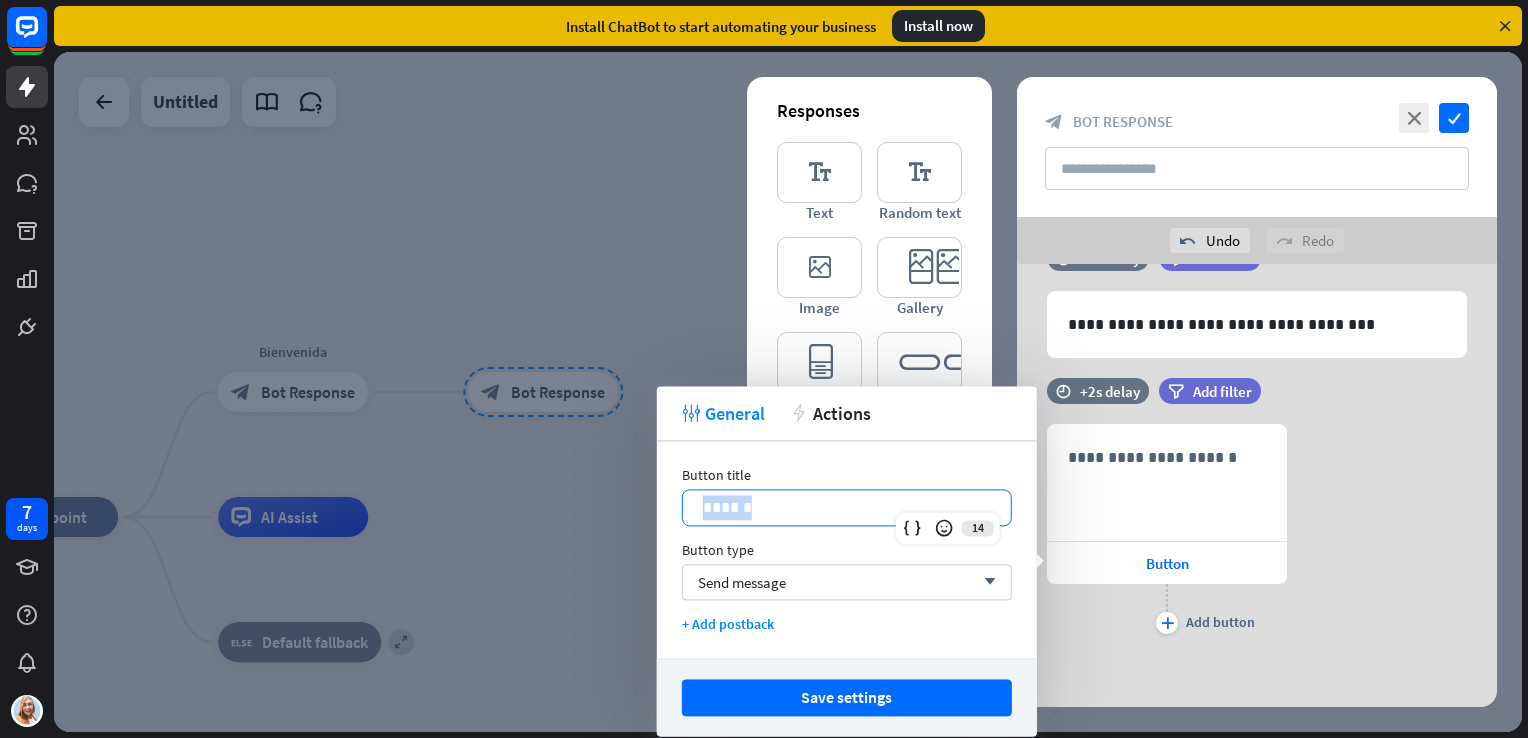 click on "******" at bounding box center (847, 507) 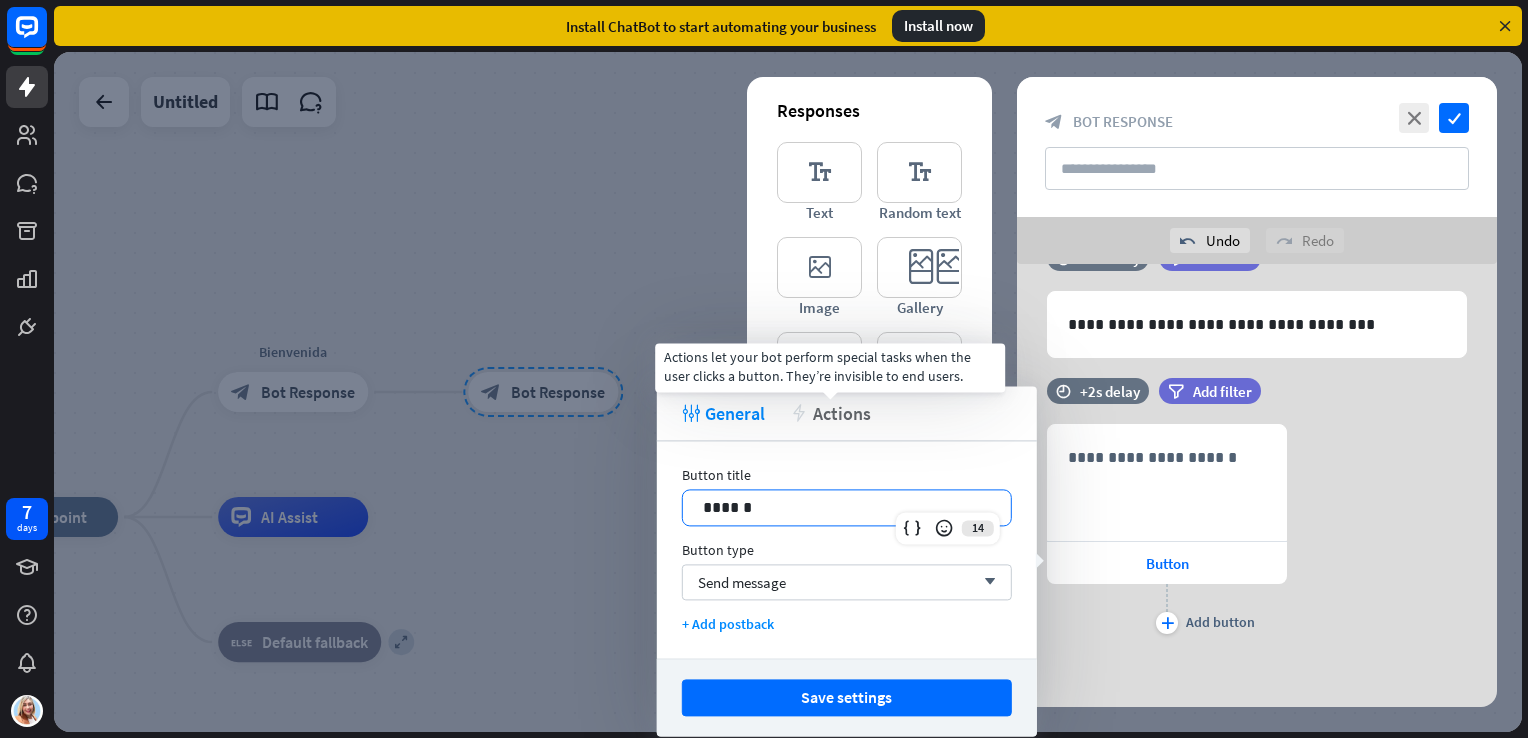 click on "Actions" at bounding box center [842, 413] 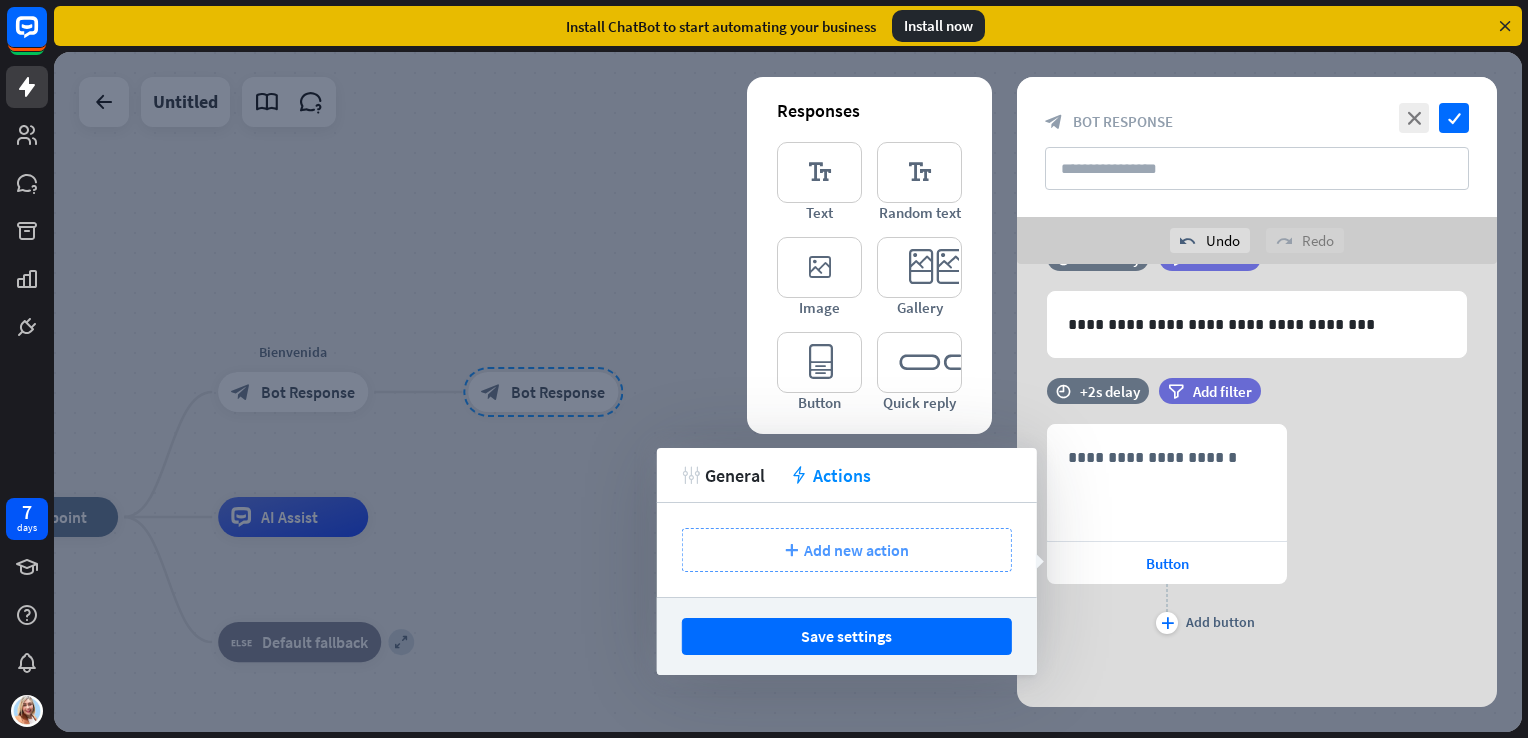 click on "Add new action" at bounding box center (856, 550) 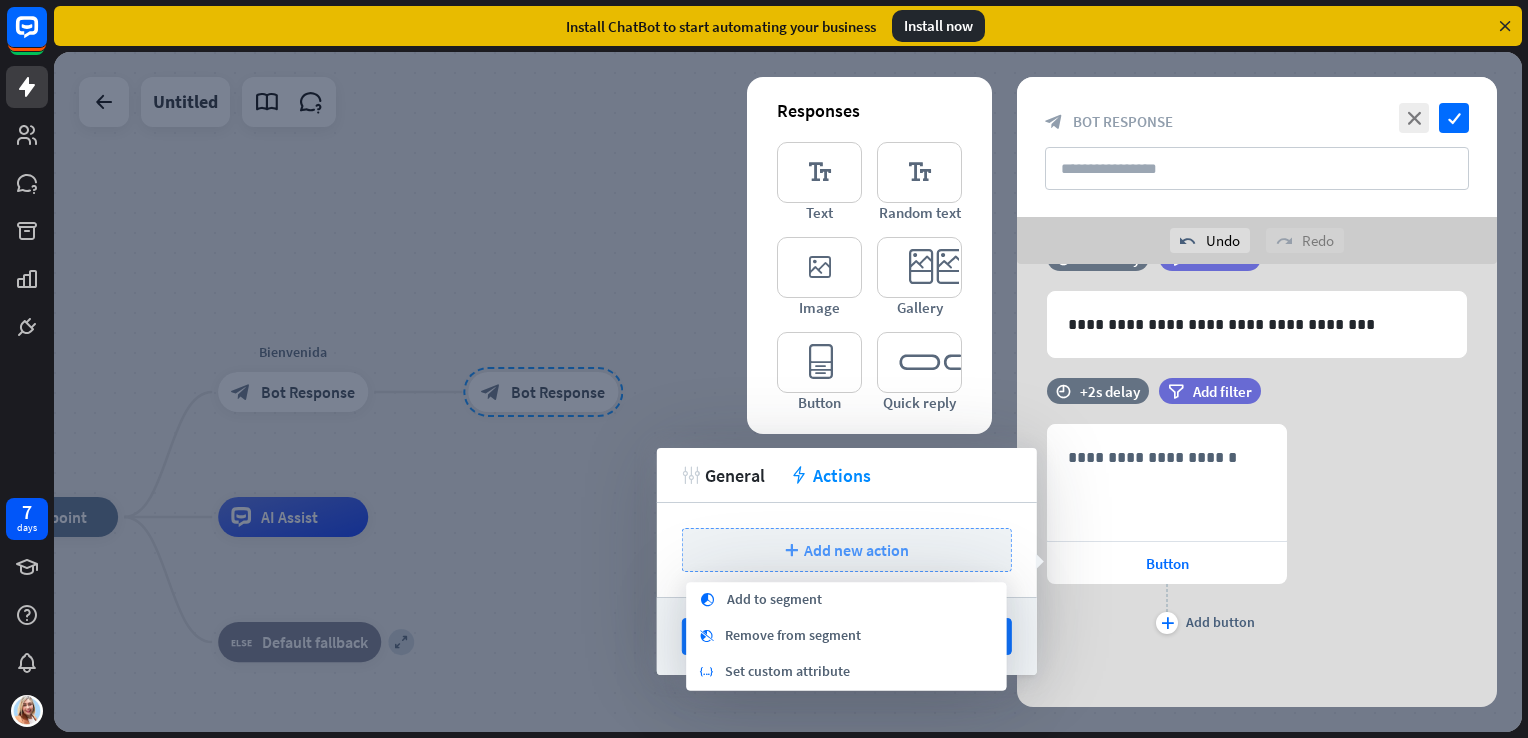 click on "Add new action" at bounding box center (856, 550) 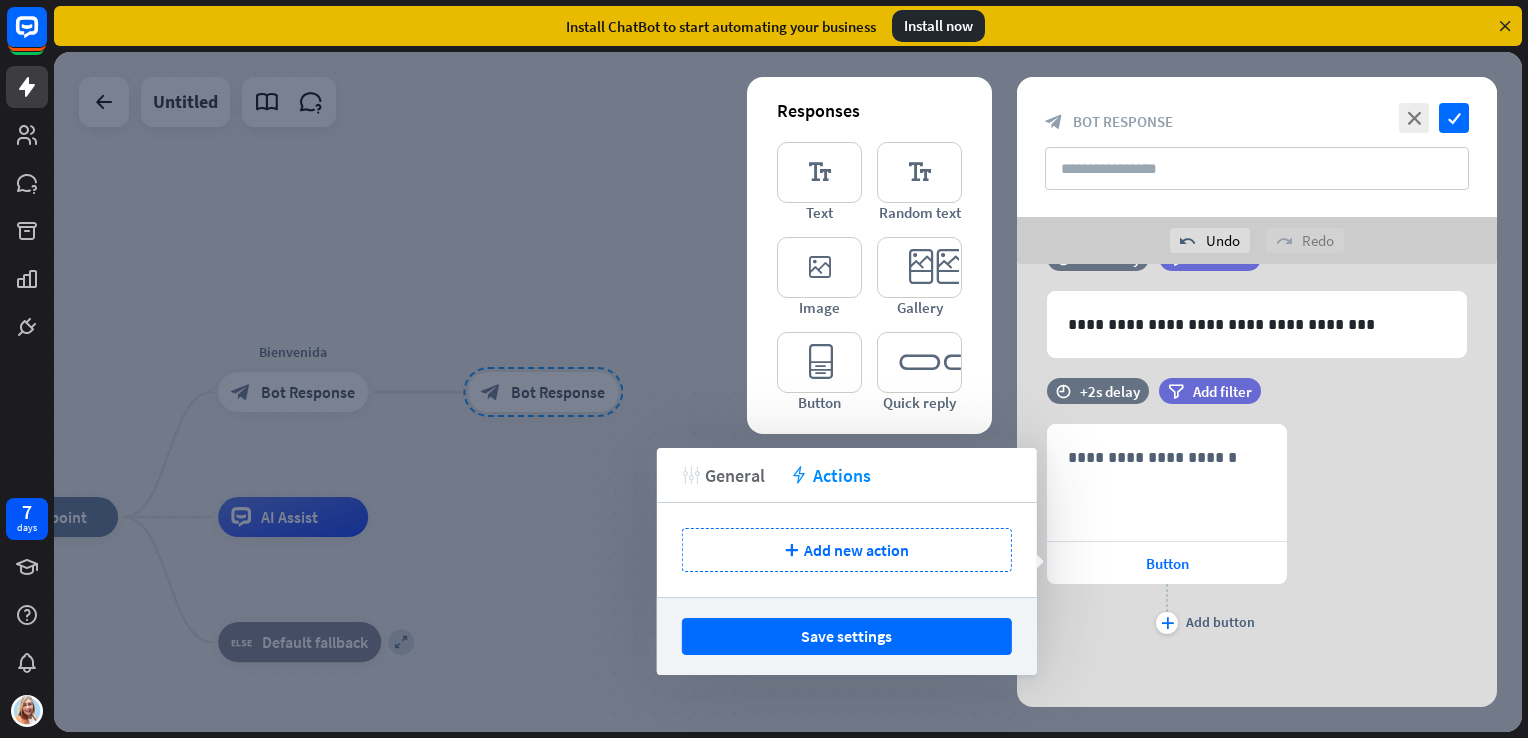 click on "General" at bounding box center (735, 475) 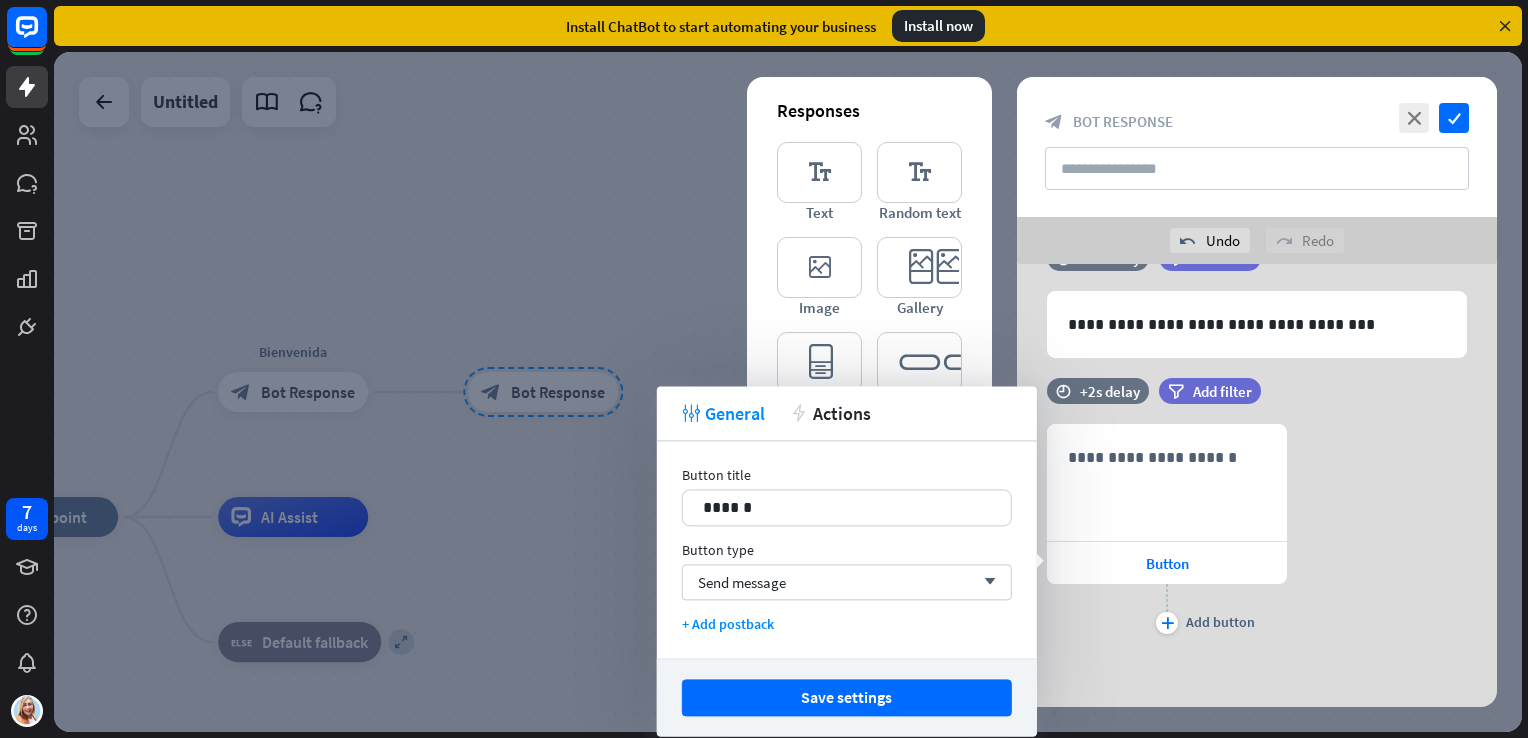 click on "Button title             14   ******   Button type     Send message
arrow_down
+ Add postback" at bounding box center [847, 549] 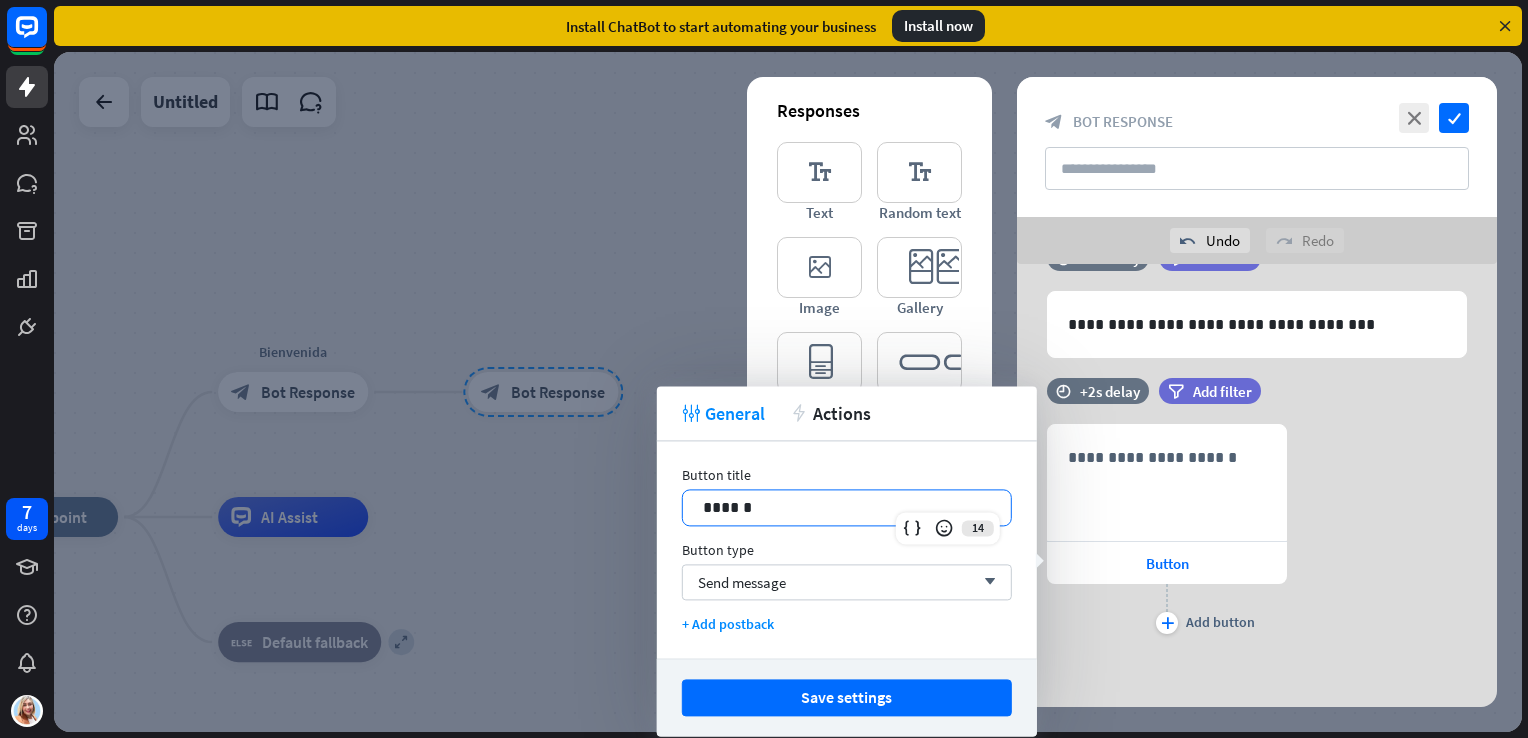 click on "******" at bounding box center [847, 507] 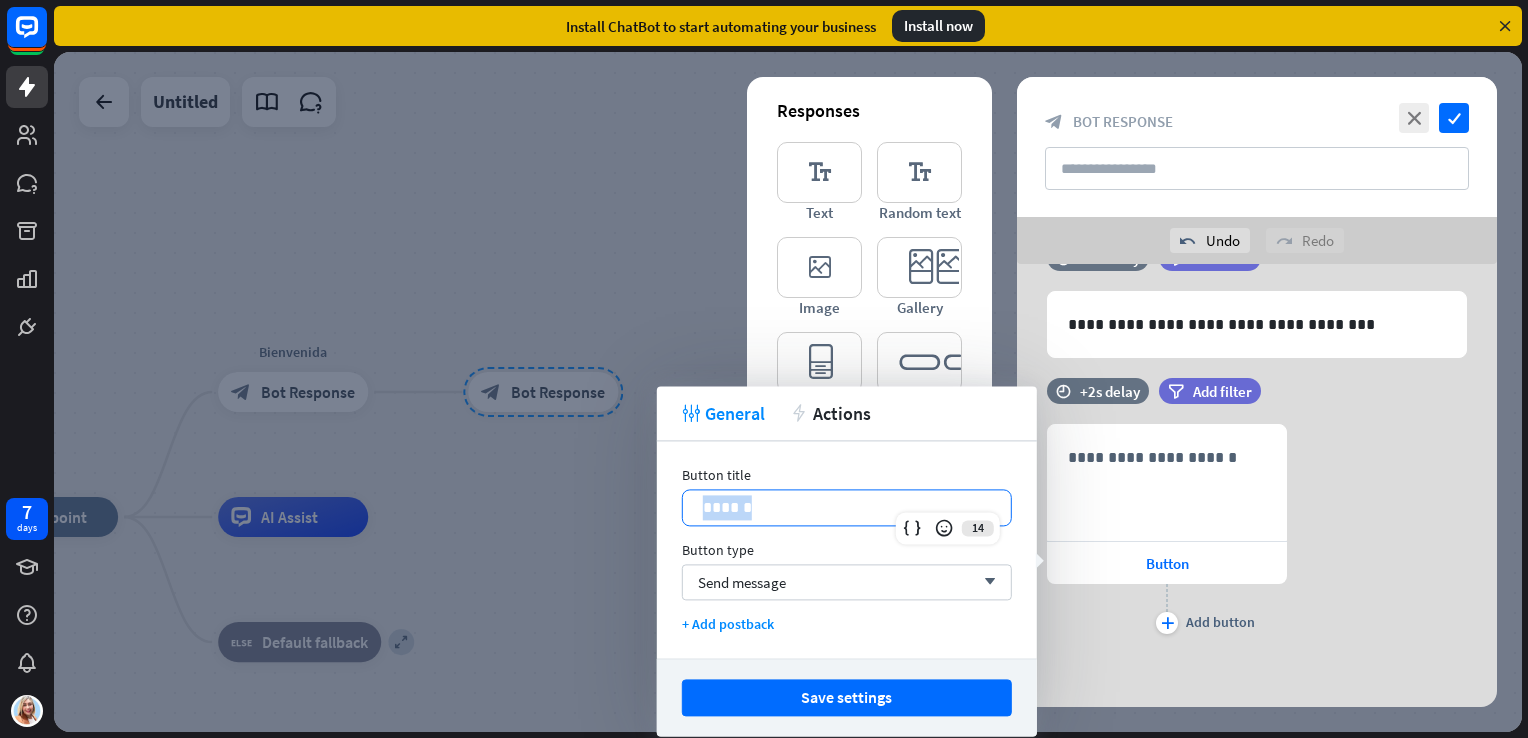 click on "******" at bounding box center [847, 507] 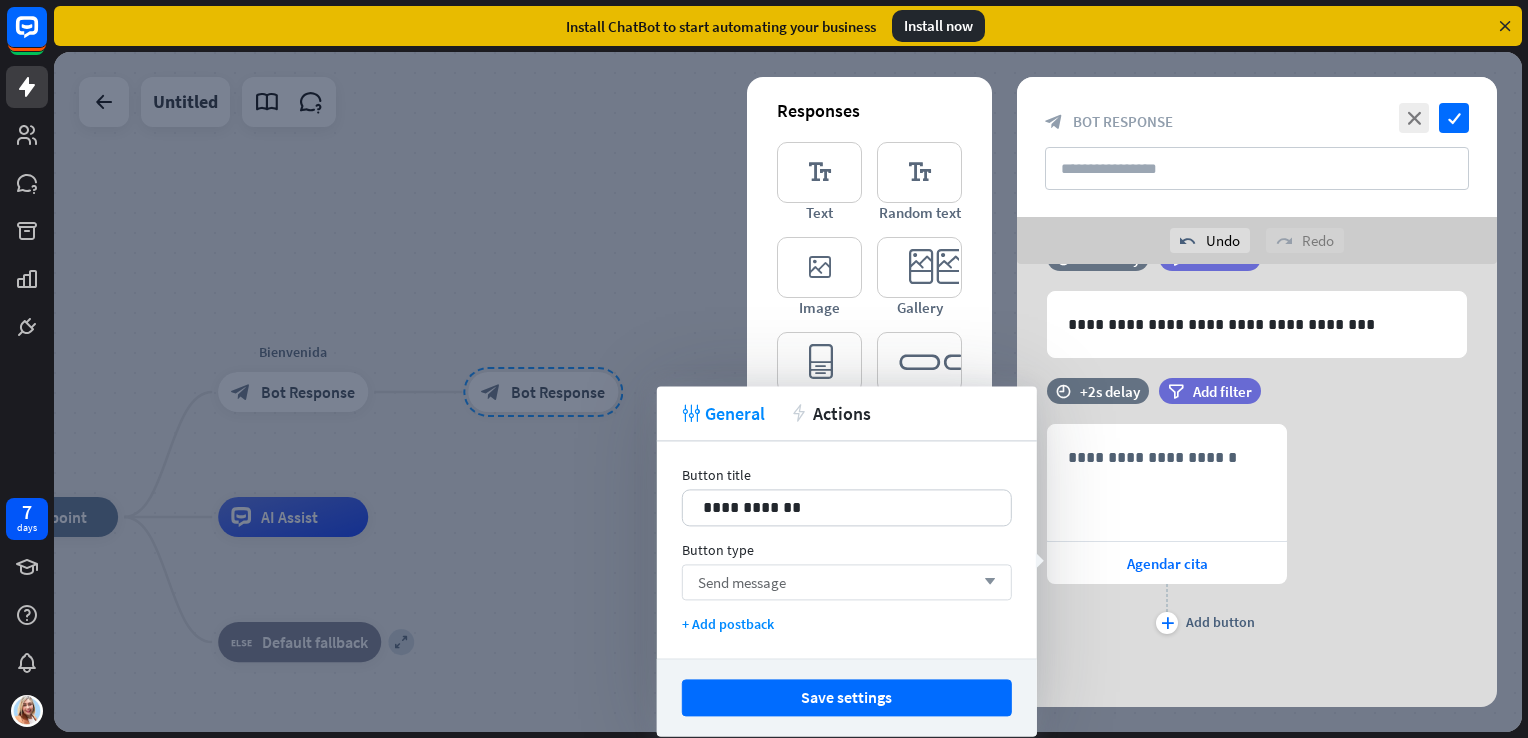 click on "Send message" at bounding box center (742, 582) 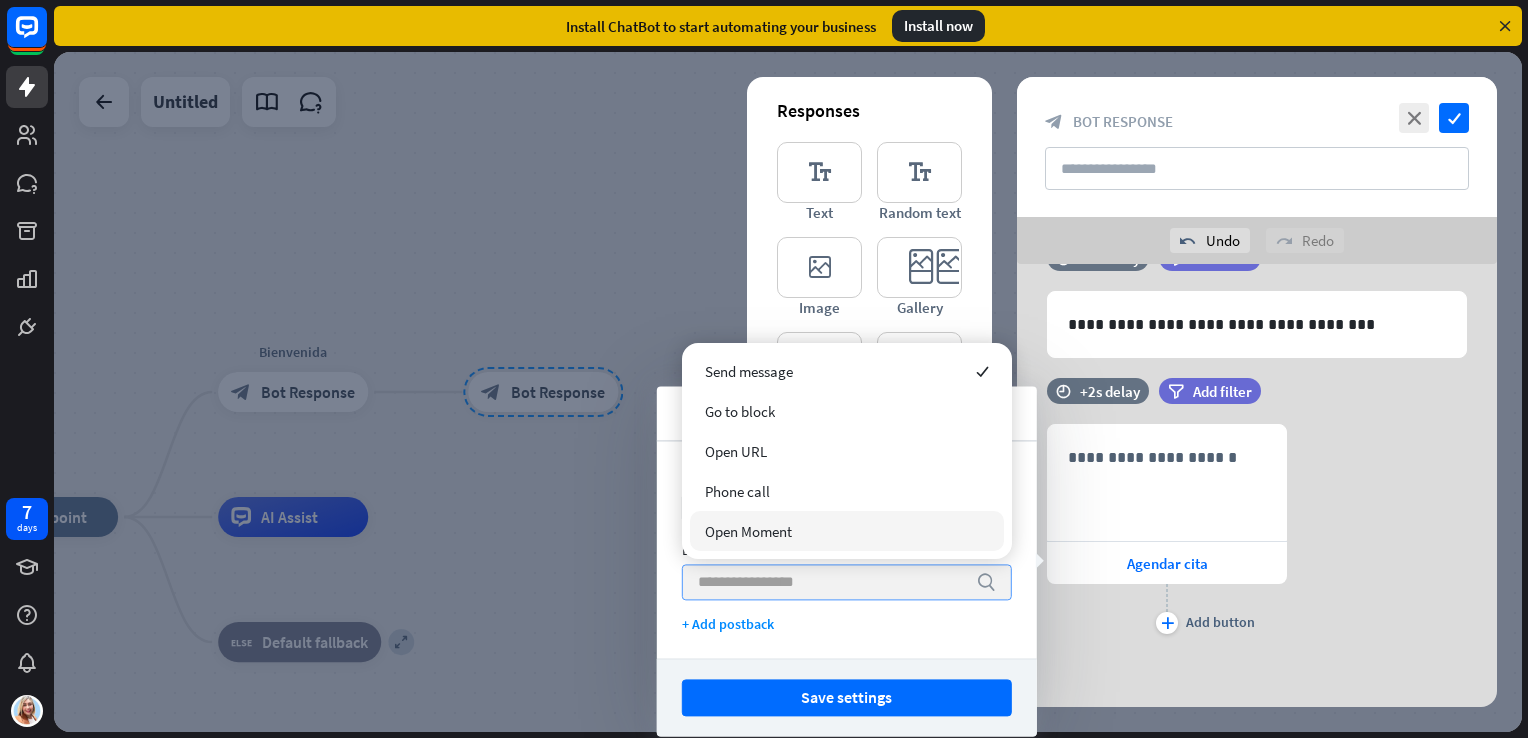click at bounding box center (832, 582) 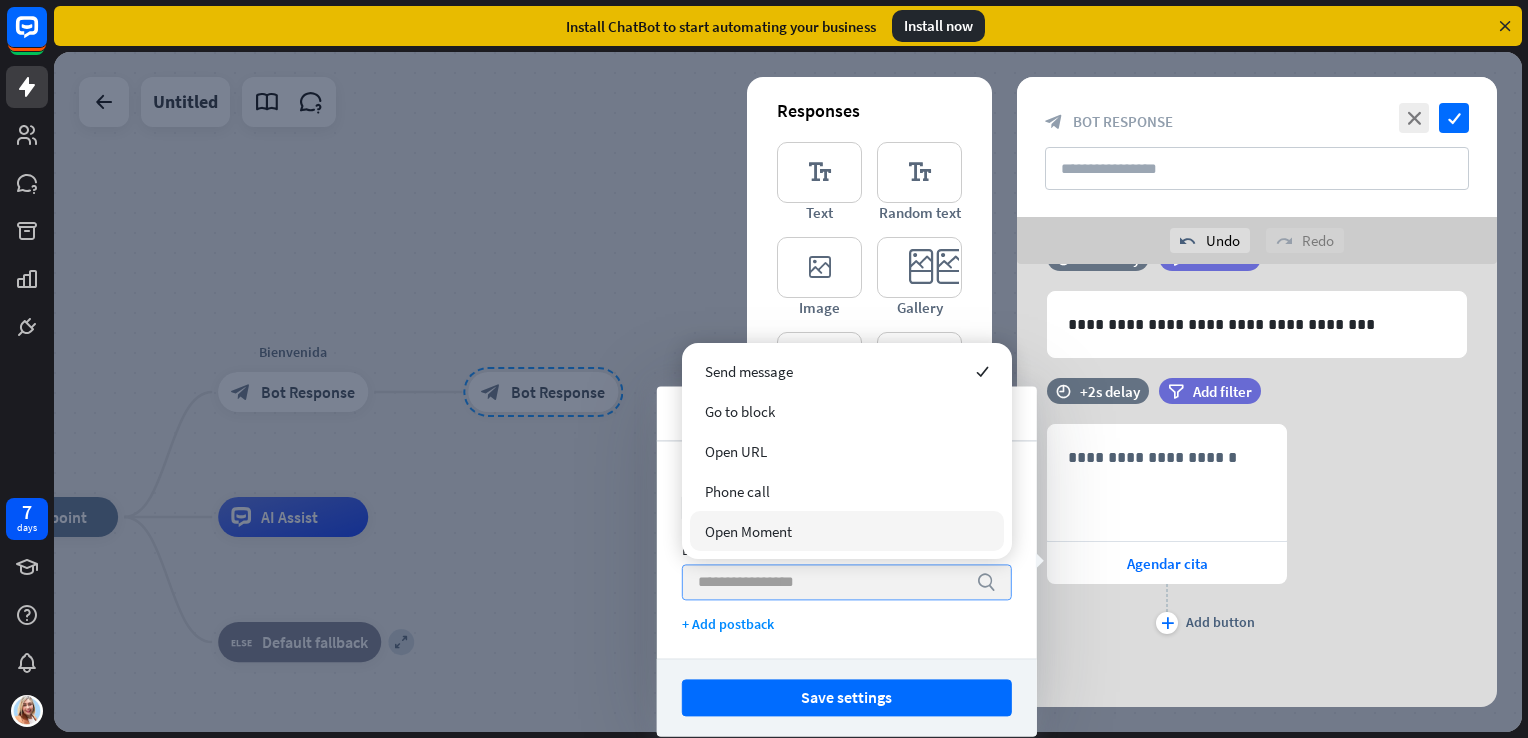 type on "*" 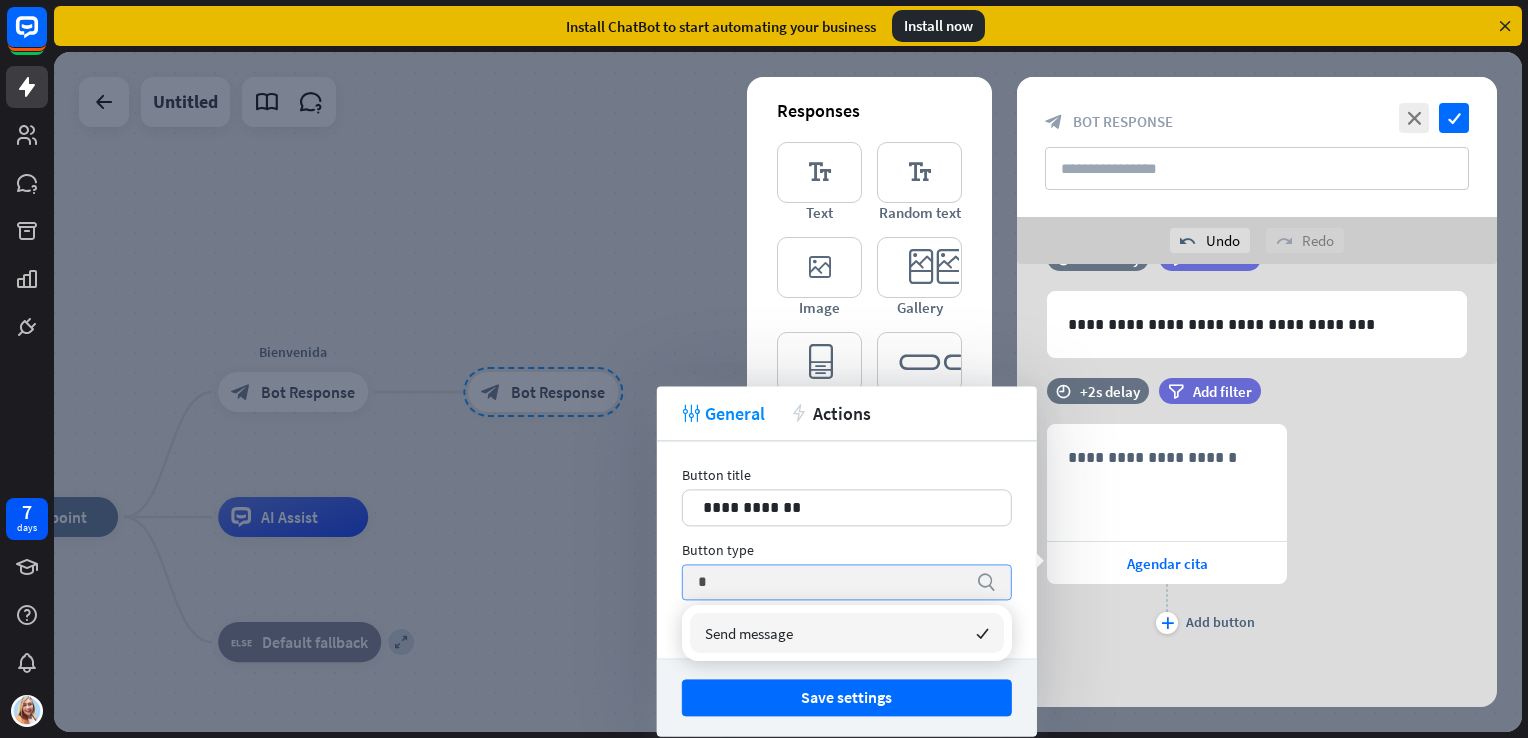 type 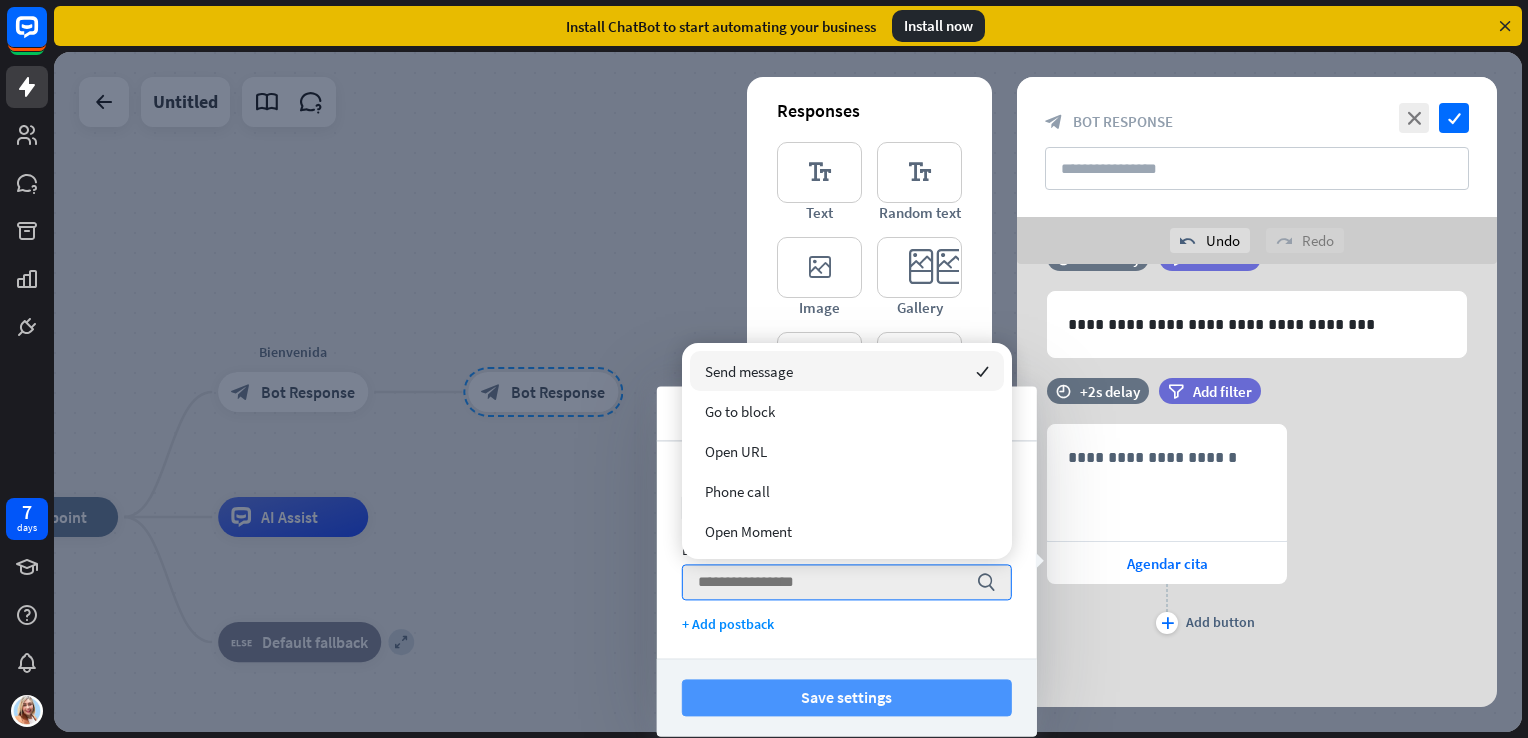 click on "Save settings" at bounding box center [847, 697] 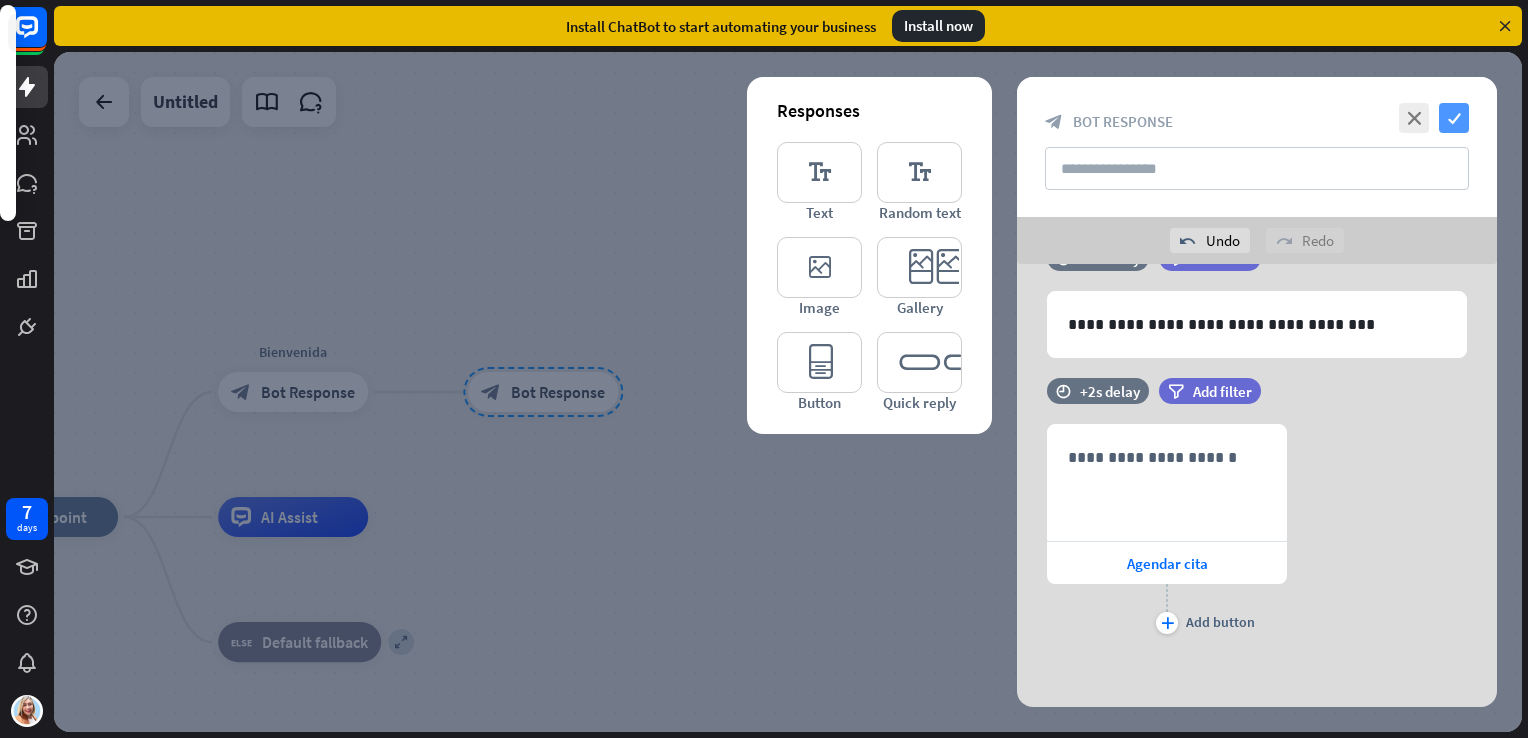 click on "check" at bounding box center (1454, 118) 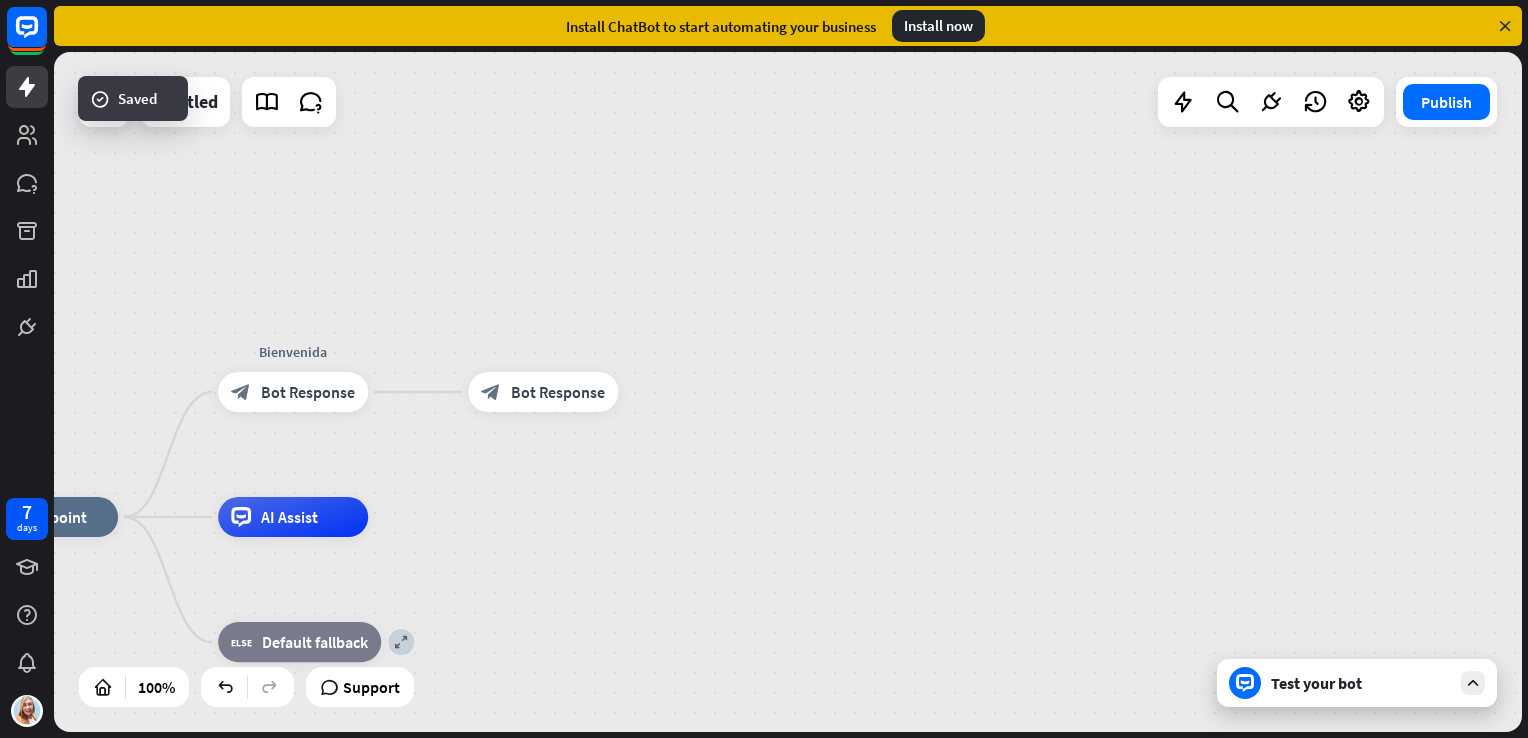 click on "Test your bot" at bounding box center [1357, 683] 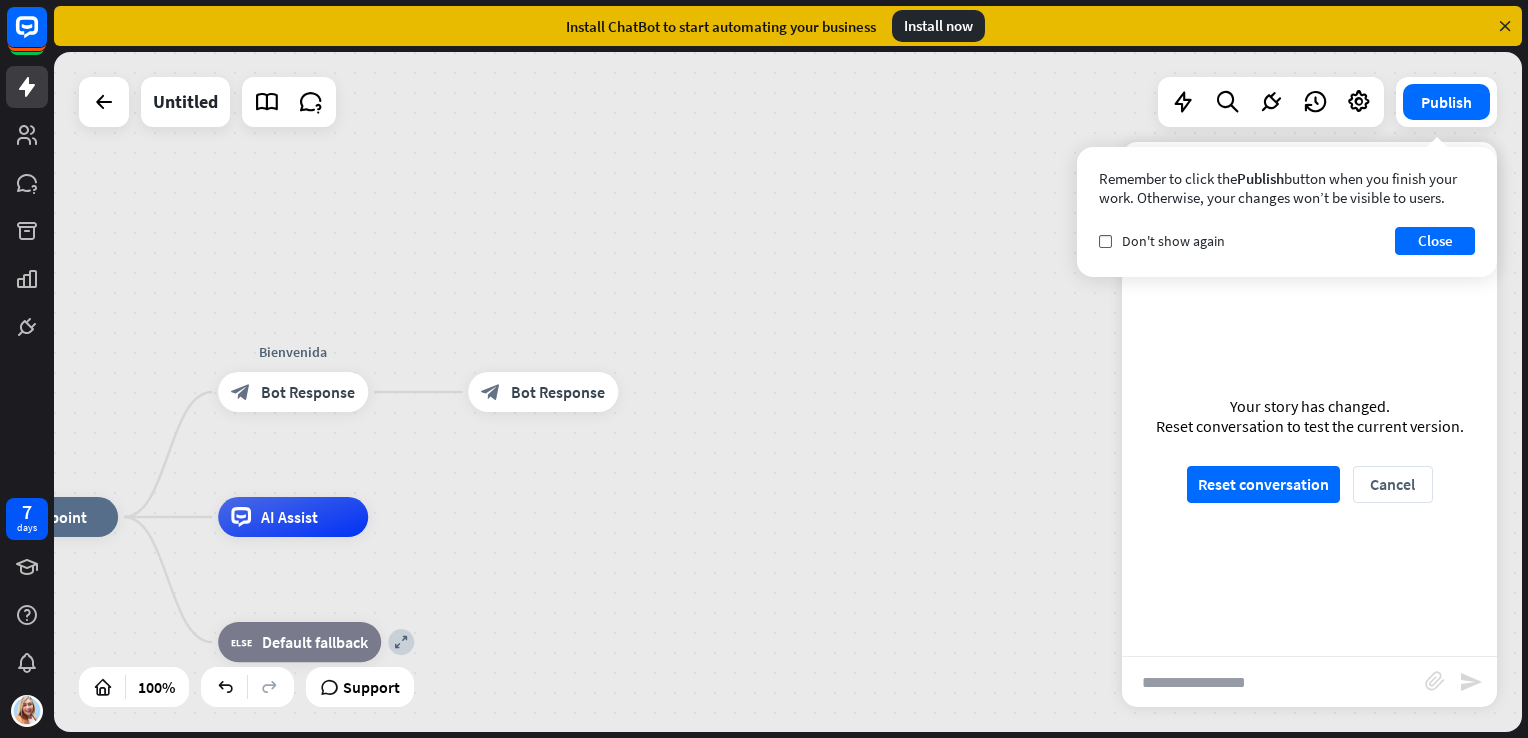 click on "Your story has changed.
Reset conversation to test the current version.
Reset conversation
Cancel" at bounding box center [1309, 449] 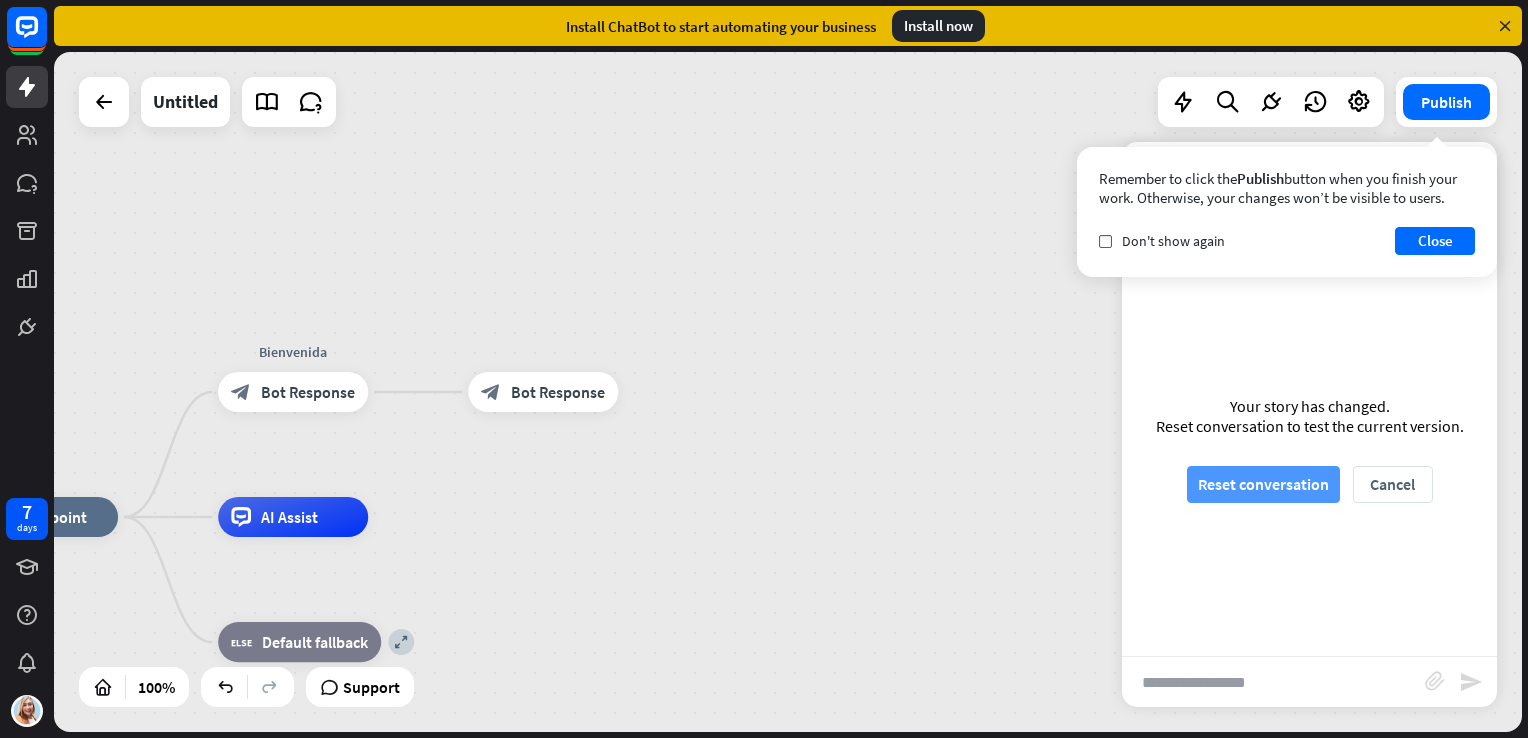 click on "Reset conversation" at bounding box center (1263, 484) 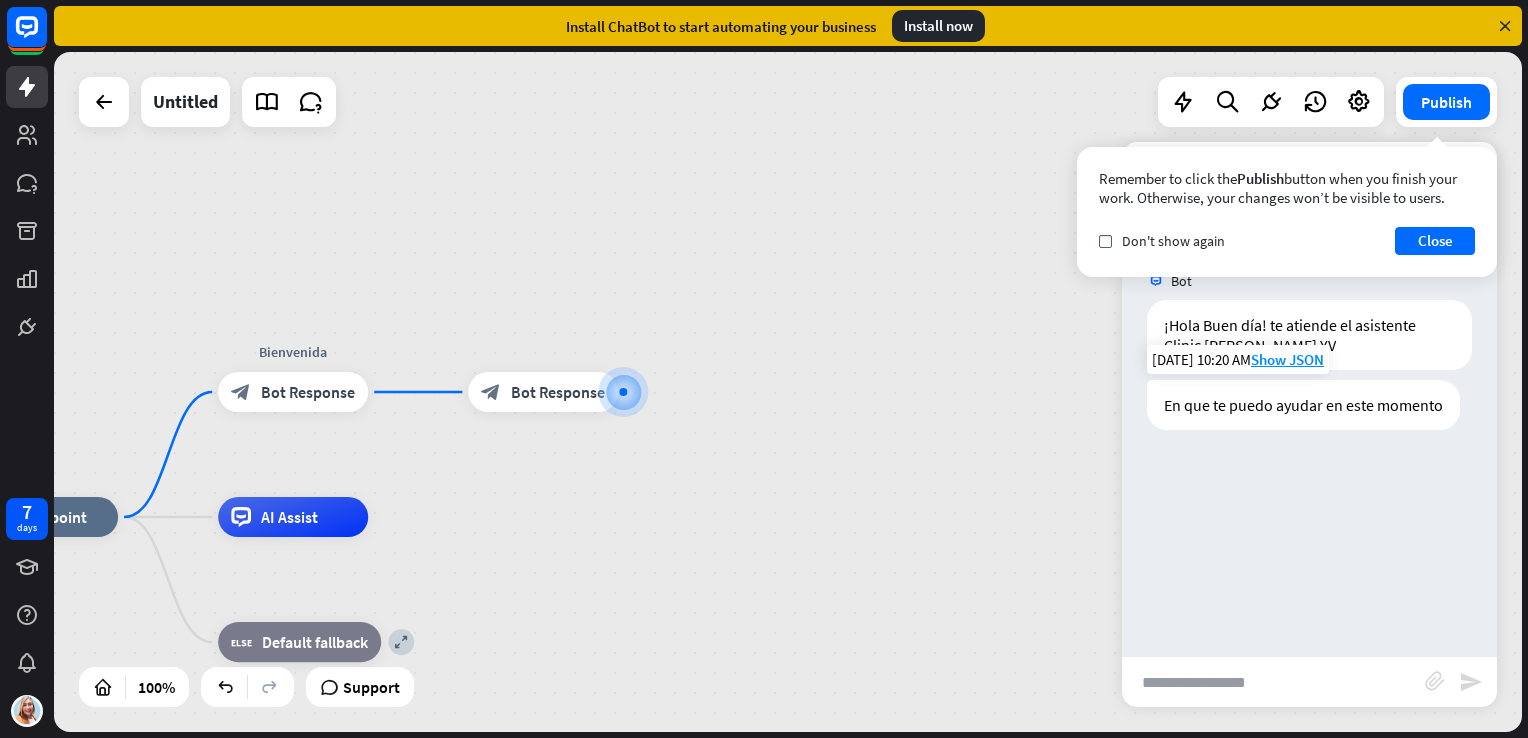 click on "En que te puedo ayudar en este momento" at bounding box center [1303, 405] 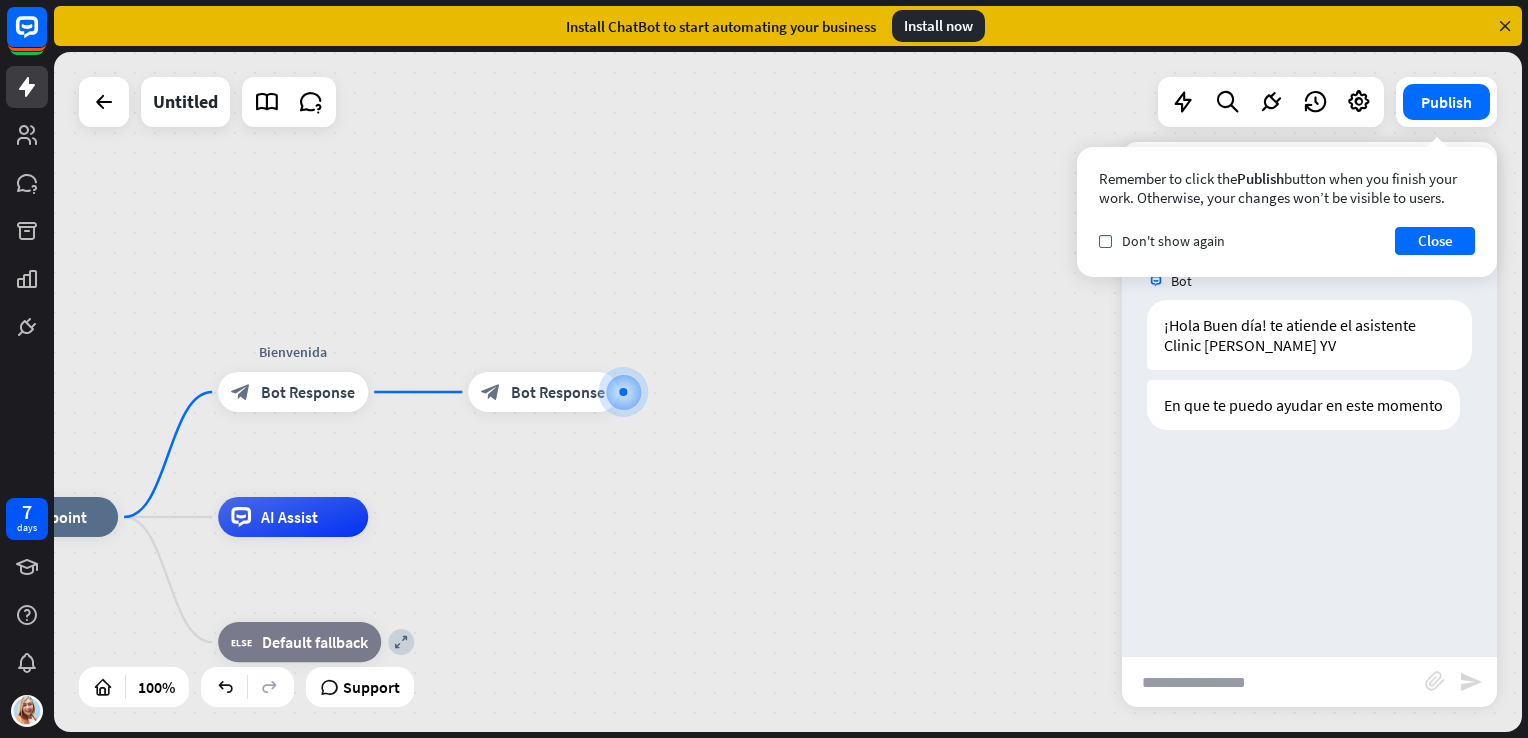 click on "Bot
¡Hola Buen día! te atiende el asistente Clinic [PERSON_NAME] YV
[DATE] 10:20 AM
Show JSON
En que te puedo ayudar en este momento
[DATE] 10:20 AM
Show JSON" at bounding box center [1309, 449] 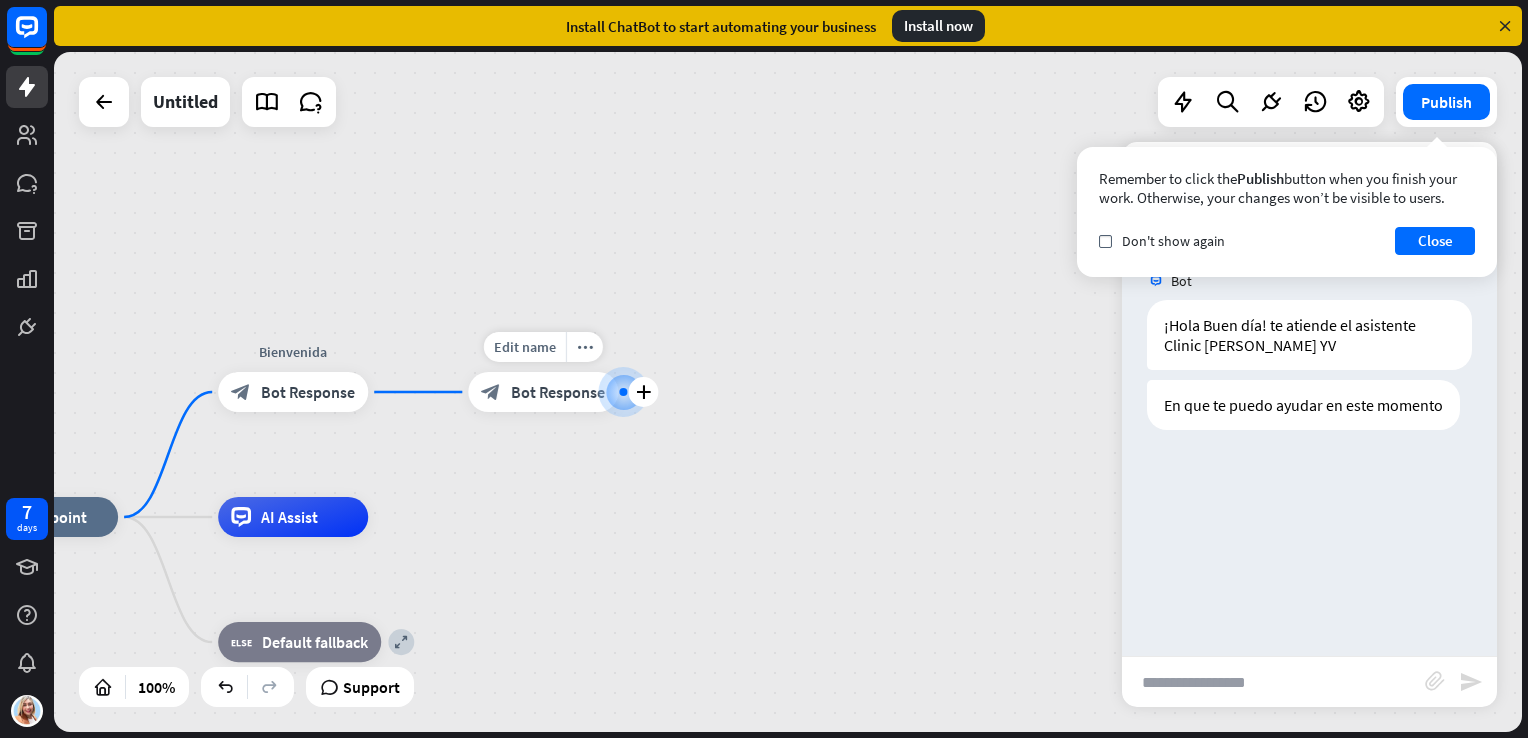 click at bounding box center [623, 392] 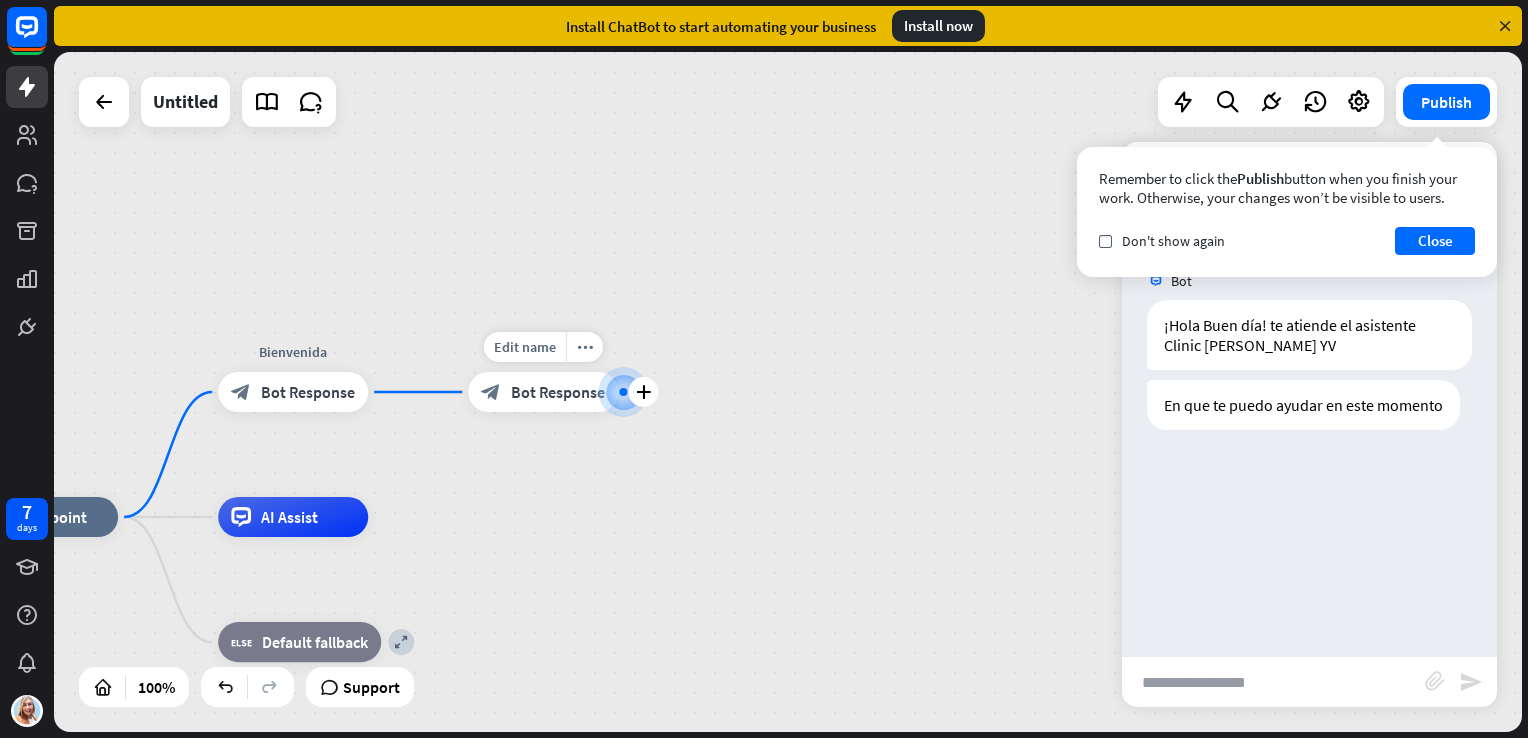 click on "Bot Response" at bounding box center [558, 392] 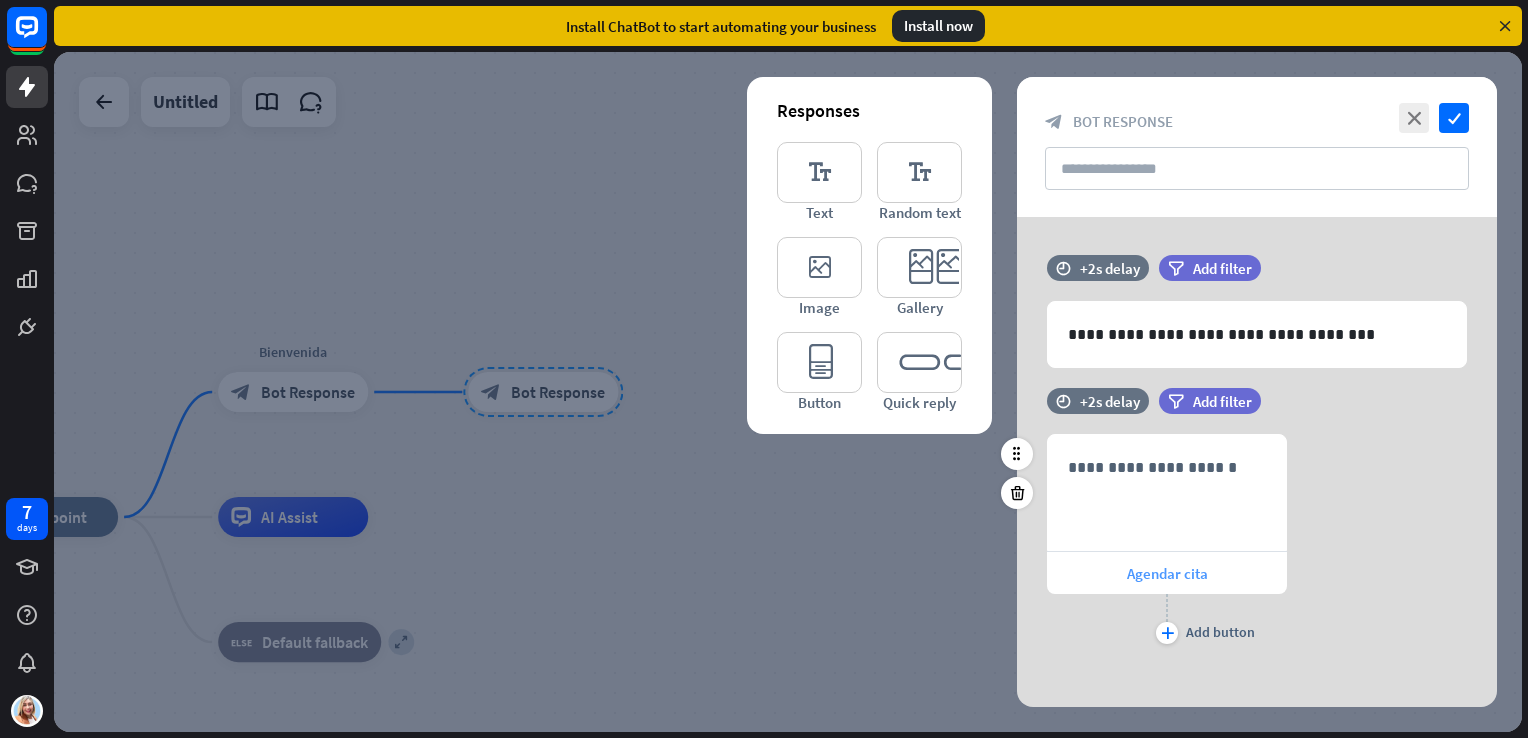 click on "Agendar cita" at bounding box center [1167, 573] 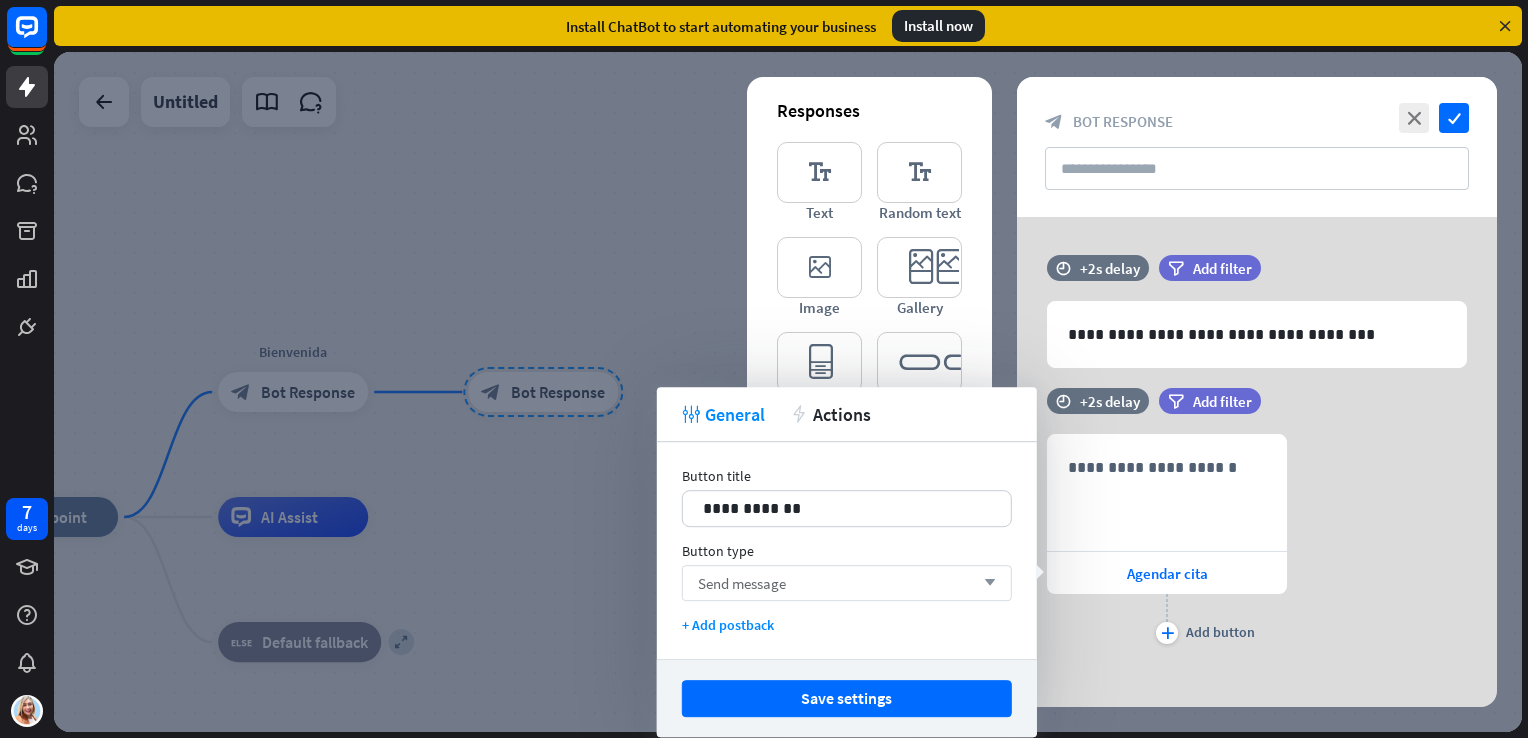 click on "Send message
arrow_down" at bounding box center [847, 583] 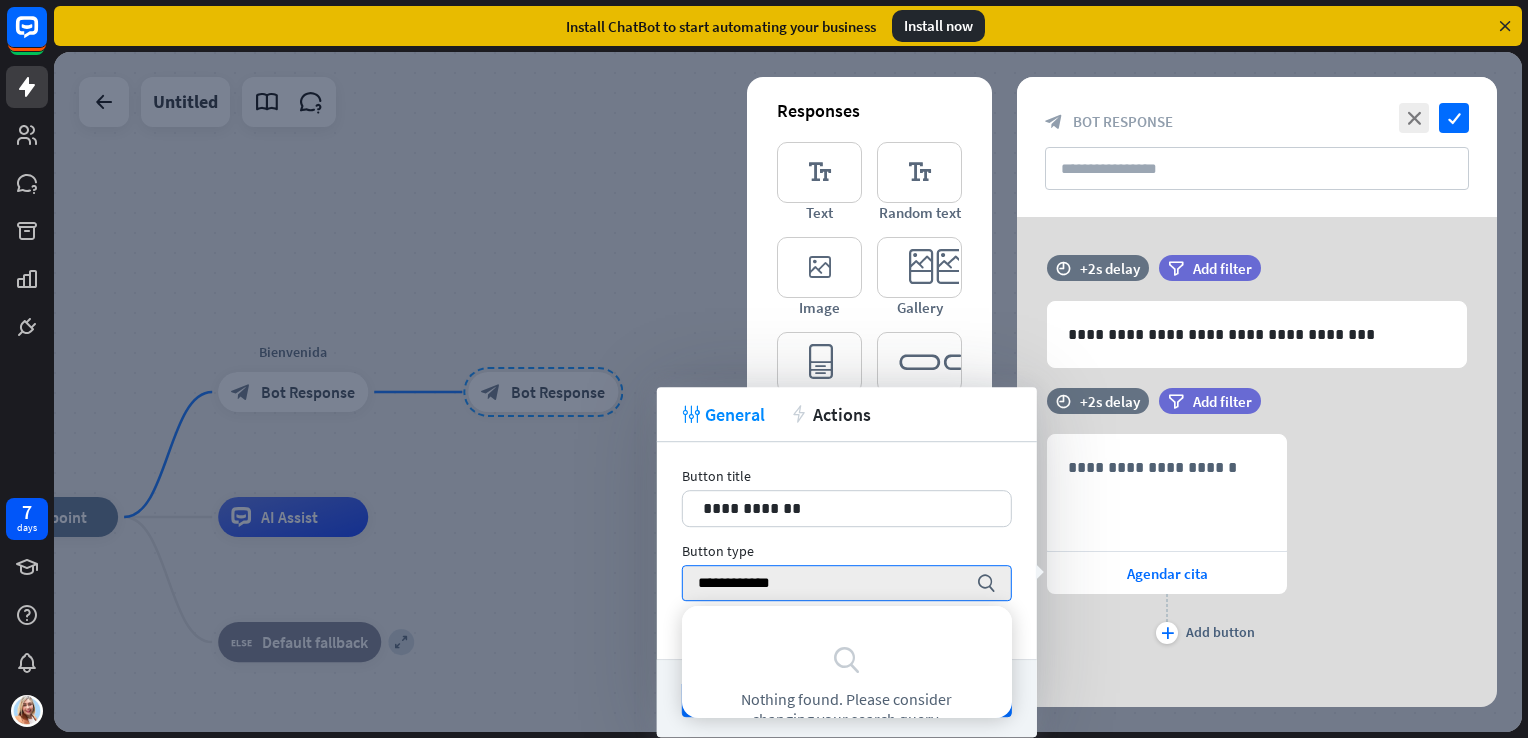type on "**********" 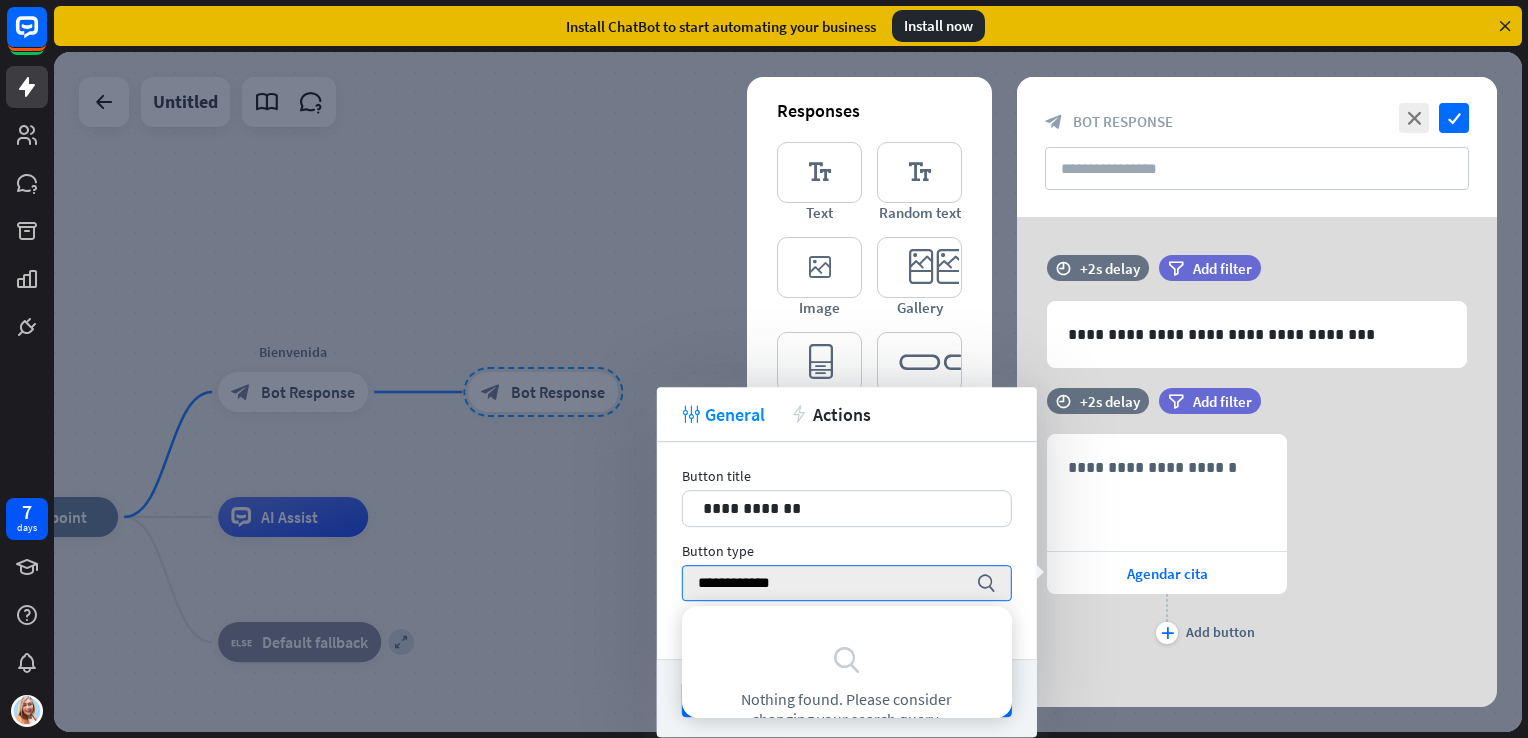 click on "Button title" at bounding box center [847, 476] 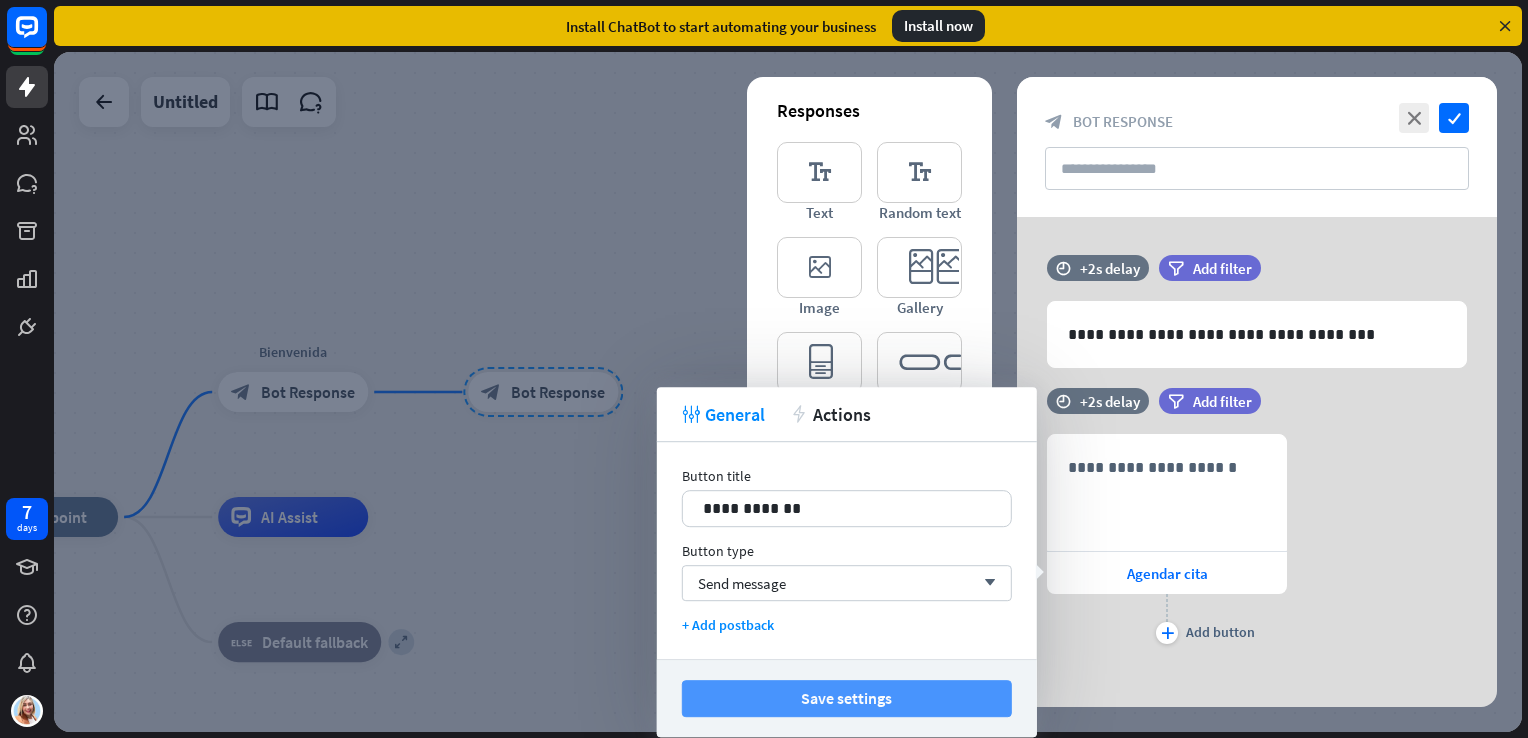 click on "Save settings" at bounding box center [847, 698] 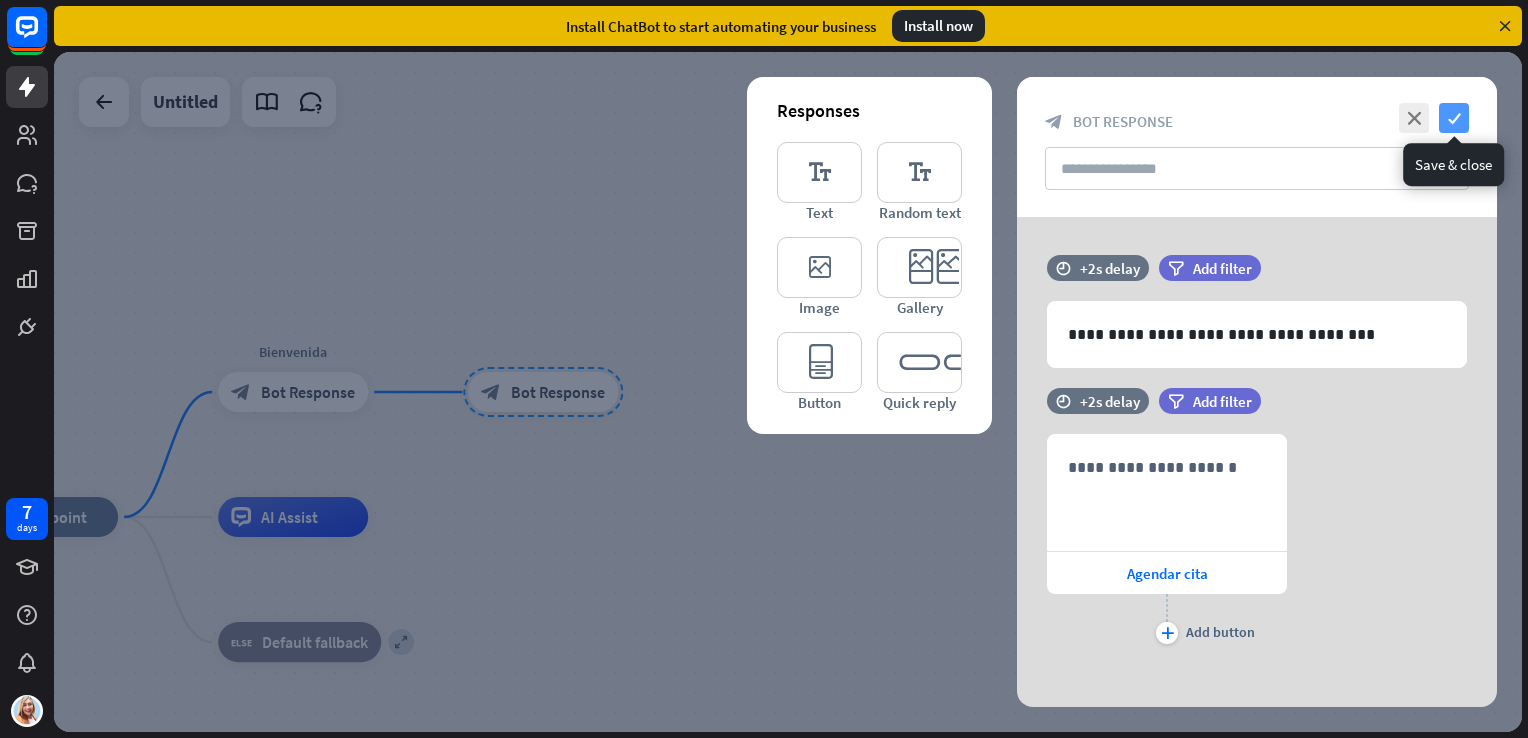click on "check" at bounding box center (1454, 118) 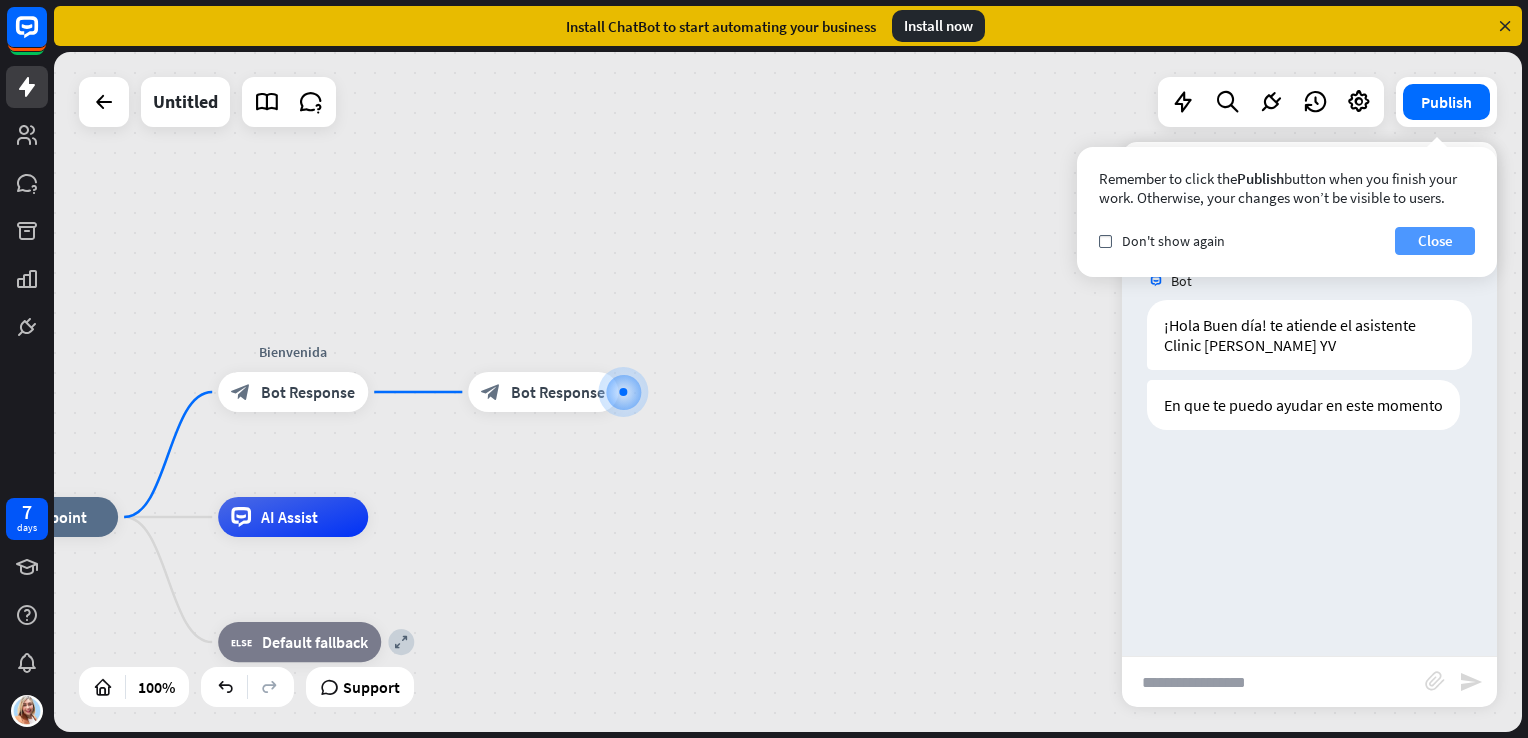 click on "Close" at bounding box center (1435, 241) 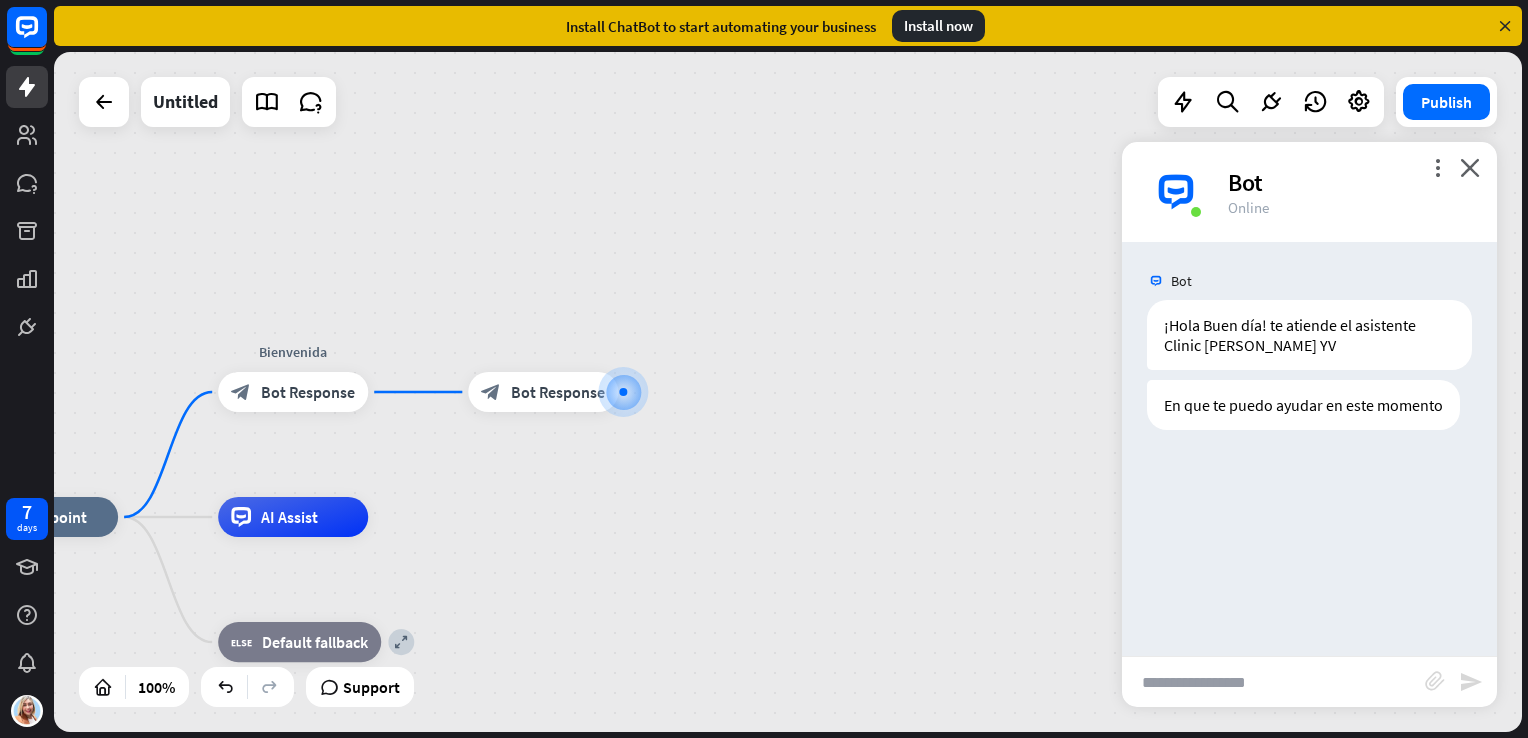 click on "Bot" at bounding box center [1350, 182] 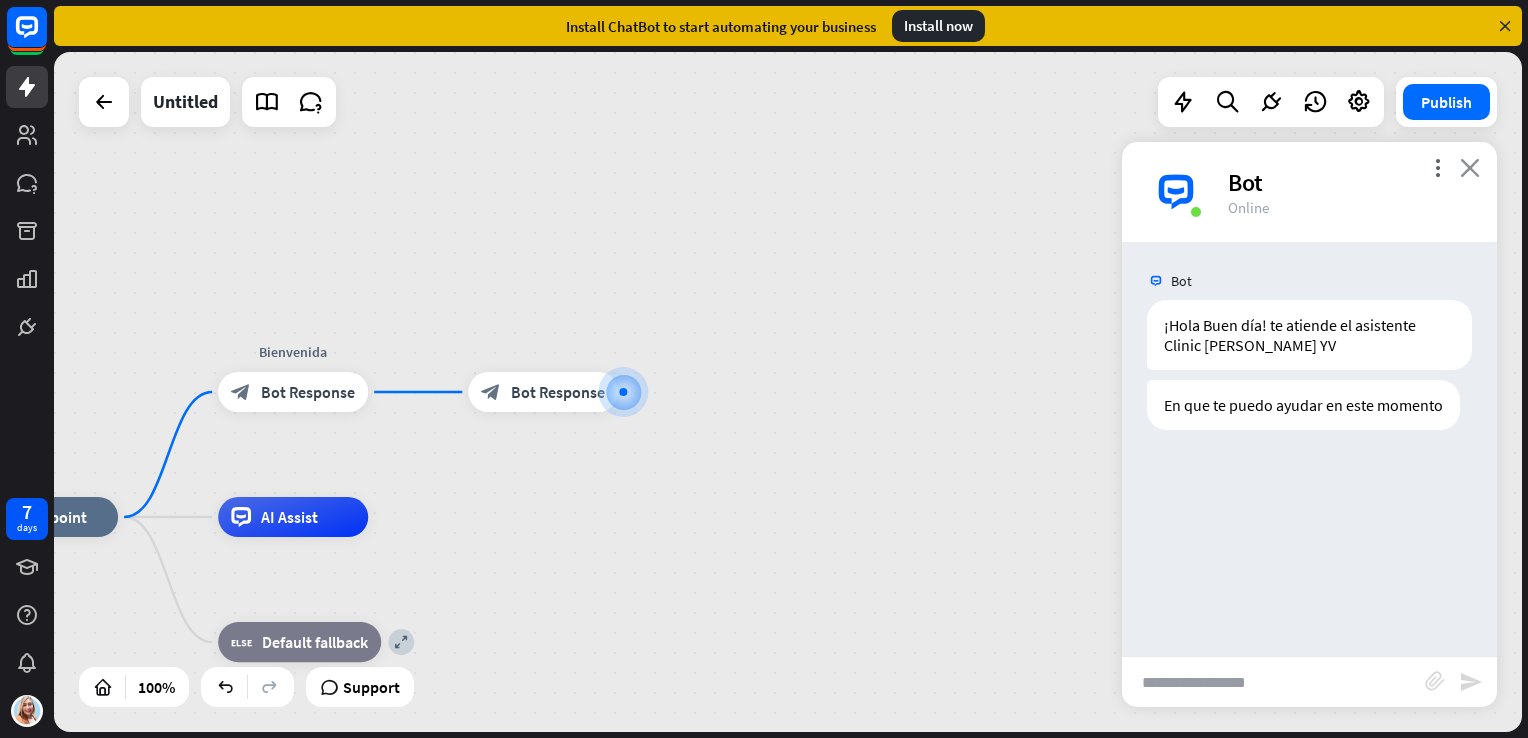 click on "close" at bounding box center (1470, 167) 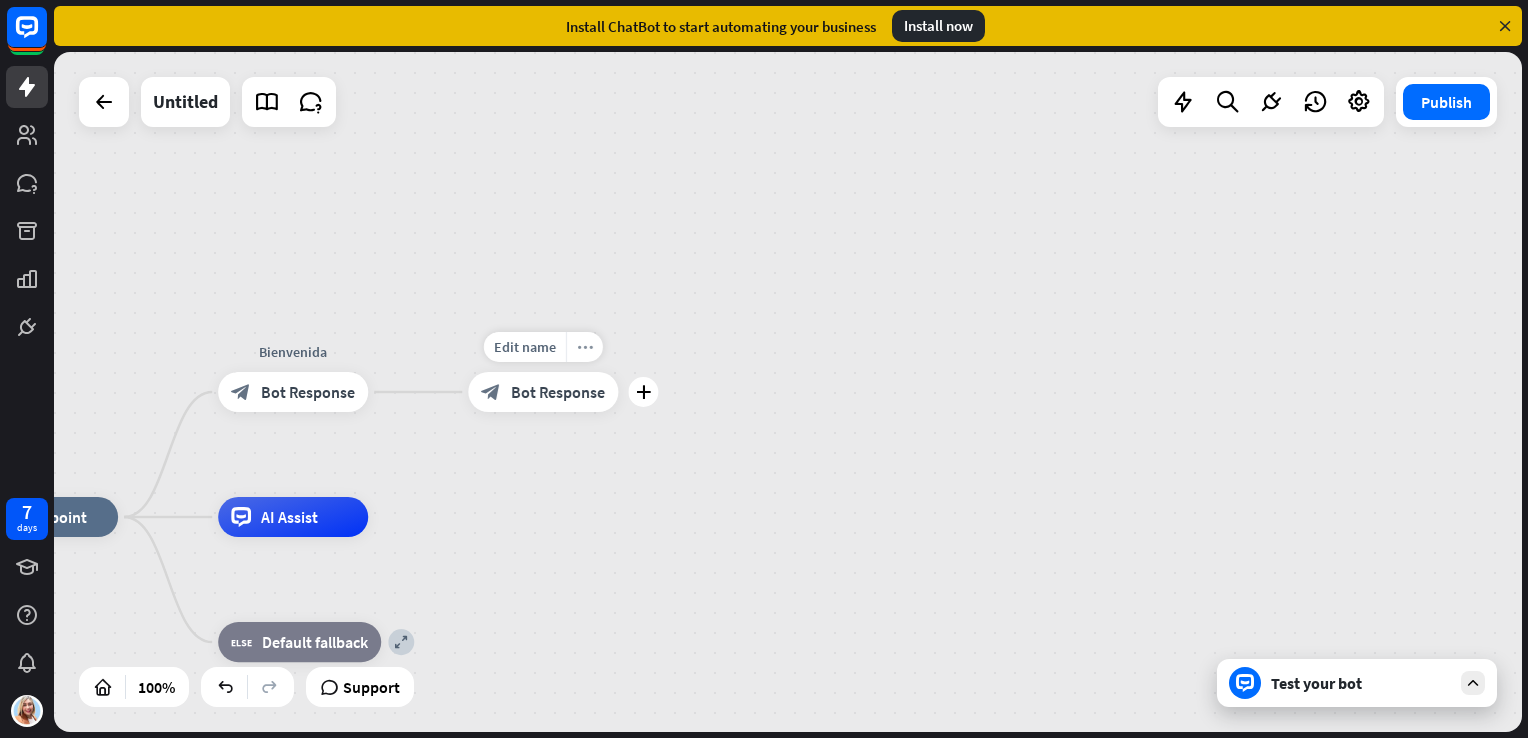 click on "more_horiz" at bounding box center (584, 347) 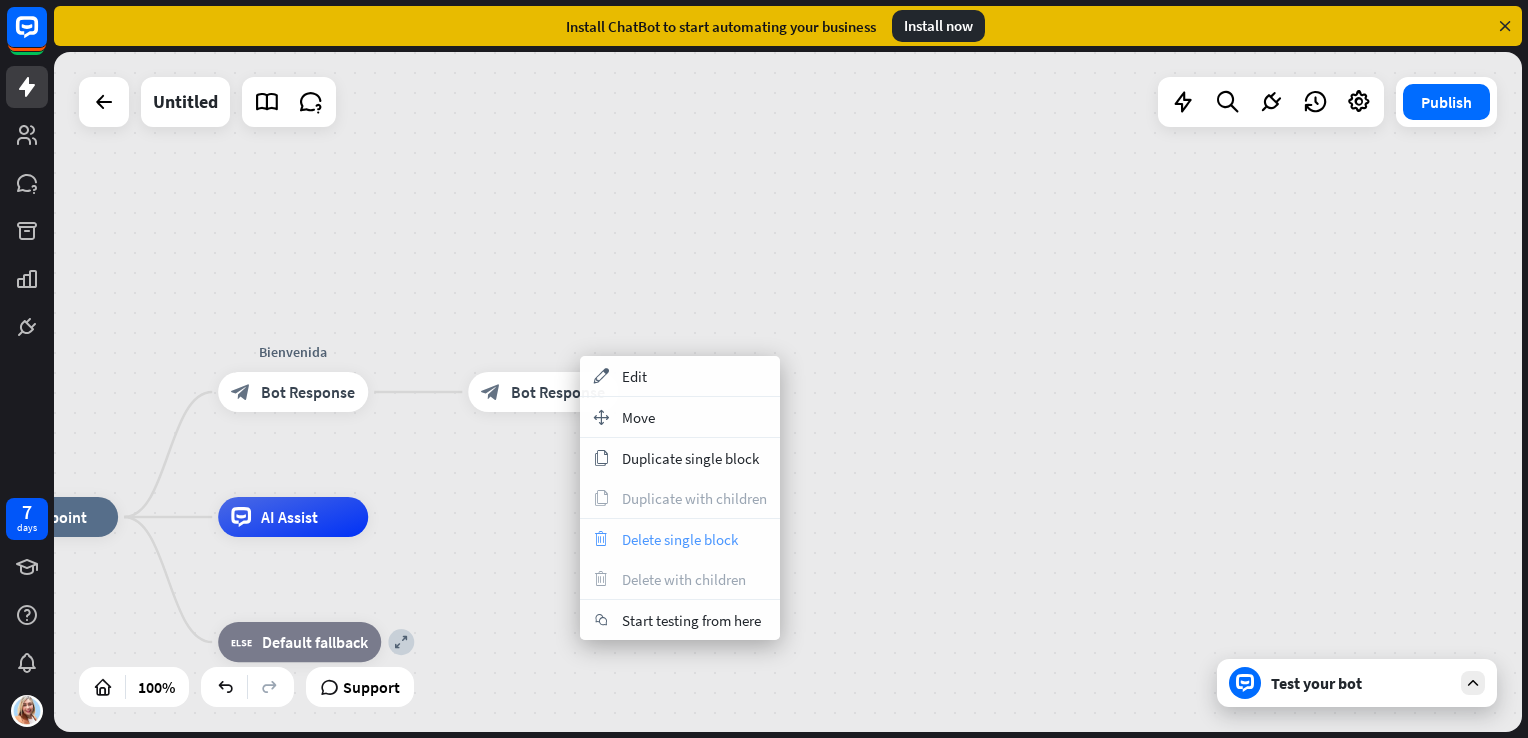 click on "trash   Delete single block" at bounding box center [680, 539] 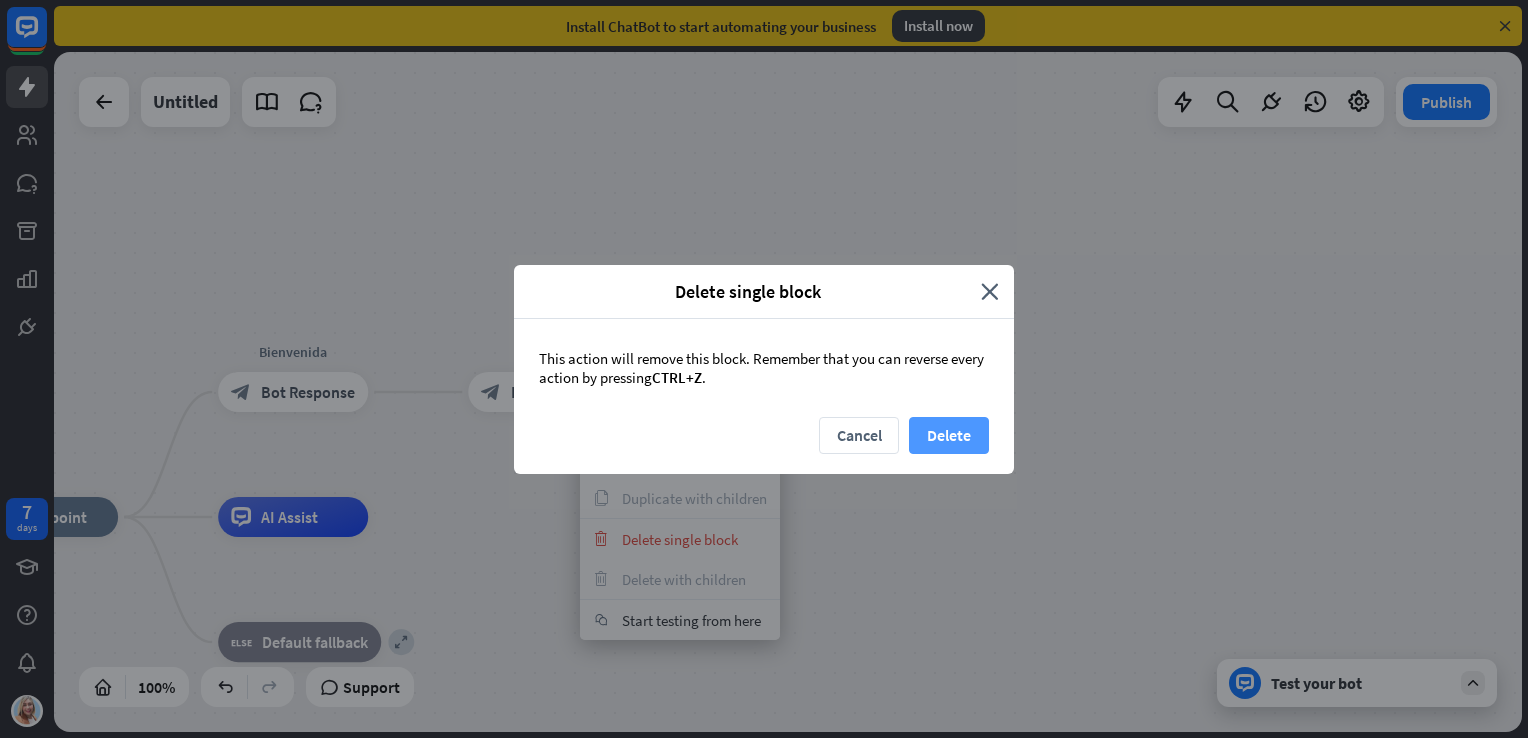 click on "Delete" at bounding box center [949, 435] 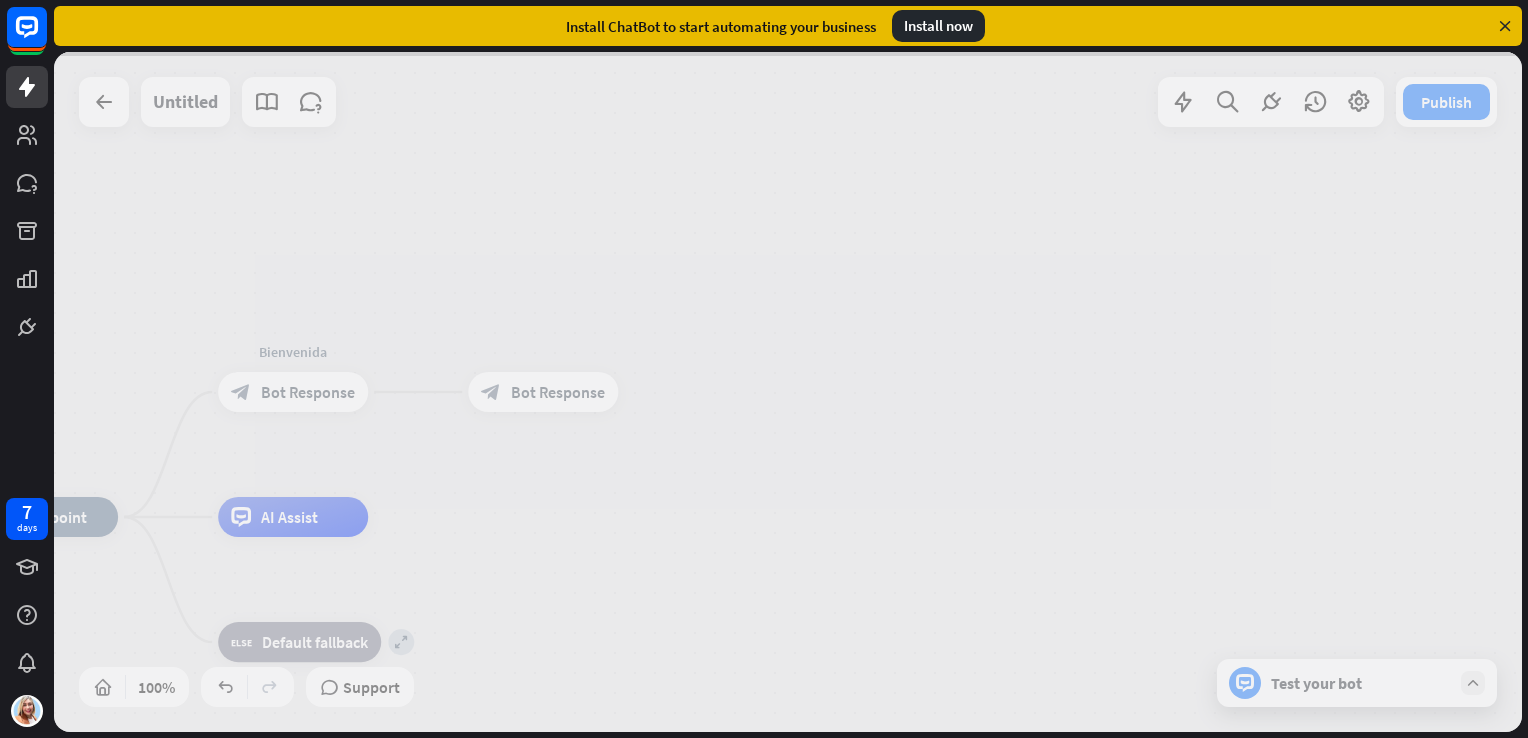 click at bounding box center [788, 392] 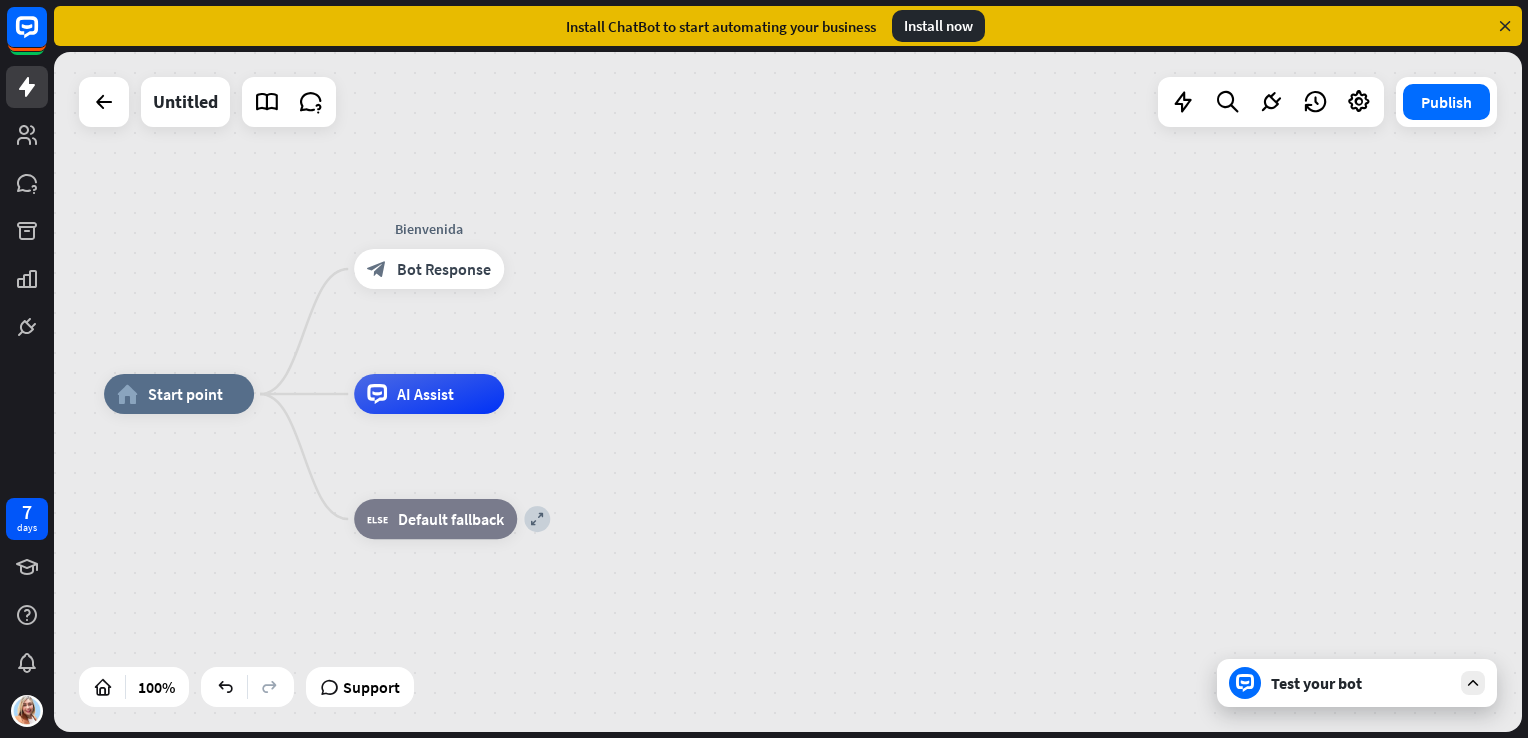 drag, startPoint x: 948, startPoint y: 425, endPoint x: 1084, endPoint y: 302, distance: 183.37122 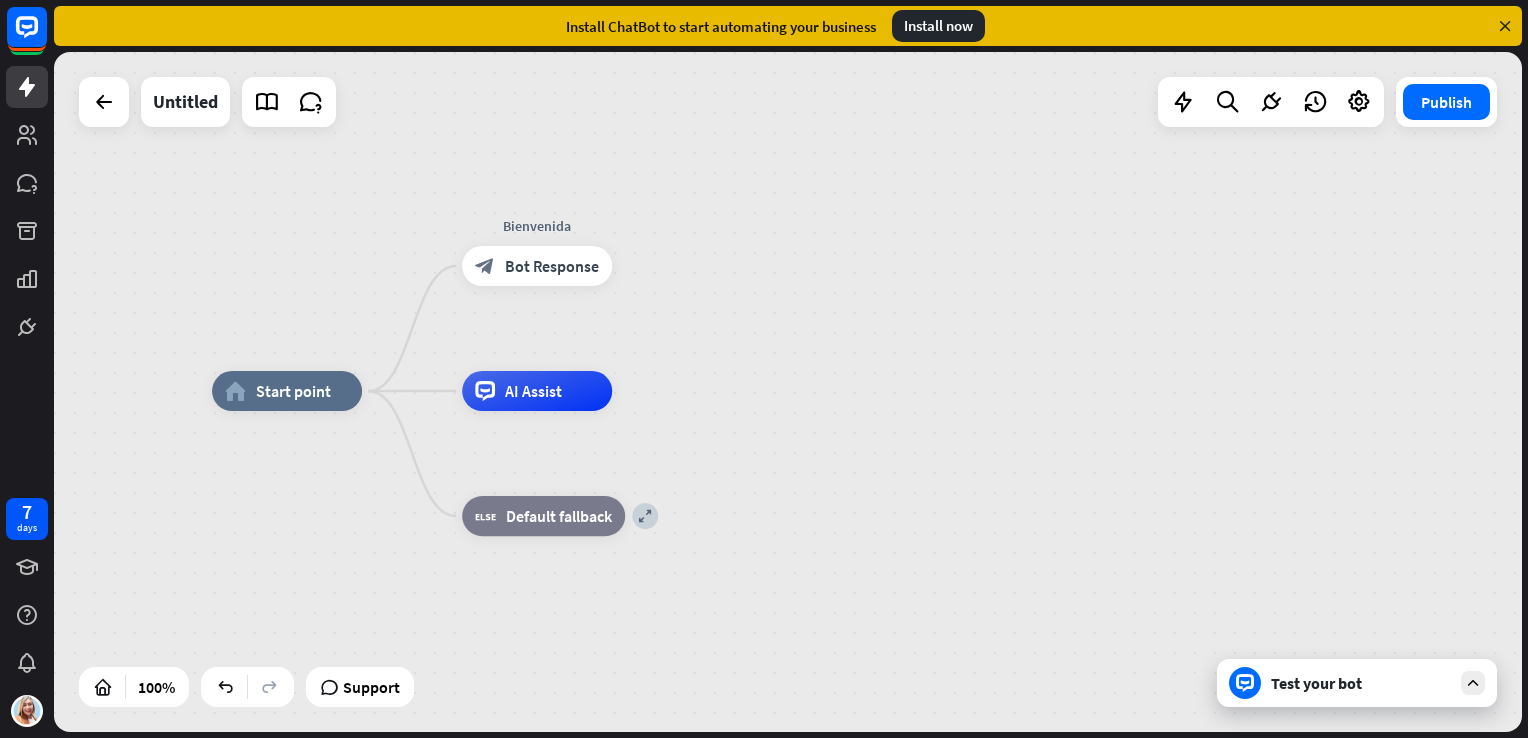 drag, startPoint x: 1084, startPoint y: 302, endPoint x: 1243, endPoint y: 380, distance: 177.10167 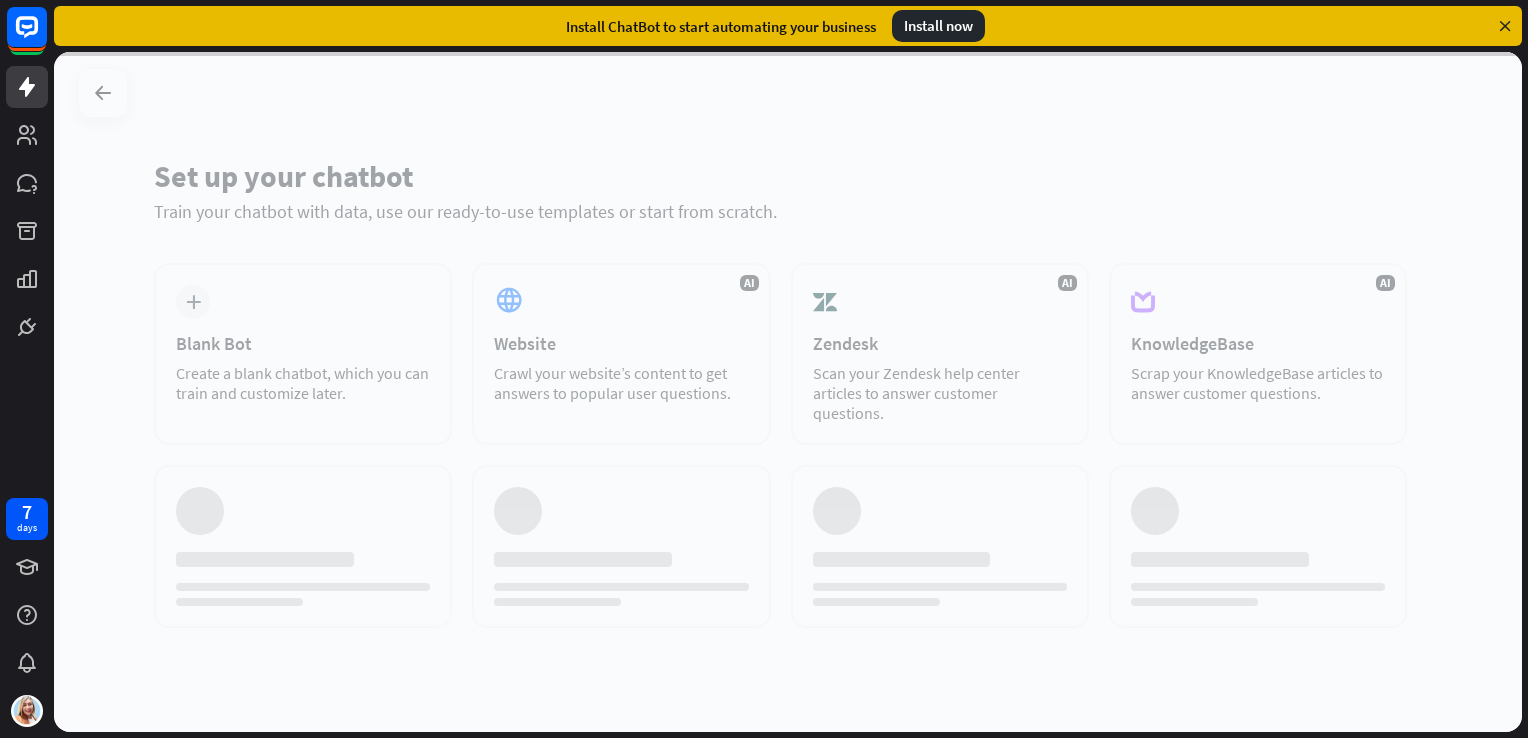 scroll, scrollTop: 0, scrollLeft: 0, axis: both 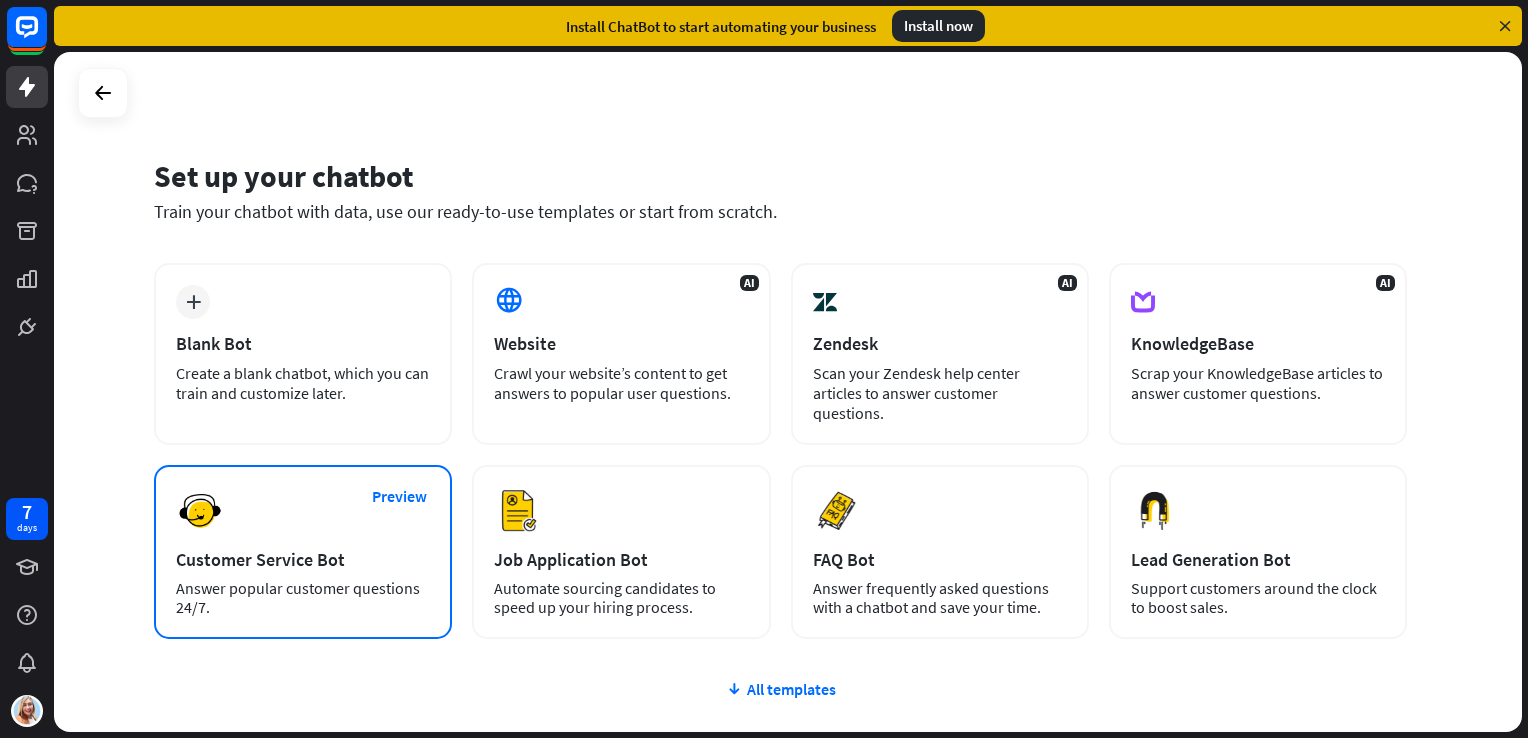 click on "Customer Service Bot" at bounding box center (303, 559) 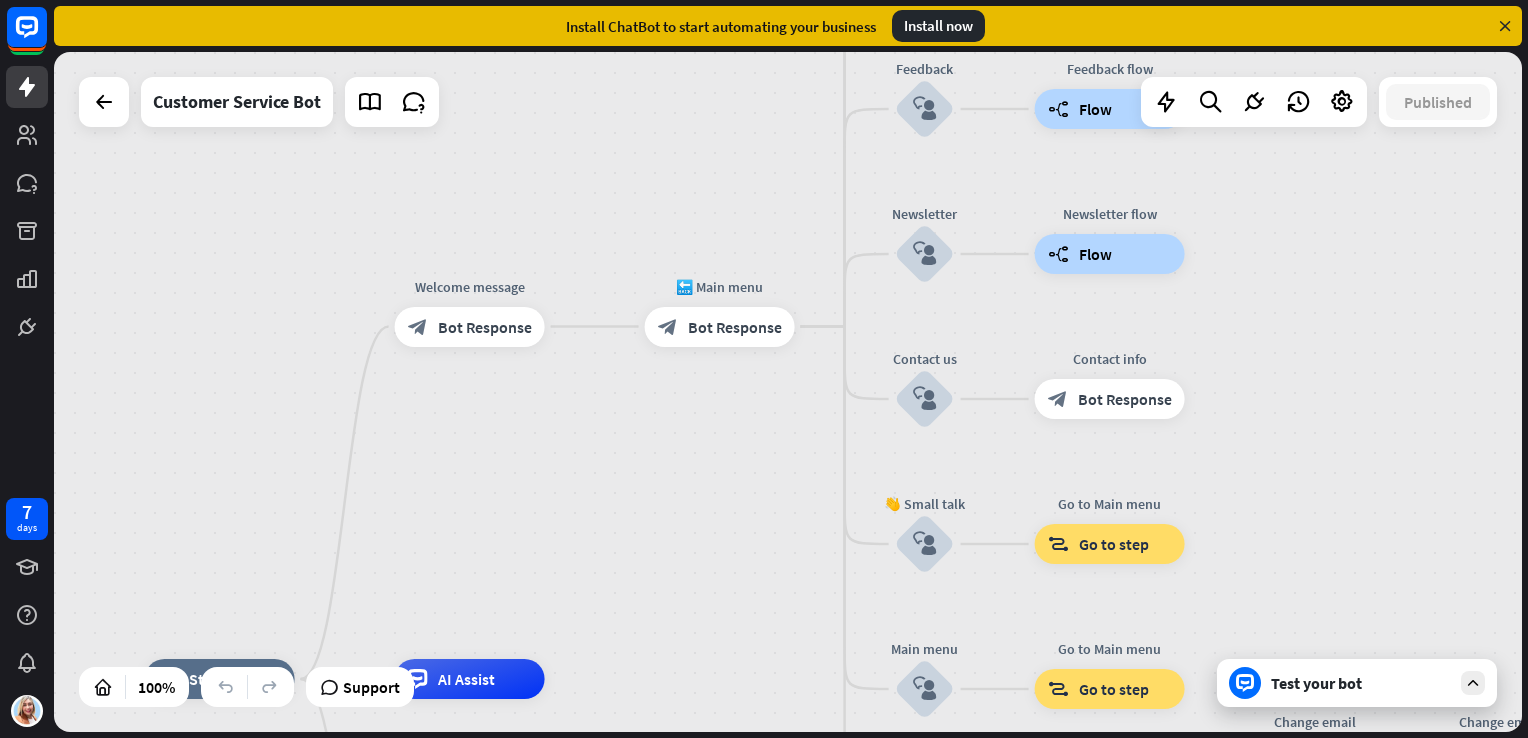 drag, startPoint x: 759, startPoint y: 298, endPoint x: 555, endPoint y: 583, distance: 350.48682 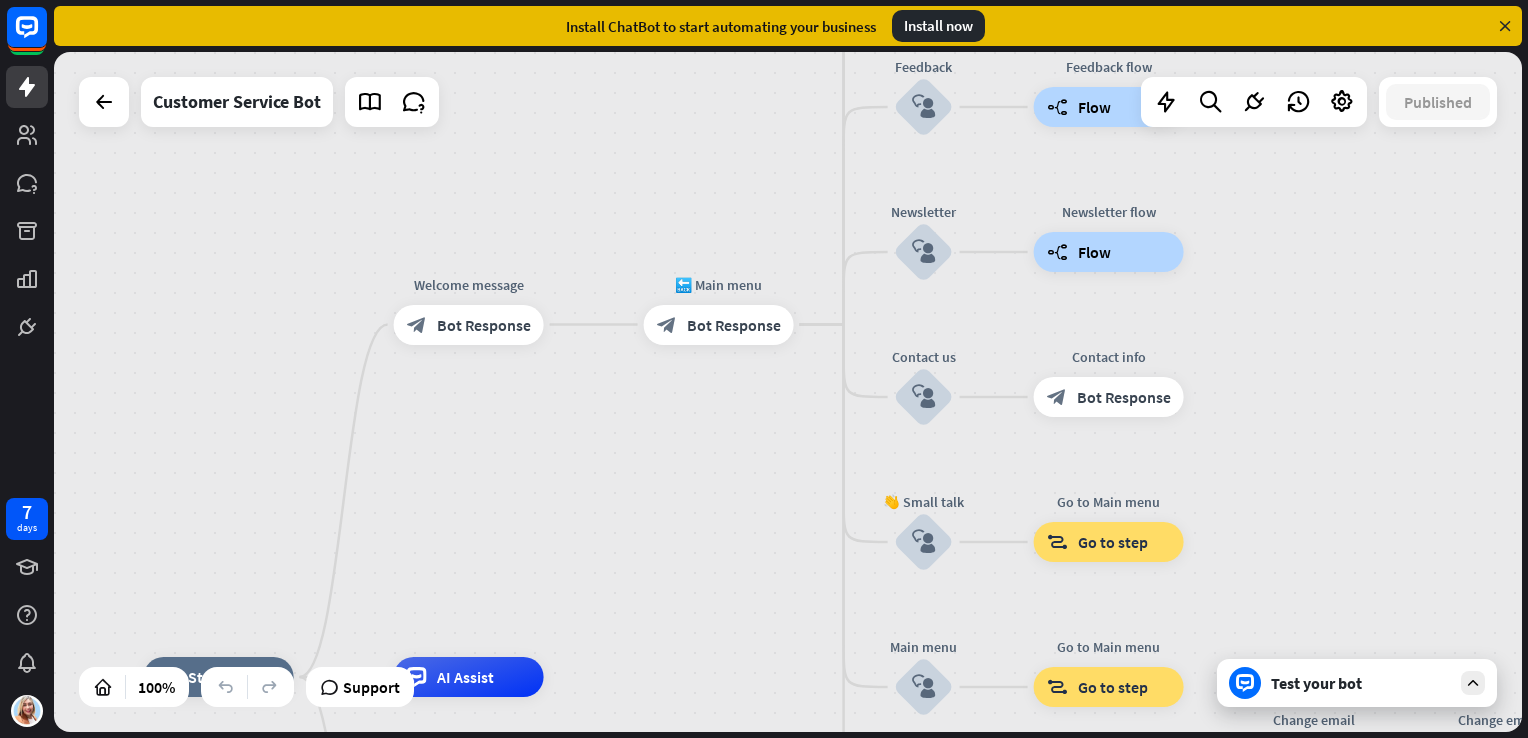 click on "home_2   Start point                 Welcome message   block_bot_response   Bot Response                 🔙 Main menu   block_bot_response   Bot Response                 Our offer   block_user_input                 Select product category   block_bot_response   Bot Response                 ❓ Question   block_user_input                 How can I help you?   block_bot_response   Bot Response                 FAQ   block_user_input                 Type your question   block_bot_response   Bot Response                 Popular questions   block_faq                 Feedback   block_user_input                 Feedback flow   builder_tree   Flow                 Newsletter   block_user_input                 Newsletter flow   builder_tree   Flow                 Contact us   block_user_input                 Contact info   block_bot_response   Bot Response                 👋 Small talk   block_user_input                 Go to Main menu   block_goto   Go to step                 Main menu" at bounding box center [788, 392] 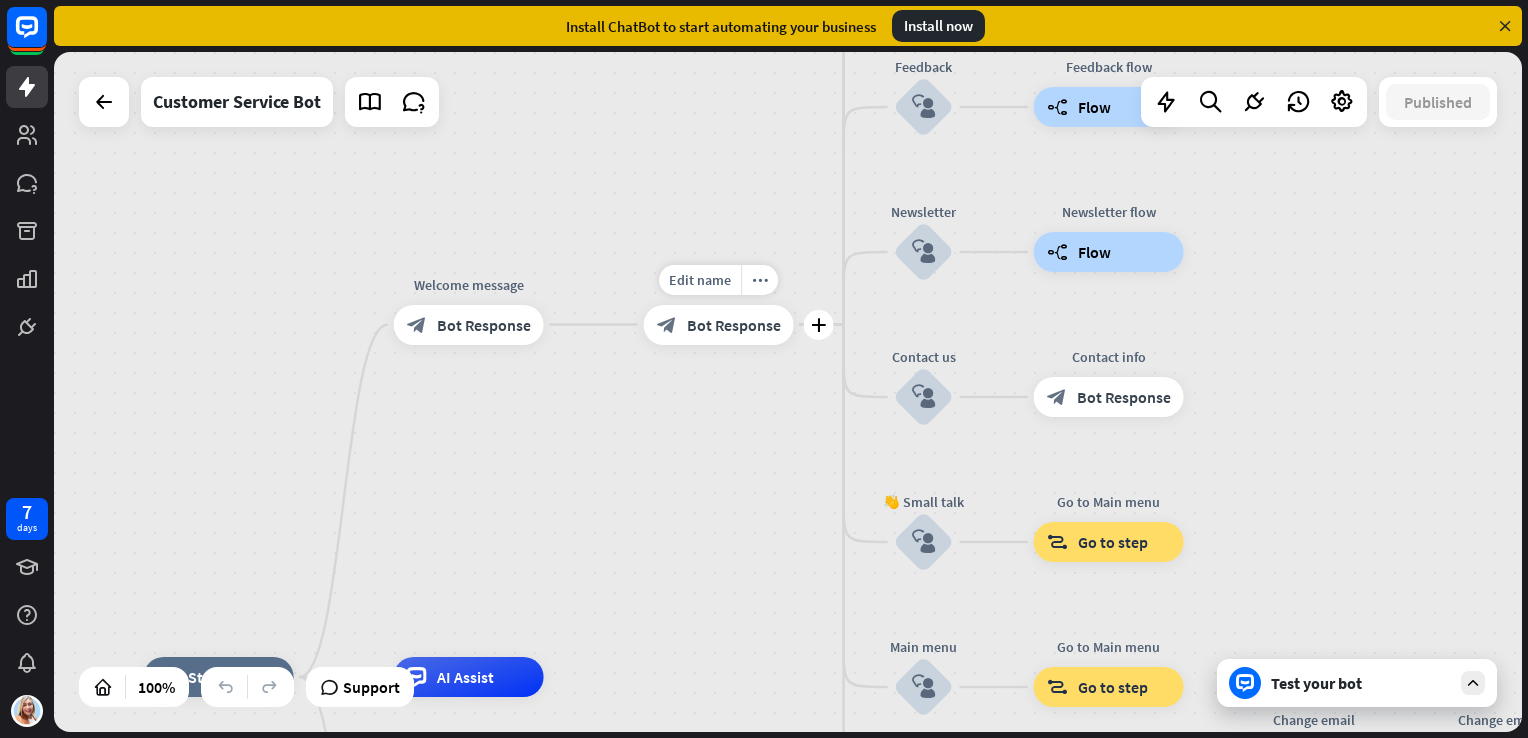 click on "block_bot_response   Bot Response" at bounding box center (719, 325) 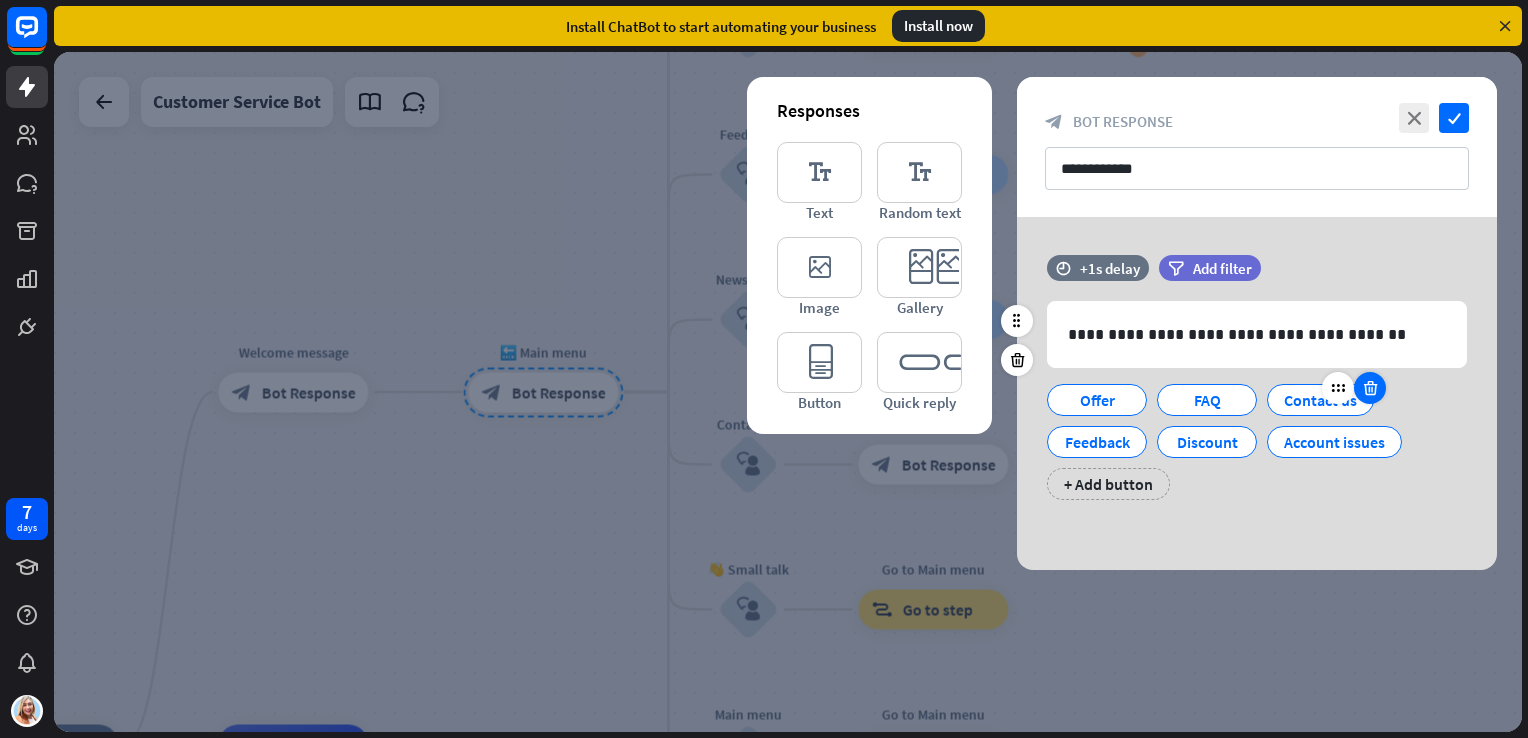 drag, startPoint x: 1451, startPoint y: 118, endPoint x: 1371, endPoint y: 371, distance: 265.34695 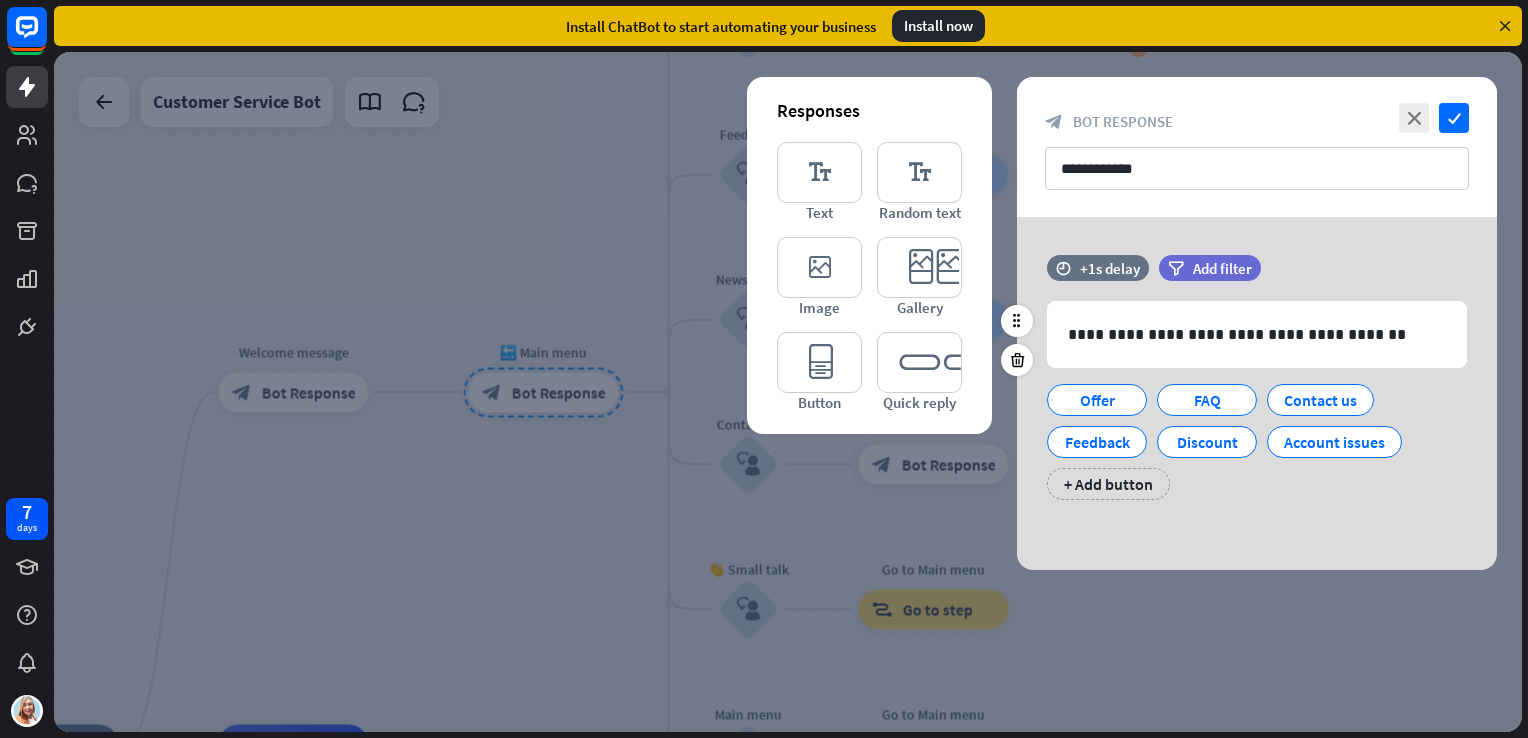 drag, startPoint x: 1371, startPoint y: 371, endPoint x: 1220, endPoint y: 508, distance: 203.88722 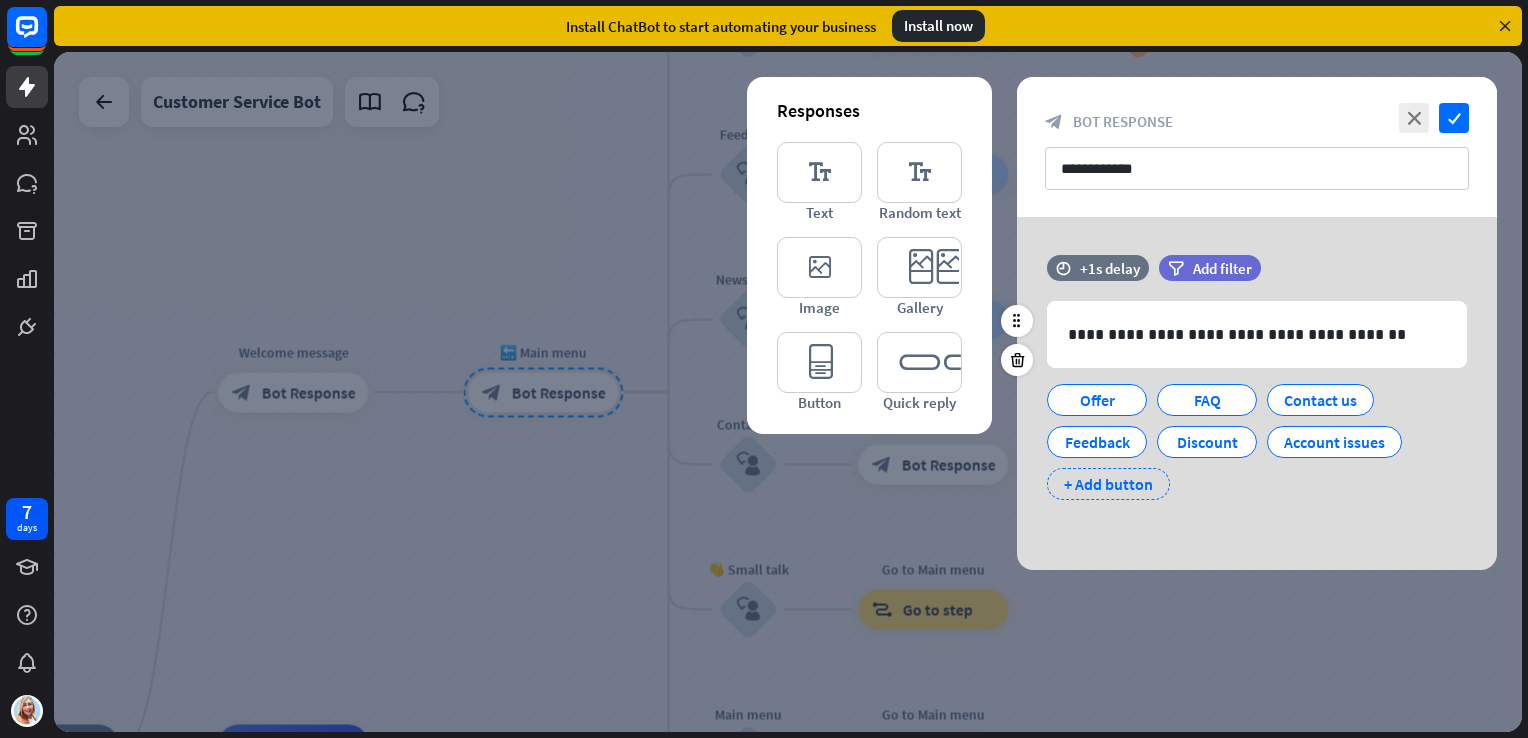click on "+ Add button" at bounding box center [1108, 484] 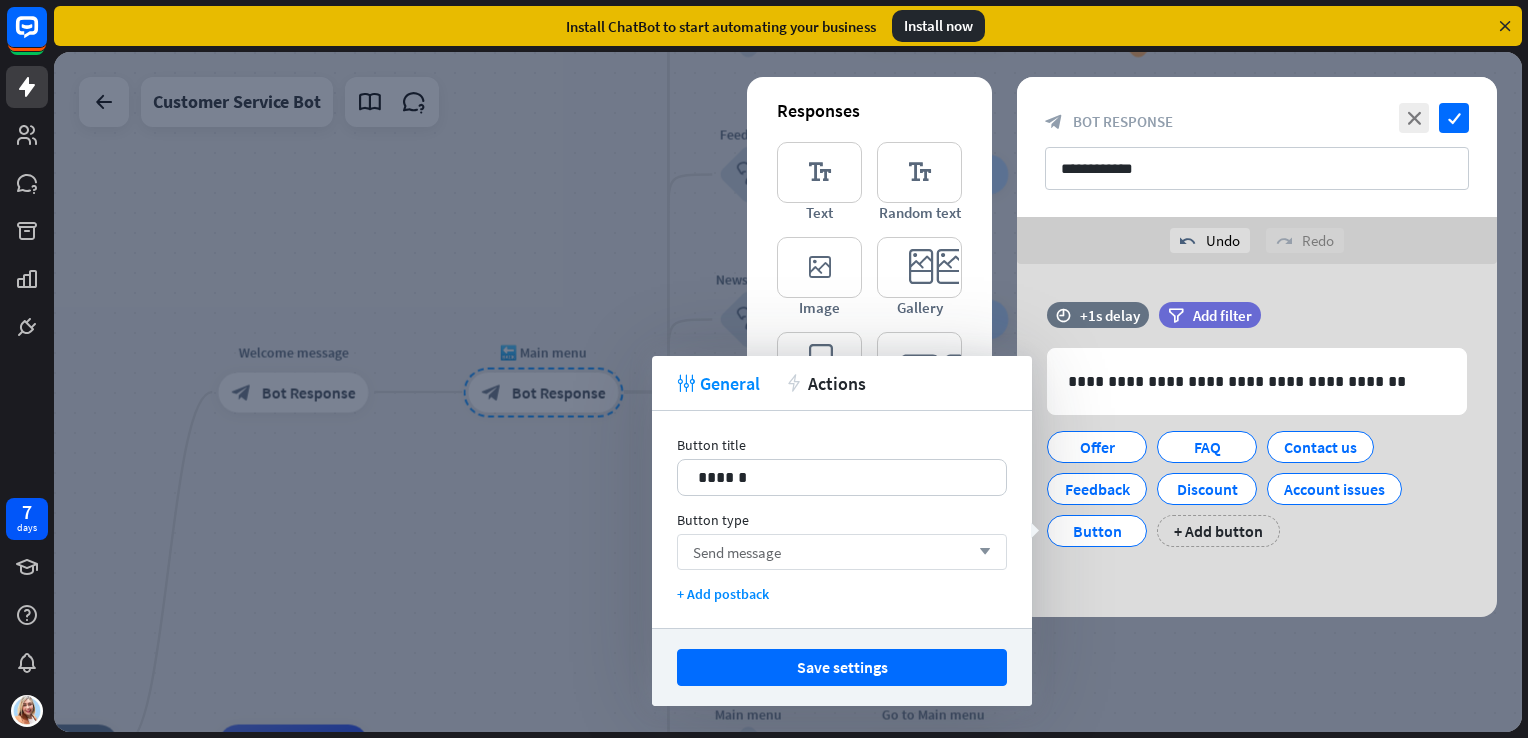 click on "Send message
arrow_down" at bounding box center (842, 552) 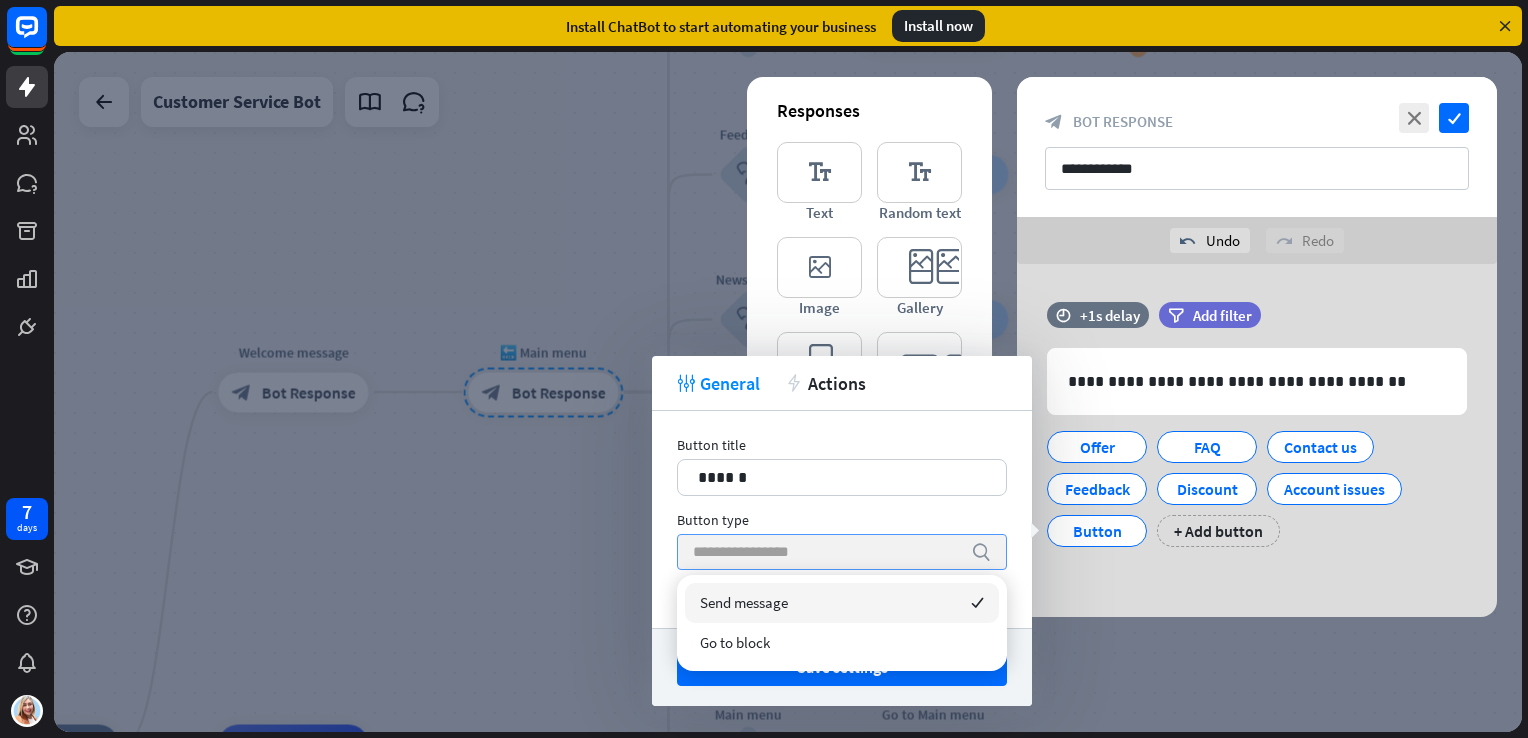 click at bounding box center [827, 552] 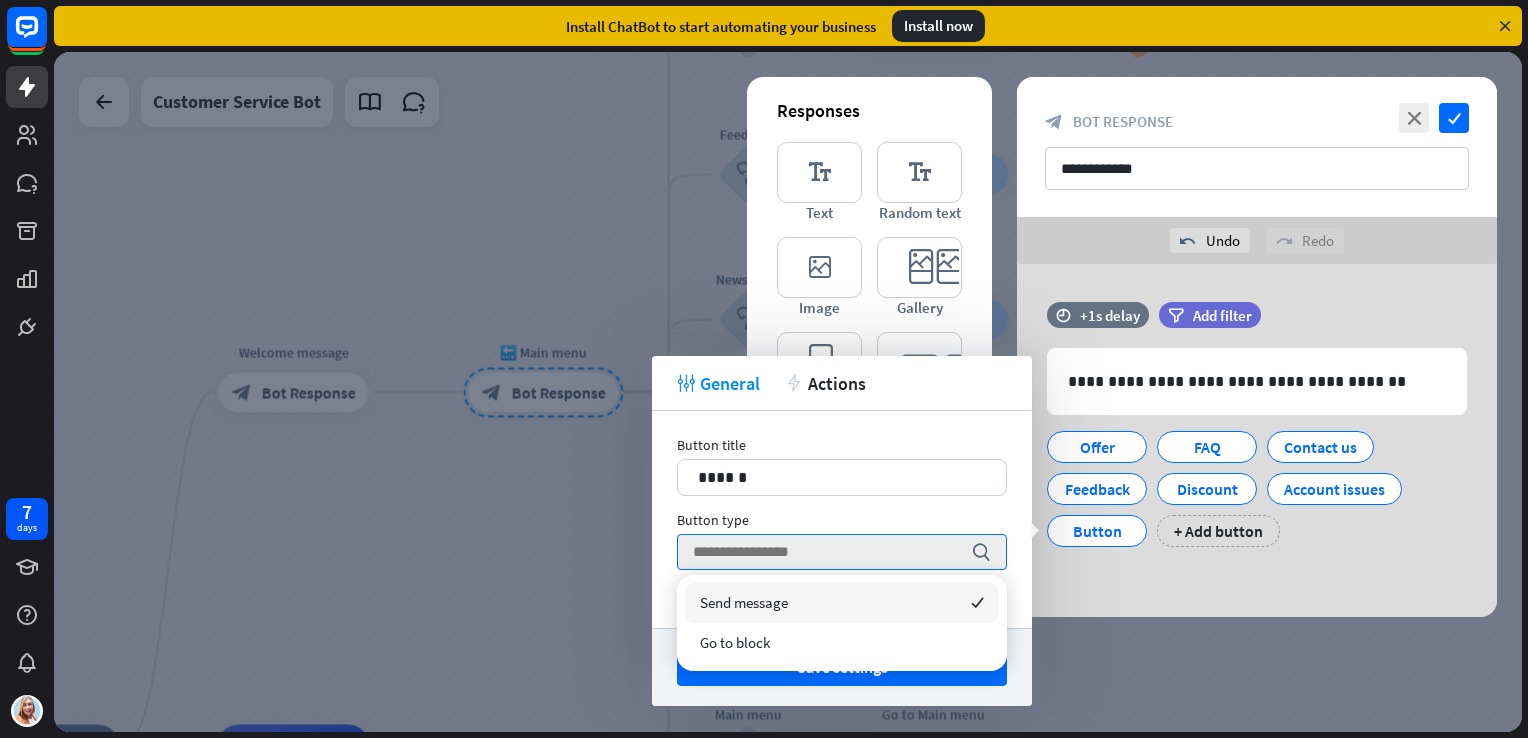 click on "**********" at bounding box center (1257, 440) 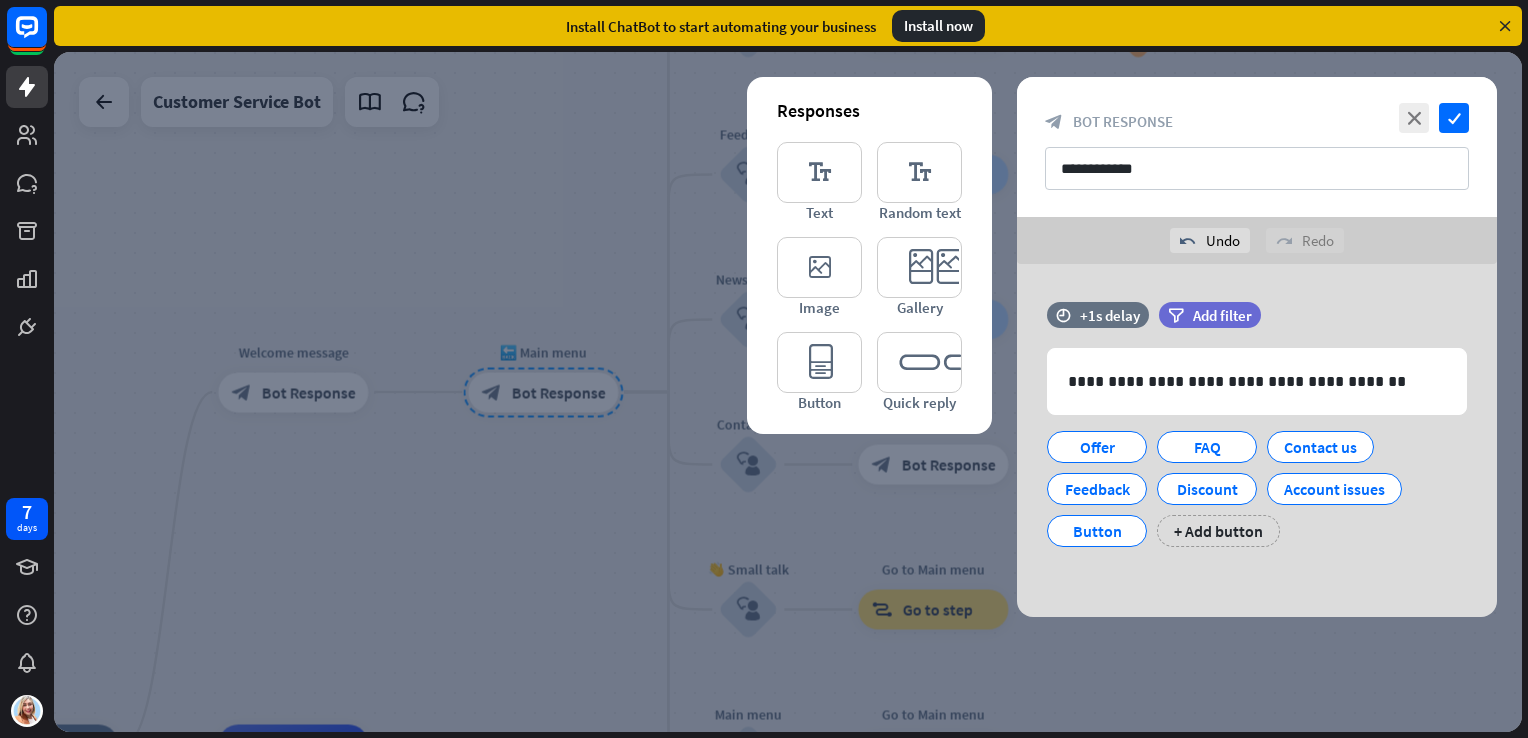 click on "**********" at bounding box center [1257, 147] 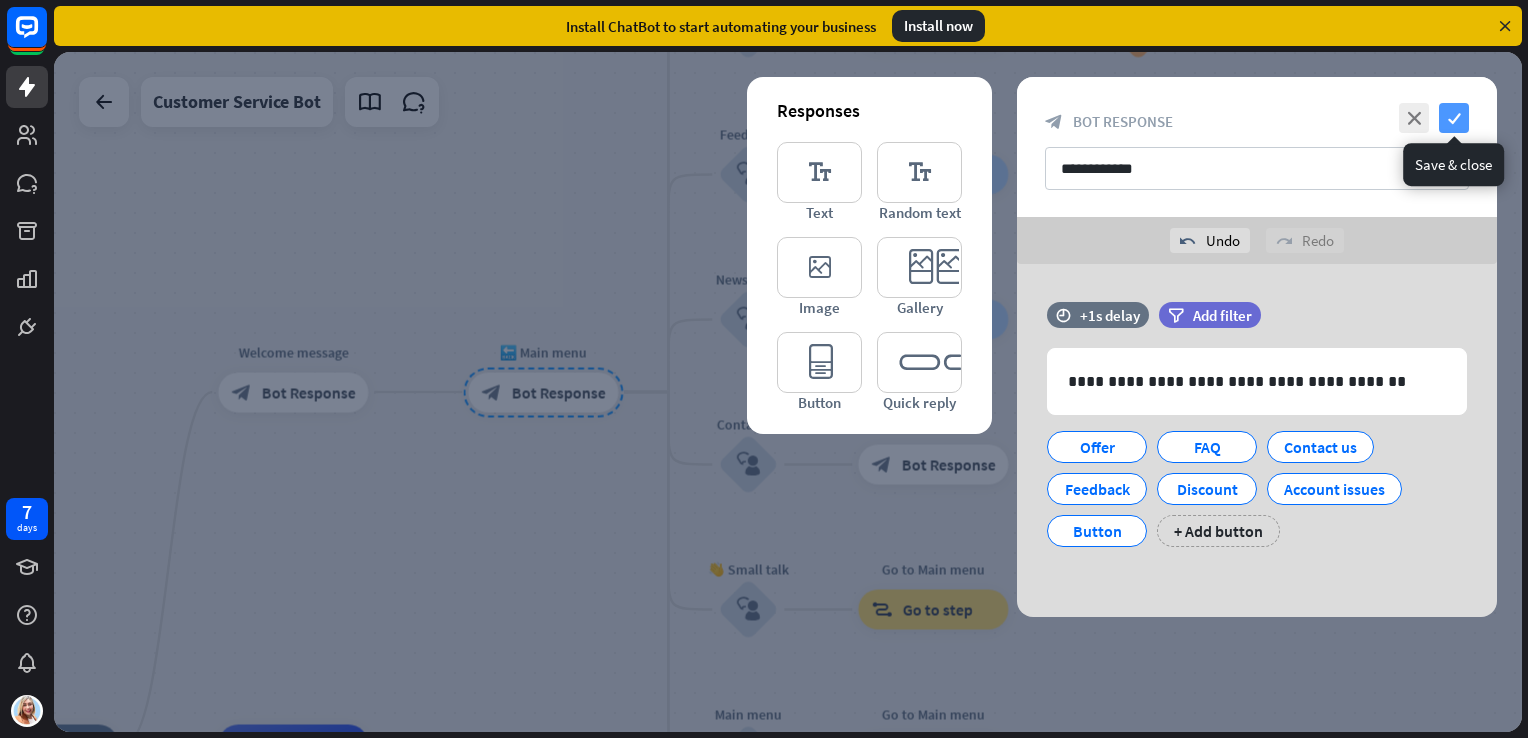 click on "check" at bounding box center (1454, 118) 